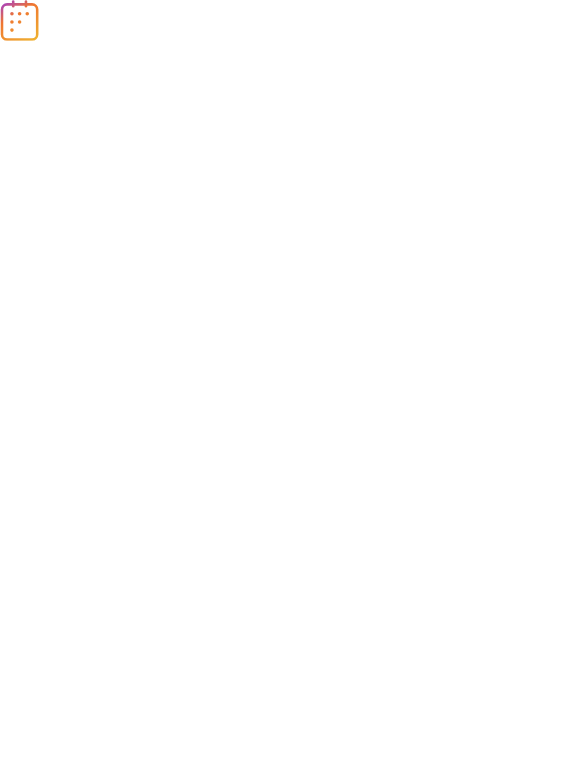 scroll, scrollTop: 0, scrollLeft: 0, axis: both 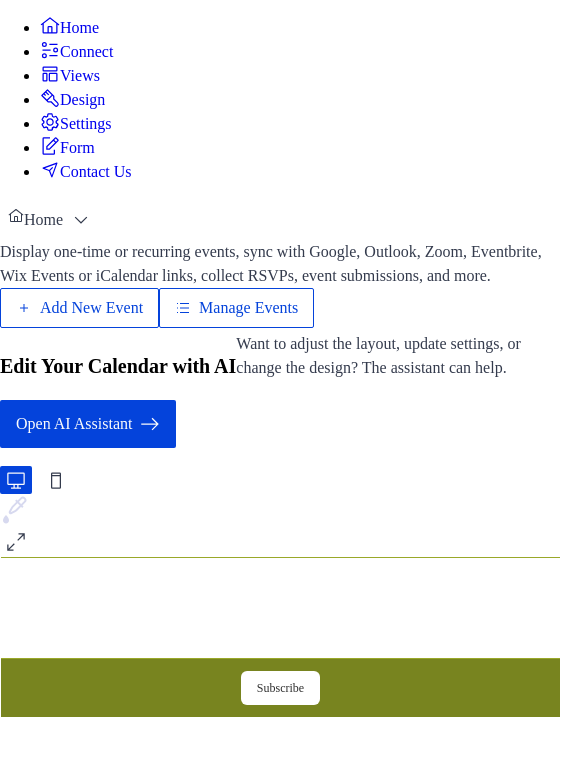 click on "Manage Events" at bounding box center (248, 308) 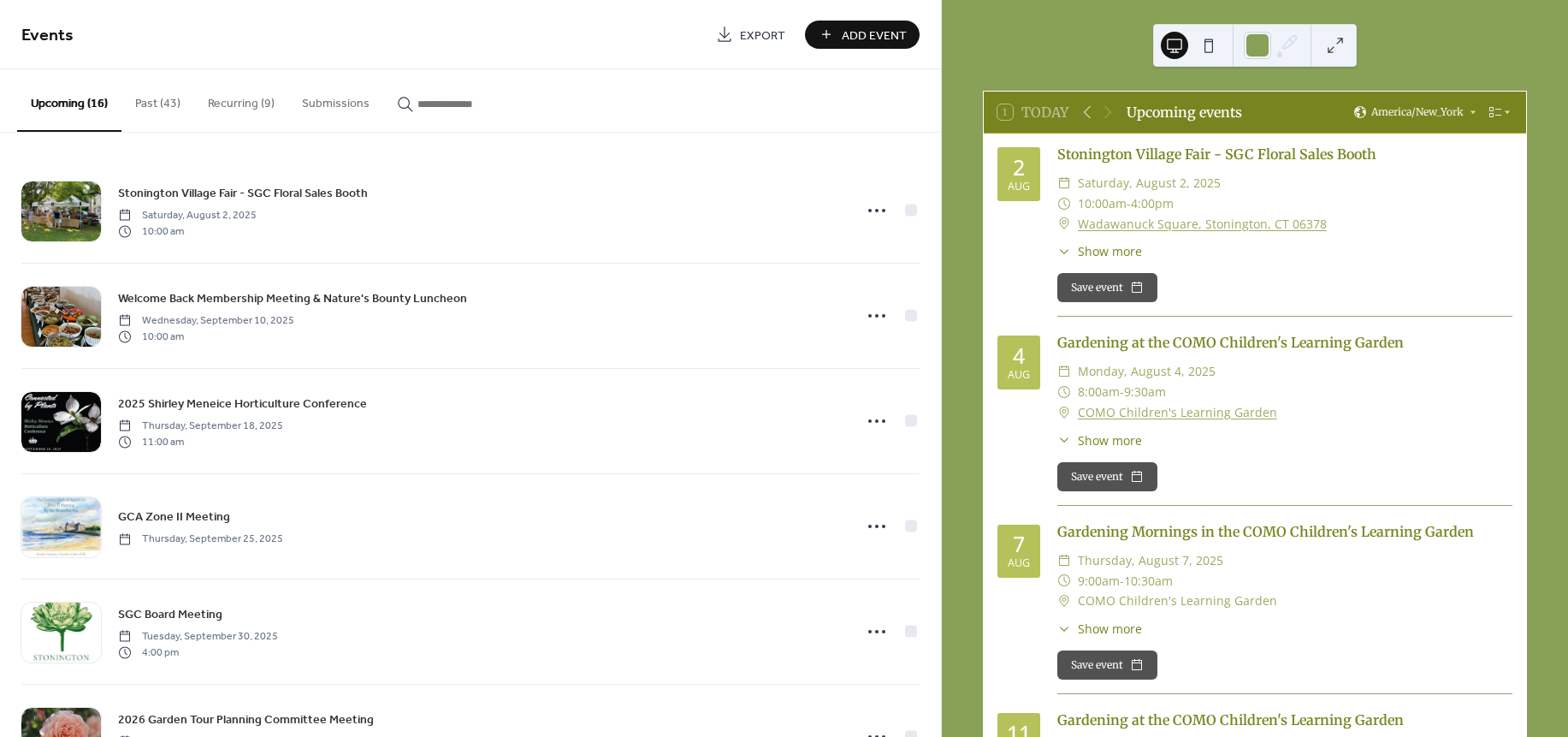 scroll, scrollTop: 0, scrollLeft: 0, axis: both 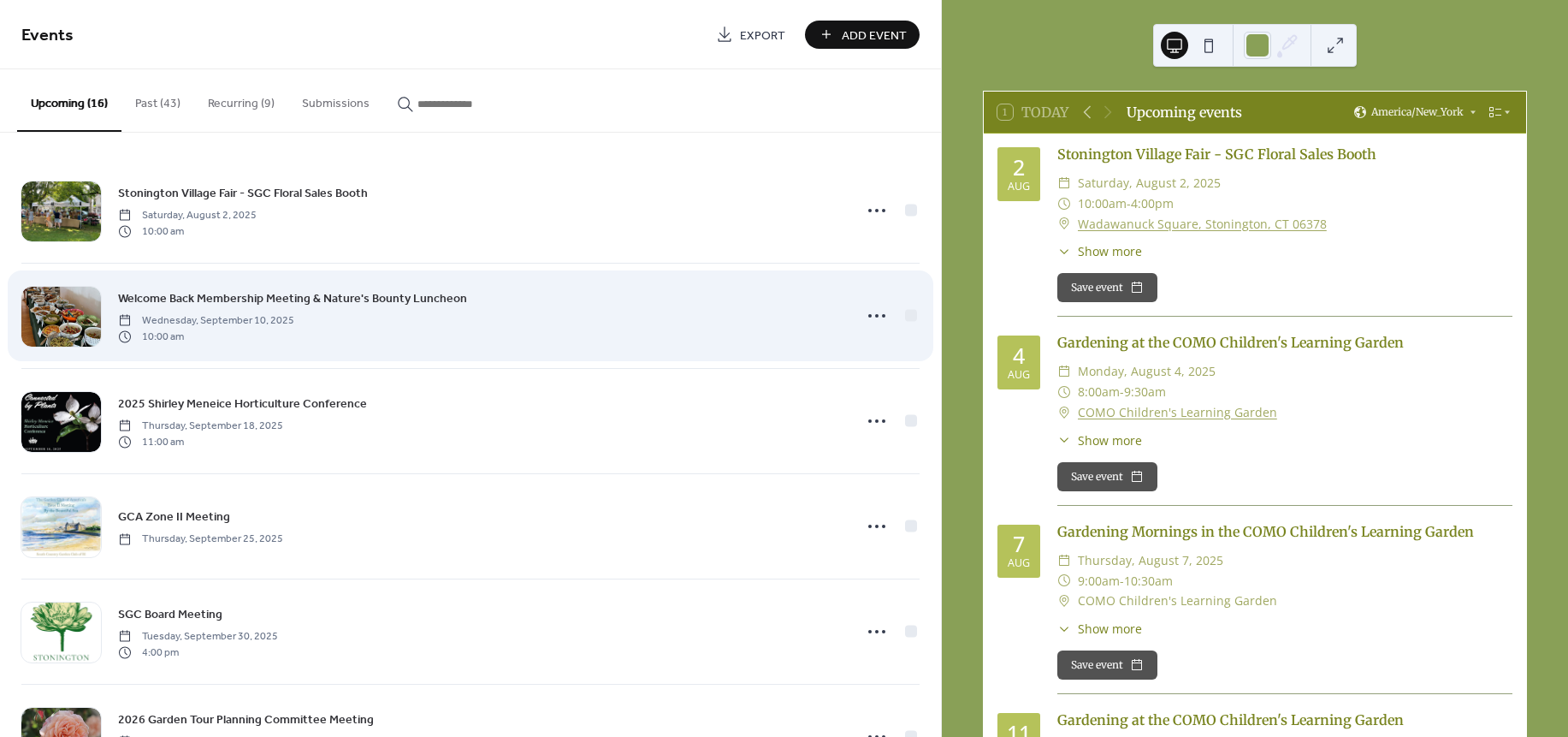 click on "Welcome Back Membership Meeting & Nature's Bounty Luncheon" at bounding box center [293, 299] 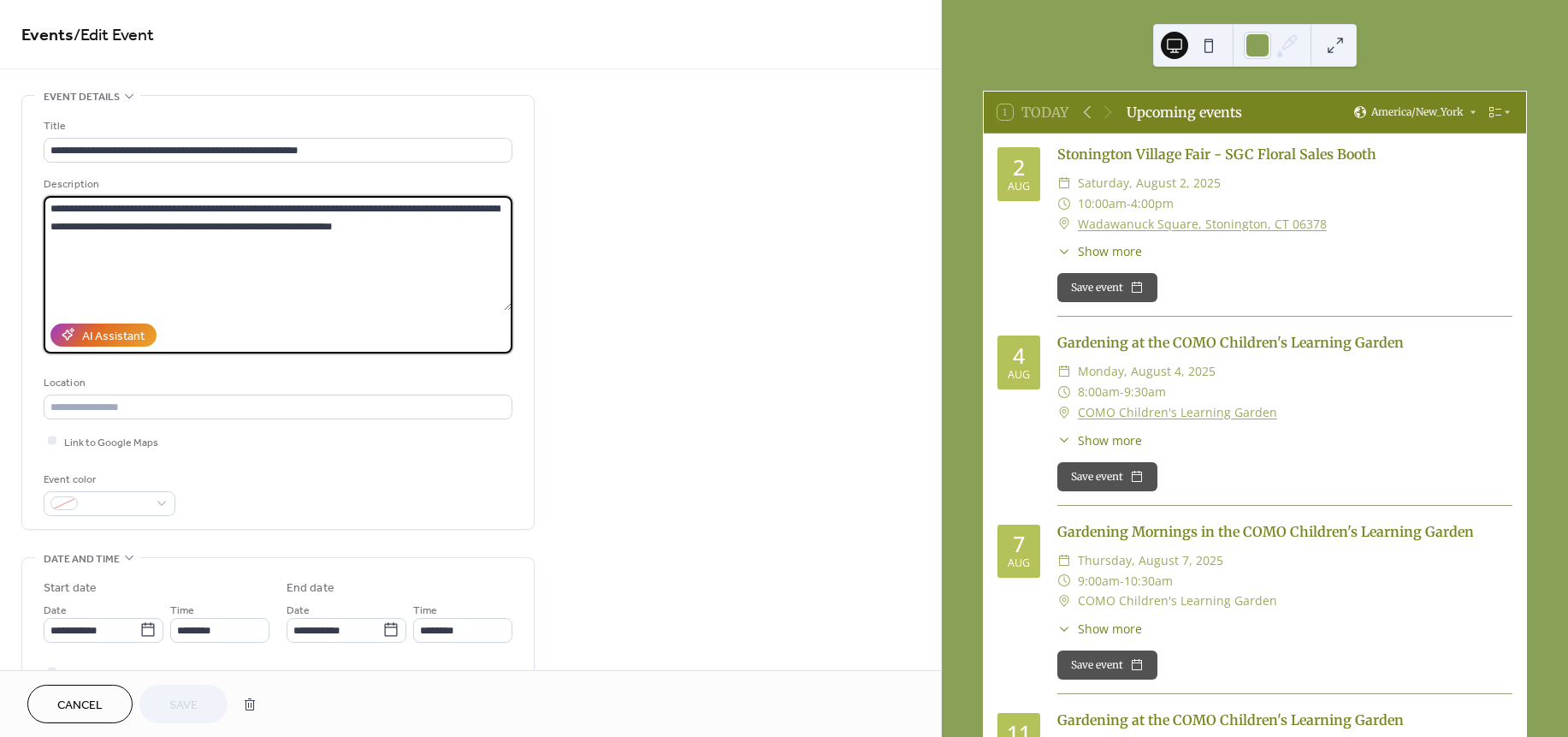 drag, startPoint x: 401, startPoint y: 227, endPoint x: 26, endPoint y: 203, distance: 375.76722 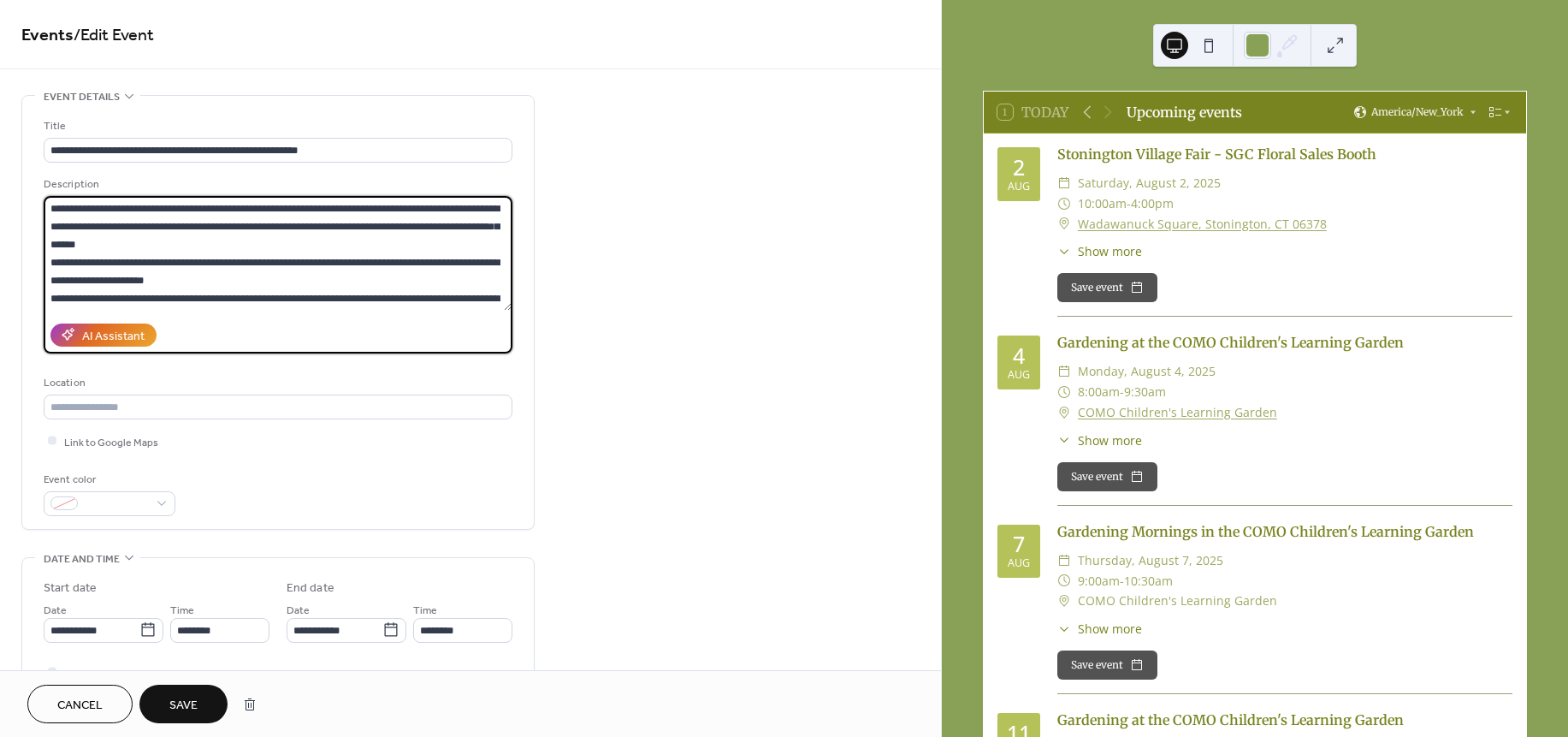 scroll, scrollTop: 33, scrollLeft: 0, axis: vertical 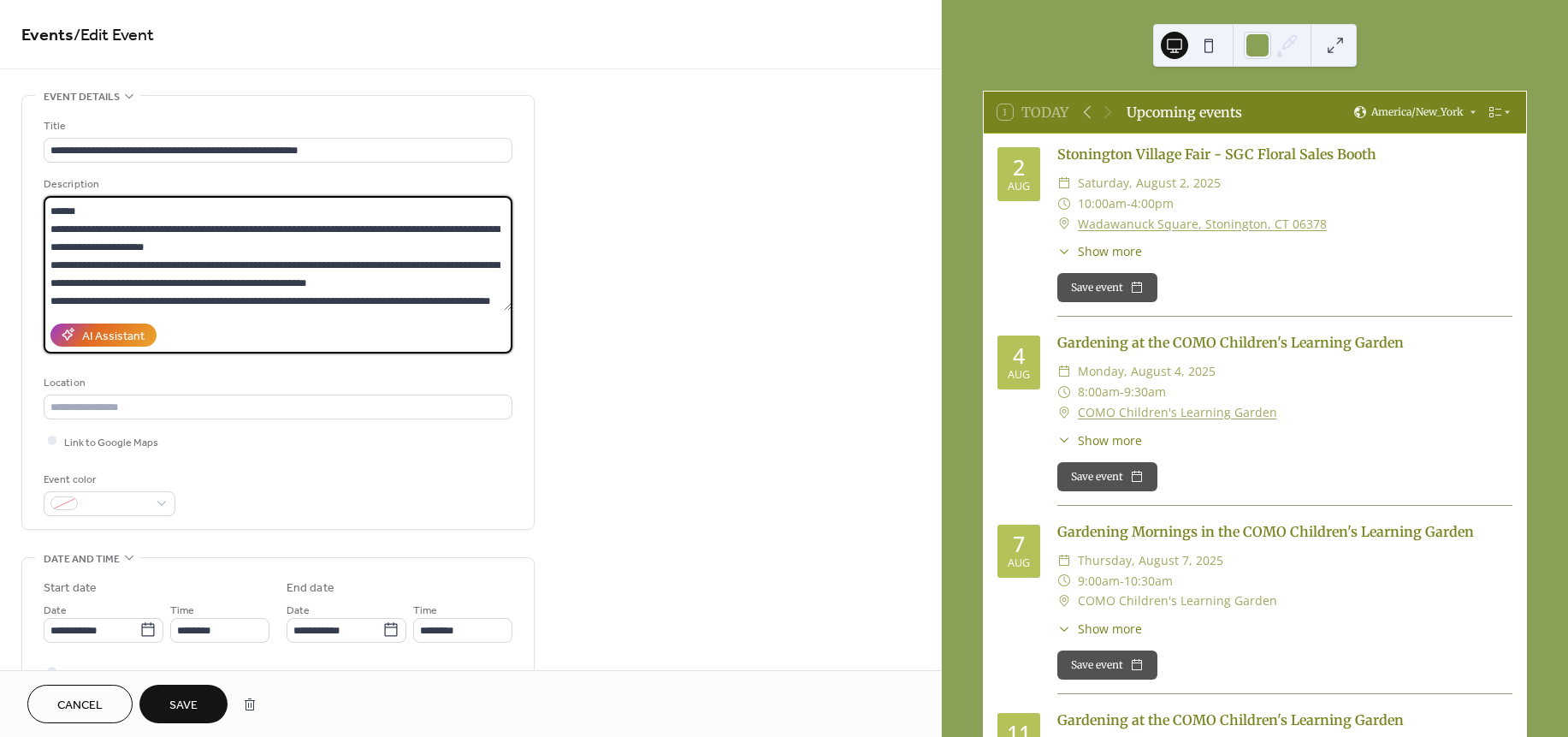 click on "**********" at bounding box center [277, 253] 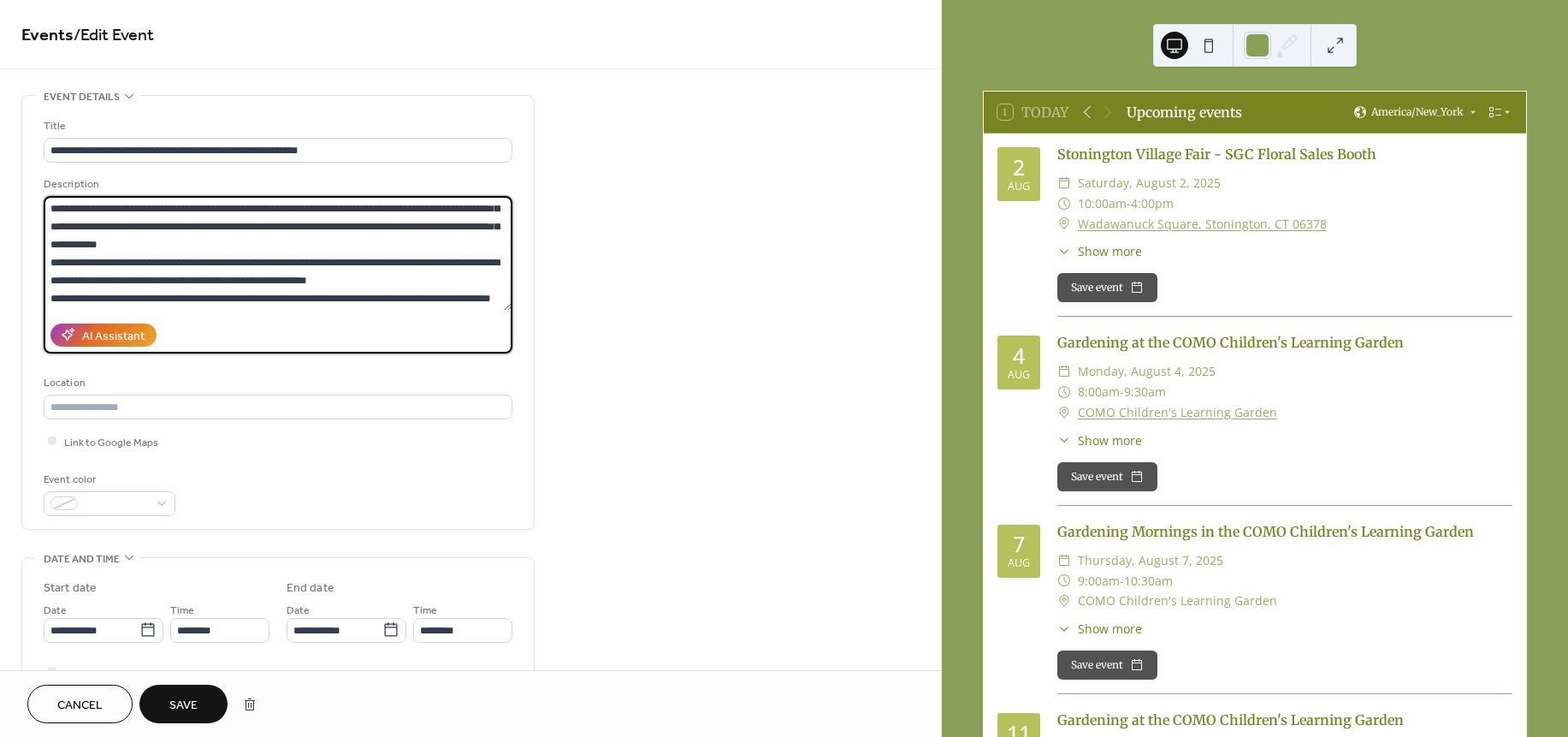 scroll, scrollTop: 15, scrollLeft: 0, axis: vertical 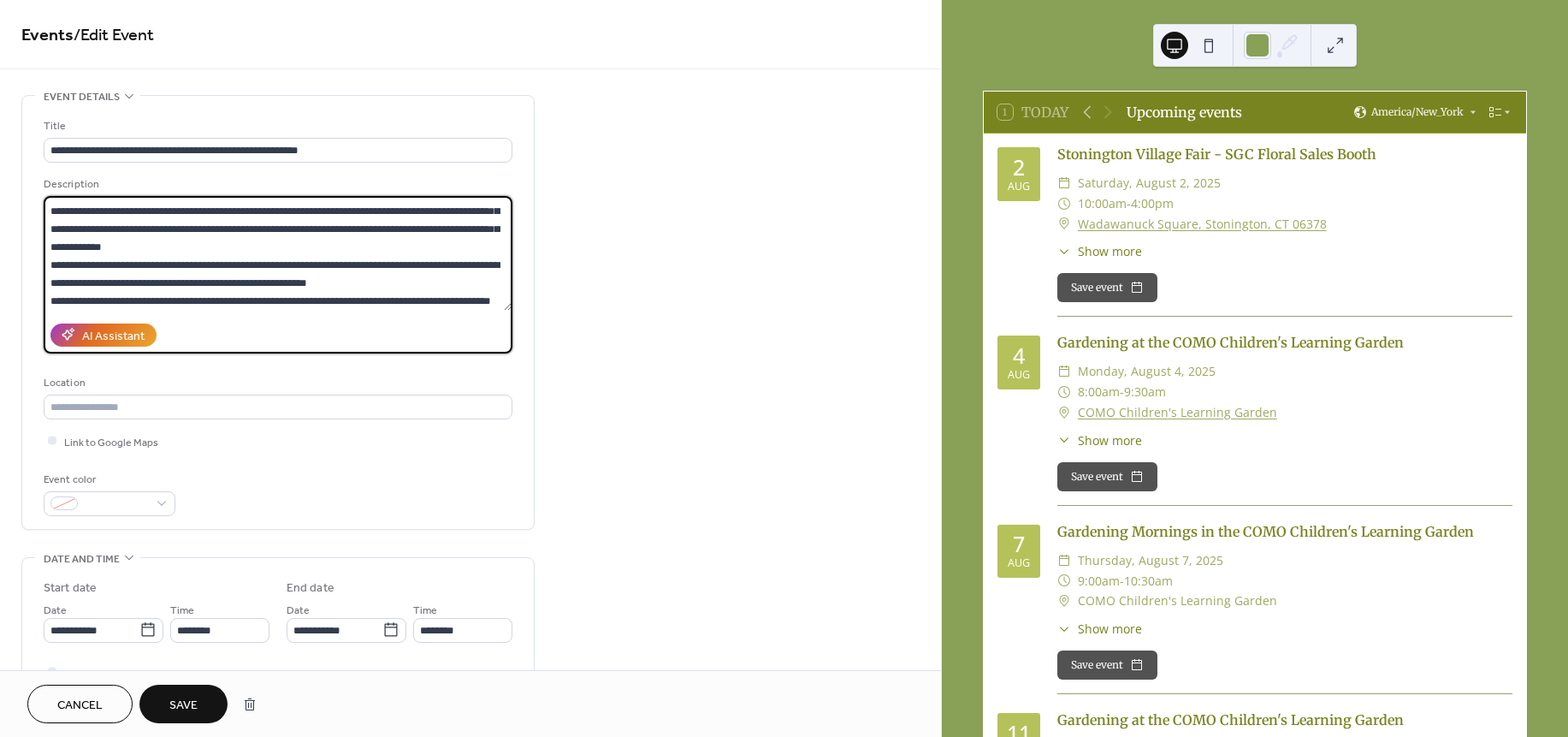 drag, startPoint x: 82, startPoint y: 264, endPoint x: 33, endPoint y: 264, distance: 49 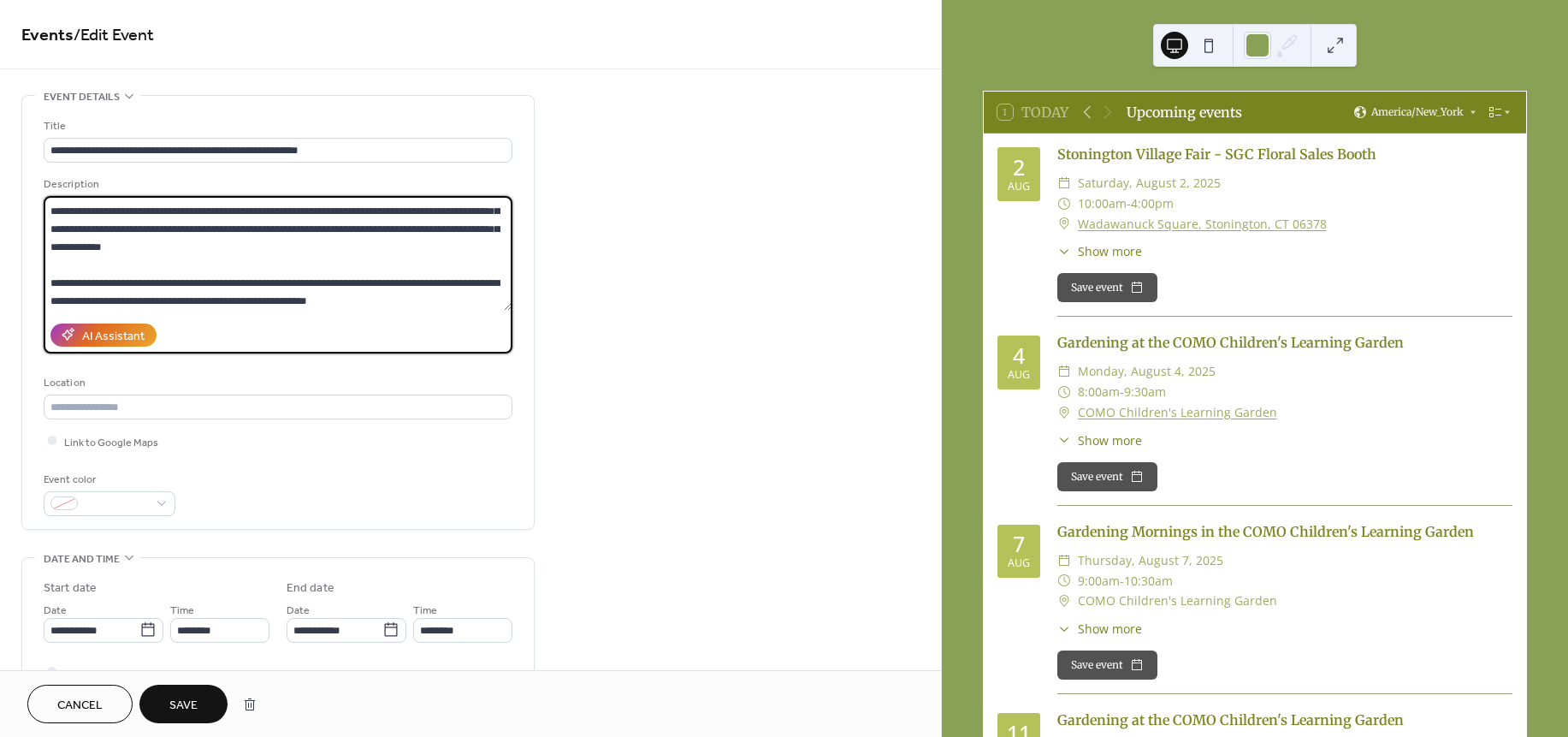 drag, startPoint x: 82, startPoint y: 275, endPoint x: 83, endPoint y: 283, distance: 8.062258 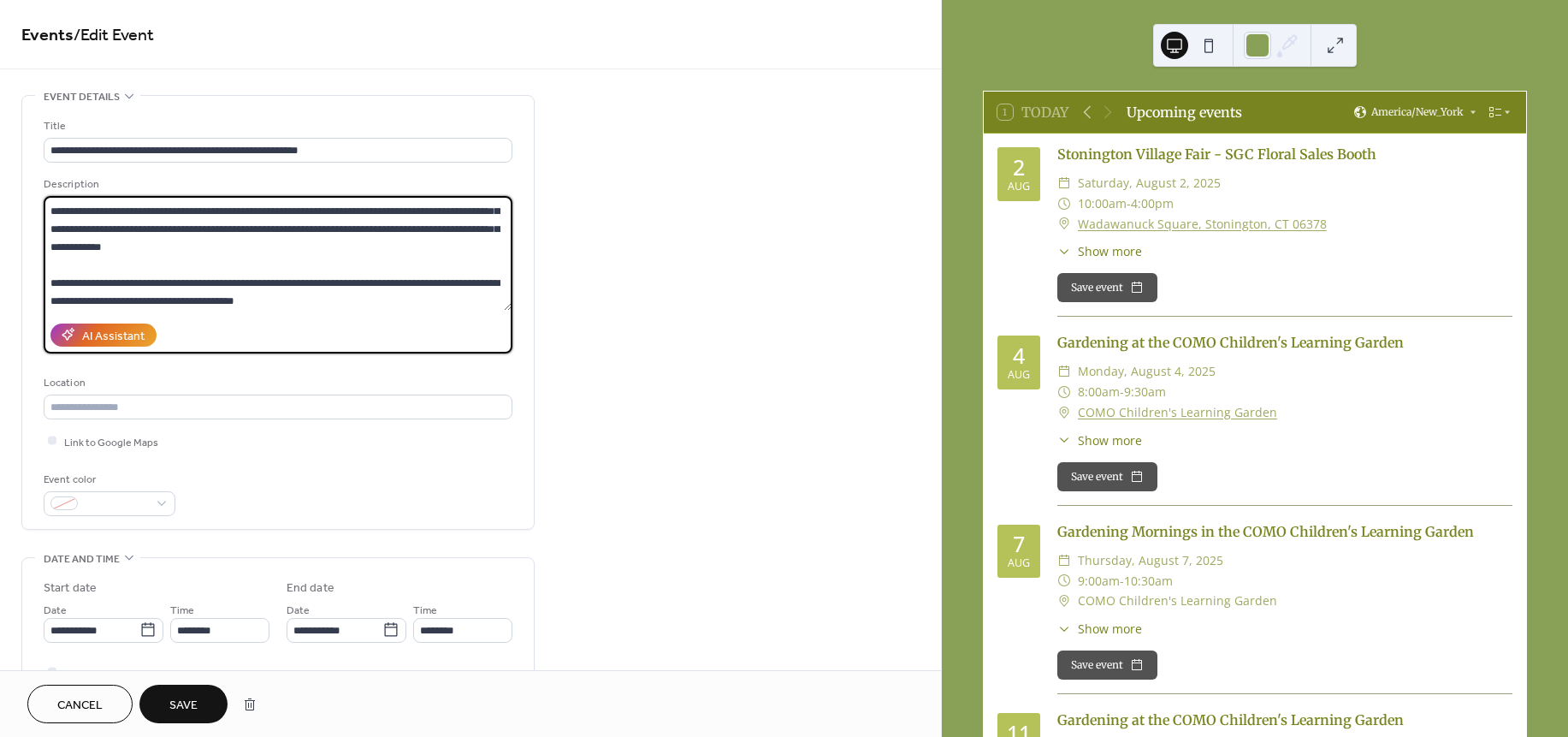 click on "**********" at bounding box center (277, 253) 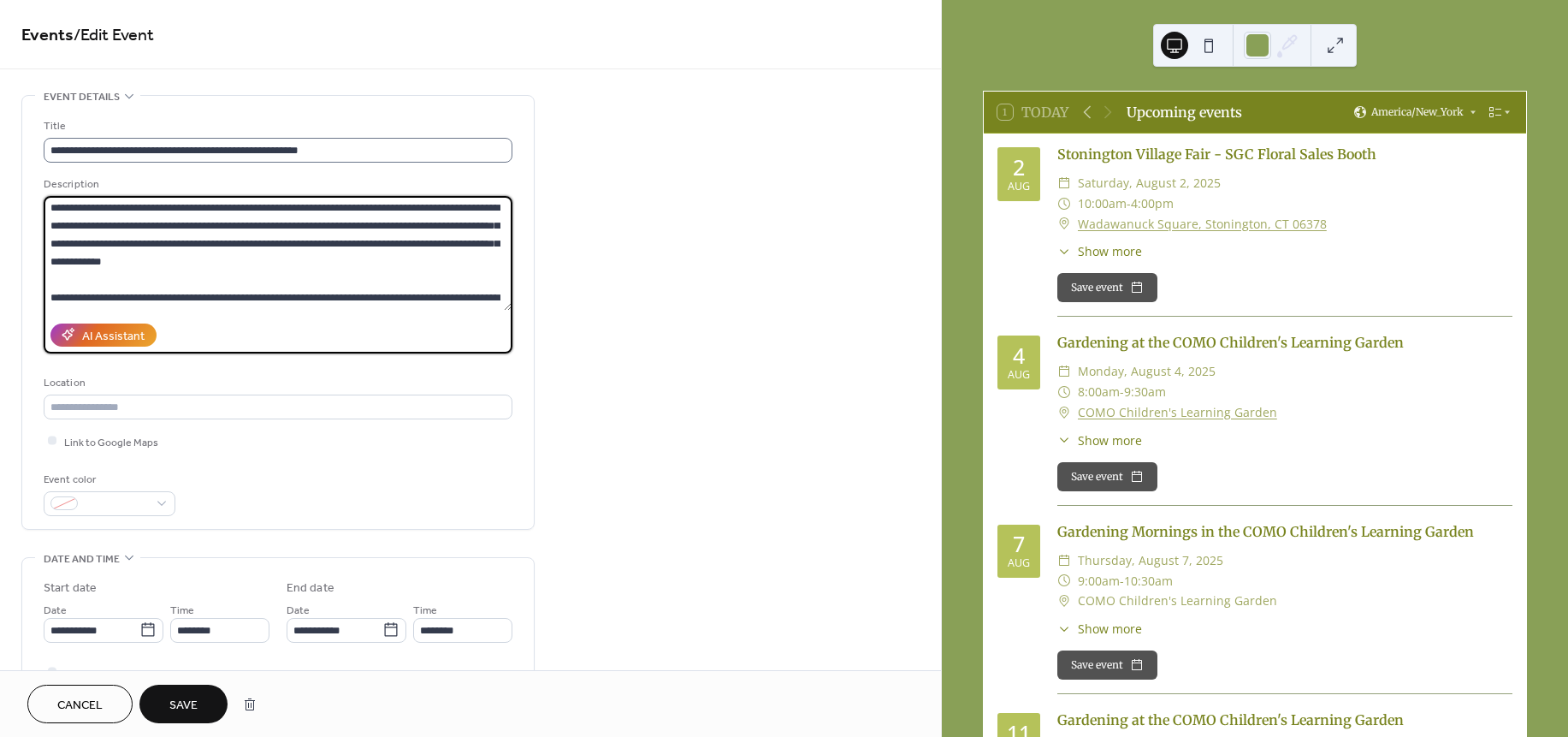 type on "**********" 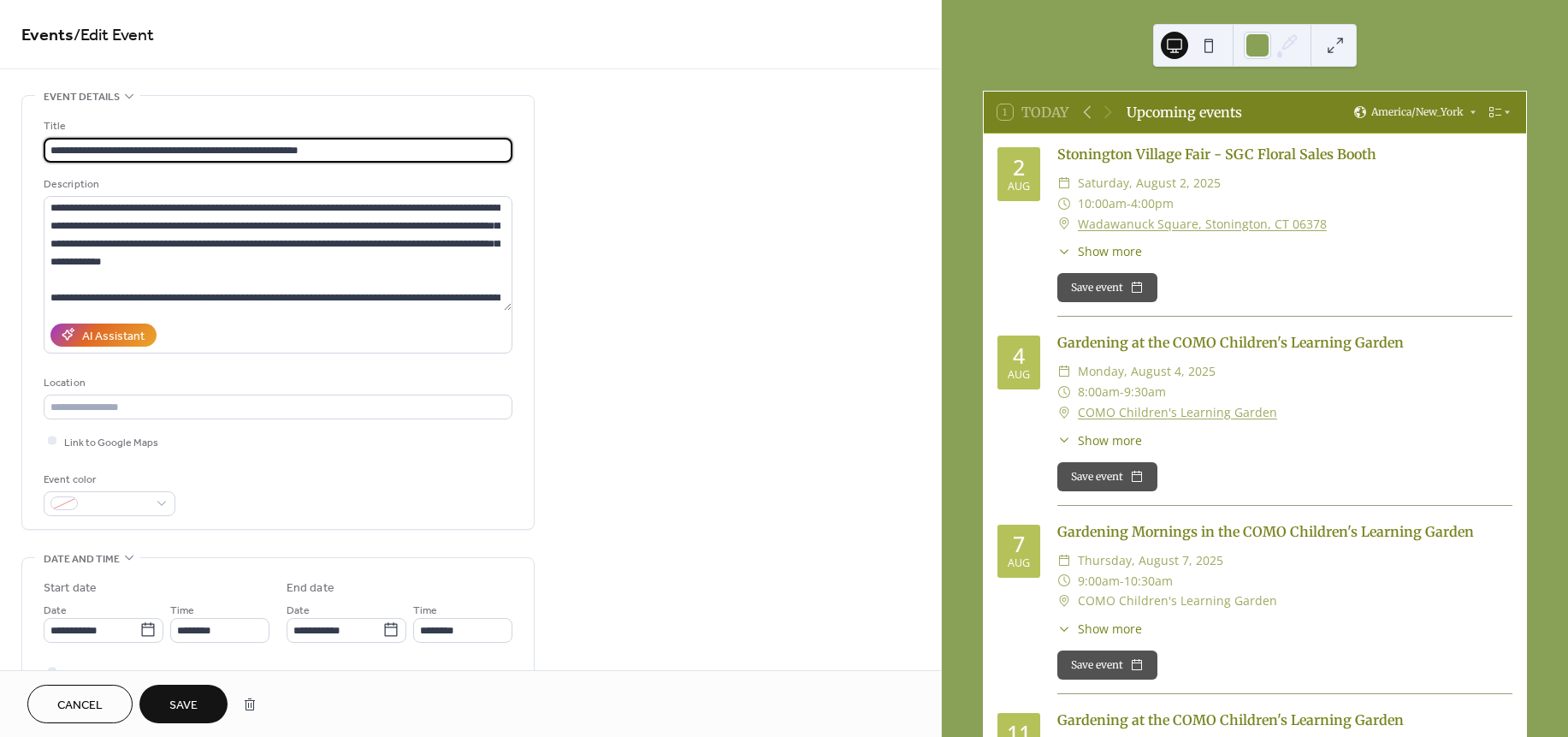 drag, startPoint x: 52, startPoint y: 145, endPoint x: 221, endPoint y: 157, distance: 169.4255 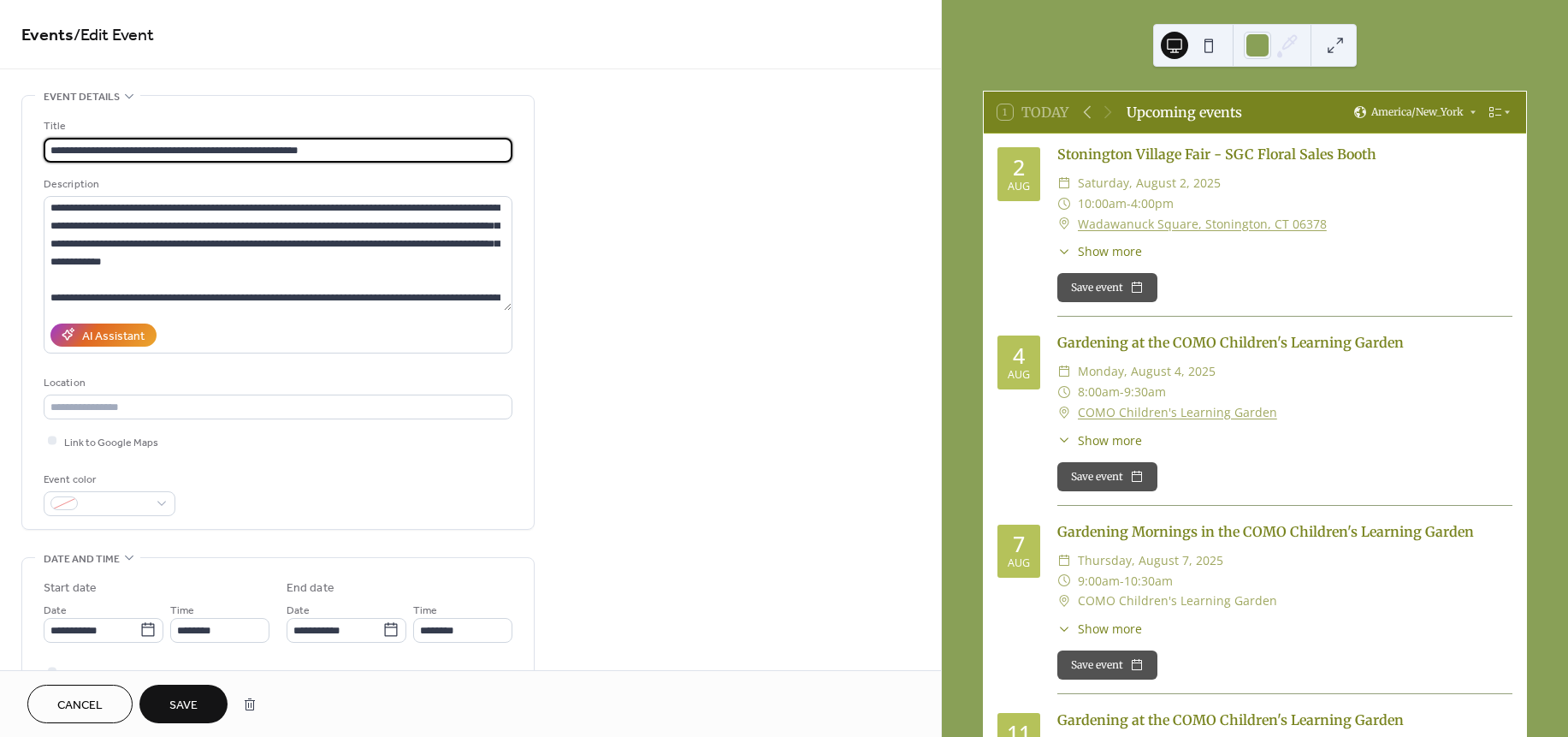 click on "**********" at bounding box center [278, 150] 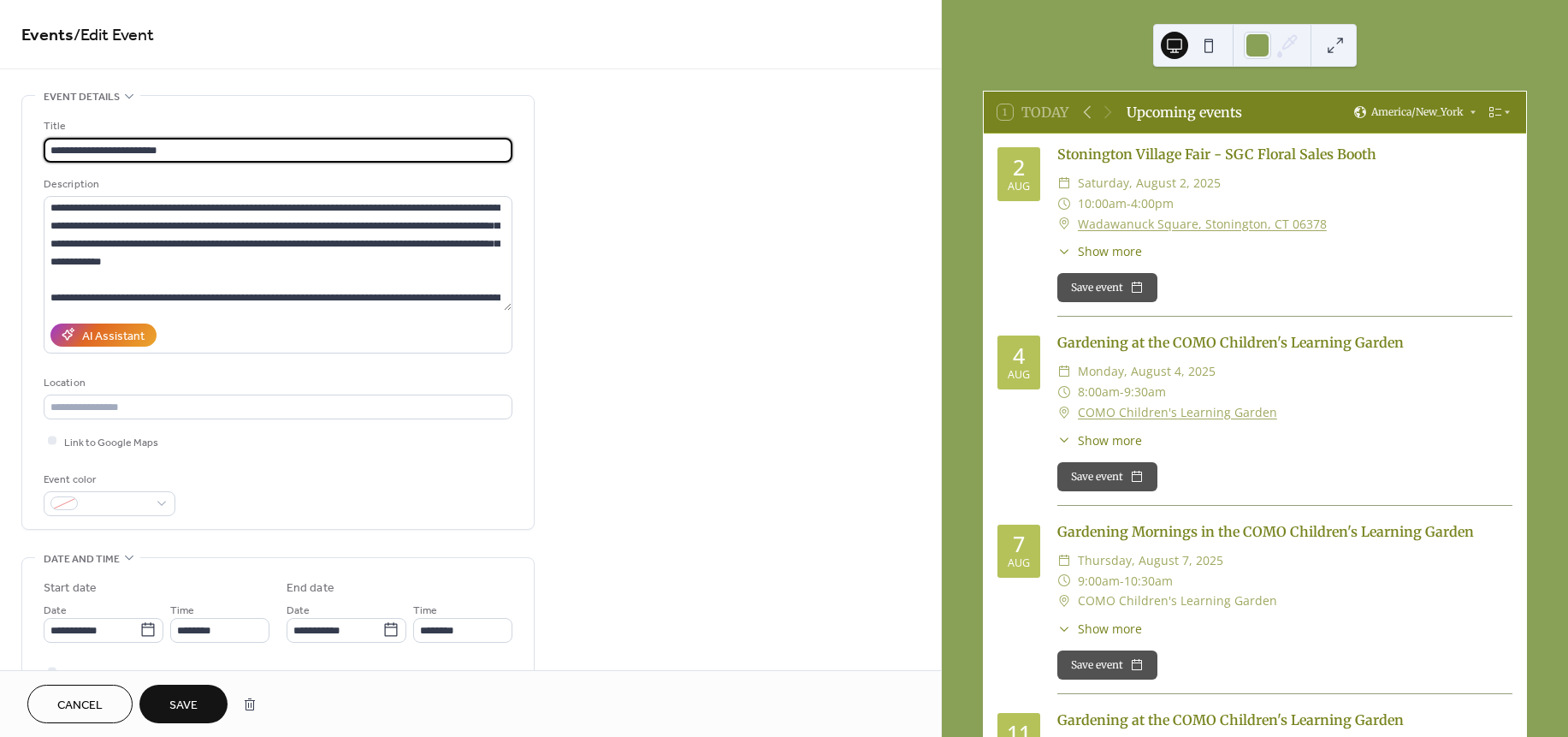 click on "**********" at bounding box center (278, 150) 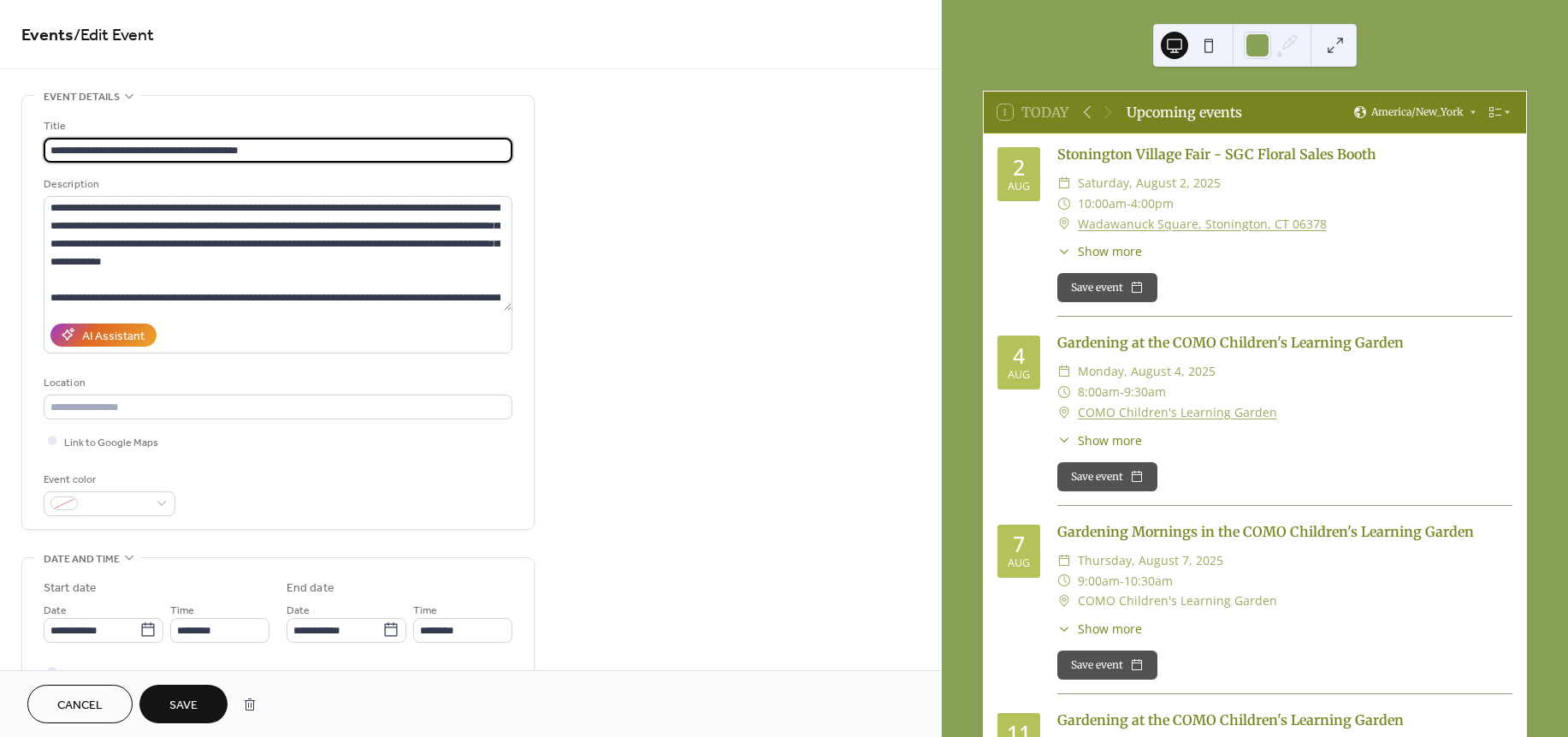 click on "**********" at bounding box center (278, 150) 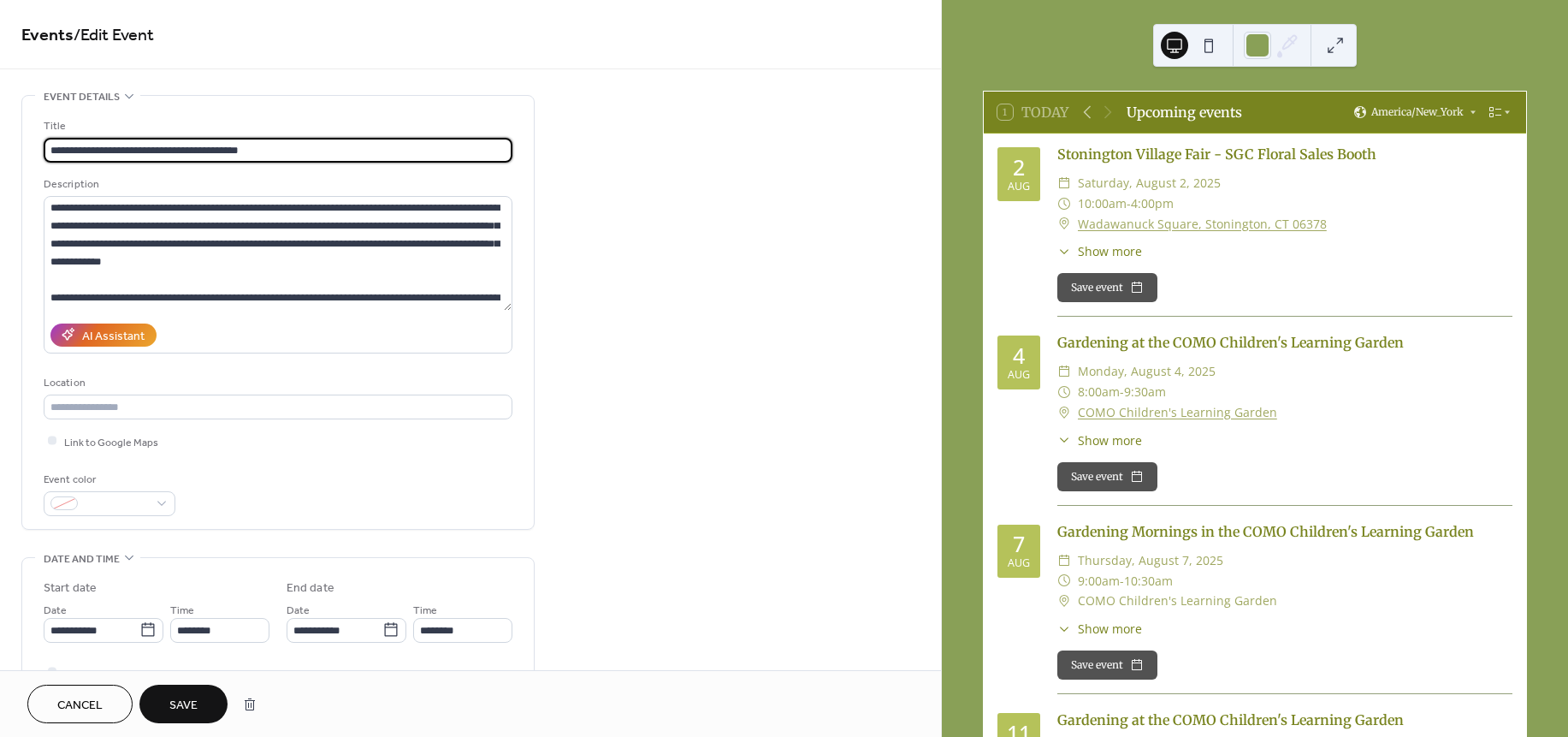click on "**********" at bounding box center [278, 150] 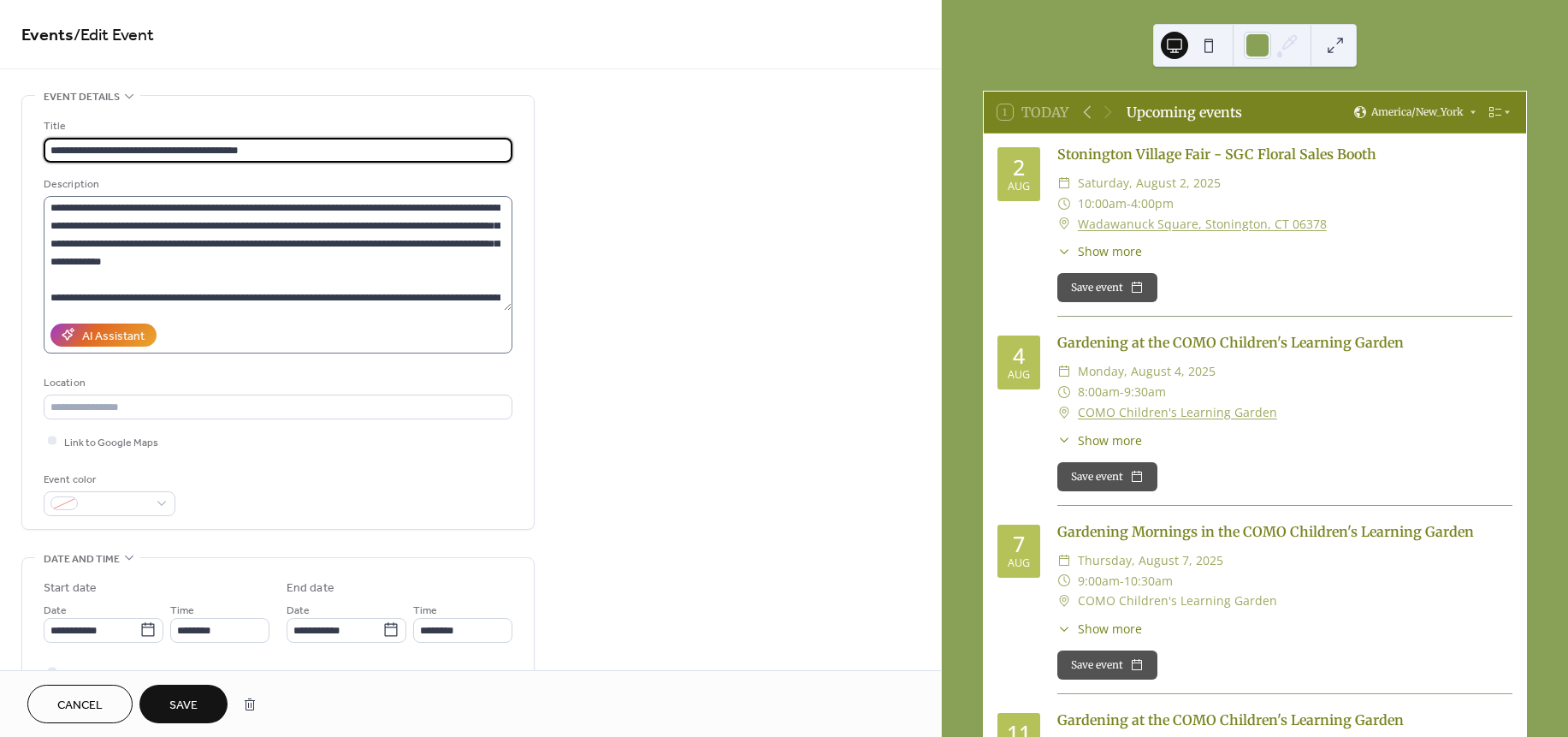 type on "**********" 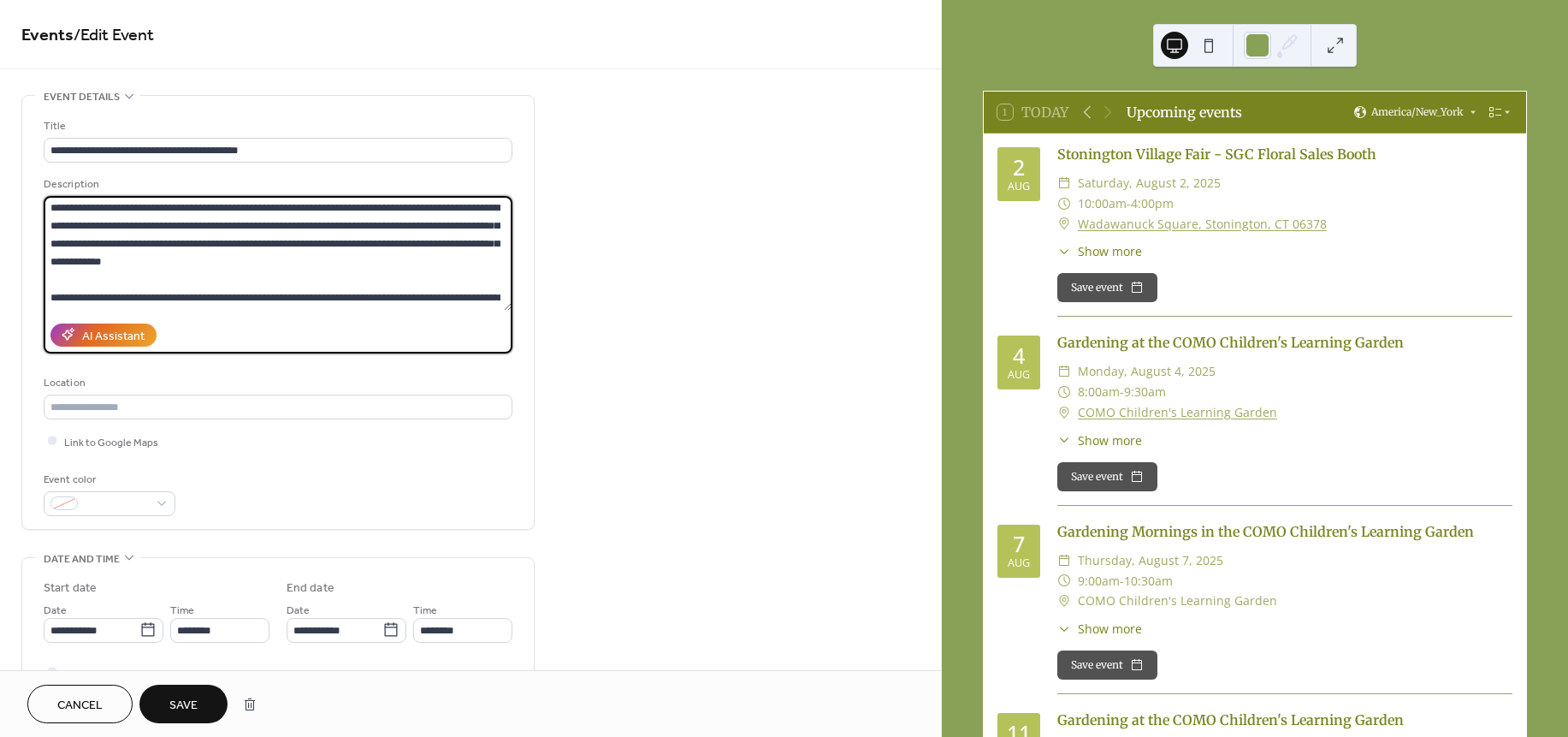 click on "**********" at bounding box center [277, 253] 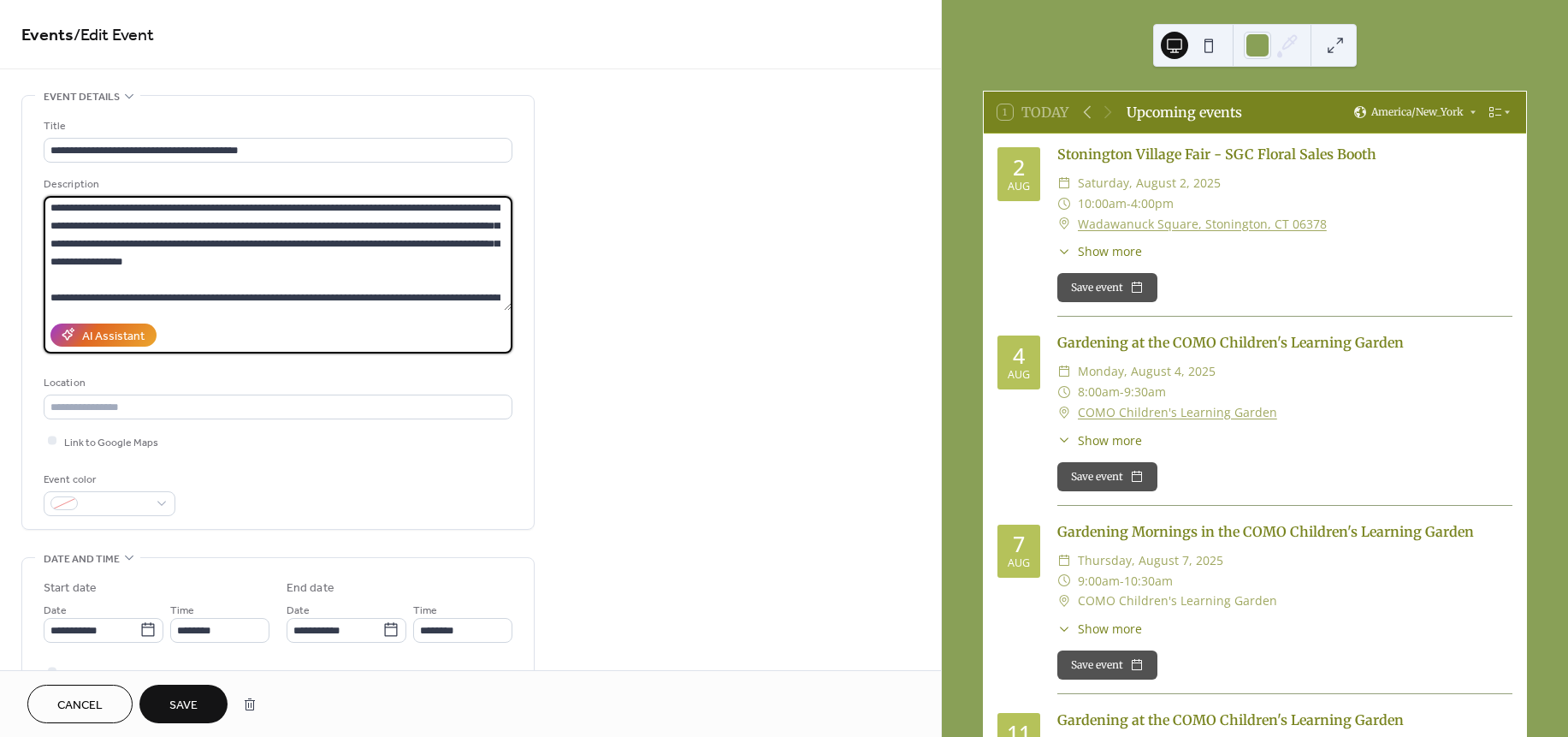 click on "**********" at bounding box center [277, 253] 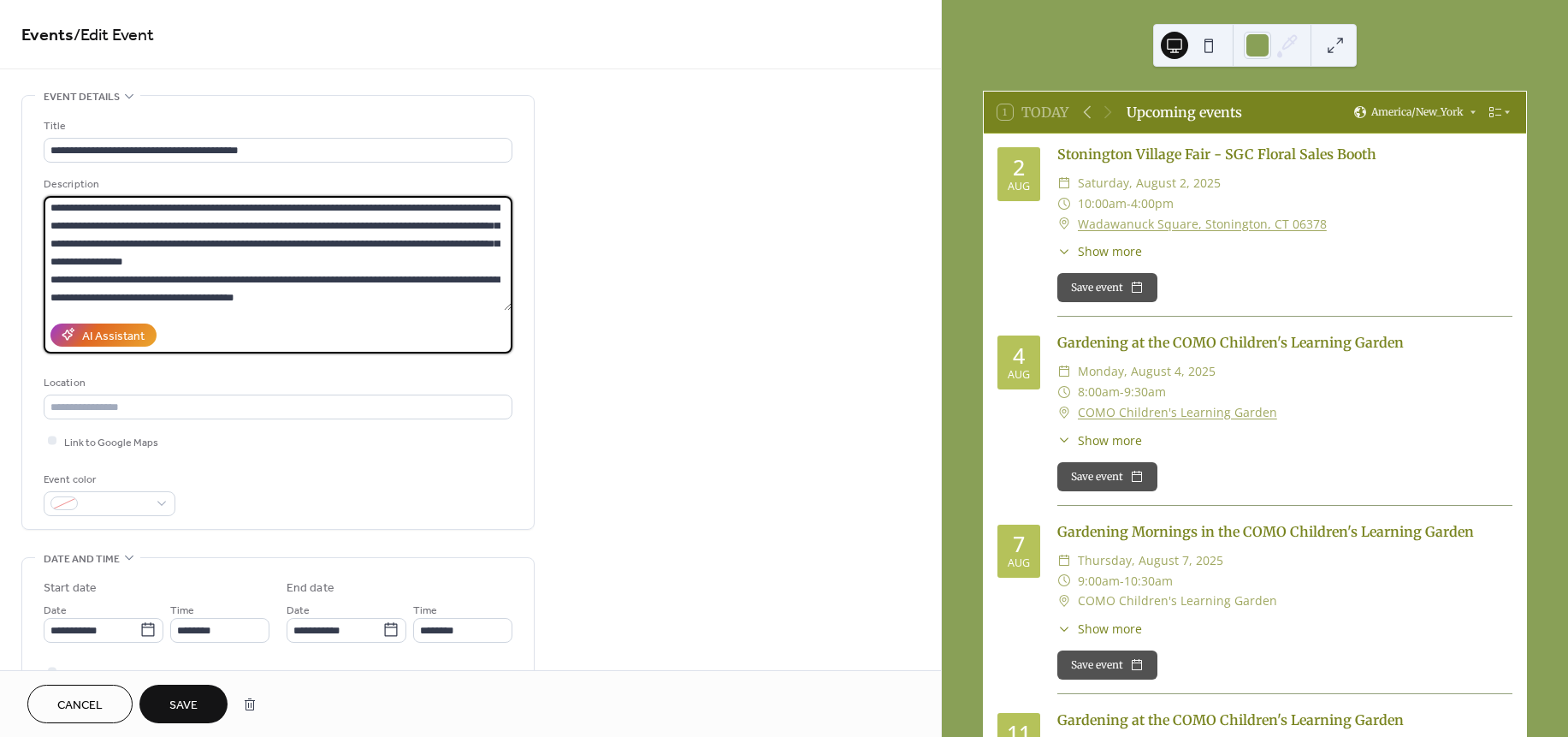 scroll, scrollTop: 0, scrollLeft: 0, axis: both 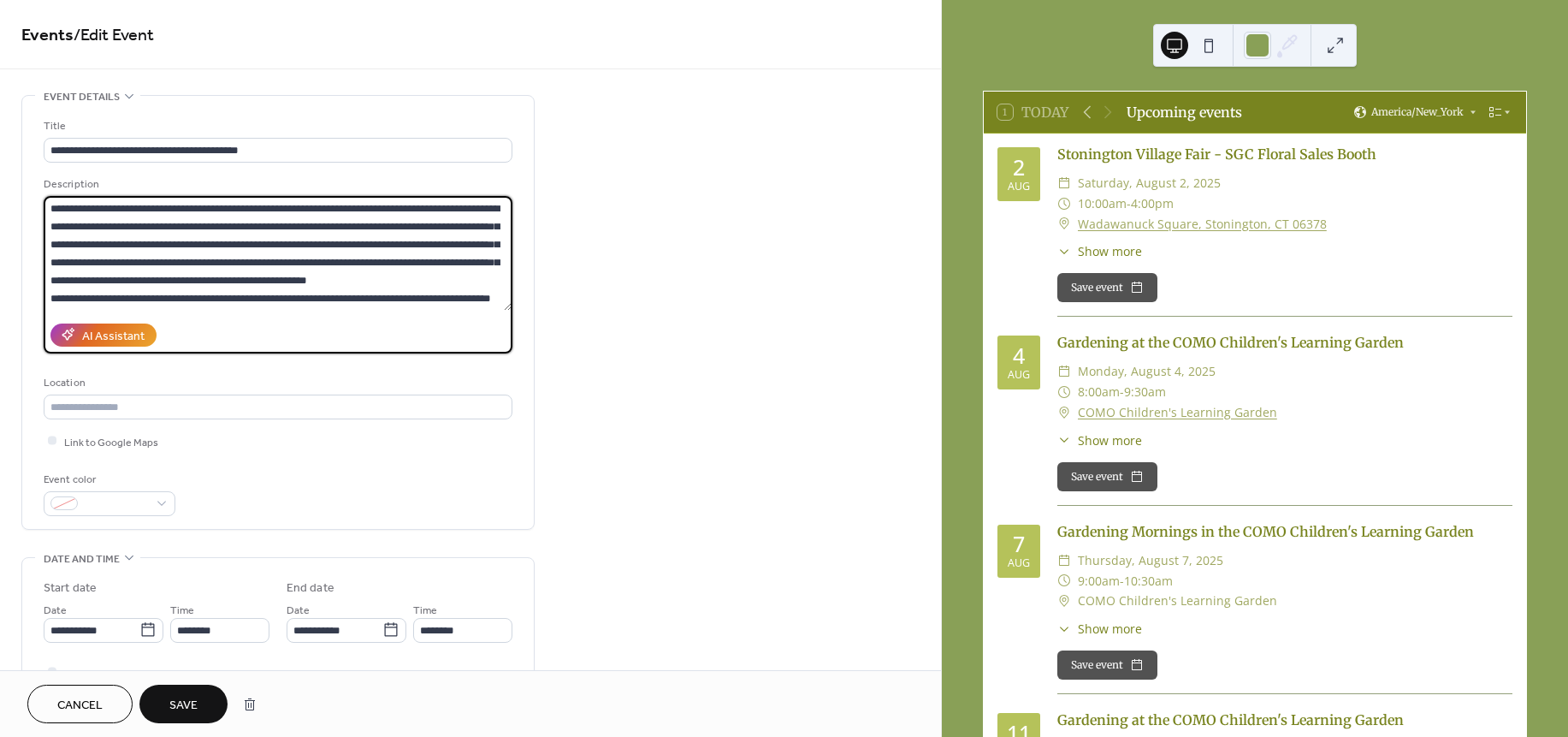click on "**********" at bounding box center (277, 253) 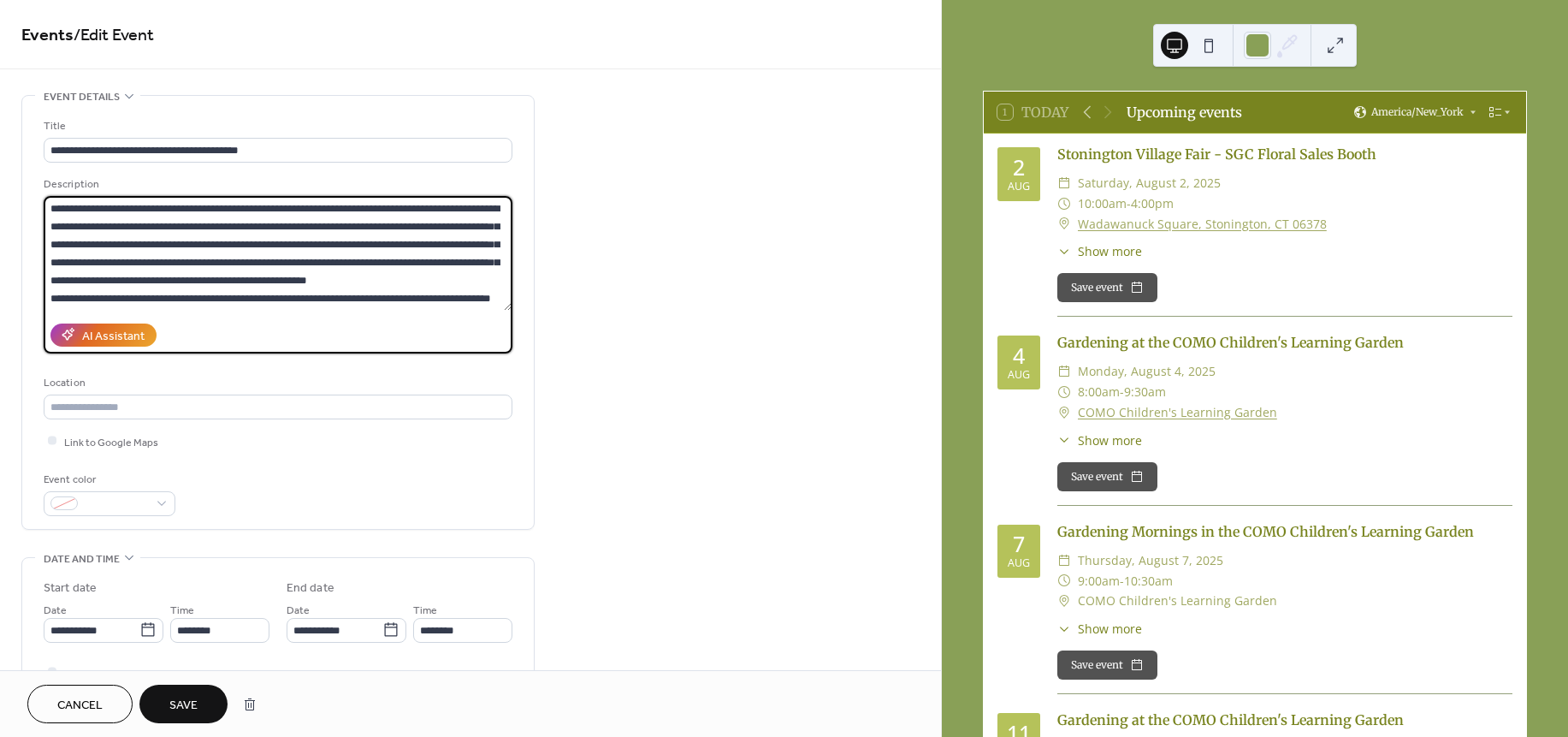 drag, startPoint x: 470, startPoint y: 298, endPoint x: 31, endPoint y: 301, distance: 439.01025 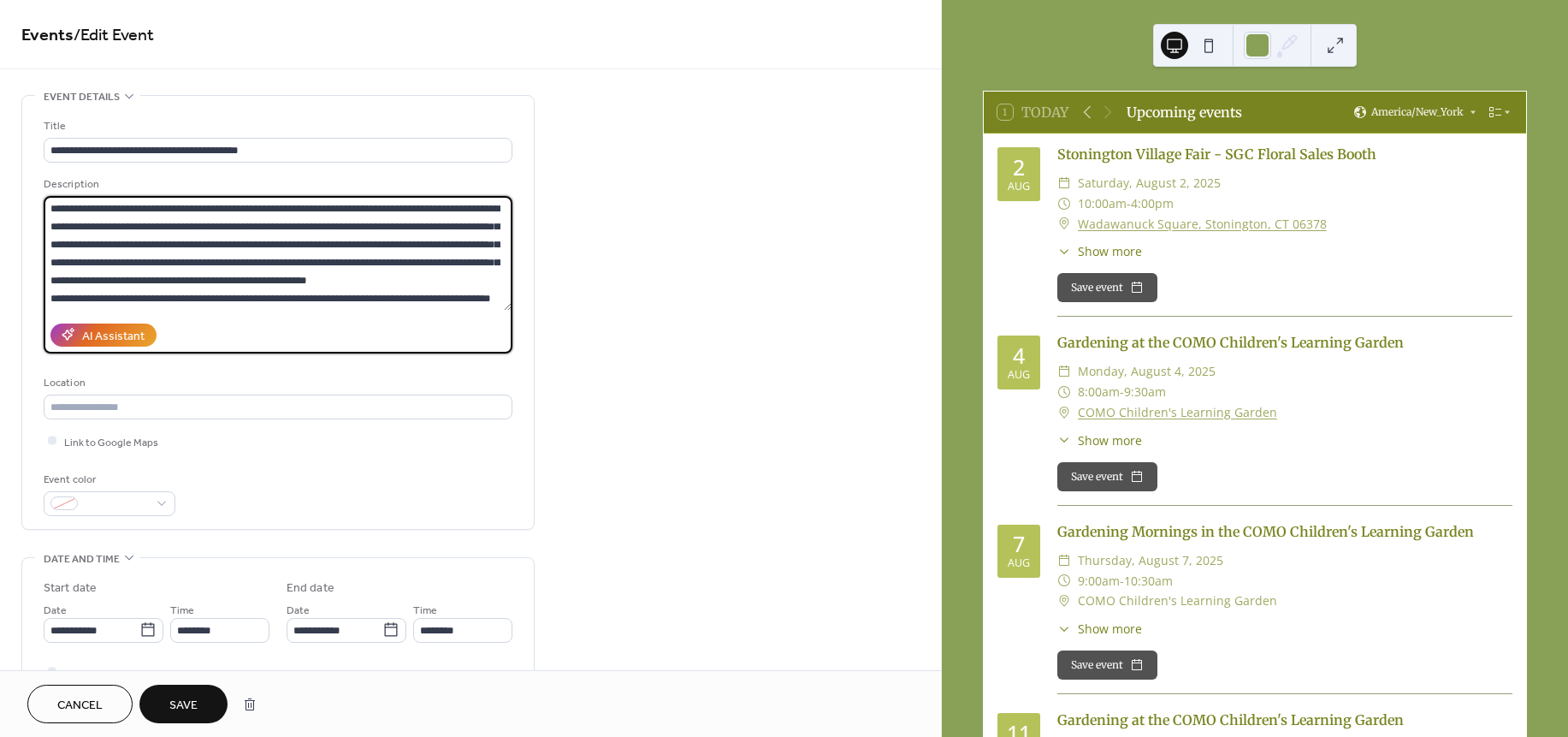 click on "**********" at bounding box center (278, 312) 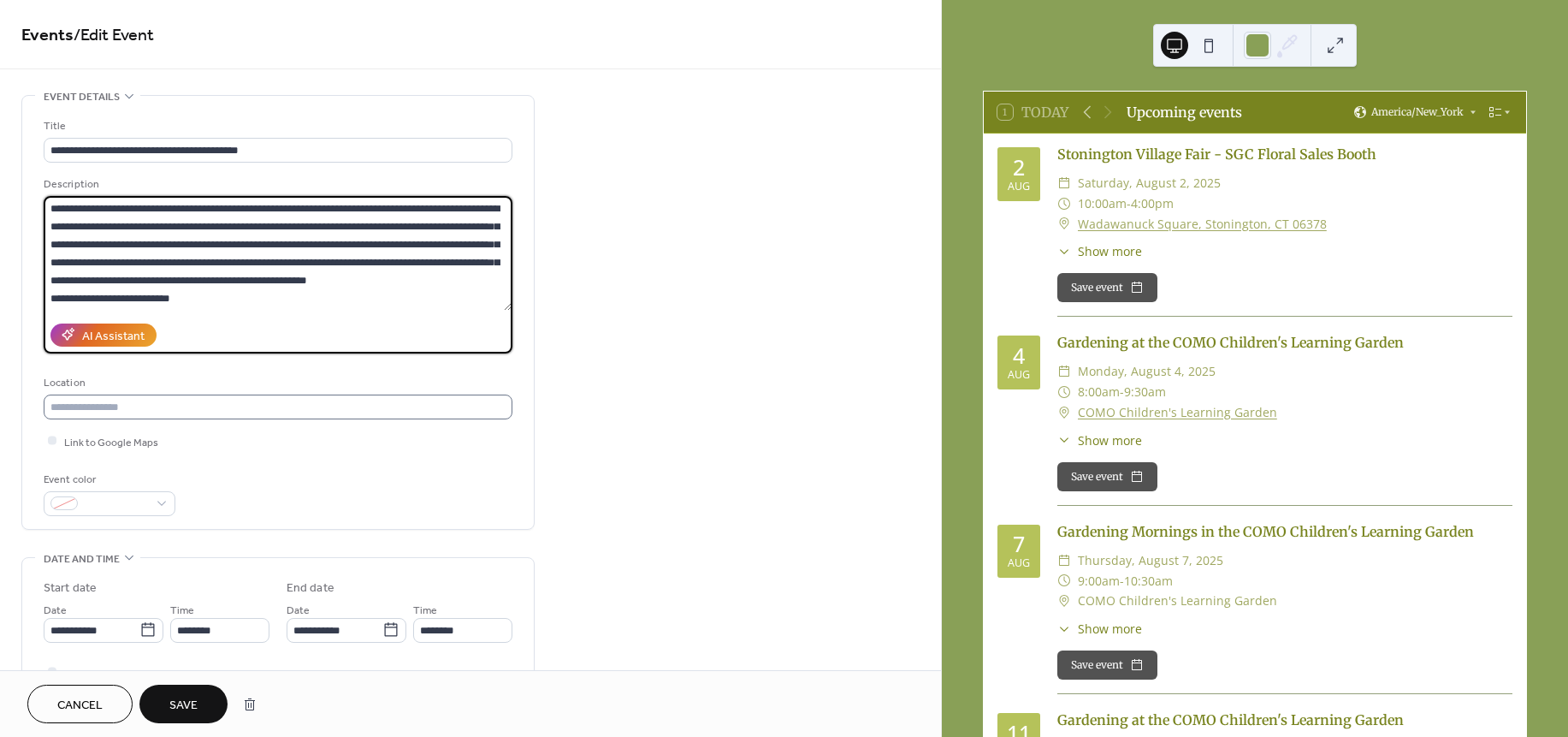 type on "**********" 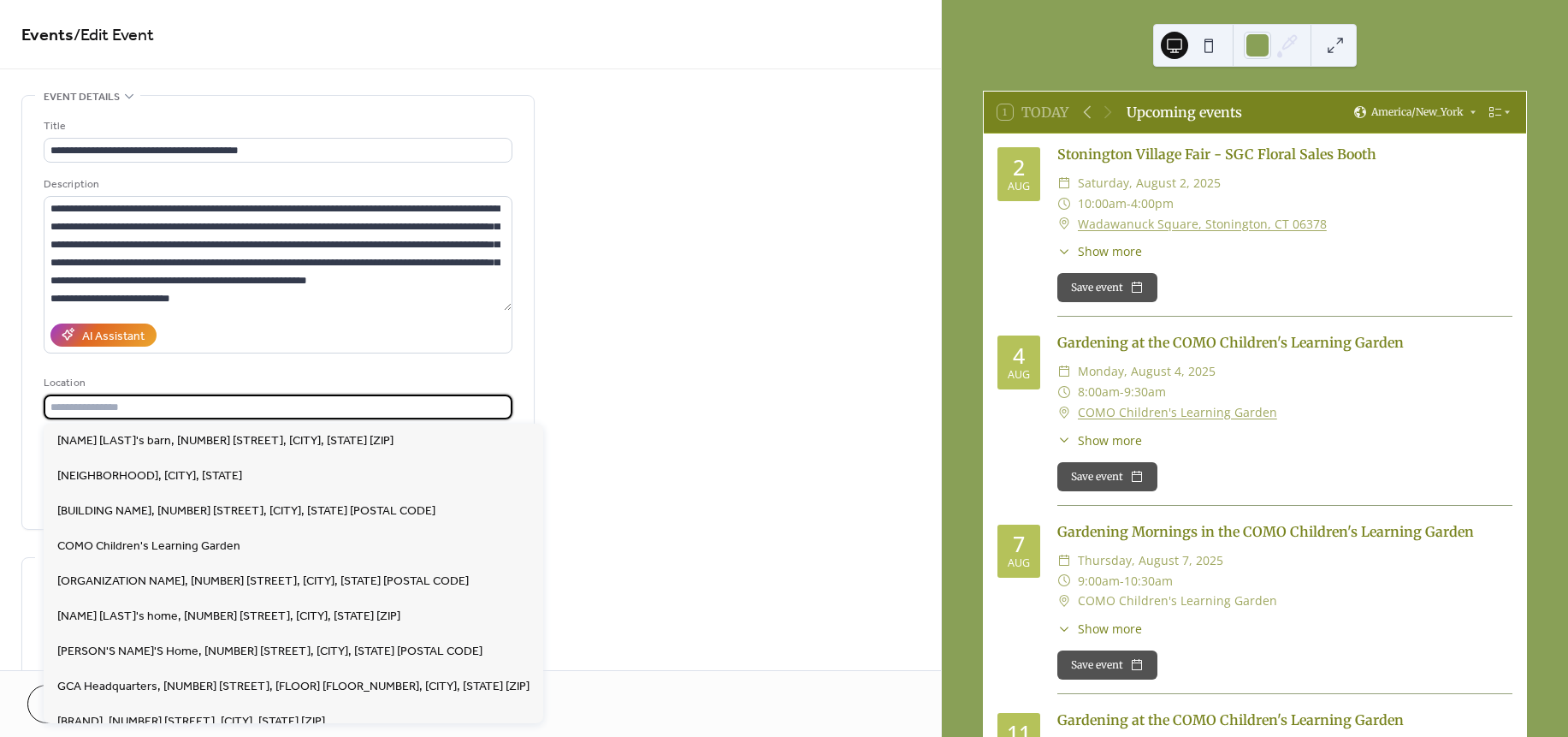 click at bounding box center [278, 407] 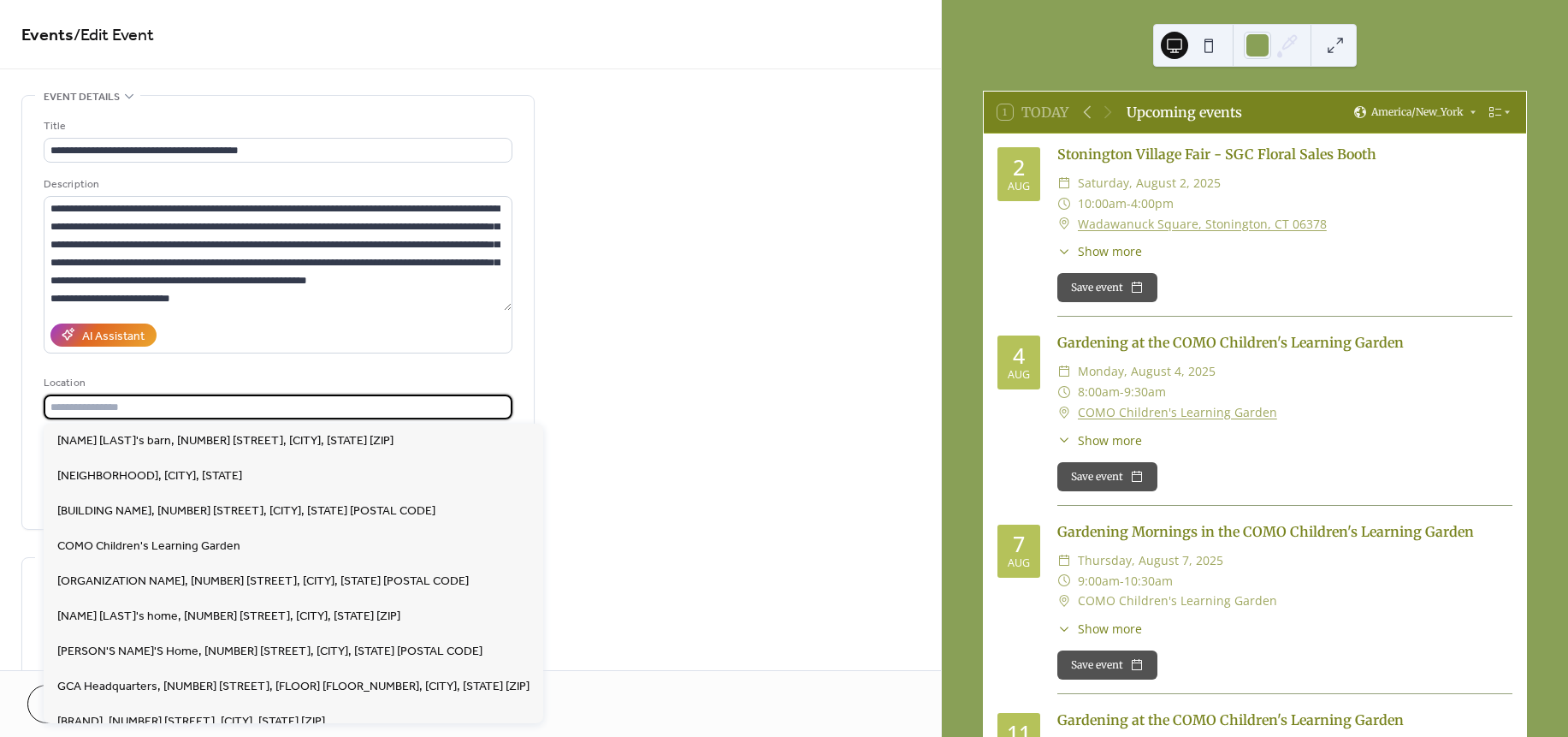 type on "*" 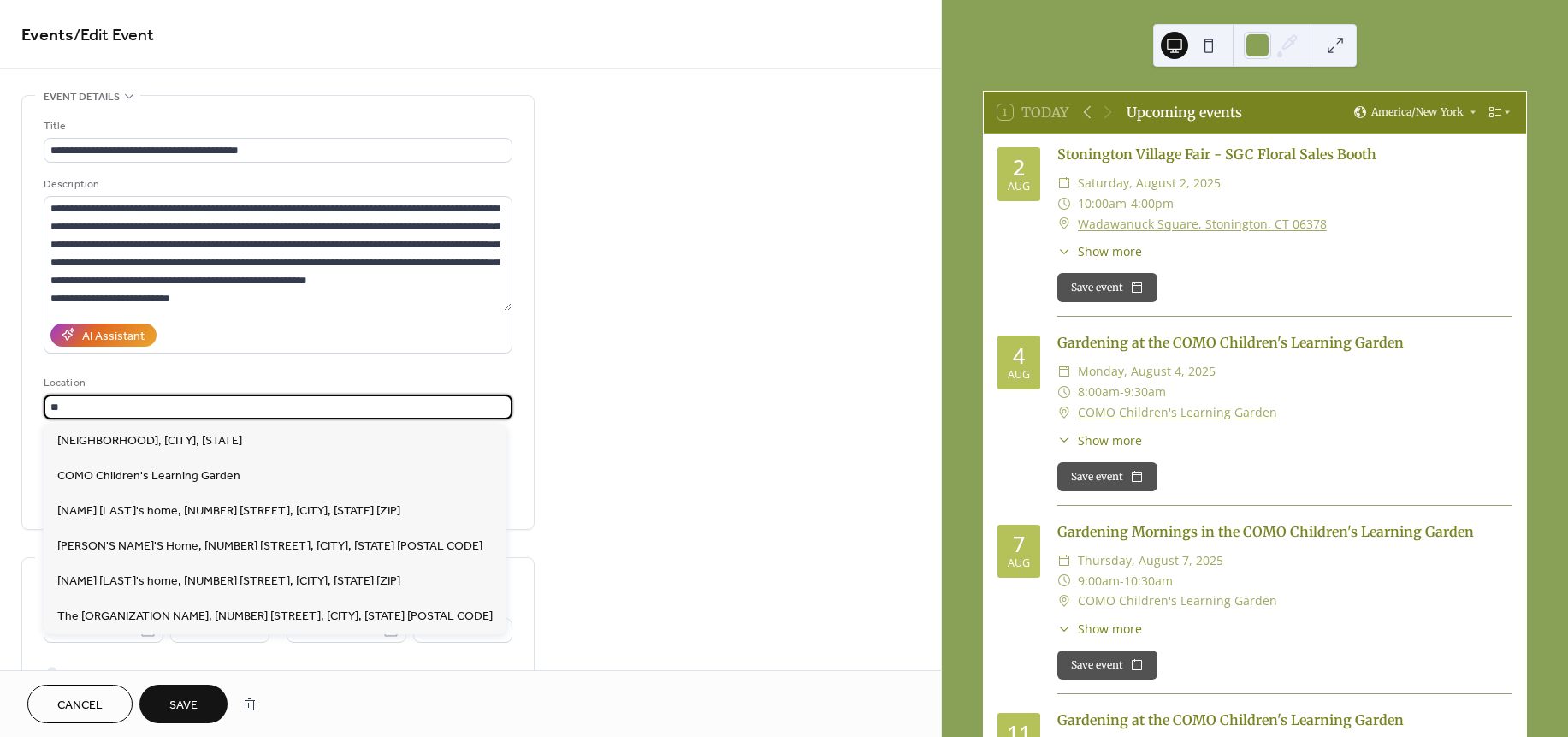 type on "*" 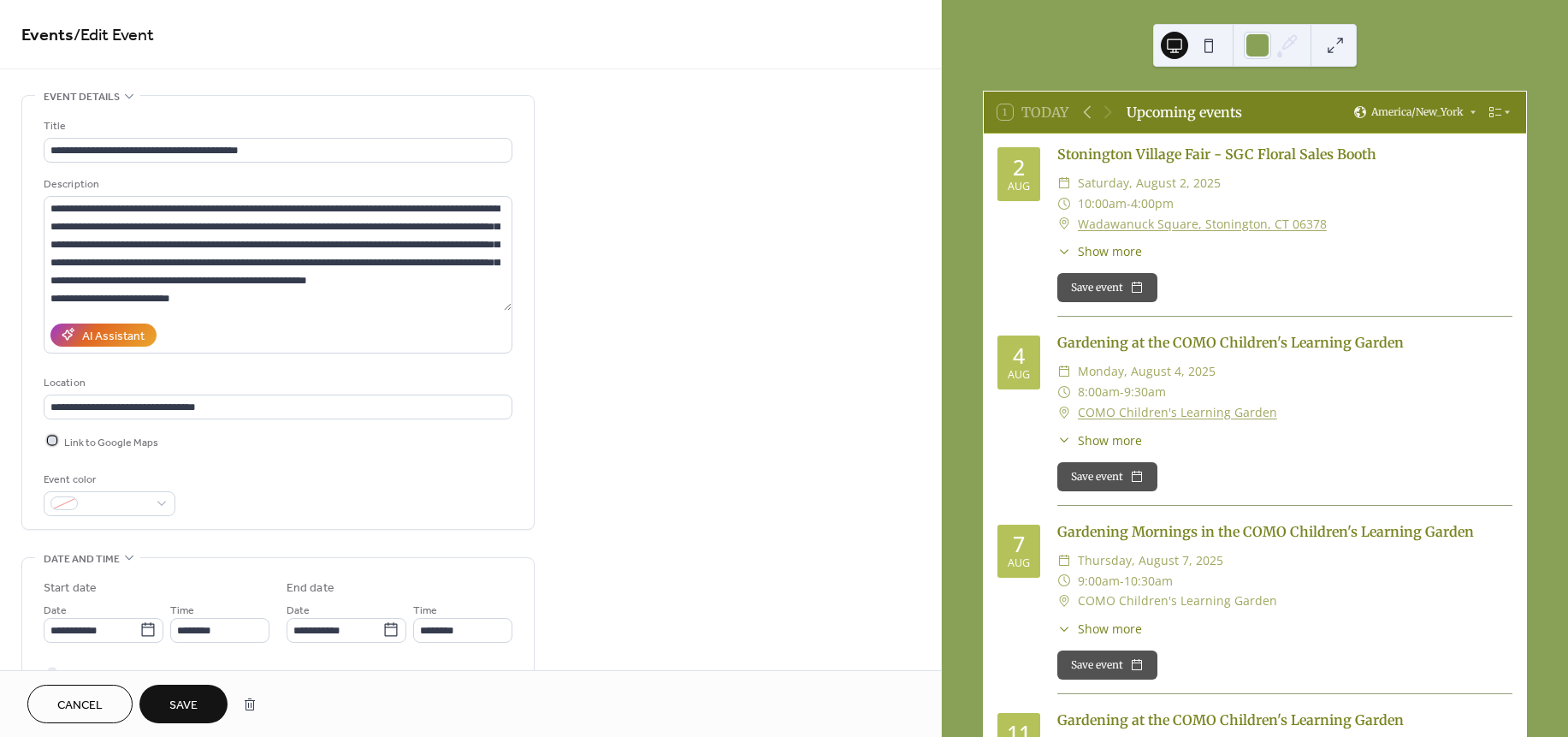 click 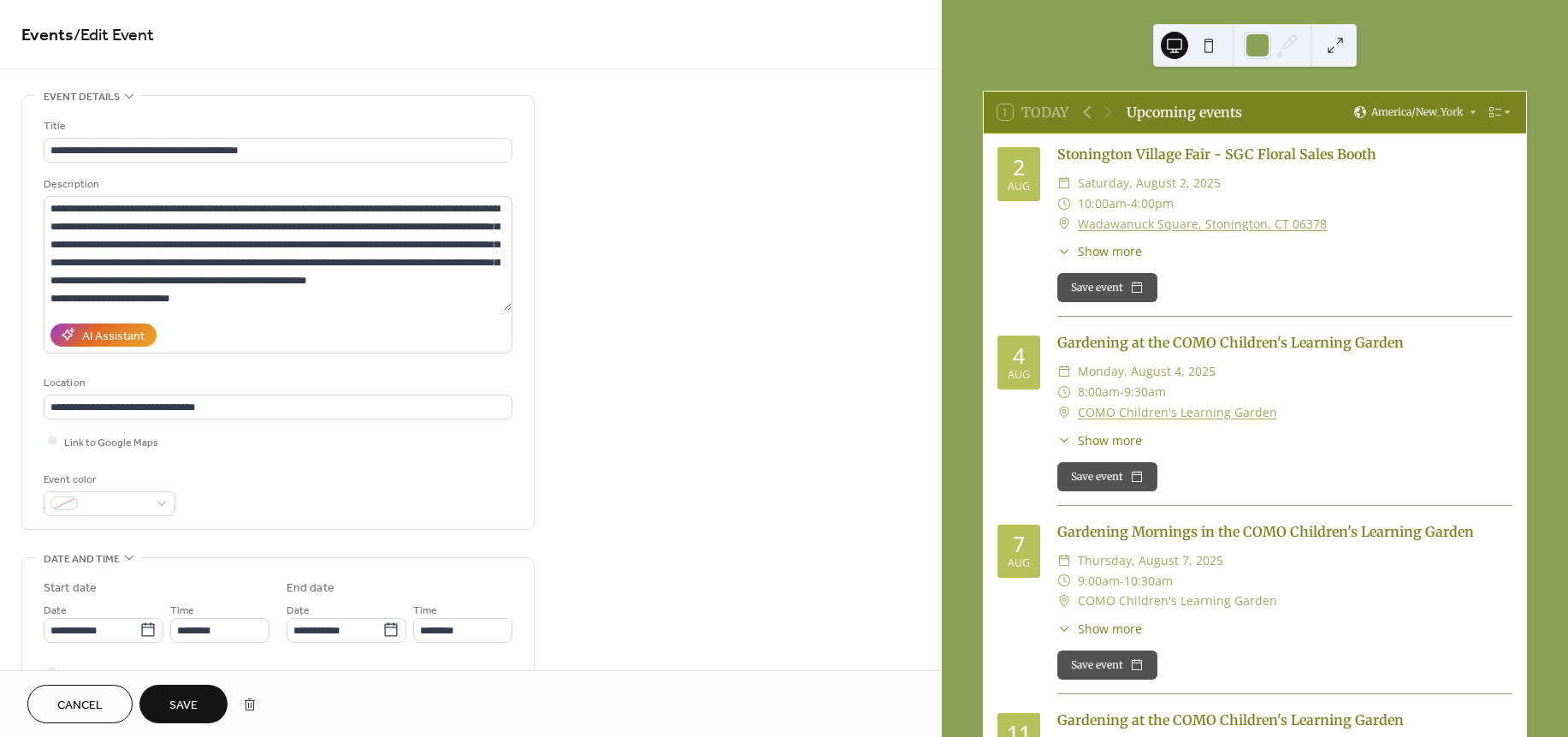 click on "**********" at bounding box center [278, 317] 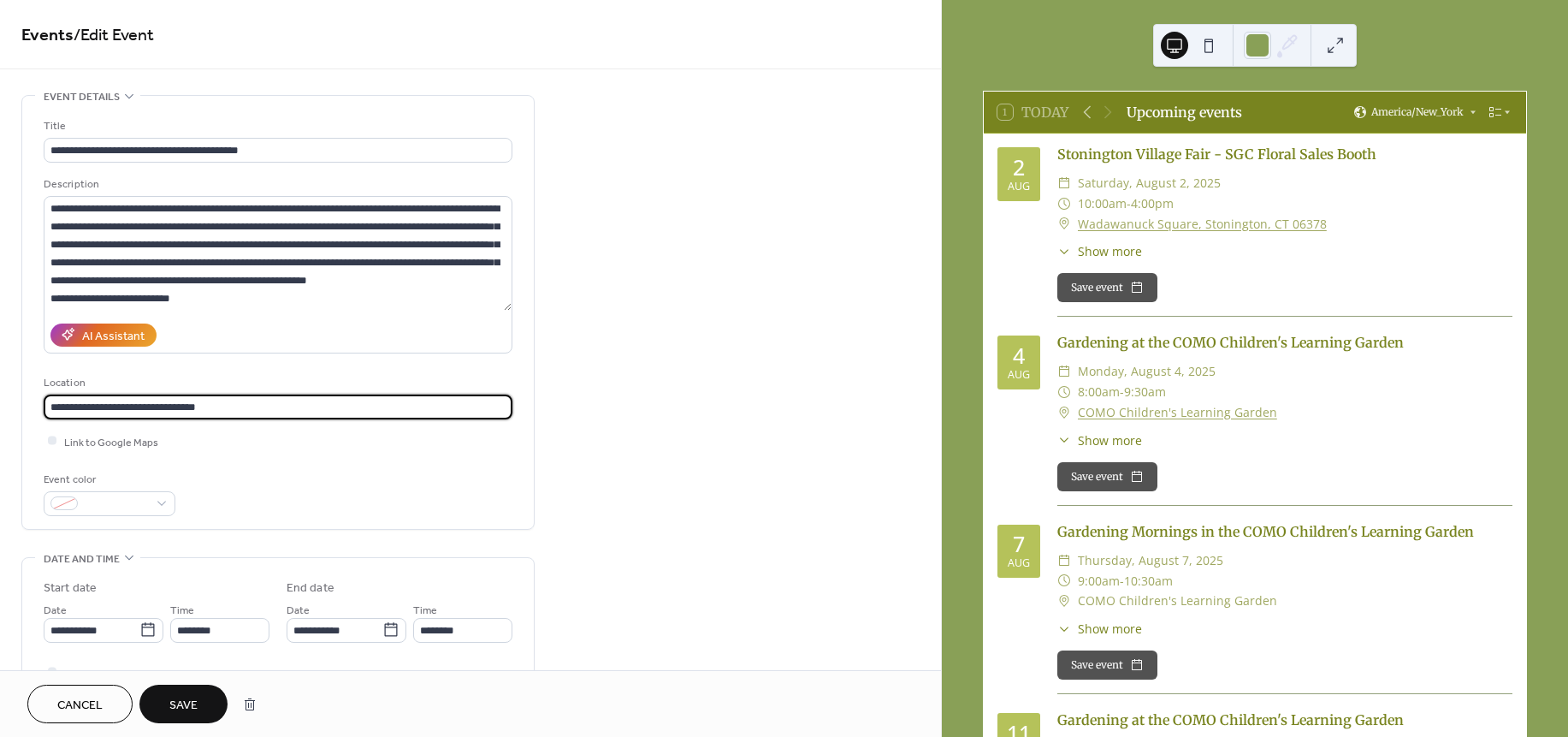 click on "**********" at bounding box center [278, 407] 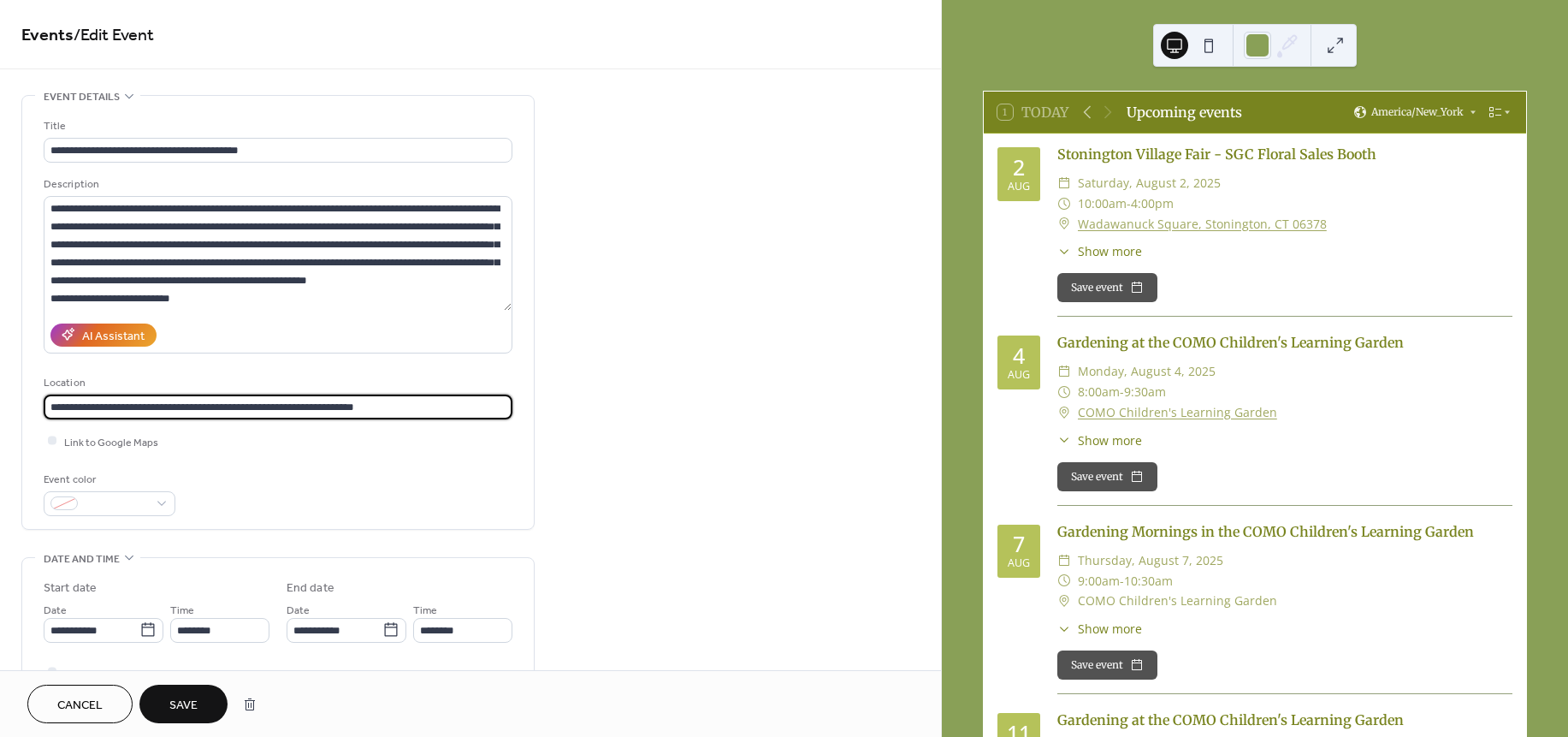 type on "**********" 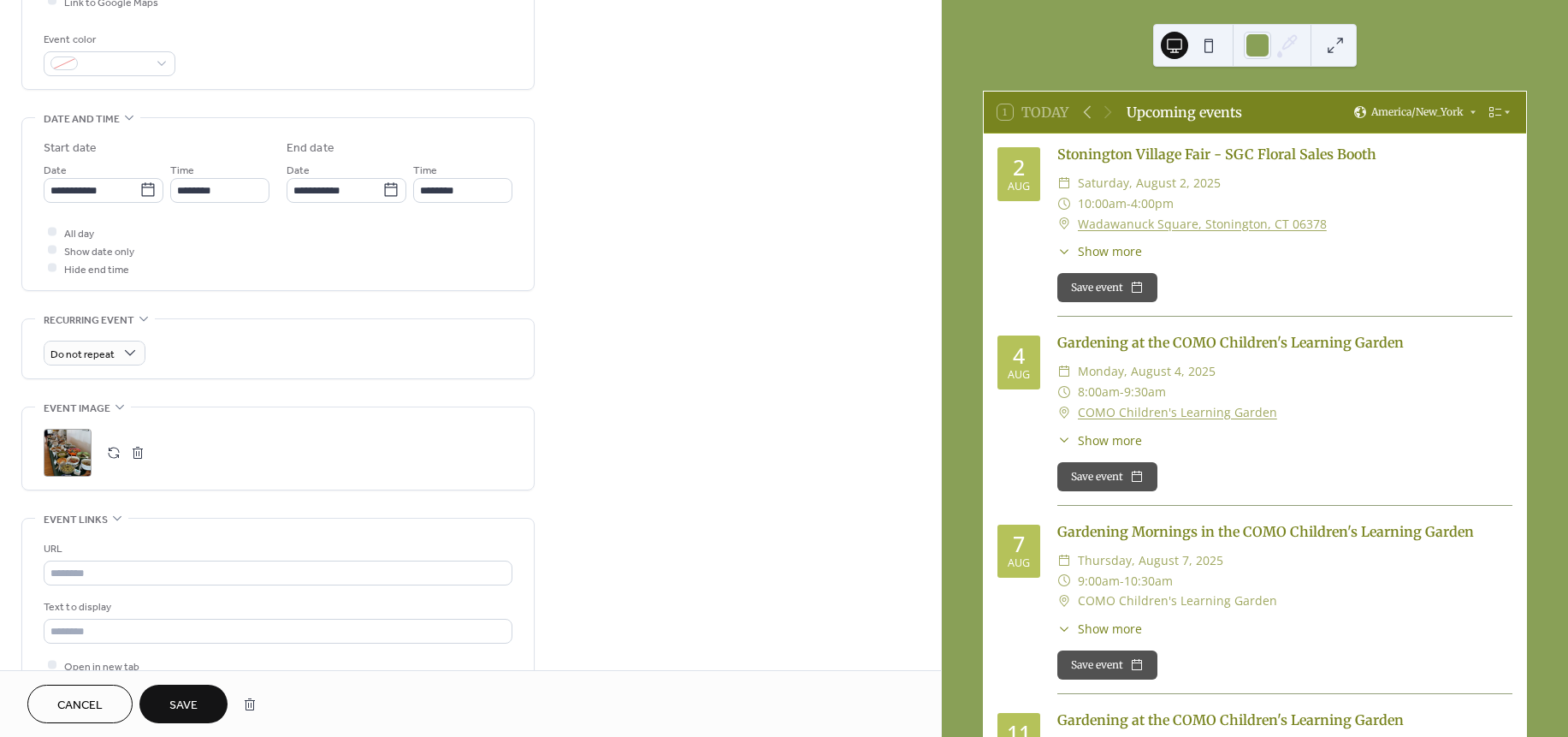 scroll, scrollTop: 484, scrollLeft: 0, axis: vertical 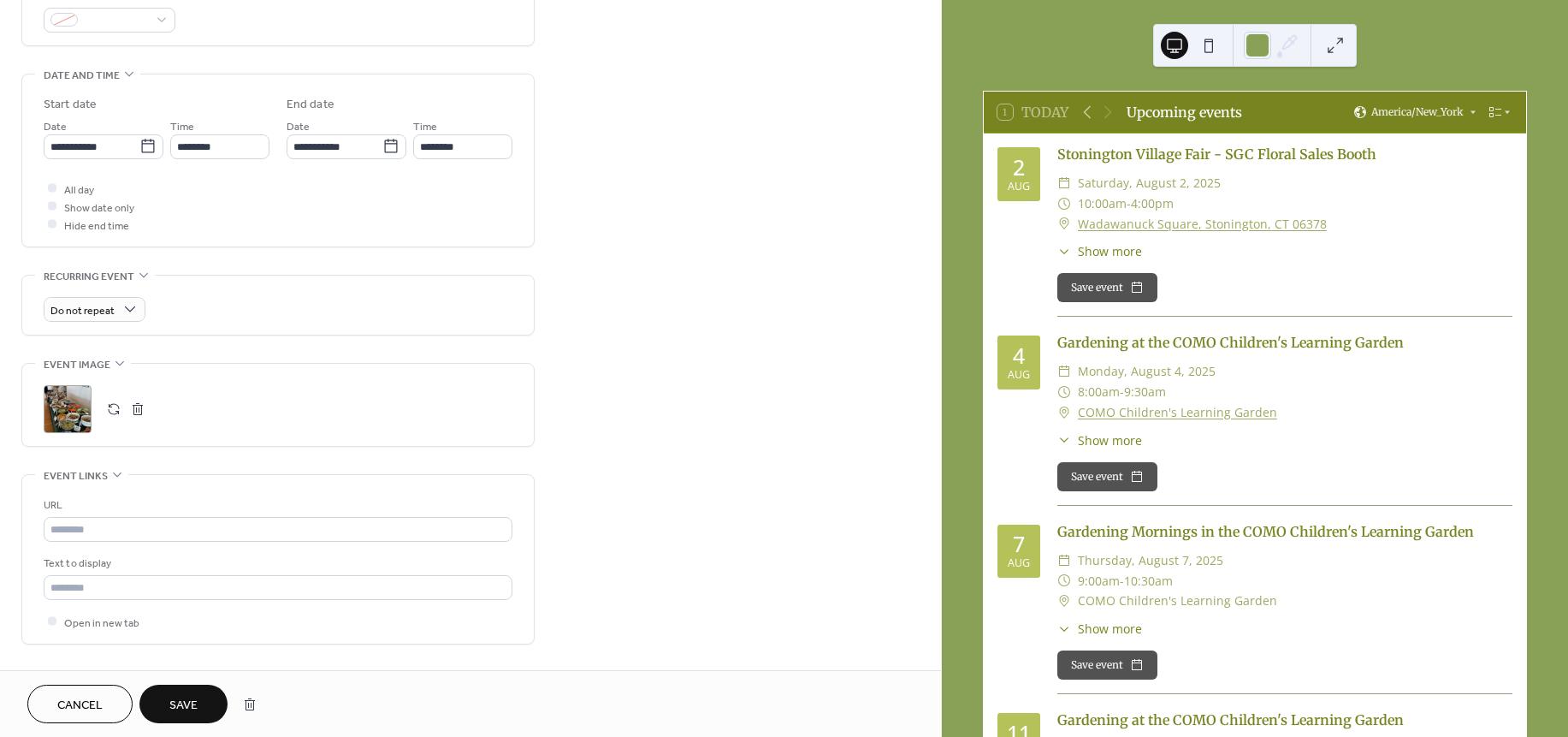 click at bounding box center [114, 409] 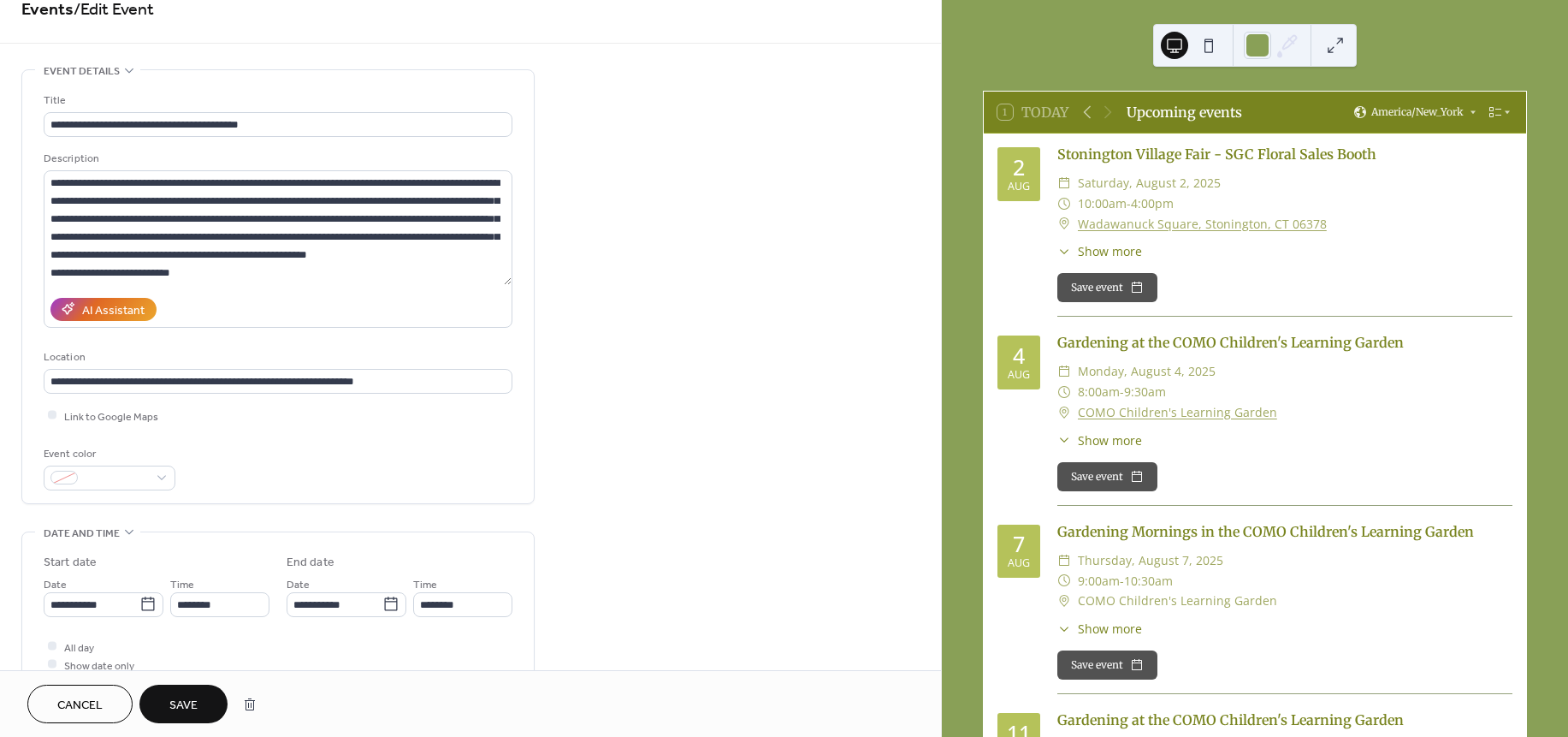 scroll, scrollTop: 0, scrollLeft: 0, axis: both 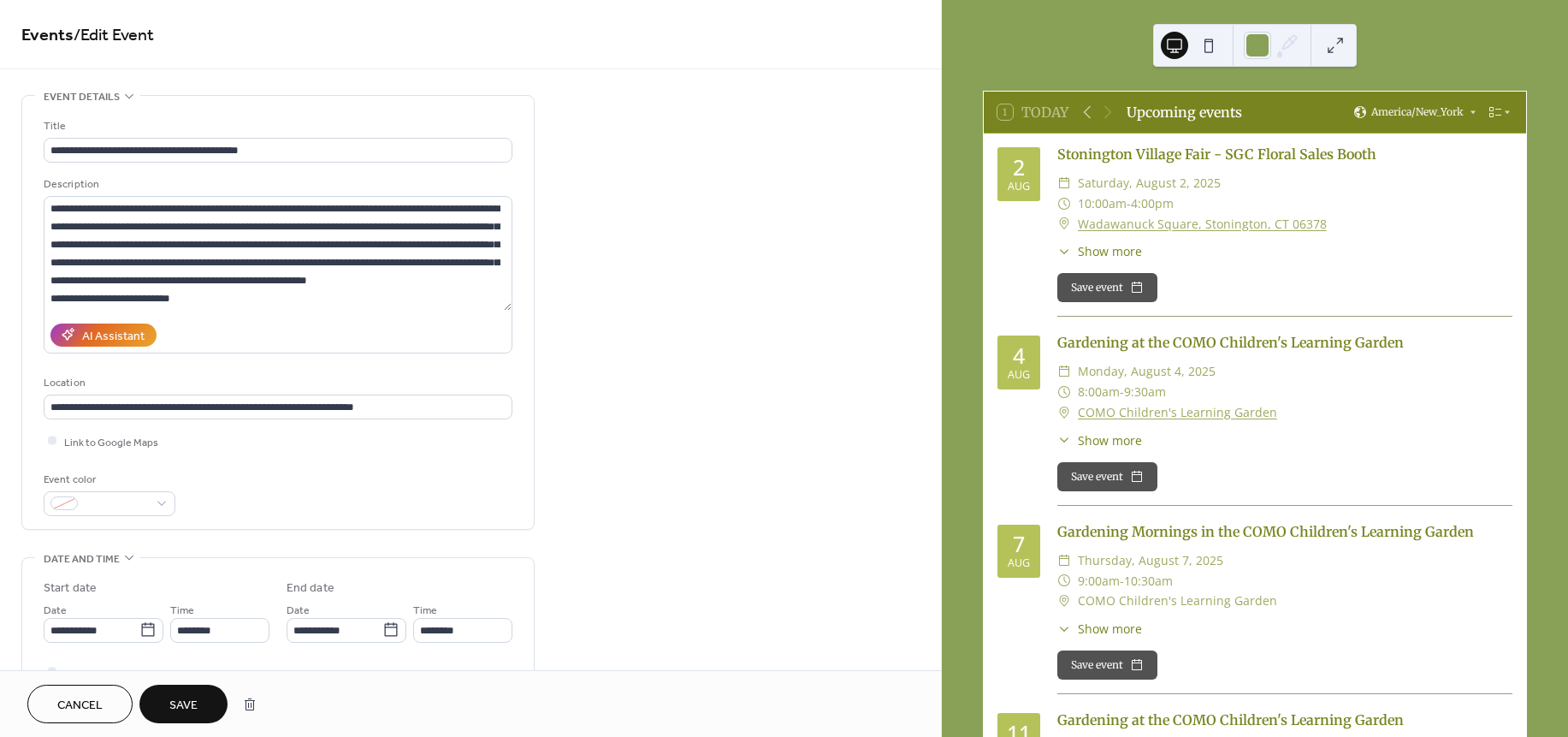 click on "Save" at bounding box center [183, 705] 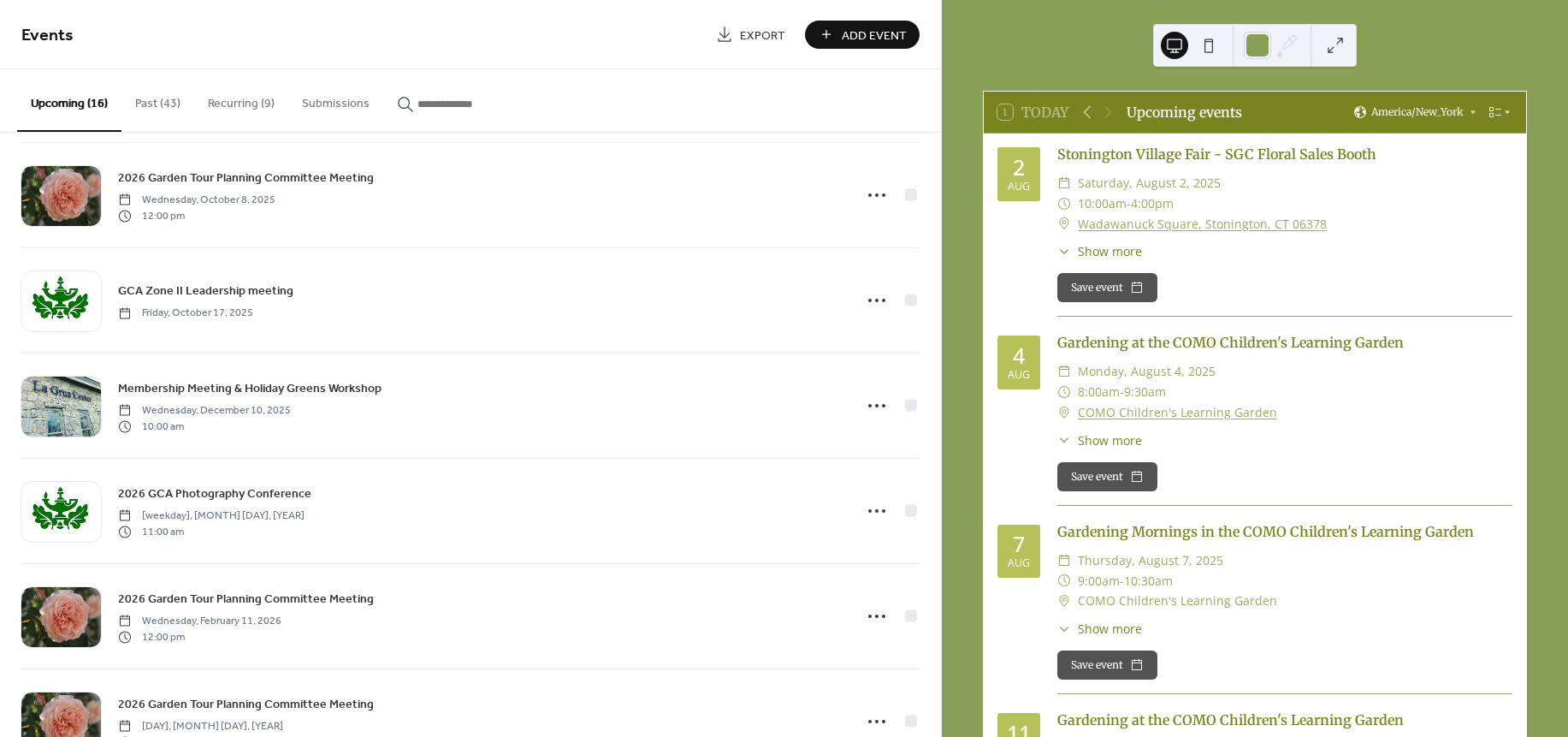 scroll, scrollTop: 562, scrollLeft: 0, axis: vertical 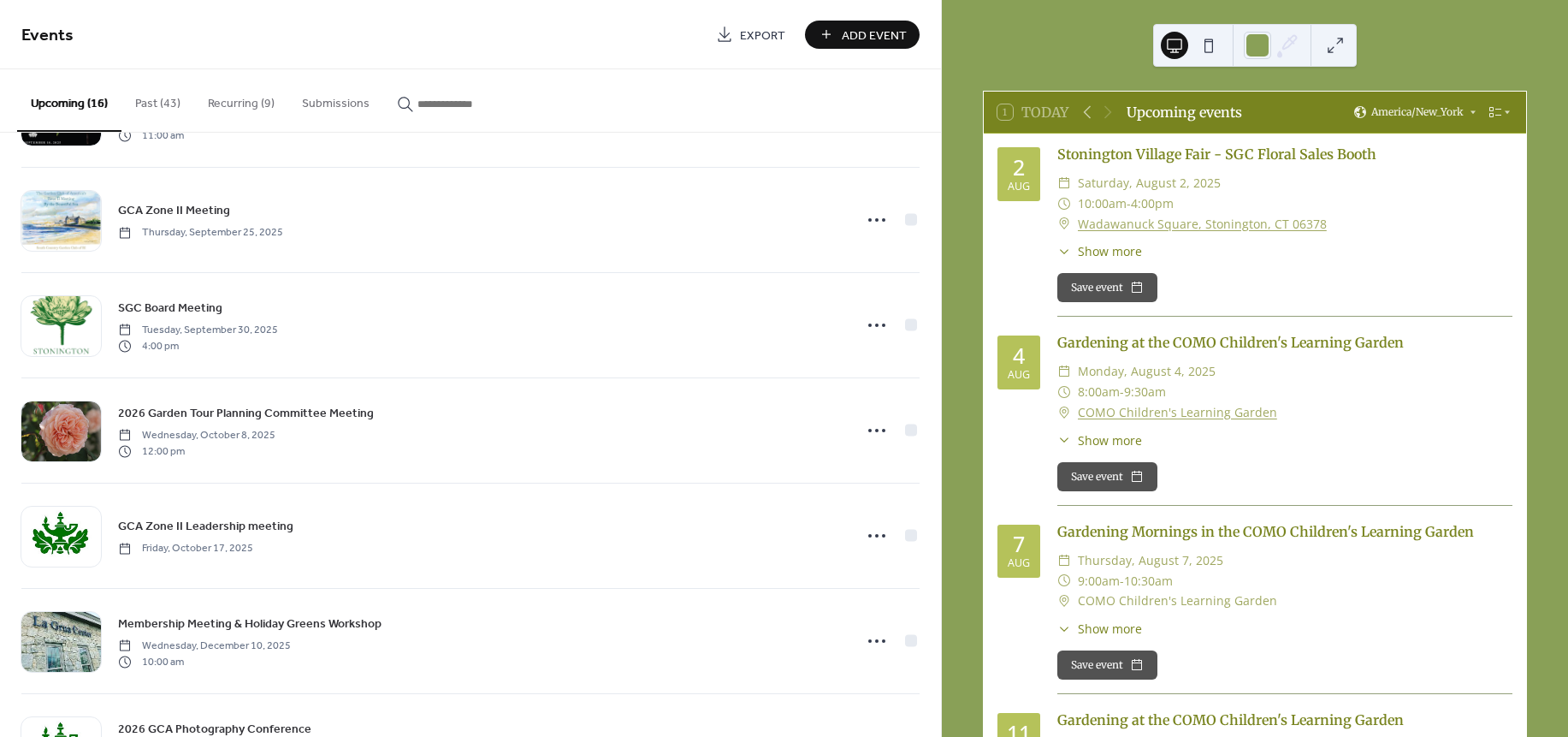 click on "Recurring (9)" at bounding box center [241, 99] 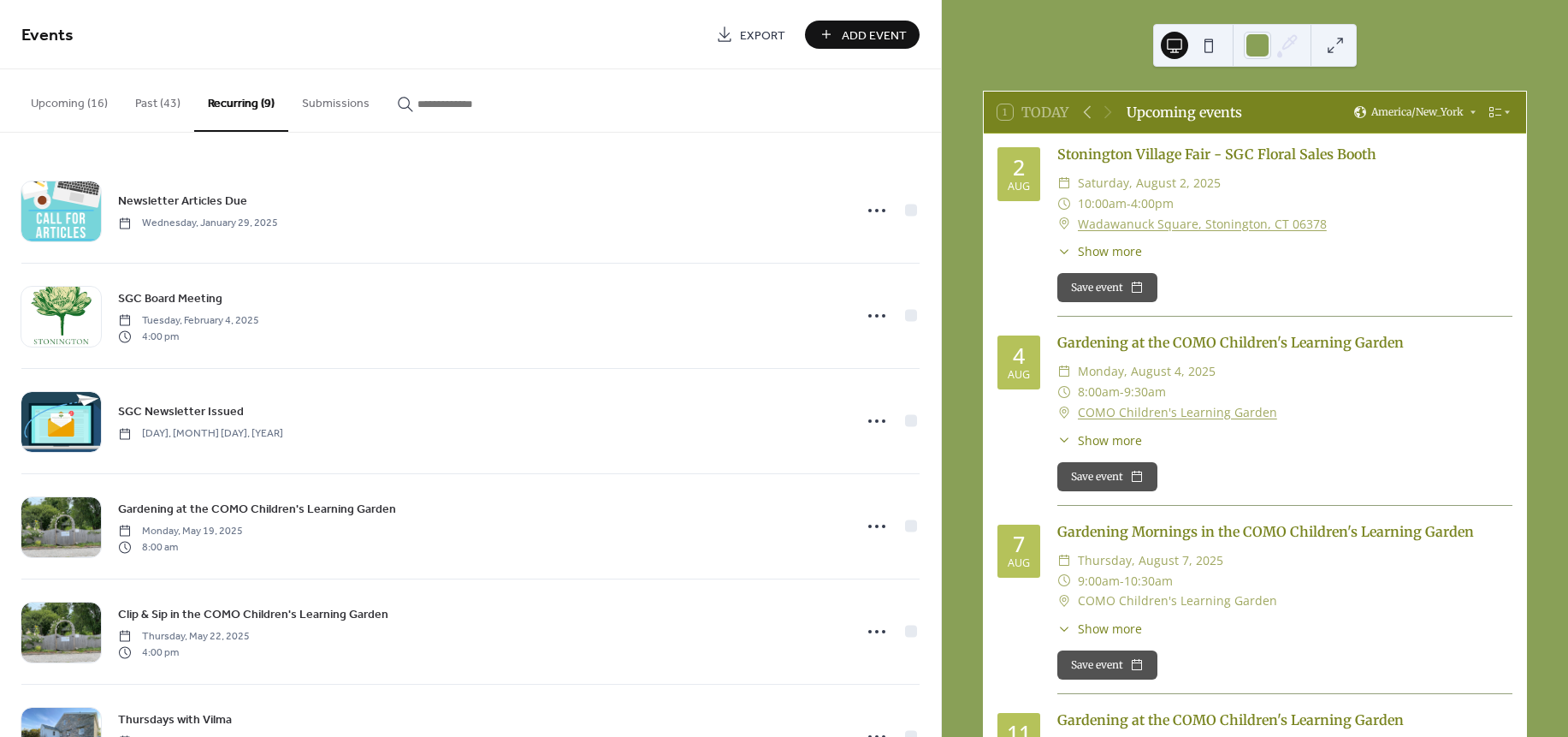click on "Events Export Add Event Upcoming (16) Past (43) Recurring (9) Submissions Stonington Village Fair - SGC Floral Sales Booth Saturday, August 2, 2025 10:00 am  Nature's Bounty Brunch & Membership Meeting Wednesday, September 10, 2025 10:00 am 2025 Shirley Meneice Horticulture Conference Thursday, September 18, 2025 11:00 am GCA Zone II Meeting Thursday, September 25, 2025 SGC Board Meeting Tuesday, September 30, 2025 4:00 pm 2026 Garden Tour Planning Committee Meeting Wednesday, October 8, 2025 12:00 pm GCA Zone II Leadership meeting Friday, October 17, 2025 Membership Meeting & Holiday Greens Workshop Wednesday, December 10, 2025 10:00 am 2026 GCA Photography Conference Thursday, February 5, 2026 11:00 am 2026 Garden Tour Planning Committee Meeting Wednesday, February 11, 2026 12:00 pm 2026 Garden Tour Planning Committee Meeting Wednesday, March 11, 2026 12:00 pm SGC Board Meeting Tuesday, March 31, 2026 4:00 pm 2026 Garden Tour Planning Committee Meeting Wednesday, May 13, 2026 12:00 pm Gardens by the Sea" at bounding box center [470, 368] 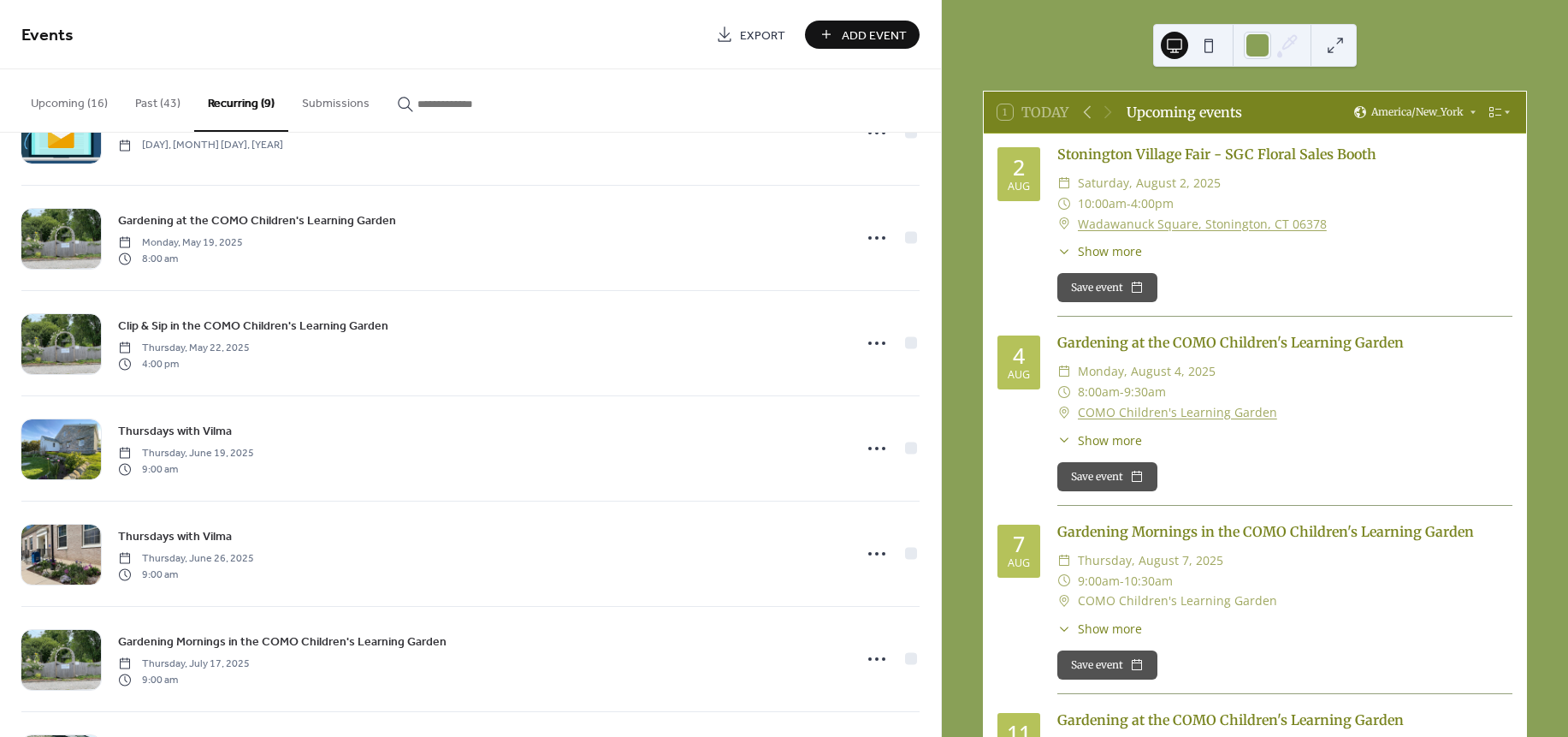 scroll, scrollTop: 396, scrollLeft: 0, axis: vertical 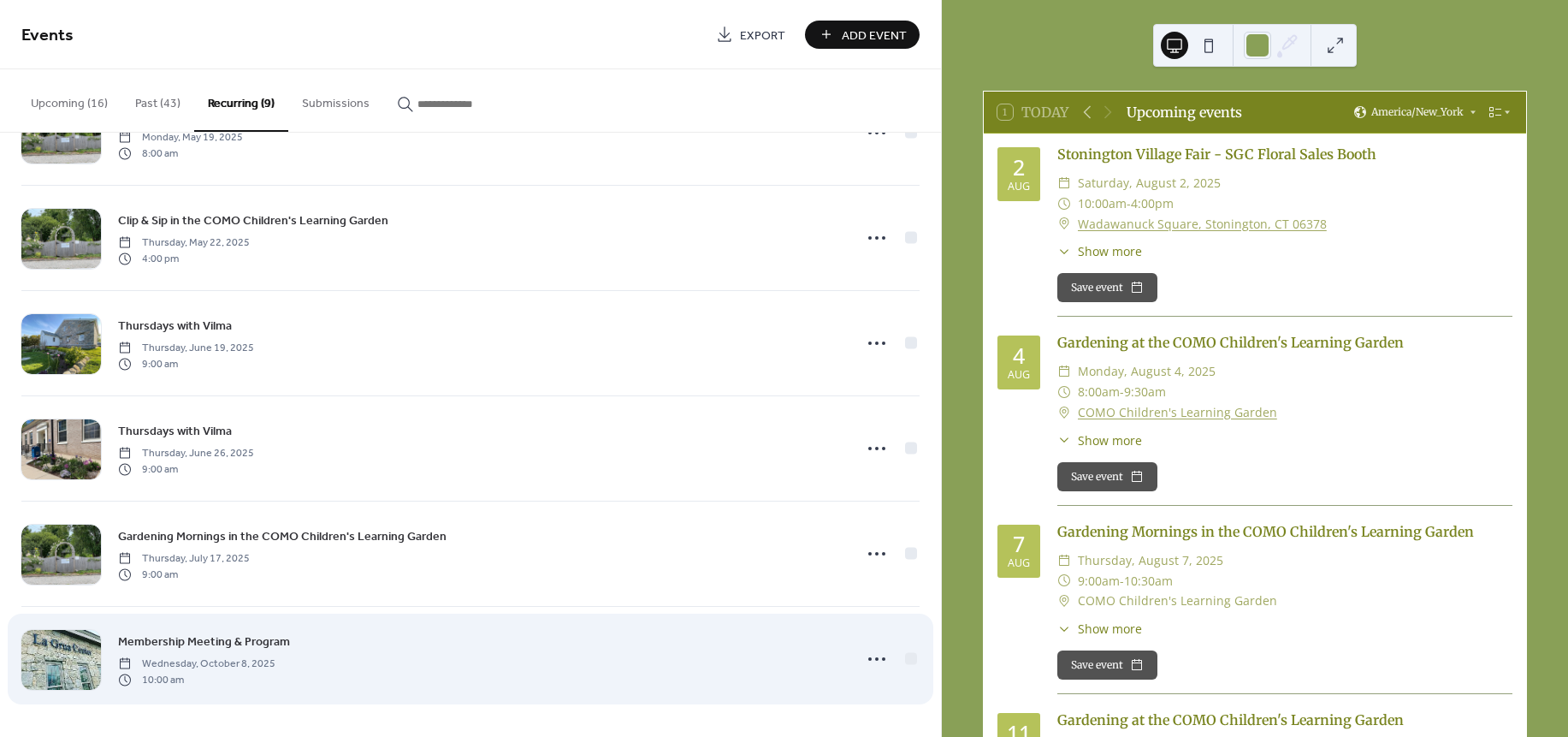 click on "Membership Meeting & Program" at bounding box center [204, 642] 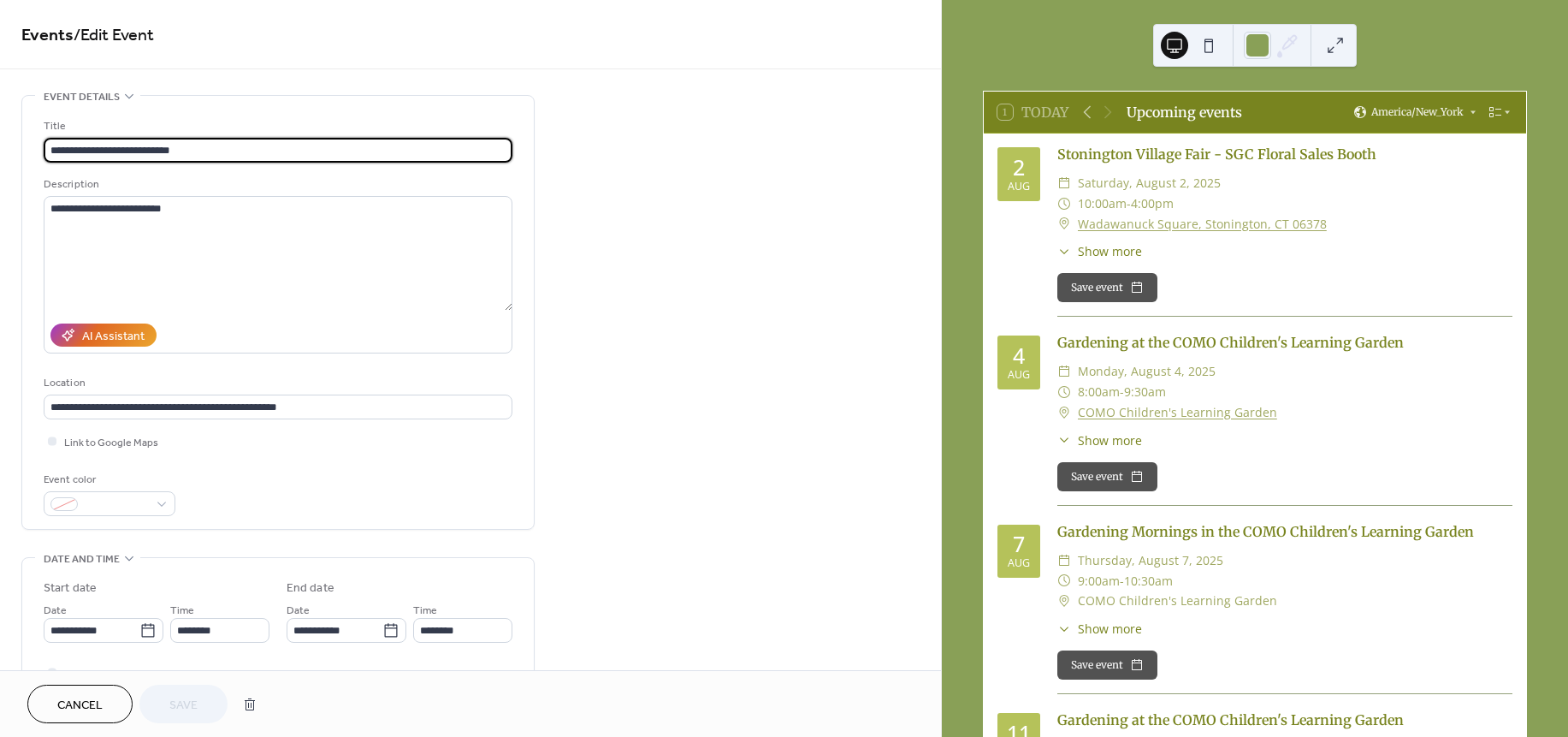 type on "**********" 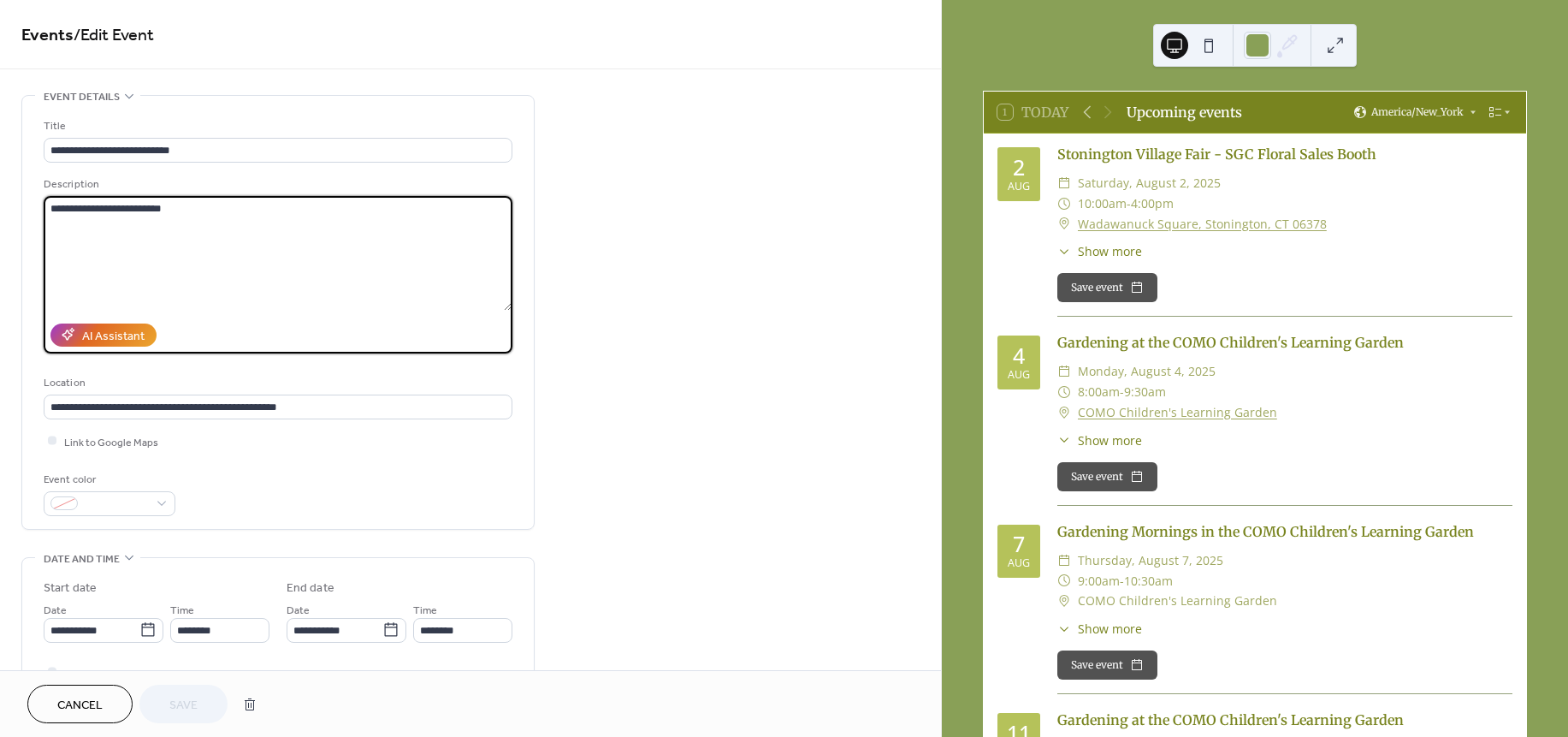 drag, startPoint x: 209, startPoint y: 211, endPoint x: -7, endPoint y: 190, distance: 217.01843 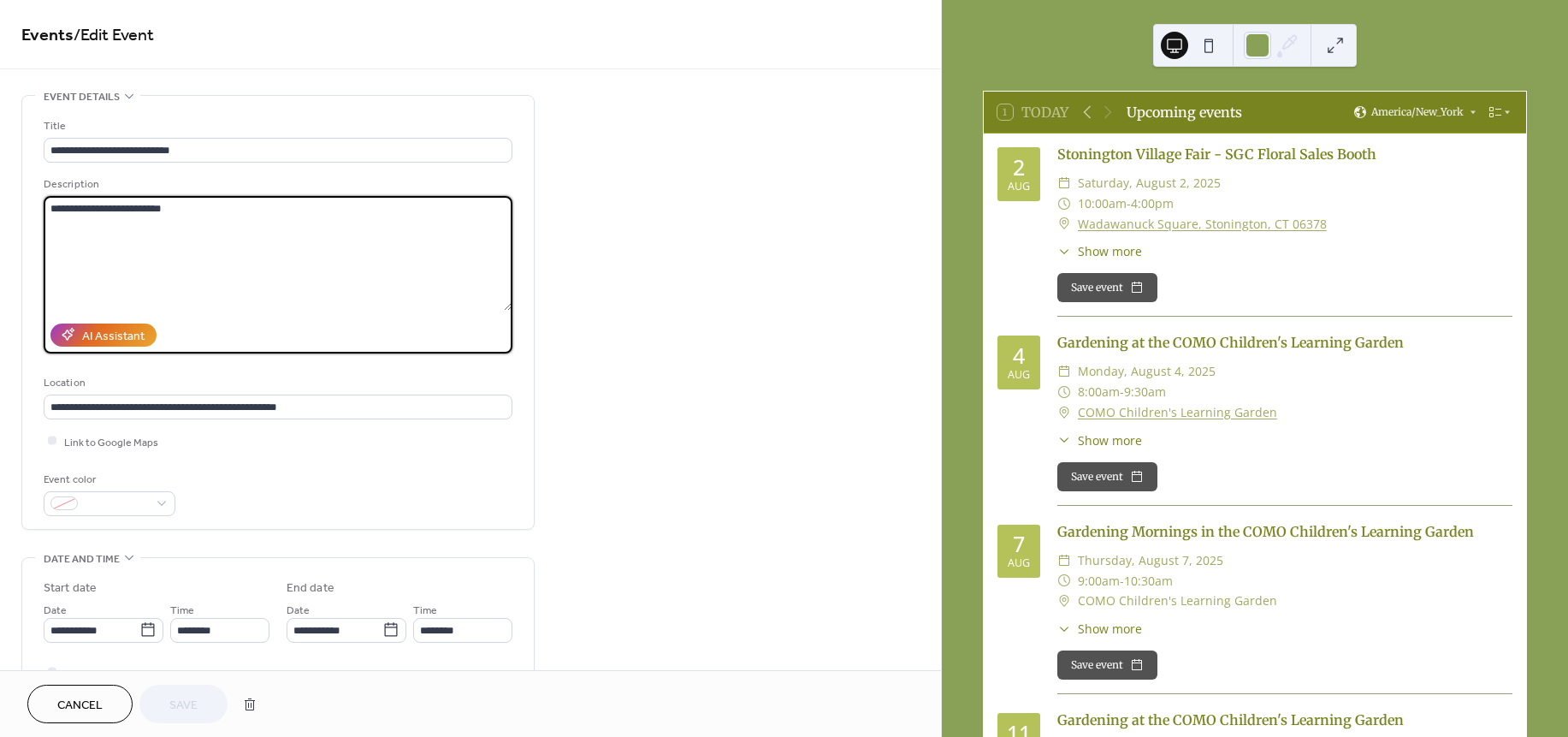 paste on "**********" 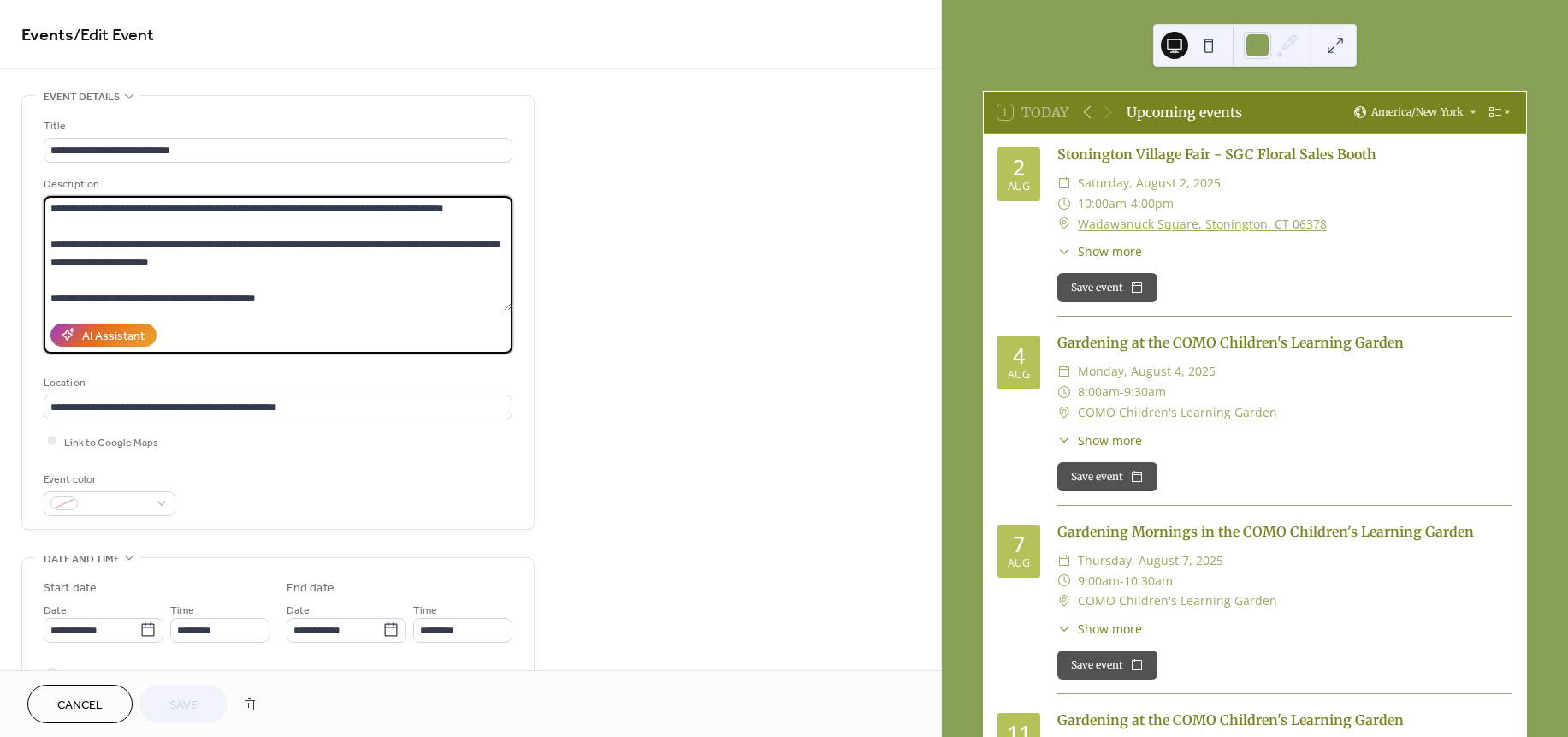 scroll, scrollTop: 123, scrollLeft: 0, axis: vertical 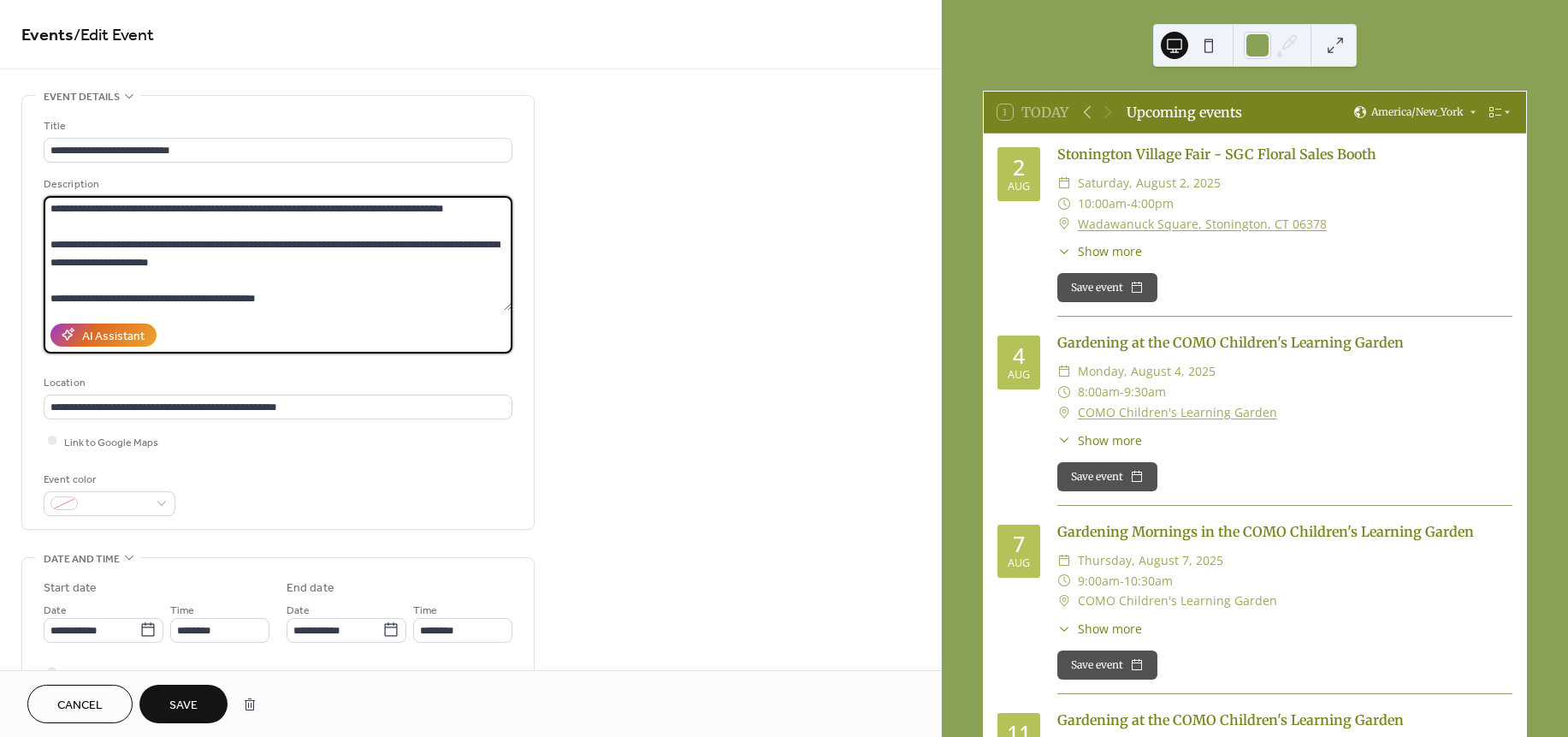 drag, startPoint x: 506, startPoint y: 273, endPoint x: 506, endPoint y: 196, distance: 77 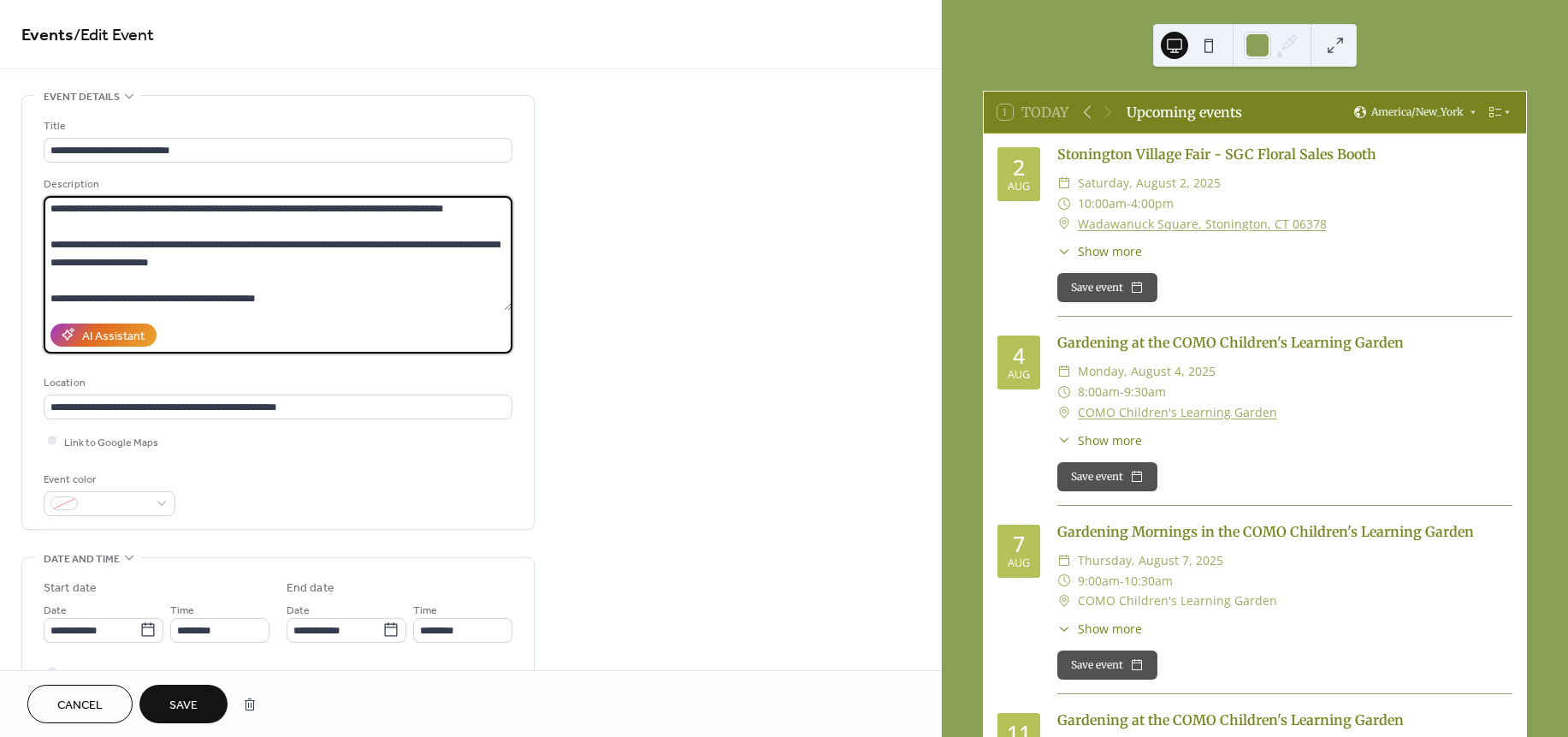 drag, startPoint x: 47, startPoint y: 206, endPoint x: 74, endPoint y: 209, distance: 27.166155 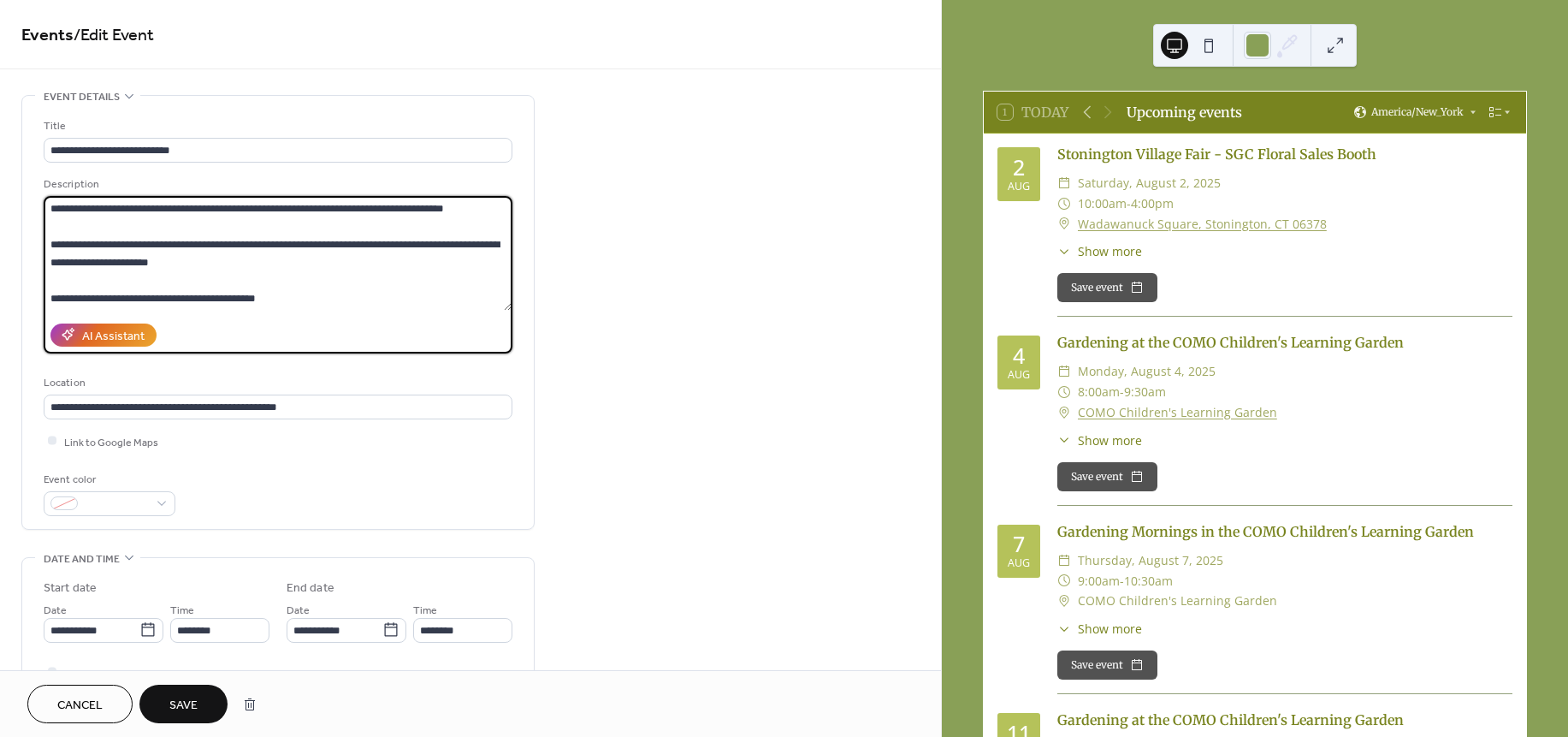 click on "**********" at bounding box center (277, 253) 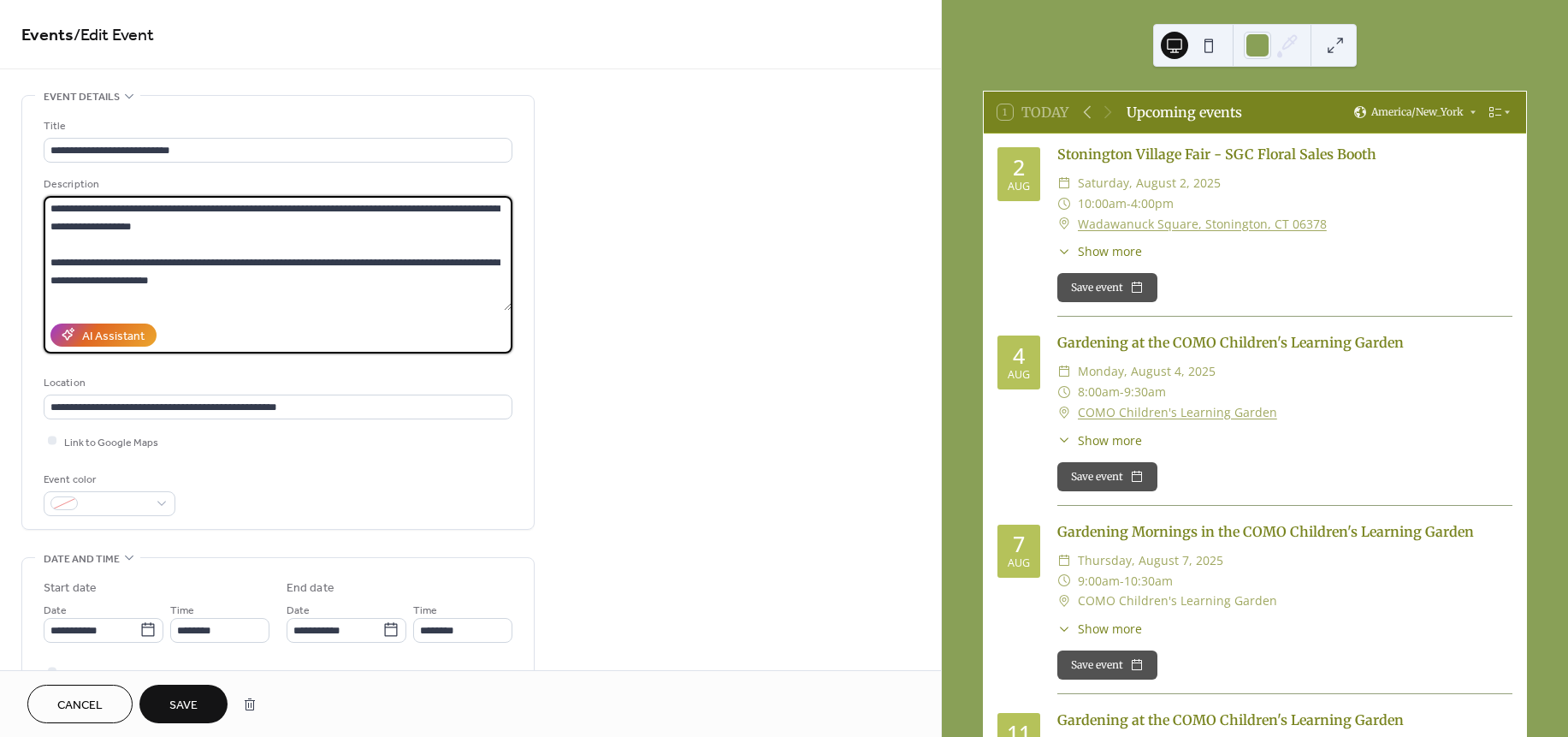 click on "**********" at bounding box center [277, 253] 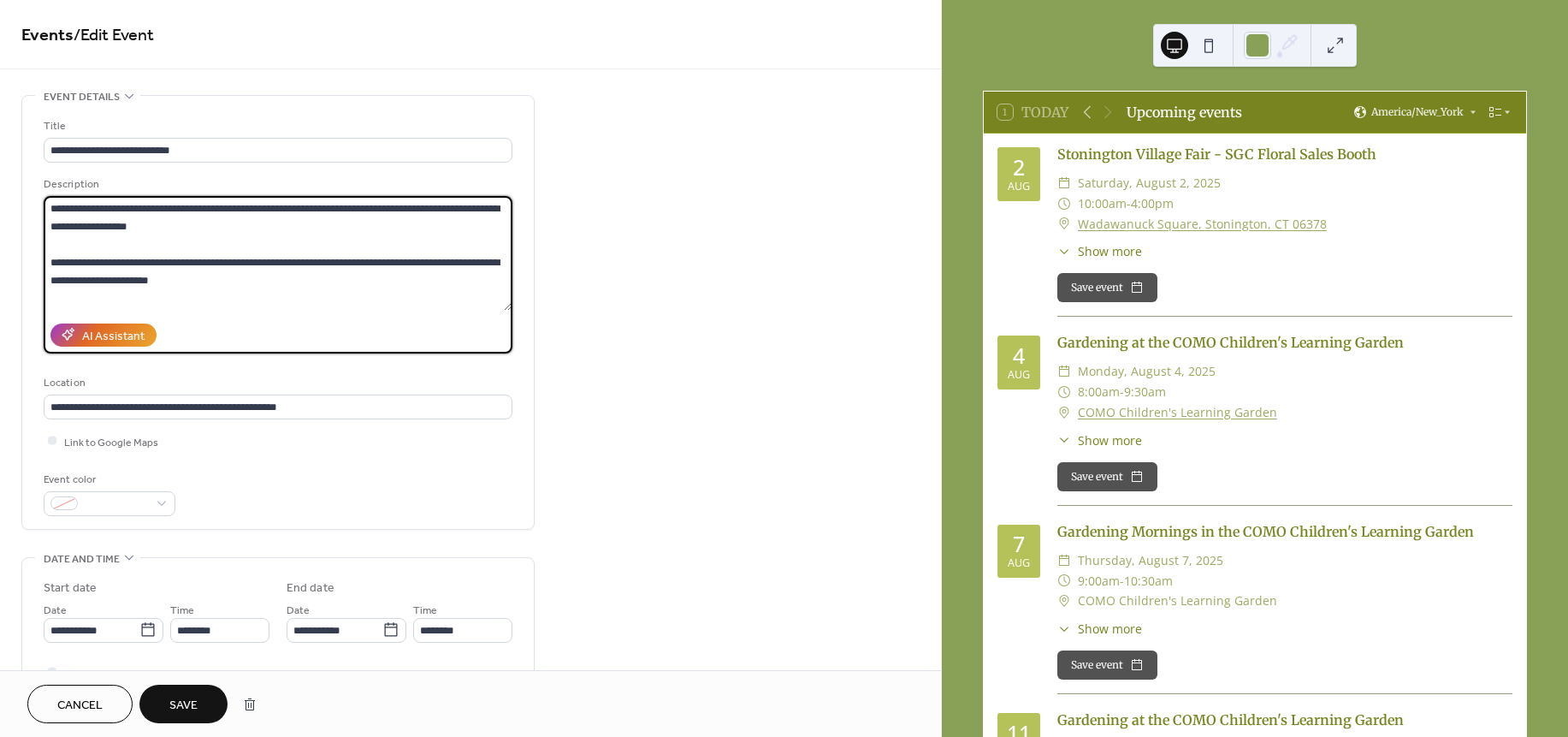 click on "**********" at bounding box center (277, 253) 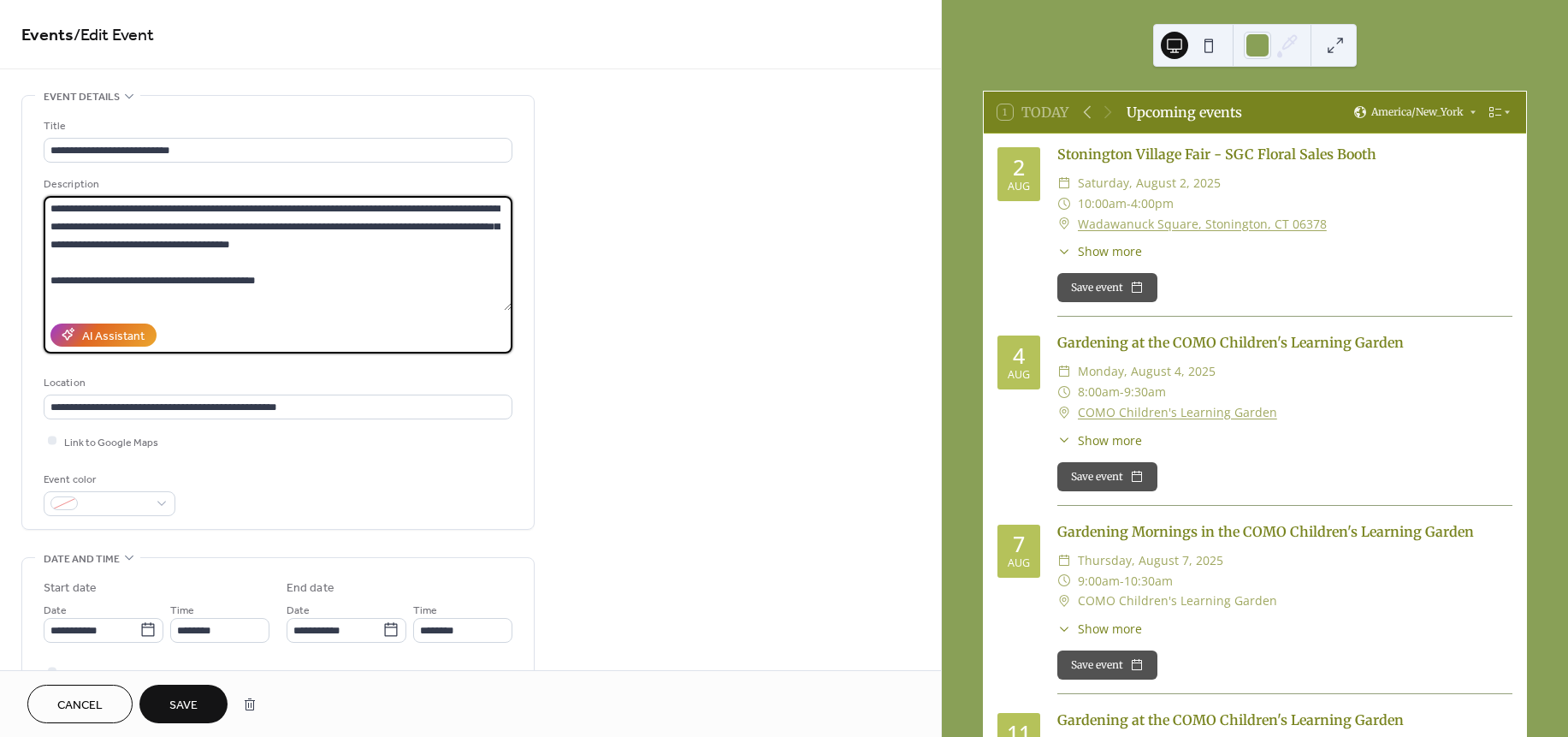 click on "**********" at bounding box center (277, 253) 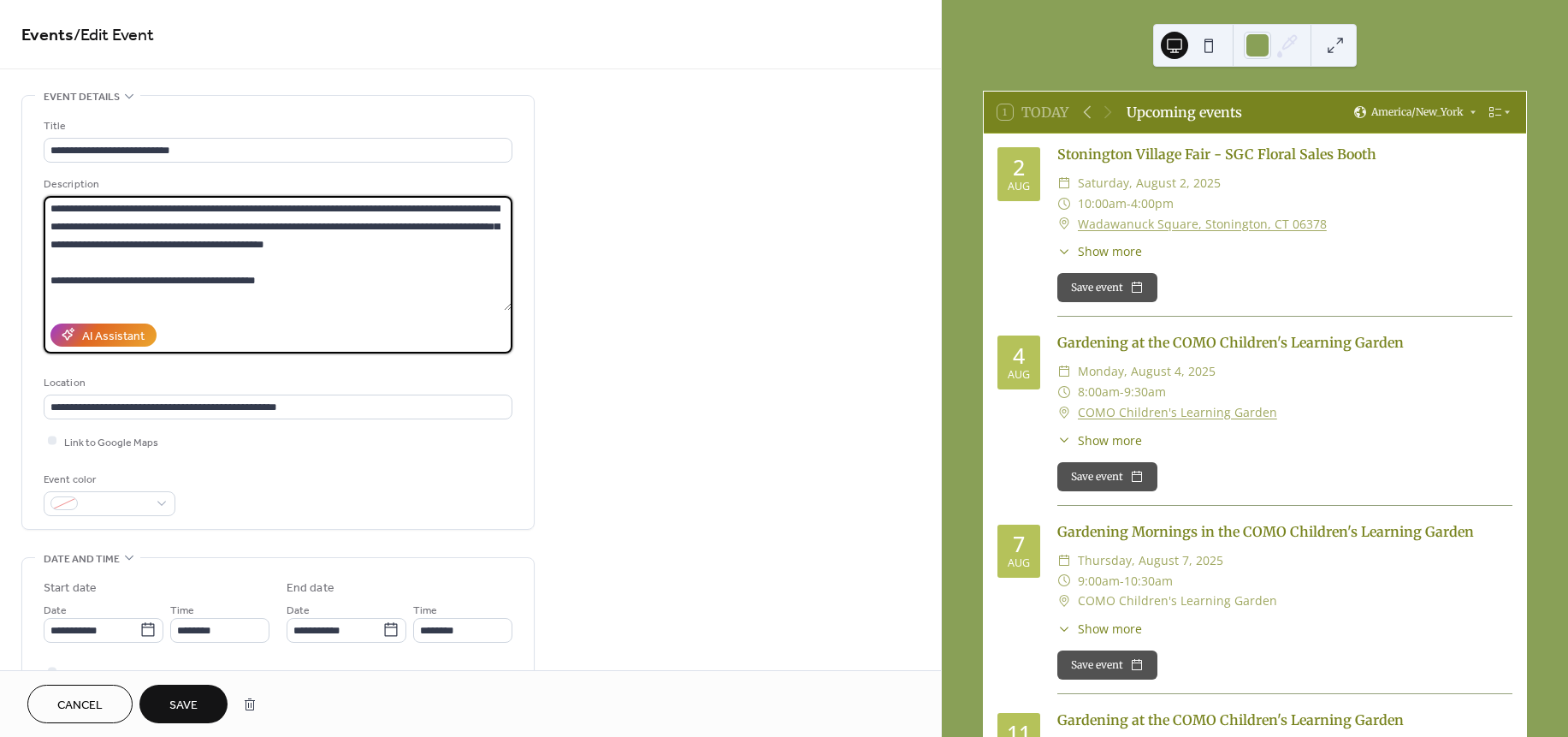 click on "**********" at bounding box center (277, 253) 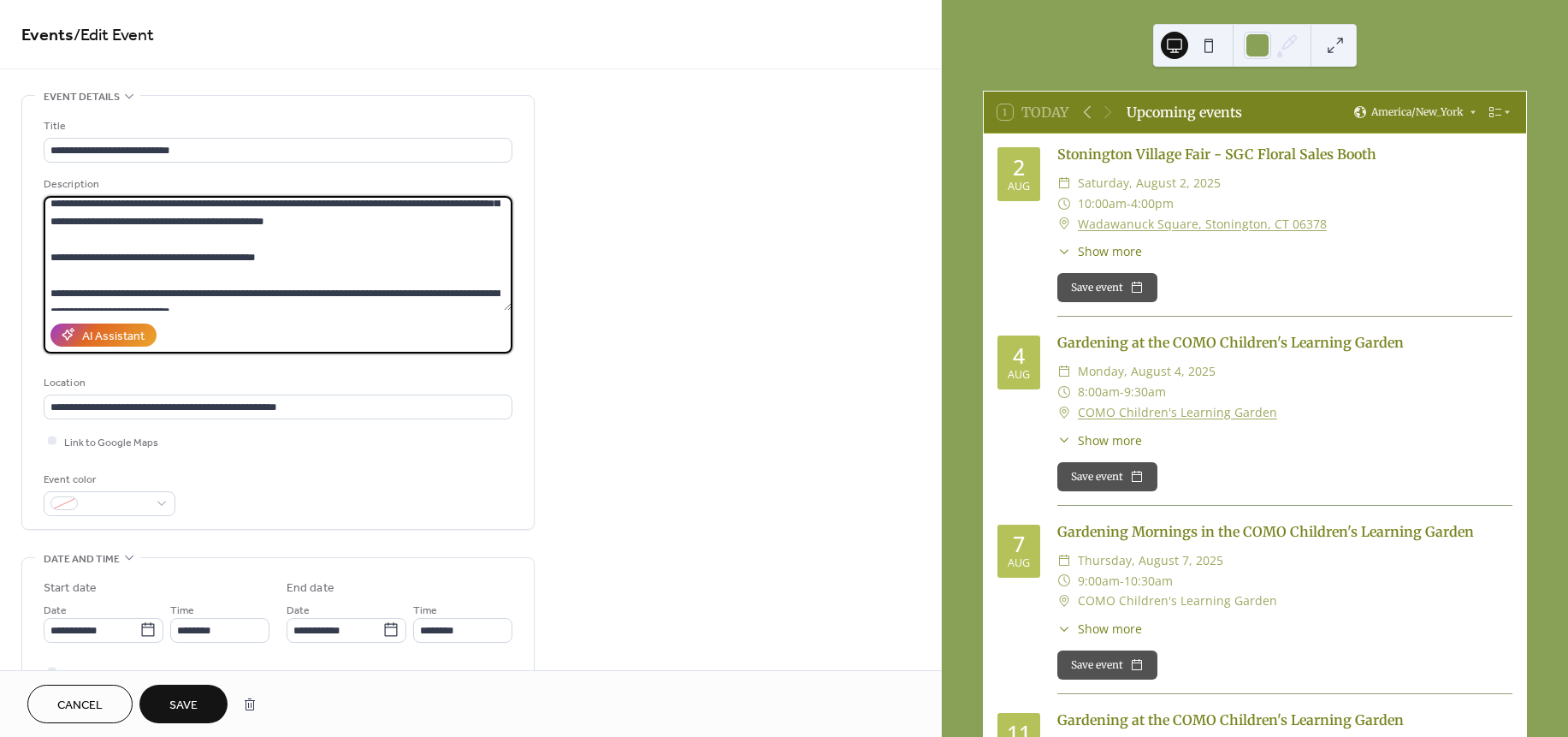 drag, startPoint x: 155, startPoint y: 282, endPoint x: 287, endPoint y: 288, distance: 132.13629 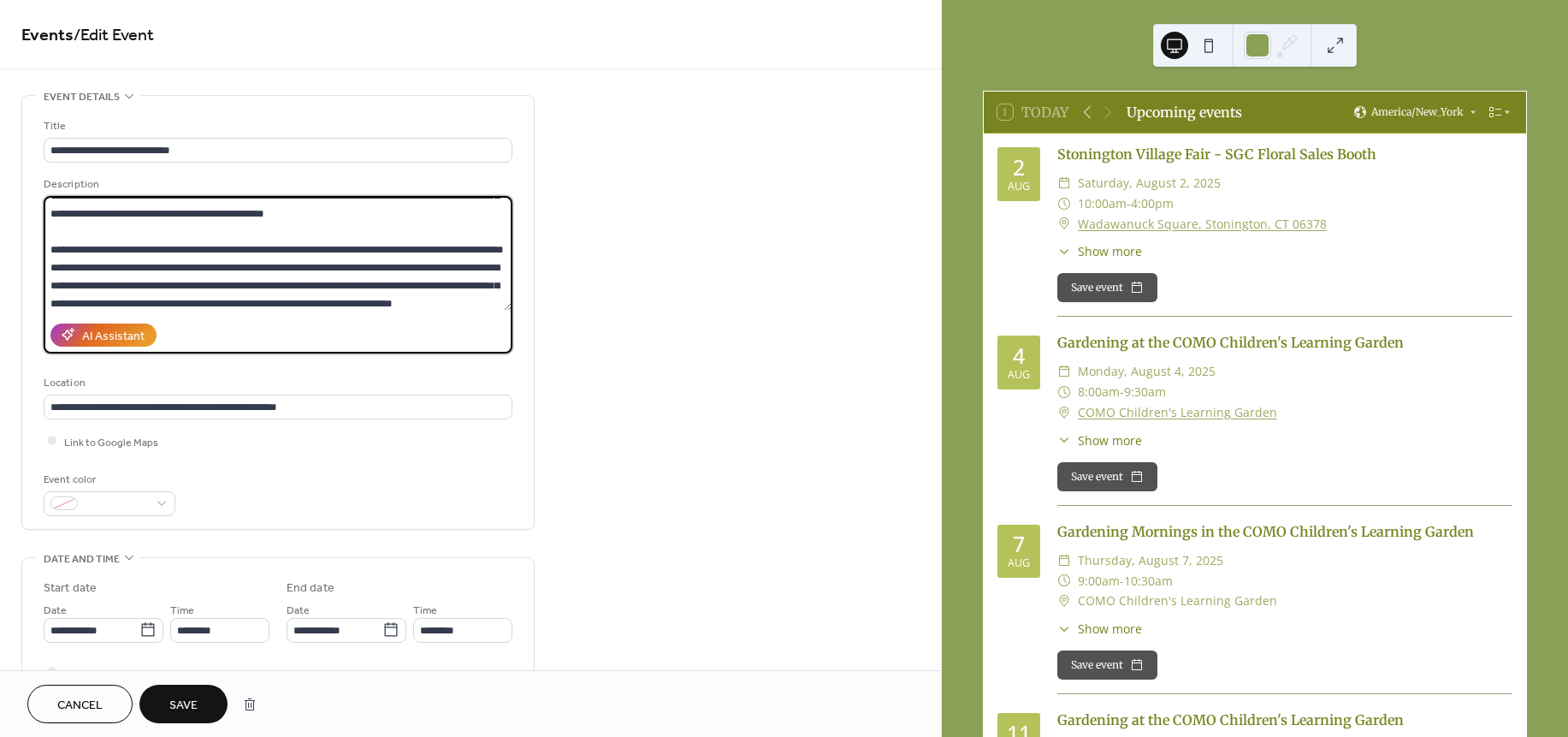 drag, startPoint x: 157, startPoint y: 249, endPoint x: 341, endPoint y: 314, distance: 195.14354 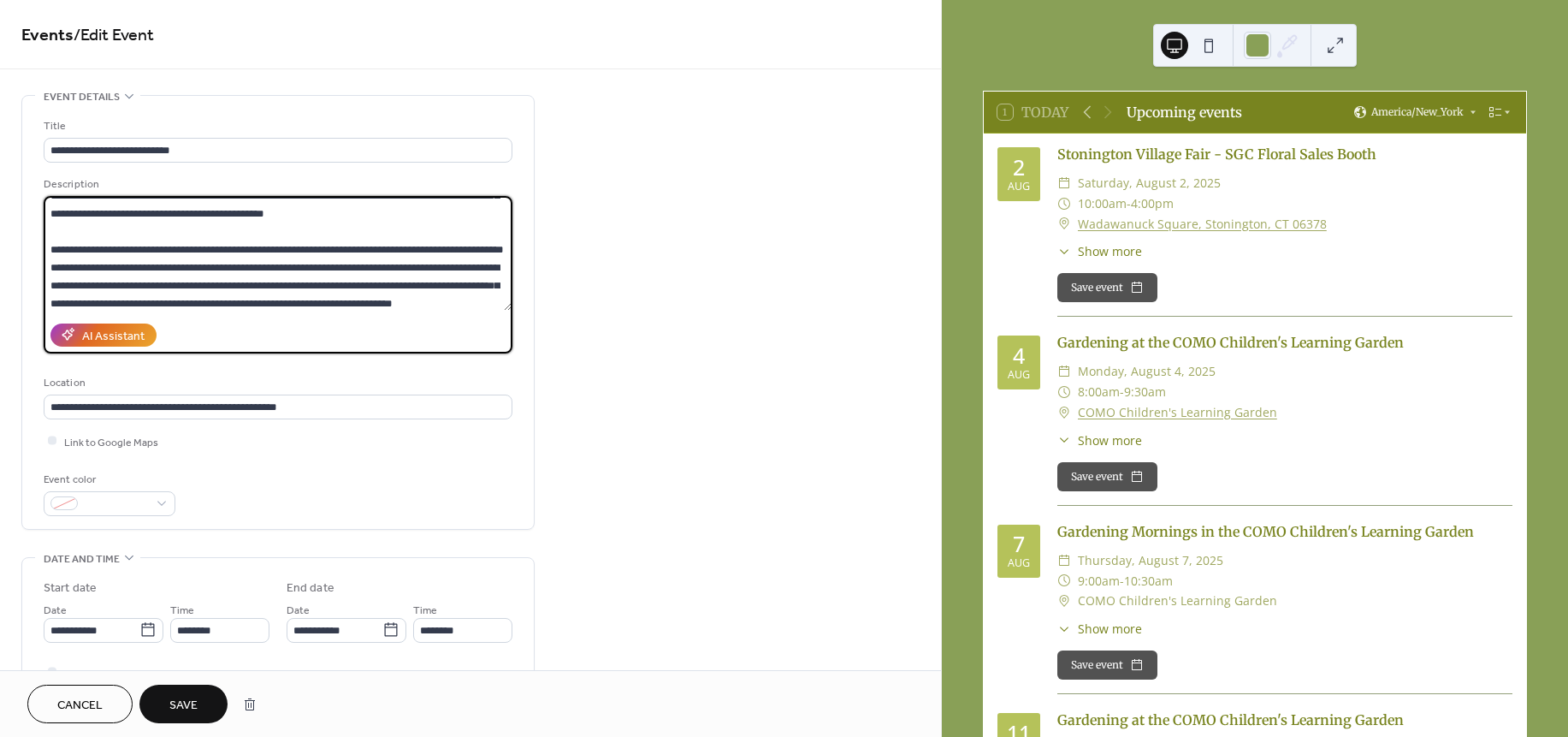 click on "**********" at bounding box center [278, 275] 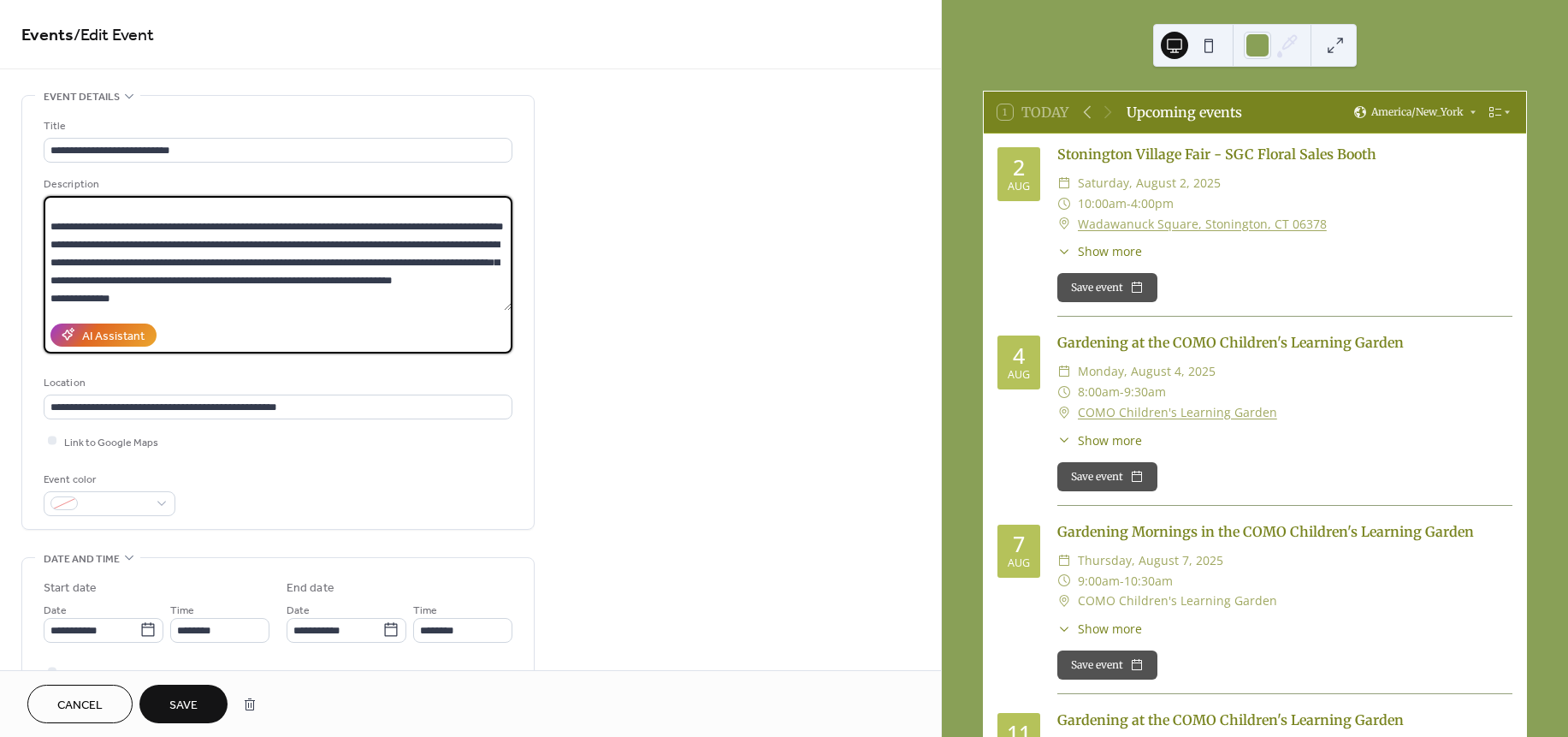 drag, startPoint x: 157, startPoint y: 249, endPoint x: 460, endPoint y: 321, distance: 311.43699 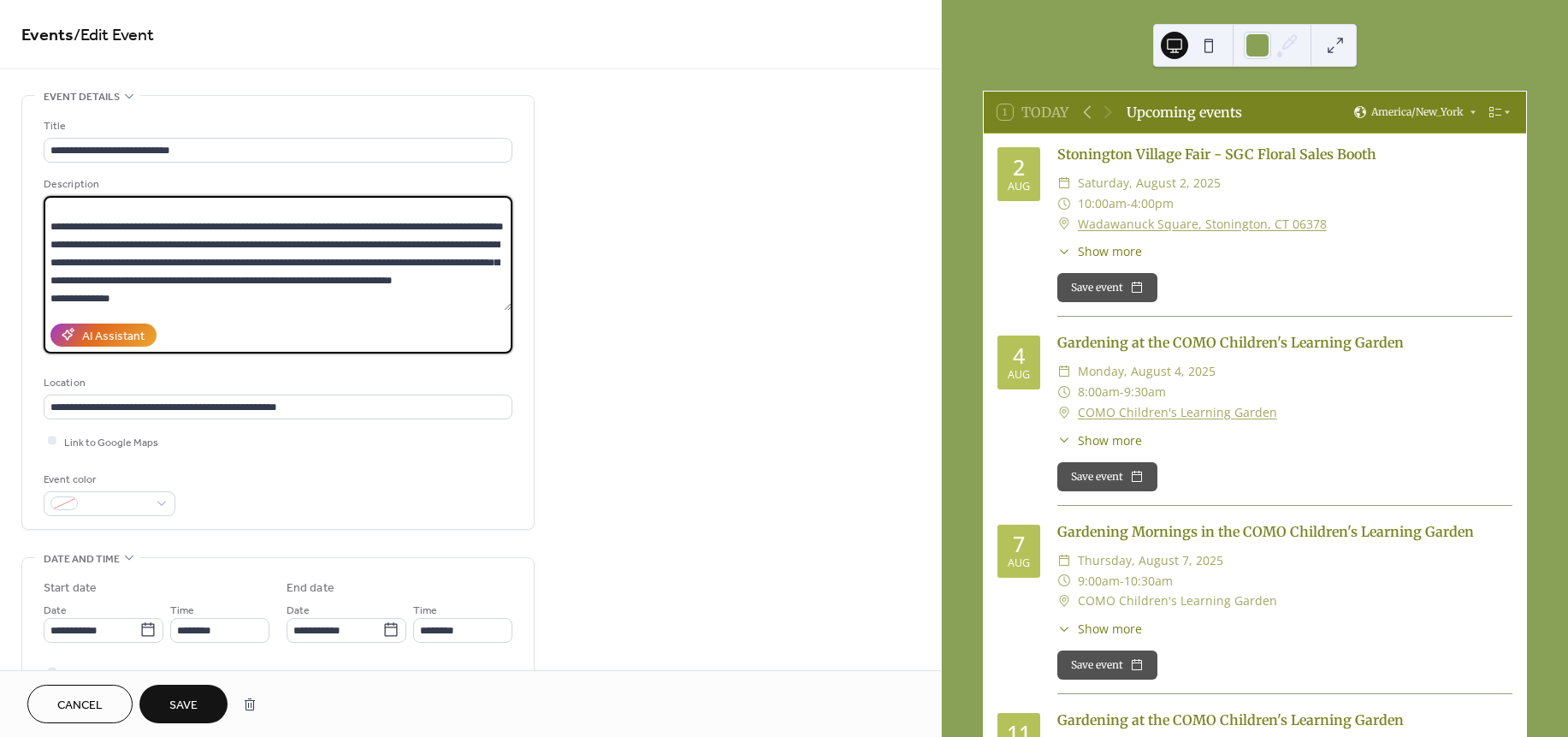 click on "**********" at bounding box center (278, 264) 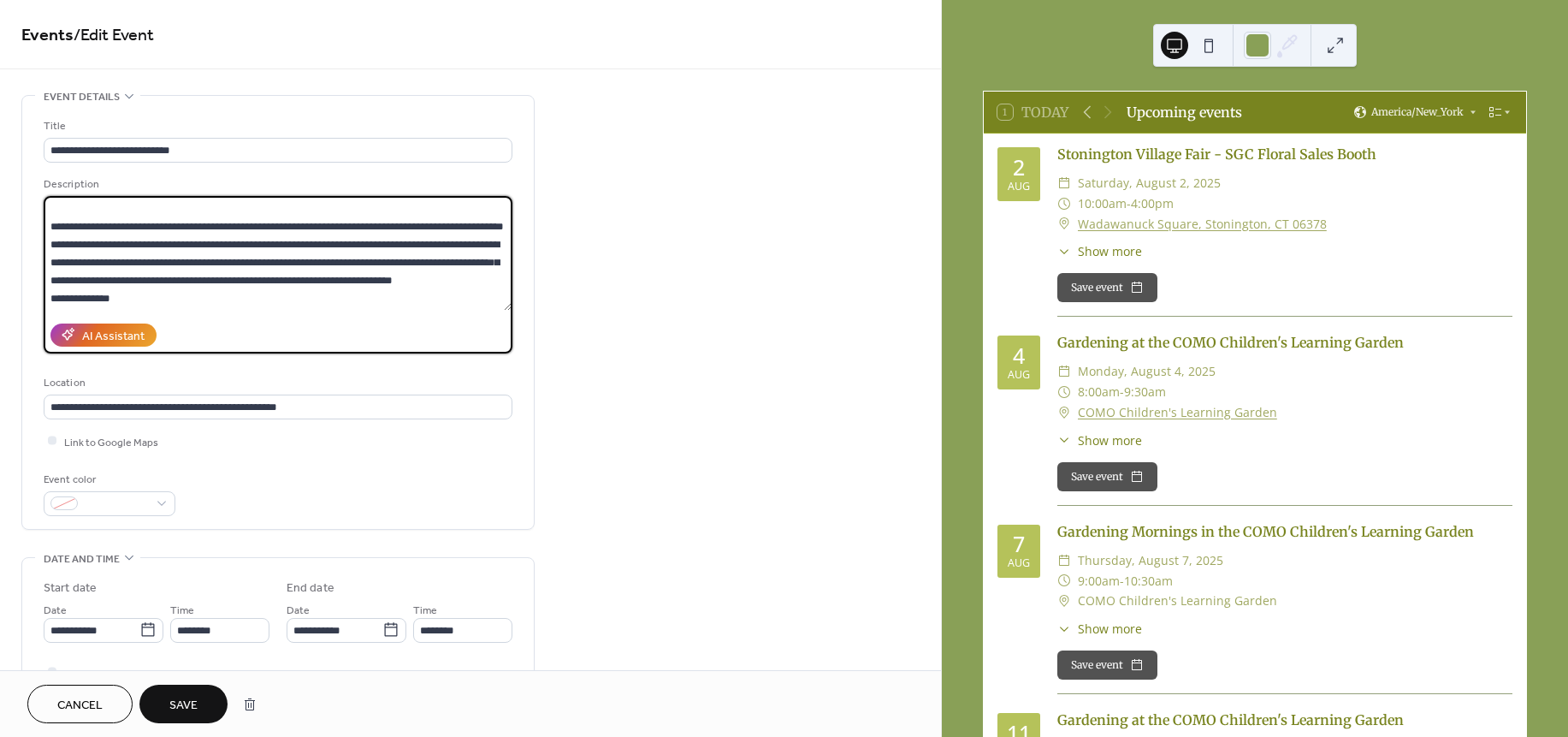 paste on "**********" 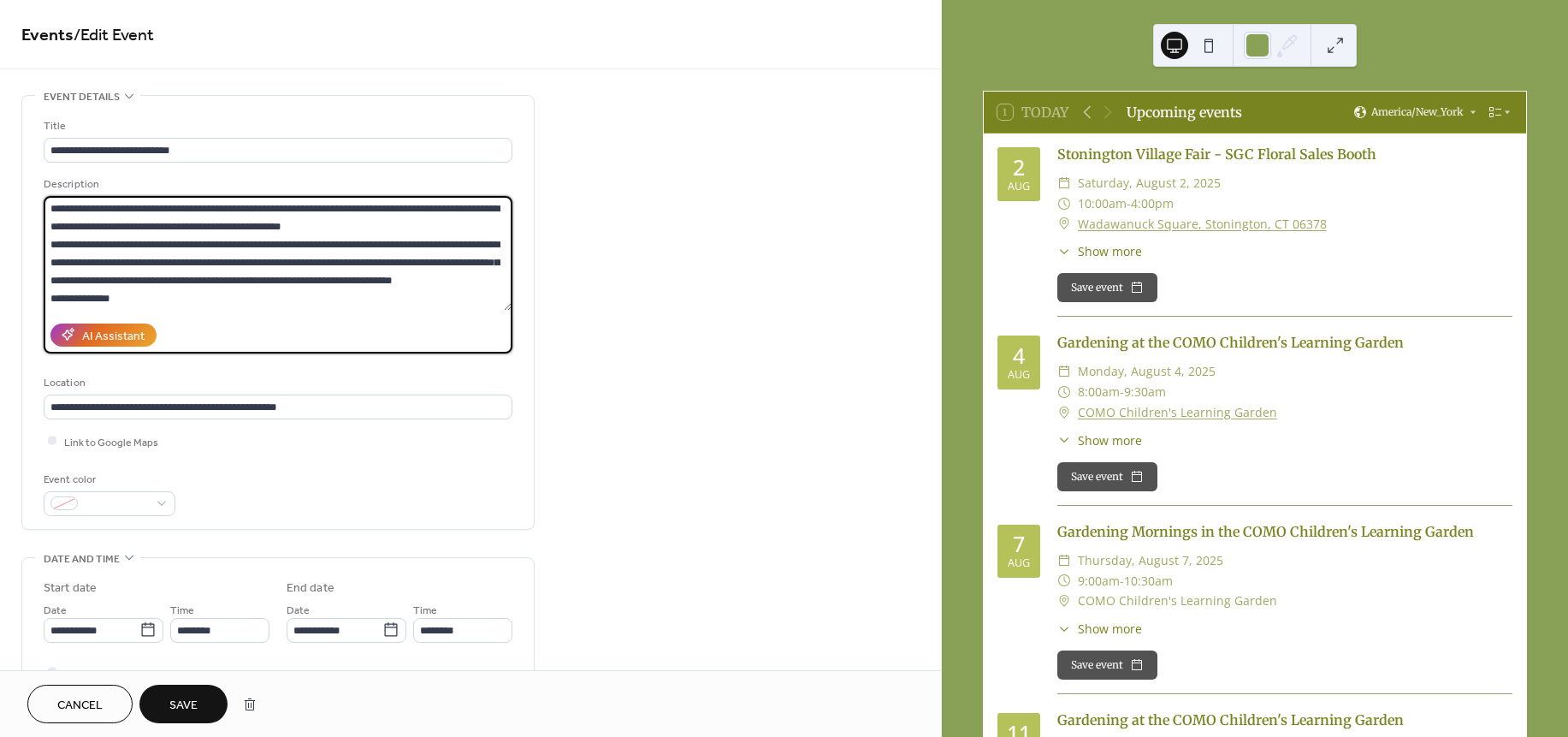 scroll, scrollTop: 69, scrollLeft: 0, axis: vertical 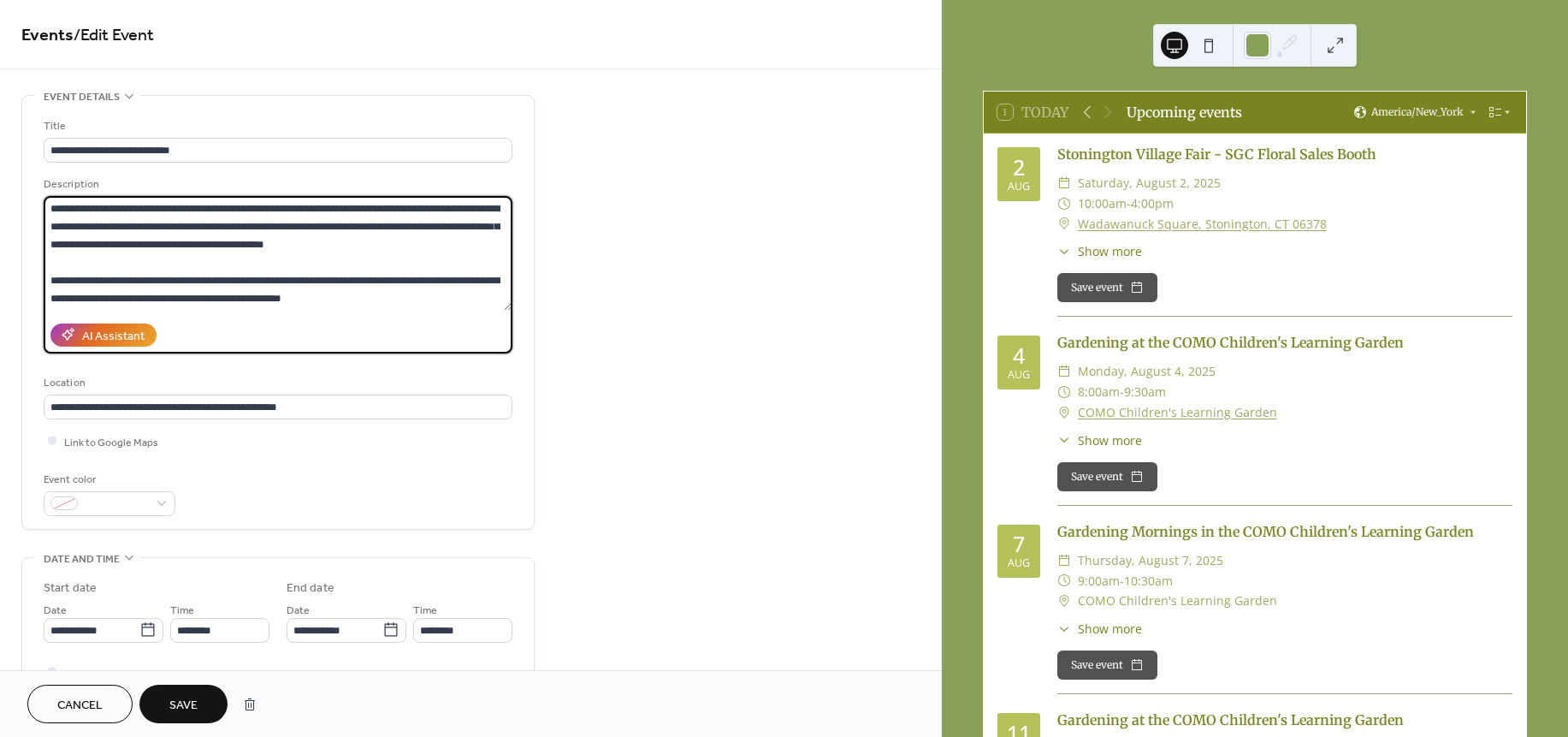 drag, startPoint x: 157, startPoint y: 203, endPoint x: 1, endPoint y: 198, distance: 156.08011 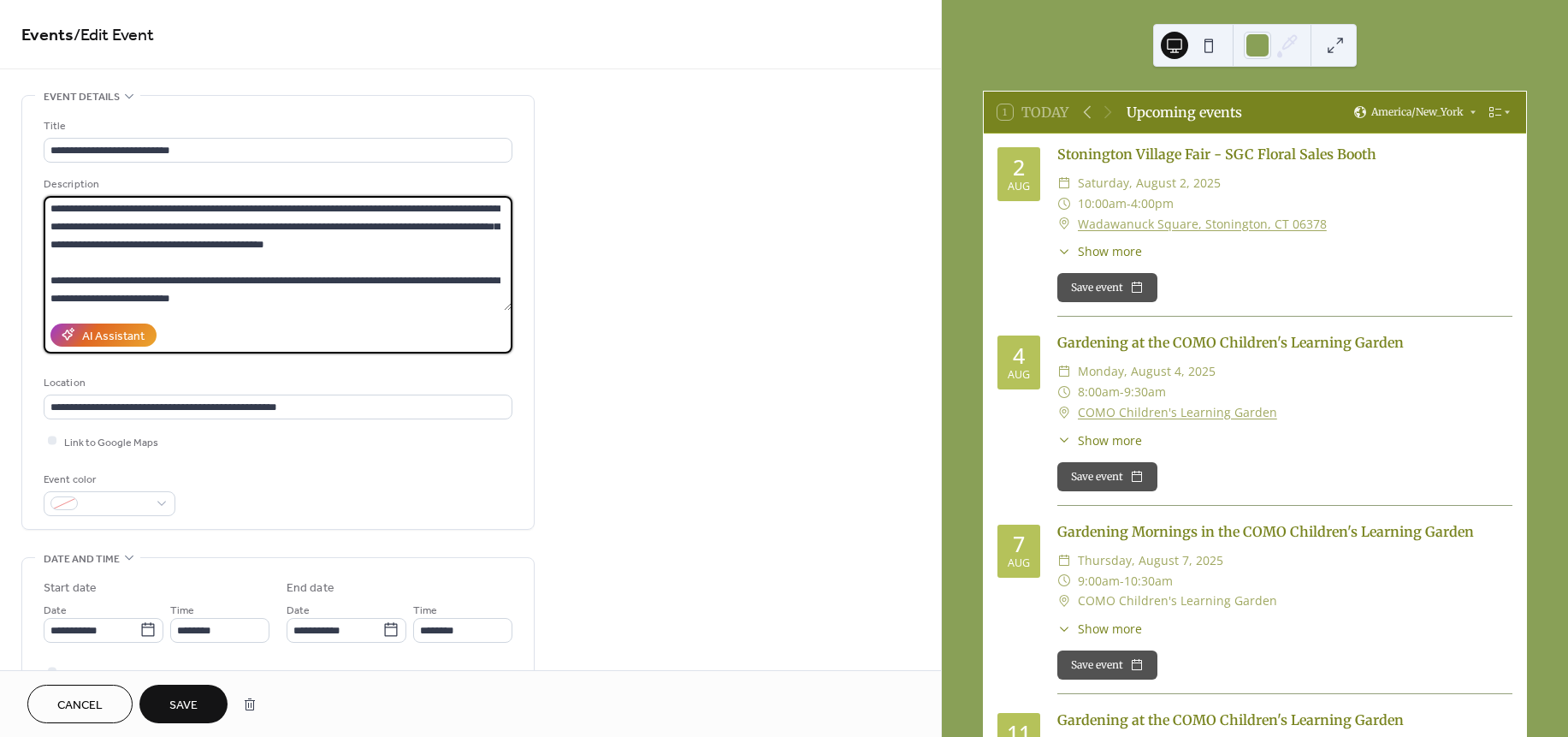 click on "**********" at bounding box center (277, 253) 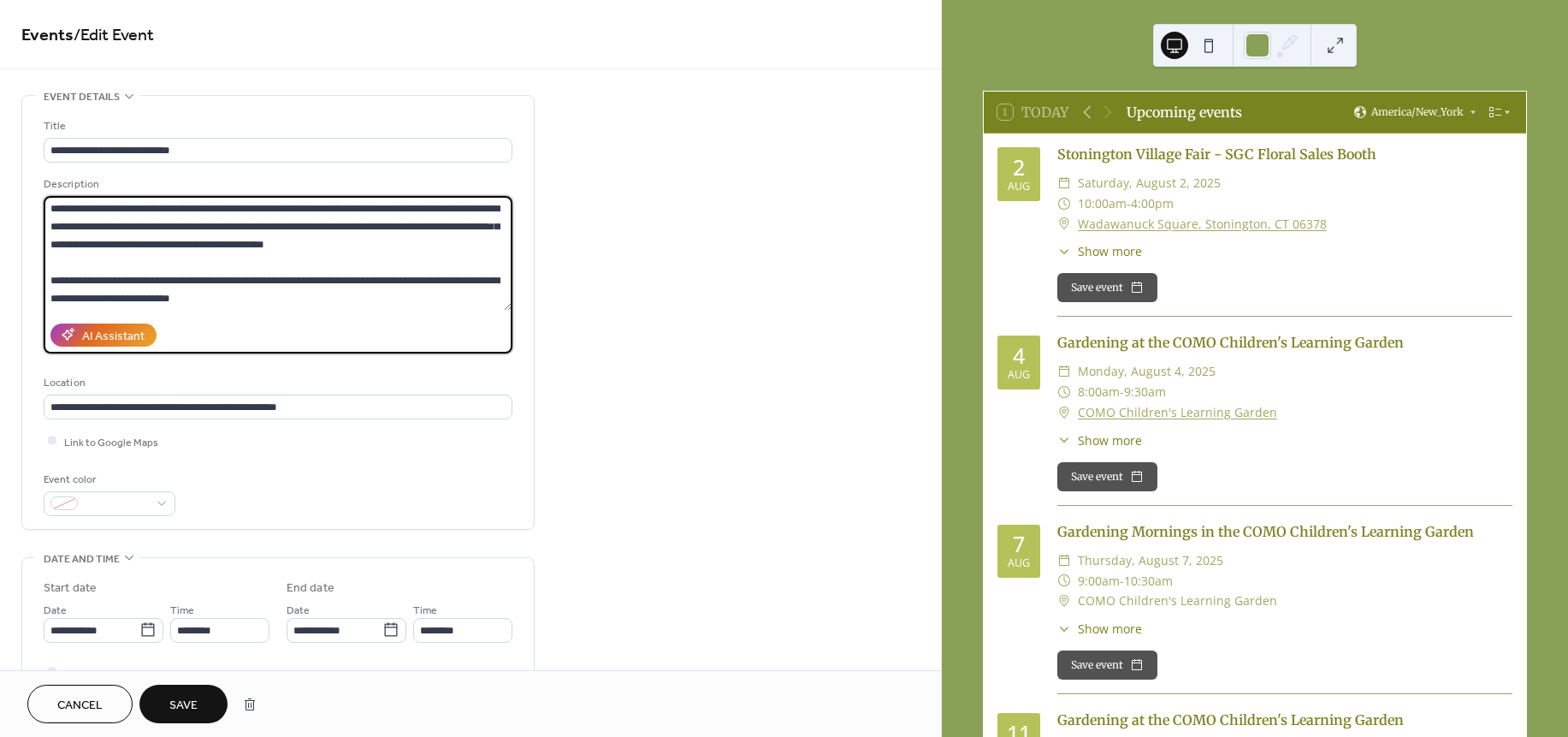 scroll, scrollTop: 15, scrollLeft: 0, axis: vertical 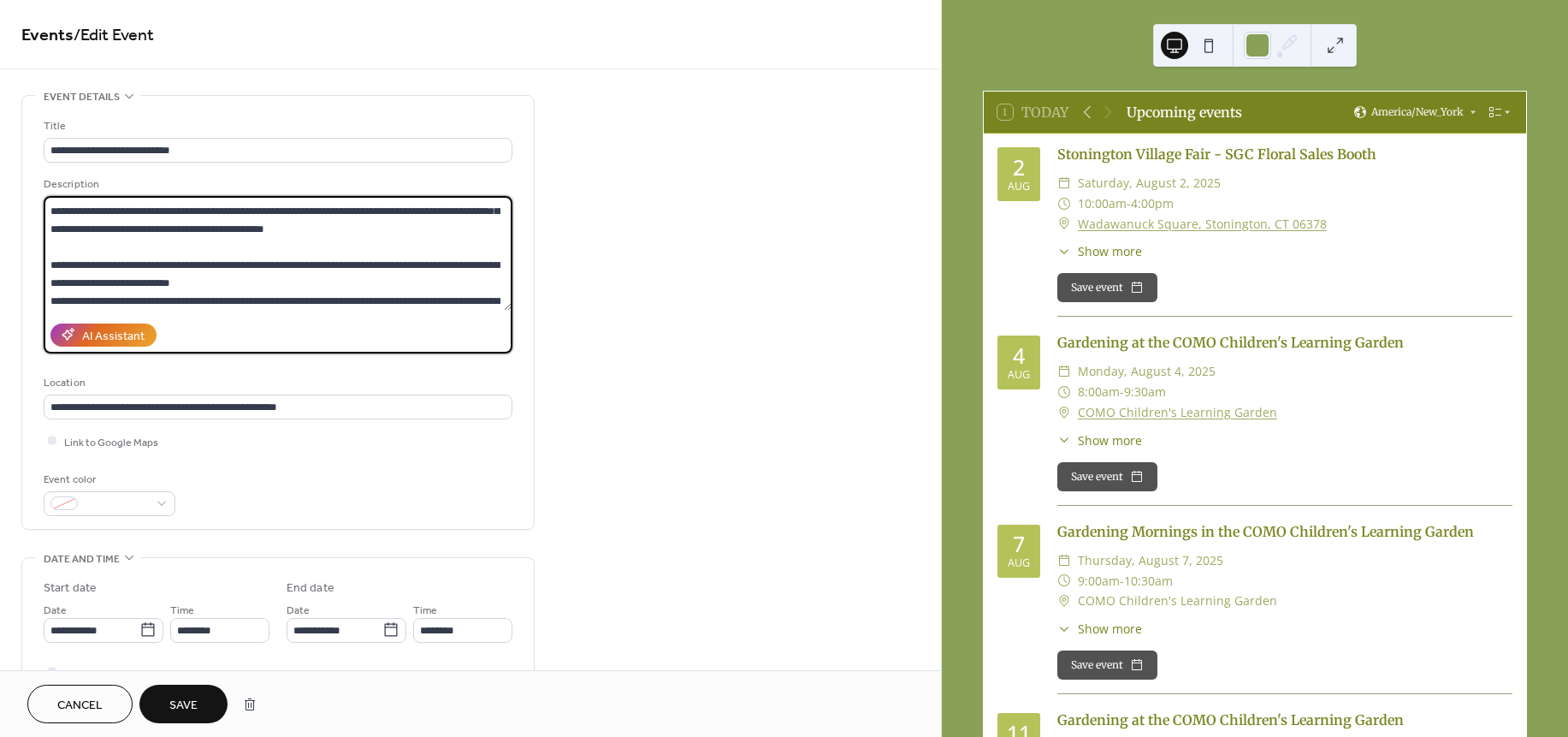 click on "**********" at bounding box center (277, 253) 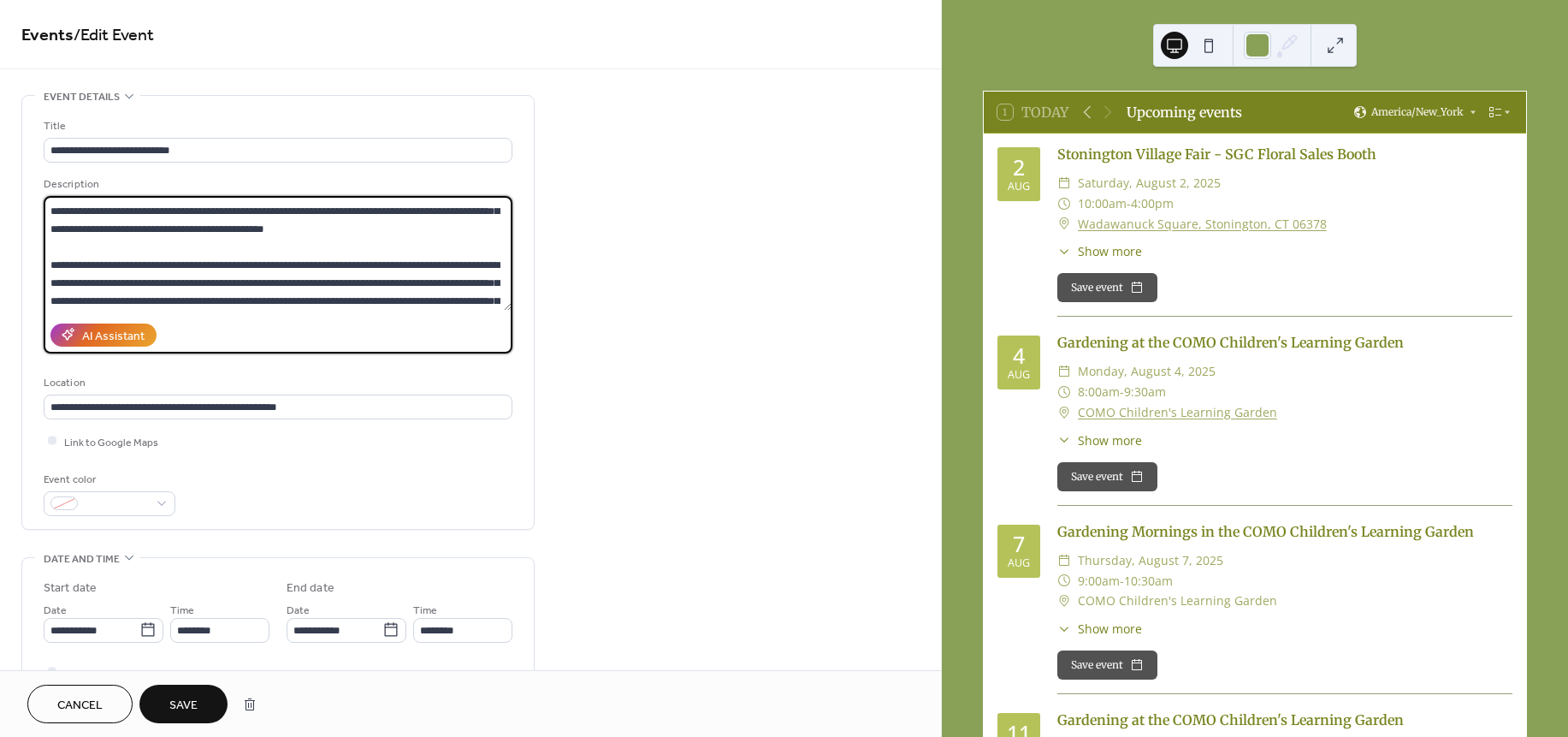drag, startPoint x: 283, startPoint y: 281, endPoint x: 226, endPoint y: 283, distance: 57.03508 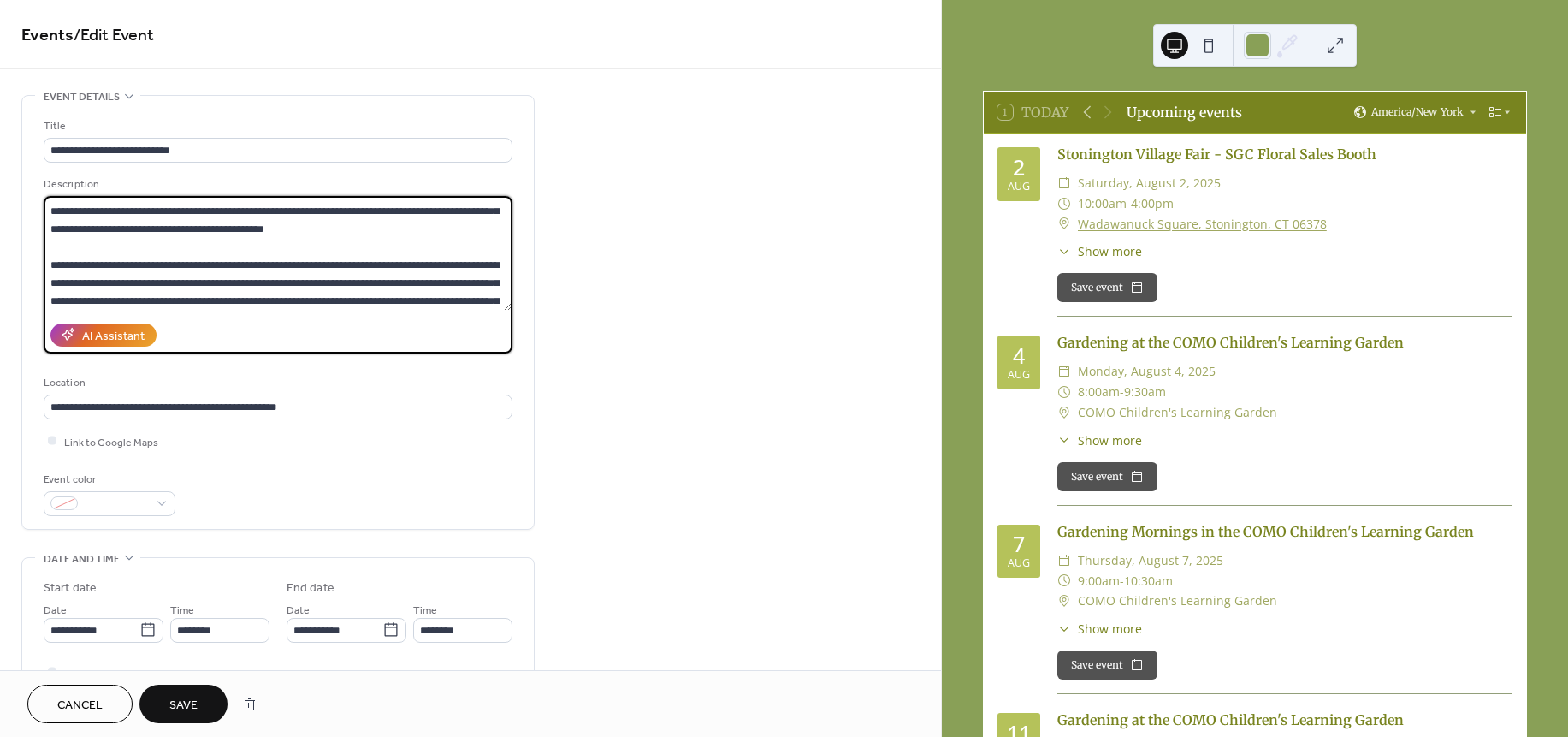 scroll, scrollTop: 33, scrollLeft: 0, axis: vertical 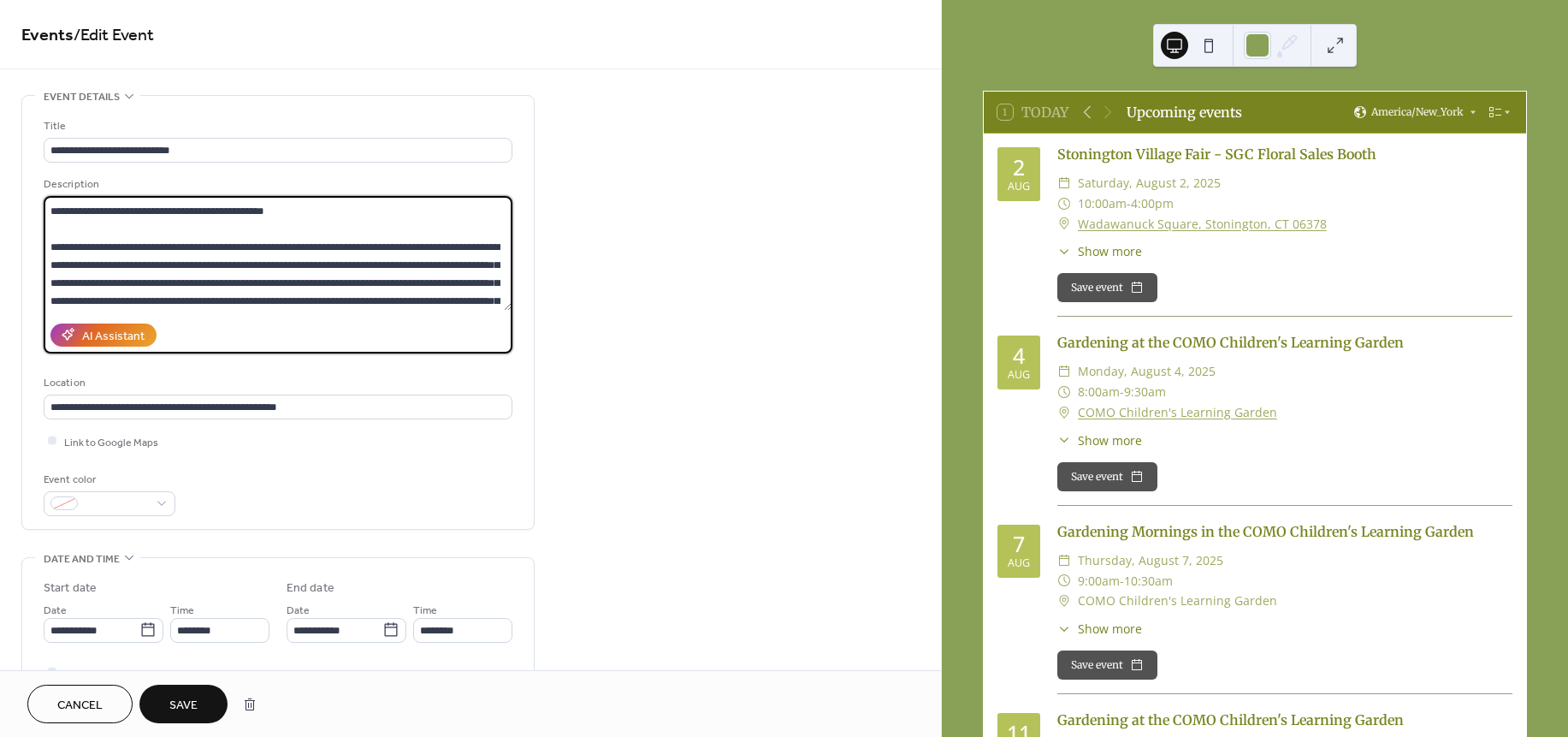 click on "**********" at bounding box center (277, 253) 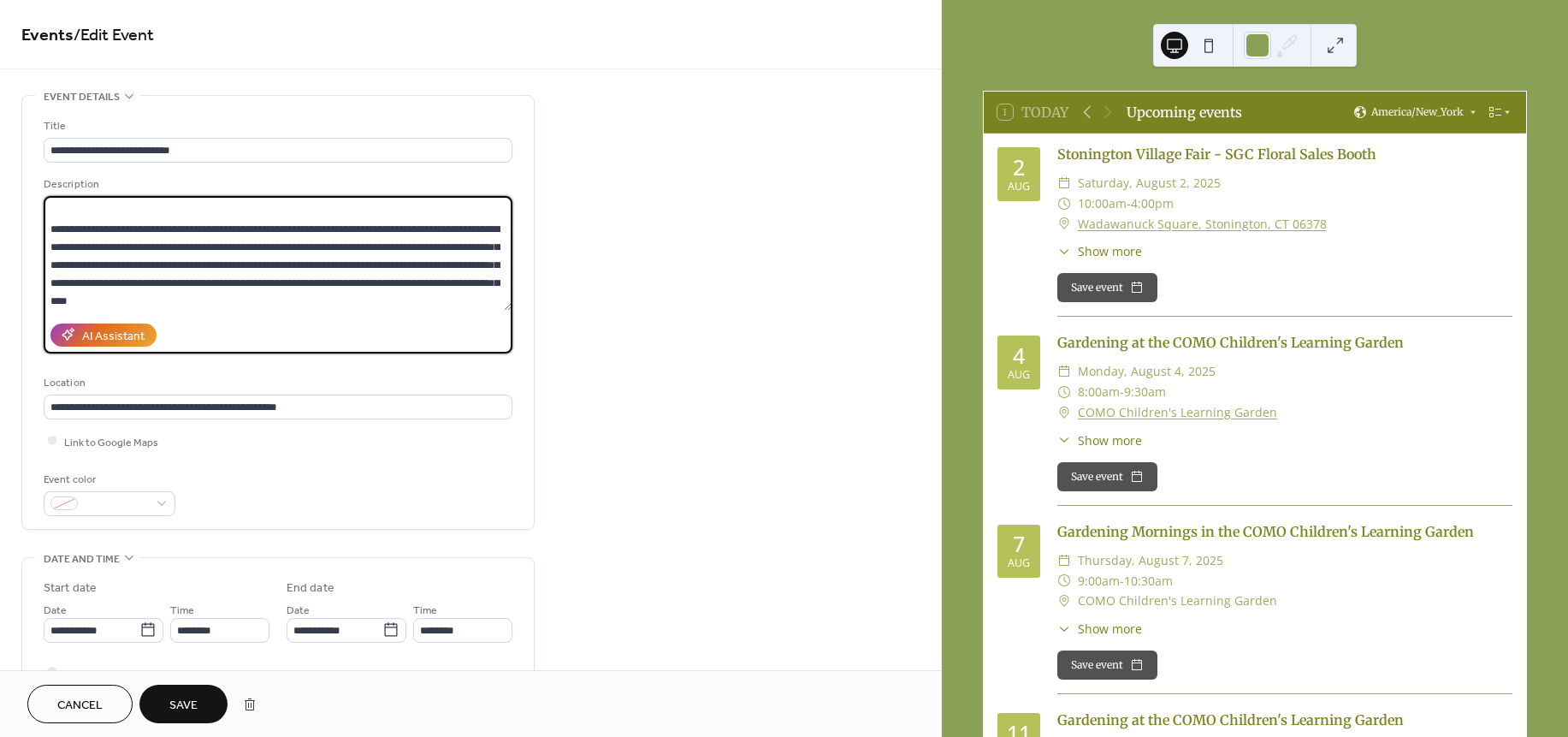 scroll, scrollTop: 69, scrollLeft: 0, axis: vertical 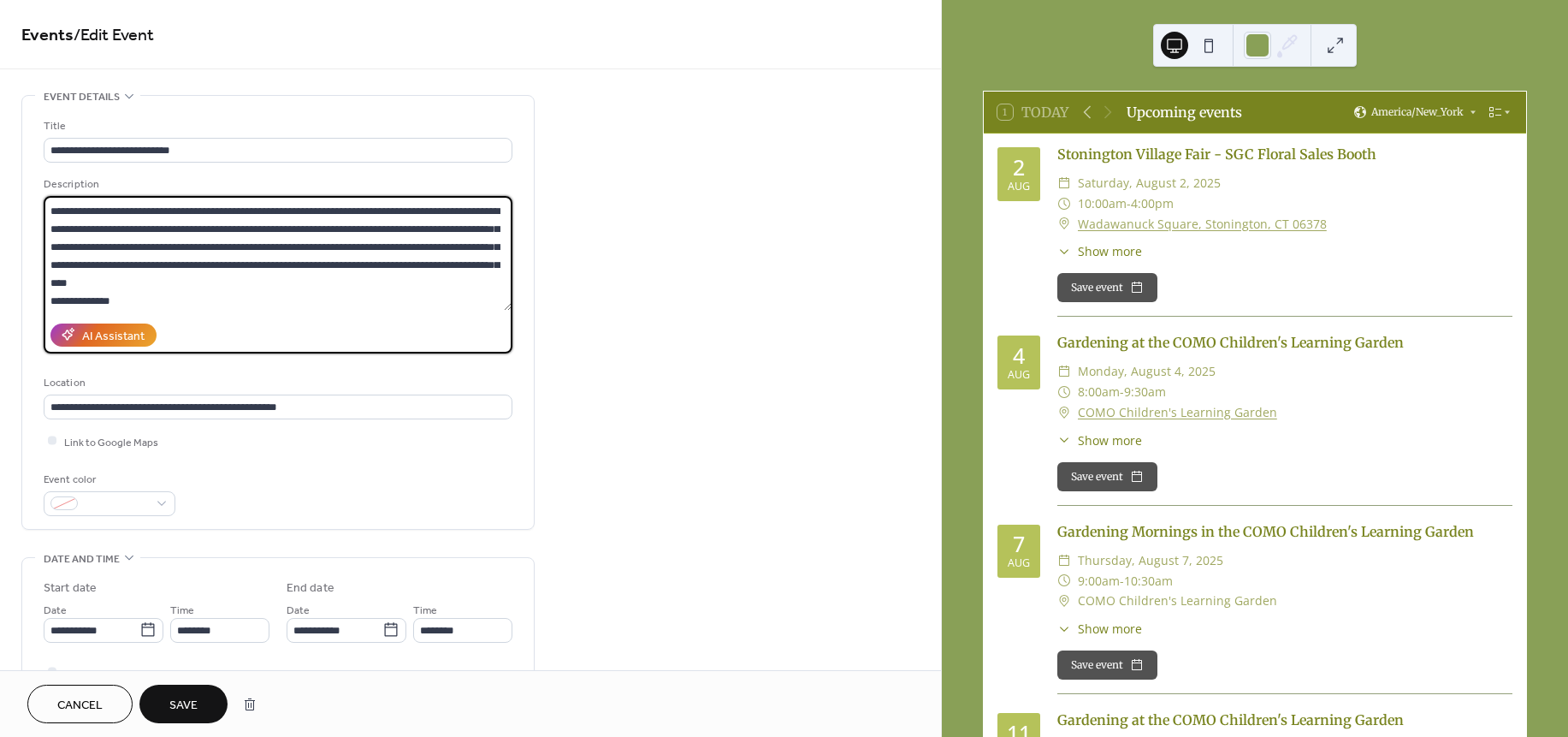 click on "**********" at bounding box center (277, 253) 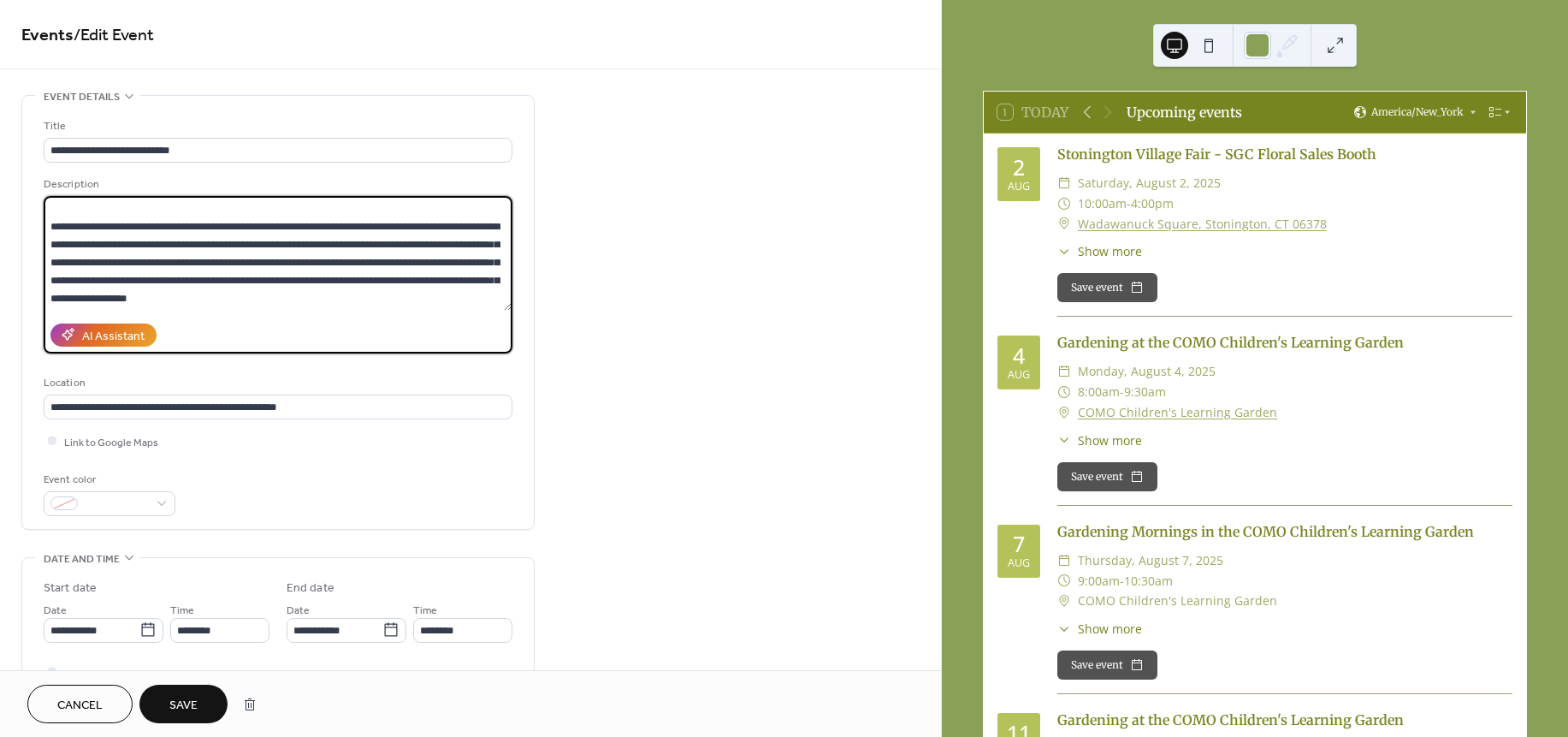 scroll, scrollTop: 51, scrollLeft: 0, axis: vertical 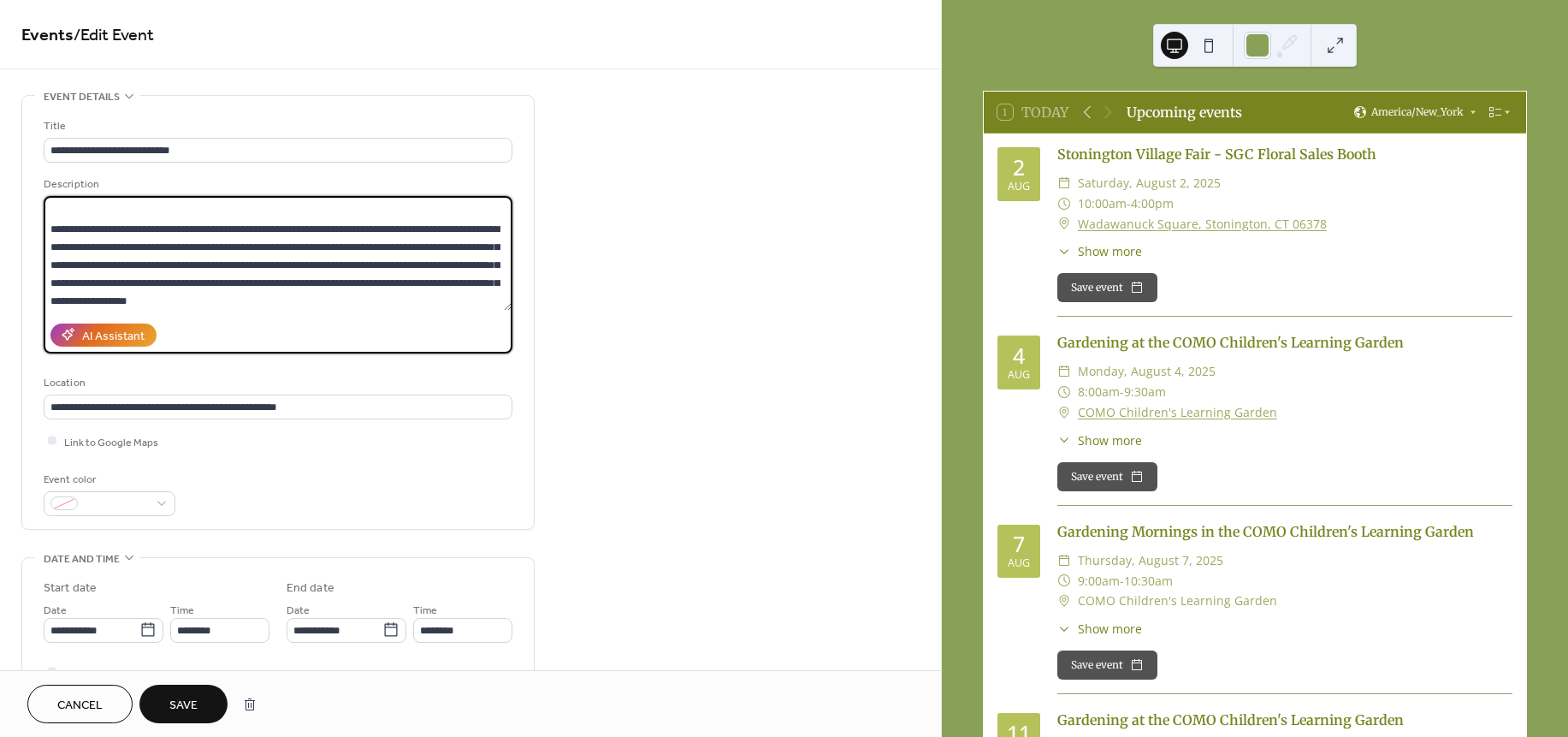 type on "**********" 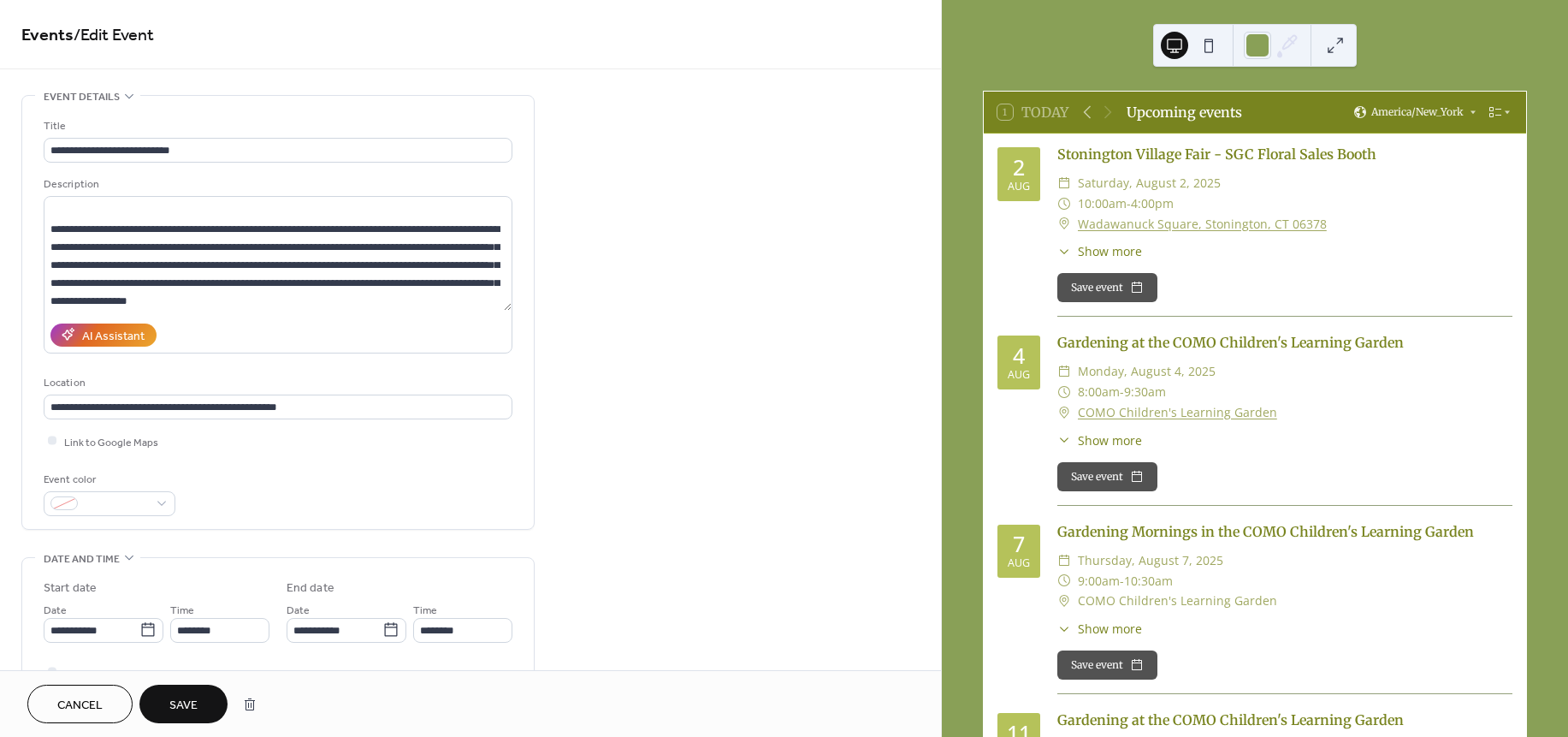 drag, startPoint x: 940, startPoint y: 185, endPoint x: 937, endPoint y: 363, distance: 178.02528 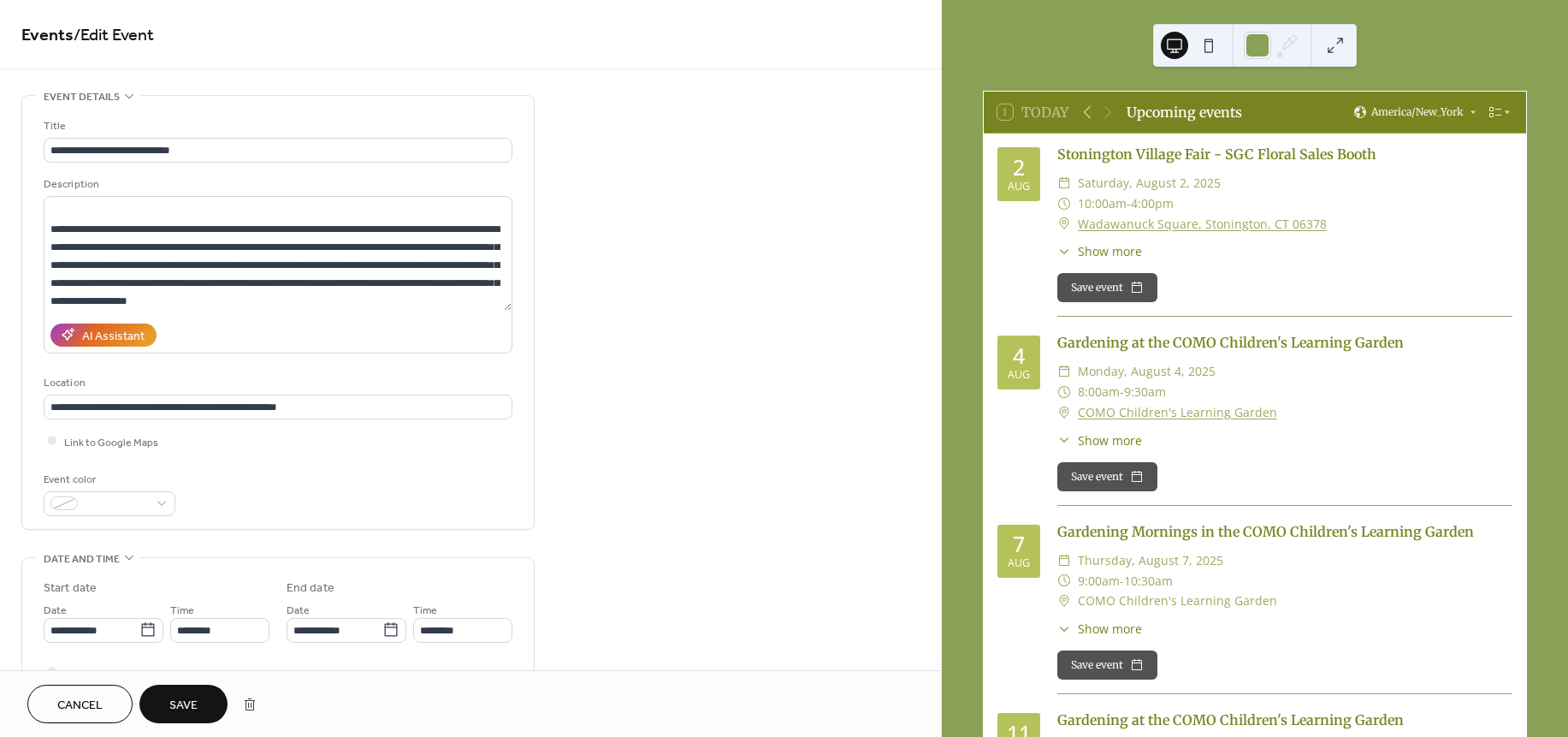 click on "**********" at bounding box center [470, 335] 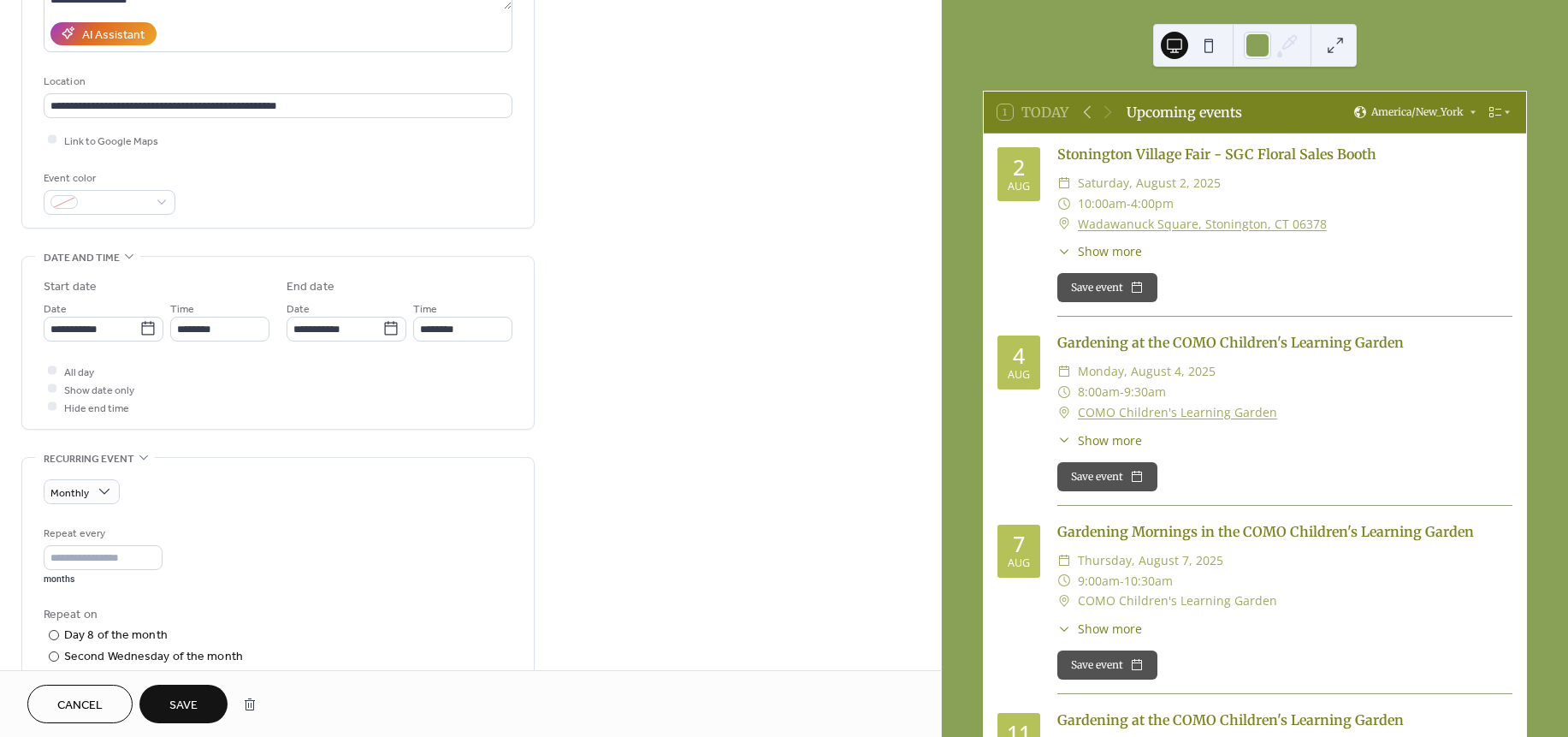 scroll, scrollTop: 0, scrollLeft: 0, axis: both 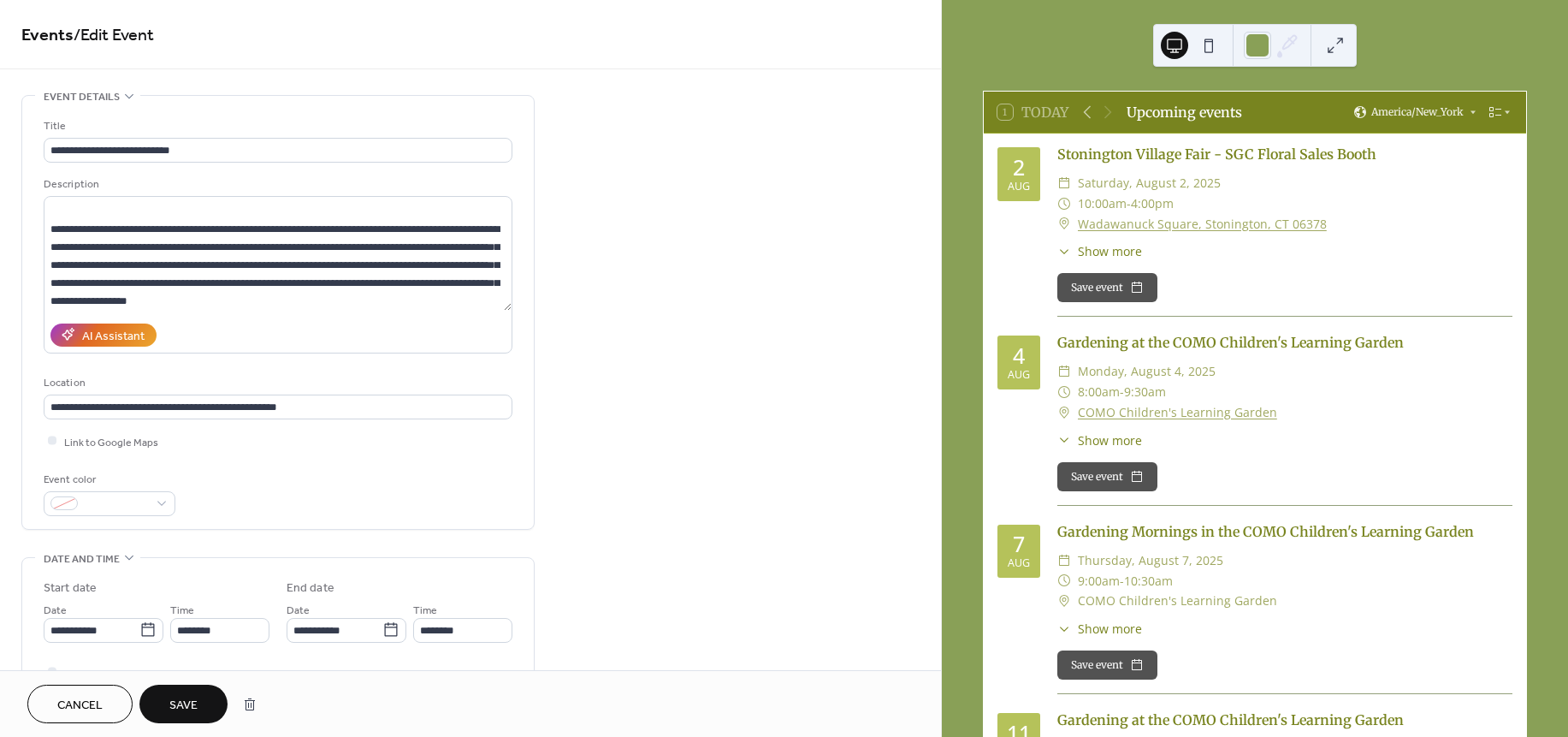 drag, startPoint x: 938, startPoint y: 226, endPoint x: 932, endPoint y: 217, distance: 10.816654 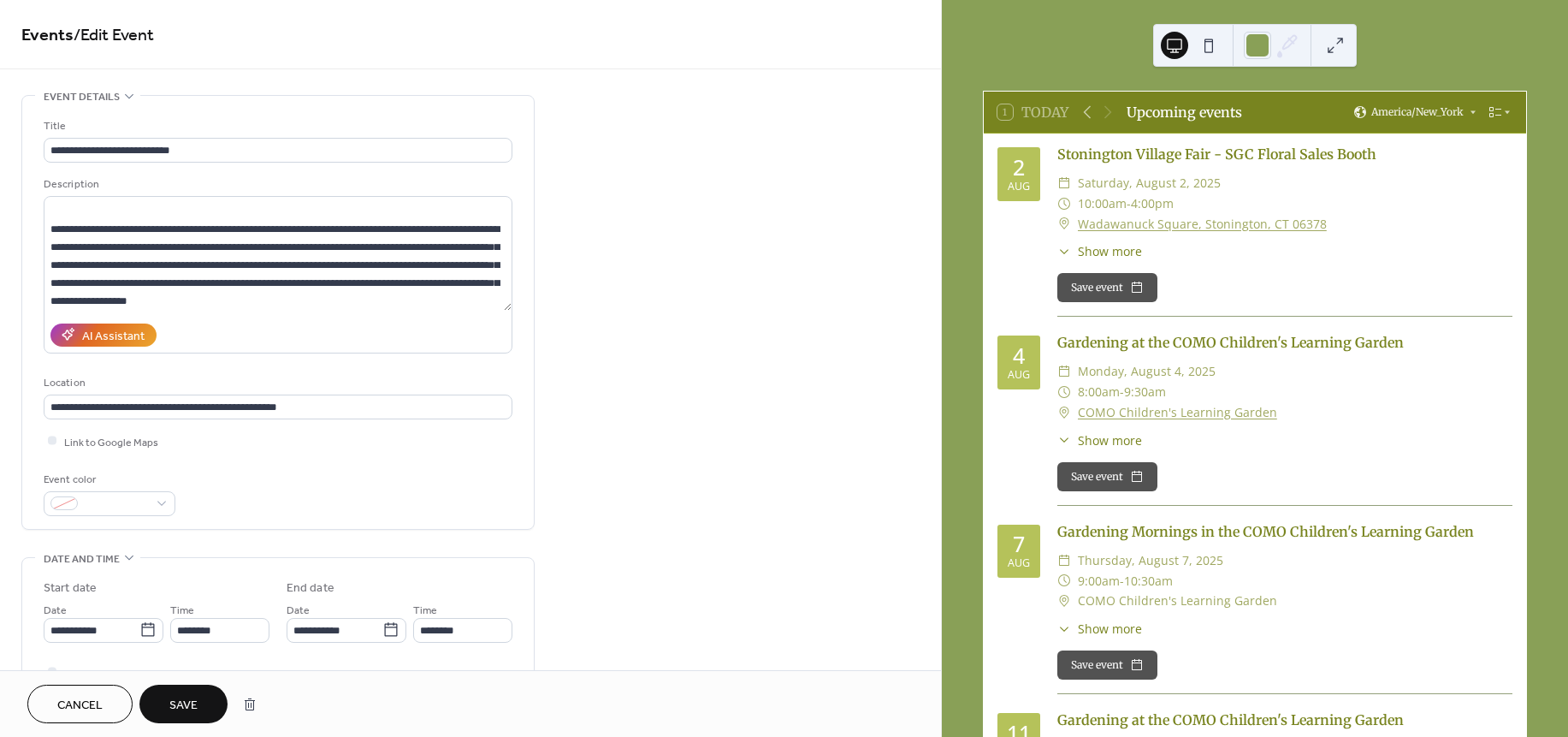 click on "Save" at bounding box center (183, 704) 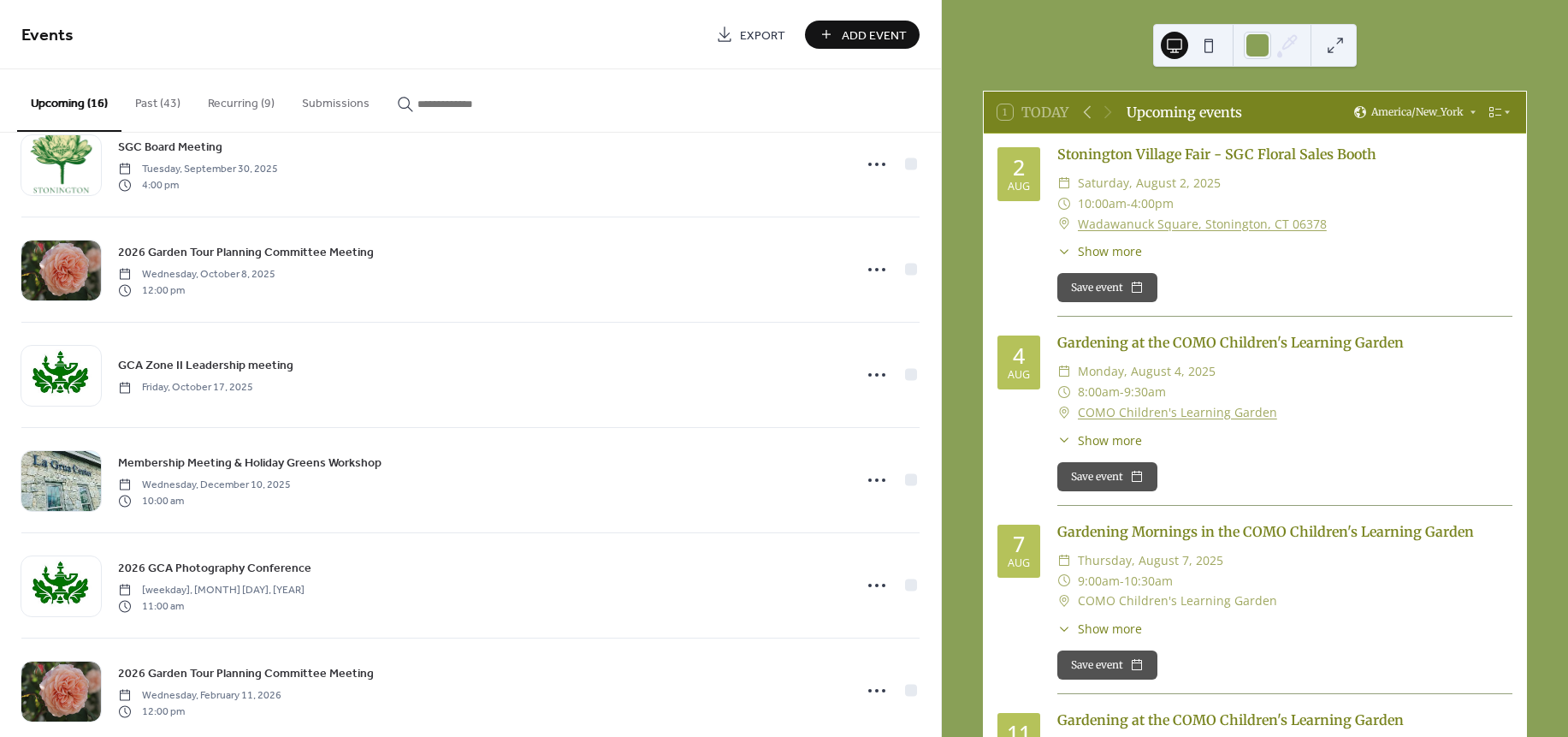 scroll, scrollTop: 527, scrollLeft: 0, axis: vertical 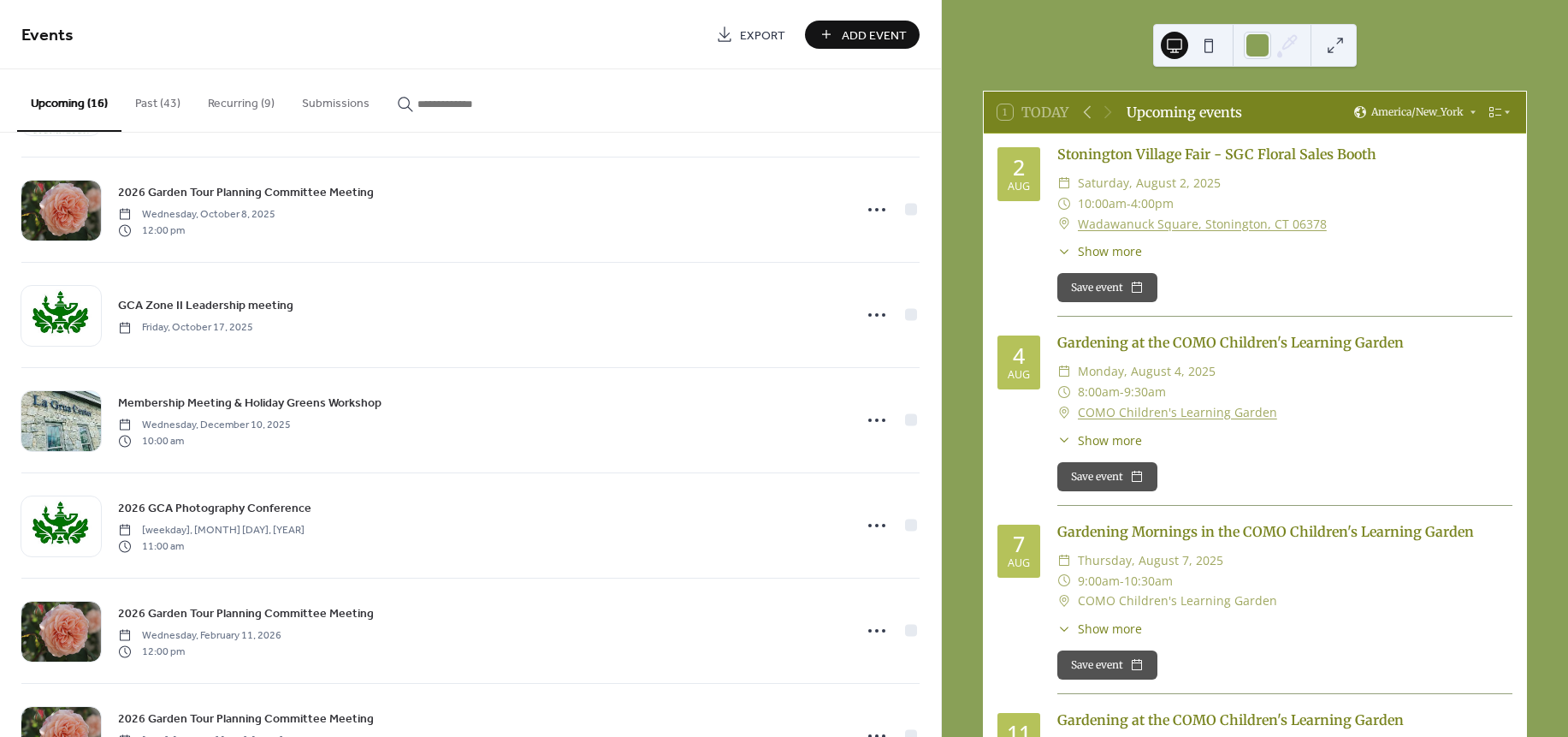 click on "Recurring (9)" at bounding box center [241, 99] 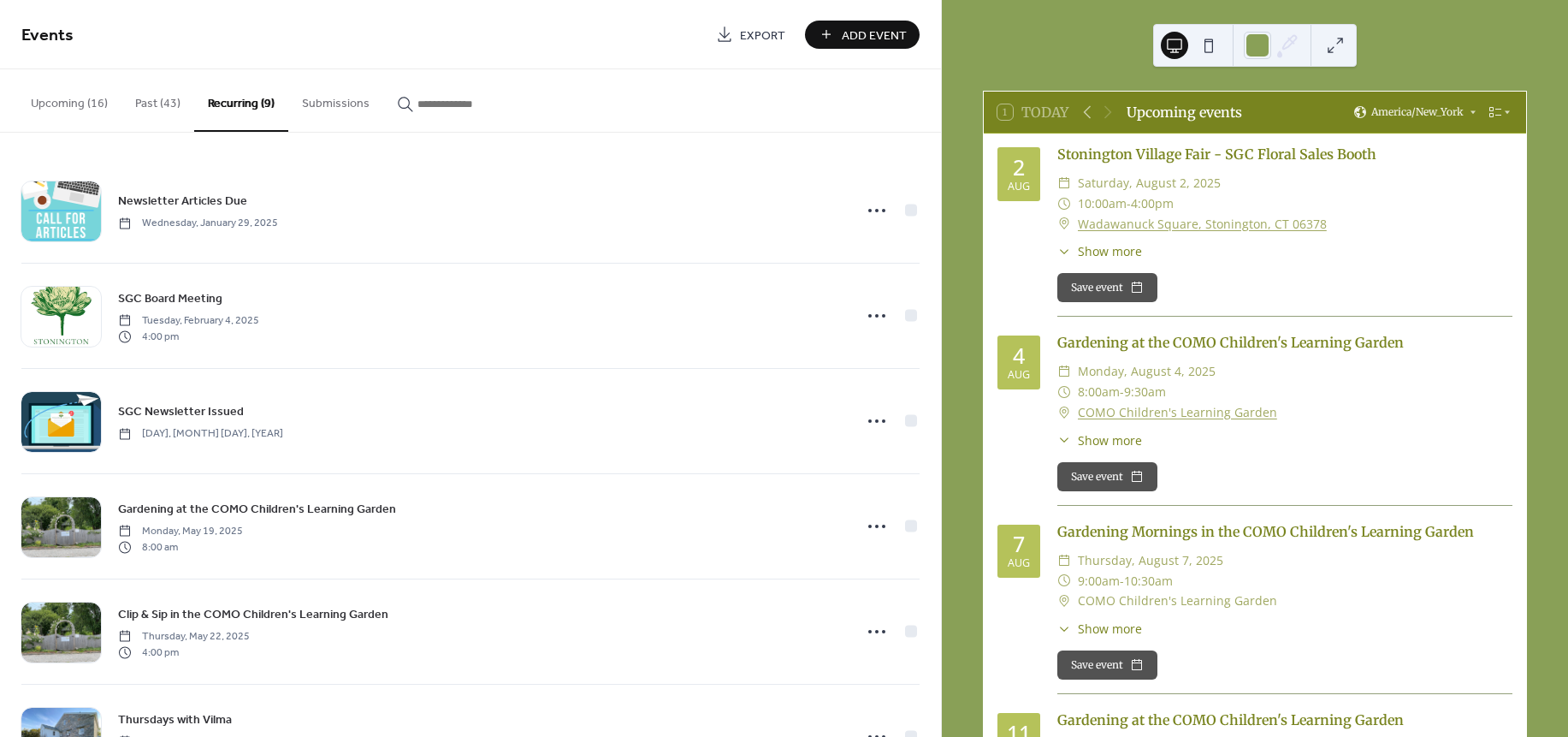 scroll, scrollTop: 396, scrollLeft: 0, axis: vertical 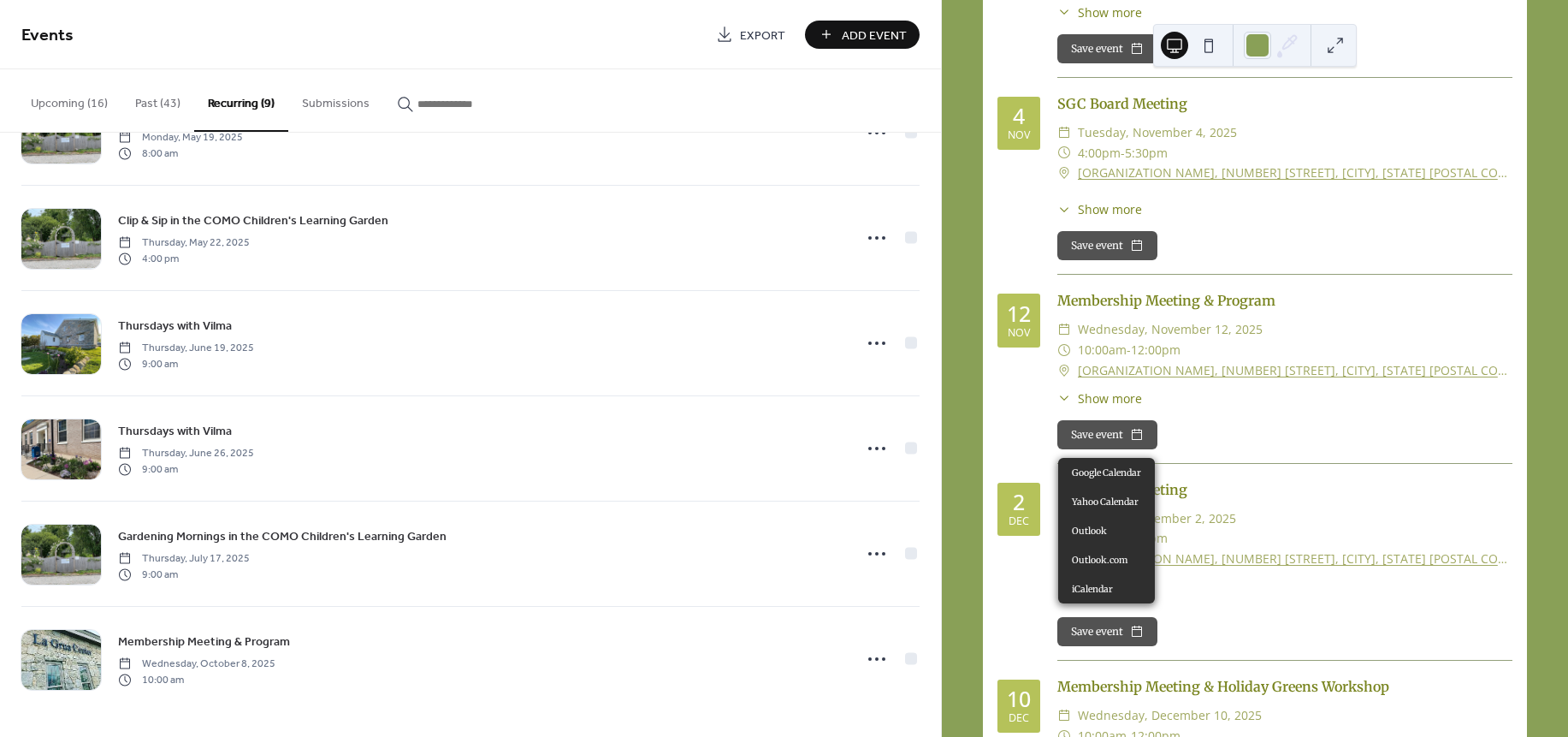 click on "Save event" at bounding box center [1107, 435] 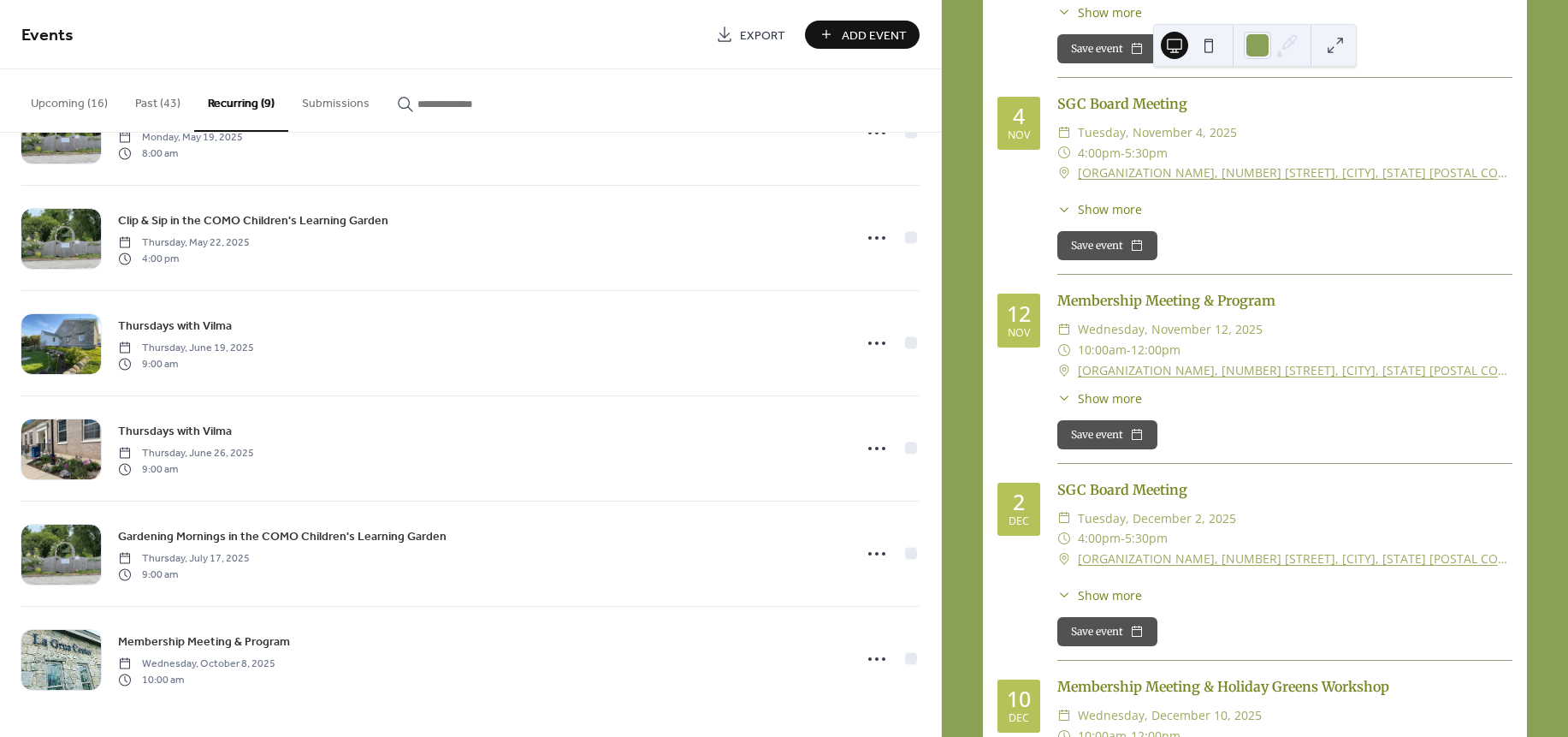 click on "Nov" at bounding box center [1019, 333] 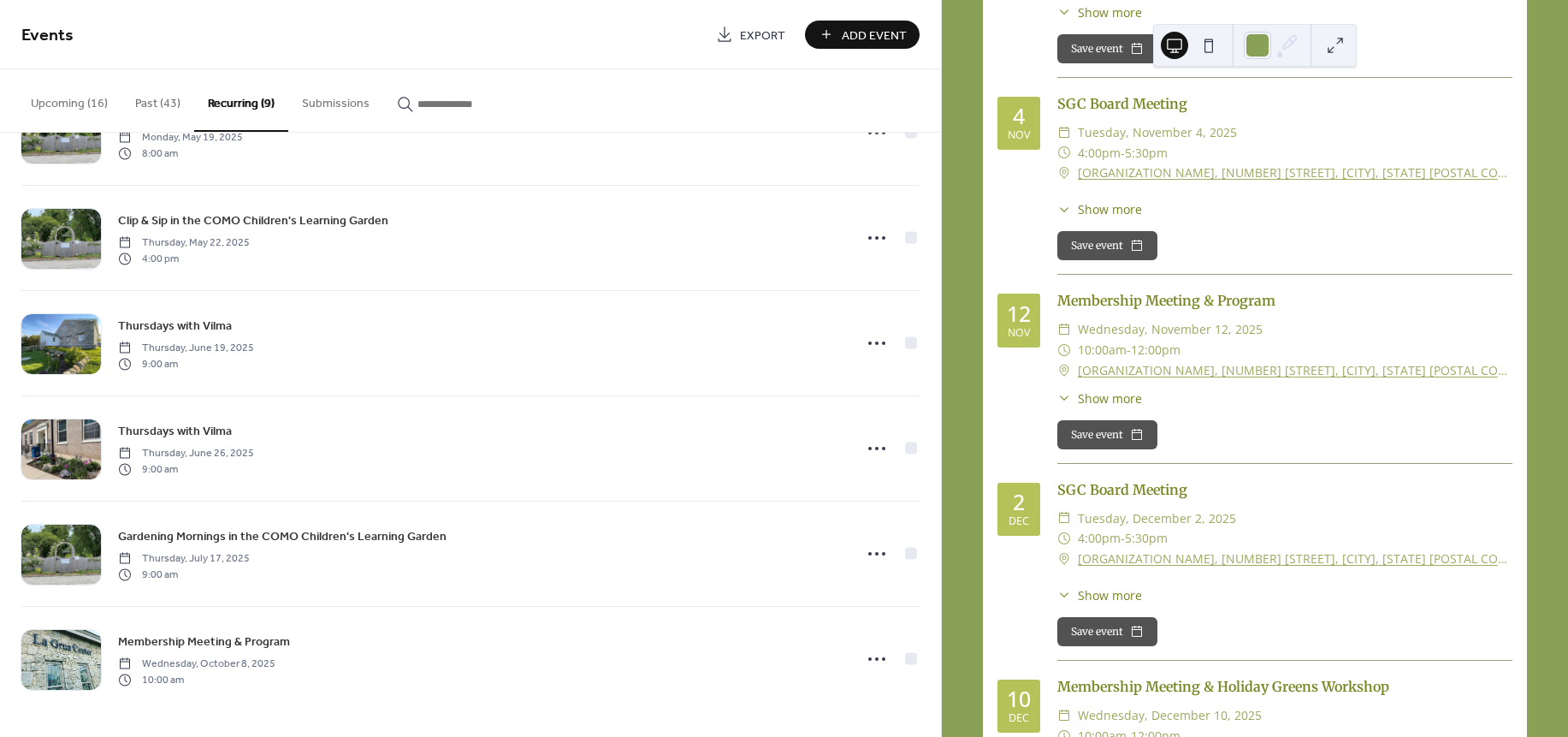 click on "Membership Meeting & Program" at bounding box center (1285, 300) 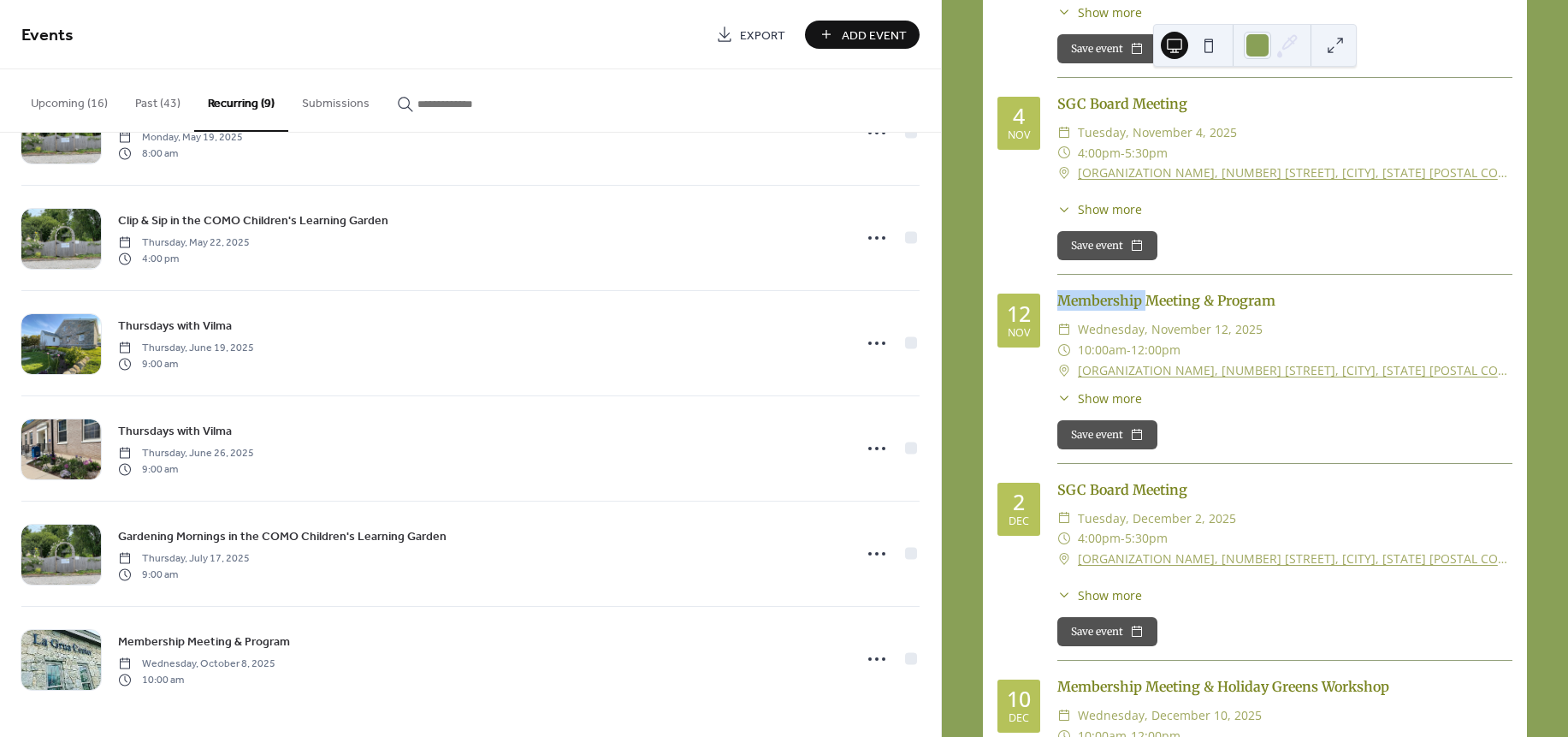click on "Membership Meeting & Program" at bounding box center (1285, 300) 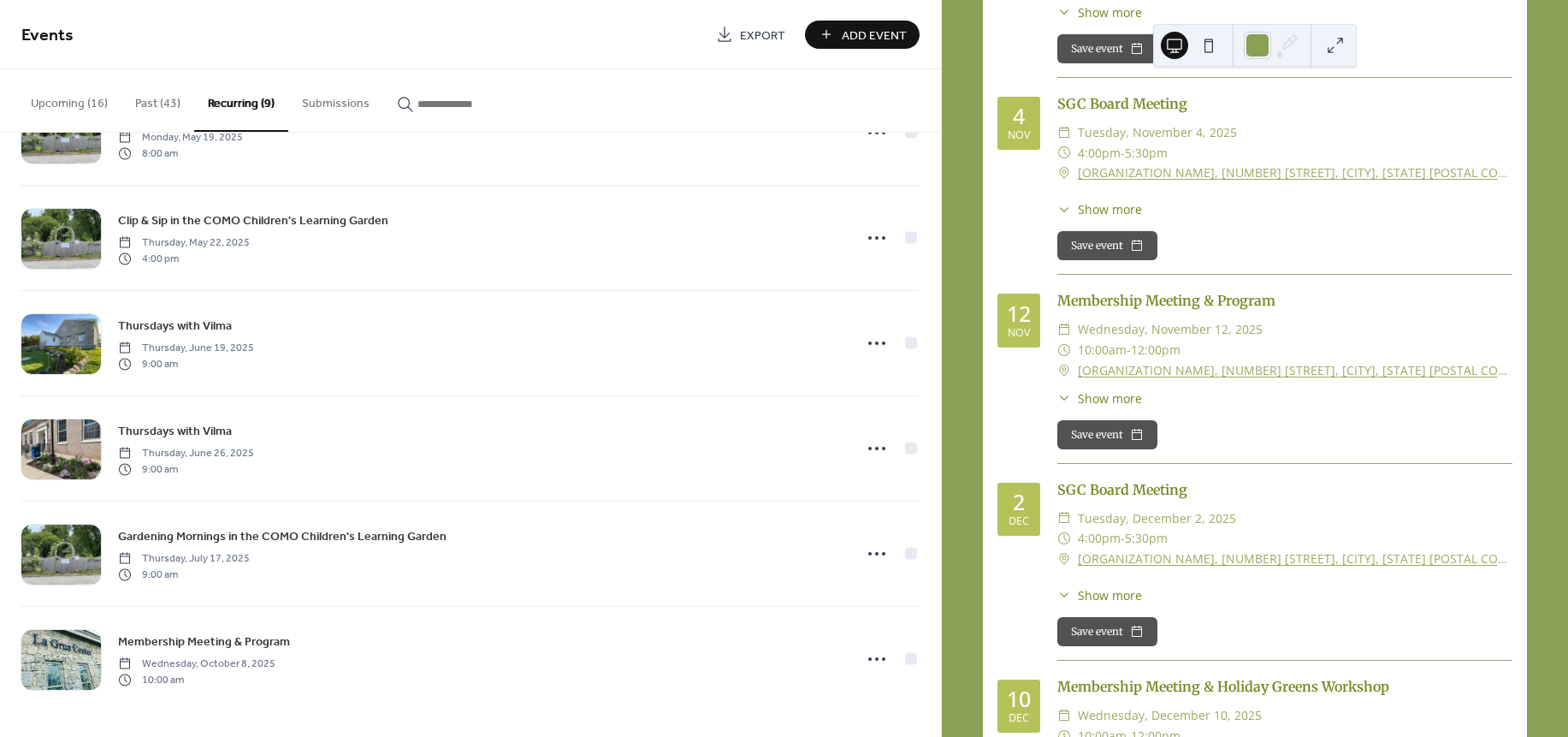 click on "​ Show more Program after business meeting will be "Demystifying the GCA Flower Show: Entering Floral Design and Photography Divisions" Speakers will be:  Shonah Drakos, Floral Design Chair and GCA Prospective Judge. Jill Corr, Photography Chair and GCA Prospective Judge. Join us for an engaging and informative presentation on how to enter a Garden Club of America Flower Show, with a focus on the Floral Design and Photography divisions. Our speakers will walk us through the entry process, judging criteria, and tips for success. Whether you're a seasoned exhibitor or brand new to flower shows, this session is perfect for all skill levels and will leave you feeling inspired and prepared to participate." at bounding box center [1285, 398] 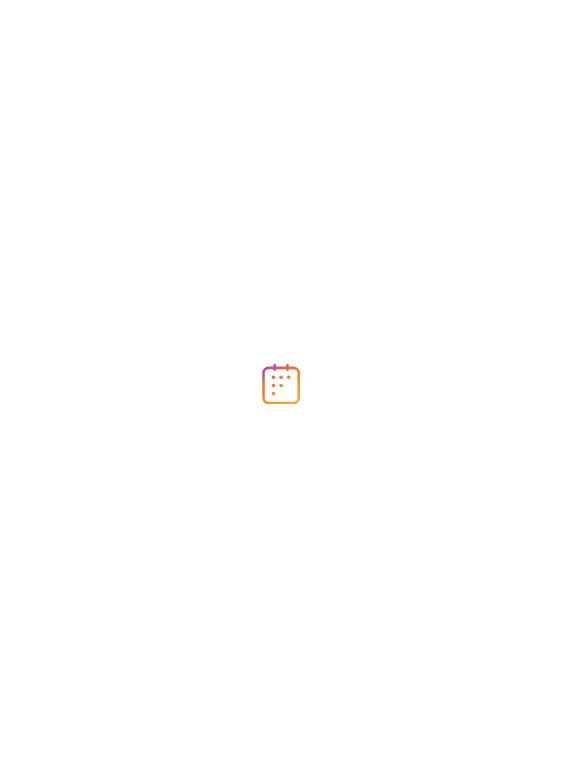 scroll, scrollTop: 0, scrollLeft: 0, axis: both 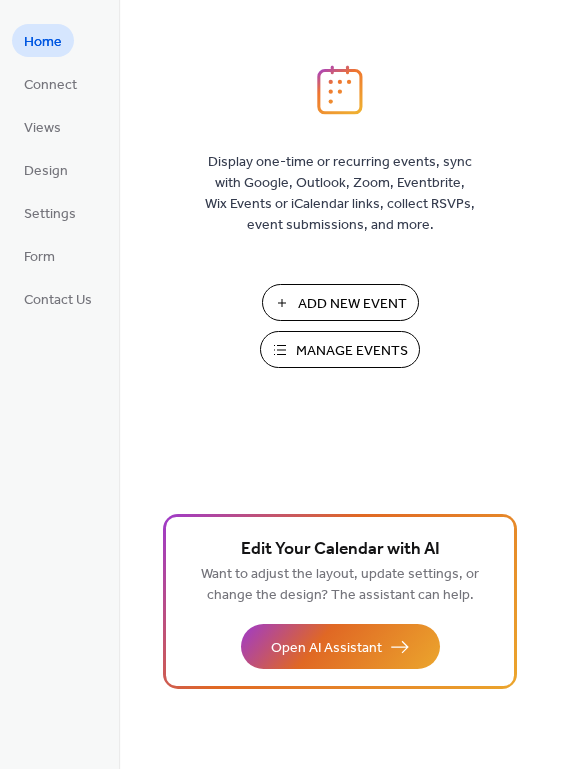 click on "Manage Events" at bounding box center (352, 351) 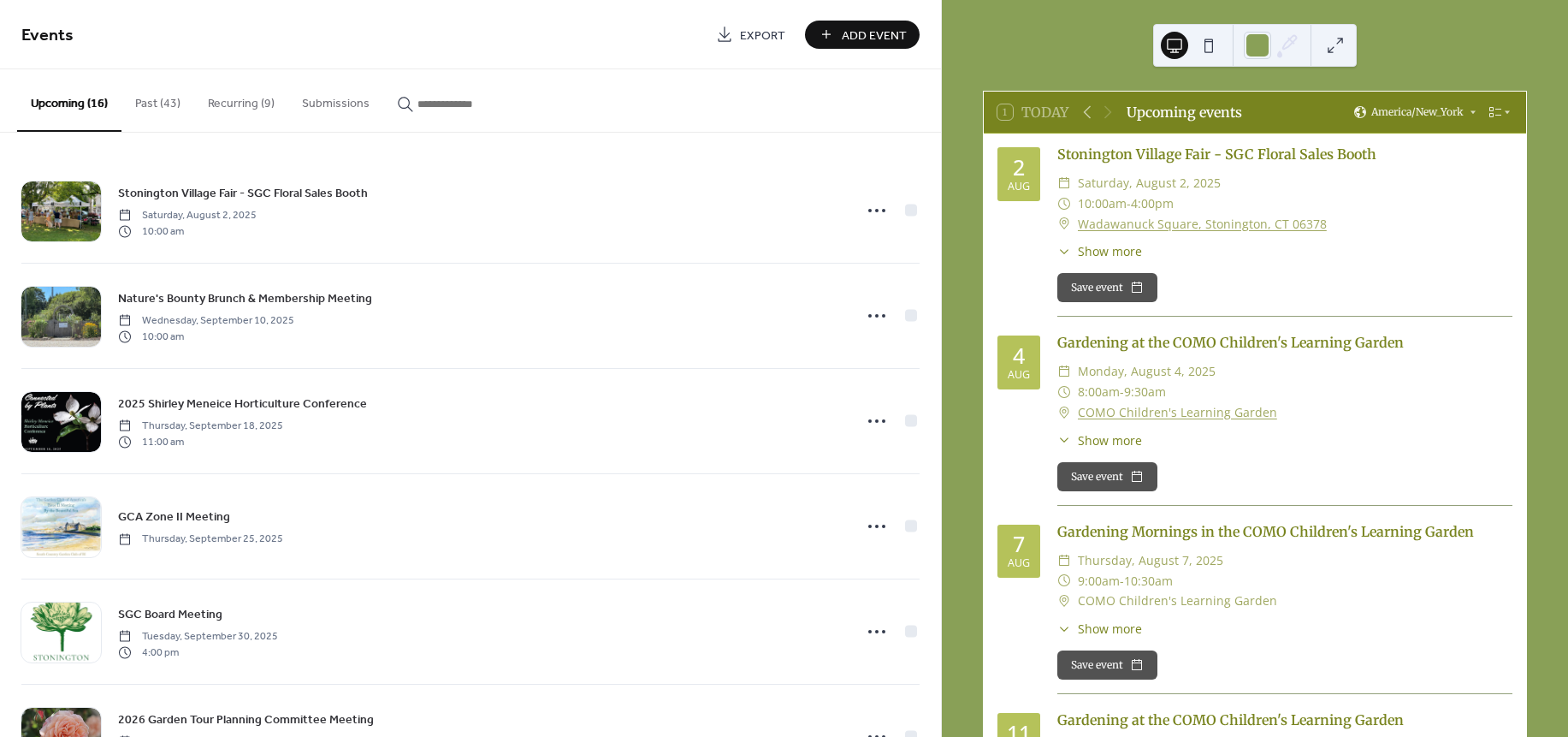 scroll, scrollTop: 0, scrollLeft: 0, axis: both 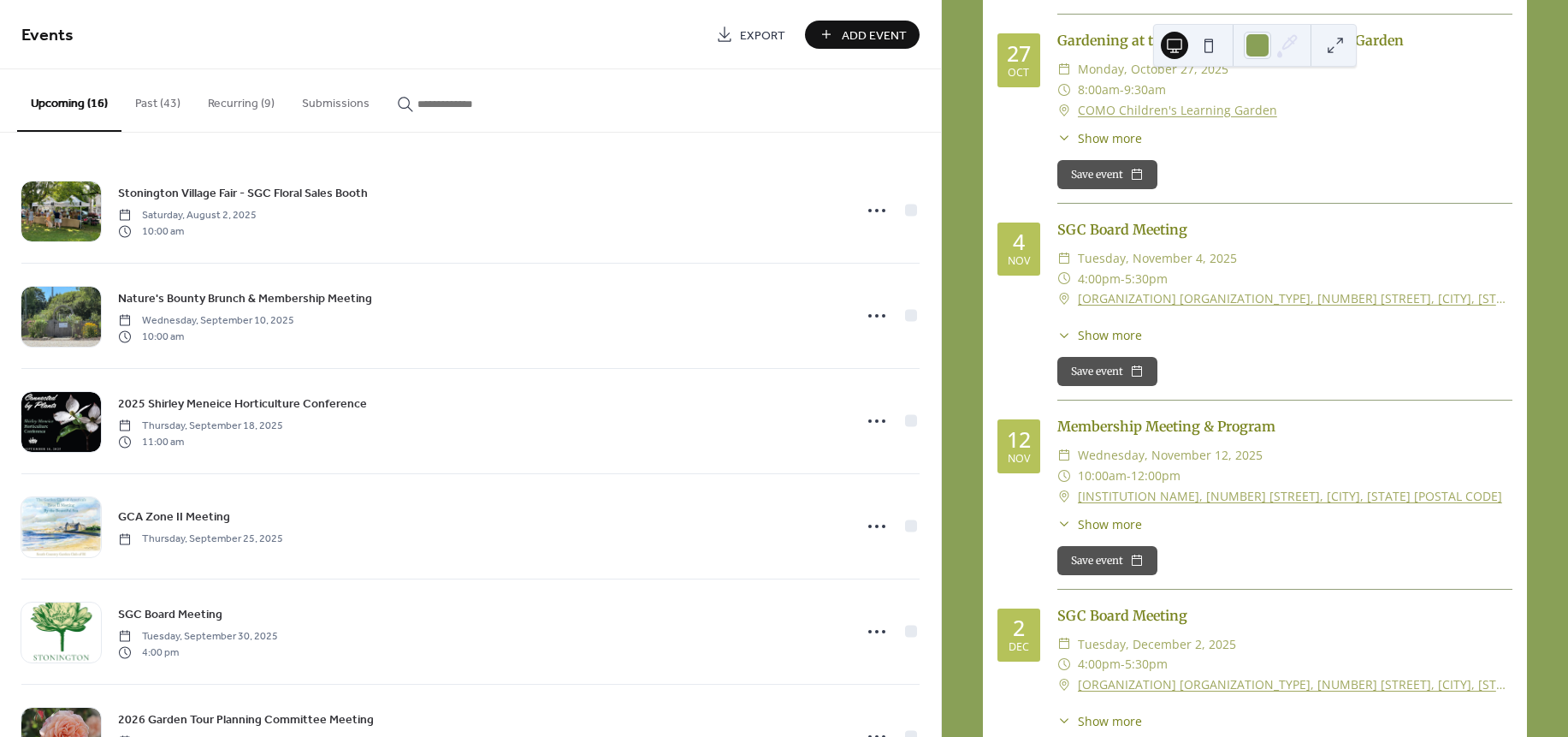 click on "Show more" at bounding box center (1109, 524) 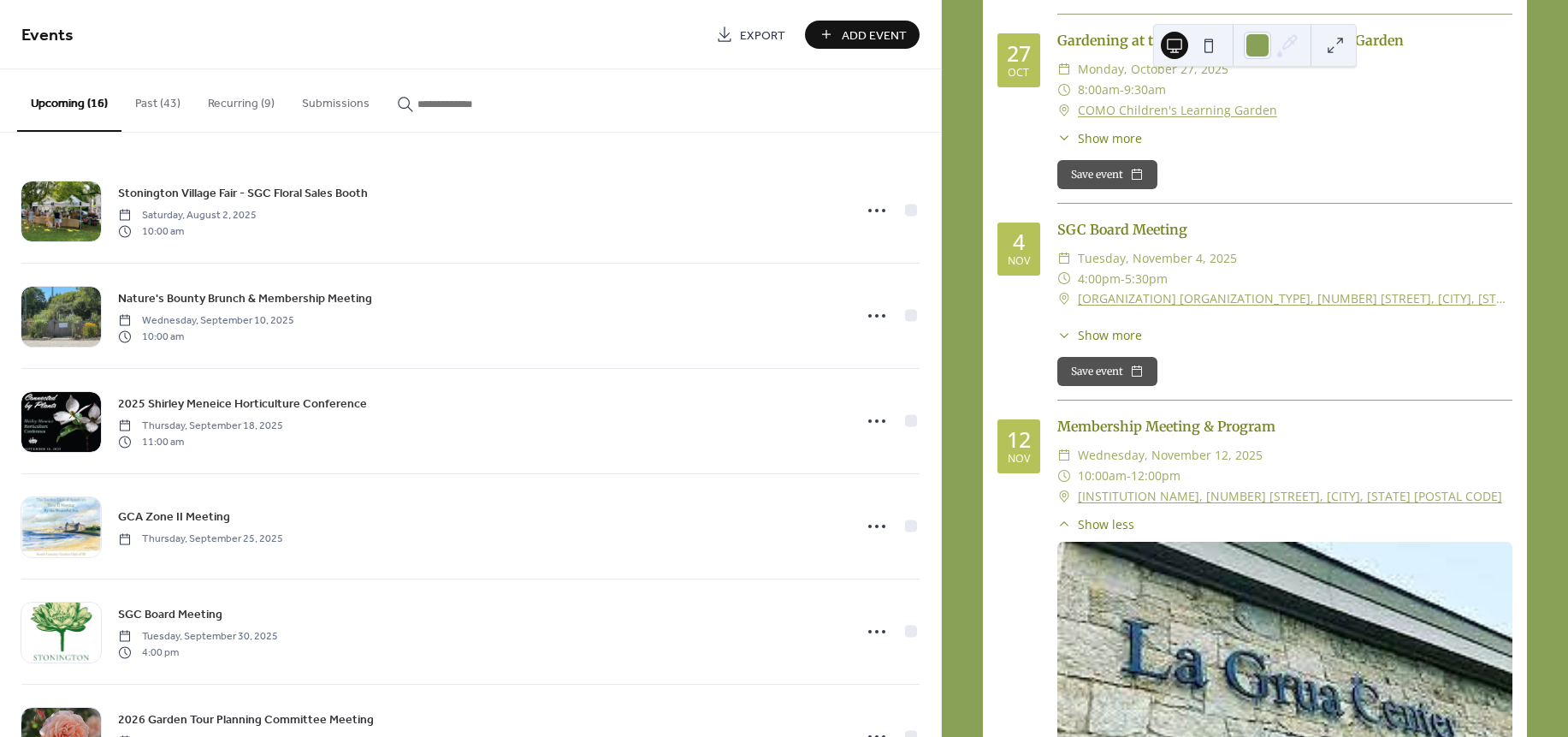 type 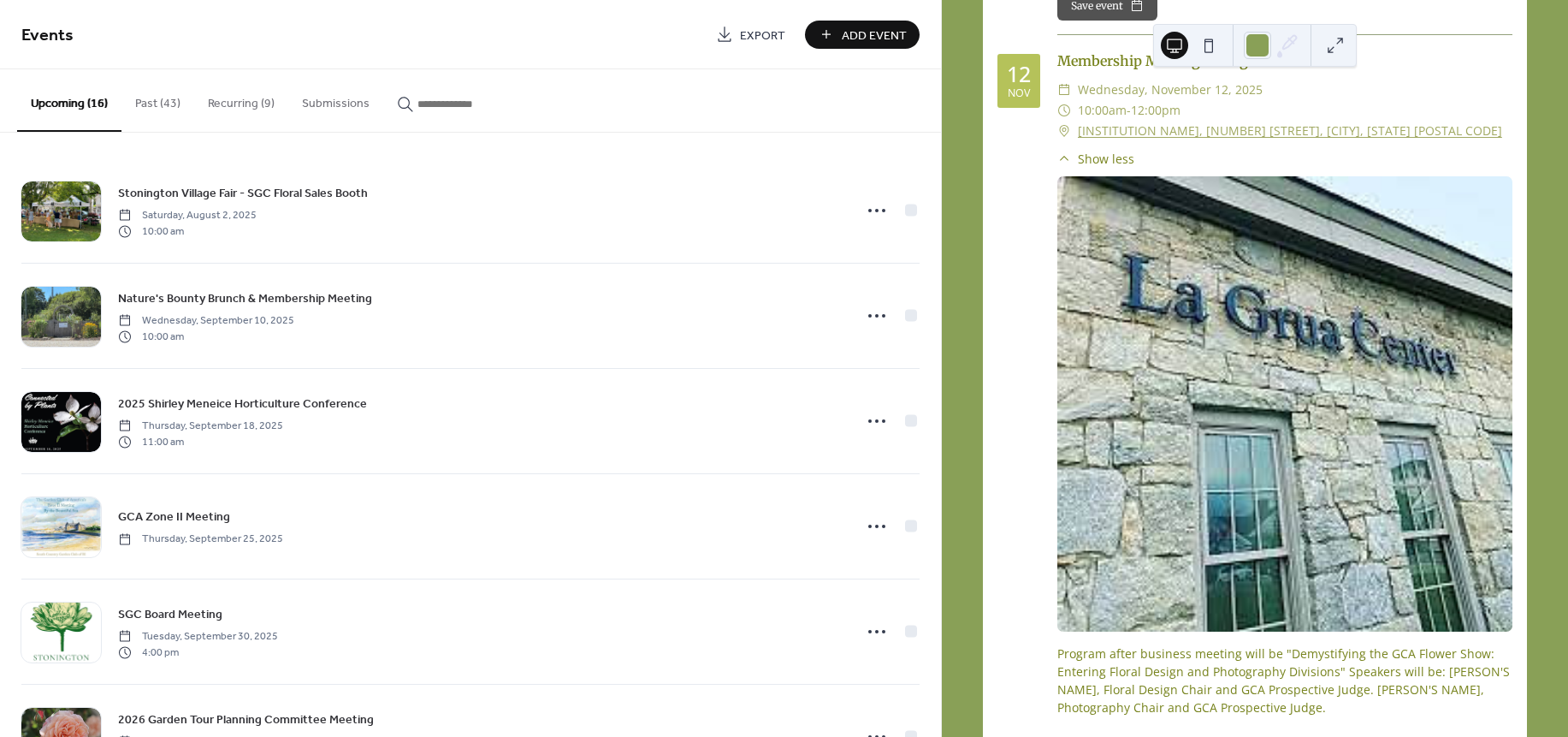 scroll, scrollTop: 5547, scrollLeft: 0, axis: vertical 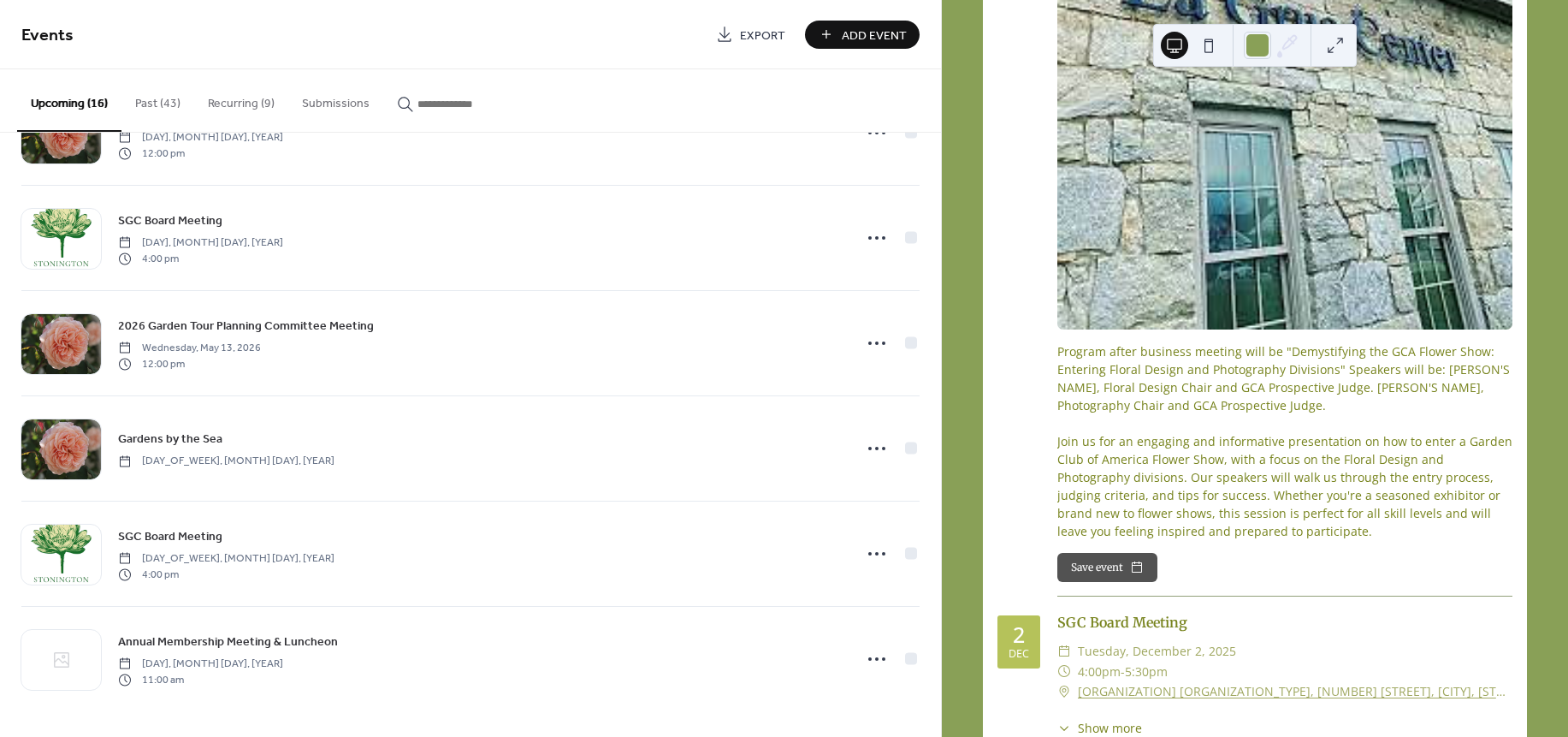 click on "Recurring (9)" at bounding box center [241, 99] 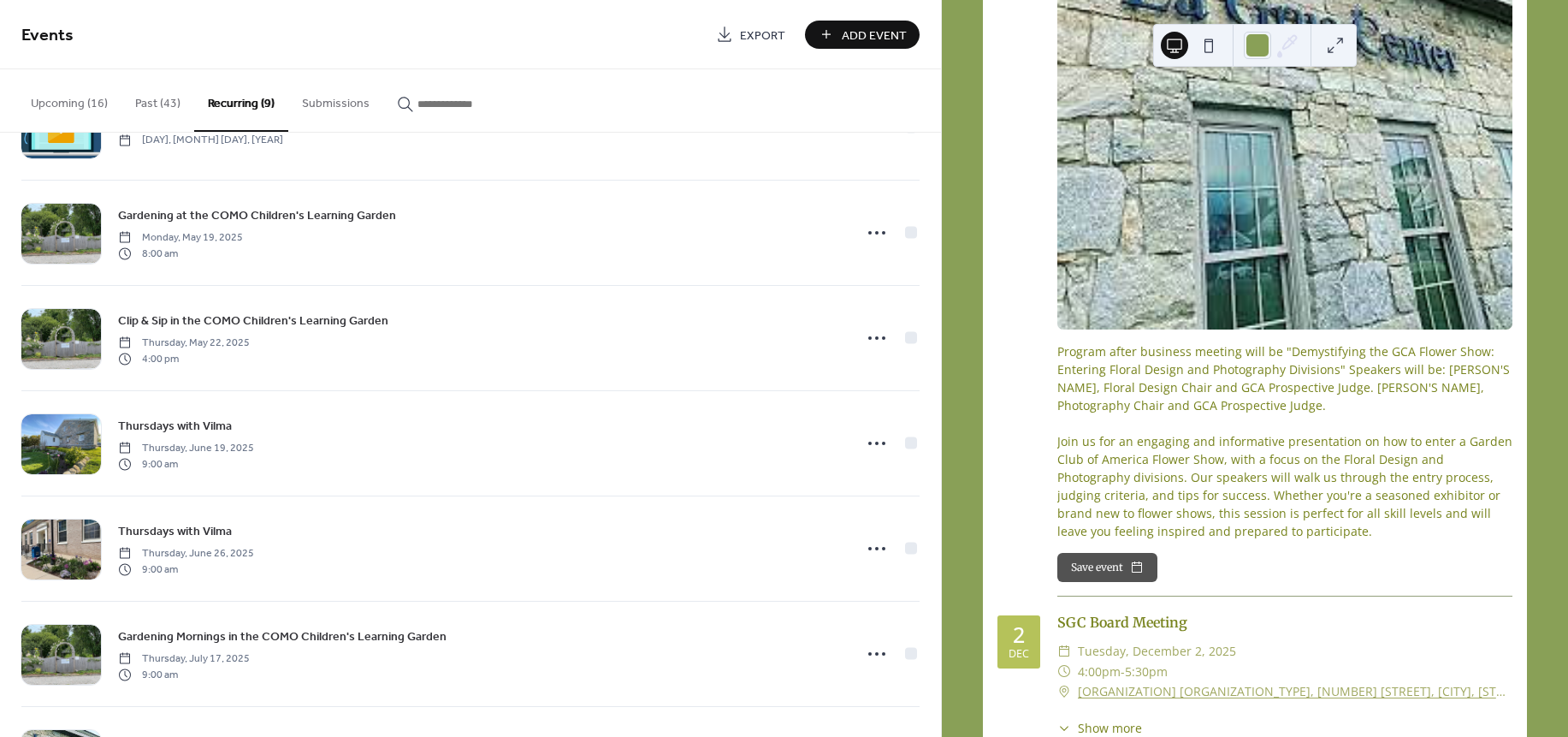scroll, scrollTop: 396, scrollLeft: 0, axis: vertical 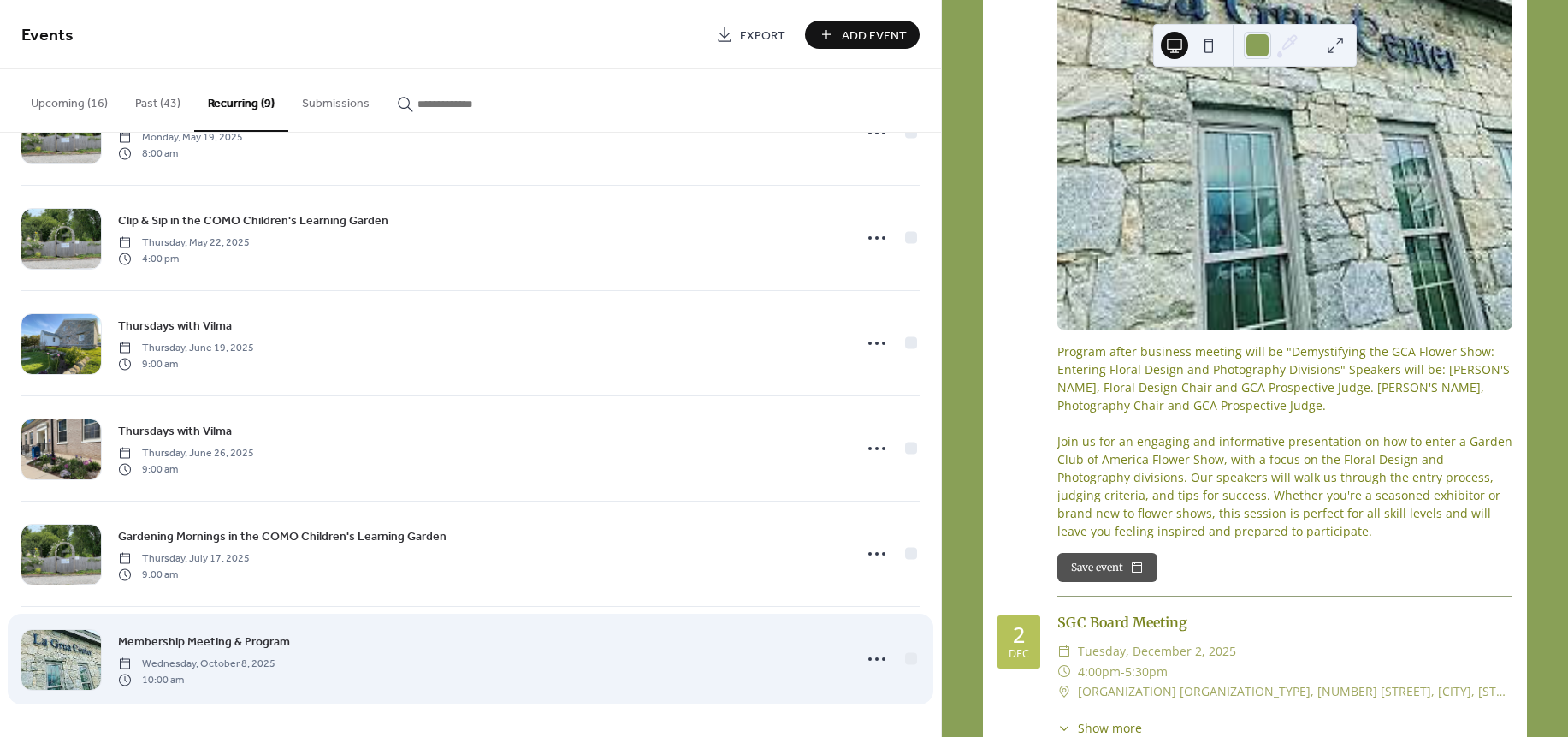 click on "Membership Meeting & Program Wednesday, October 8, 2025 10:00 am" at bounding box center (480, 659) 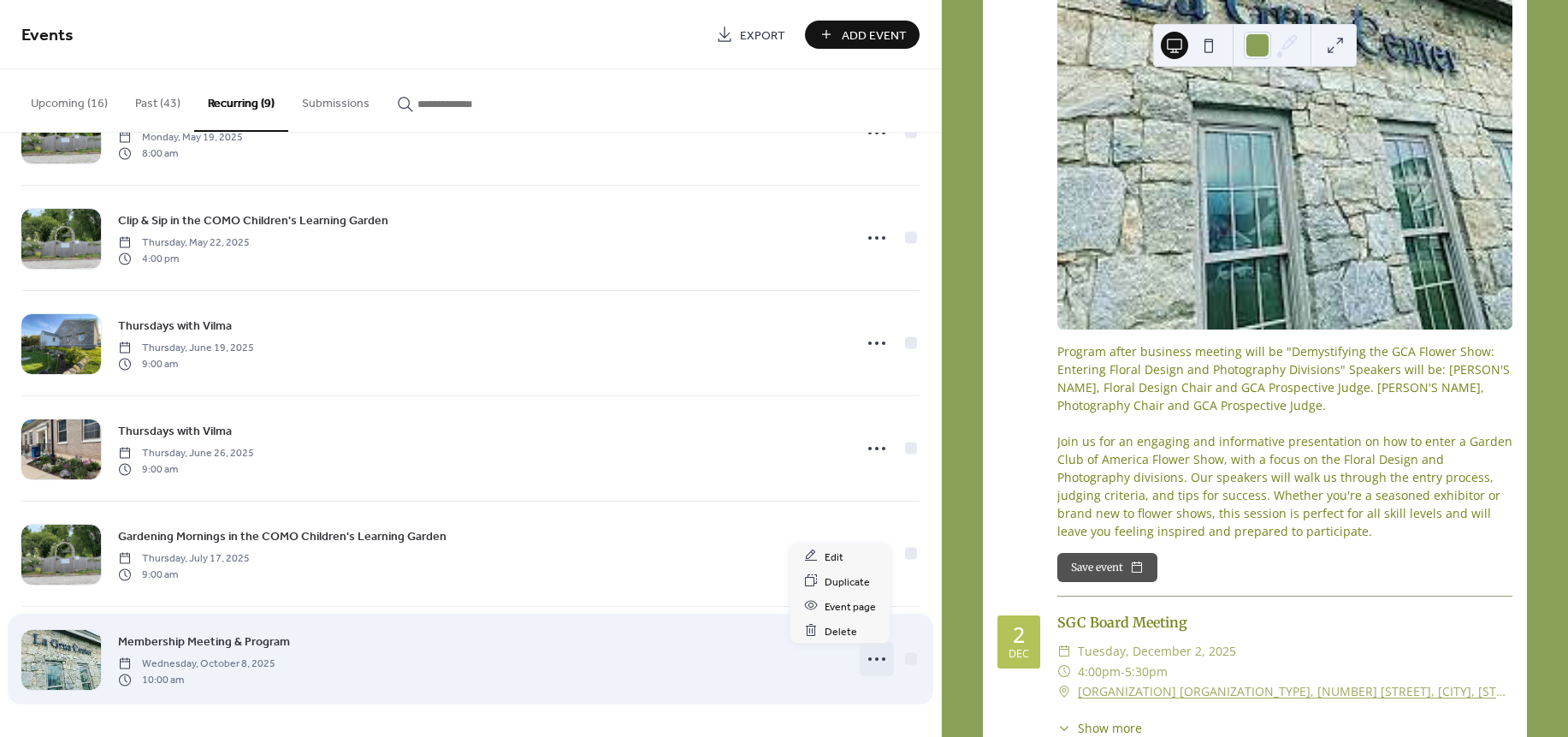 click 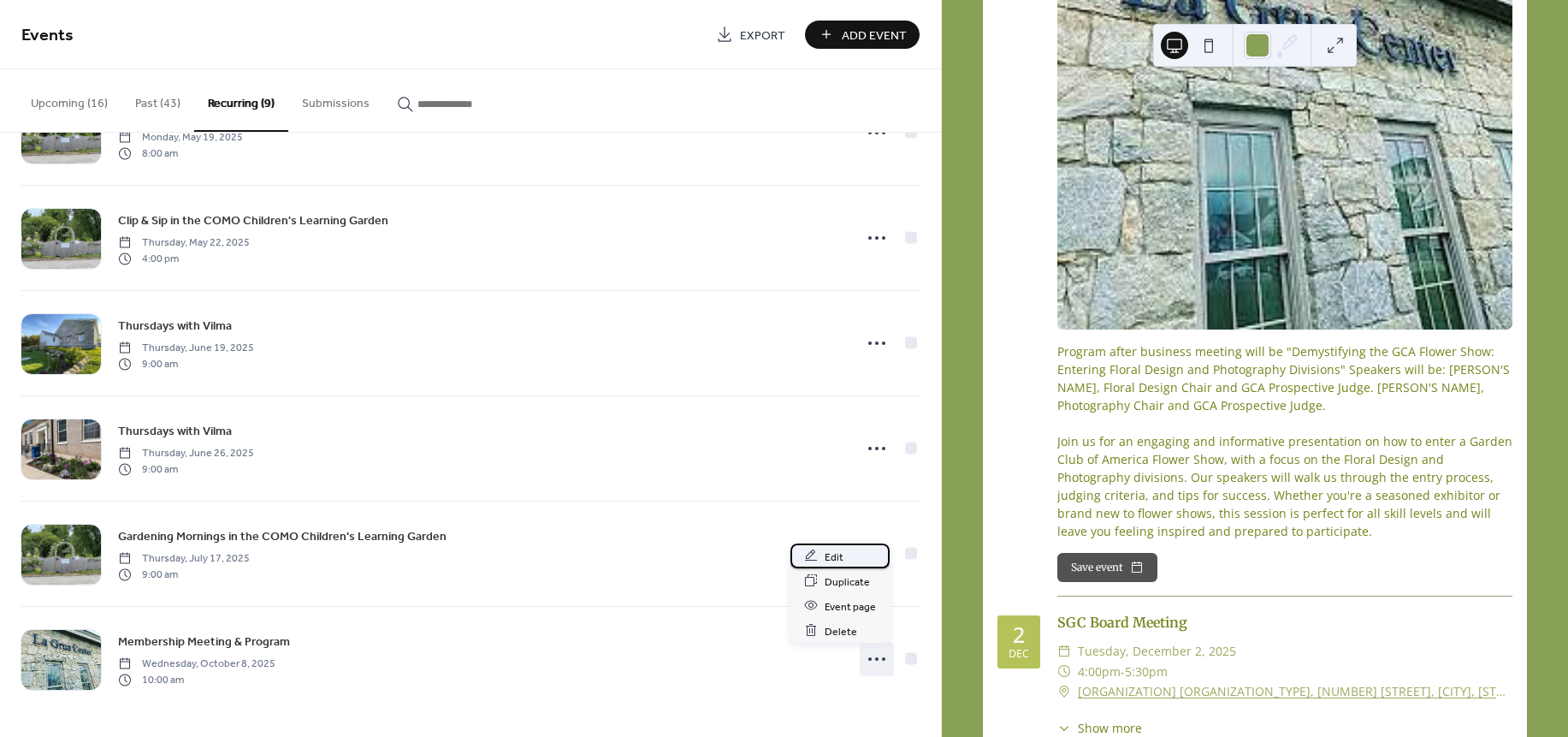 click on "Edit" at bounding box center (840, 556) 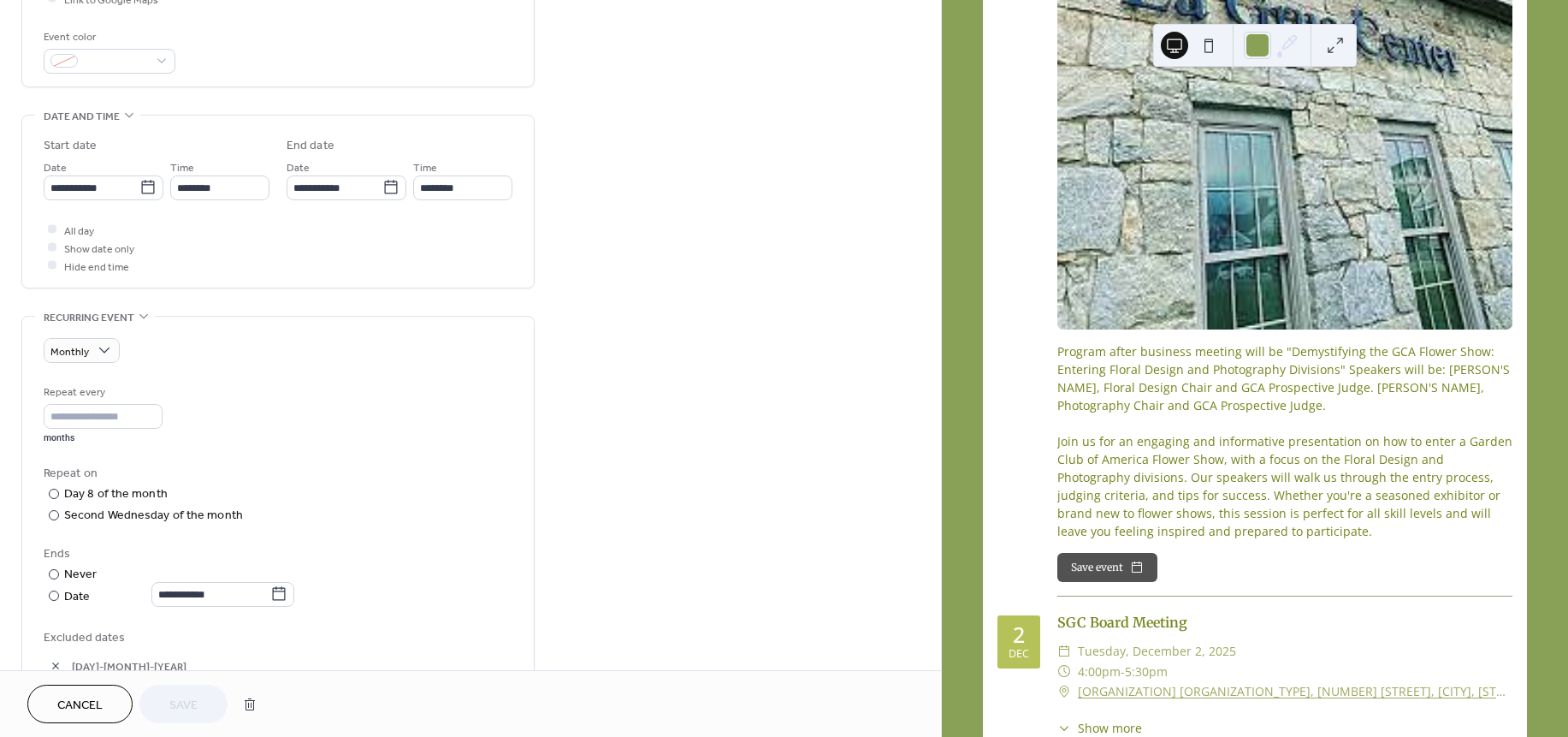 scroll, scrollTop: 452, scrollLeft: 0, axis: vertical 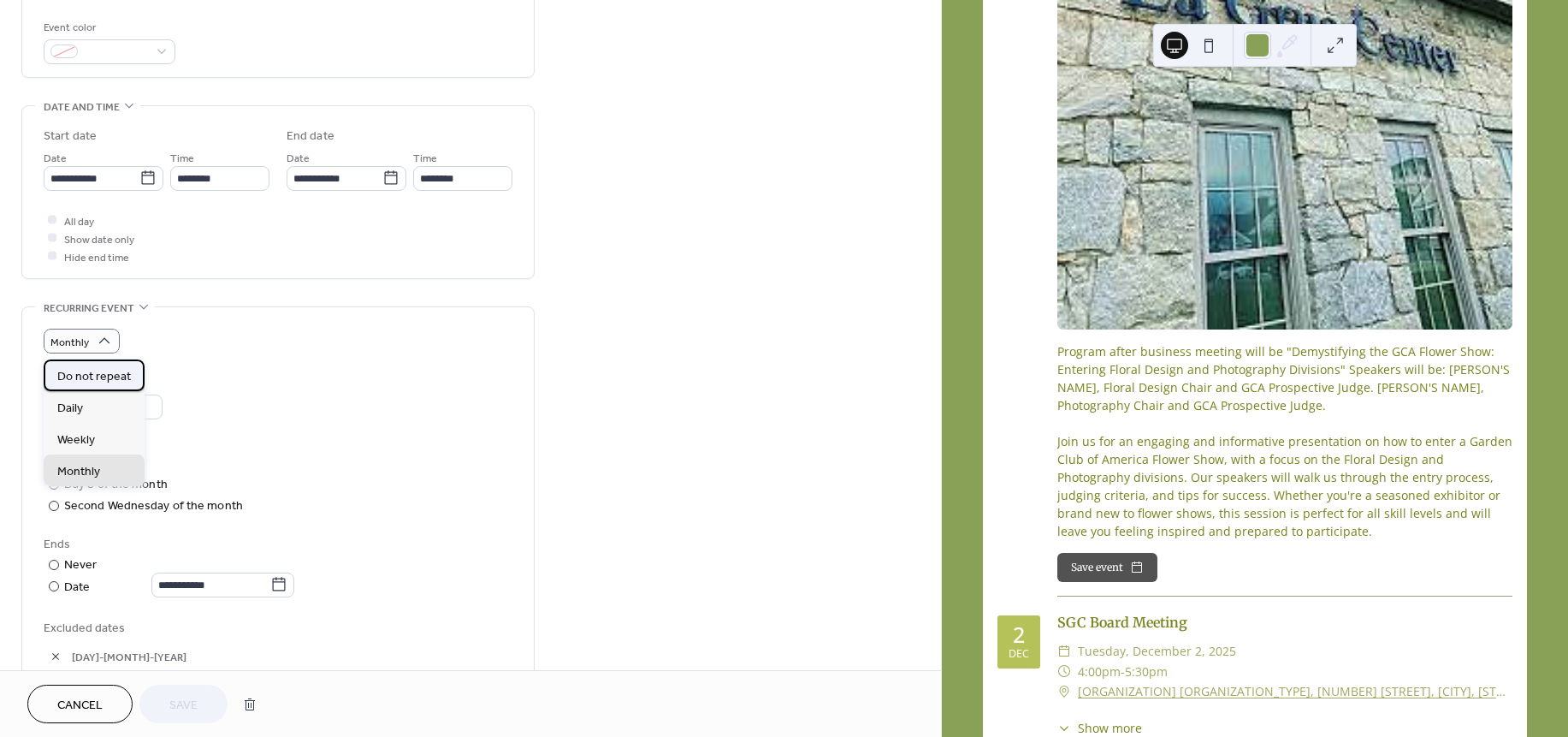 click on "Do not repeat" at bounding box center (94, 376) 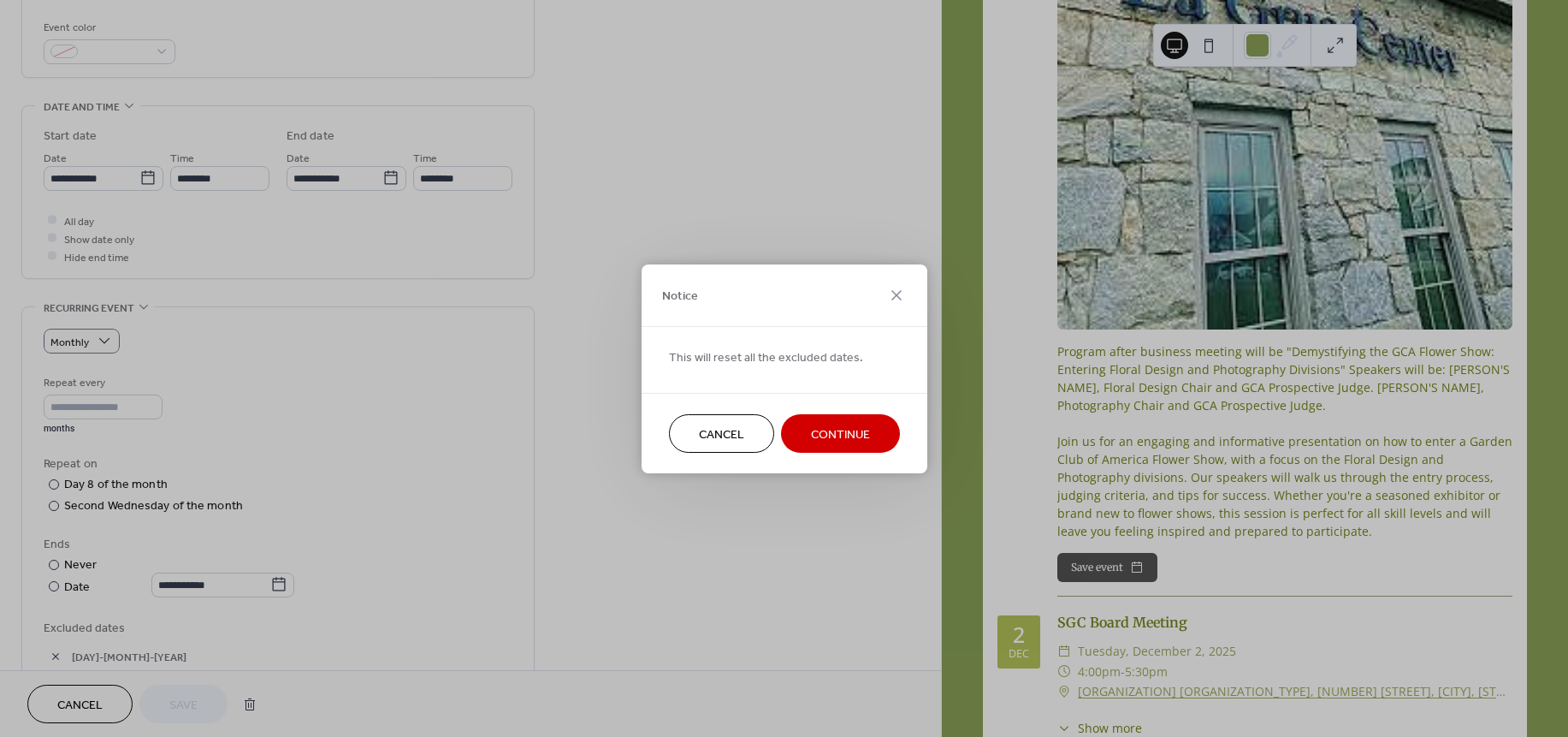 click on "Continue" at bounding box center (840, 434) 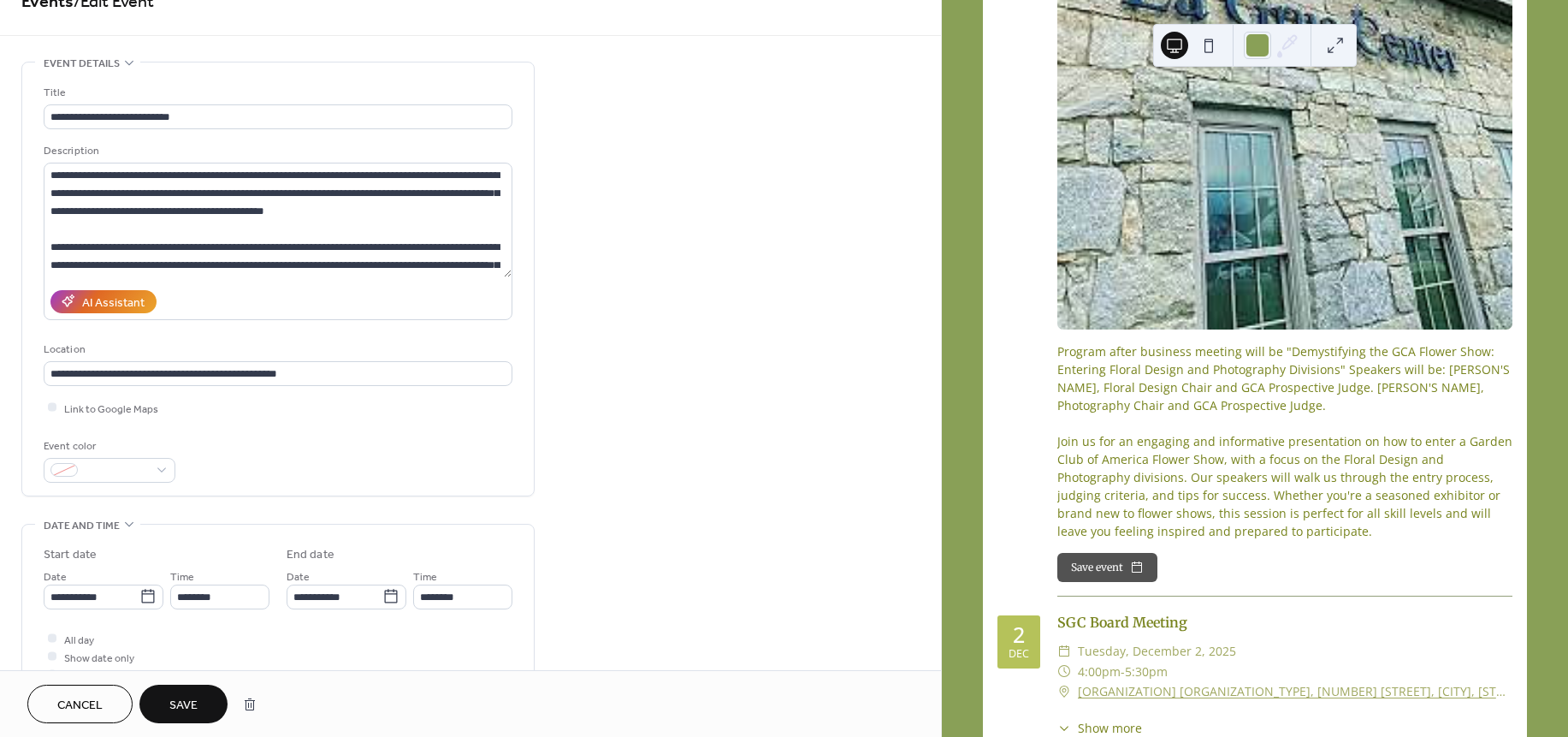 scroll, scrollTop: 0, scrollLeft: 0, axis: both 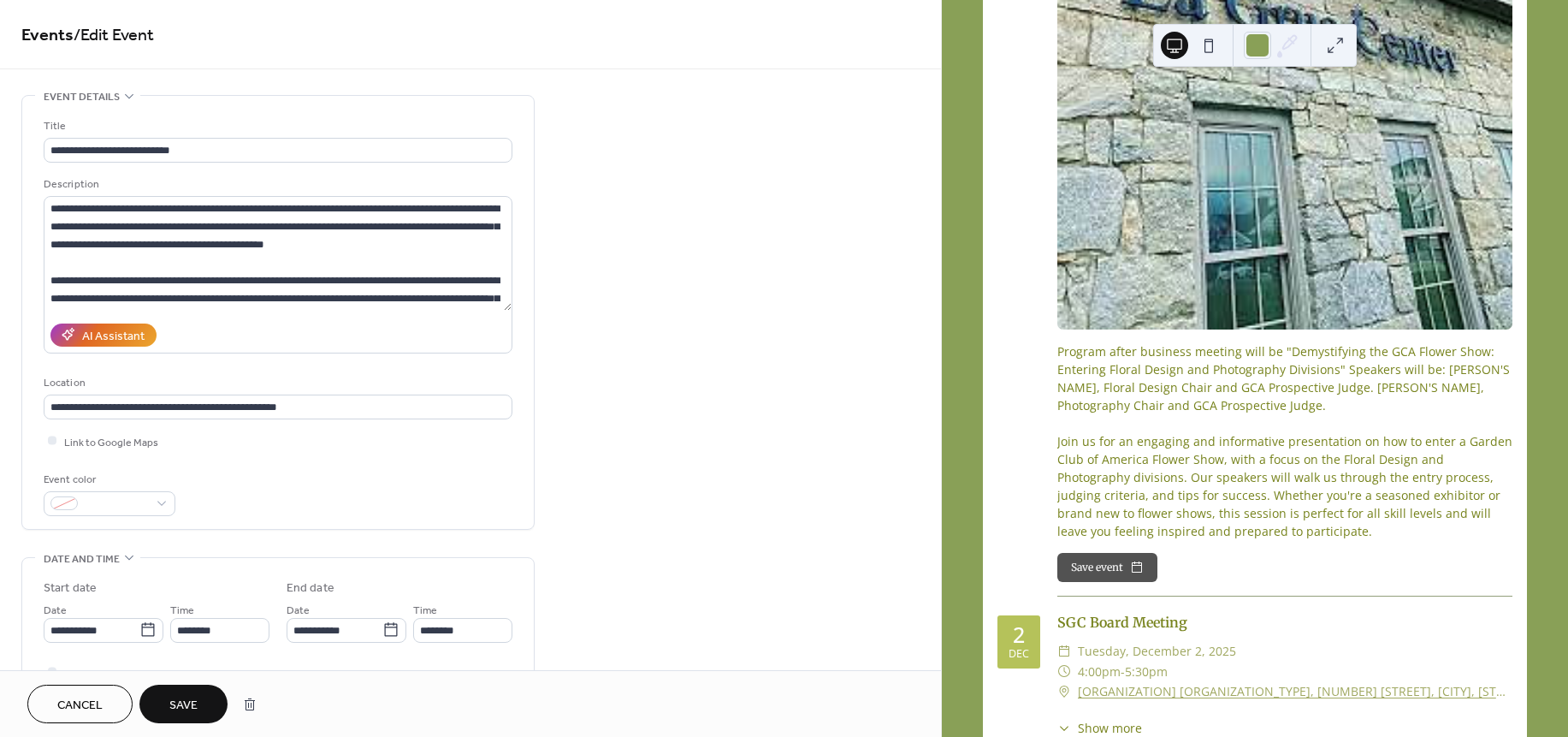 click on "Save" at bounding box center (183, 705) 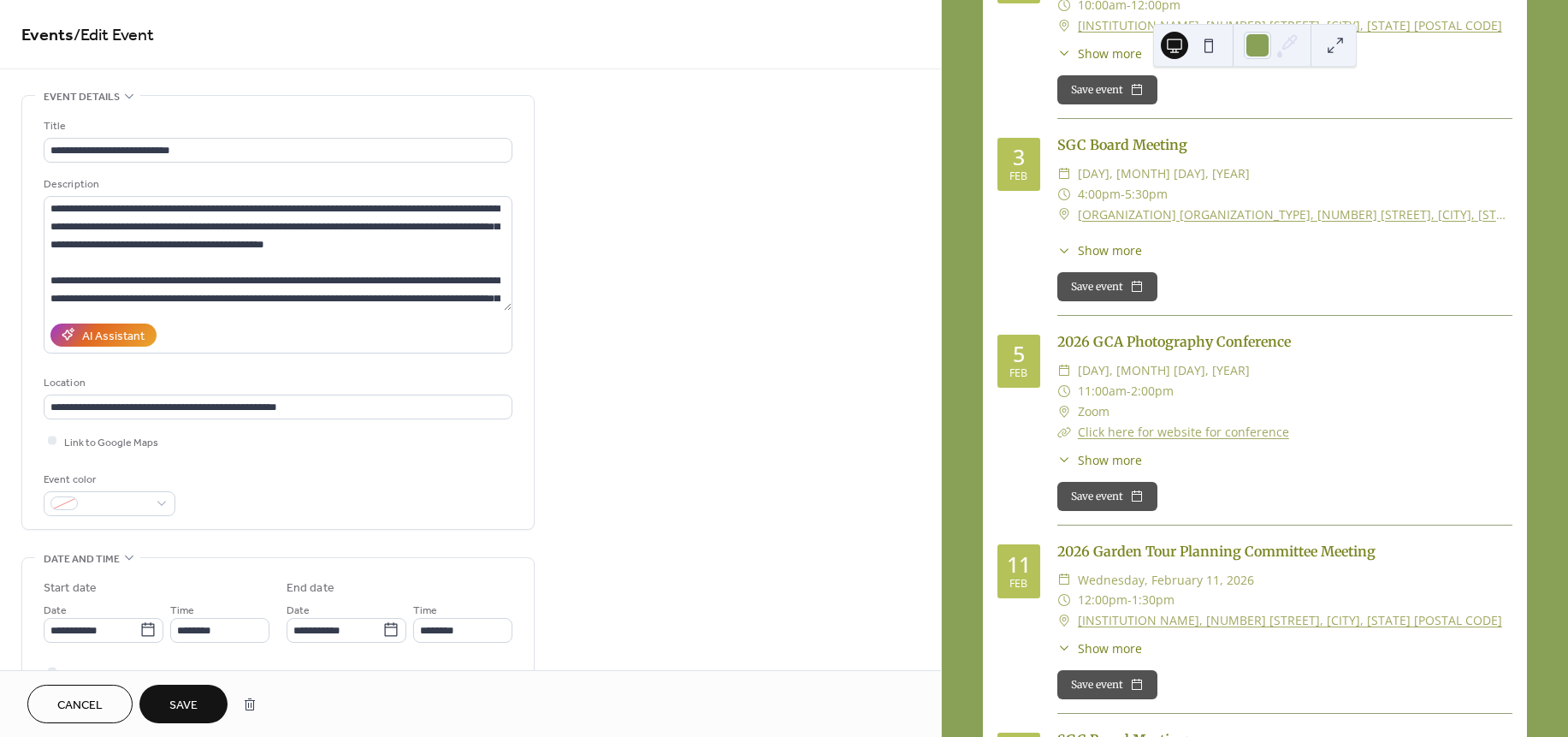 scroll, scrollTop: 4690, scrollLeft: 0, axis: vertical 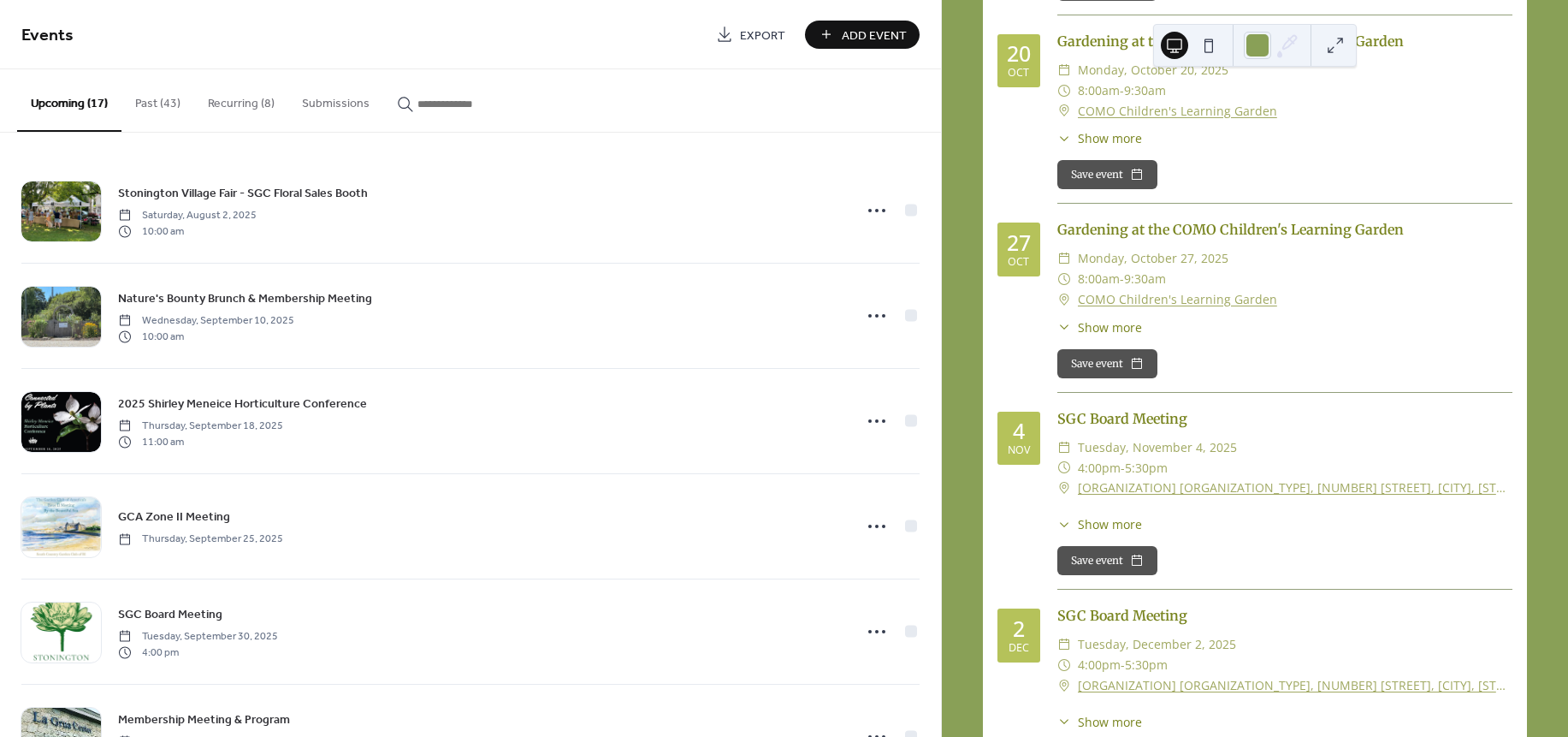 click on "Add Event" at bounding box center [874, 35] 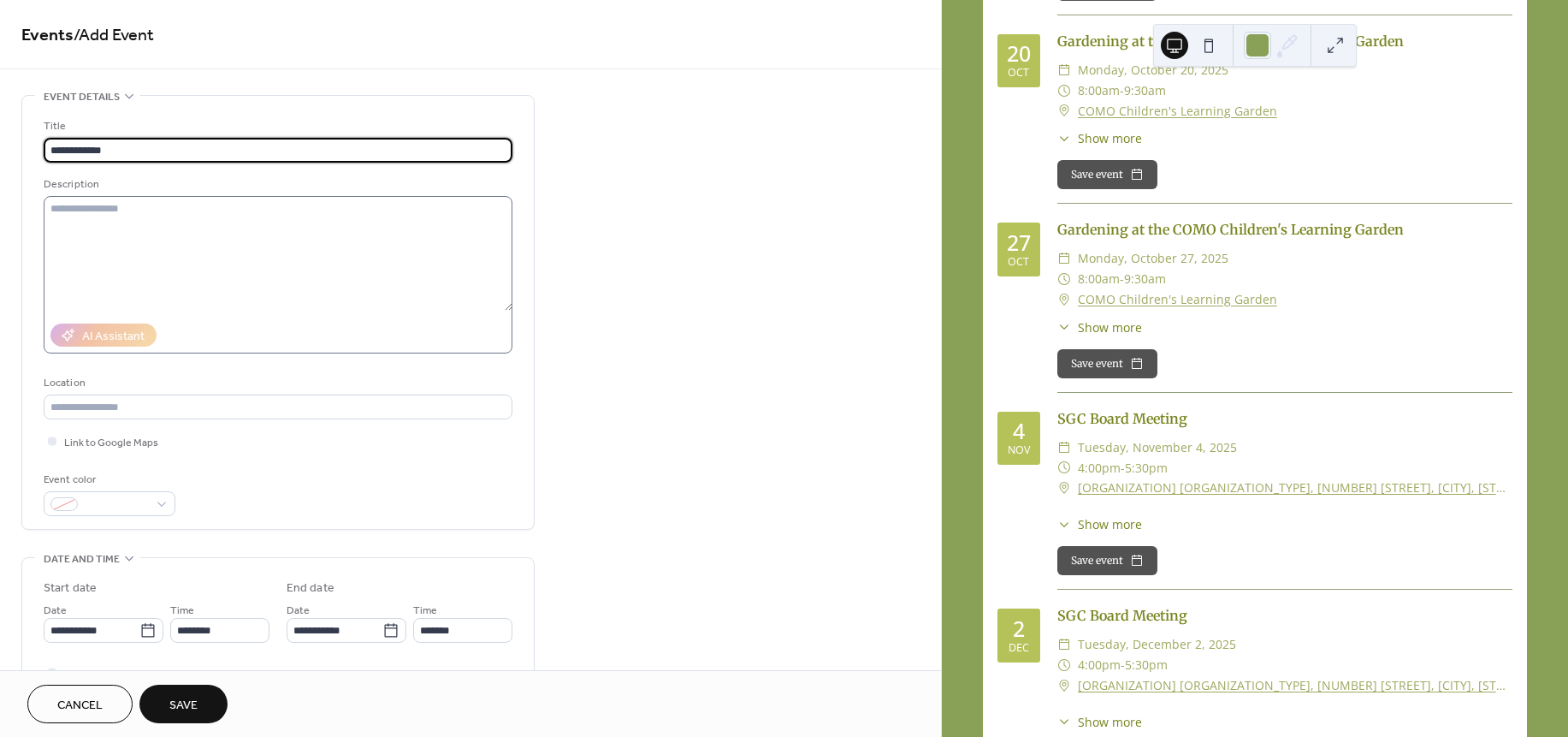 type on "**********" 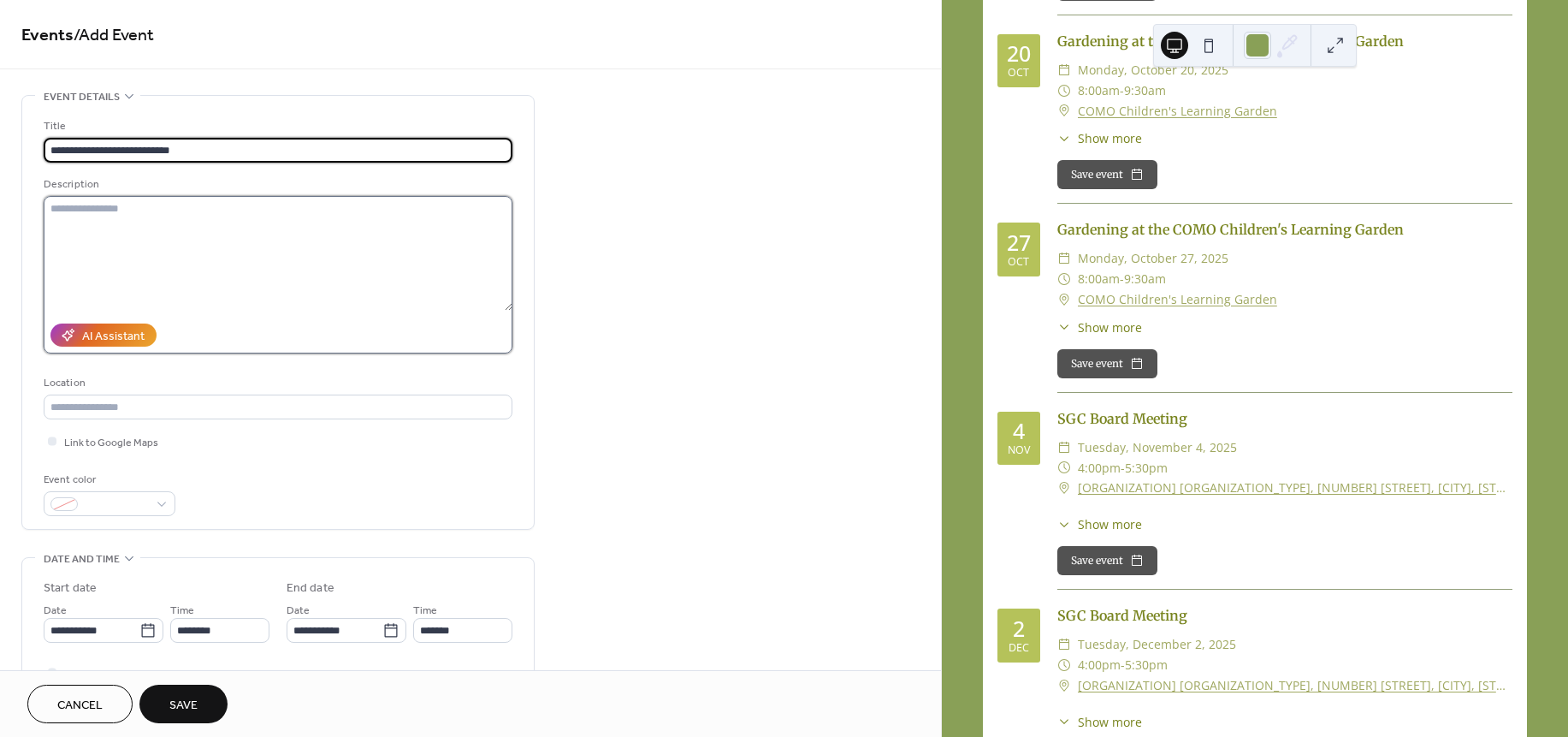 click at bounding box center [278, 253] 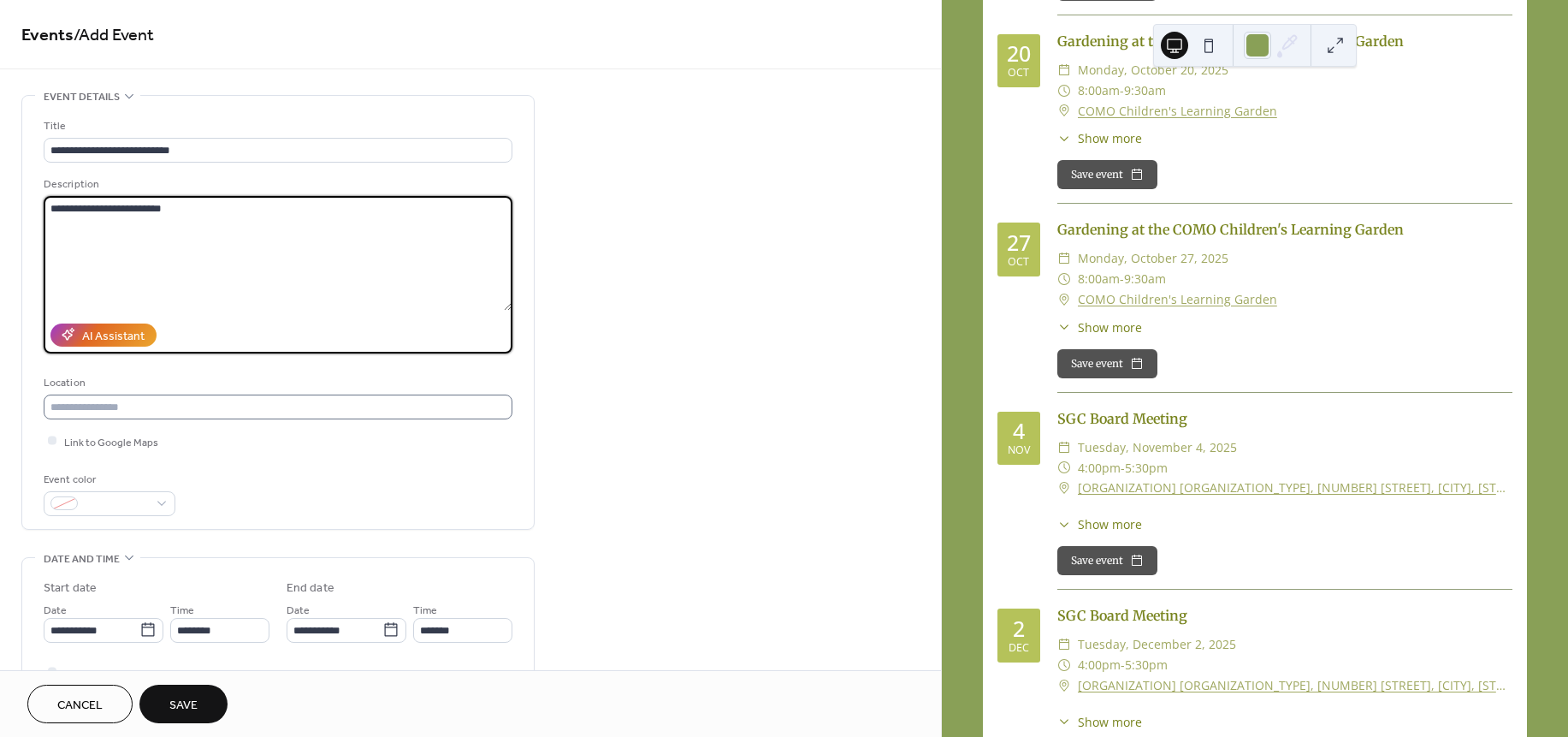 type on "**********" 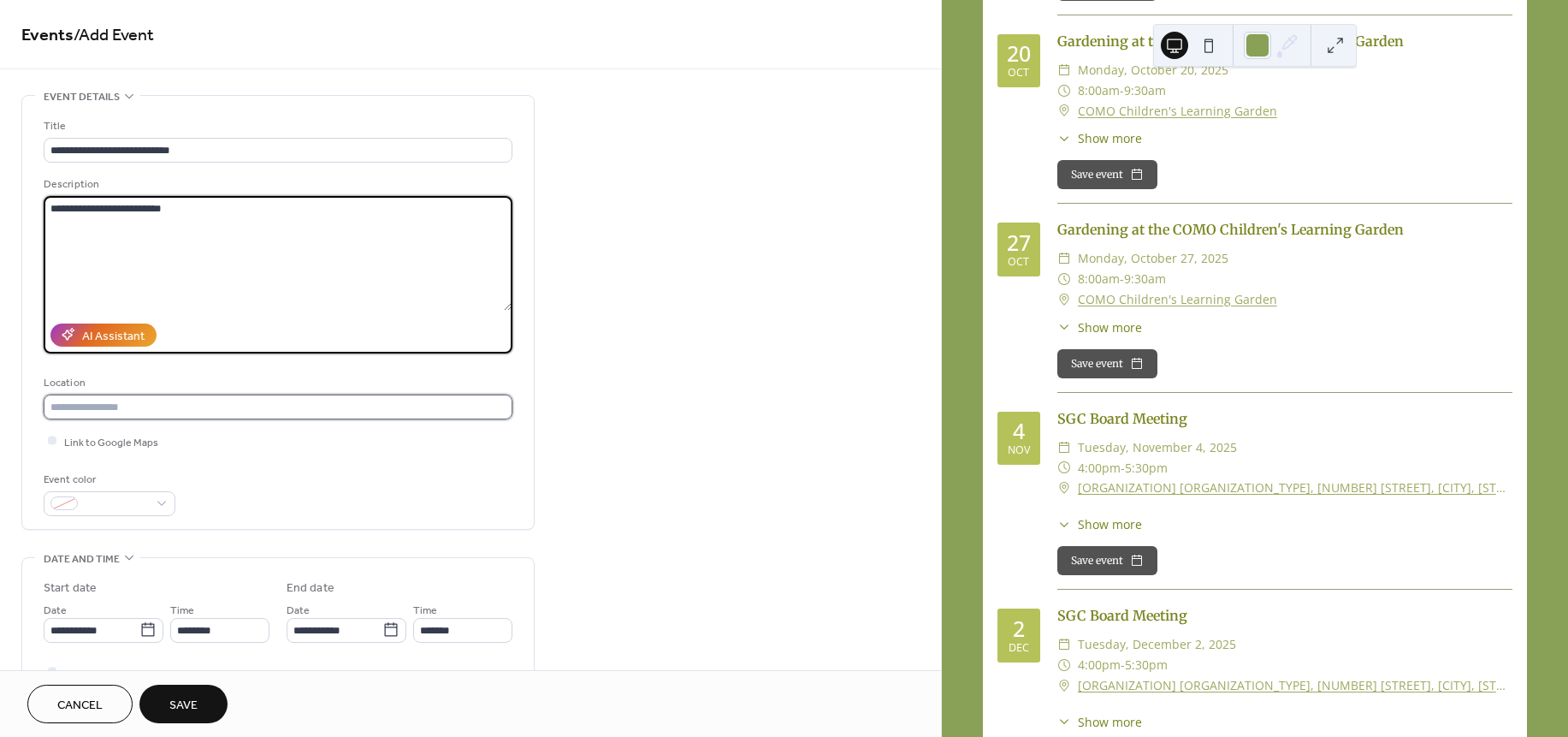 click at bounding box center [278, 407] 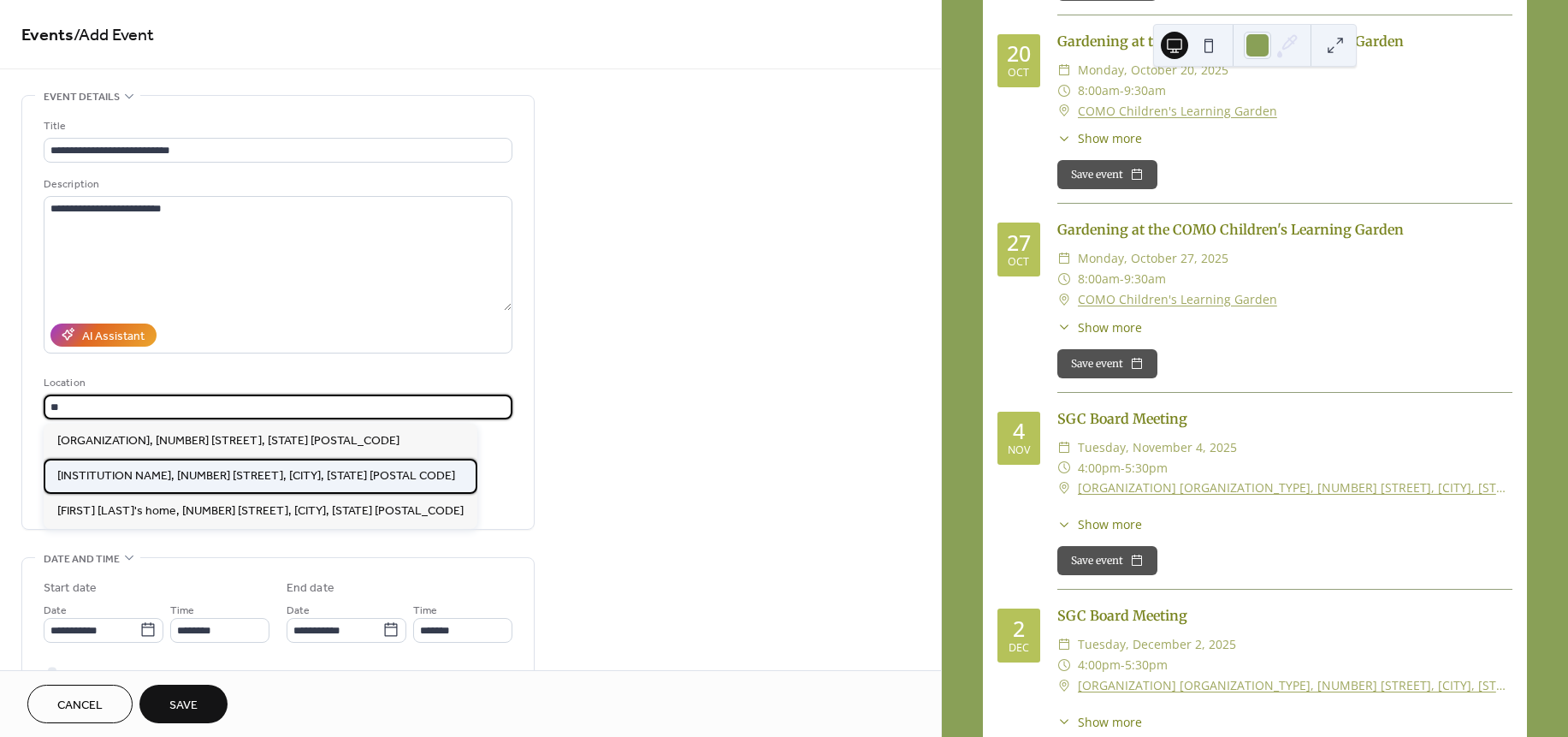 click on "[BUSINESS_NAME], [NUMBER] [STREET], [CITY], [STATE] [POSTAL_CODE]" at bounding box center [256, 475] 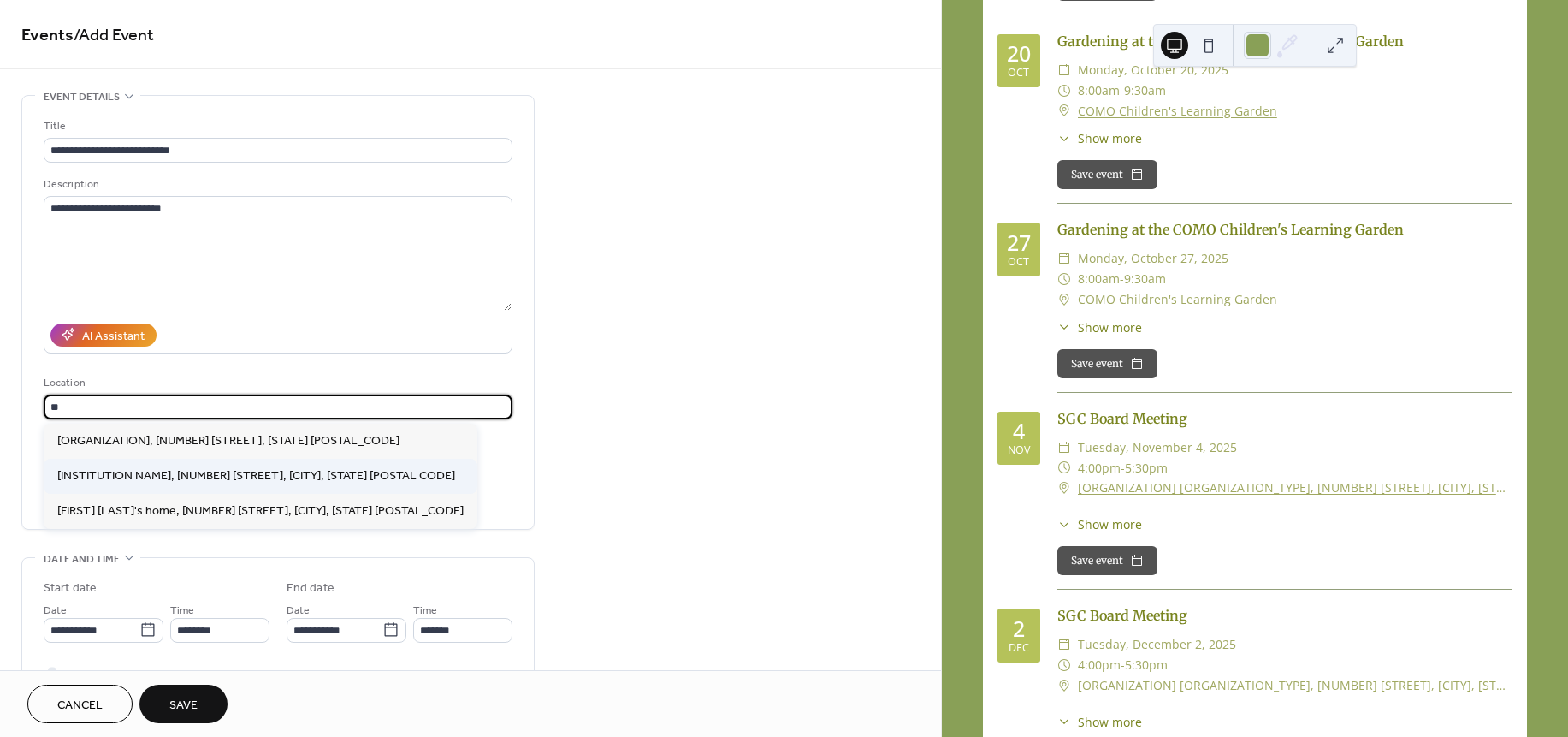 type on "**********" 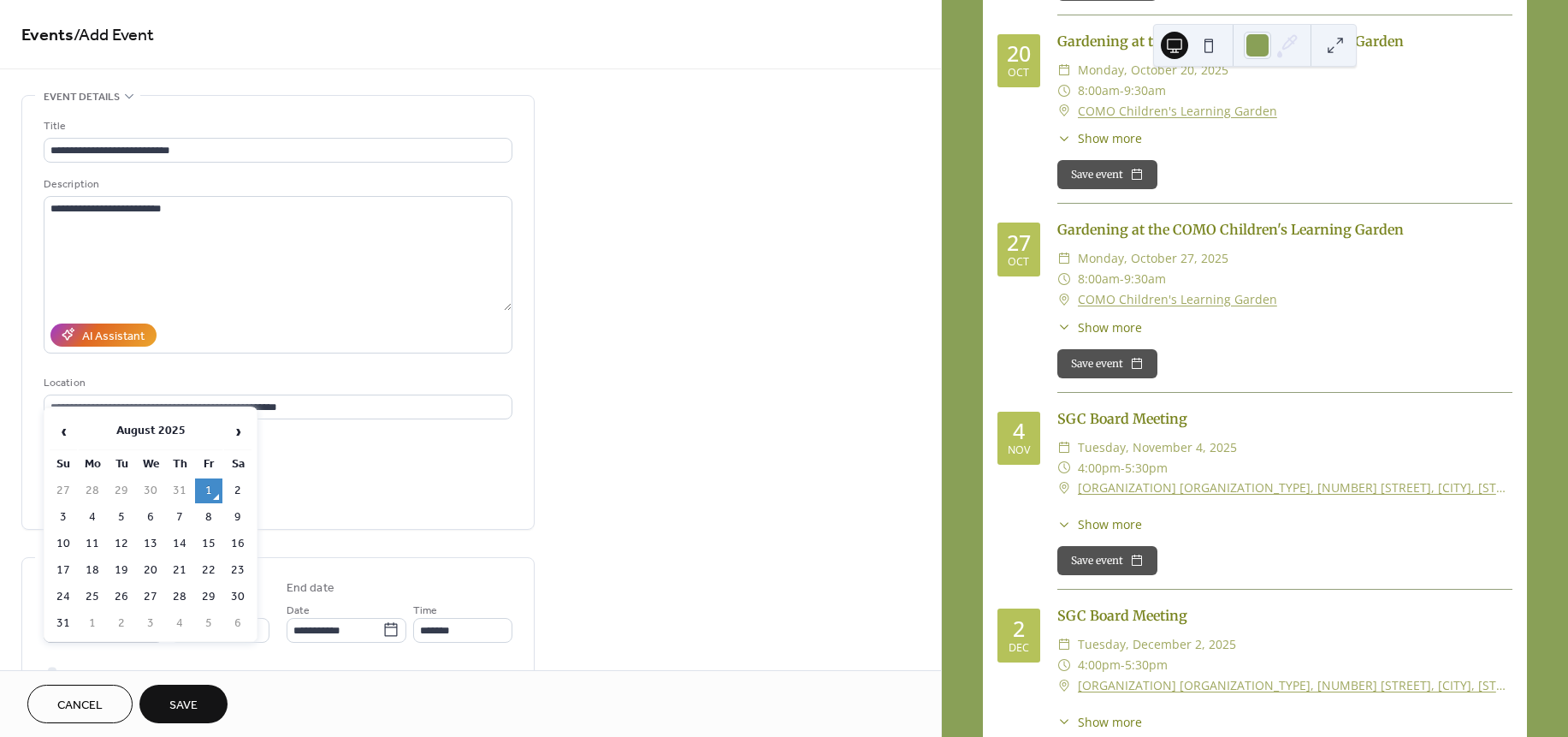 click 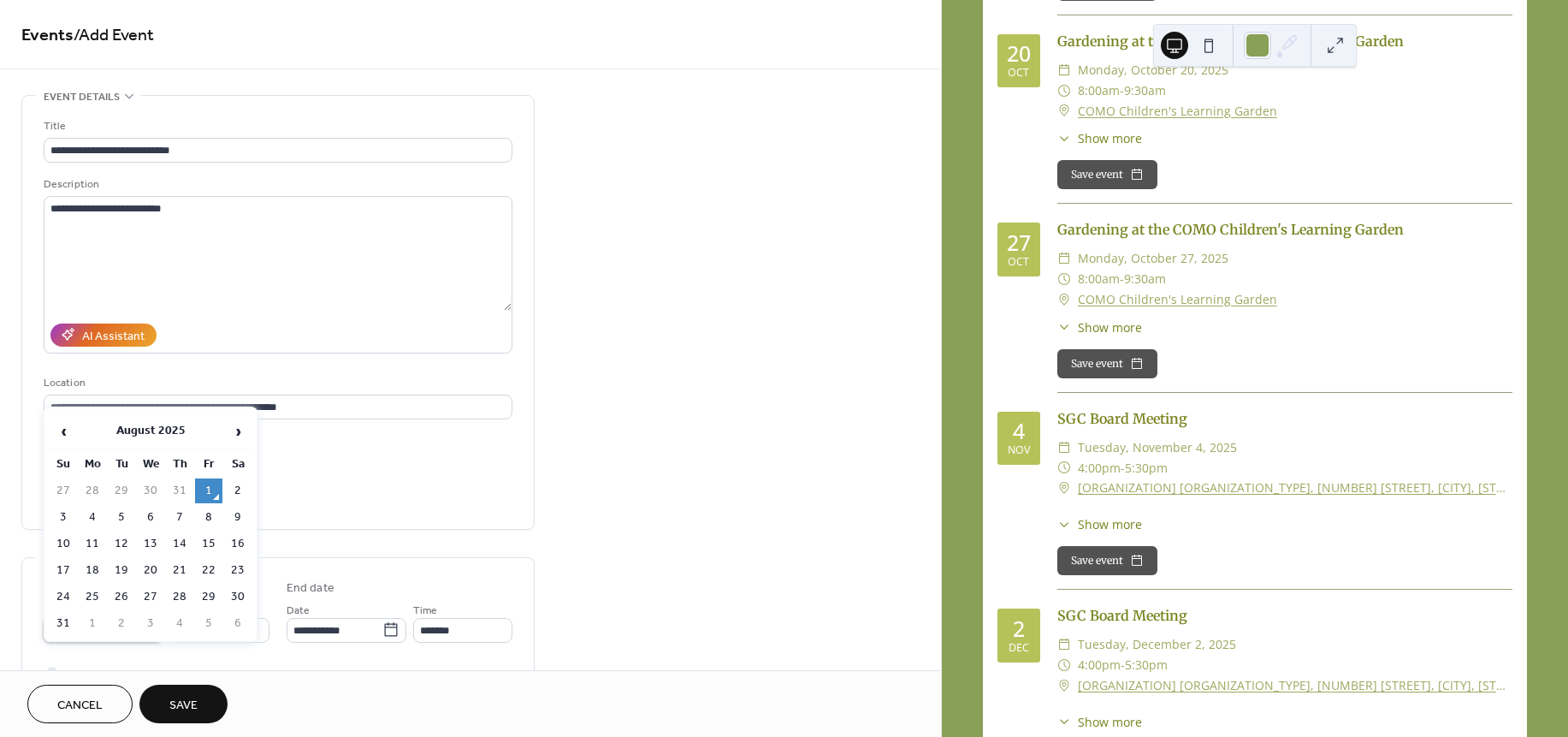 click on "**********" at bounding box center (92, 630) 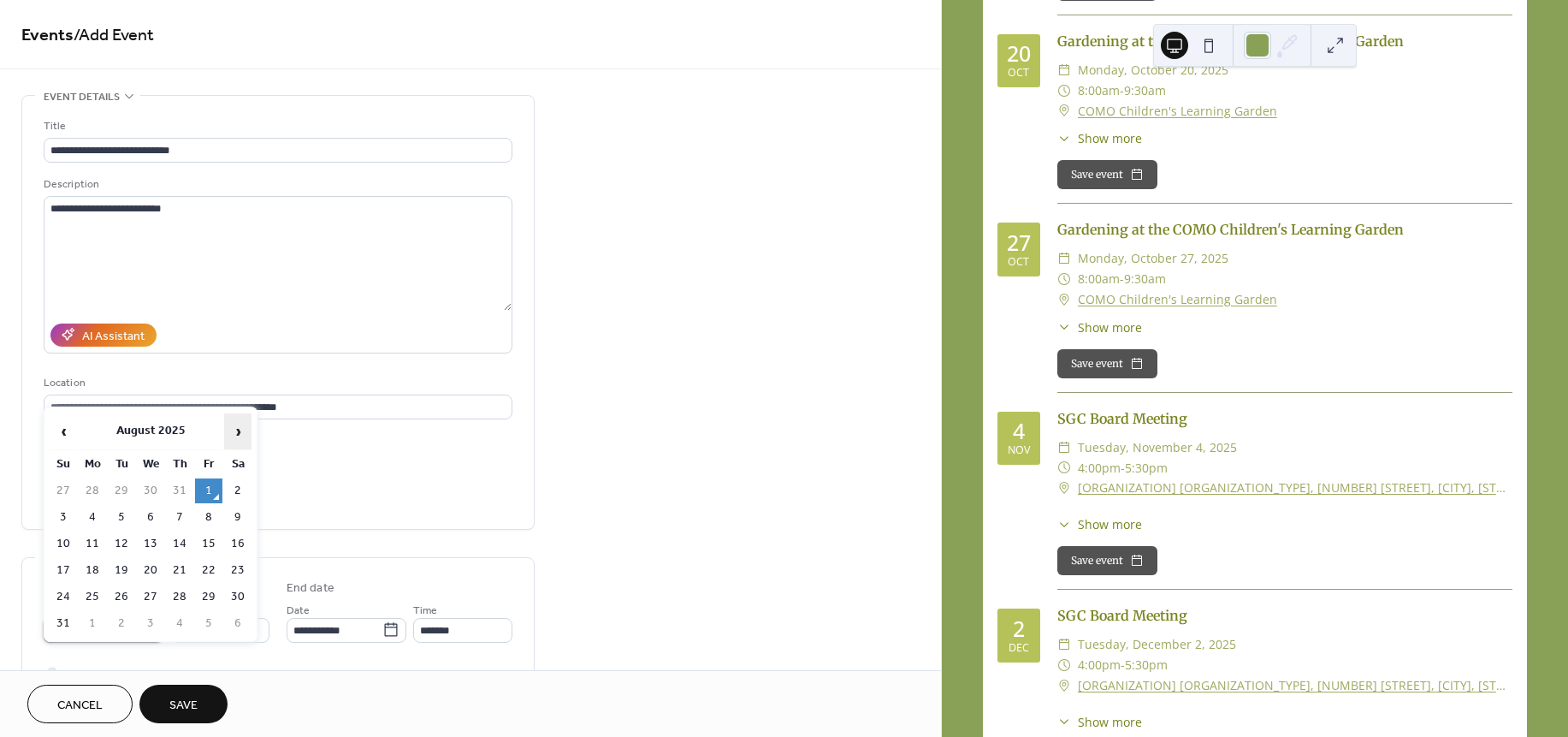 click on "›" at bounding box center [238, 431] 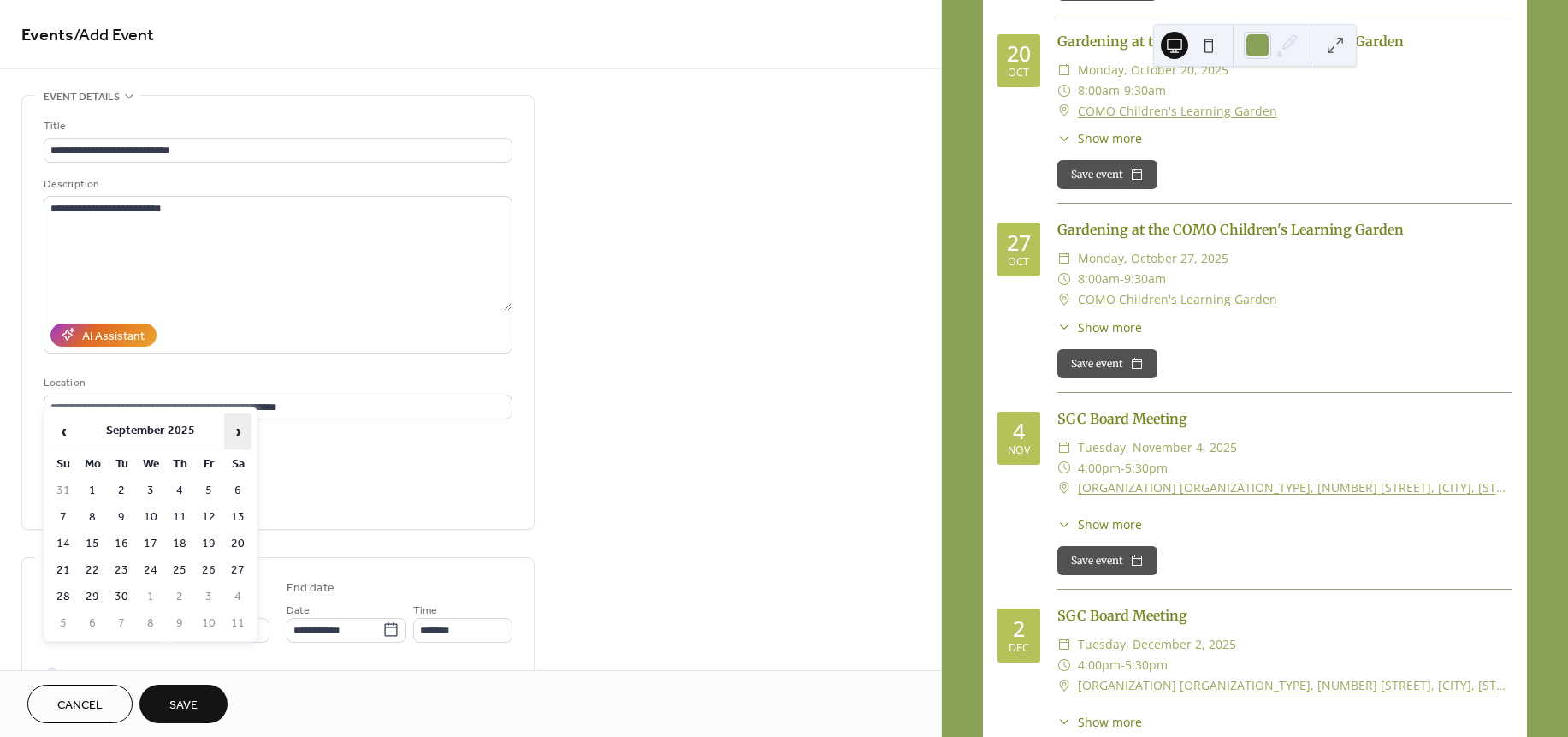 click on "›" at bounding box center [238, 431] 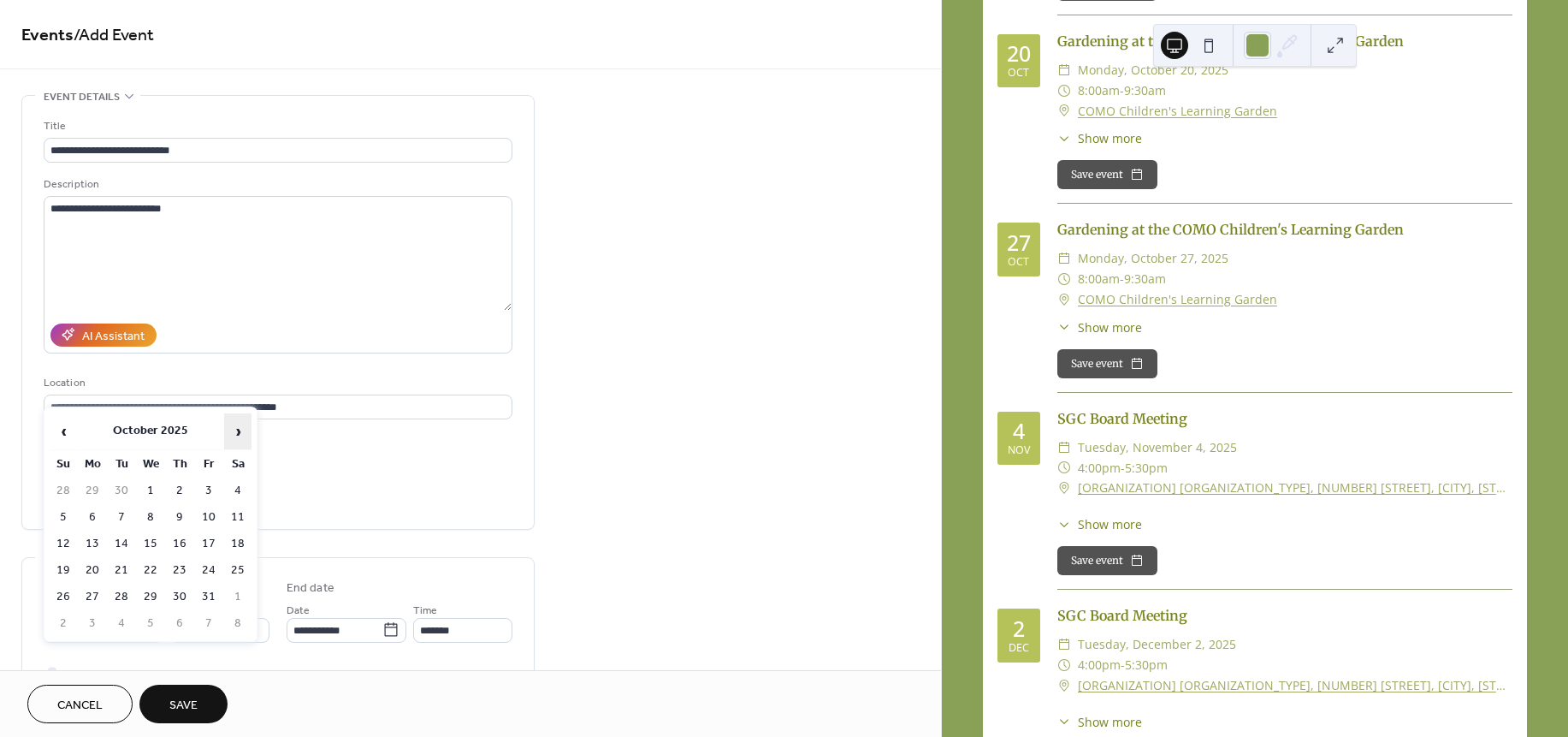 click on "›" at bounding box center [238, 431] 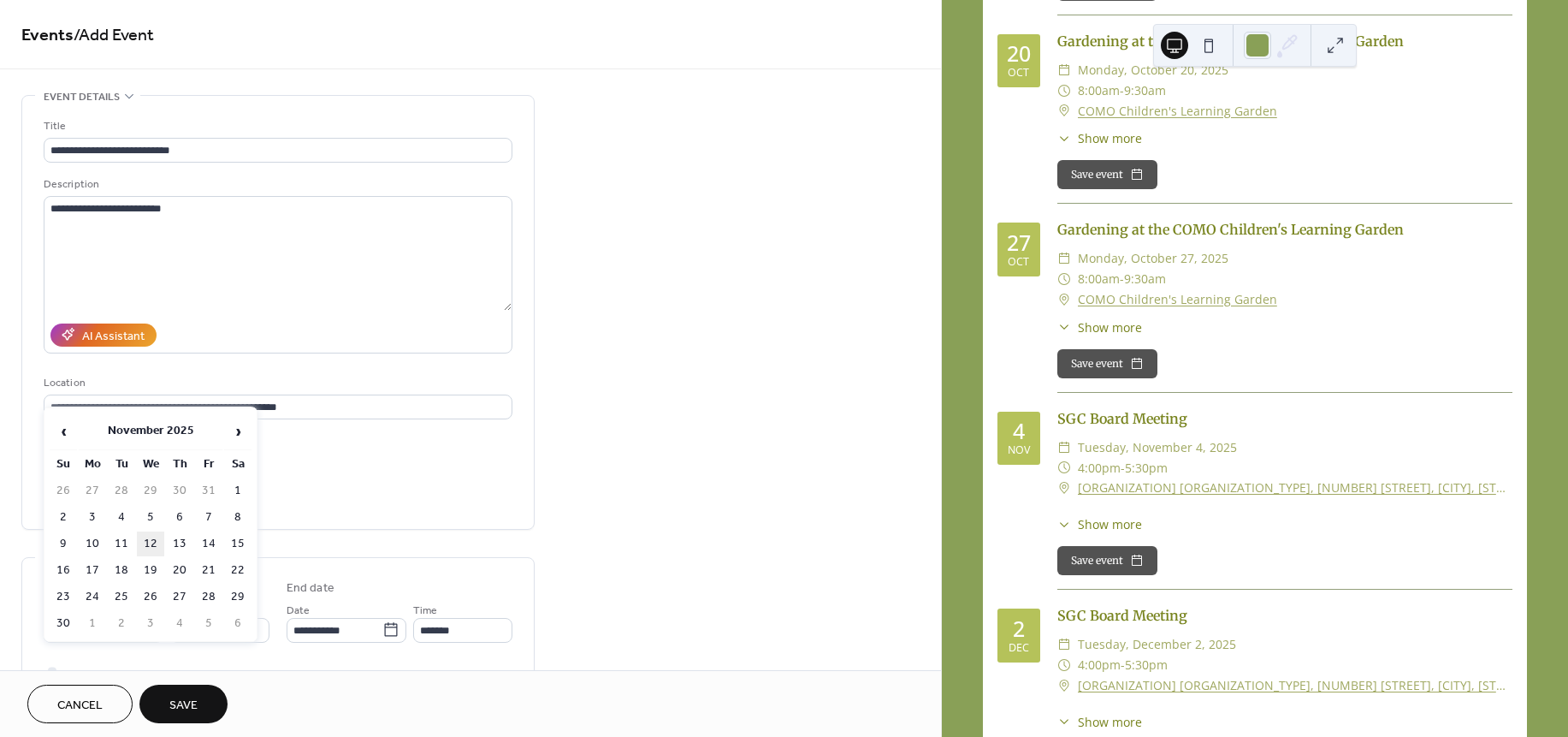 click on "12" at bounding box center [151, 544] 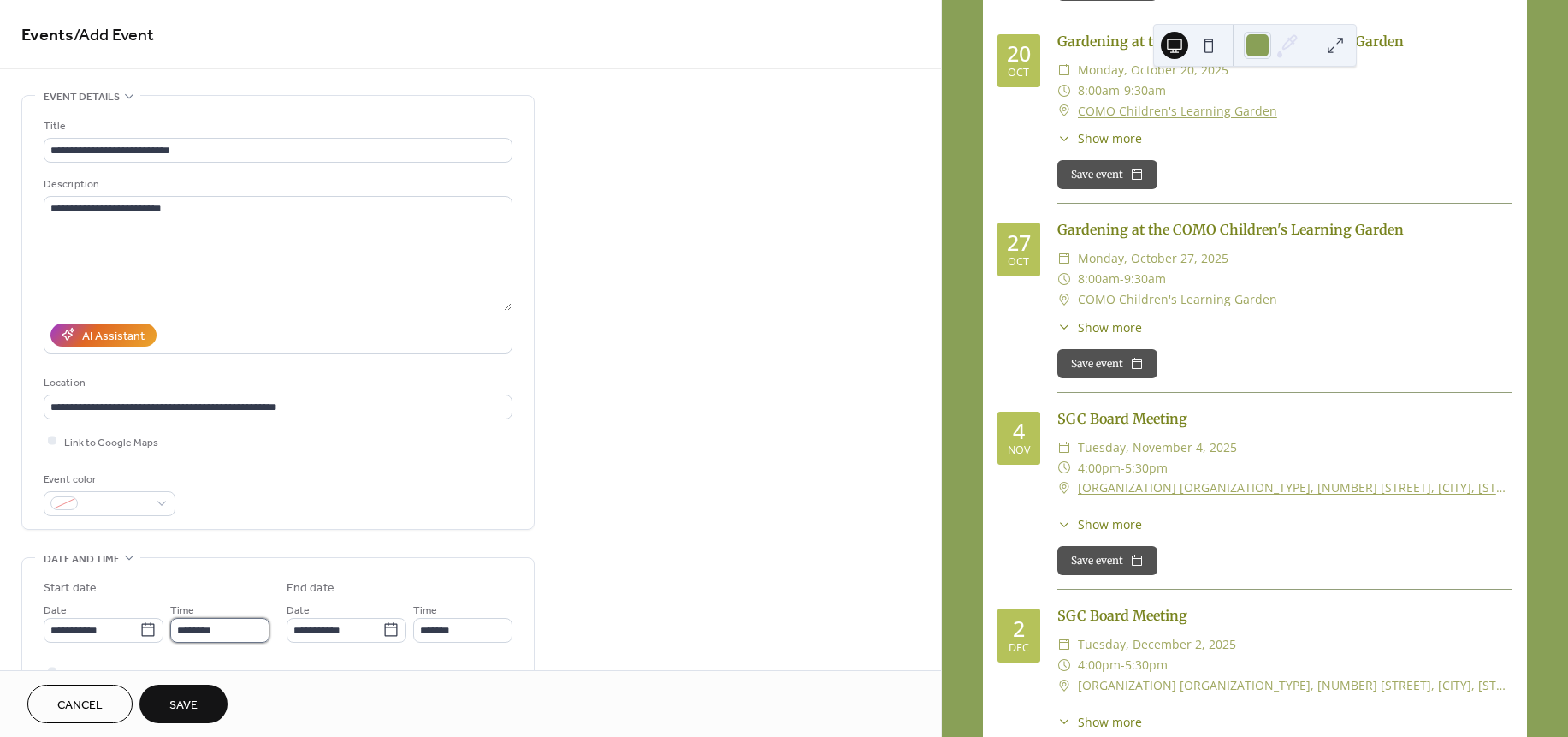 click on "********" at bounding box center (220, 630) 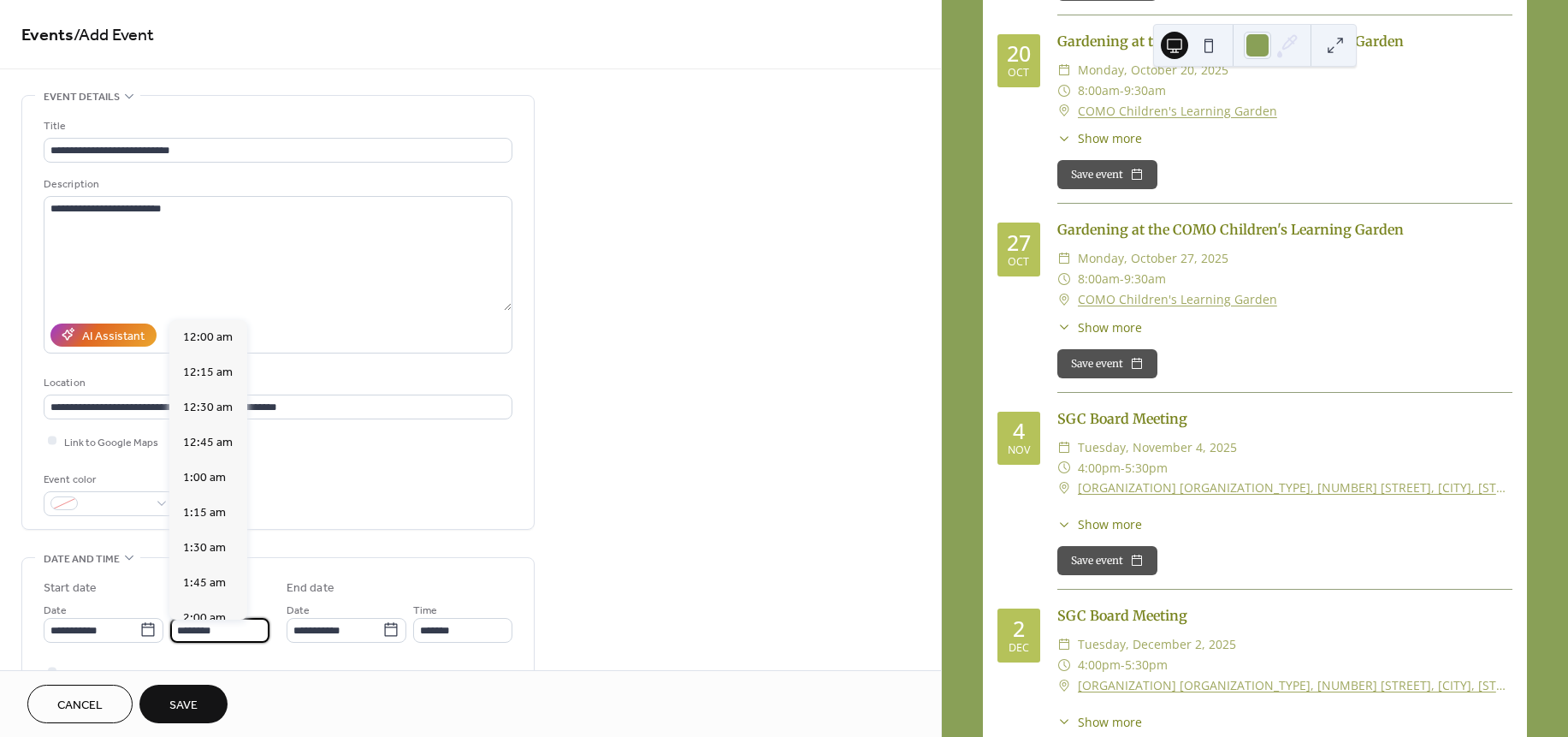 scroll, scrollTop: 1643, scrollLeft: 0, axis: vertical 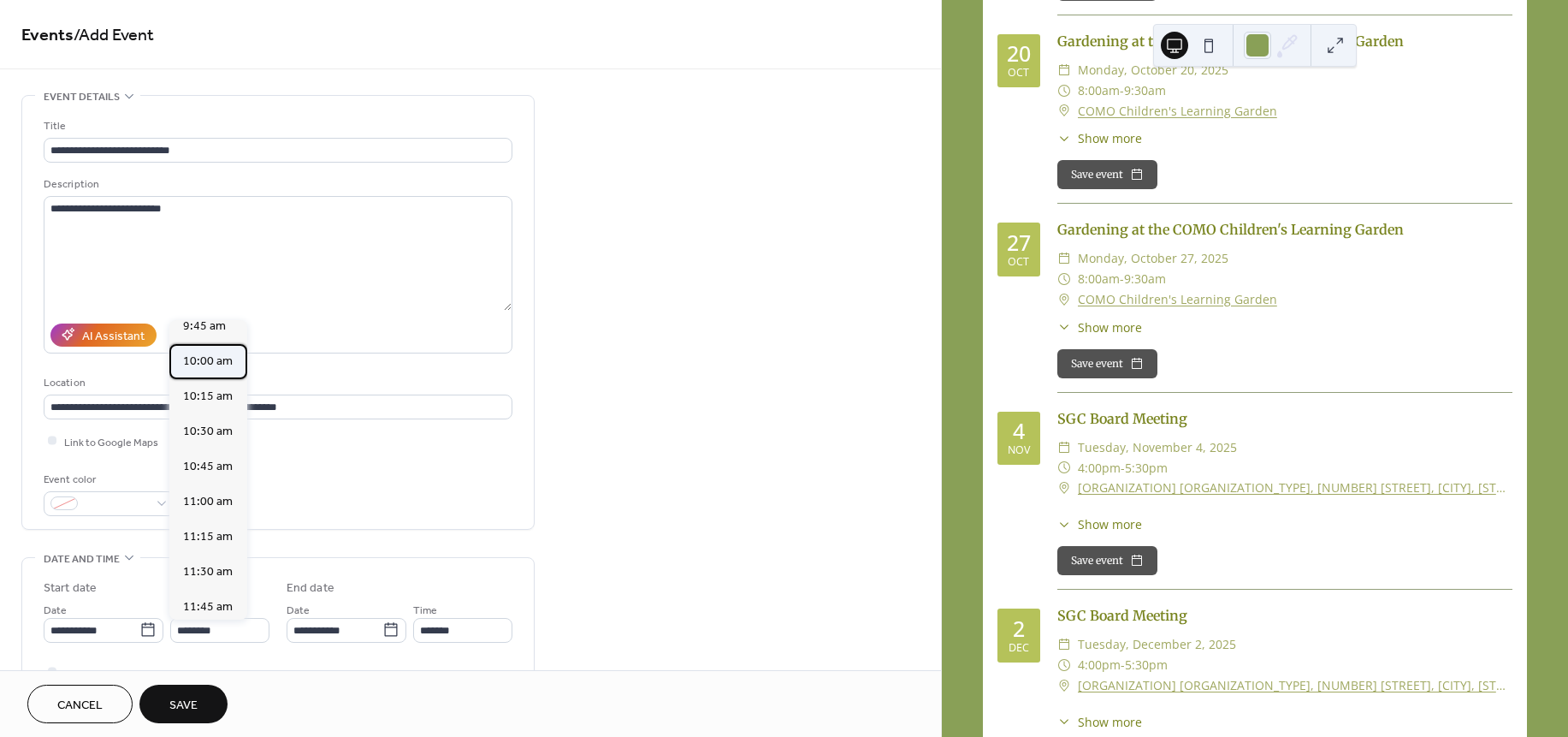 click on "10:00 am" at bounding box center (208, 360) 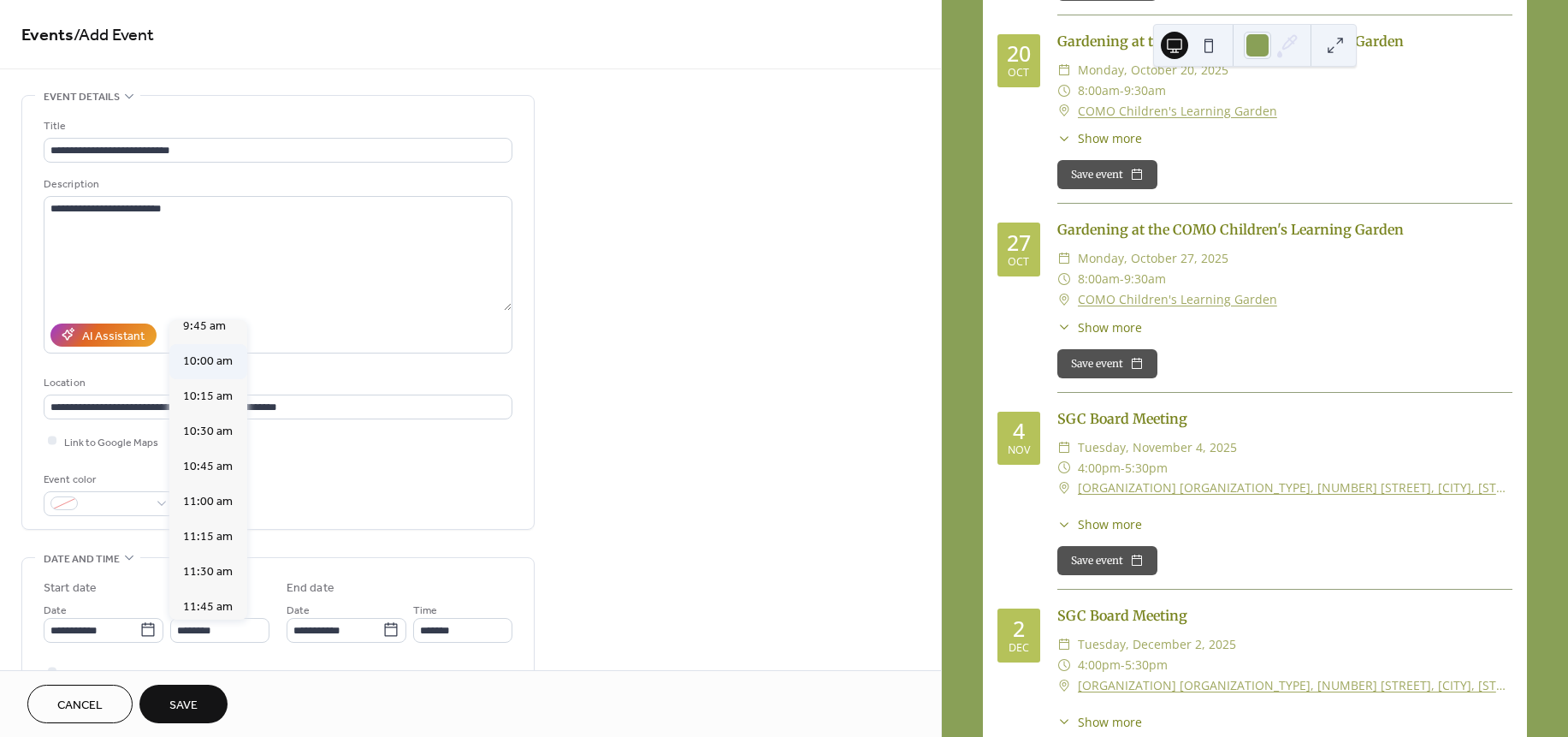 type on "********" 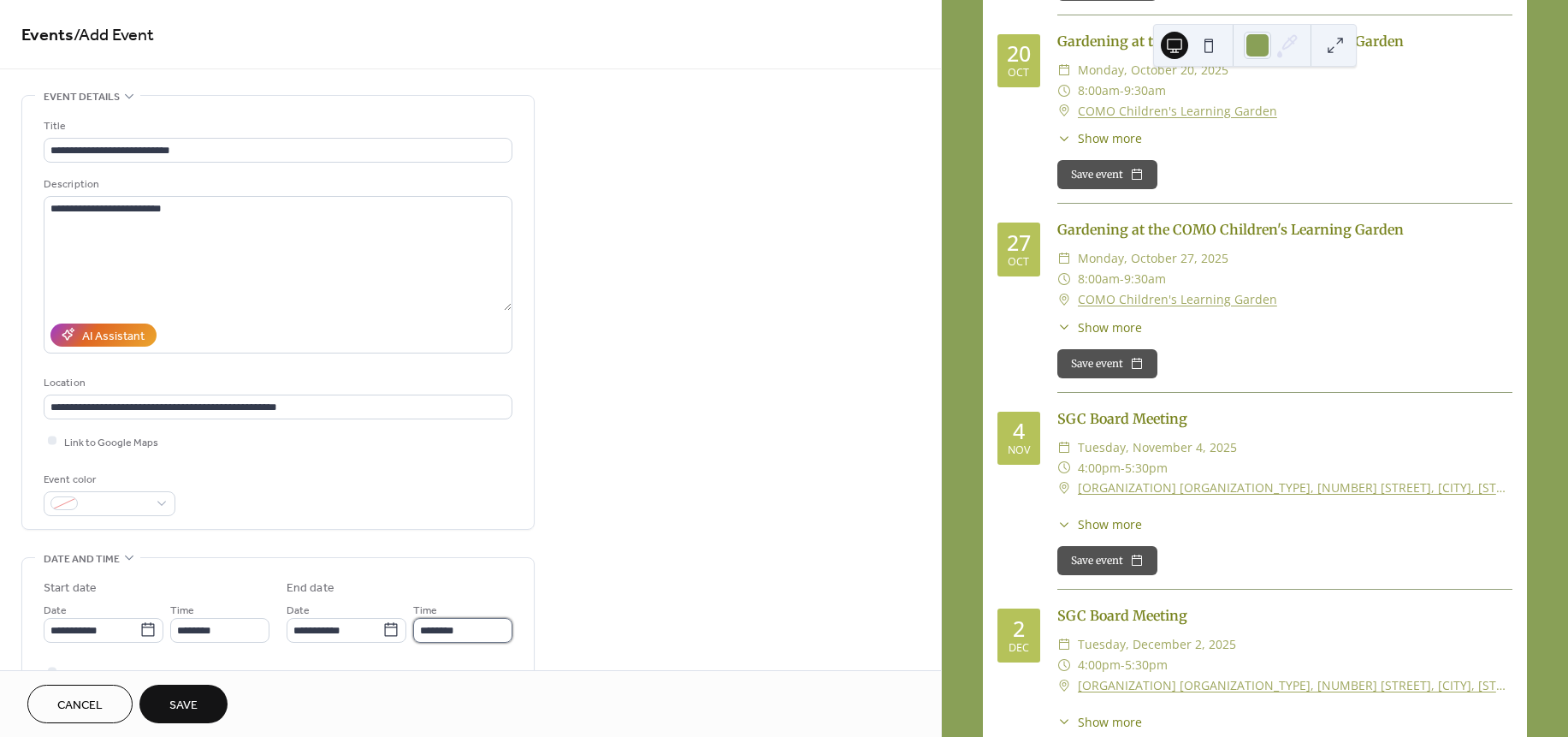 click on "********" at bounding box center [463, 630] 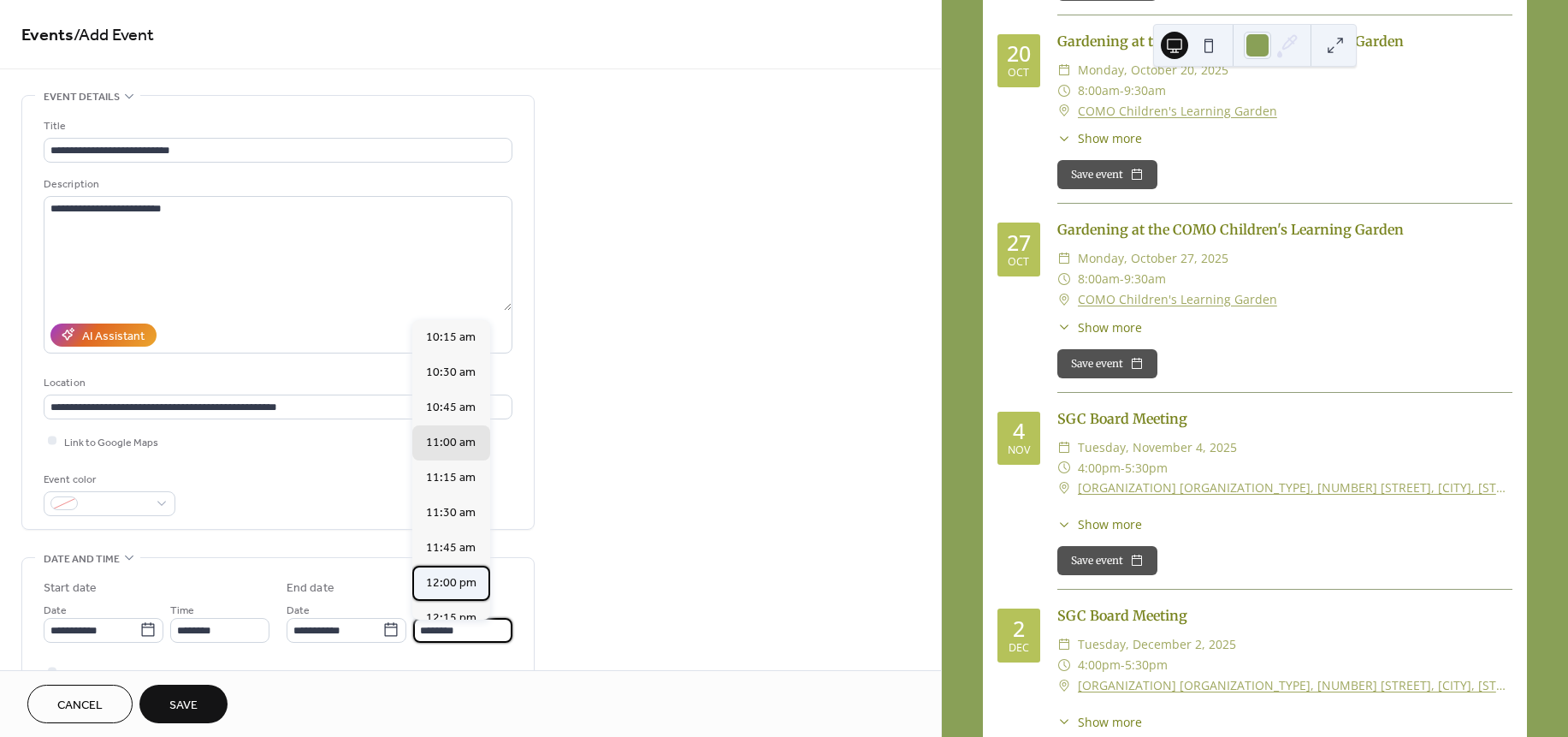 click on "12:00 pm" at bounding box center [451, 582] 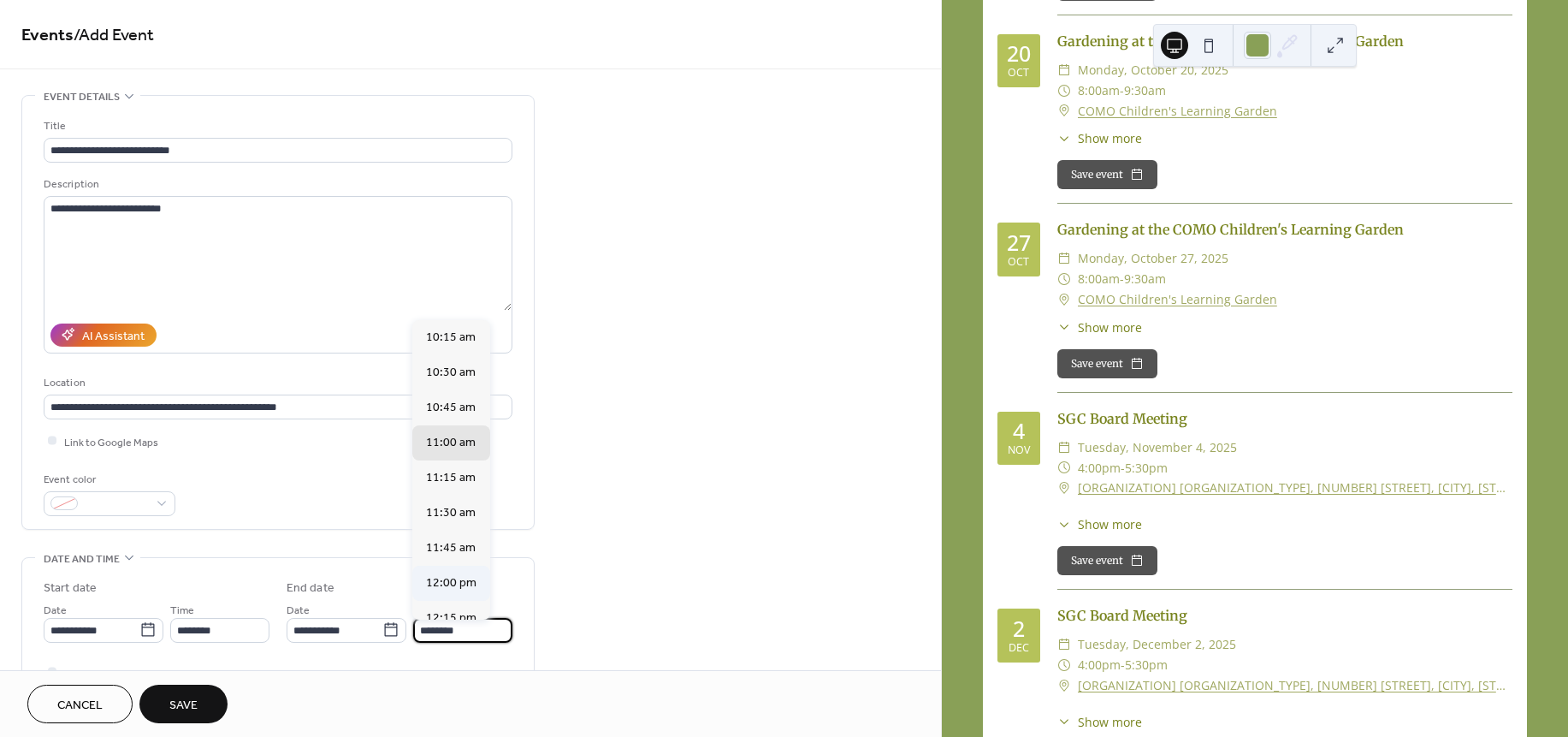 type on "********" 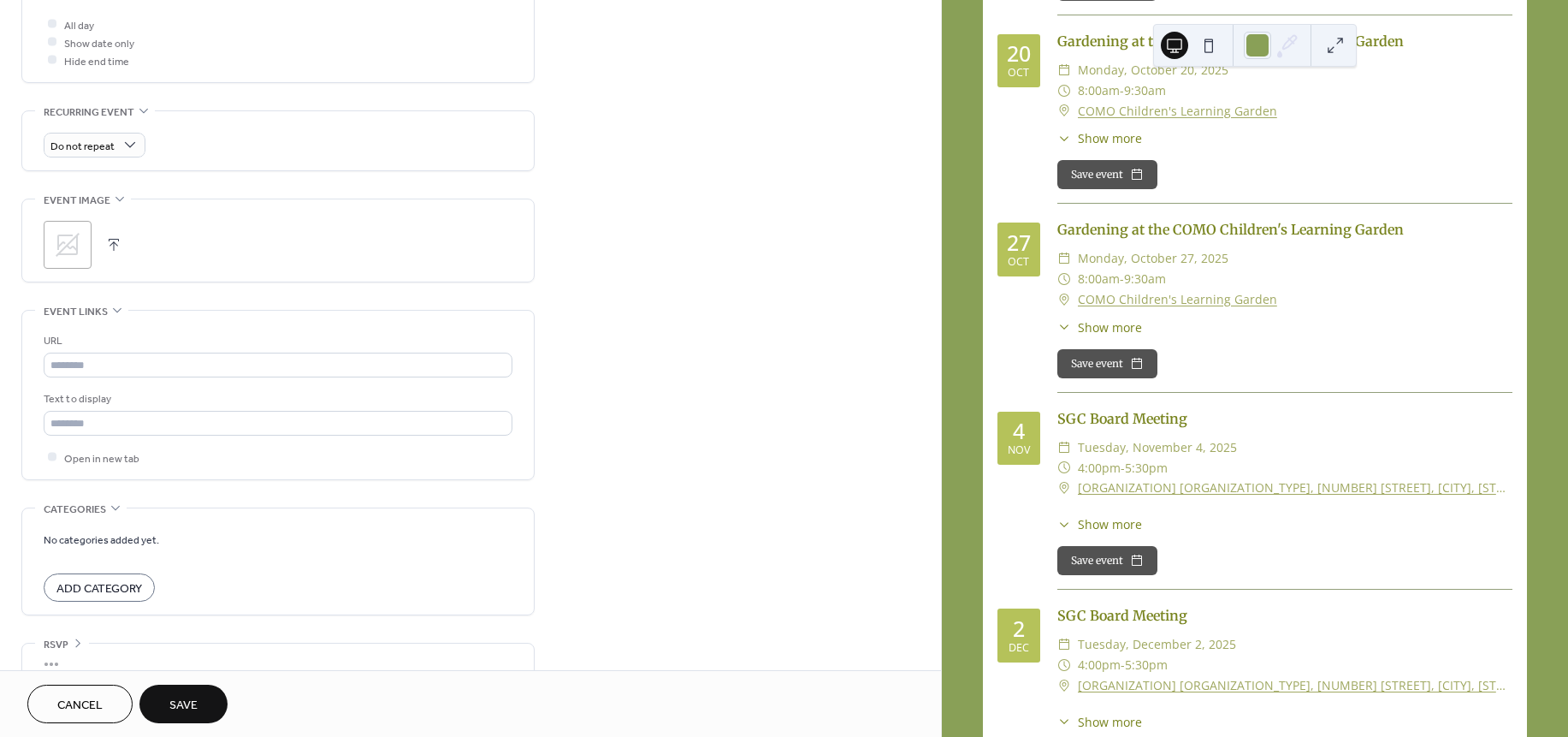 scroll, scrollTop: 655, scrollLeft: 0, axis: vertical 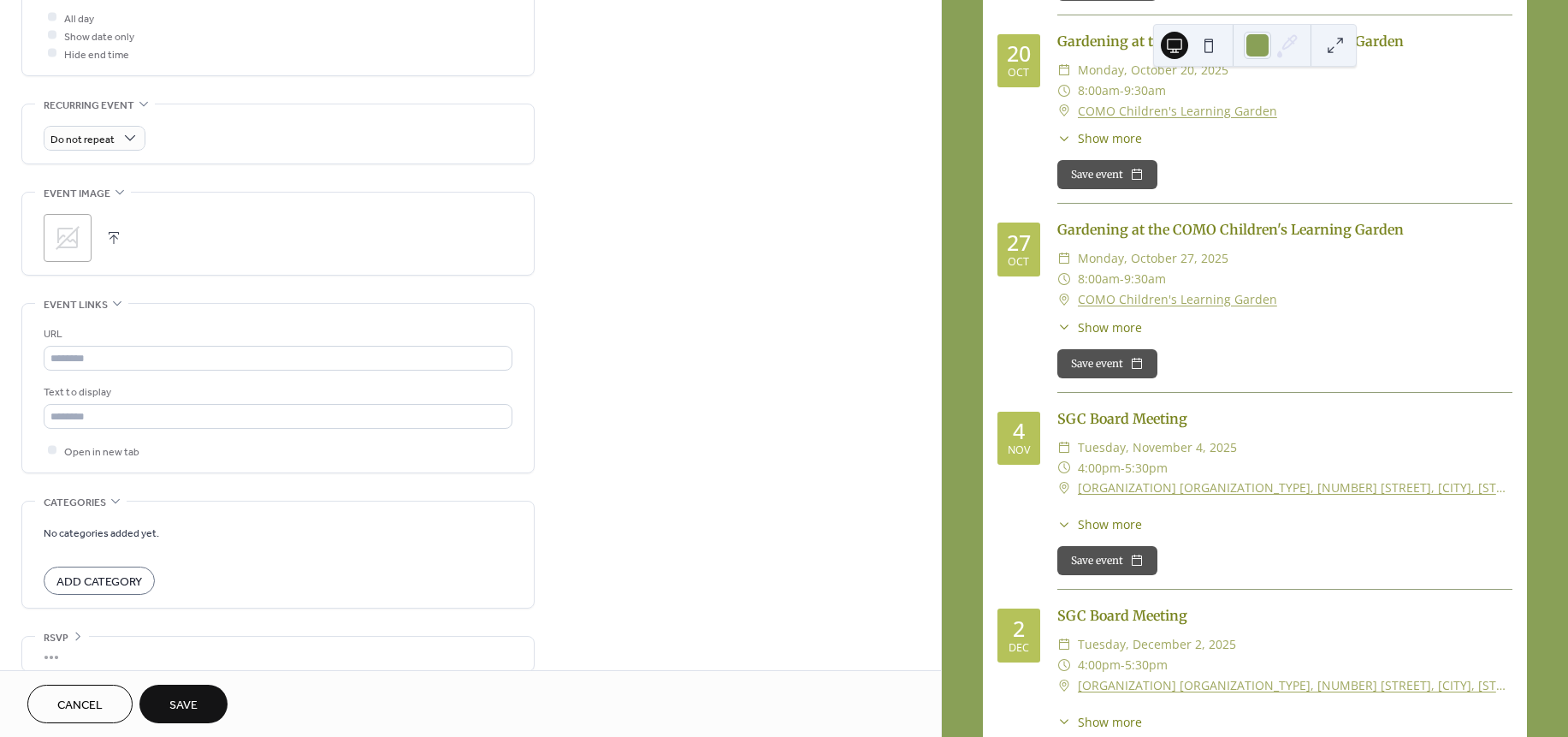 click 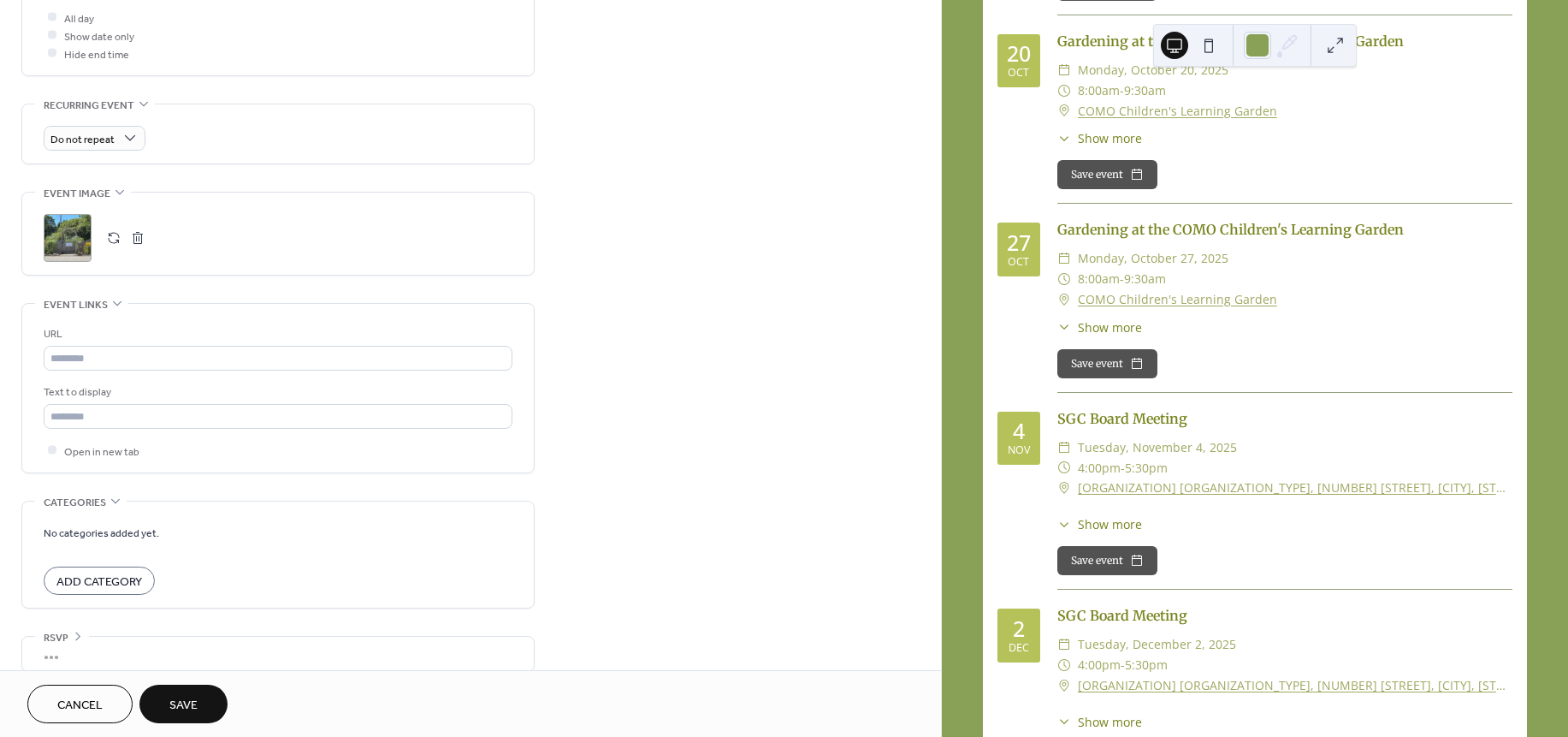 click on "Save" at bounding box center [183, 705] 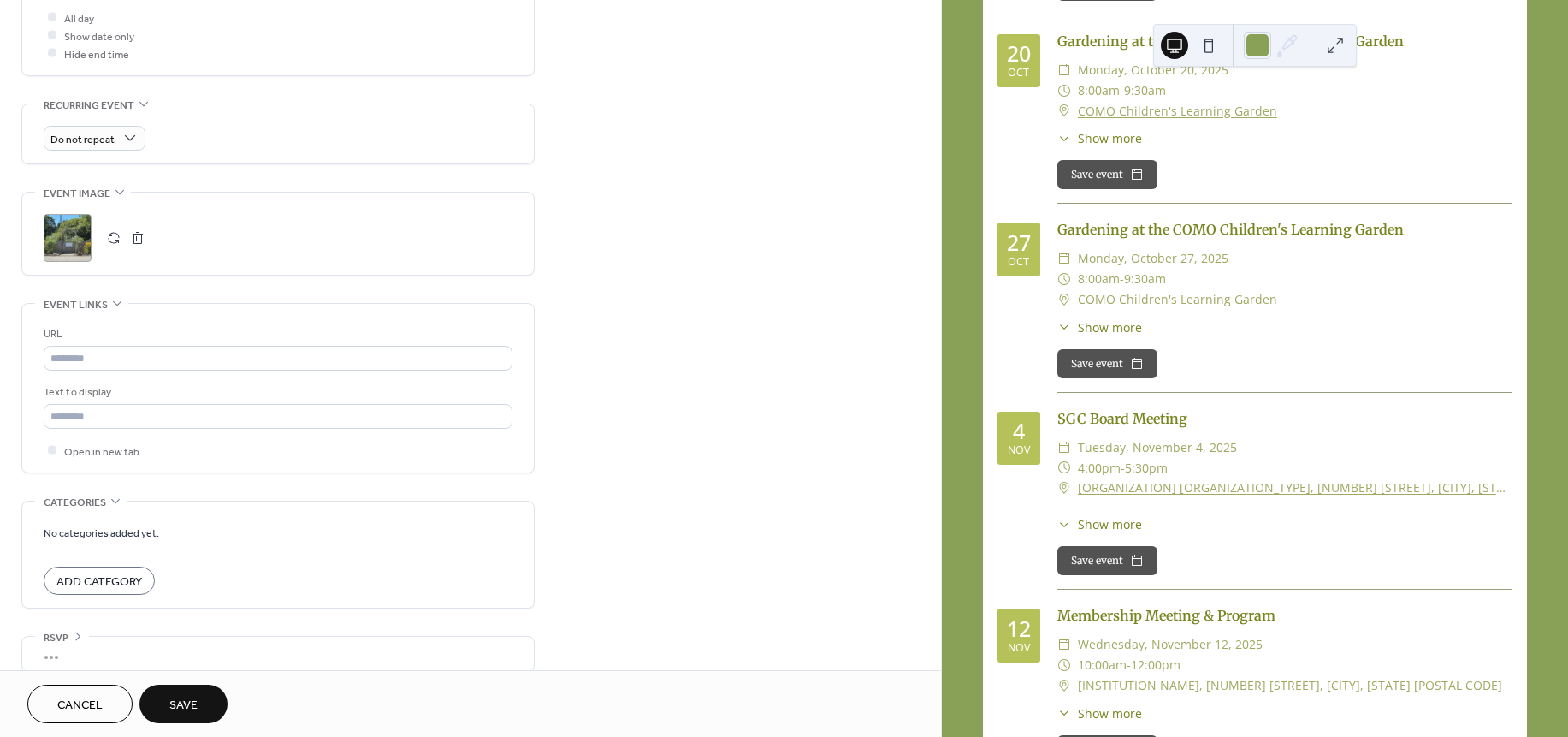 scroll, scrollTop: 4879, scrollLeft: 0, axis: vertical 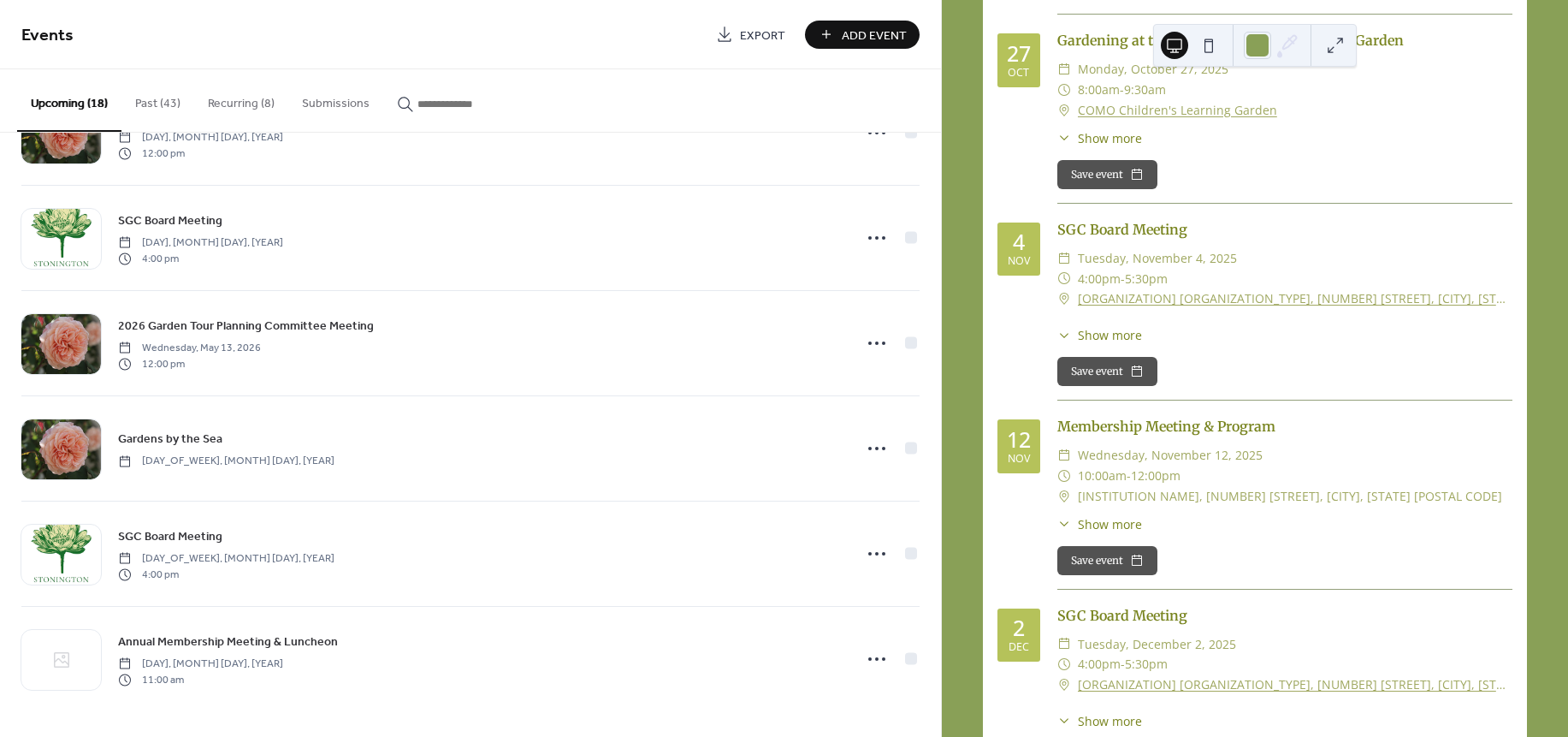 click on "[NUMBER] Today Upcoming events [LOCATION] [NUMBER] [MONTH] [BUSINESS_NAME] Fair - [BRAND_NAME] Floral Sales Booth ​ [DAY], [MONTH] [DAY], [YEAR] ​ [TIME] ​ [LOCATION], [CITY], [STATE] [POSTAL_CODE] ​ Show more At the annual [CITY] Village Fair, the club hosts a booth which sells floral arrangements and plants, proceeds support the [BUSINESS_NAME] Children's Learning Garden. We create the bouquets at [NUMBER] [STREET], which is the home of [FIRST] & [FIRST] [LAST], who have graciously donated the use of their back yard to [BRAND_NAME] for many years. Their home is next to [BRAND_NAME] (at left) and across from [LOCATION], usually good parking until the fair opens. Save event [NUMBER] [MONTH] Gardening at the [BUSINESS_NAME] Children's Learning Garden ​ [DAY], [MONTH] [DAY], [YEAR] ​ [TIME] ​ [BUSINESS_NAME] Children's Learning Garden ​ Show more Learn how to grow vegetables and help us with our new production flower bed. Learn how to grow flowers and how to maximize the quantity of blooms. Save event [NUMBER] [MONTH] Gardening Mornings in the [BUSINESS_NAME] Children's Learning Garden" at bounding box center [1255, -825] 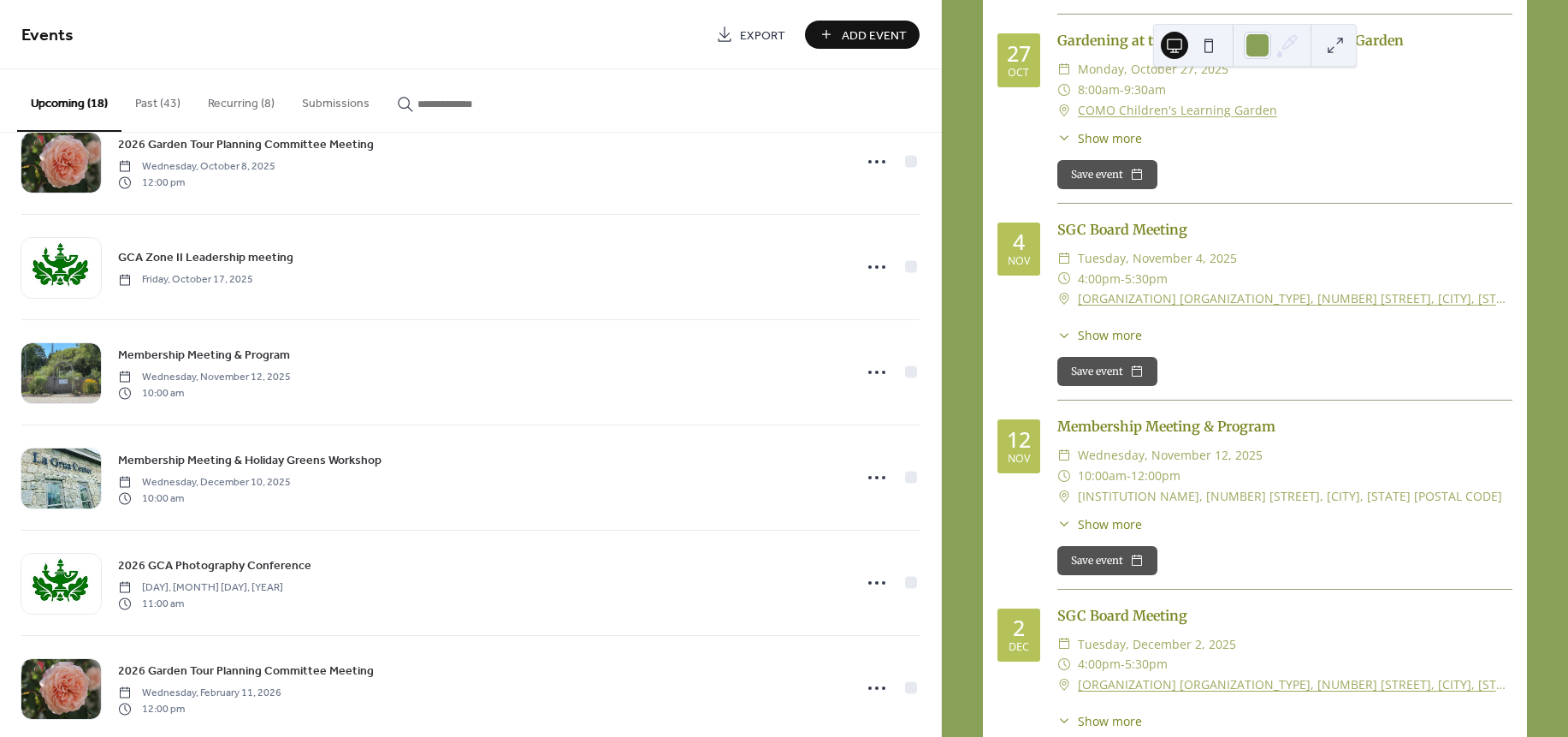 scroll, scrollTop: 684, scrollLeft: 0, axis: vertical 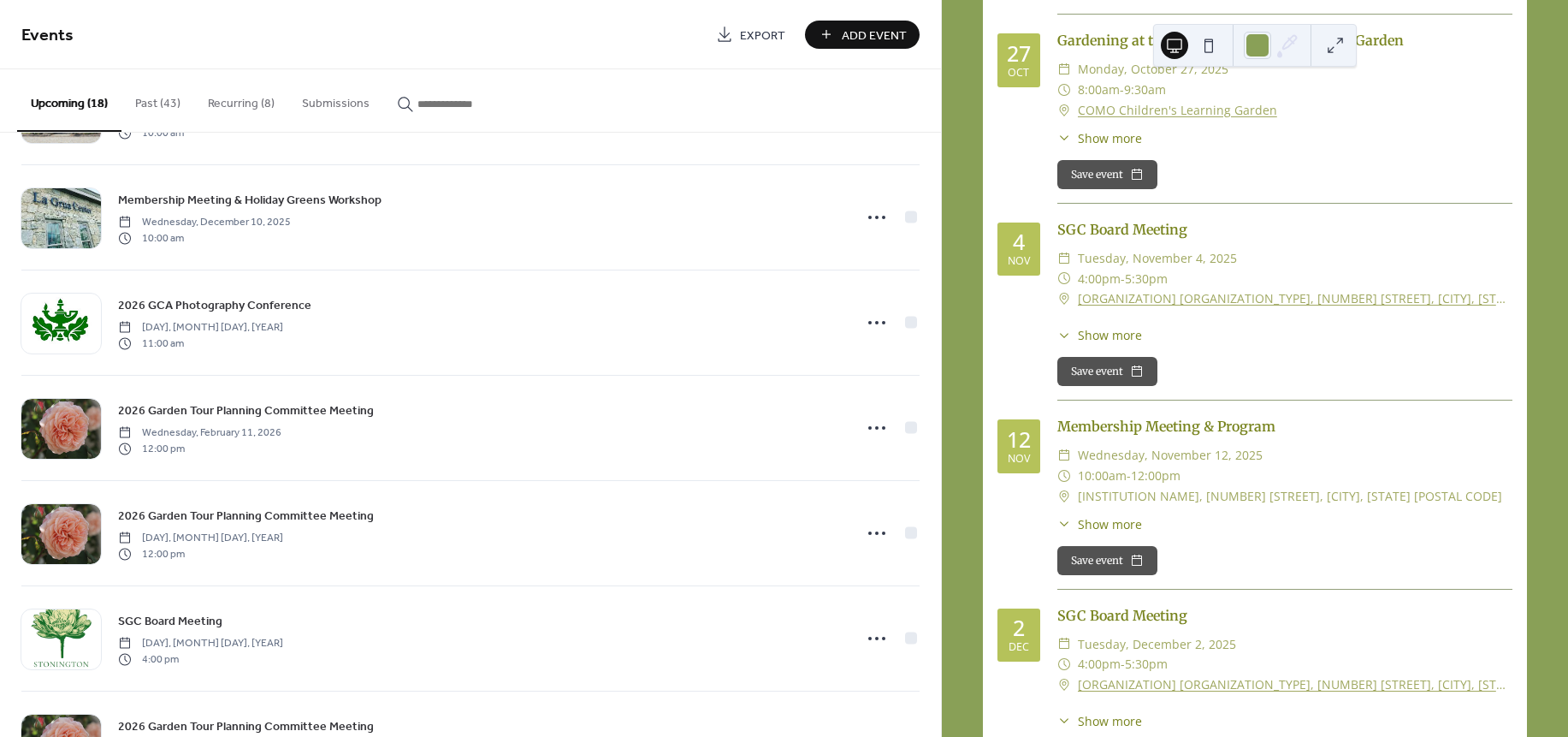 click on "Add Event" at bounding box center [874, 35] 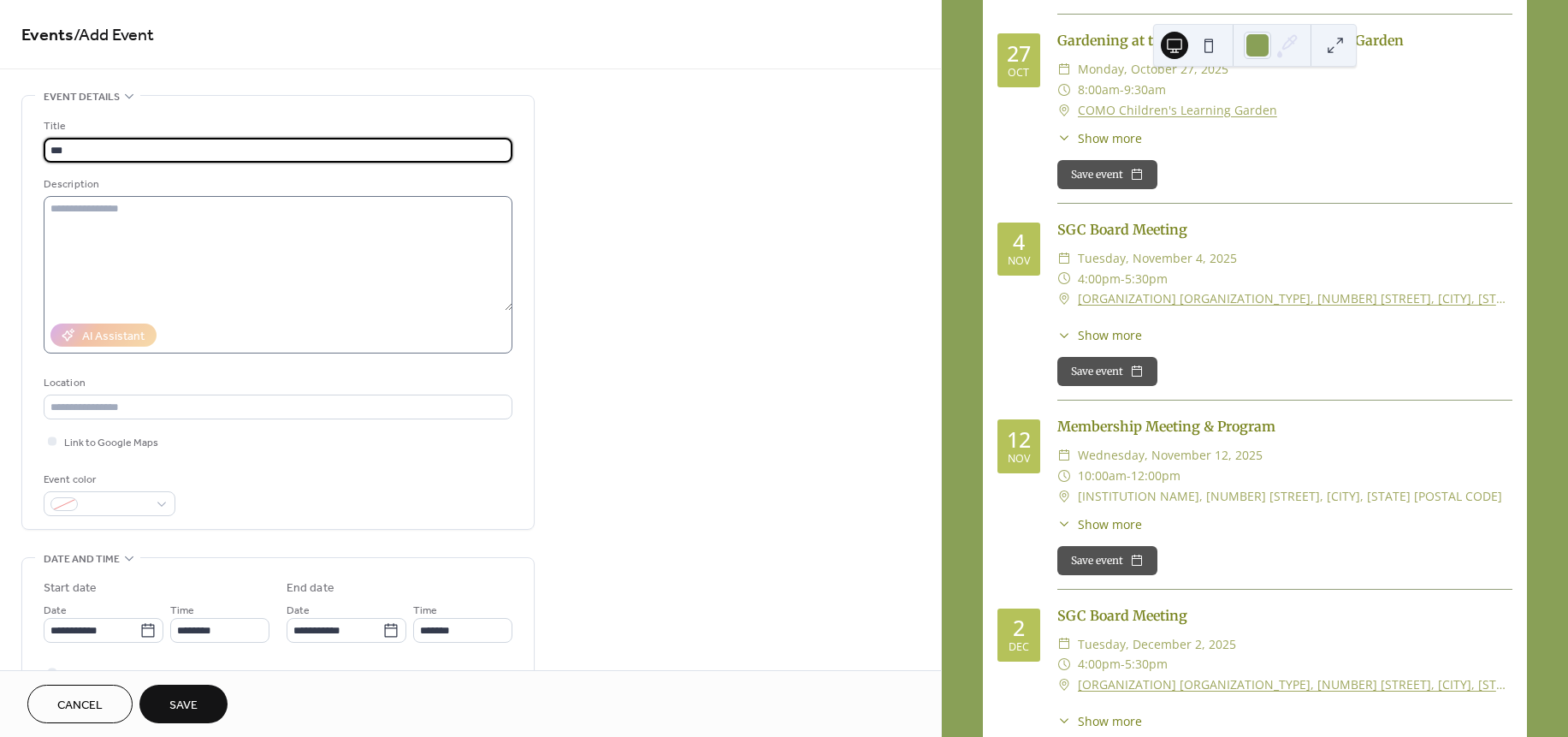 type on "**********" 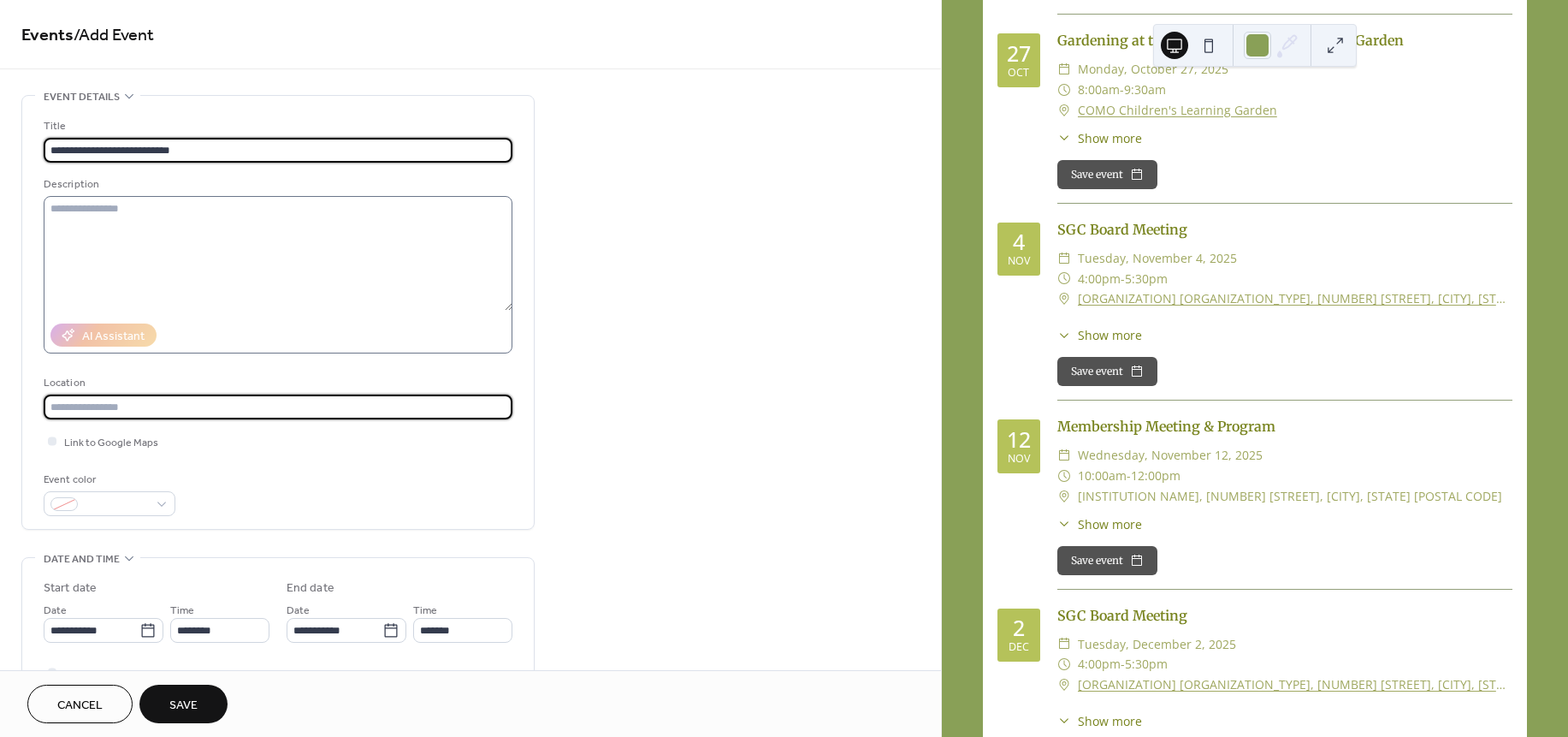 type on "**********" 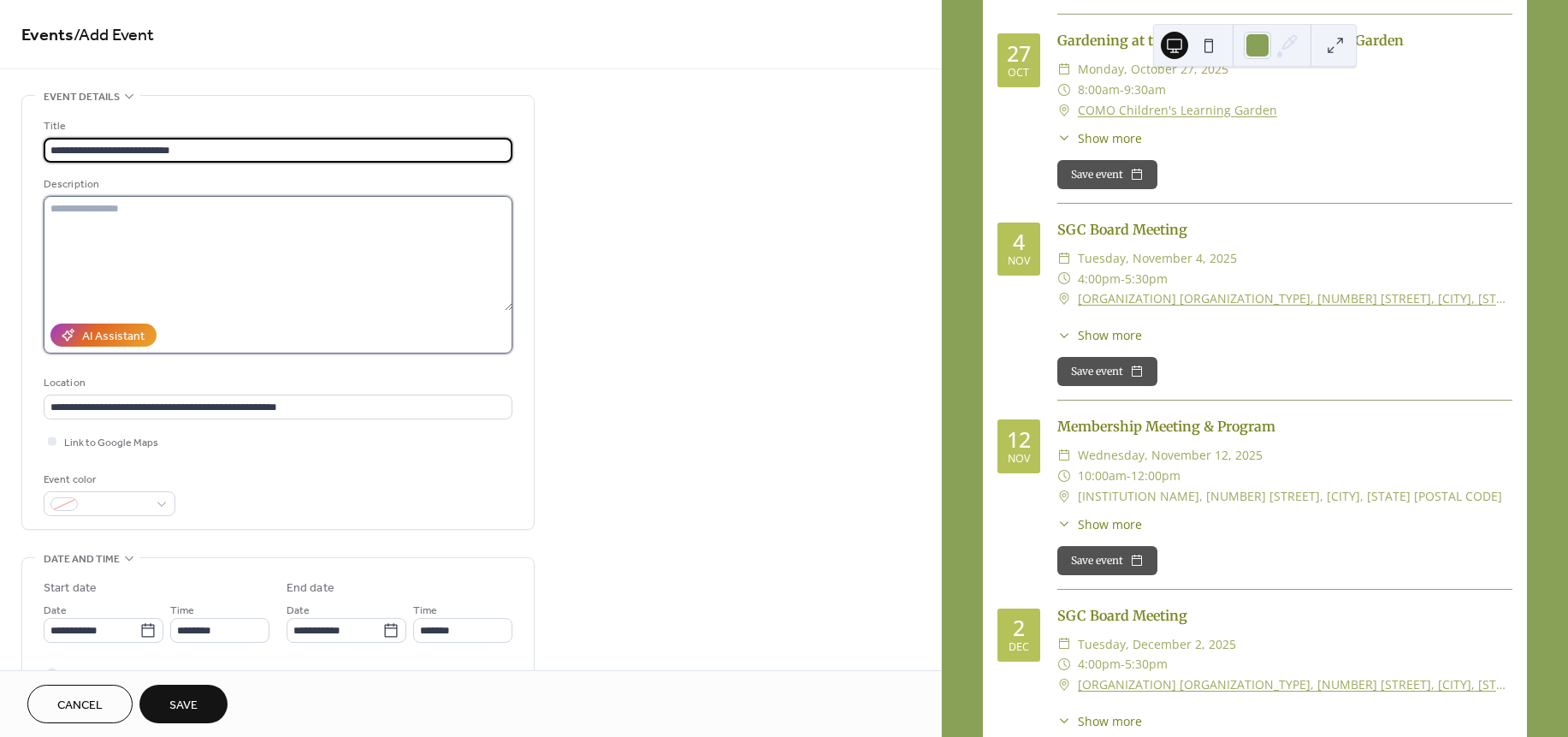 click at bounding box center (278, 253) 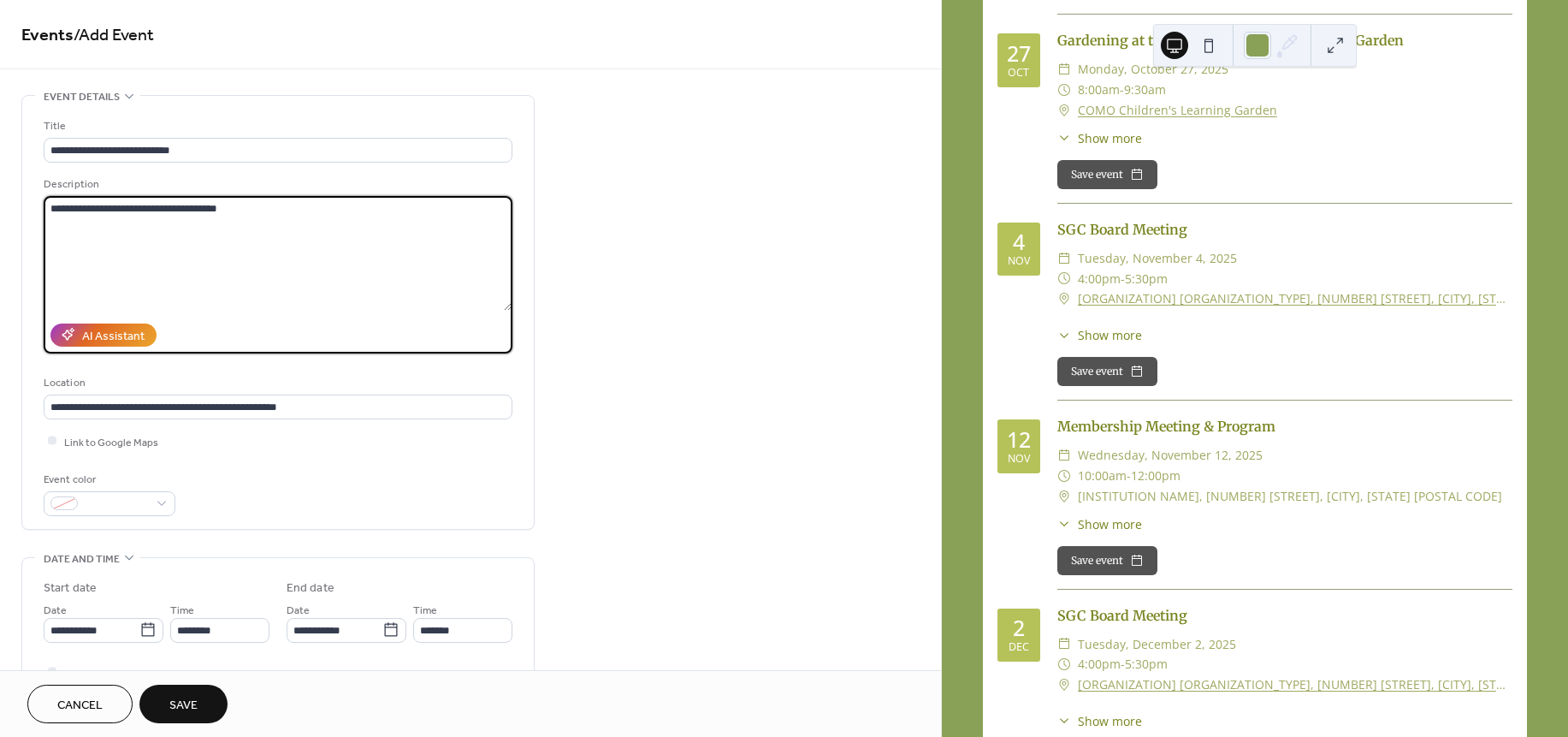 click on "**********" at bounding box center [277, 253] 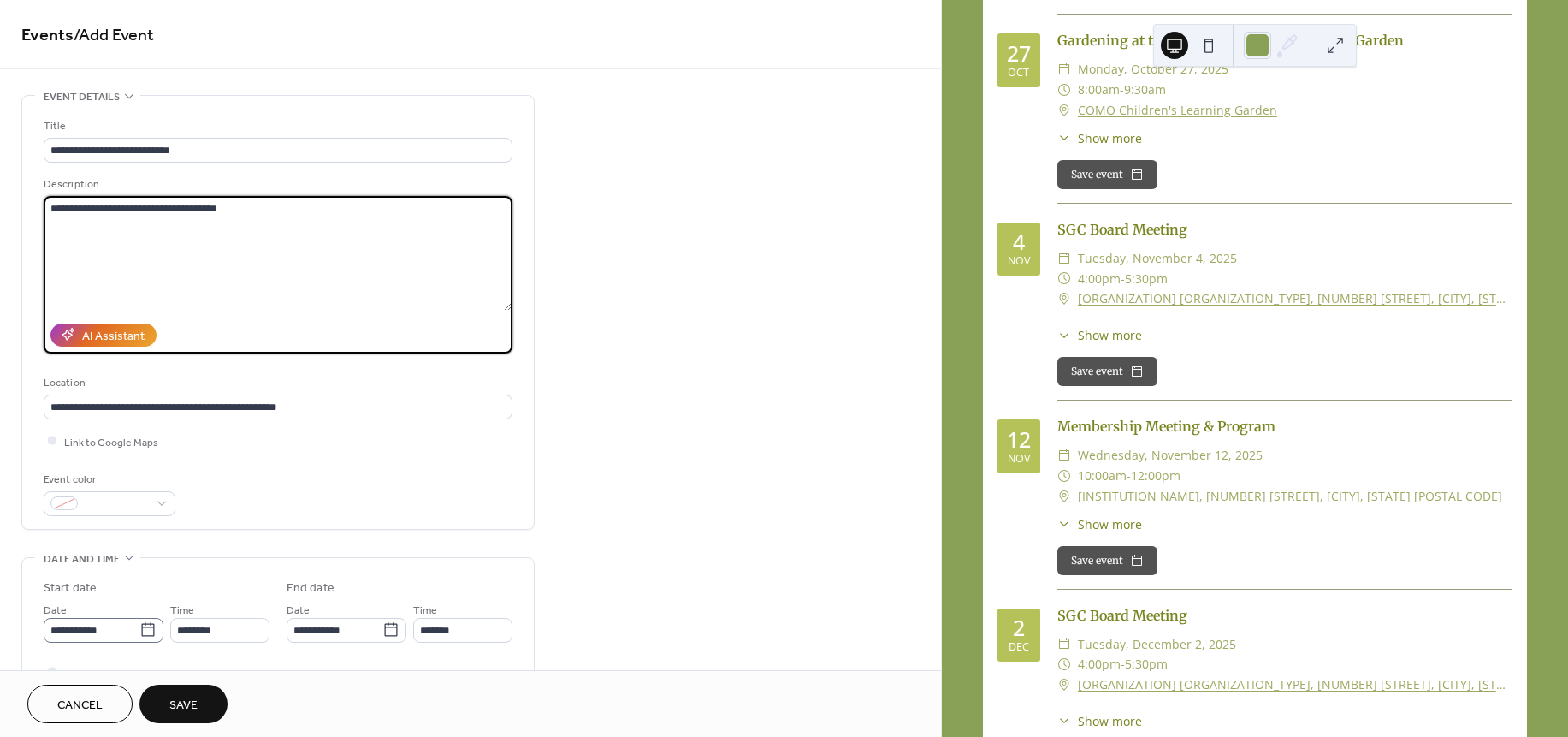 type on "**********" 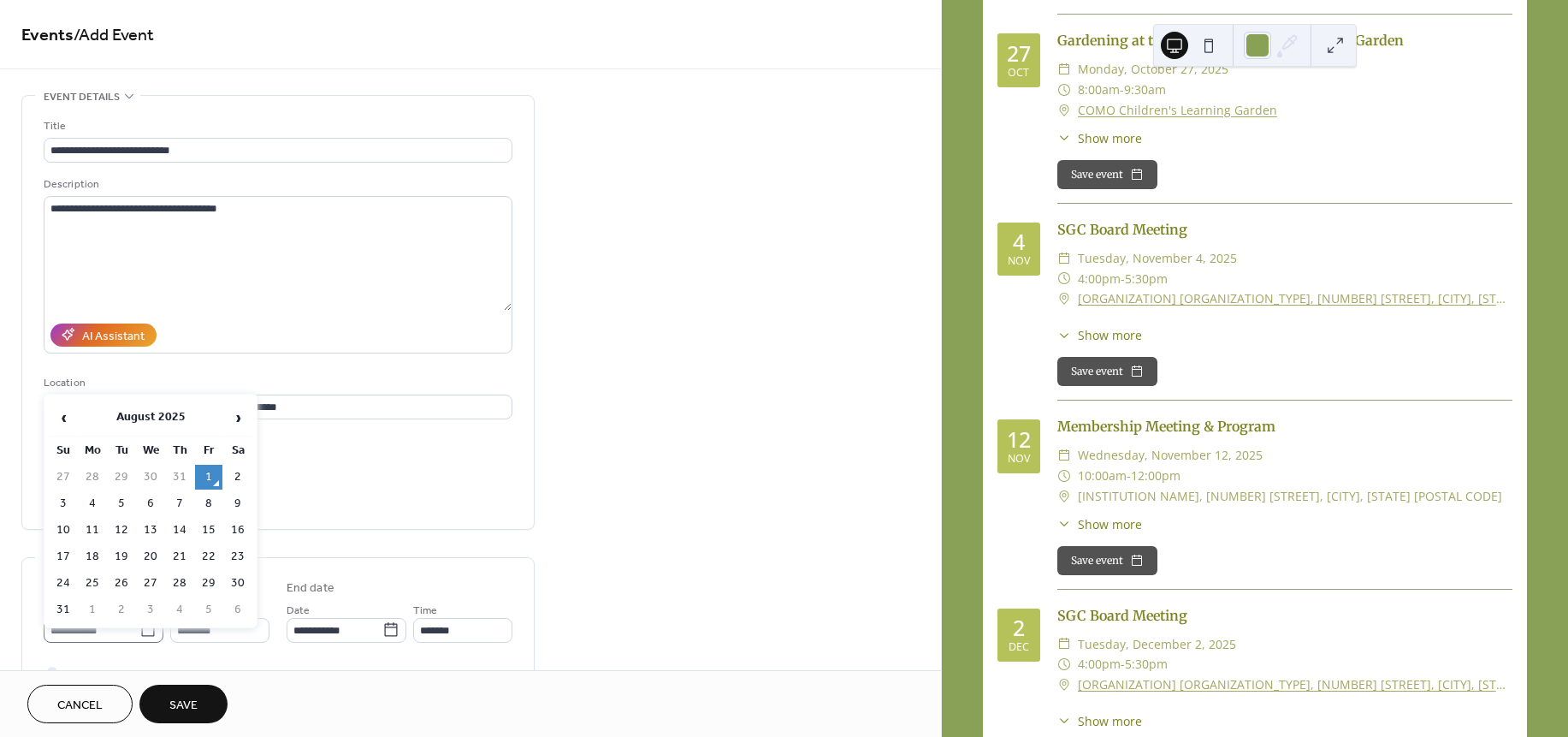 click 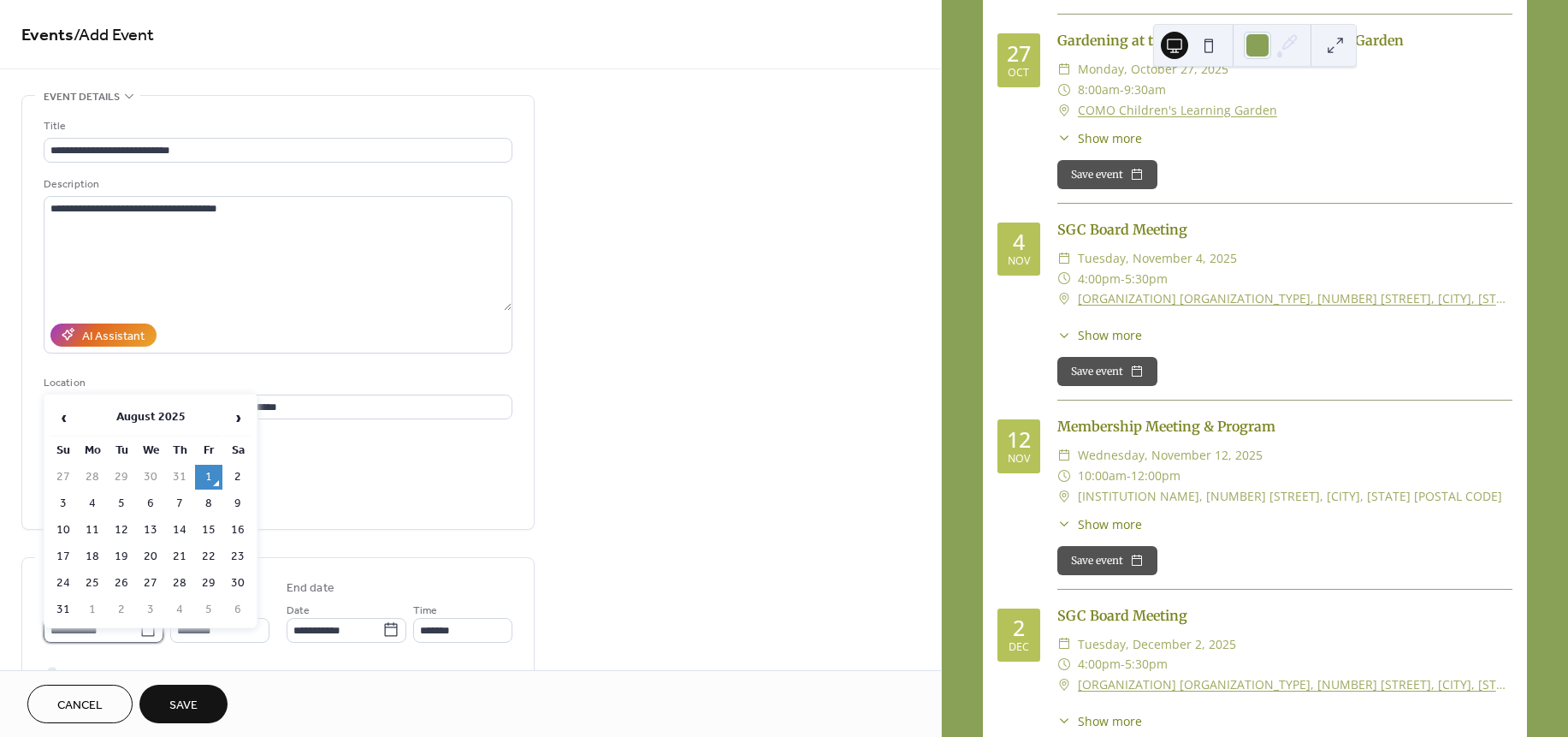 click on "**********" at bounding box center (92, 630) 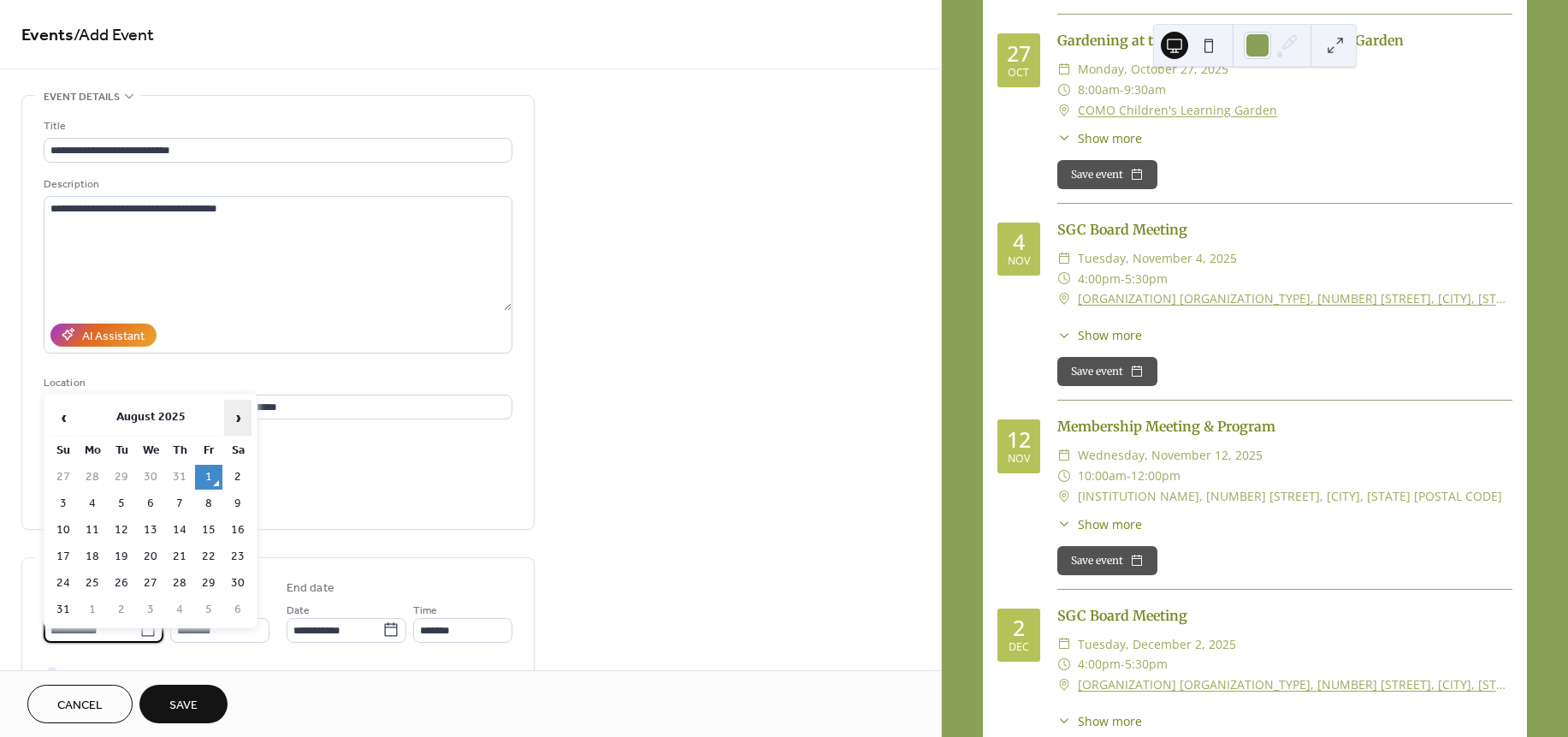 click on "›" at bounding box center [238, 418] 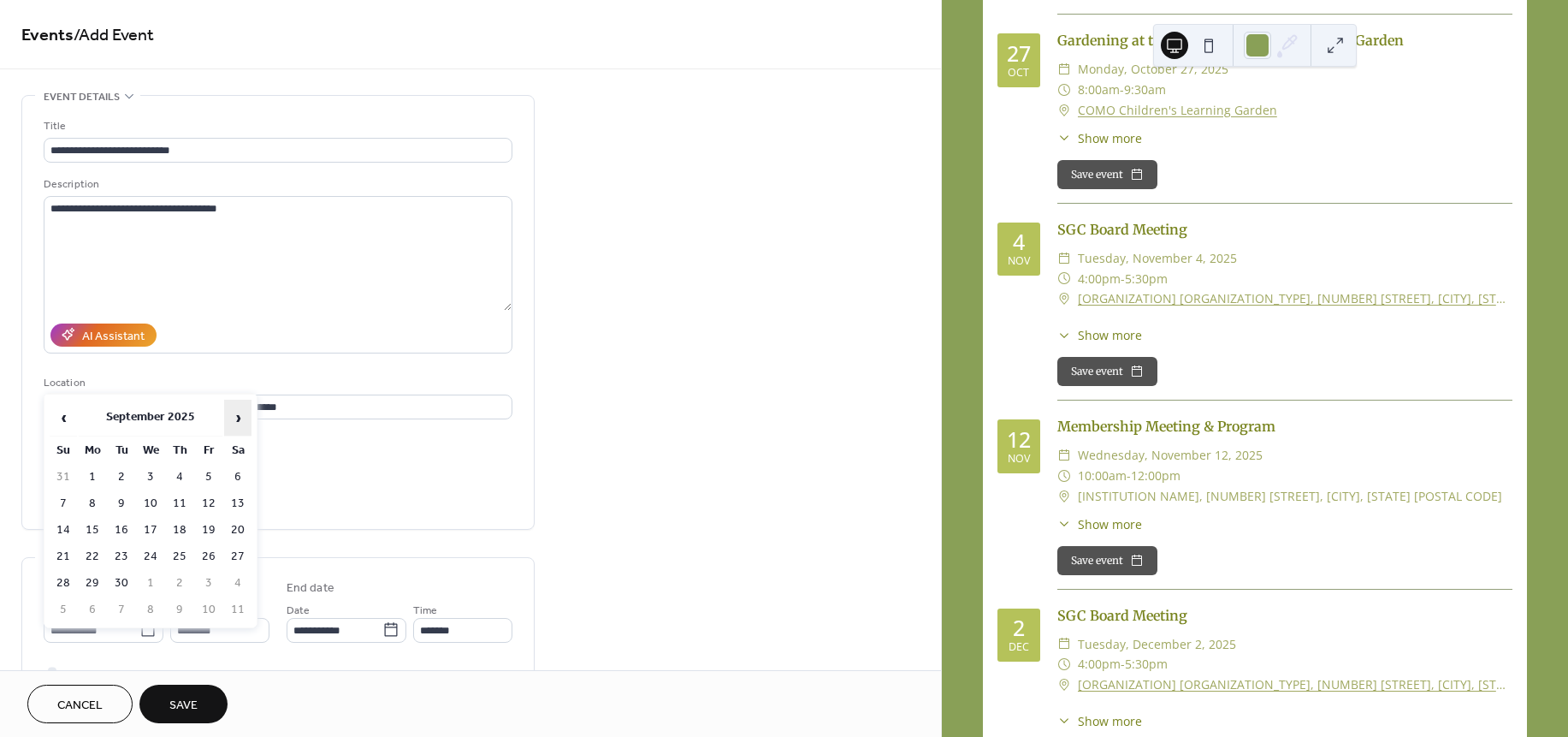 click on "›" at bounding box center [238, 418] 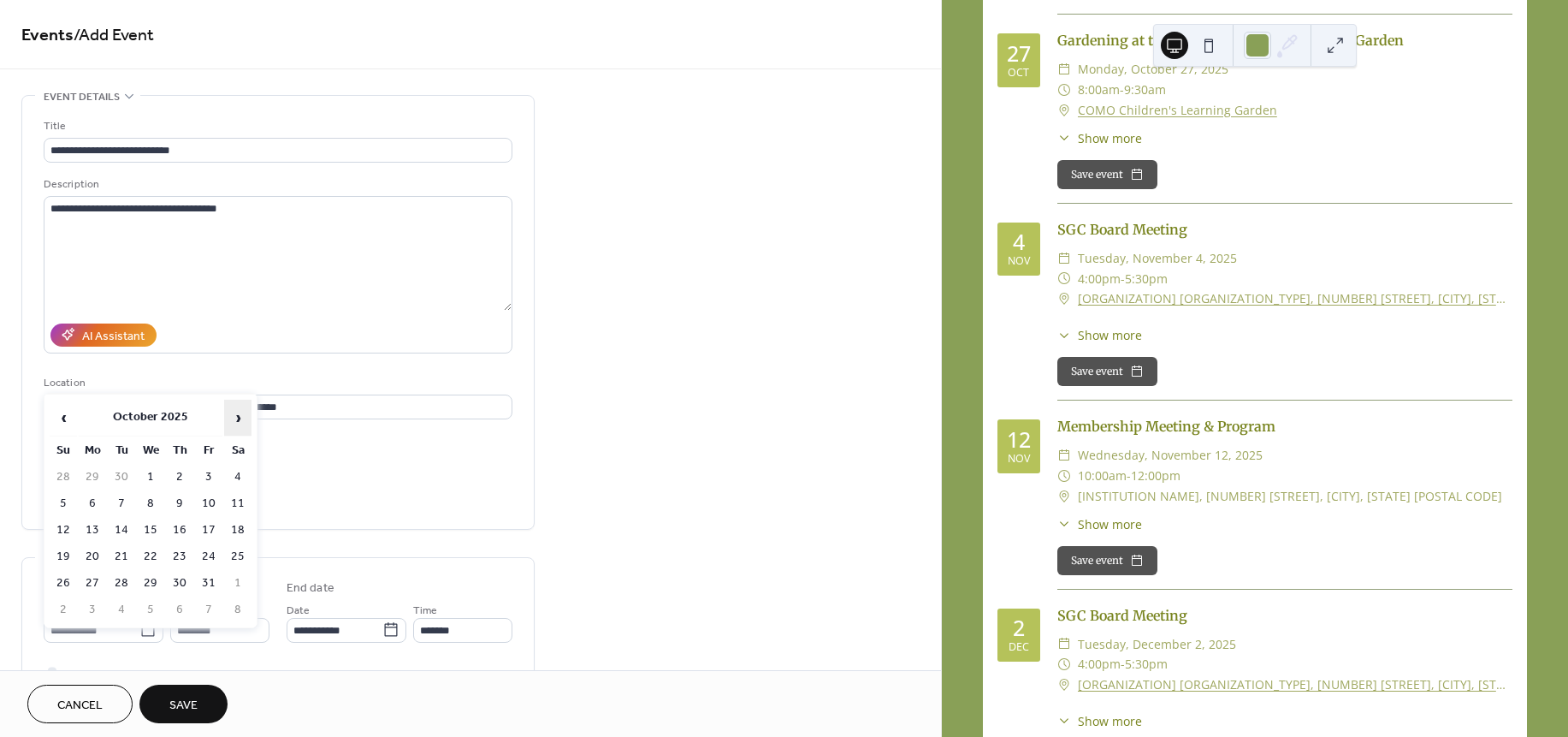 click on "›" at bounding box center [238, 418] 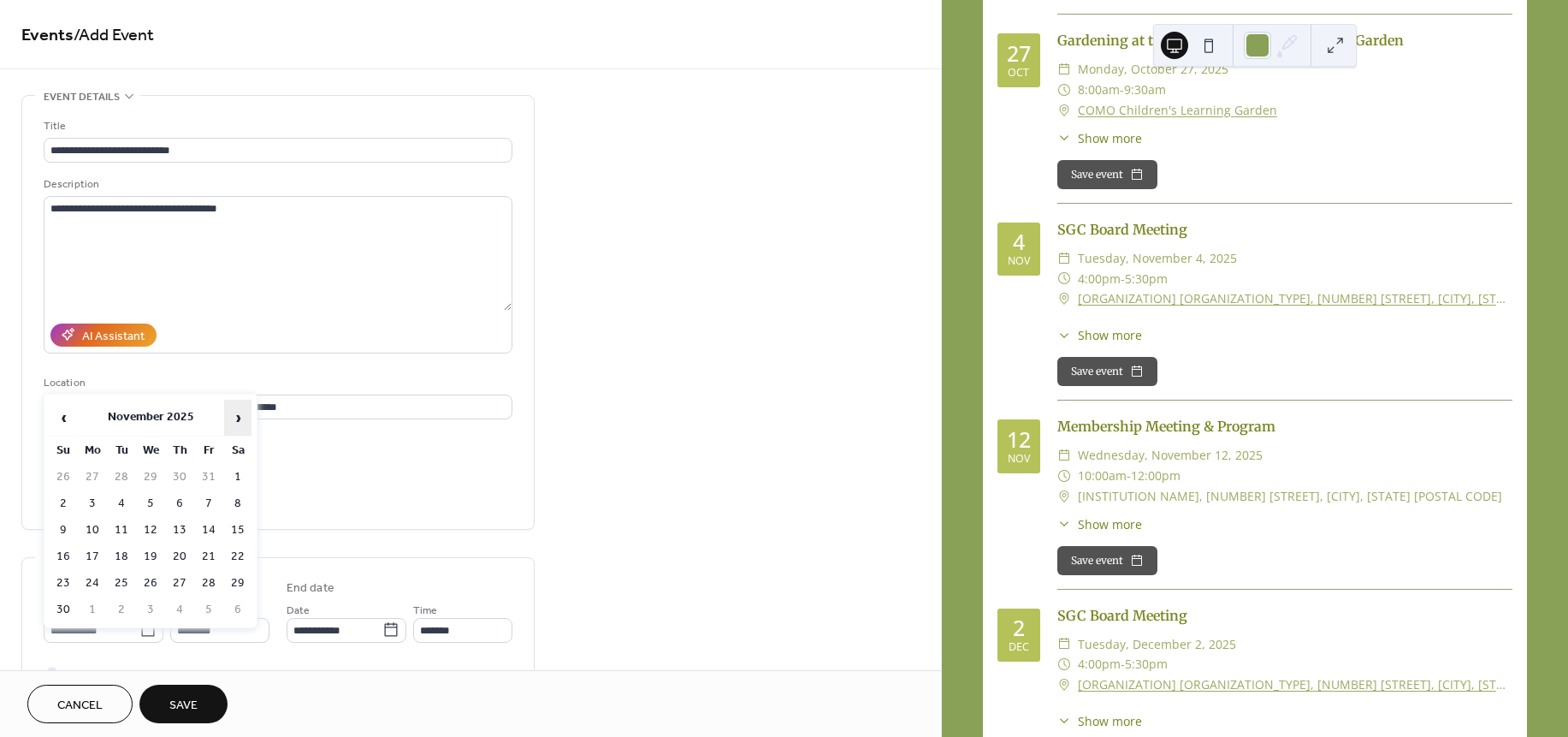 click on "›" at bounding box center (238, 418) 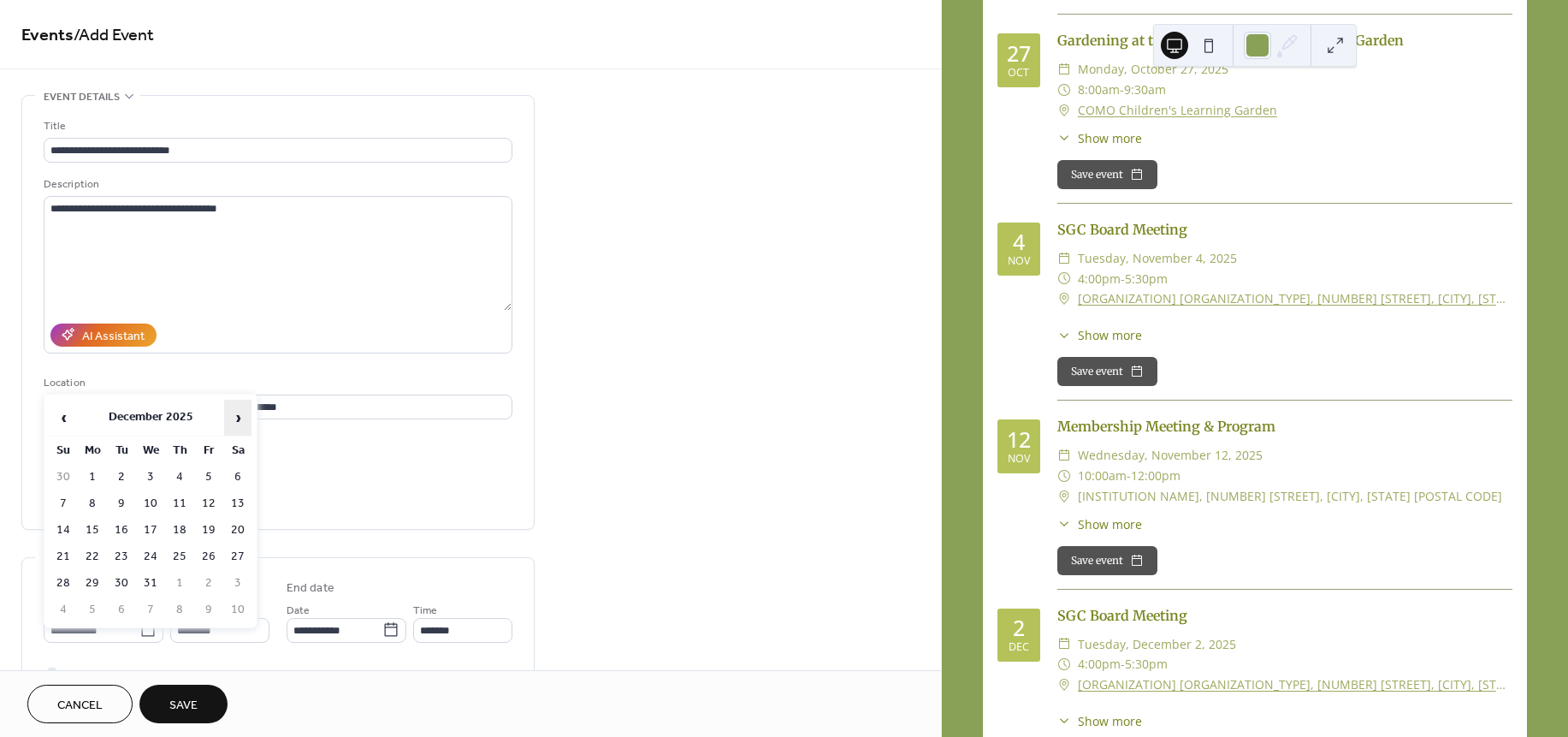click on "›" at bounding box center [238, 418] 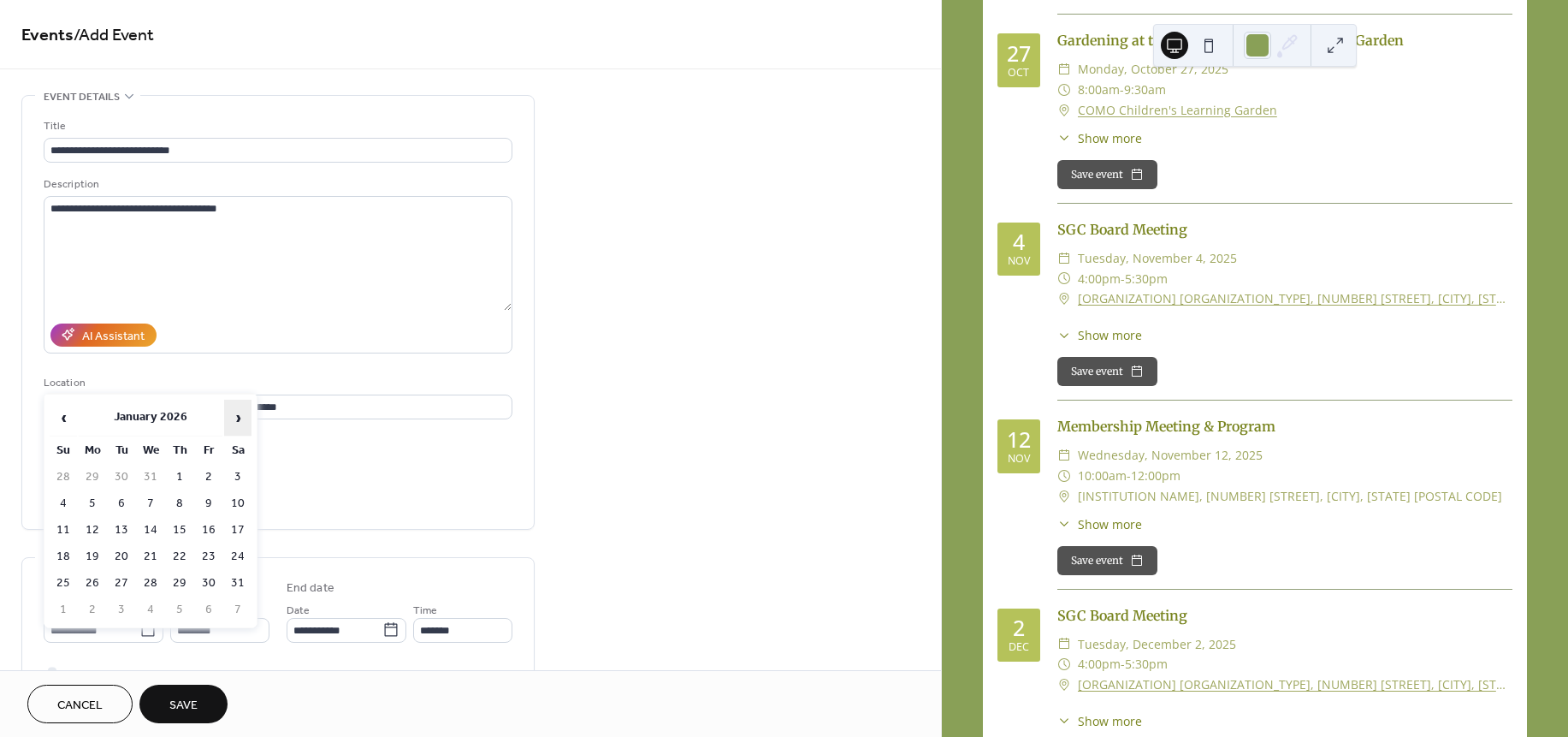 click on "›" at bounding box center (238, 418) 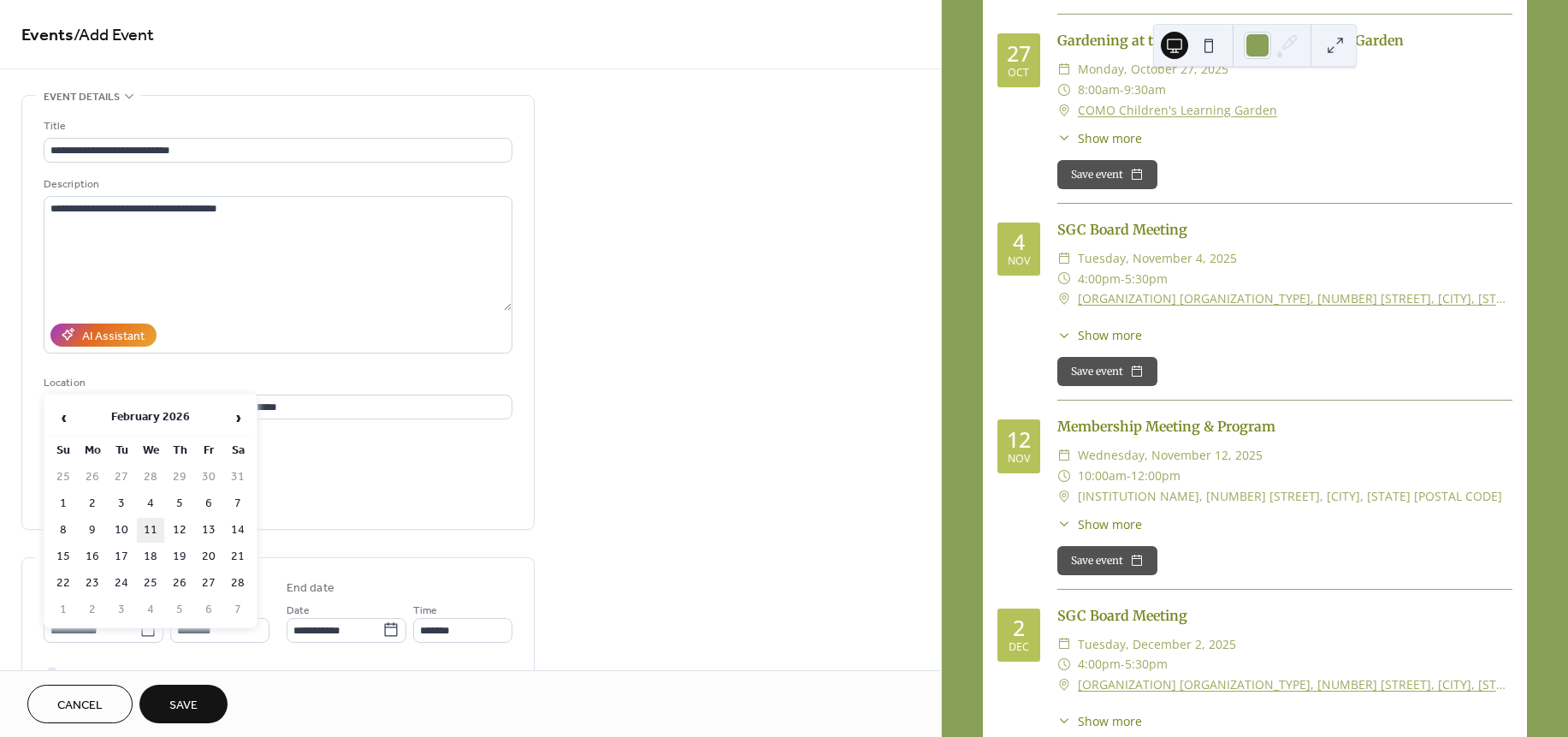 click on "11" at bounding box center [151, 530] 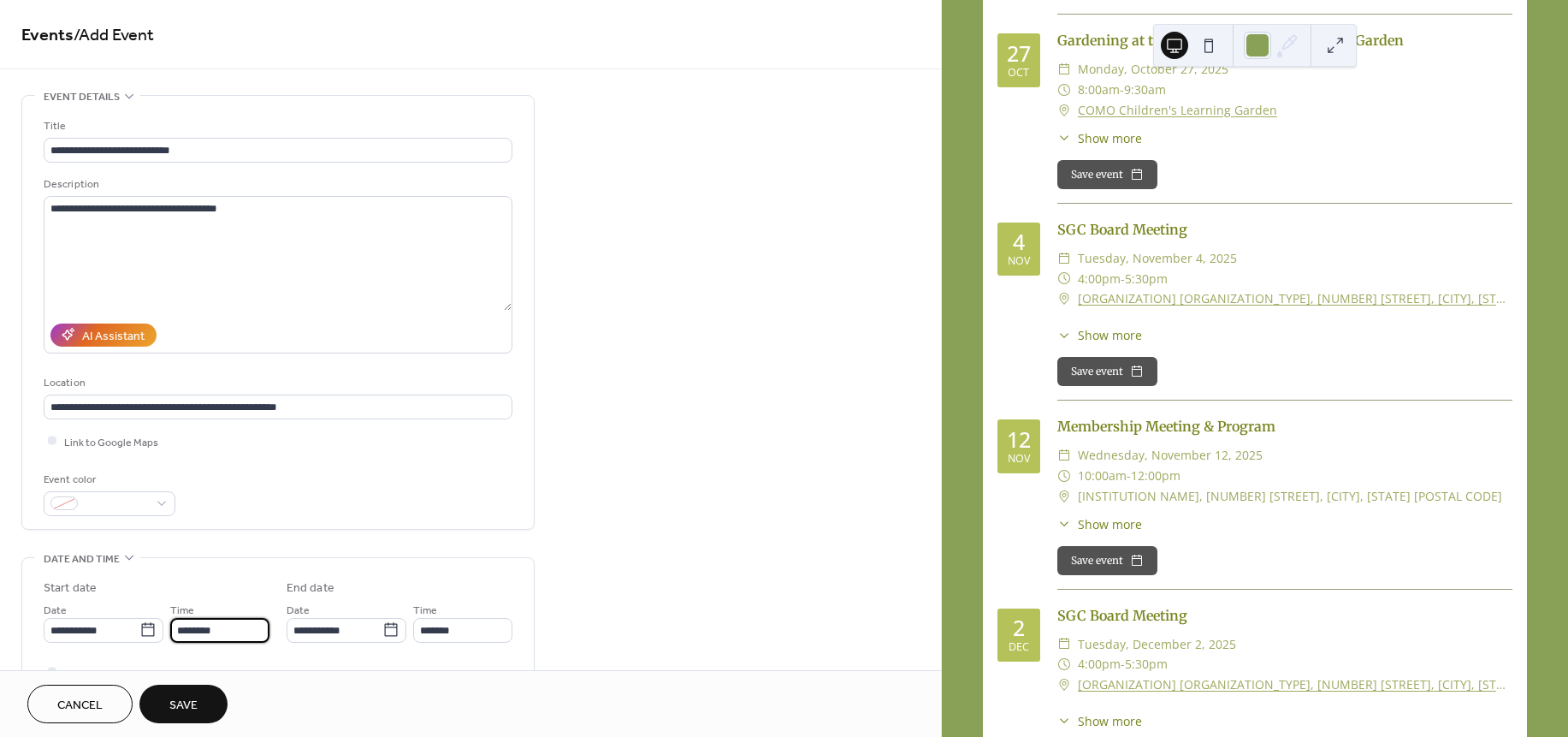 click on "********" at bounding box center (220, 630) 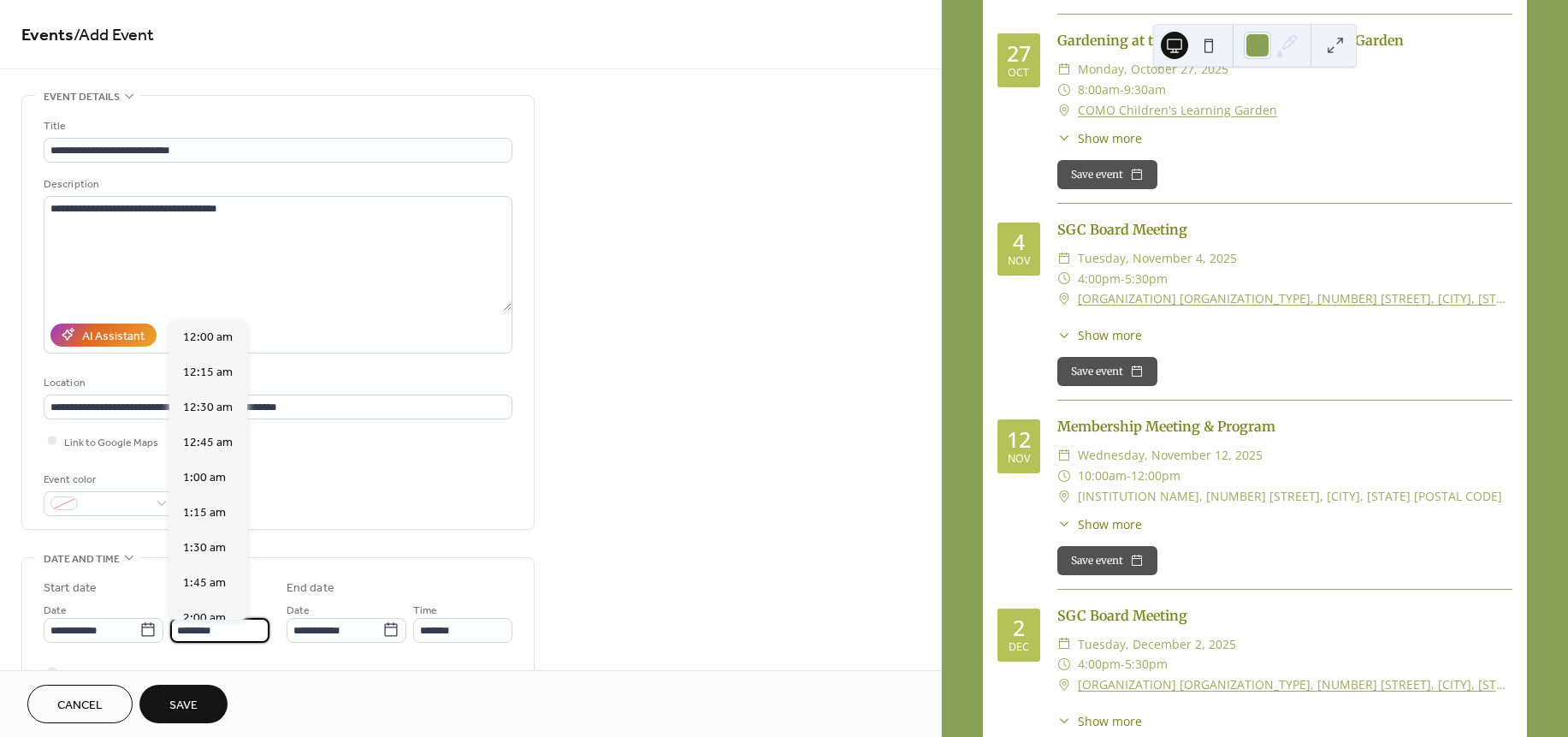 scroll, scrollTop: 1643, scrollLeft: 0, axis: vertical 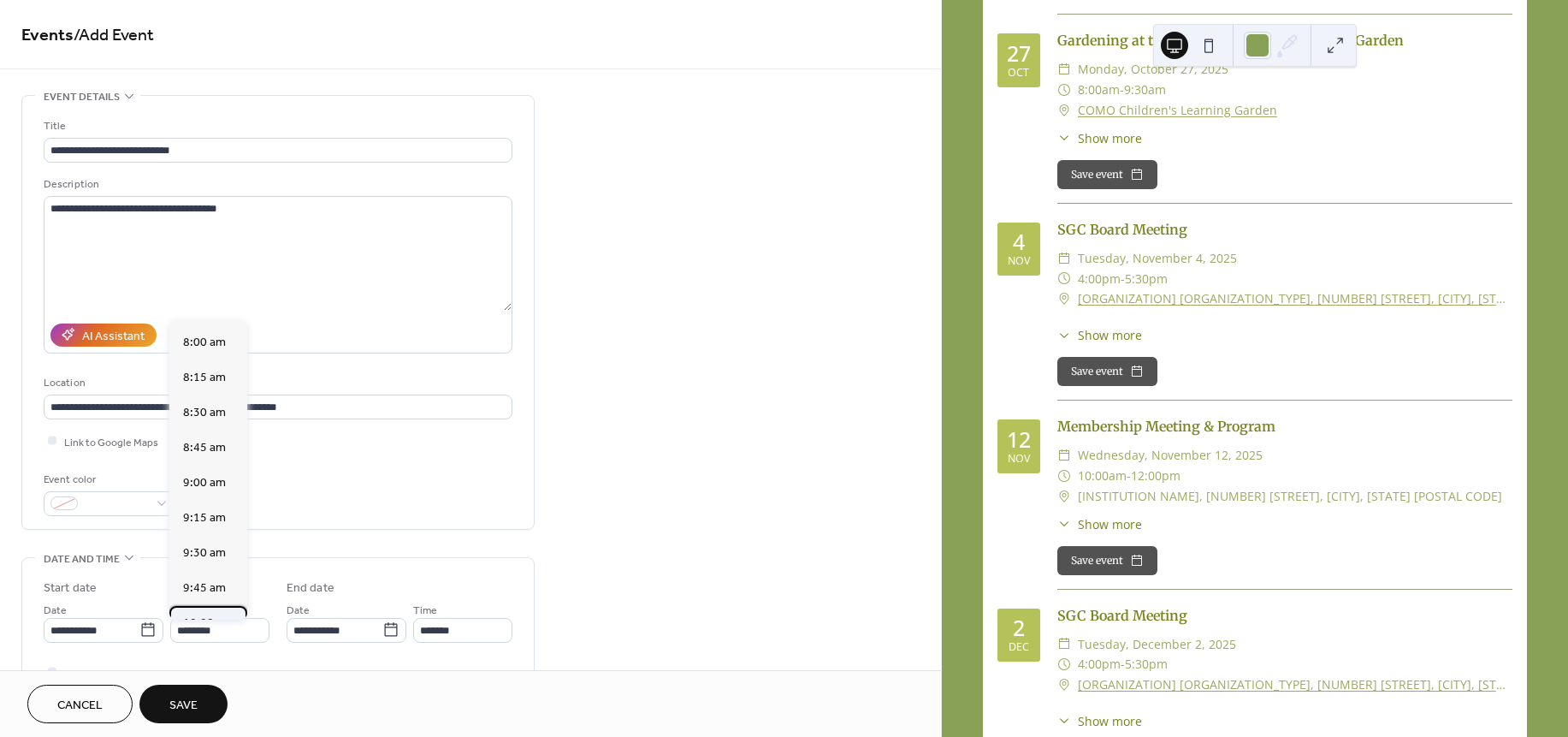 click on "10:00 am" at bounding box center [208, 622] 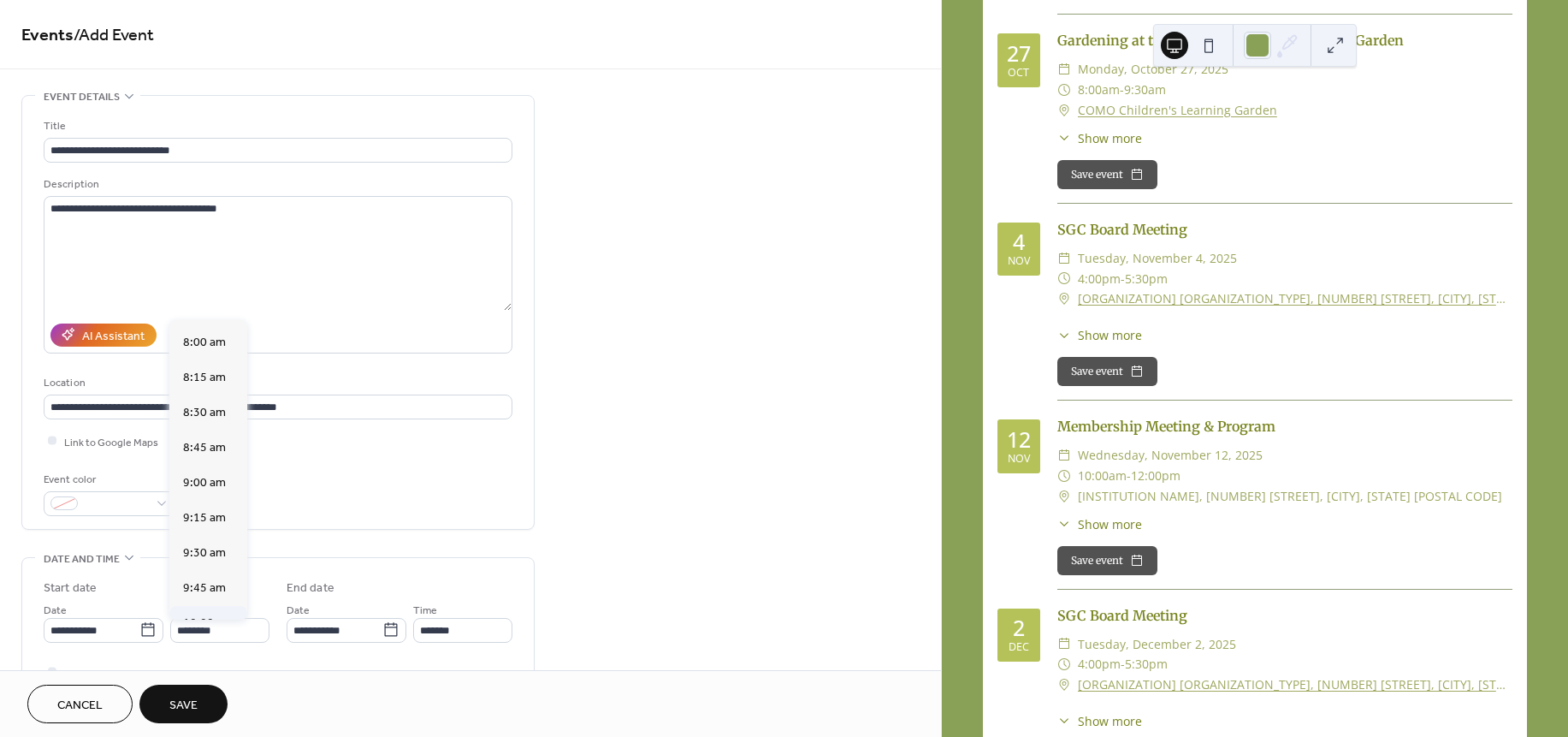 type on "********" 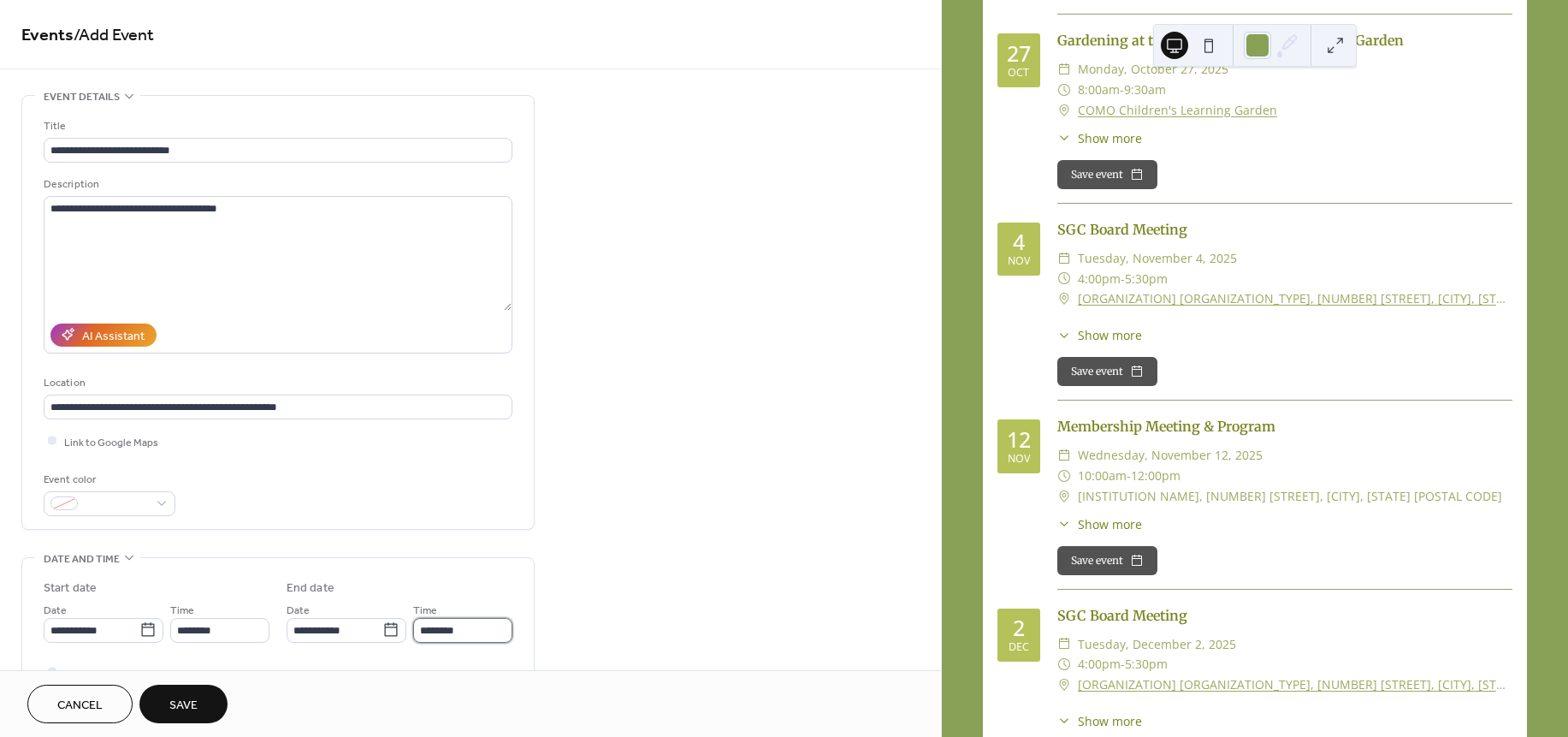 click on "********" at bounding box center (463, 630) 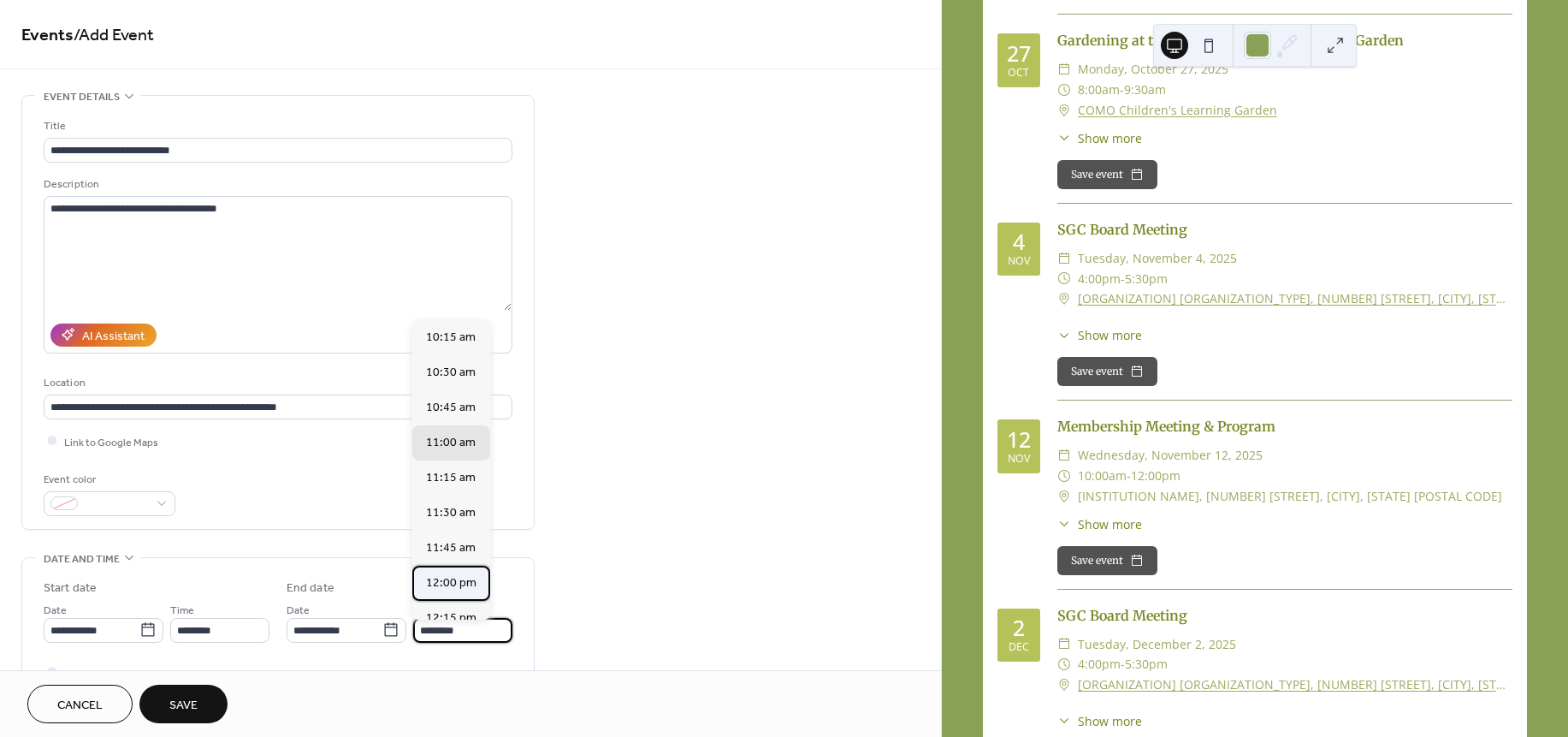 click on "12:00 pm" at bounding box center [451, 582] 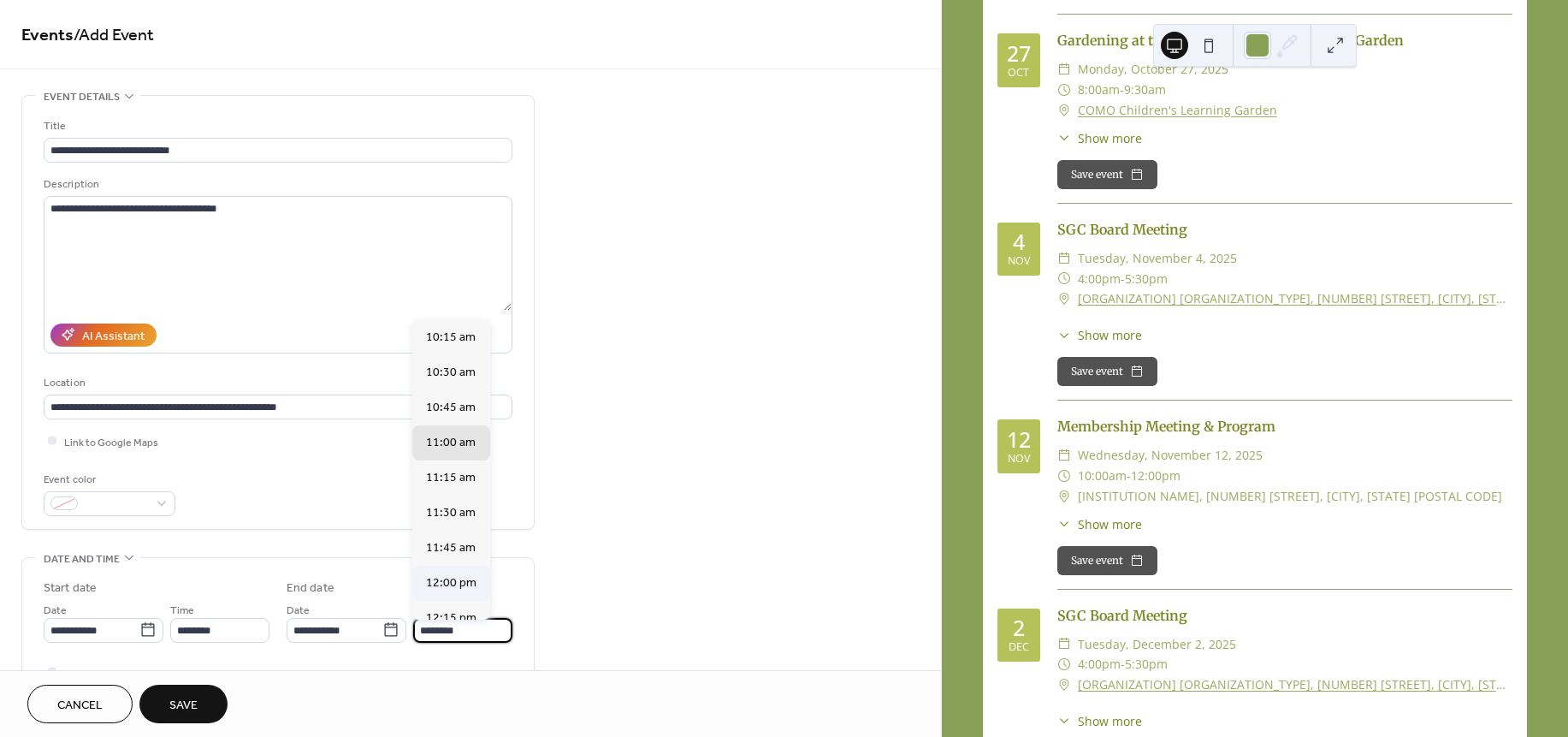 type on "********" 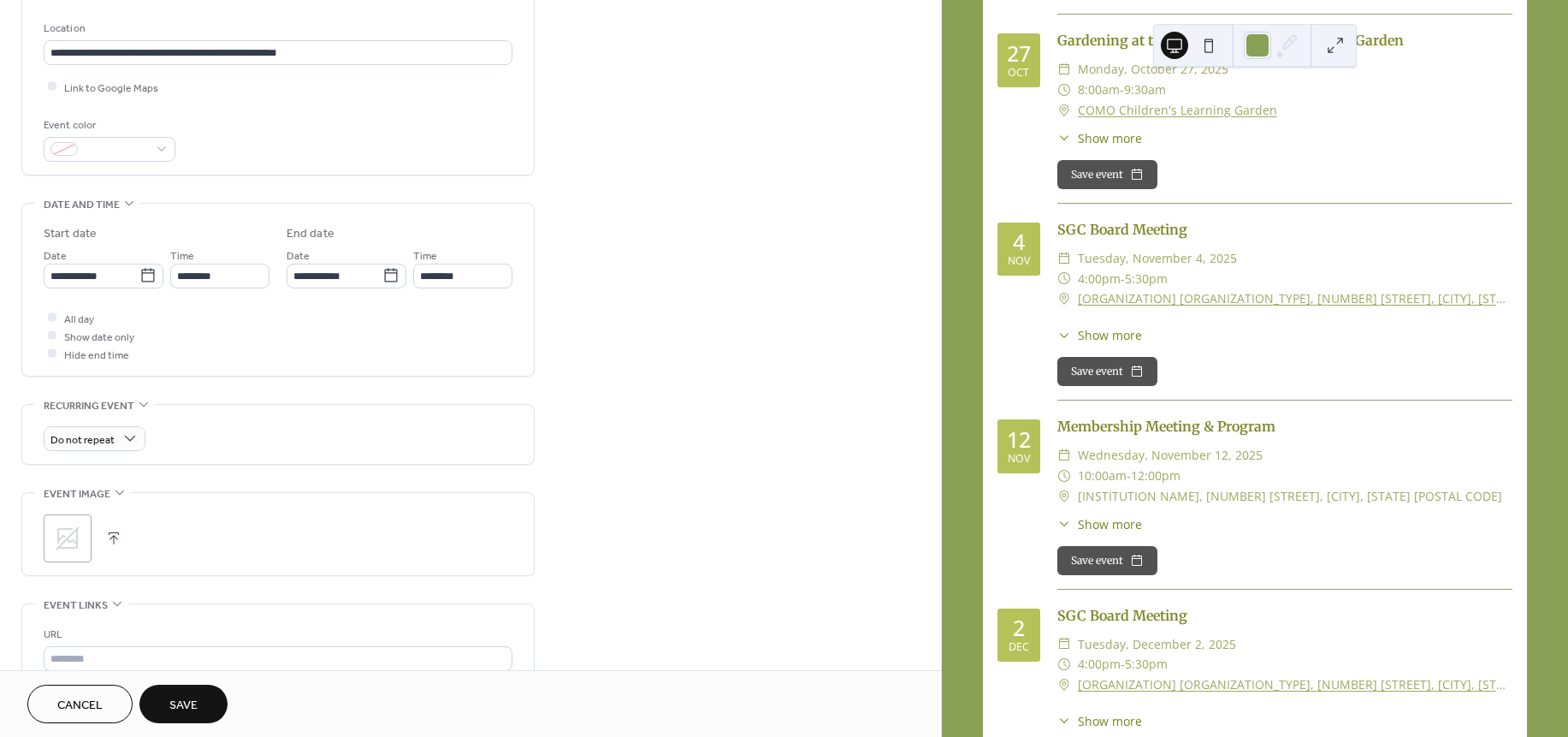scroll, scrollTop: 430, scrollLeft: 0, axis: vertical 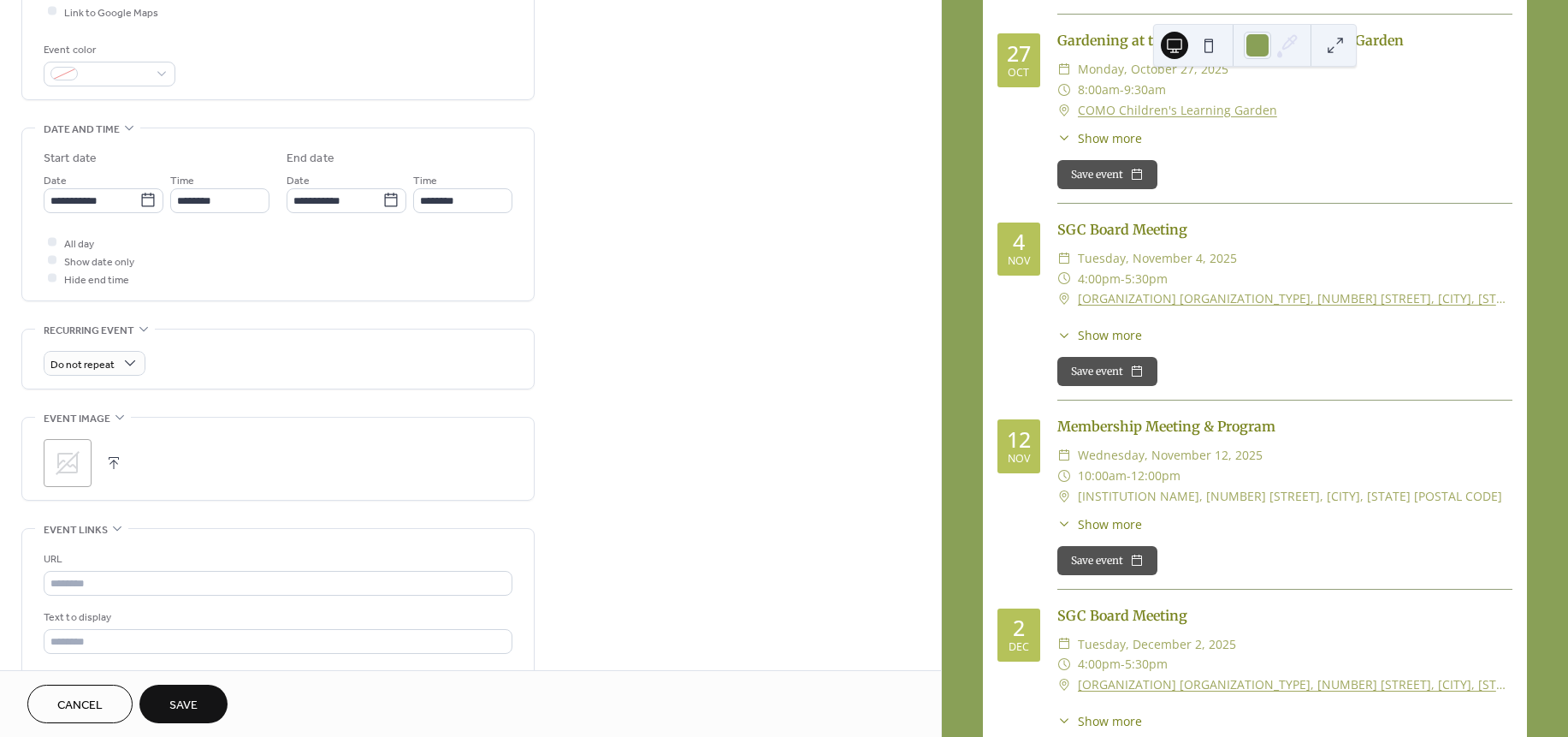 click 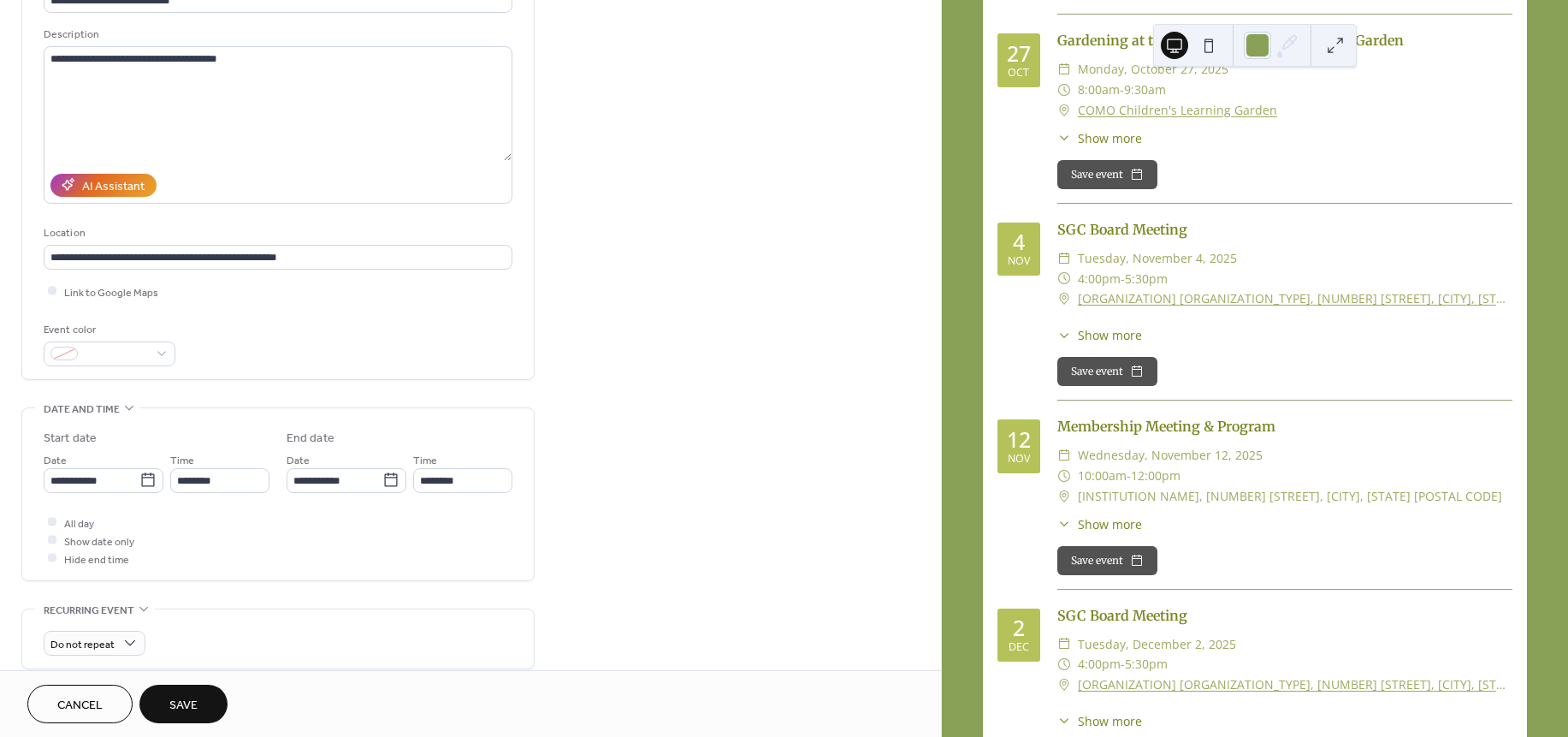 scroll, scrollTop: 142, scrollLeft: 0, axis: vertical 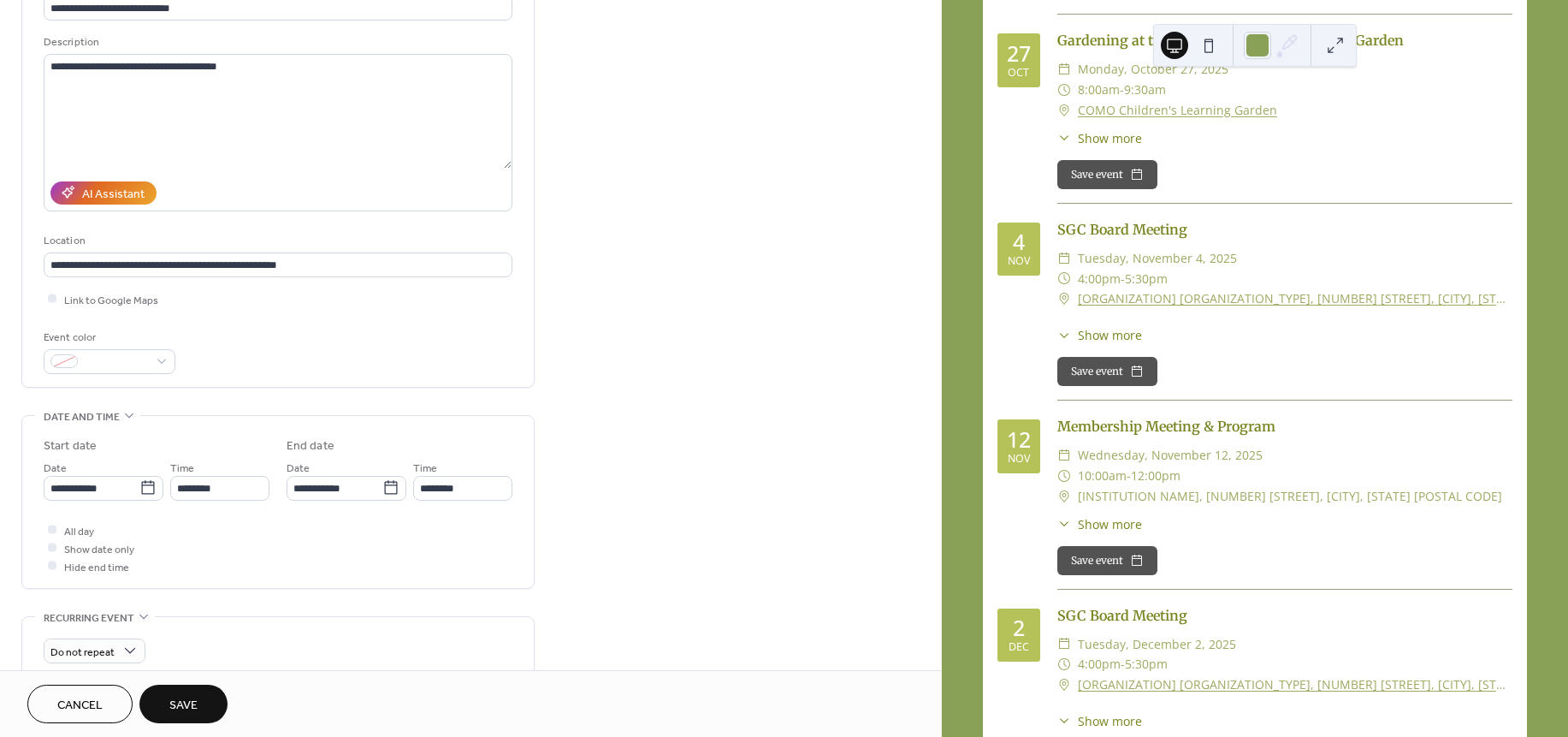 click on "Save" at bounding box center (183, 705) 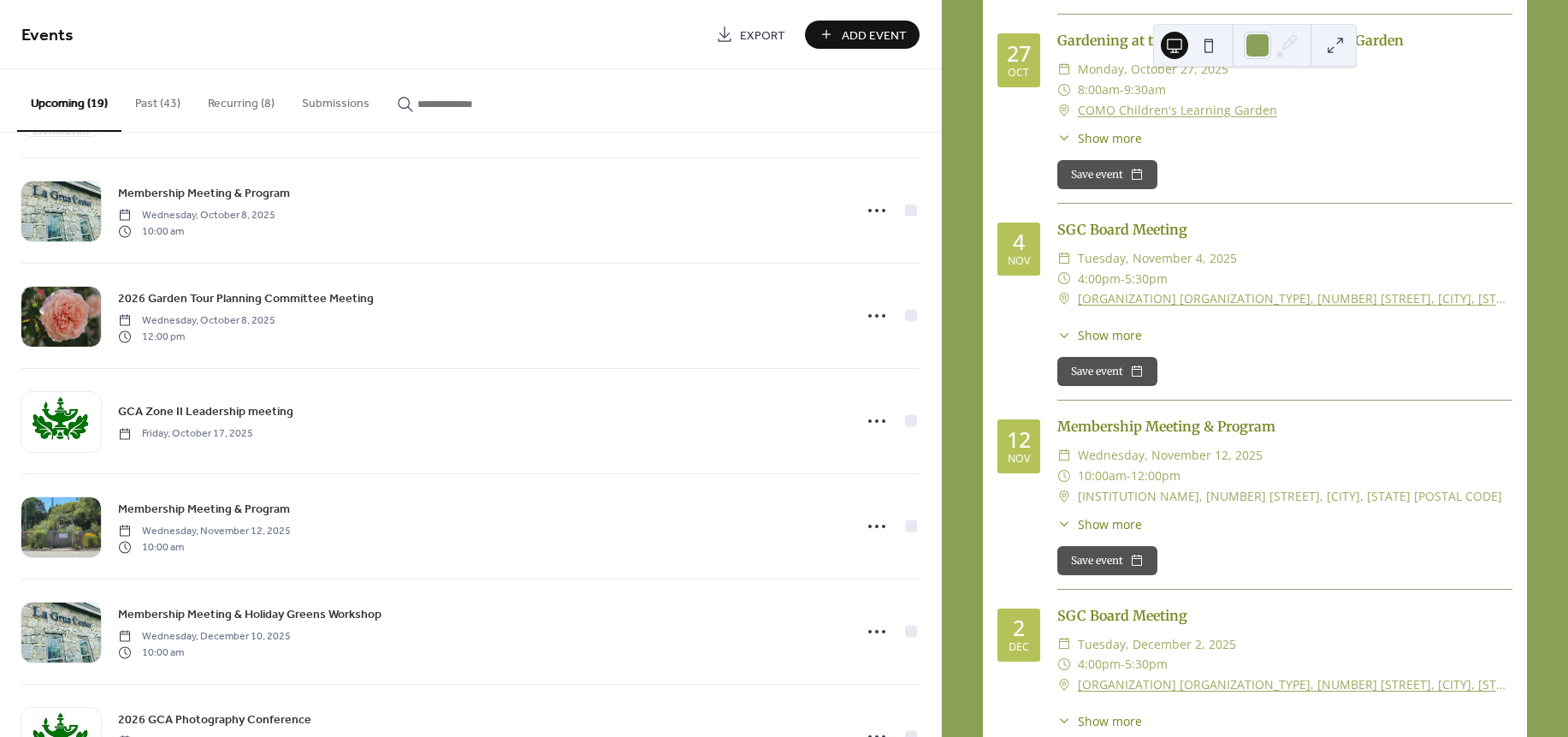 scroll, scrollTop: 534, scrollLeft: 0, axis: vertical 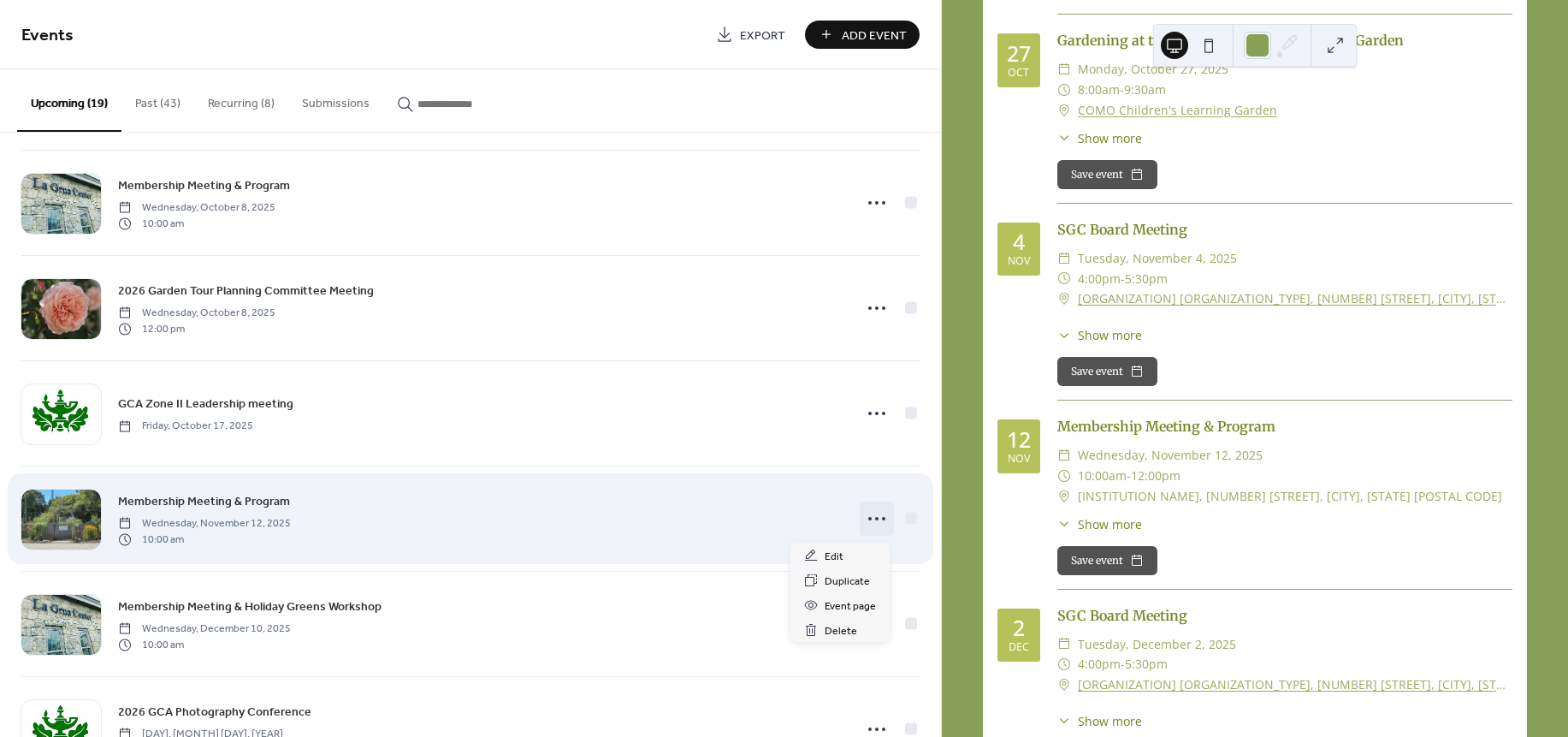 click 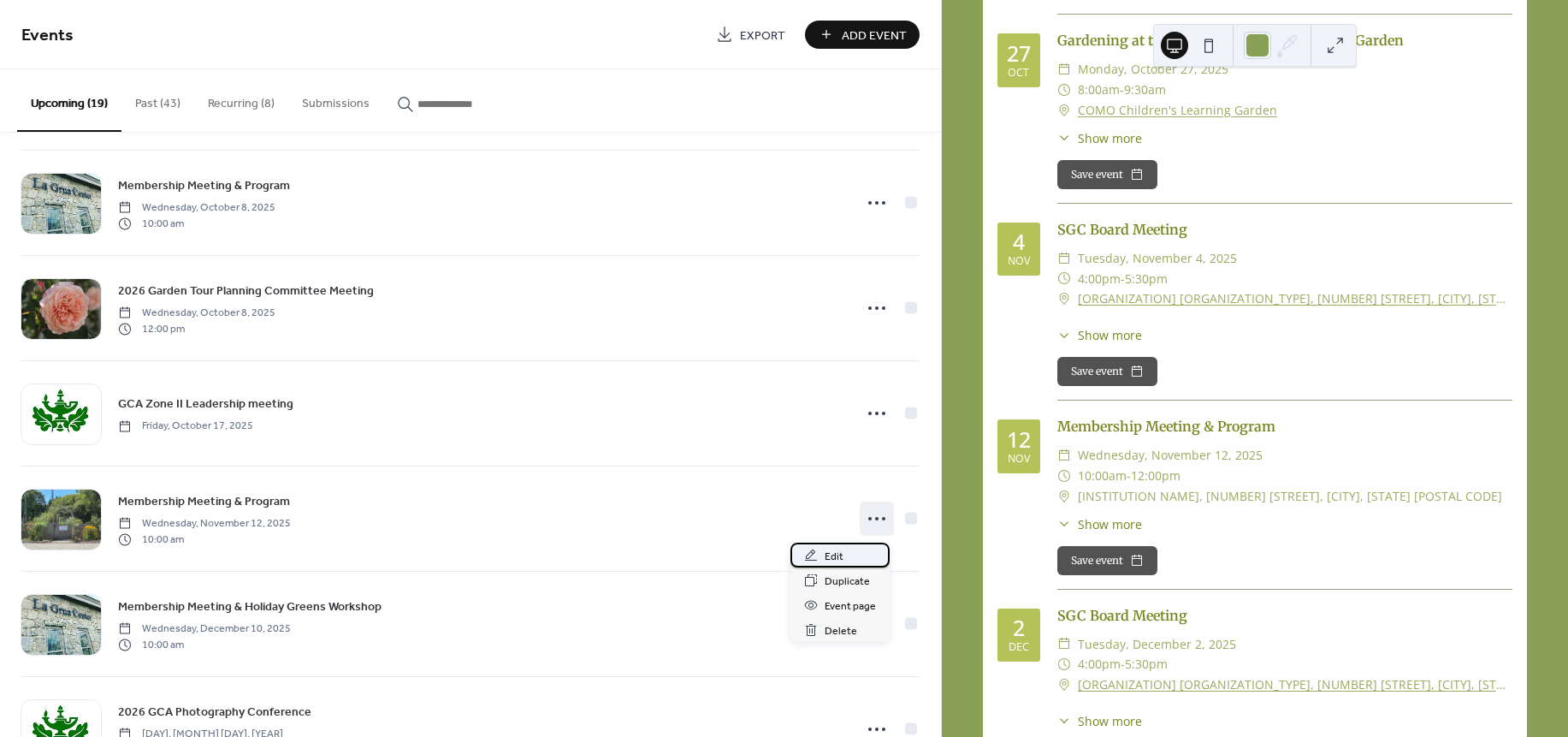 click on "Edit" at bounding box center [834, 556] 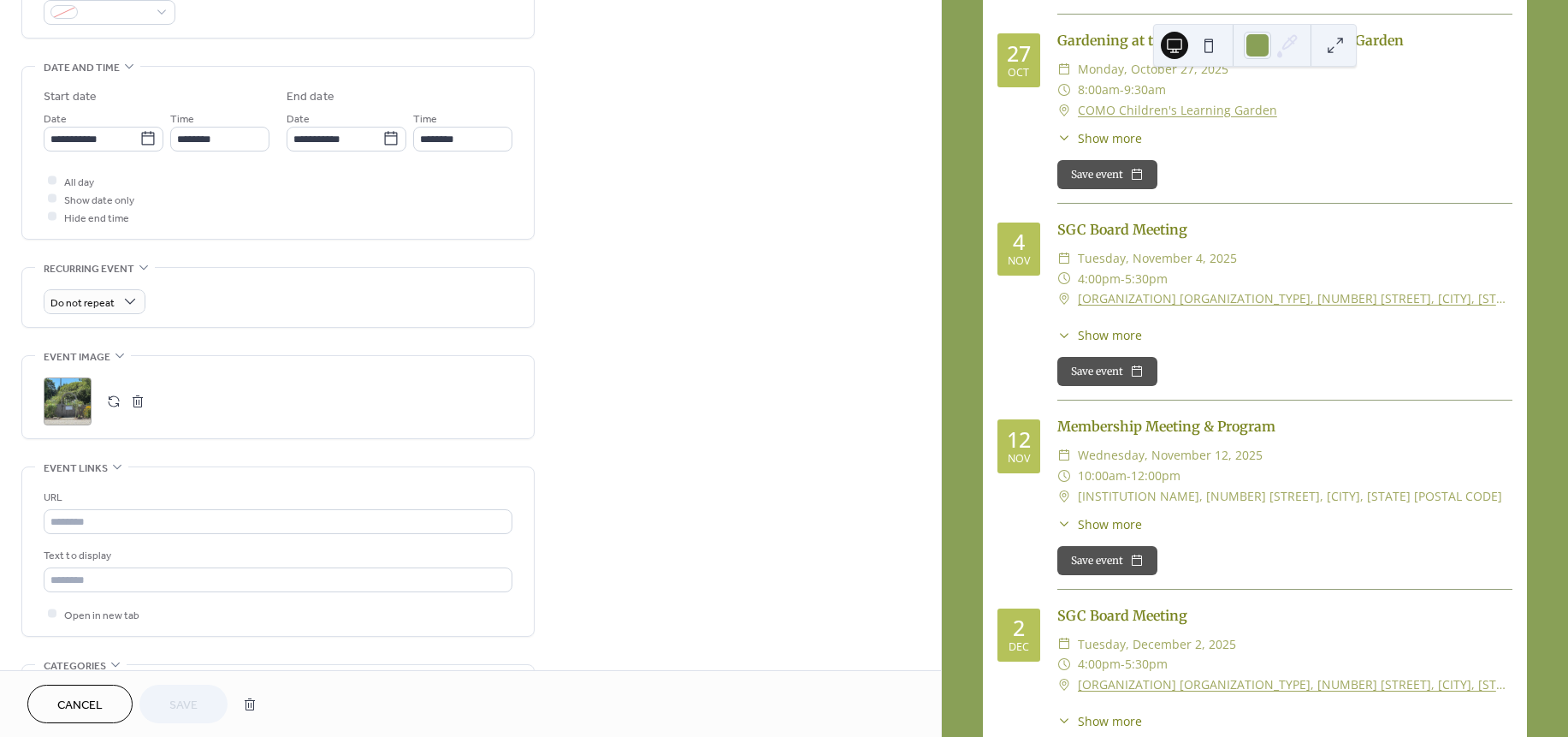 scroll, scrollTop: 502, scrollLeft: 0, axis: vertical 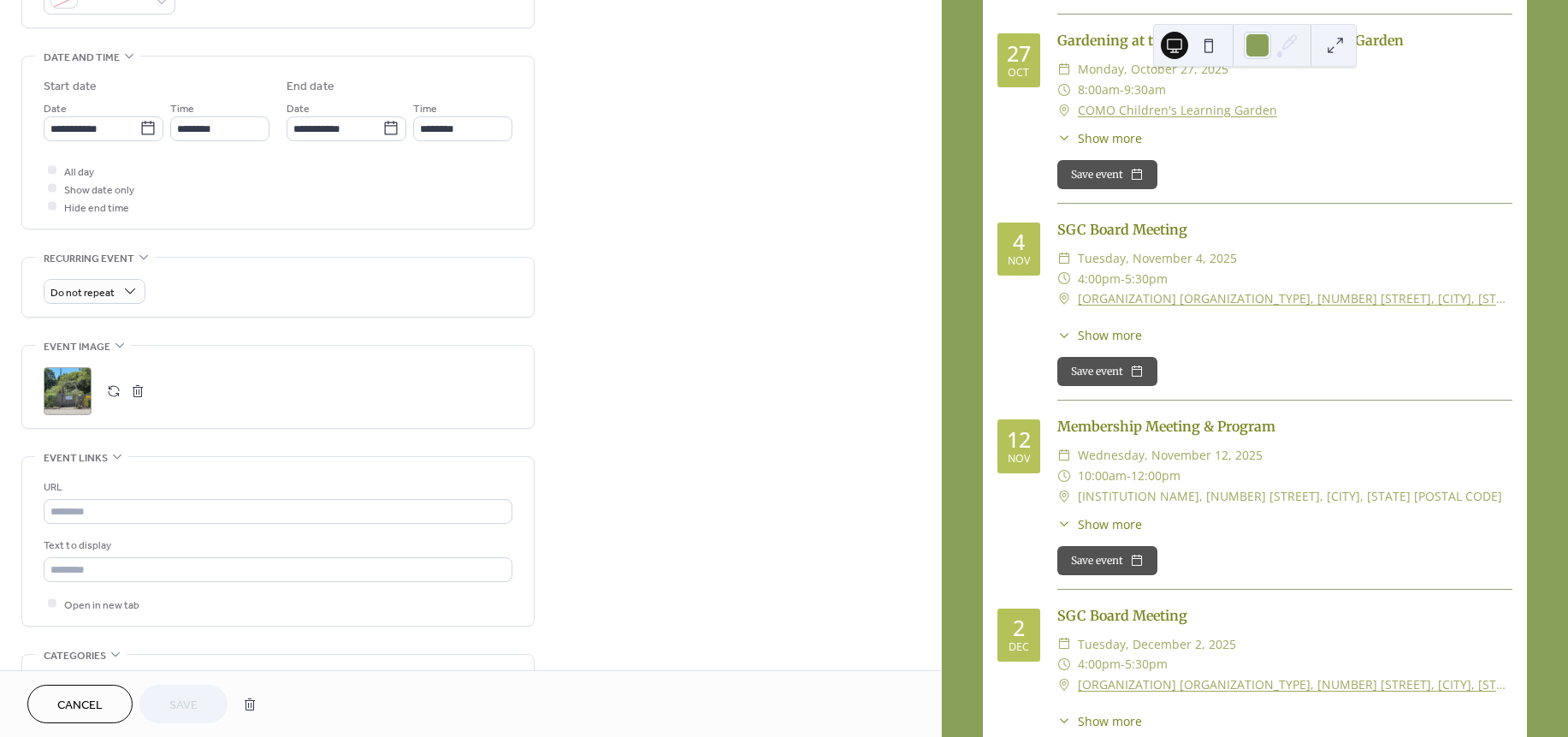 click at bounding box center (114, 391) 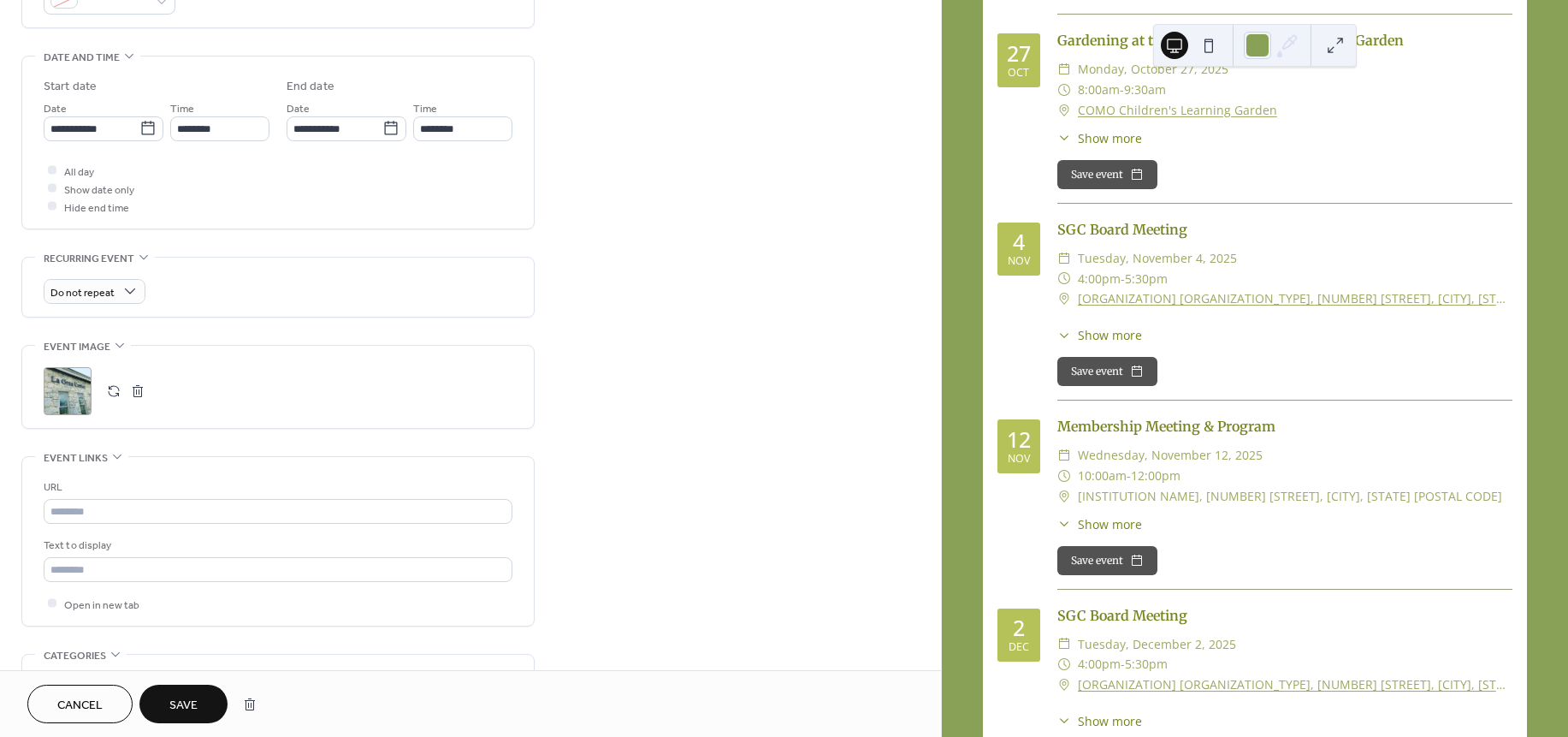click on "Save" at bounding box center [183, 705] 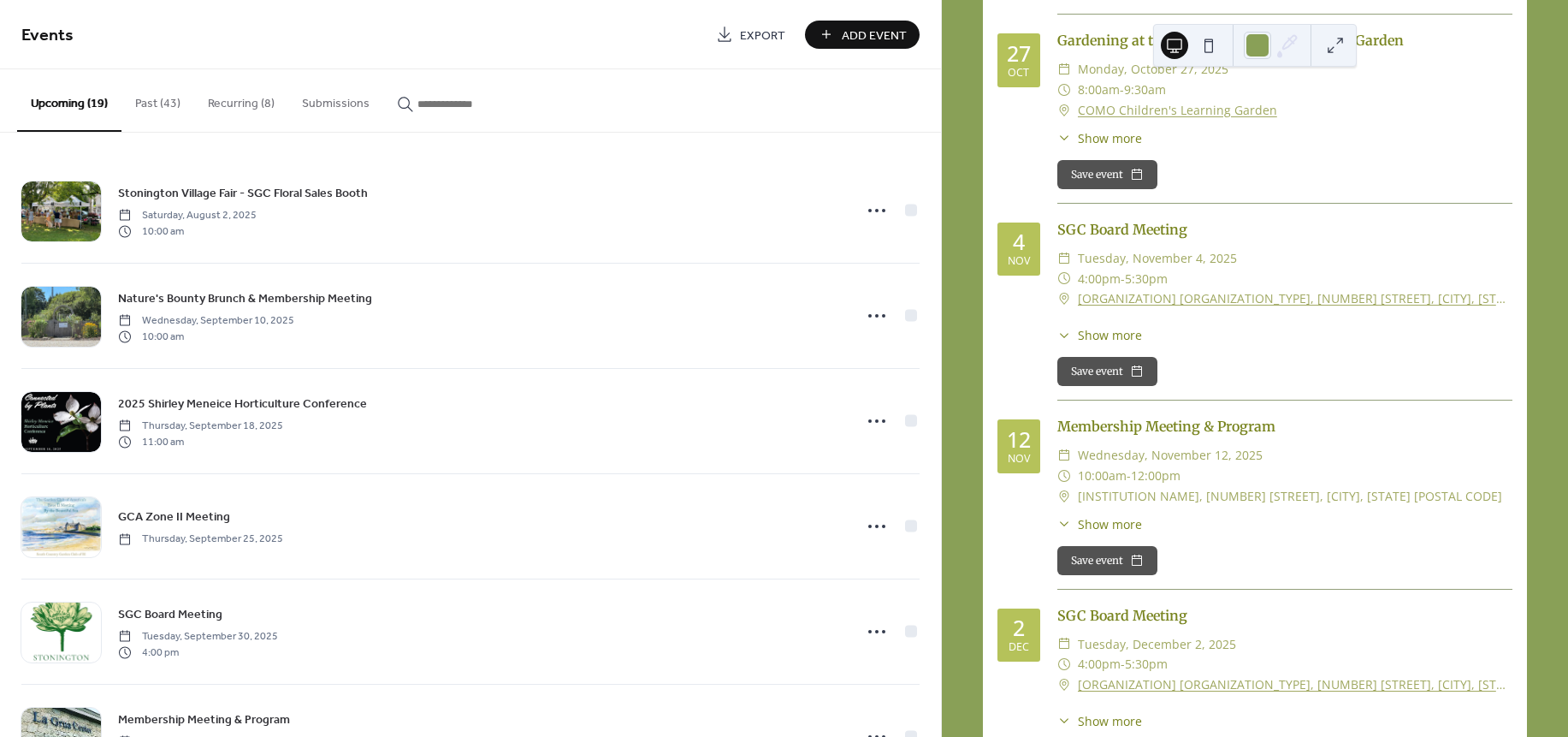 click on "Add Event" at bounding box center (874, 35) 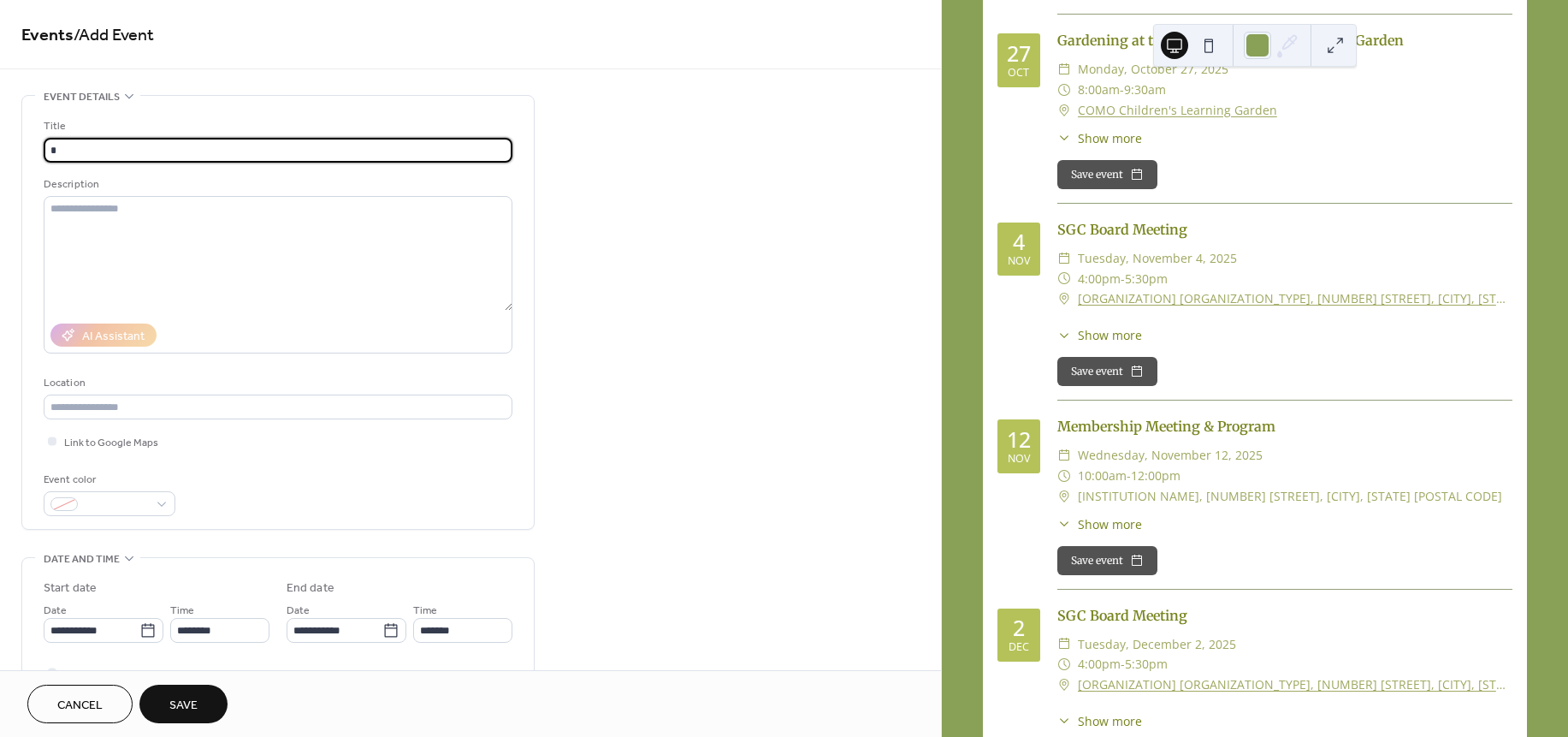 type on "**********" 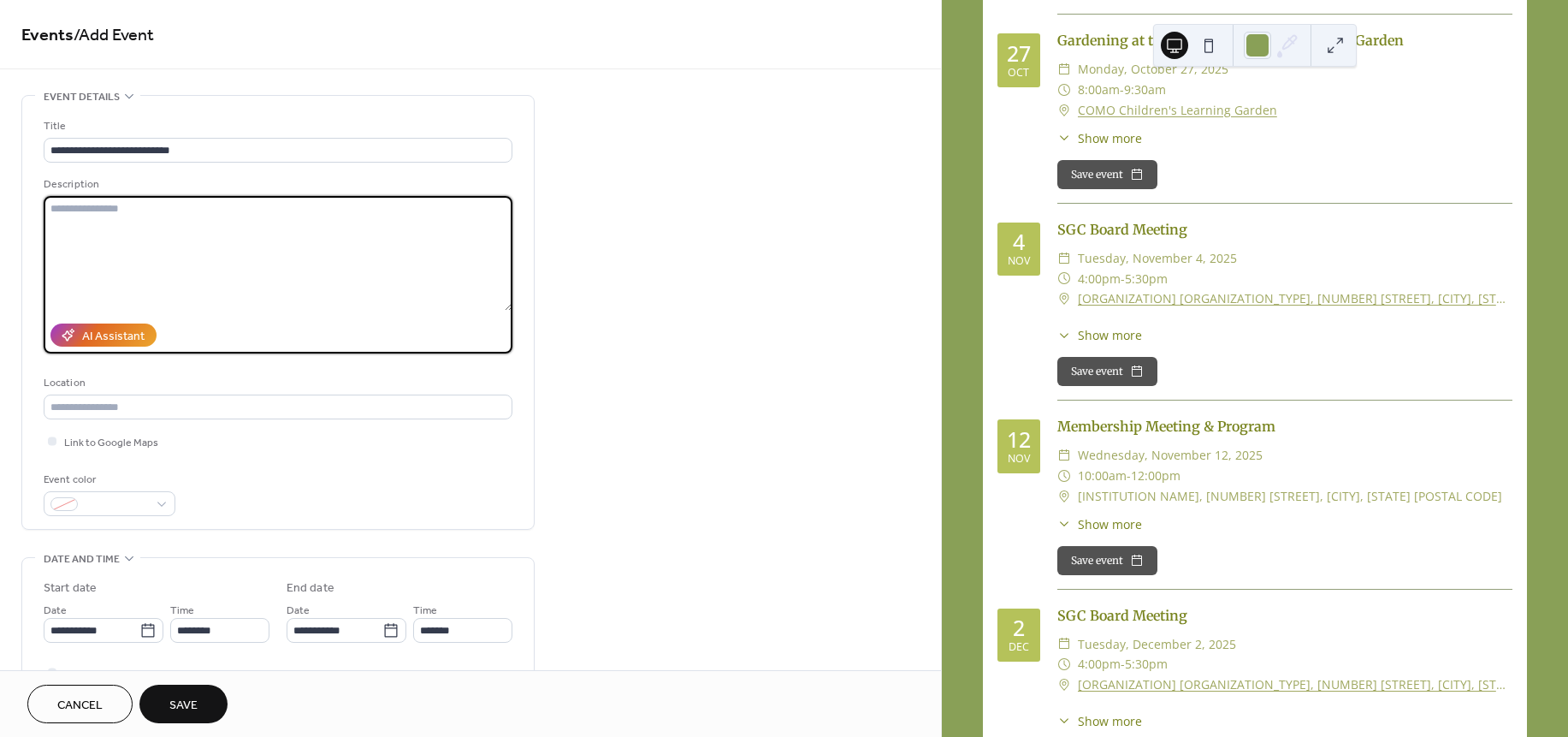 click at bounding box center [278, 253] 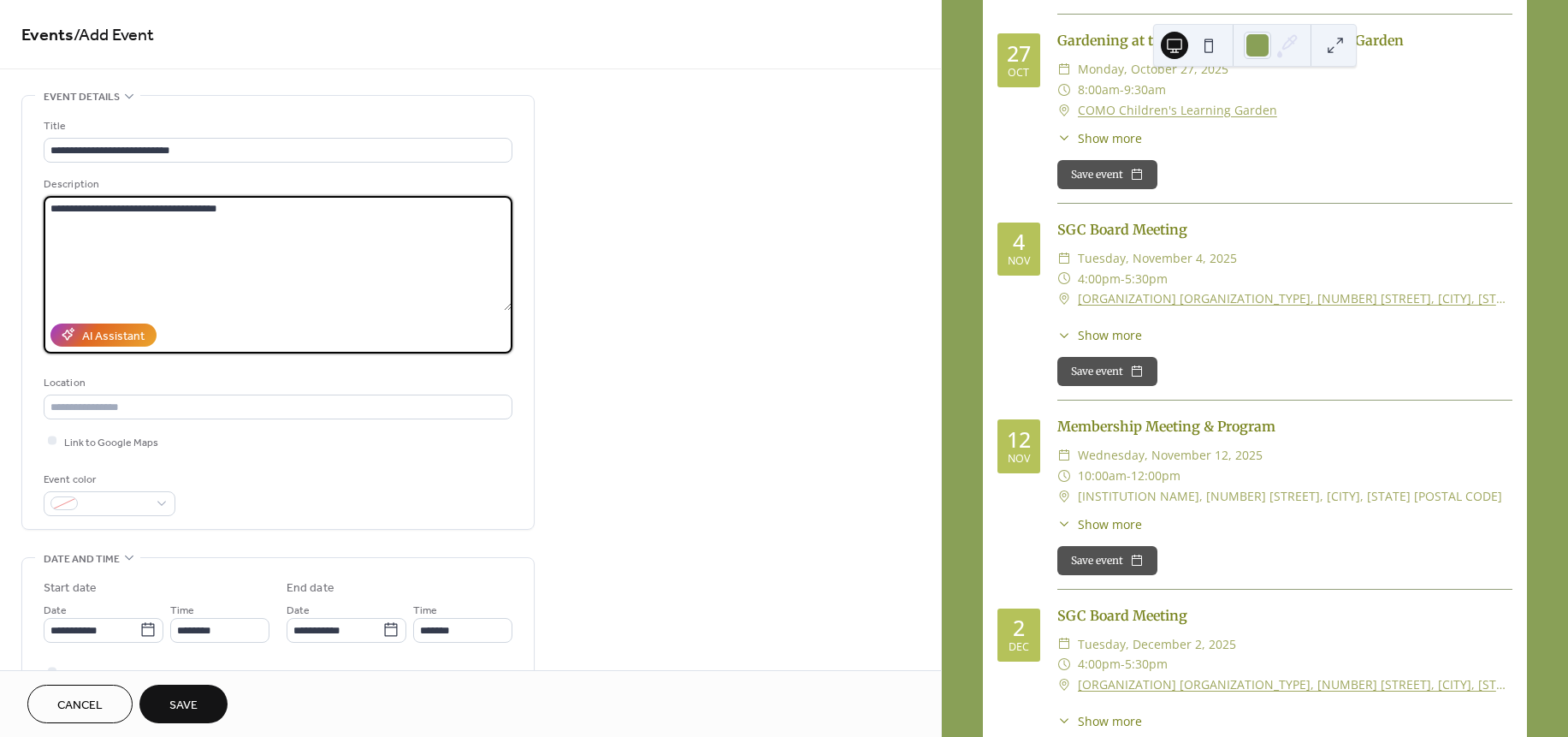 click on "**********" at bounding box center (277, 253) 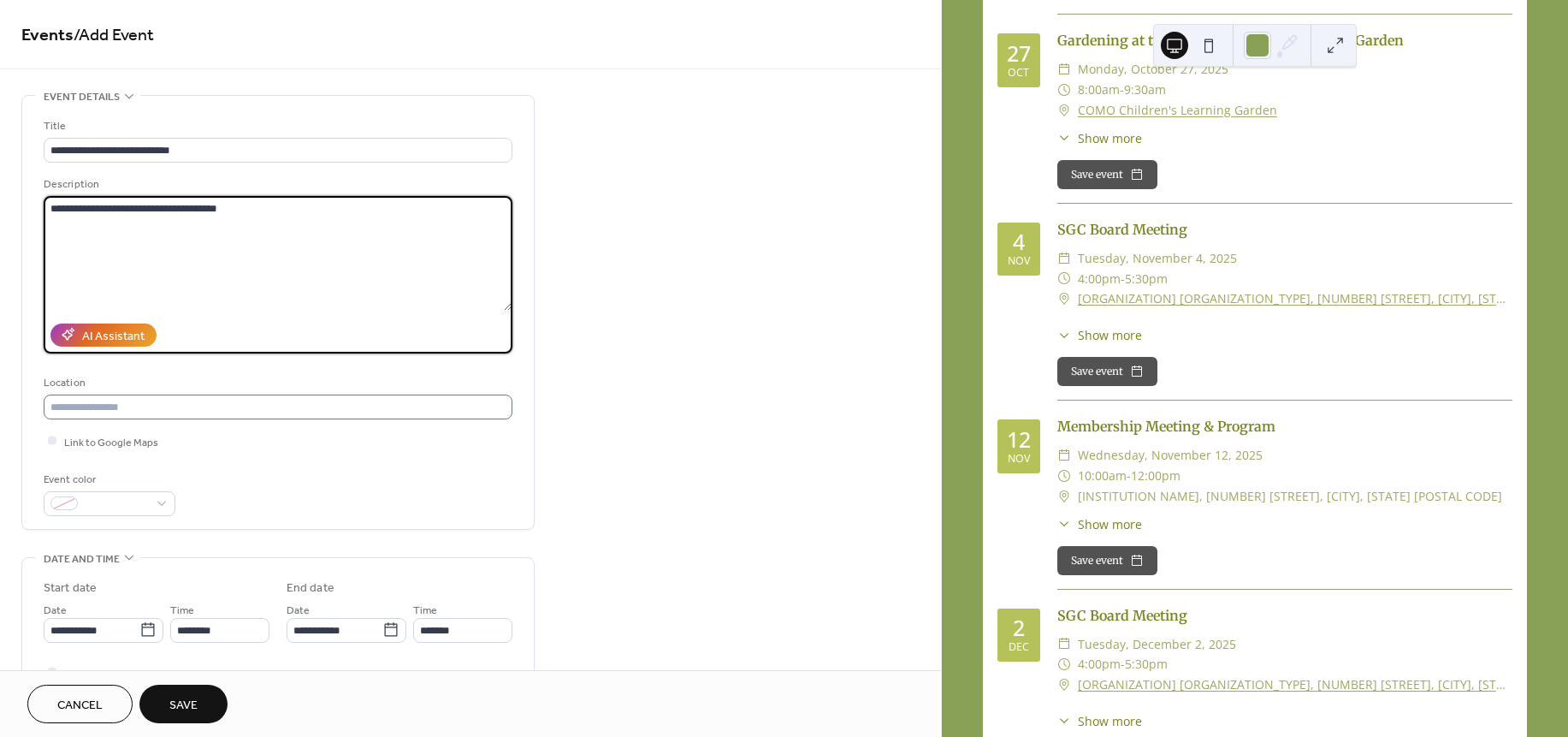 type on "**********" 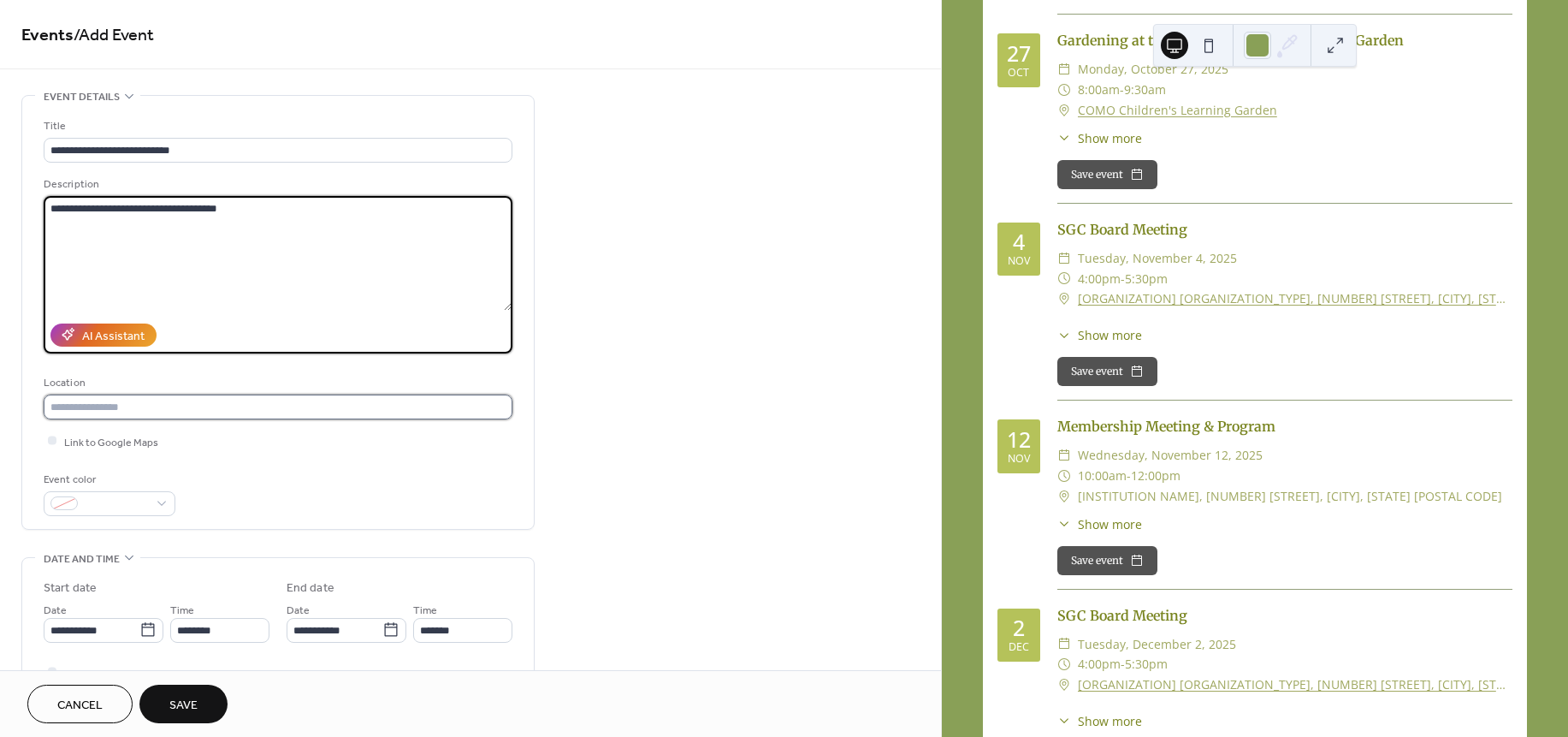 click at bounding box center (278, 407) 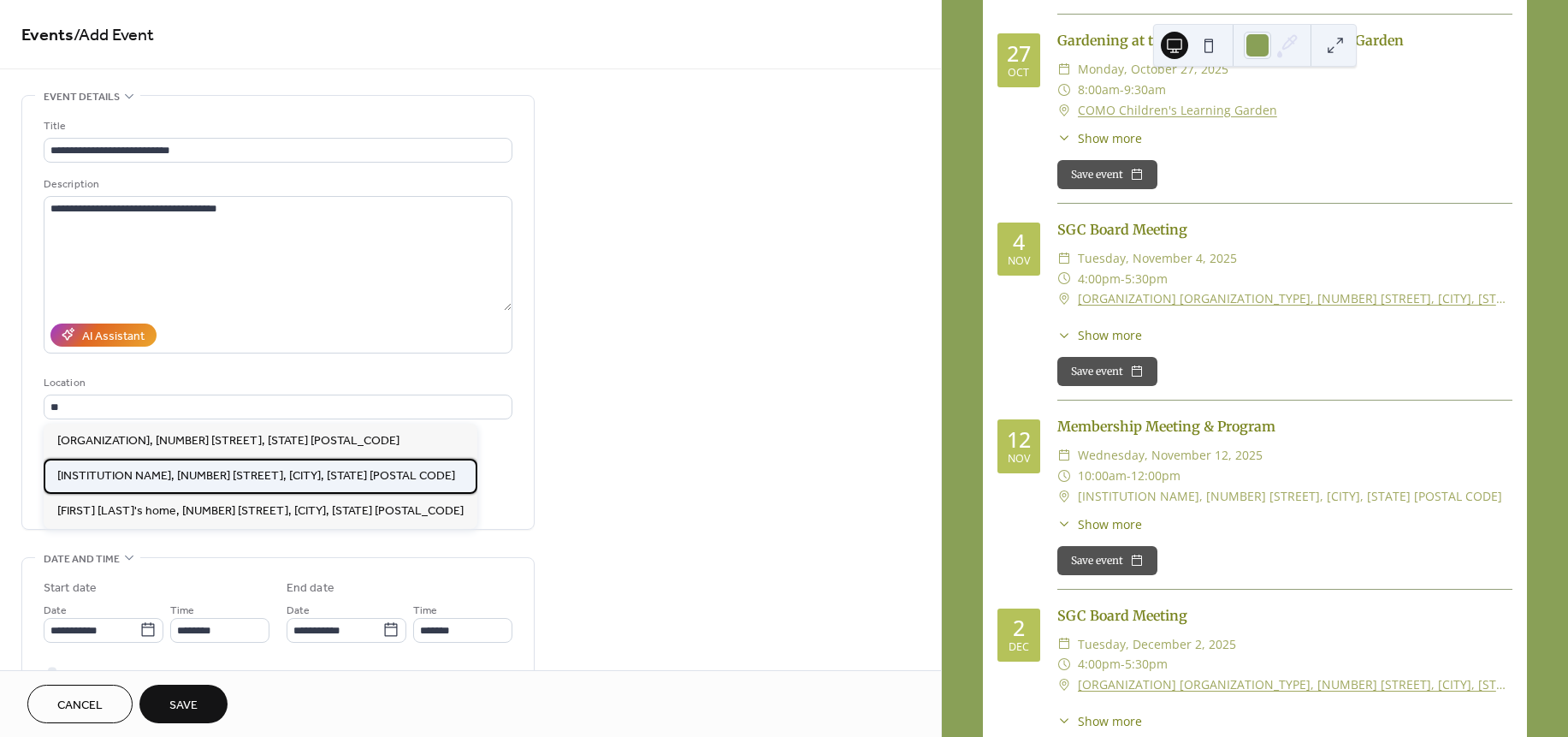 click on "[BUSINESS_NAME], [NUMBER] [STREET], [CITY], [STATE] [POSTAL_CODE]" at bounding box center (260, 476) 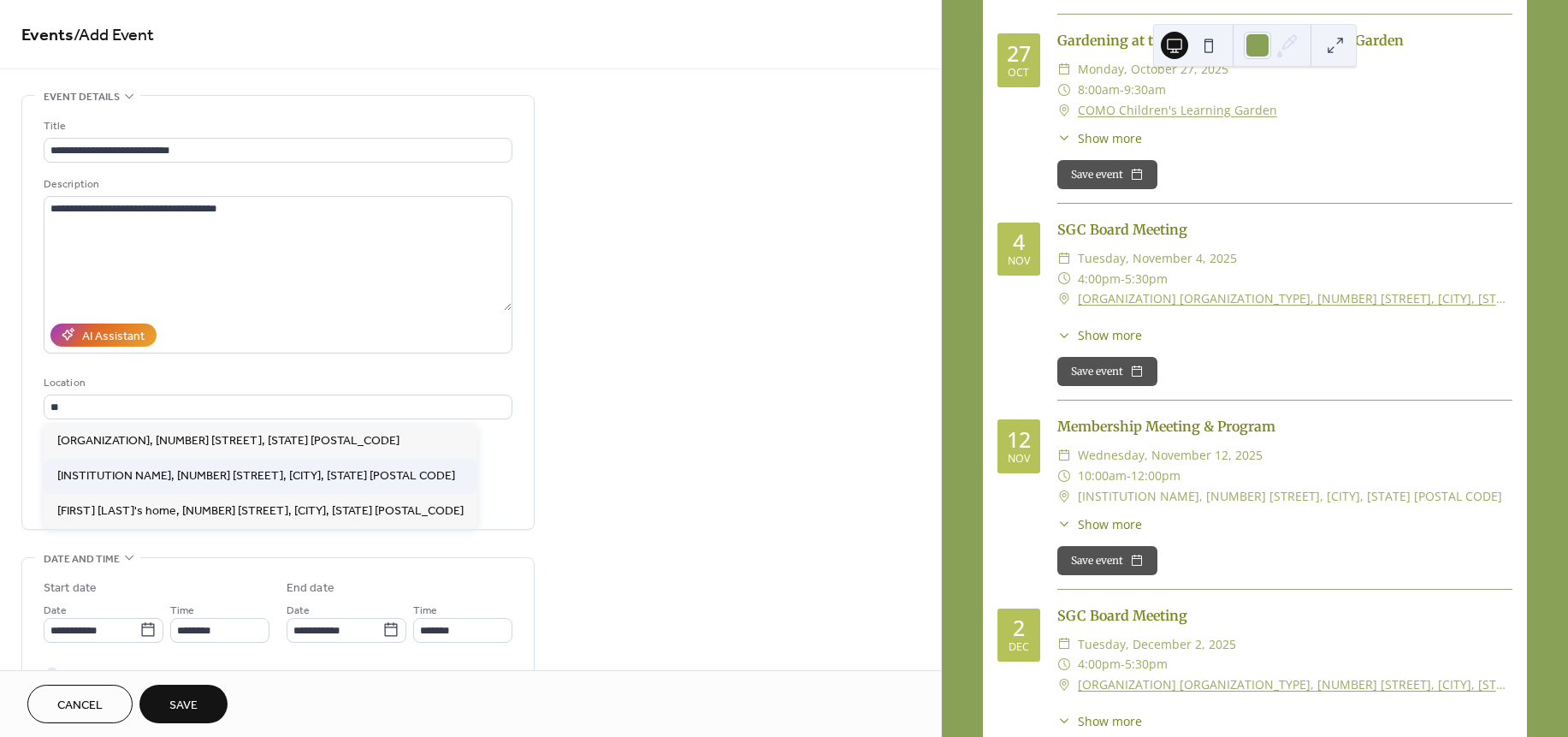 type on "**********" 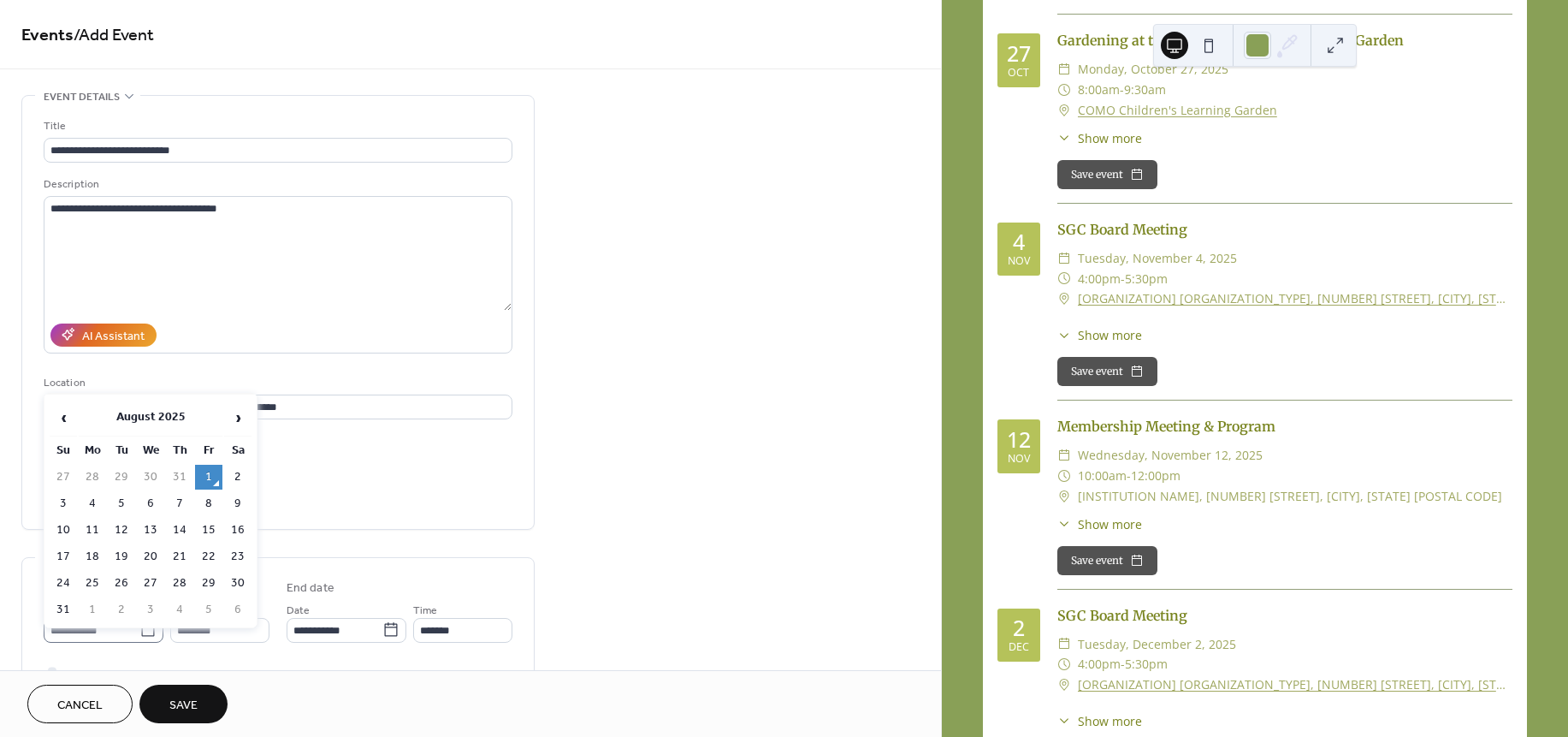 click 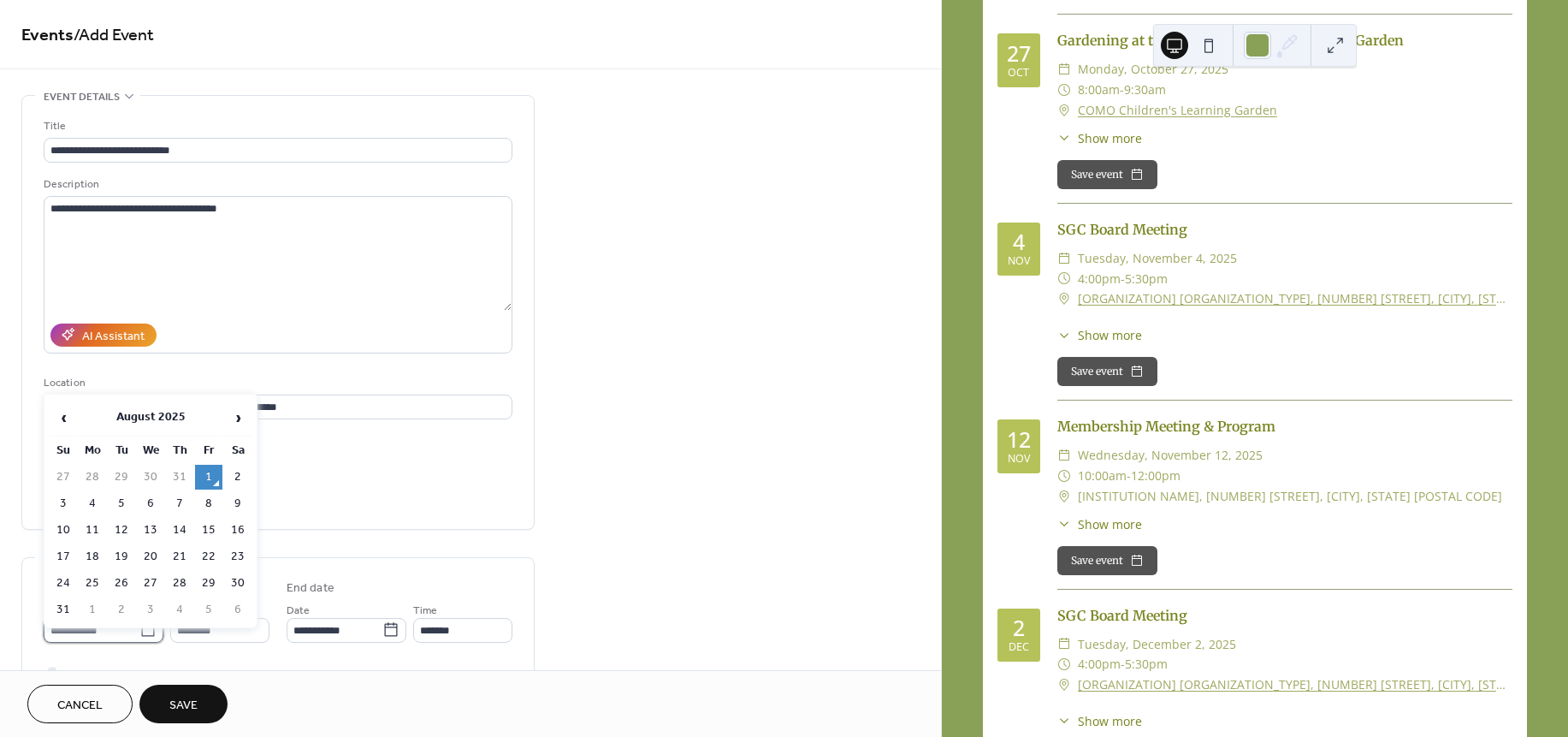 click on "**********" at bounding box center (92, 630) 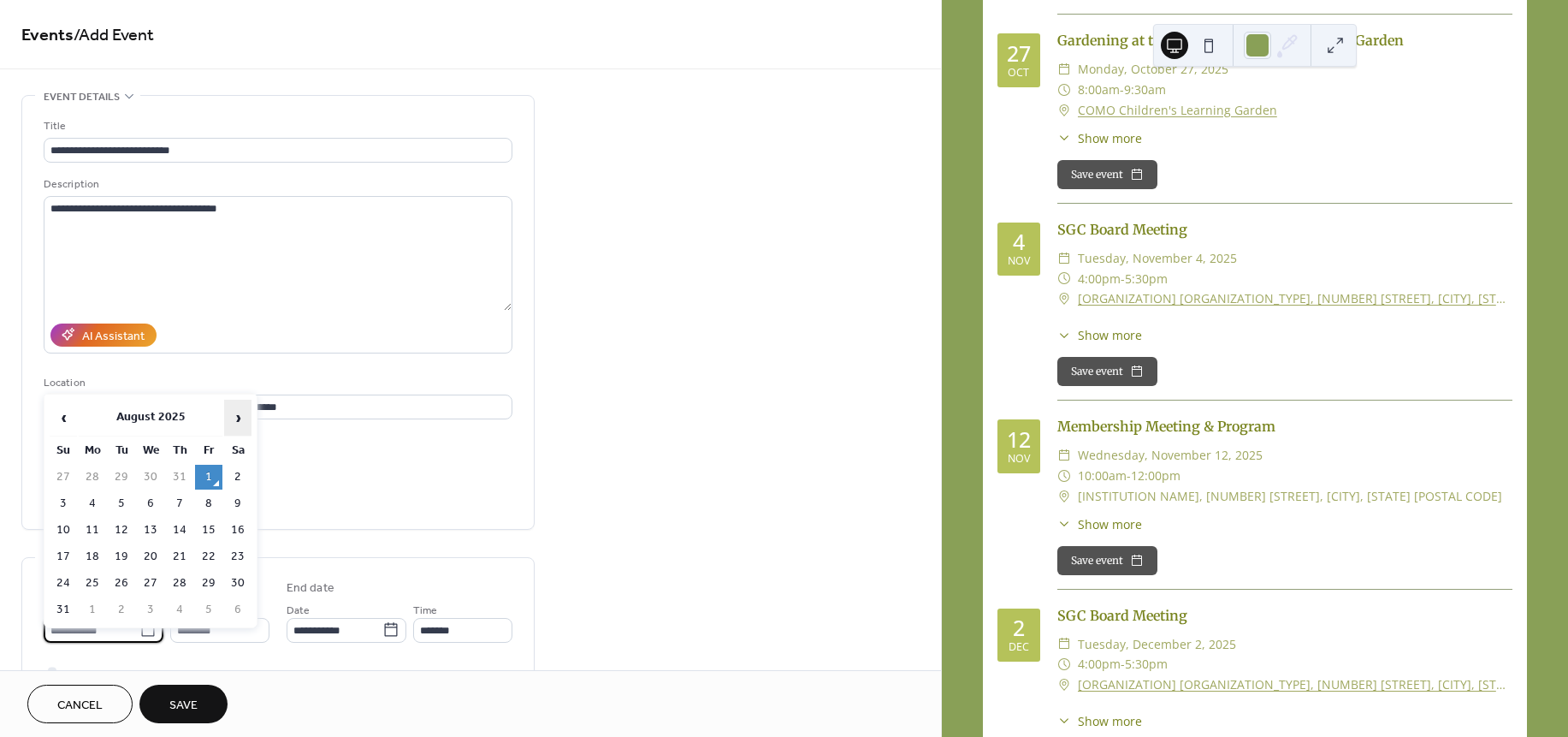 click on "›" at bounding box center (238, 418) 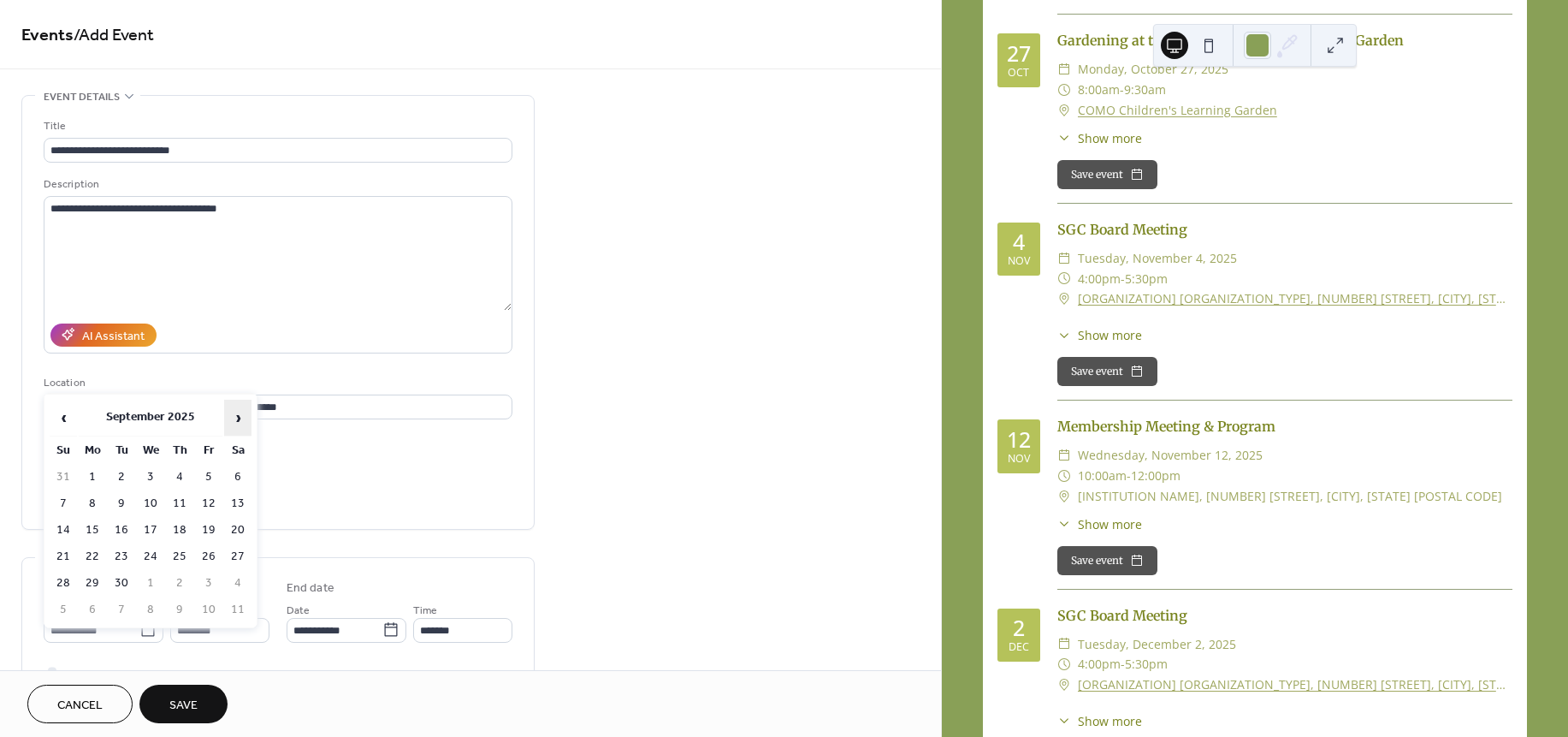 click on "›" at bounding box center (238, 418) 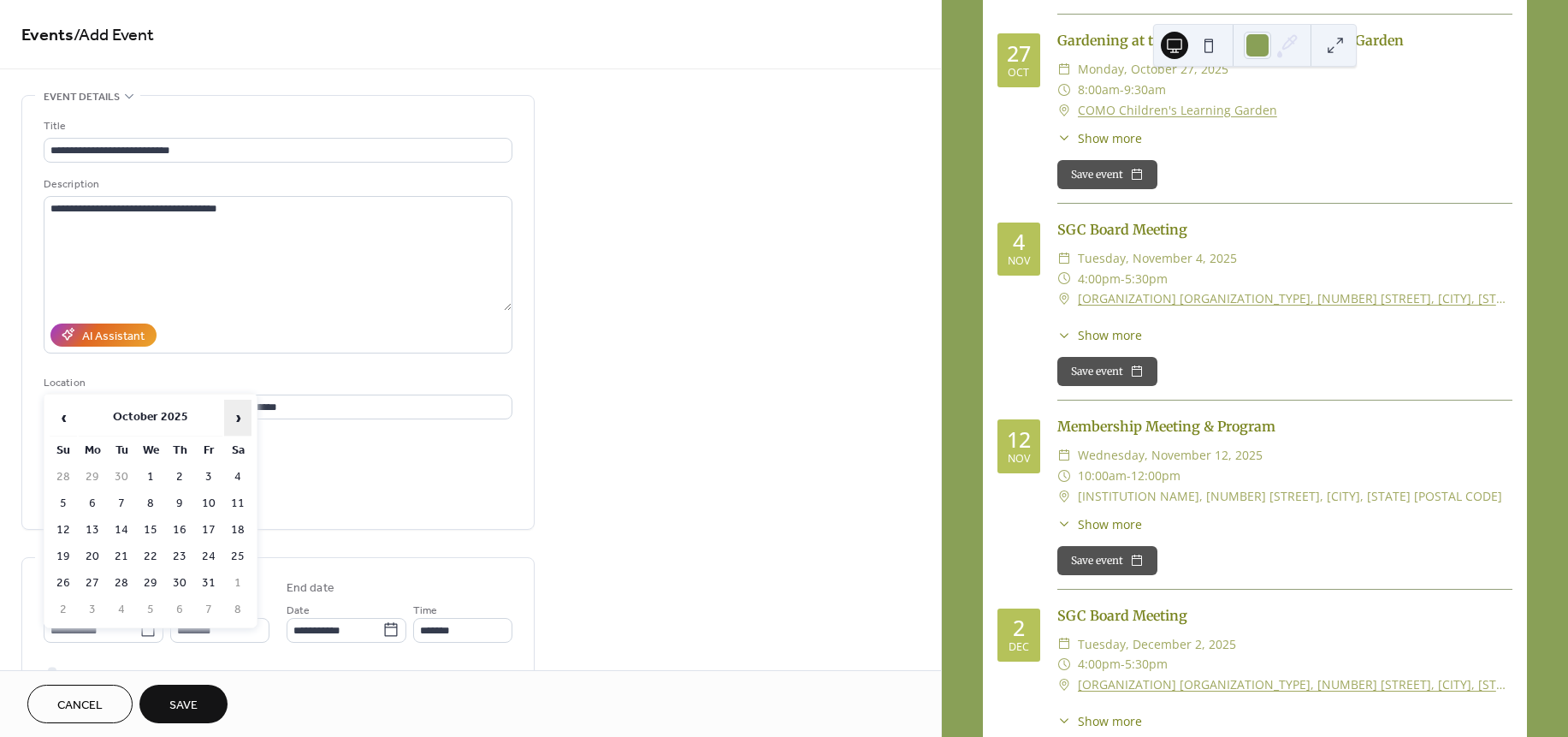 click on "›" at bounding box center (238, 418) 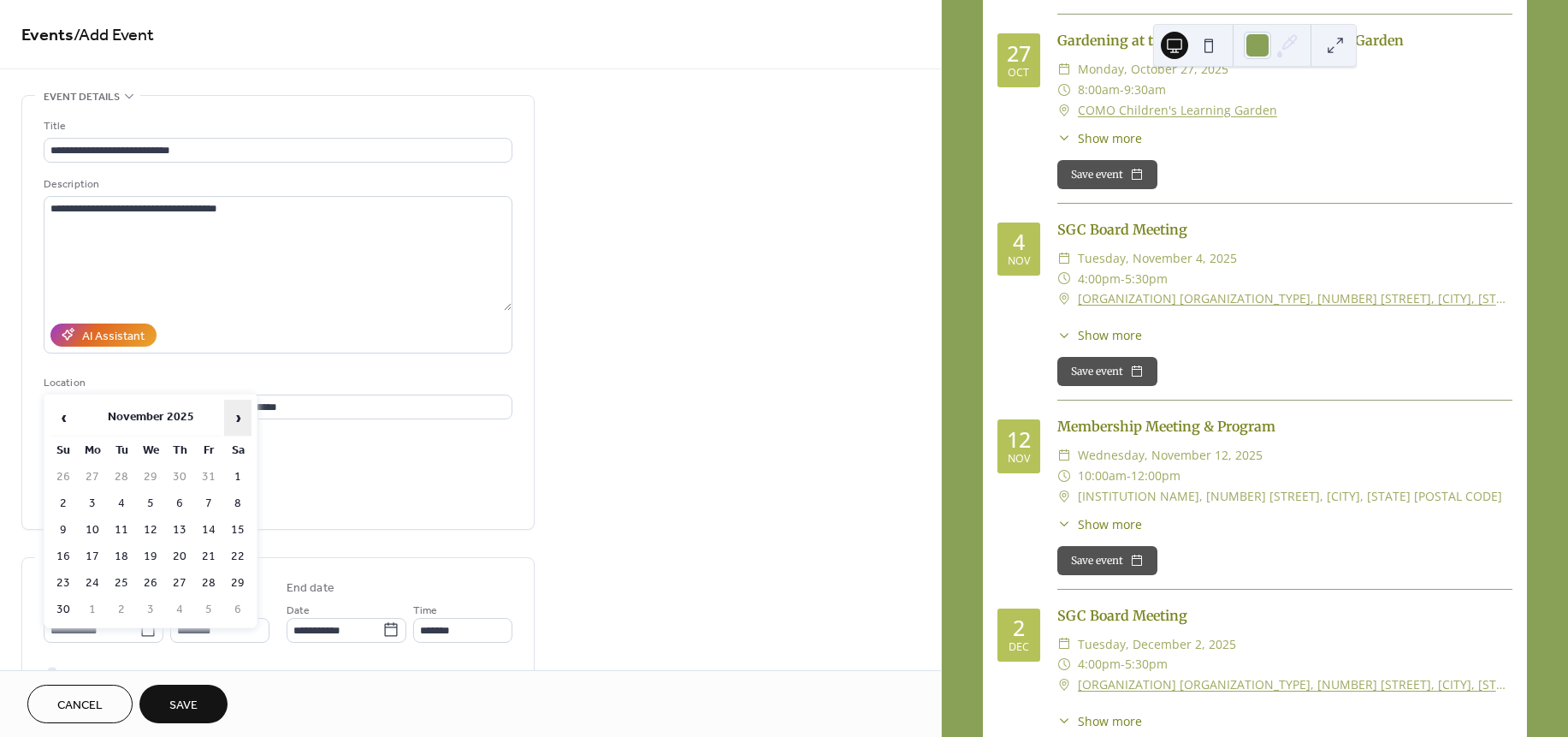 click on "›" at bounding box center [238, 418] 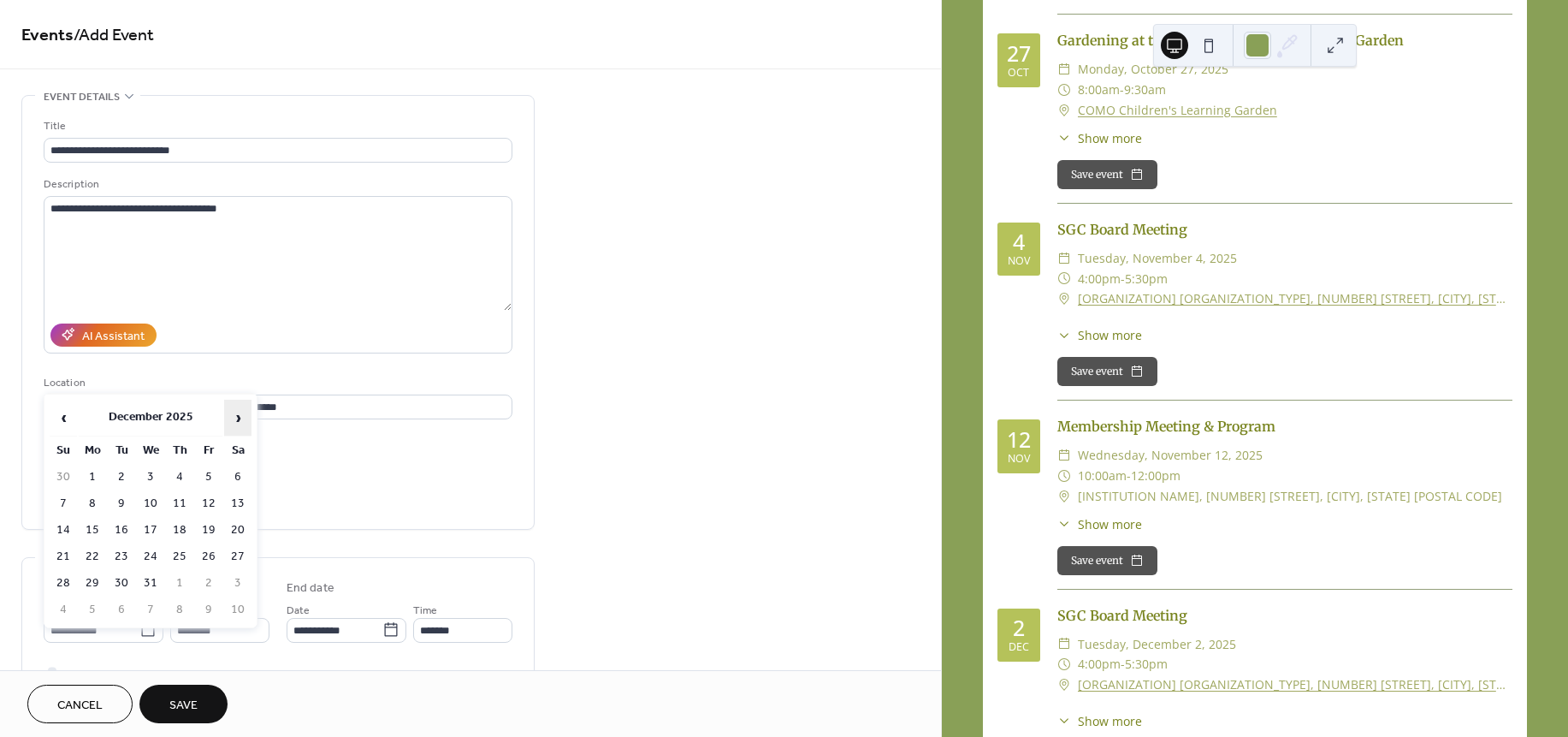 click on "›" at bounding box center [238, 418] 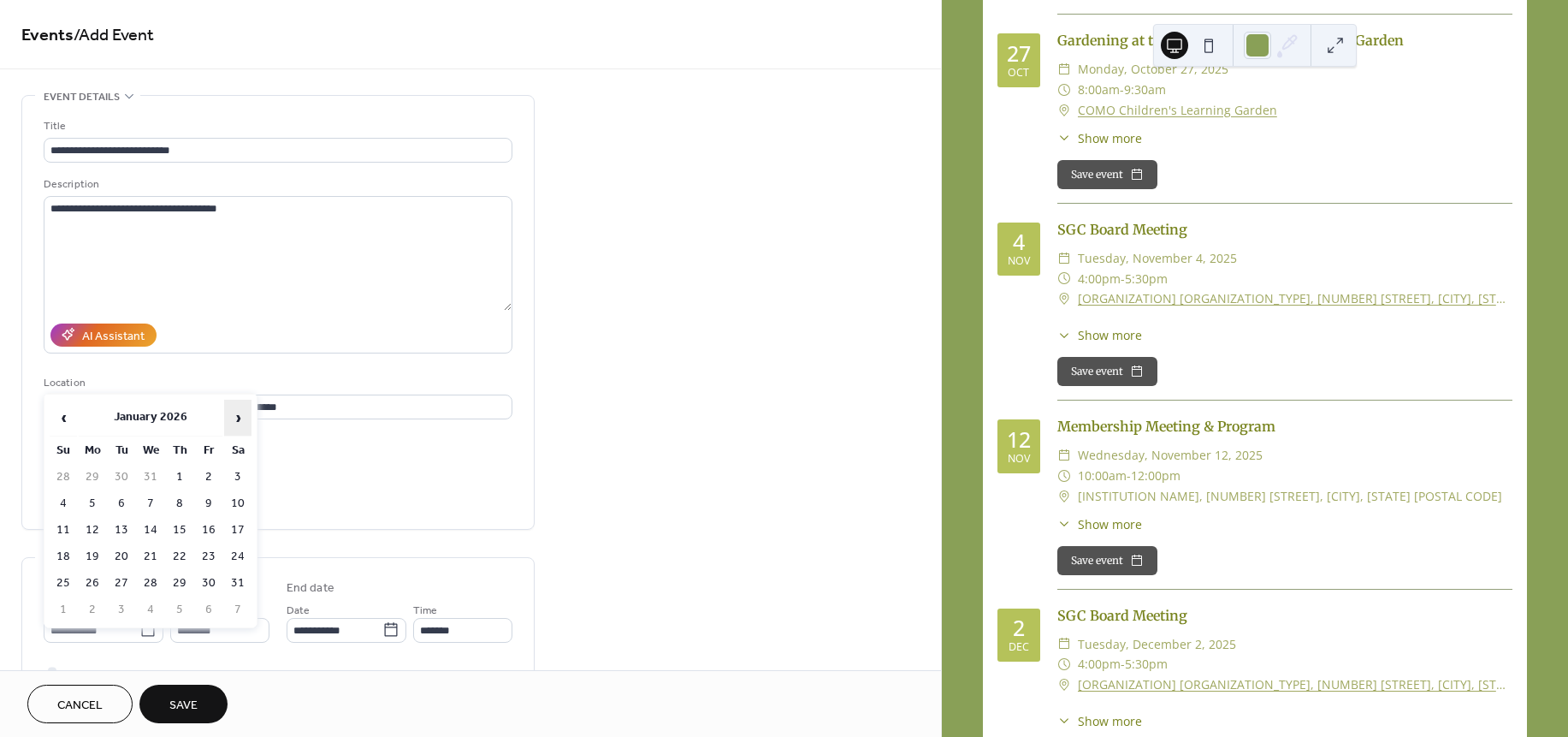 click on "›" at bounding box center (238, 418) 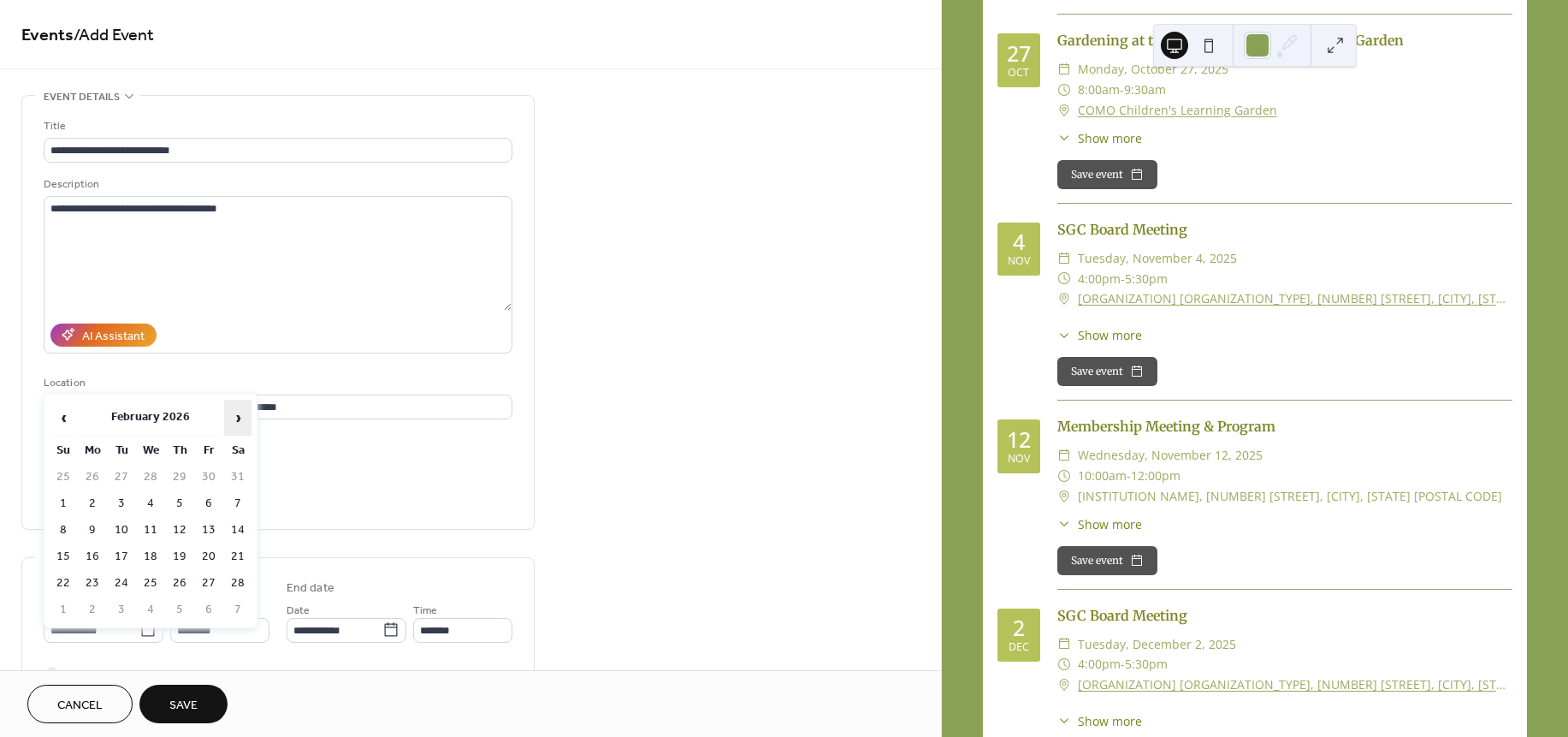 click on "›" at bounding box center (238, 418) 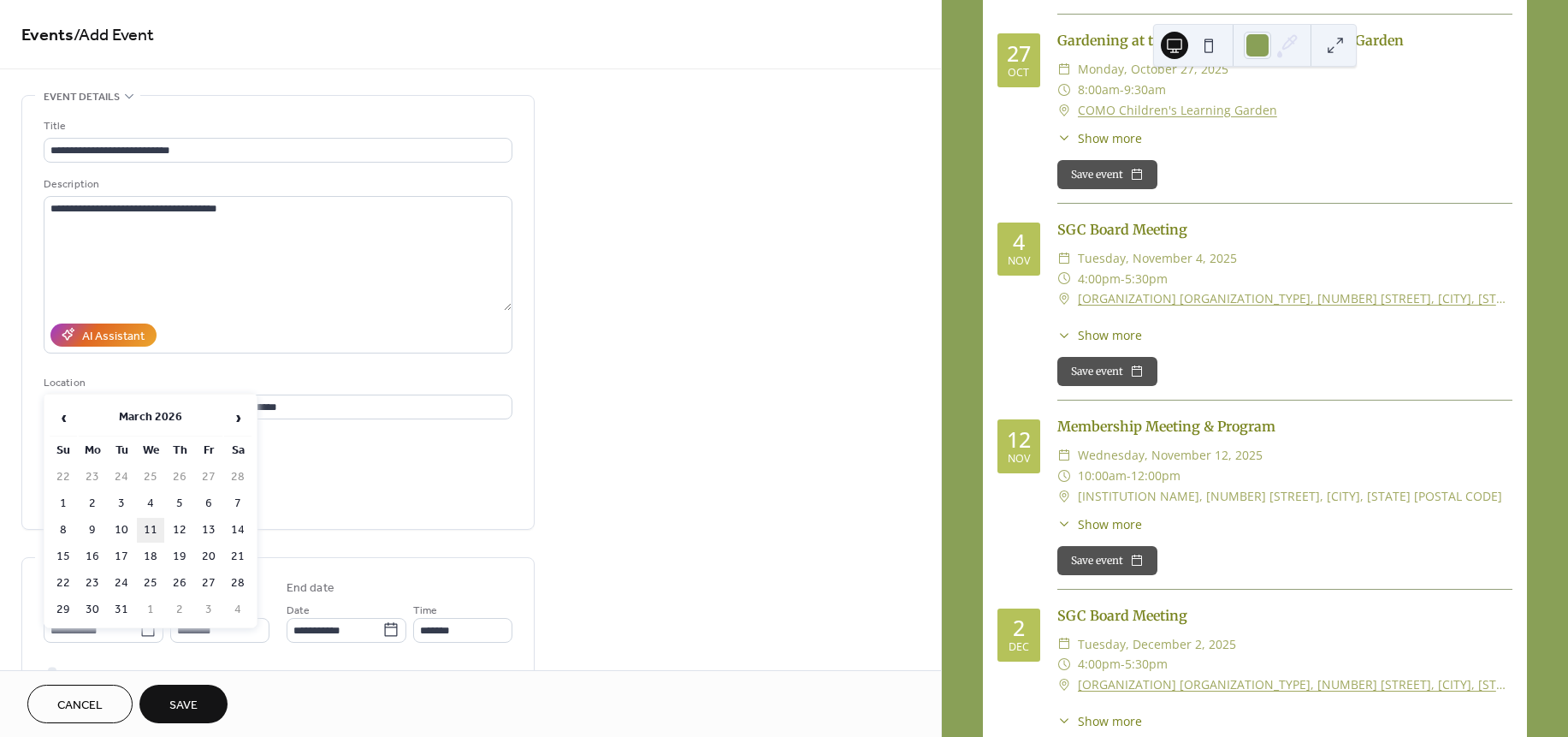 click on "11" at bounding box center [151, 530] 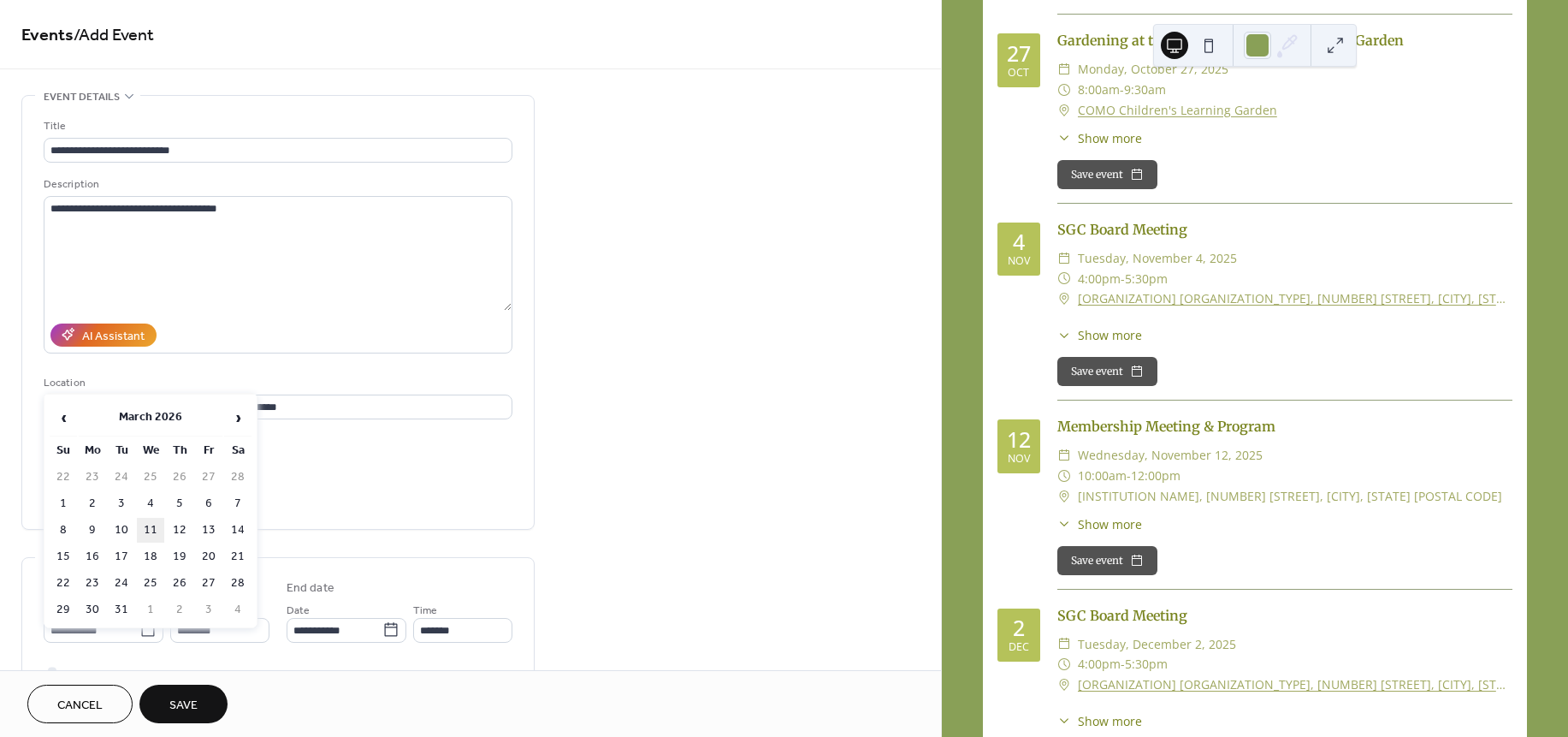 type on "**********" 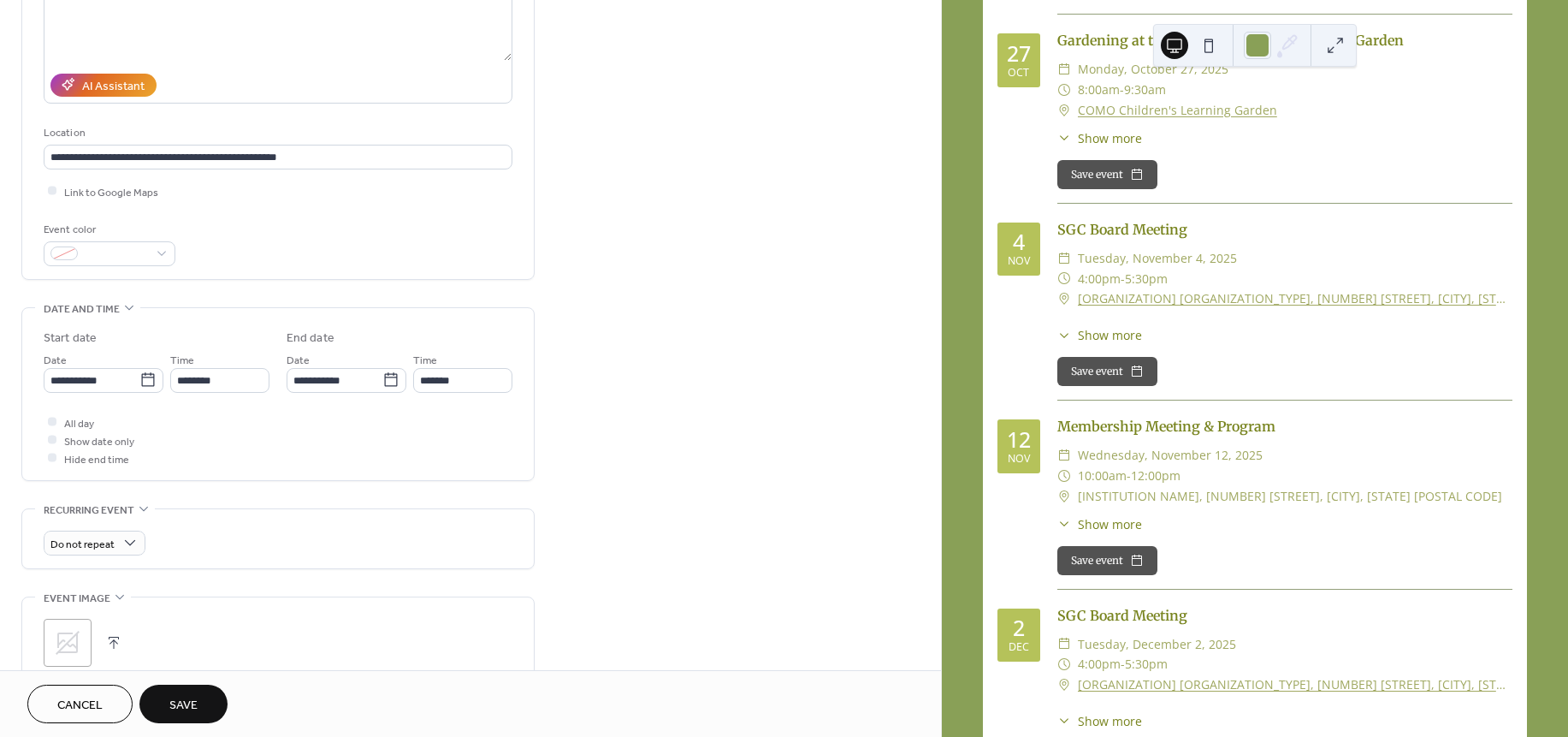 scroll, scrollTop: 263, scrollLeft: 0, axis: vertical 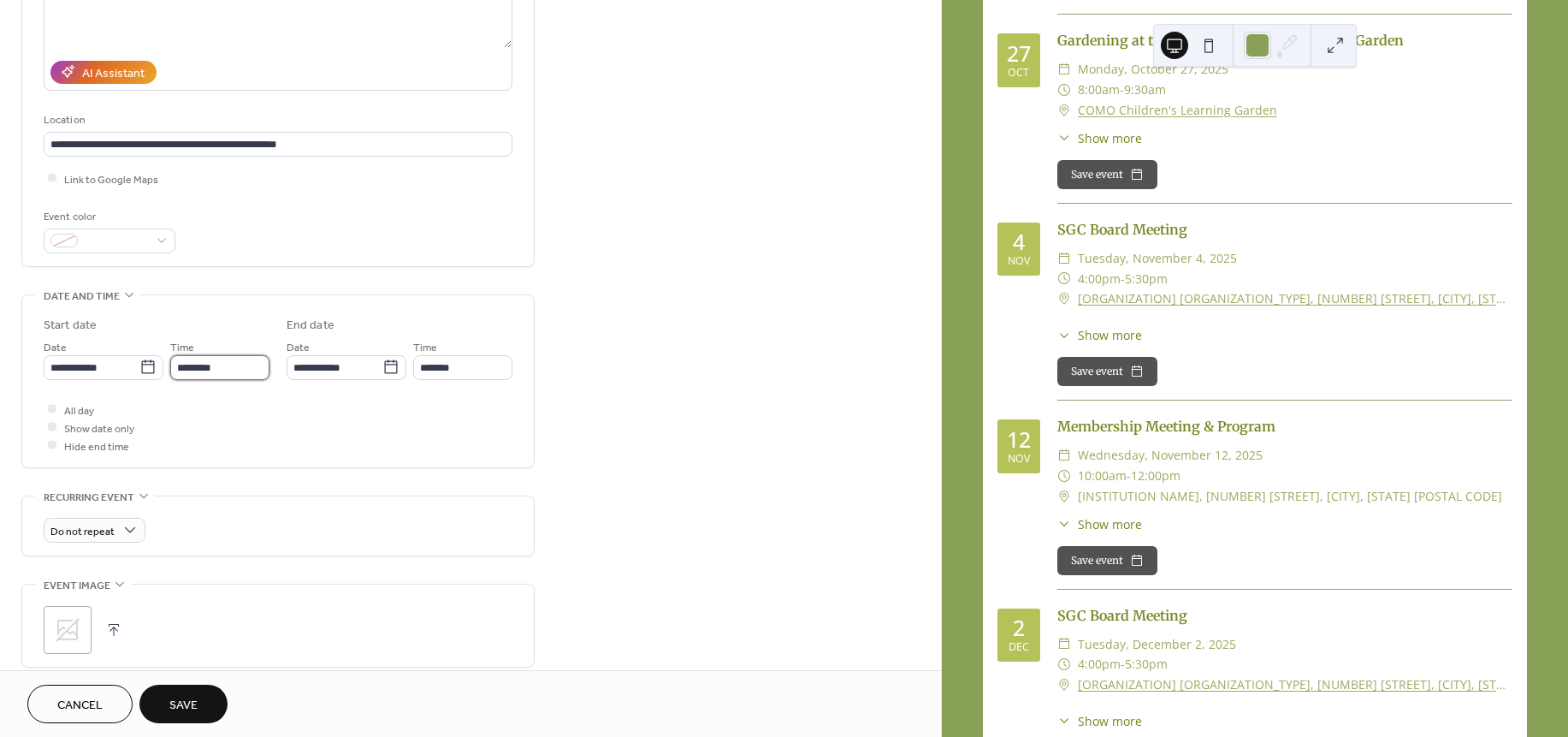 click on "********" at bounding box center [220, 367] 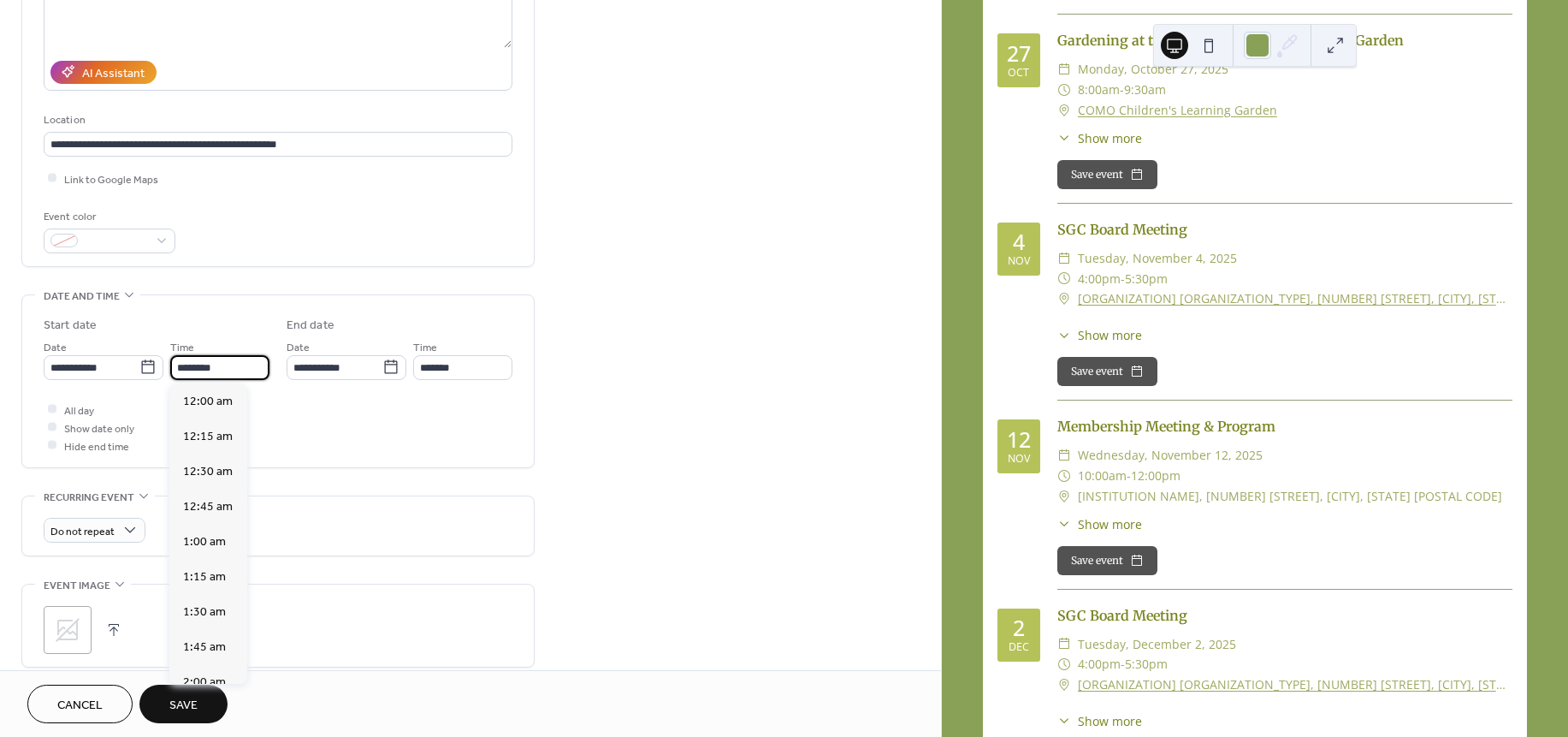 scroll, scrollTop: 1643, scrollLeft: 0, axis: vertical 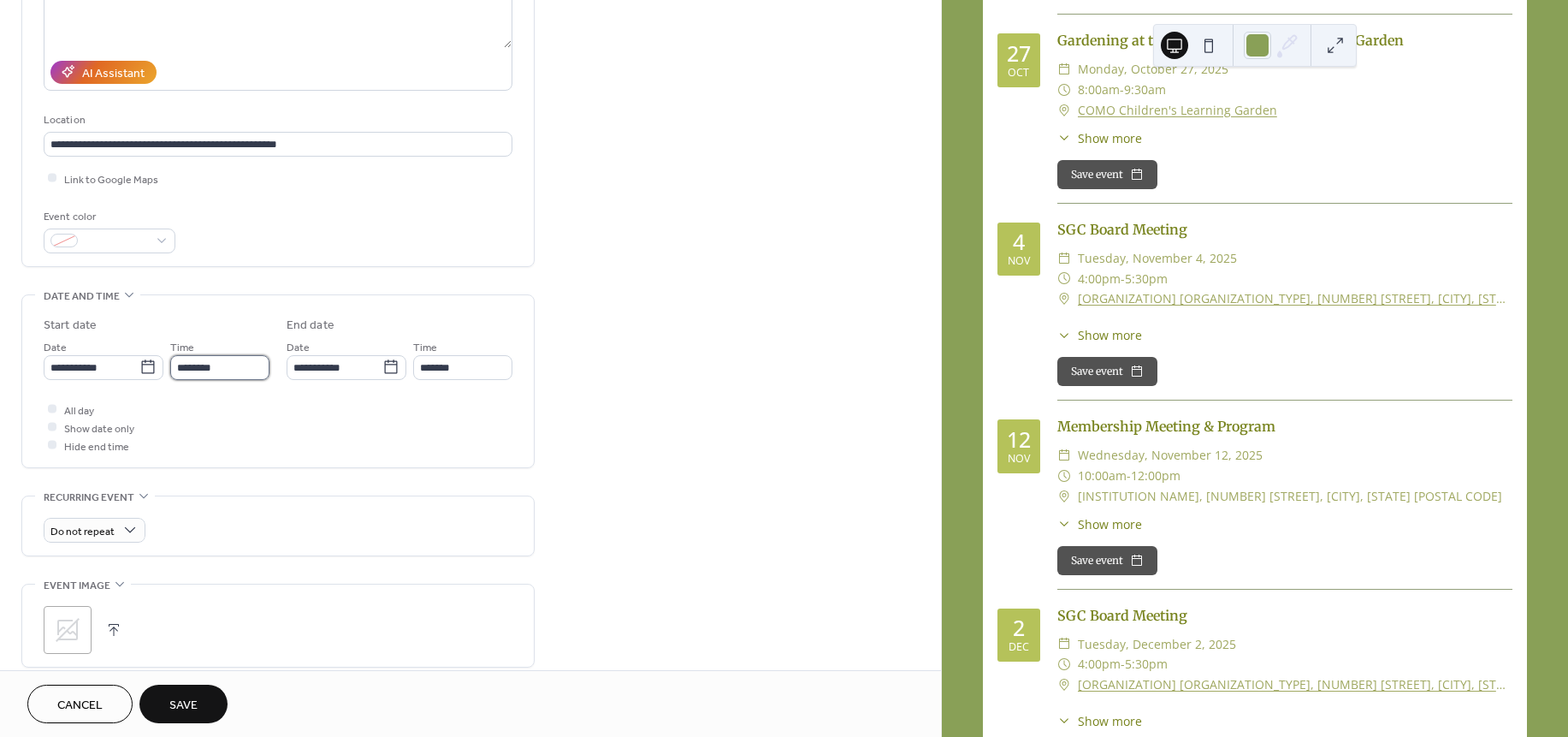click on "********" at bounding box center (220, 367) 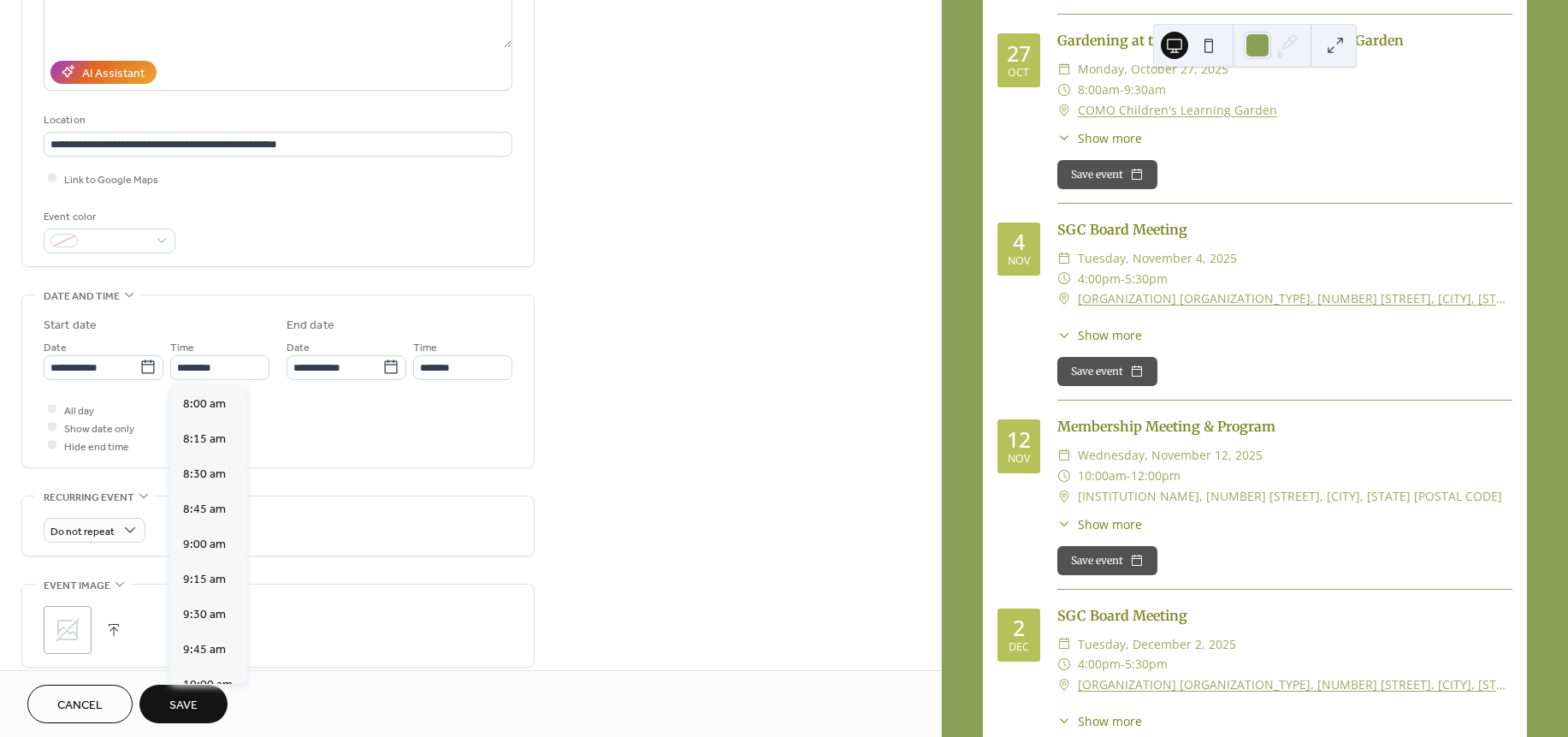 scroll, scrollTop: 1120, scrollLeft: 0, axis: vertical 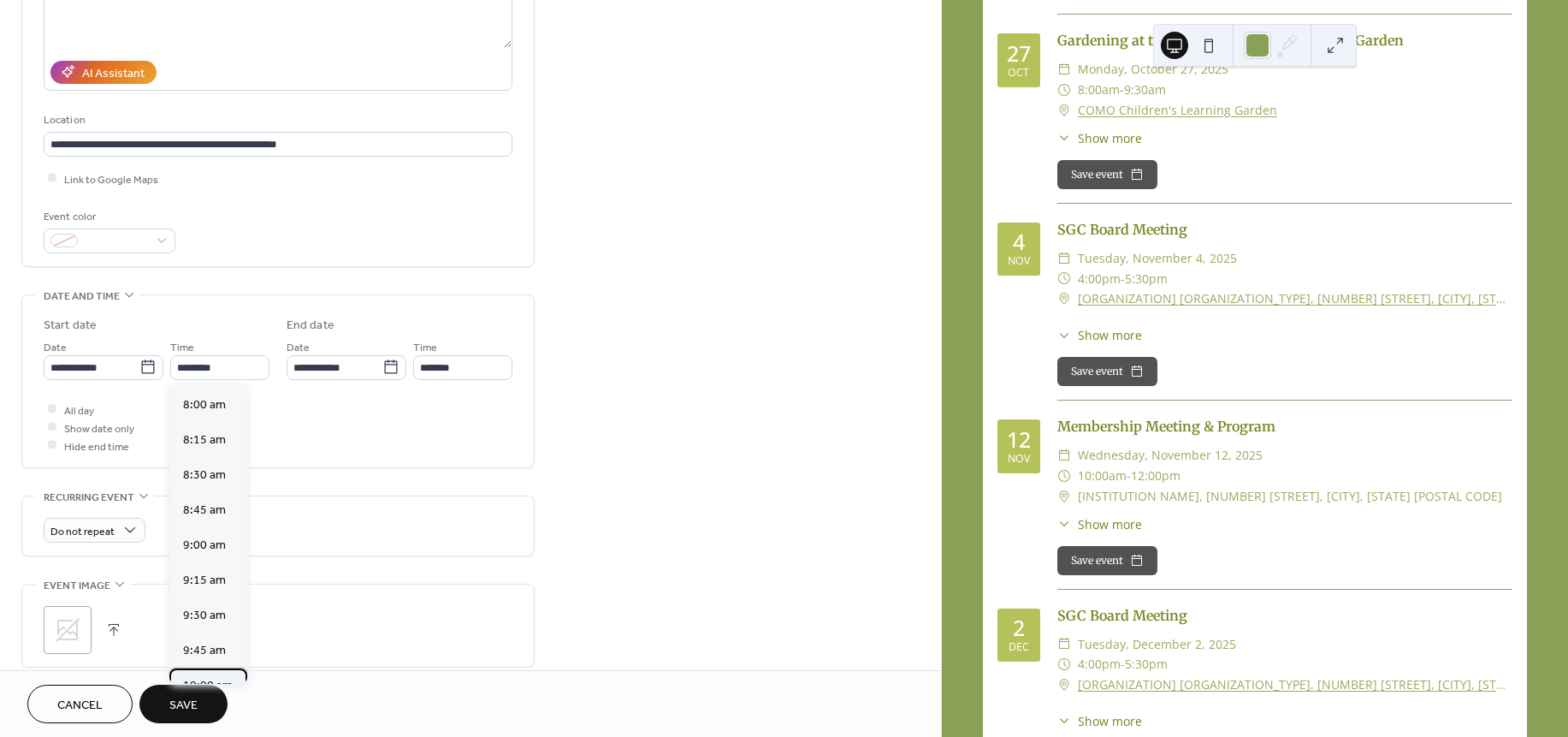 click on "10:00 am" at bounding box center (208, 686) 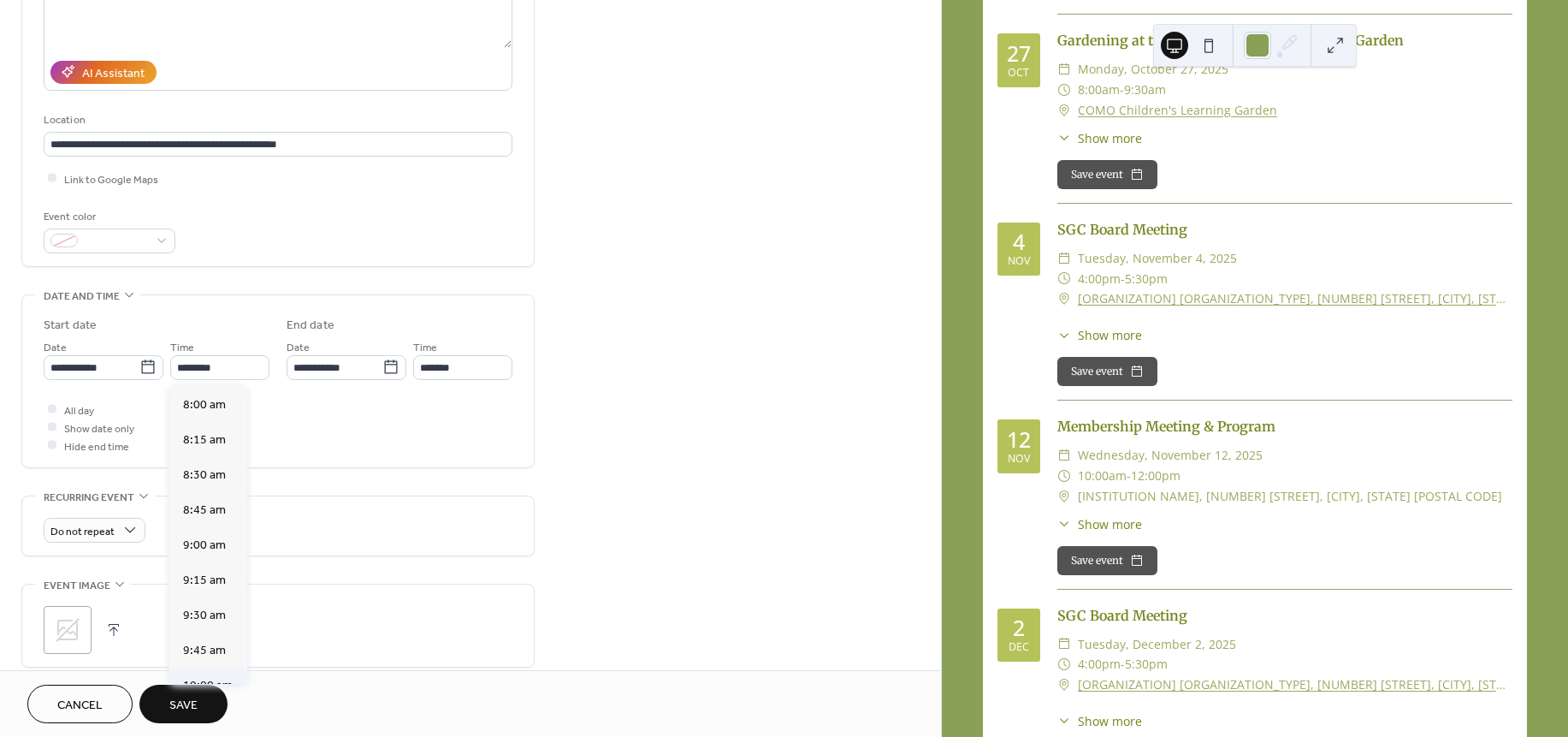 type on "********" 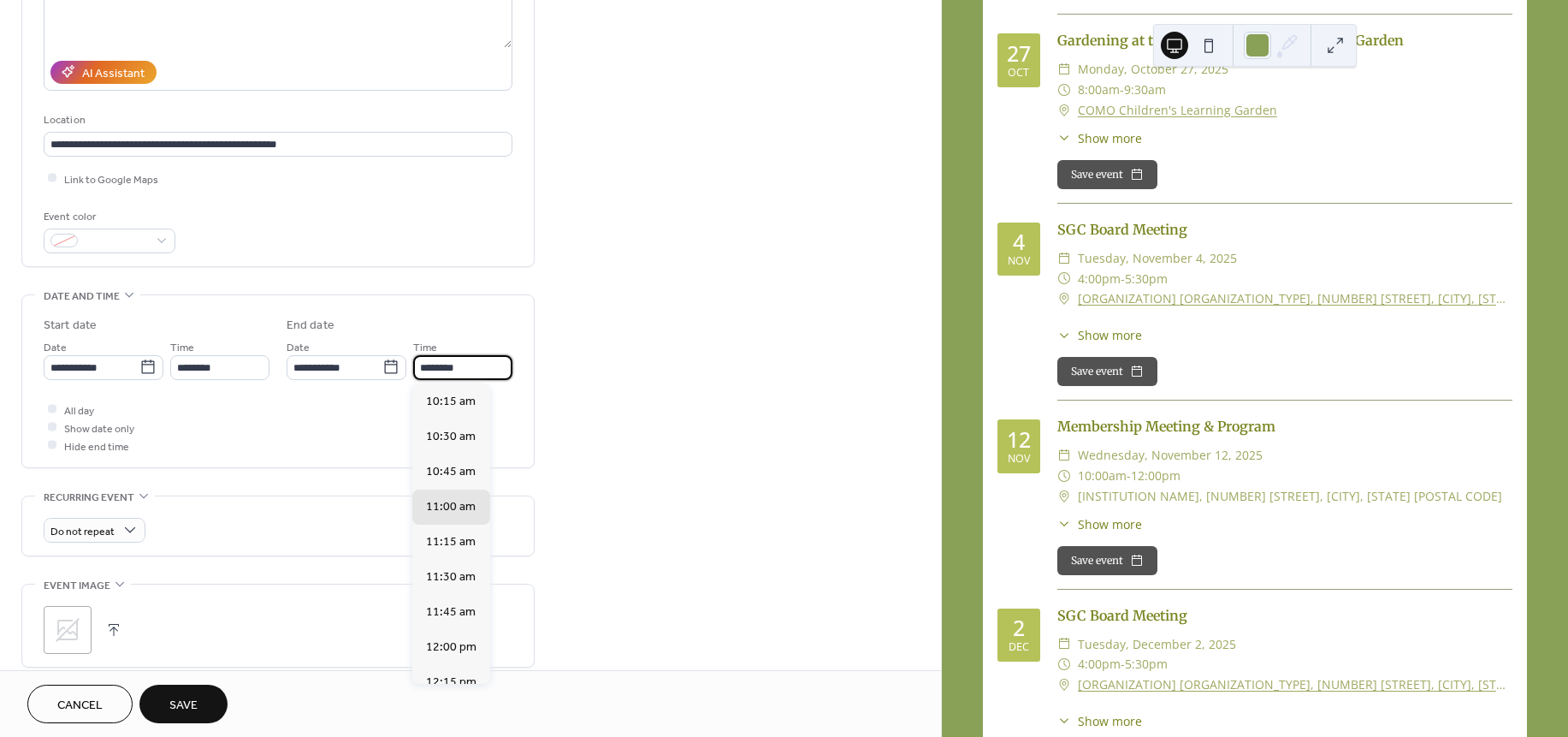 click on "********" at bounding box center (463, 367) 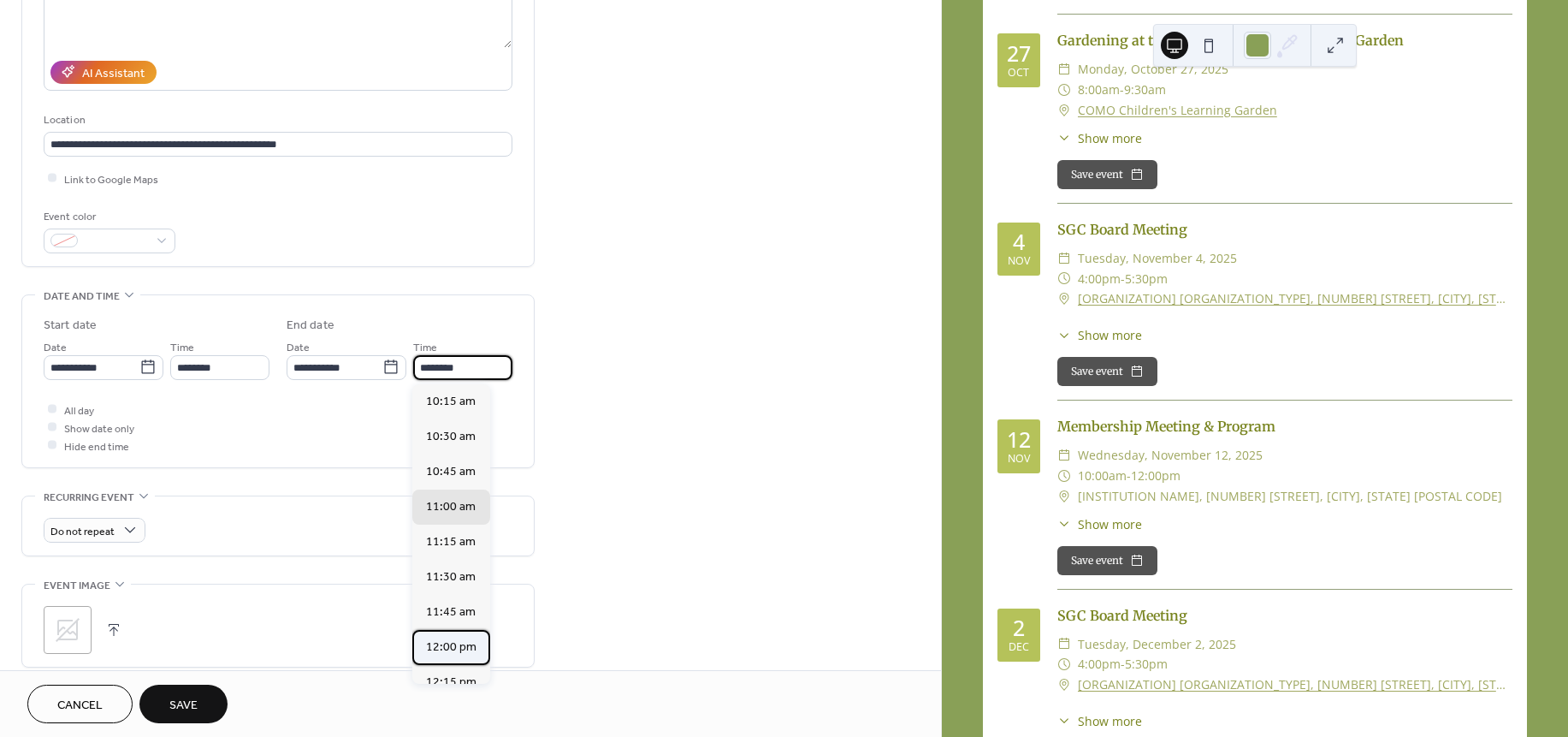 click on "12:00 pm" at bounding box center (451, 647) 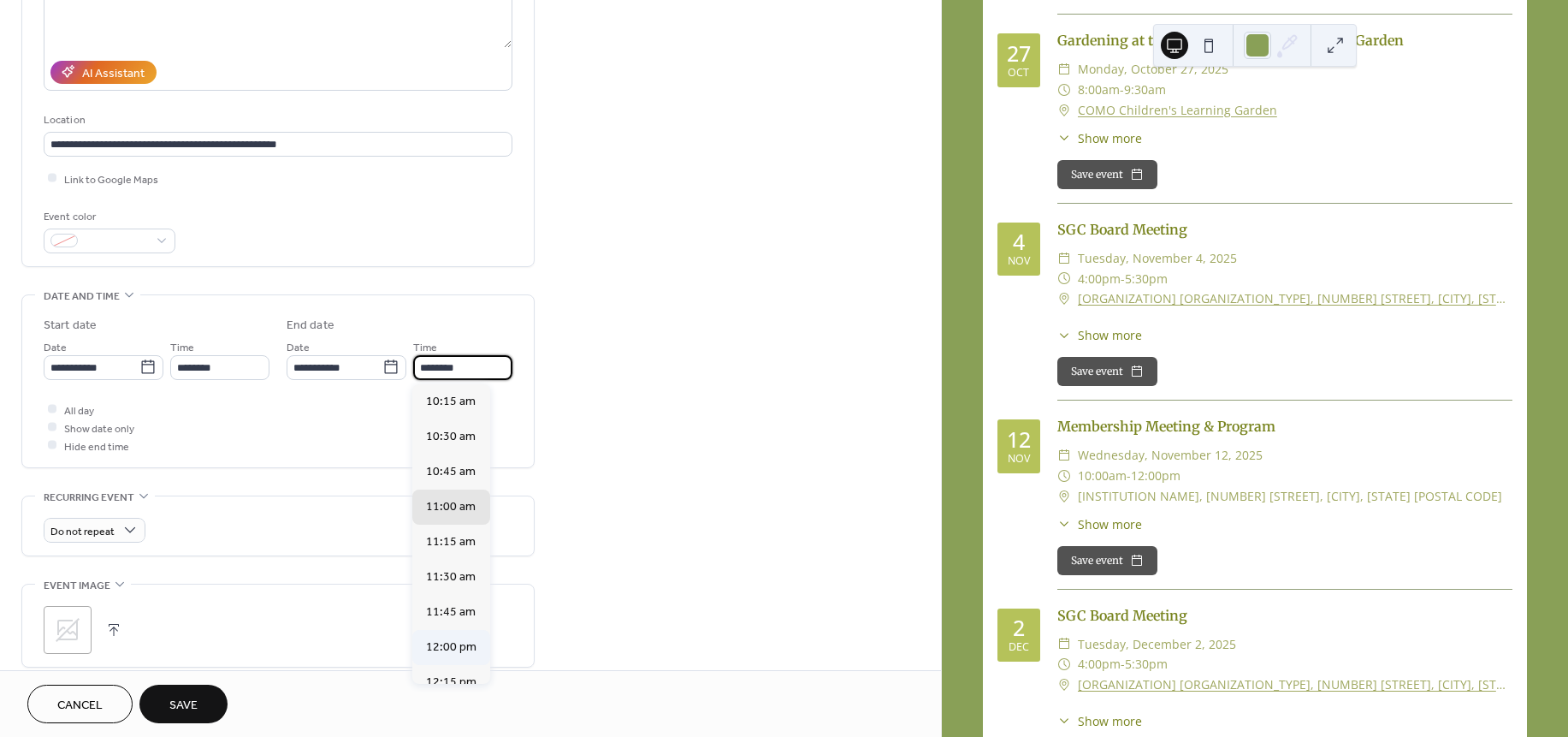 type on "********" 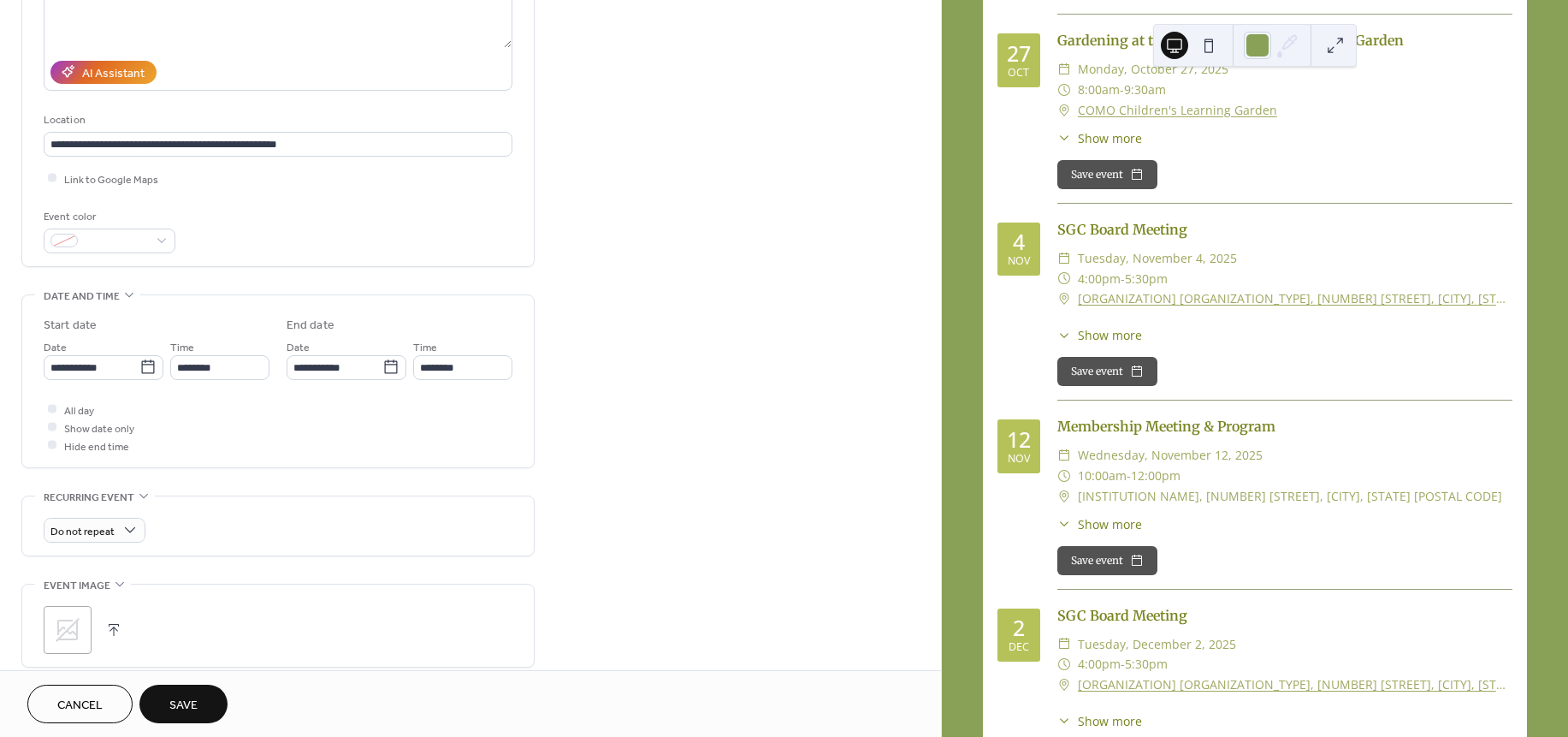 click 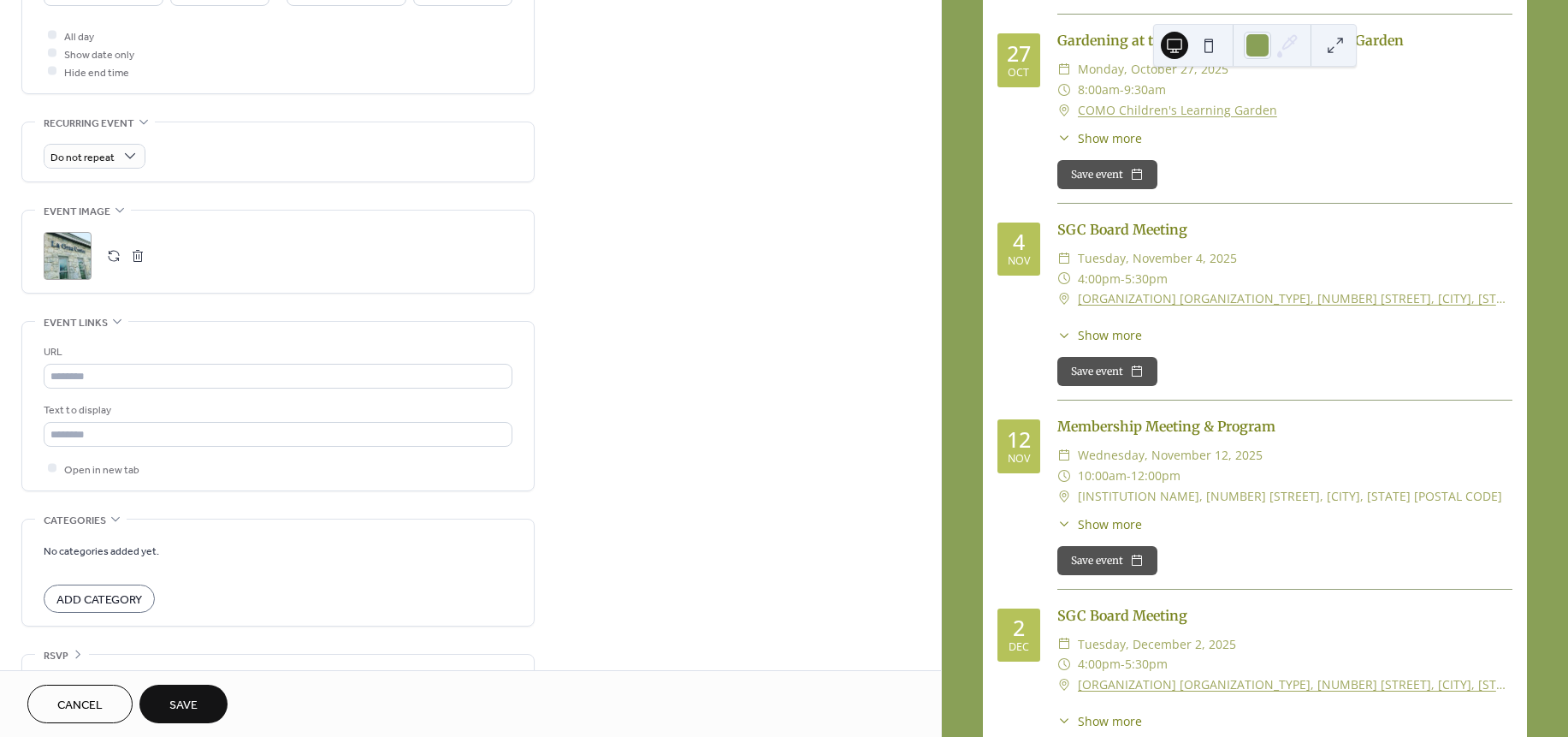 scroll, scrollTop: 681, scrollLeft: 0, axis: vertical 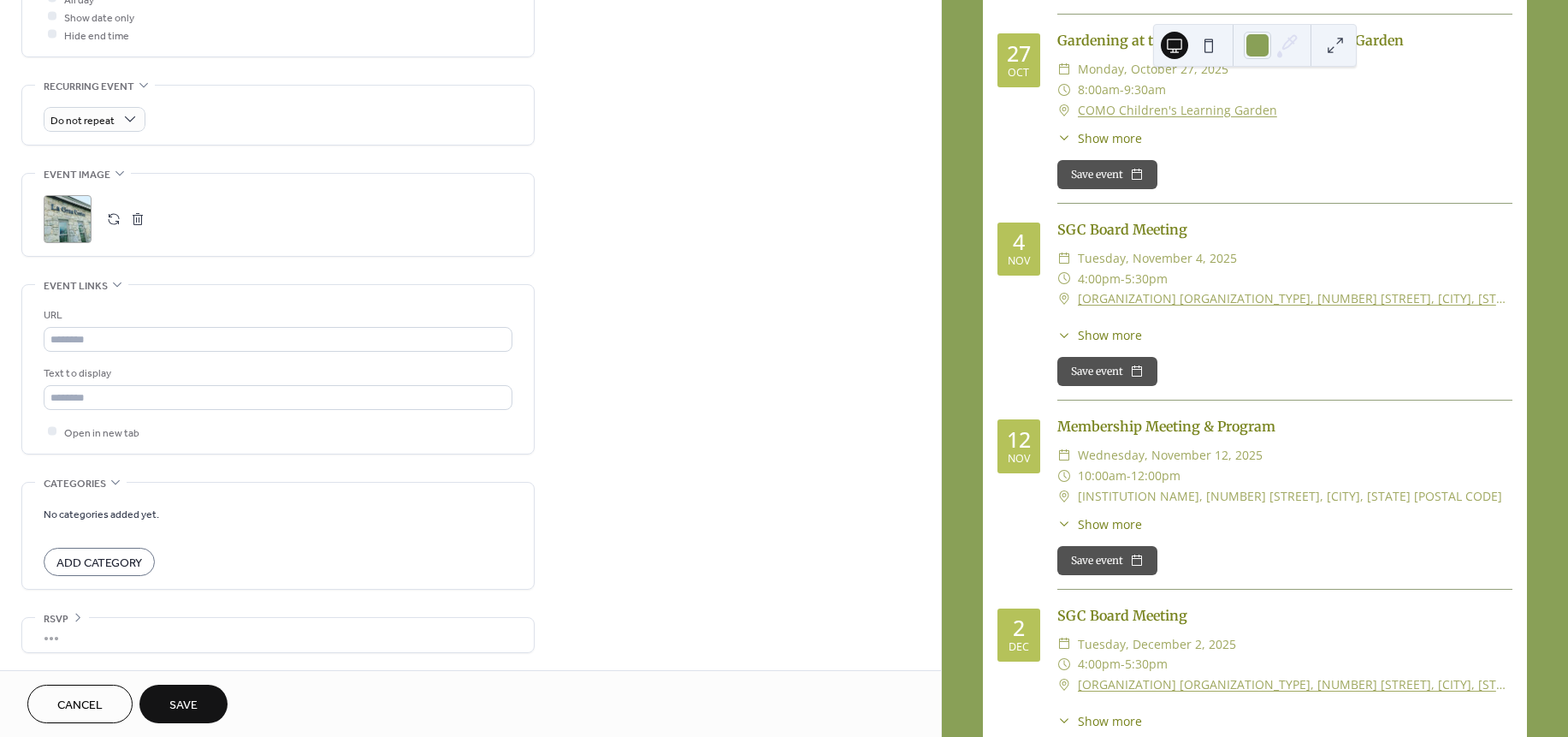 click on "Save" at bounding box center [183, 705] 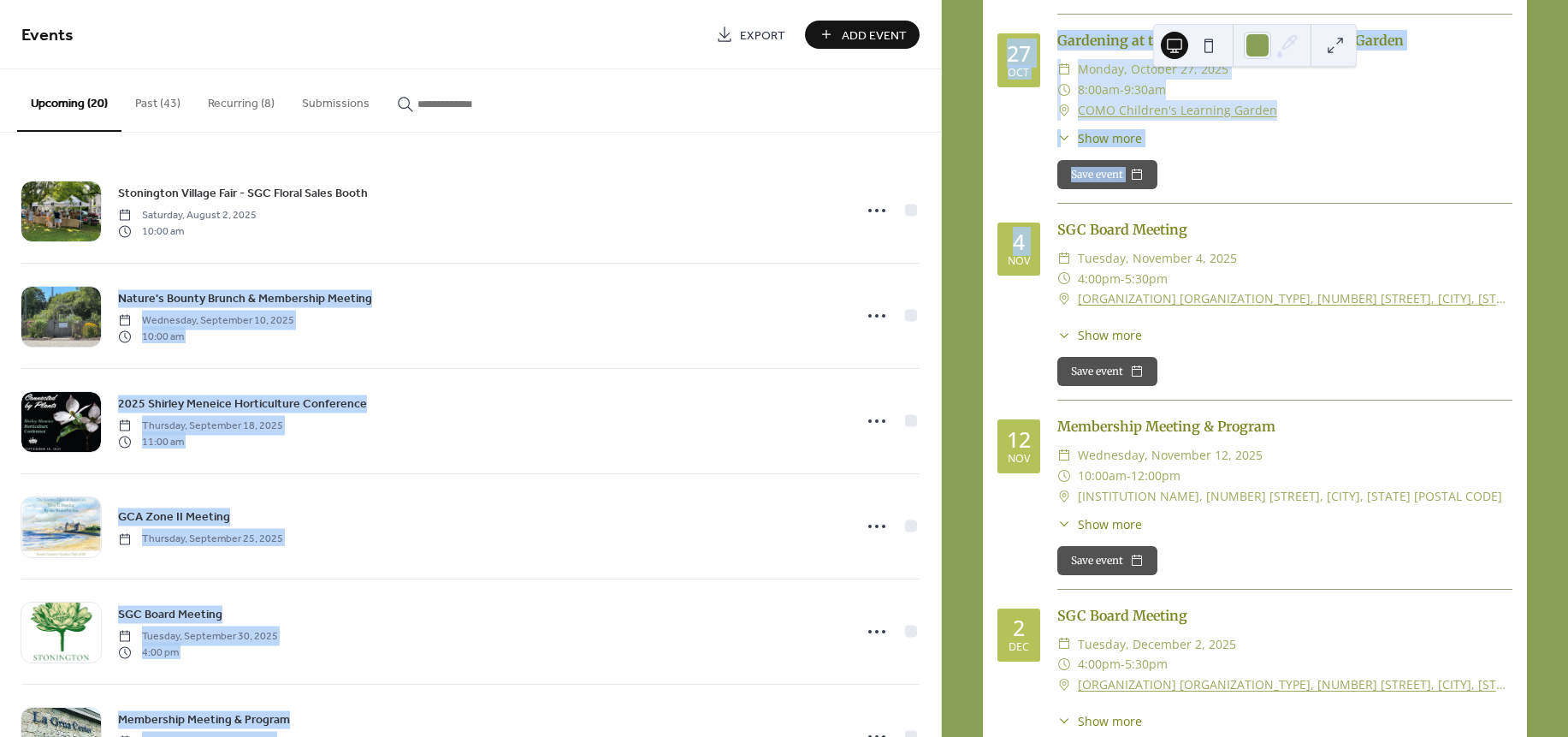 drag, startPoint x: 940, startPoint y: 259, endPoint x: 942, endPoint y: 342, distance: 83.024093 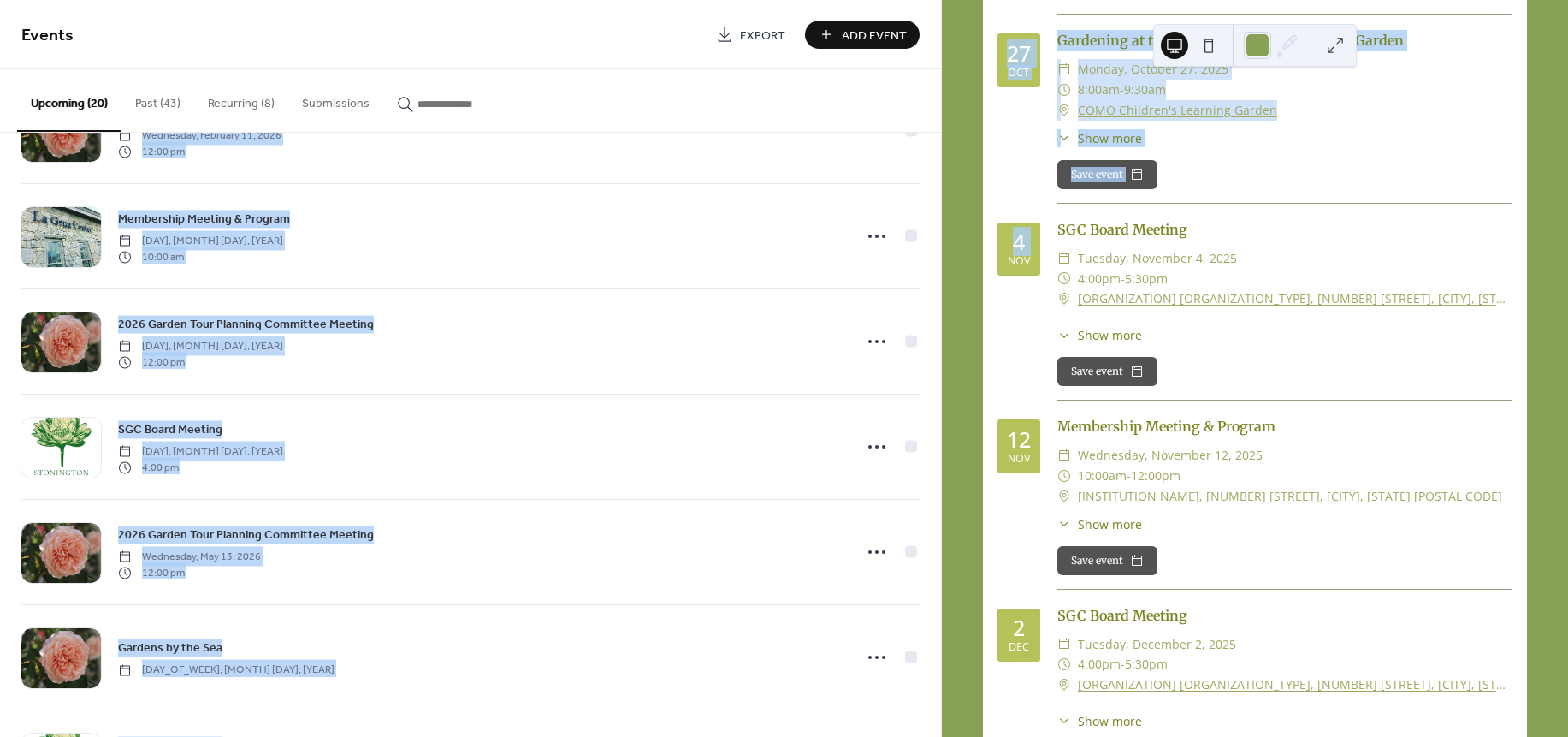 scroll, scrollTop: 1403, scrollLeft: 0, axis: vertical 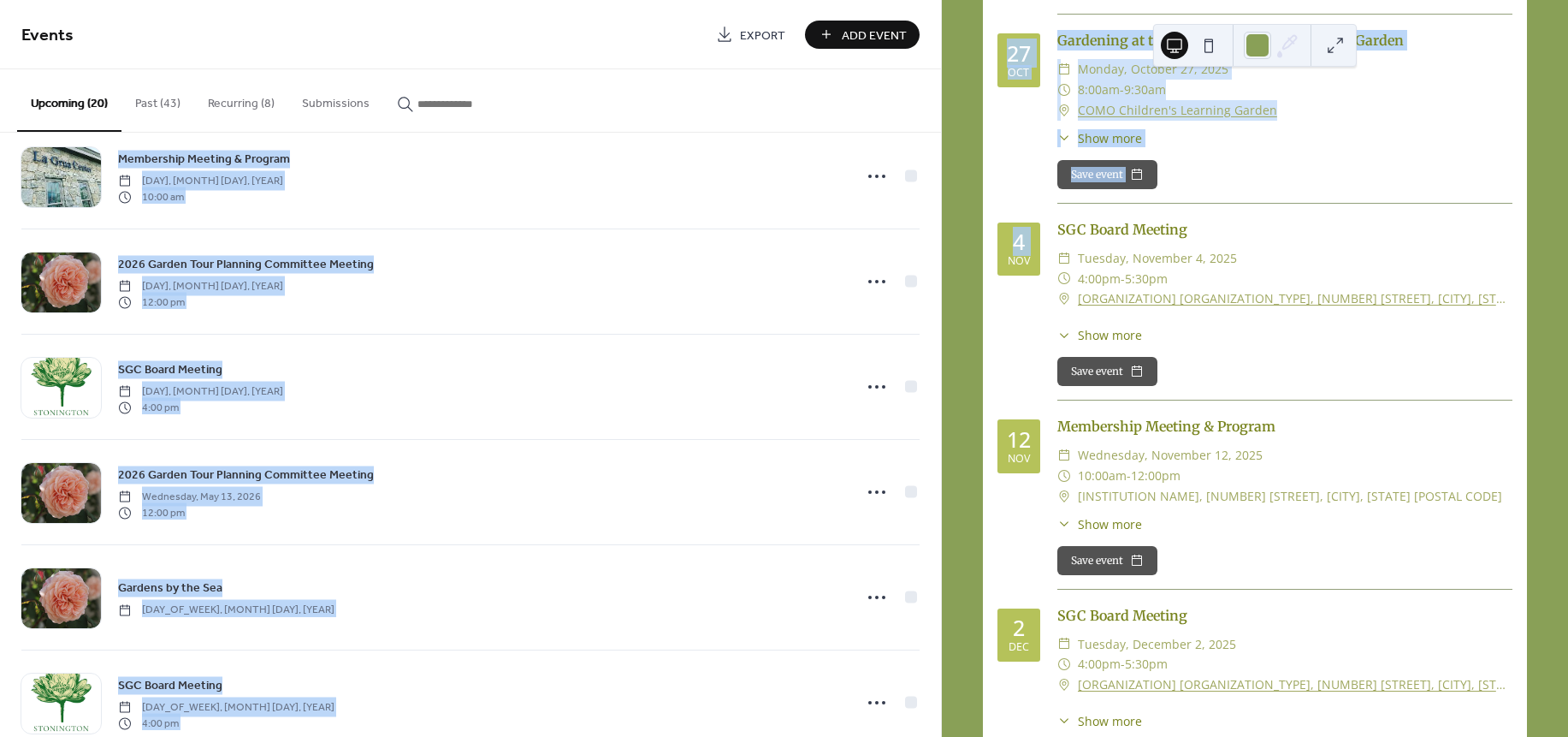 click on "Add Event" at bounding box center (874, 35) 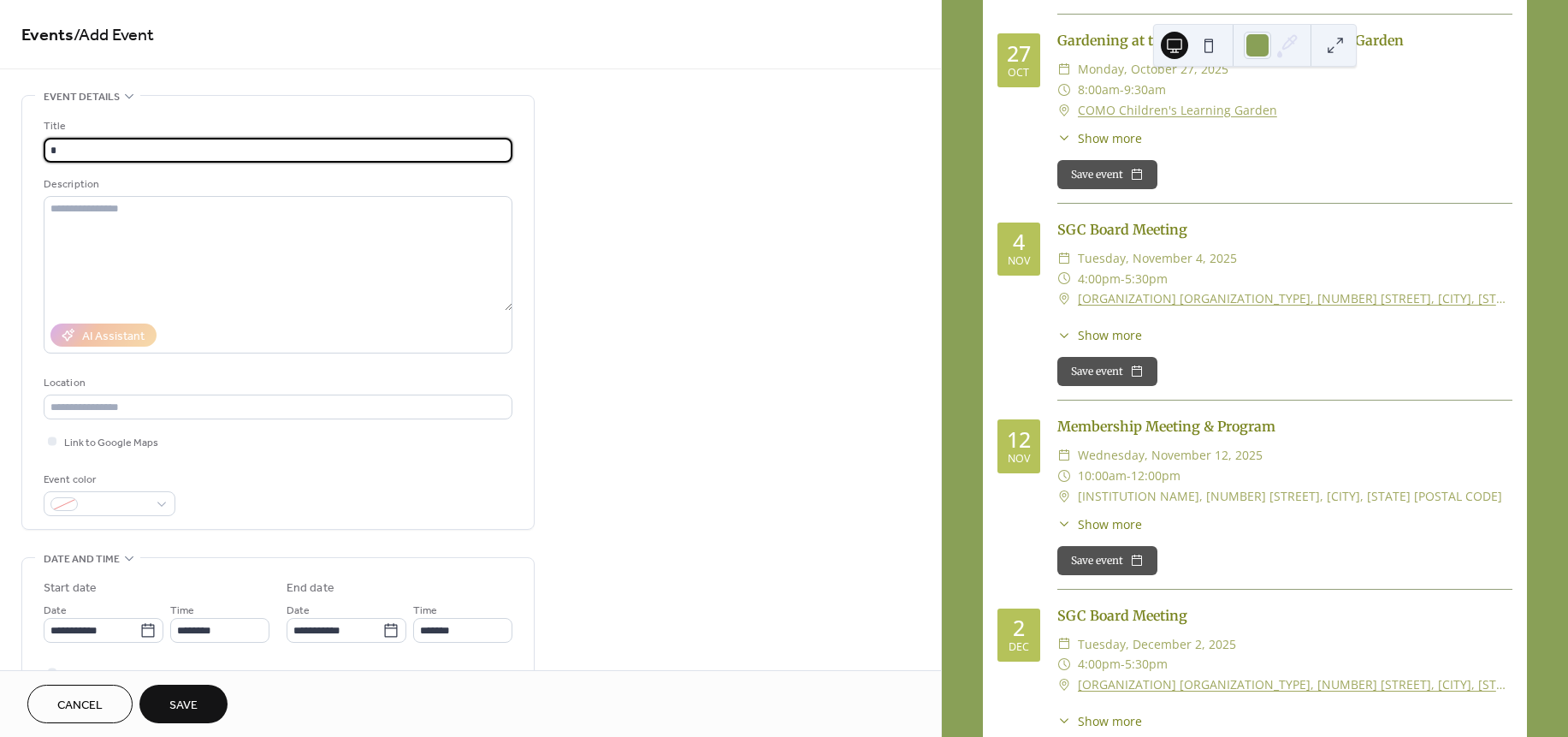 type on "**********" 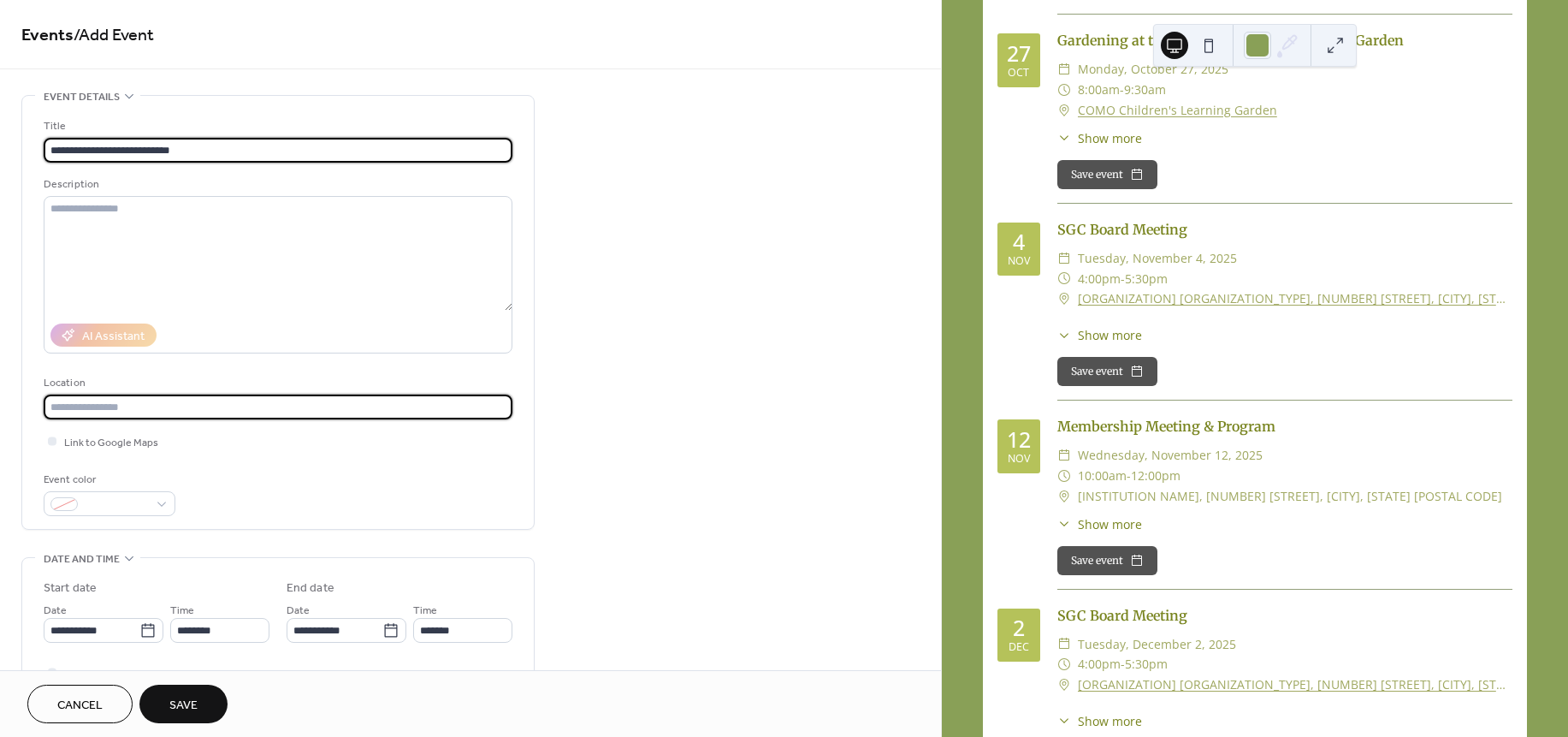 type on "**********" 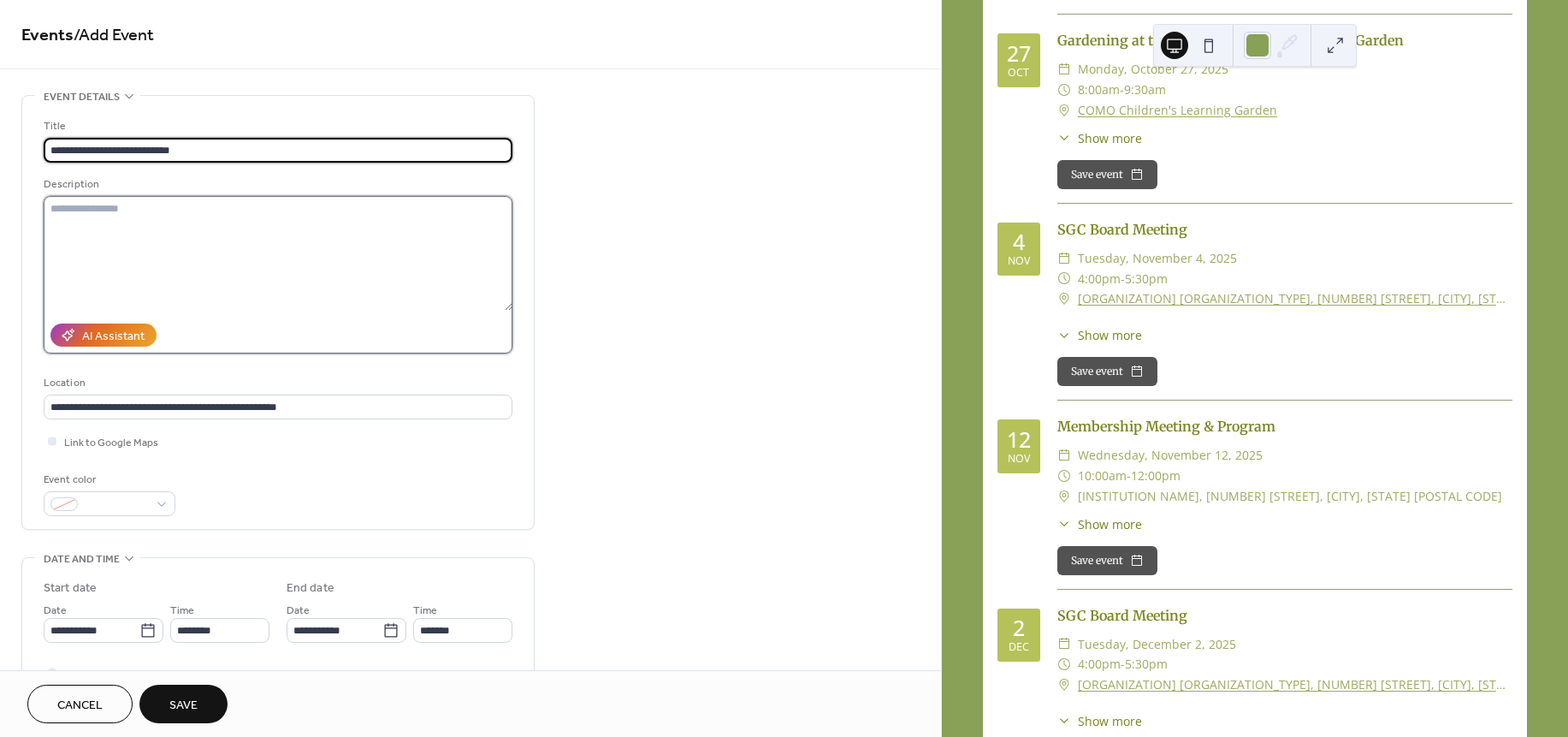 click at bounding box center (278, 253) 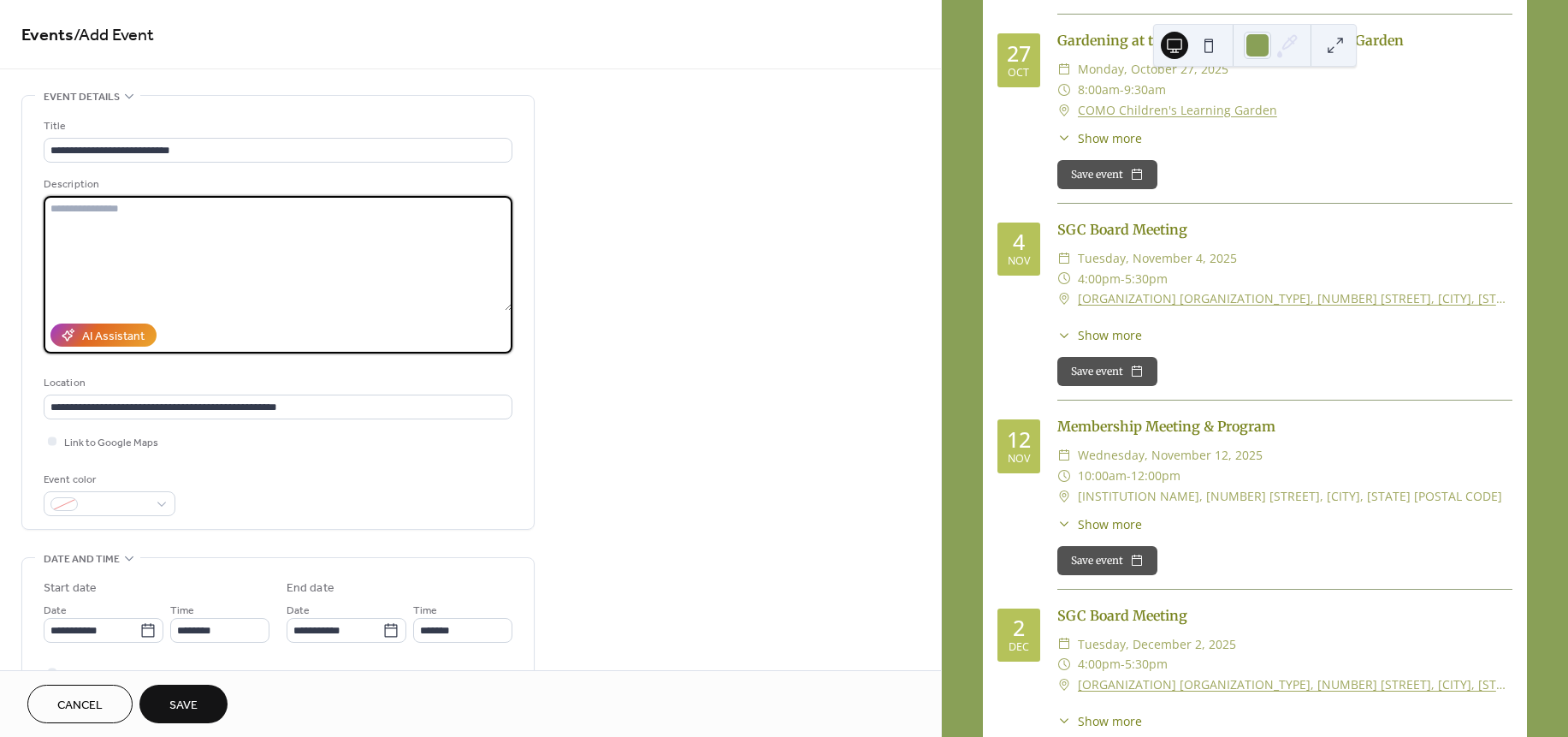 paste on "**********" 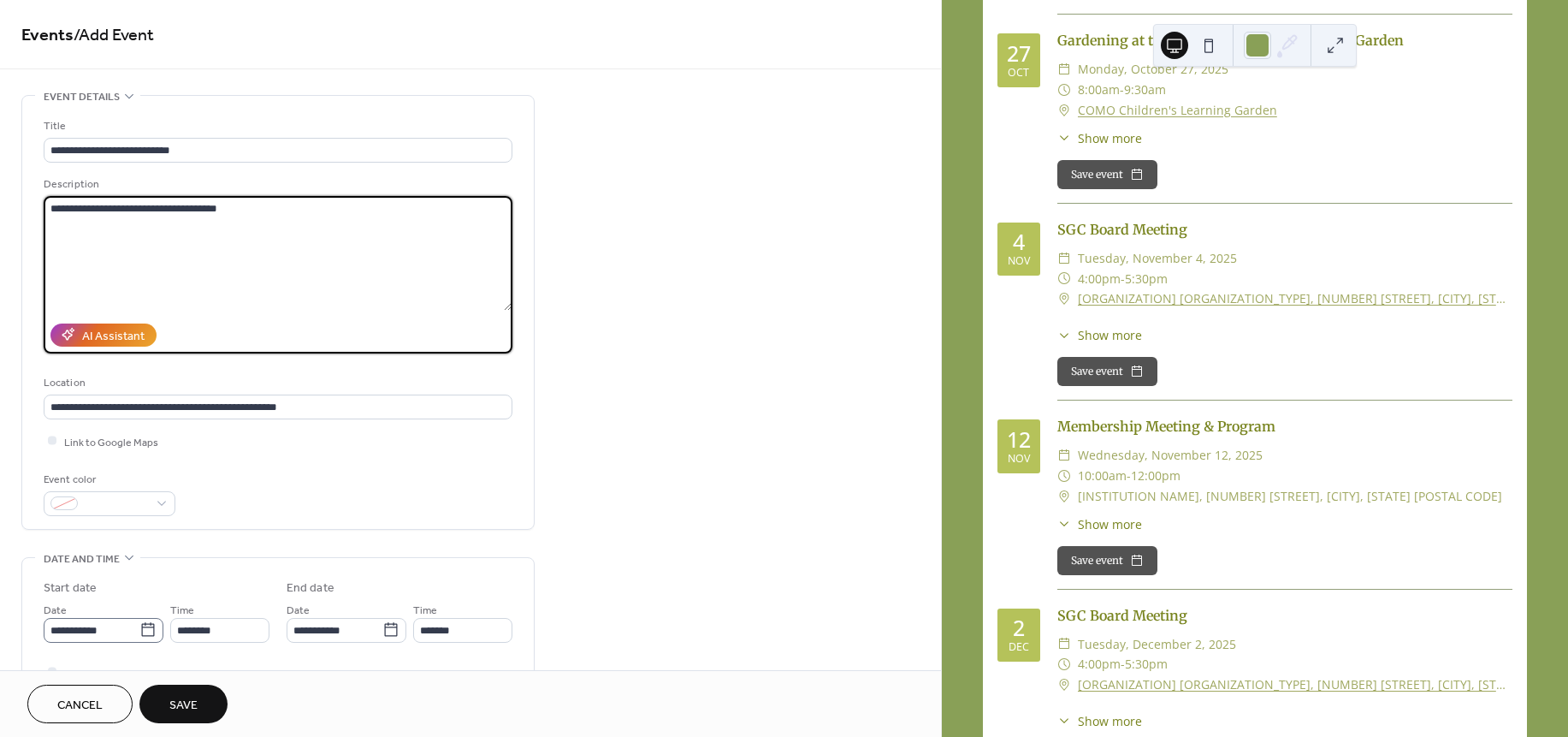 type on "**********" 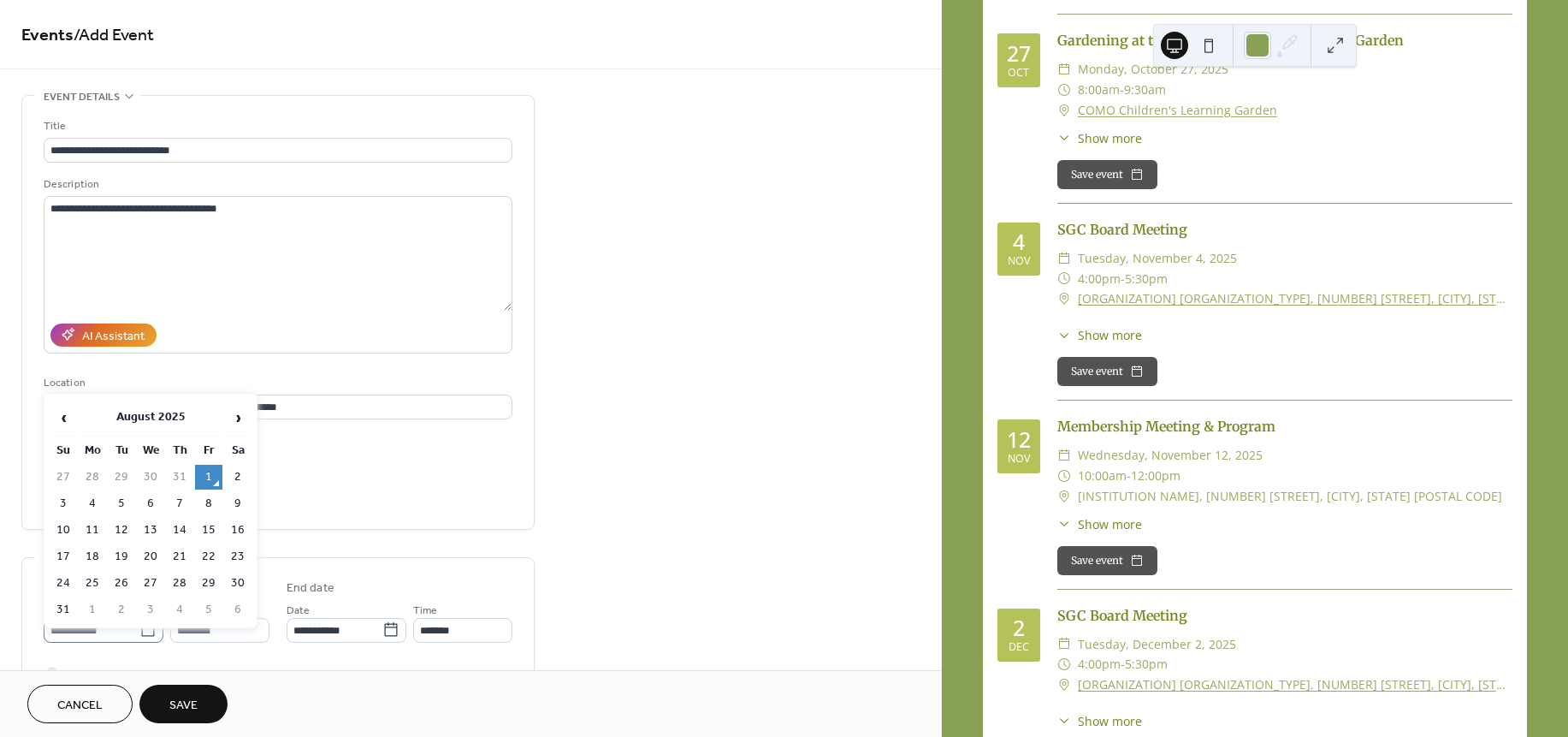 click 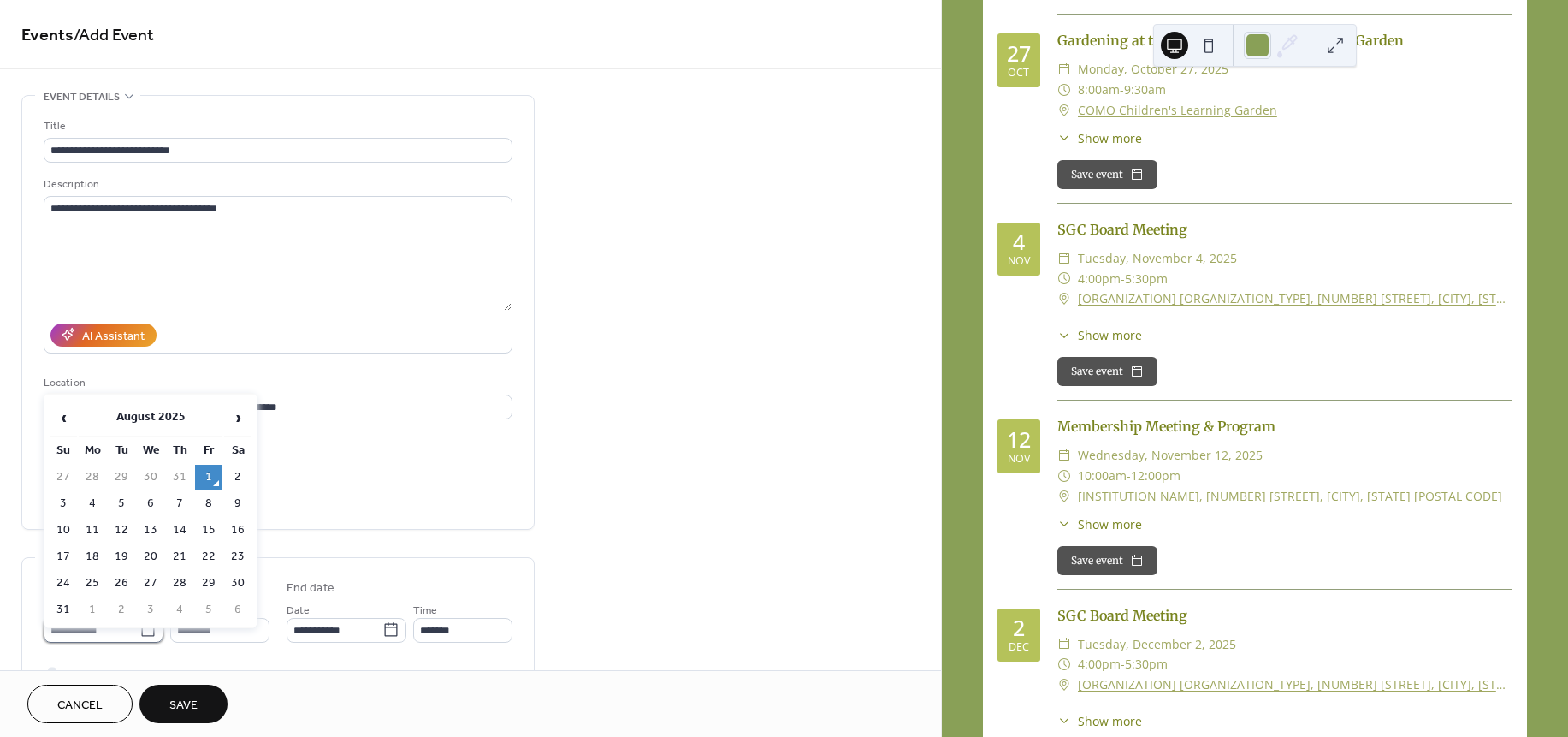 click on "**********" at bounding box center (92, 630) 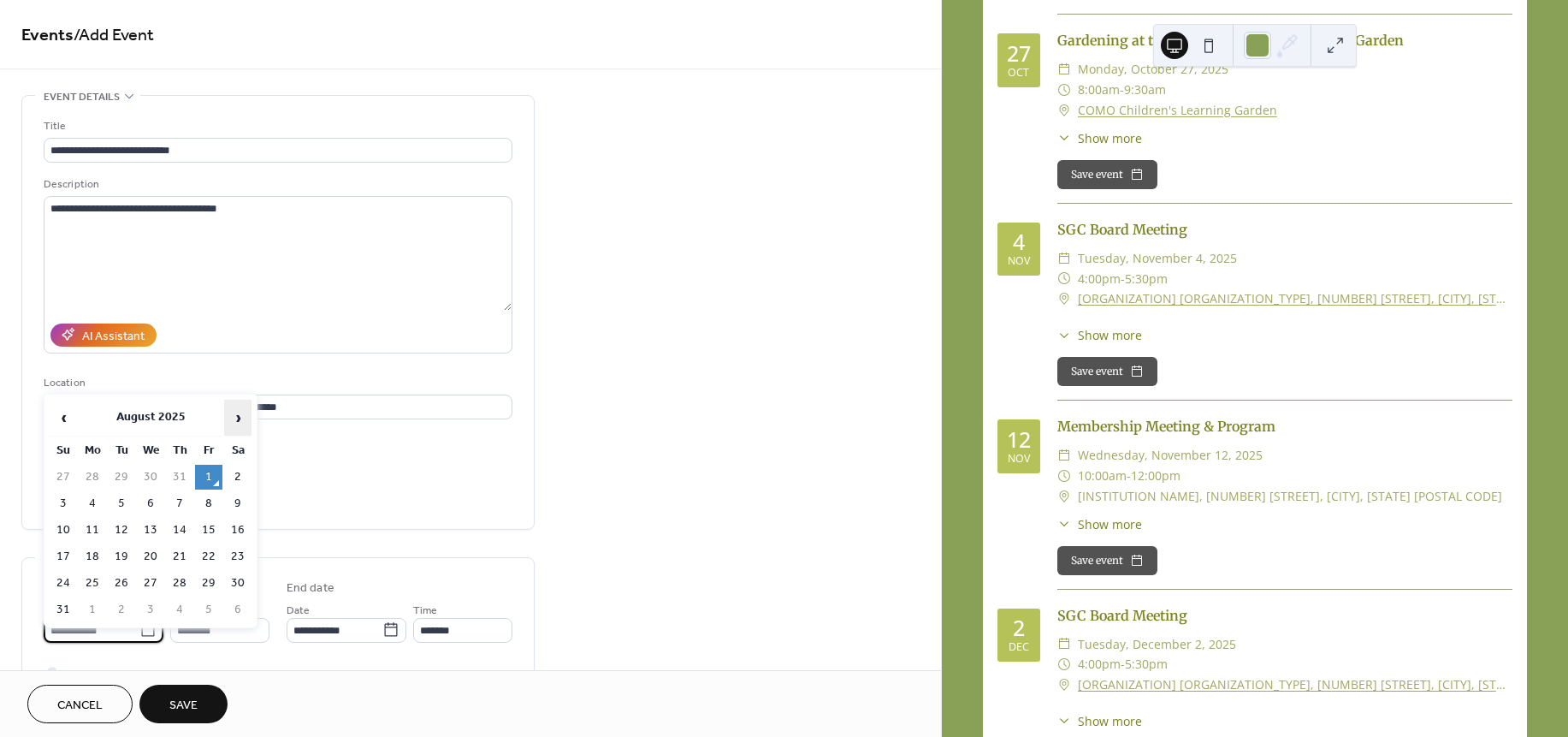 click on "›" at bounding box center (238, 418) 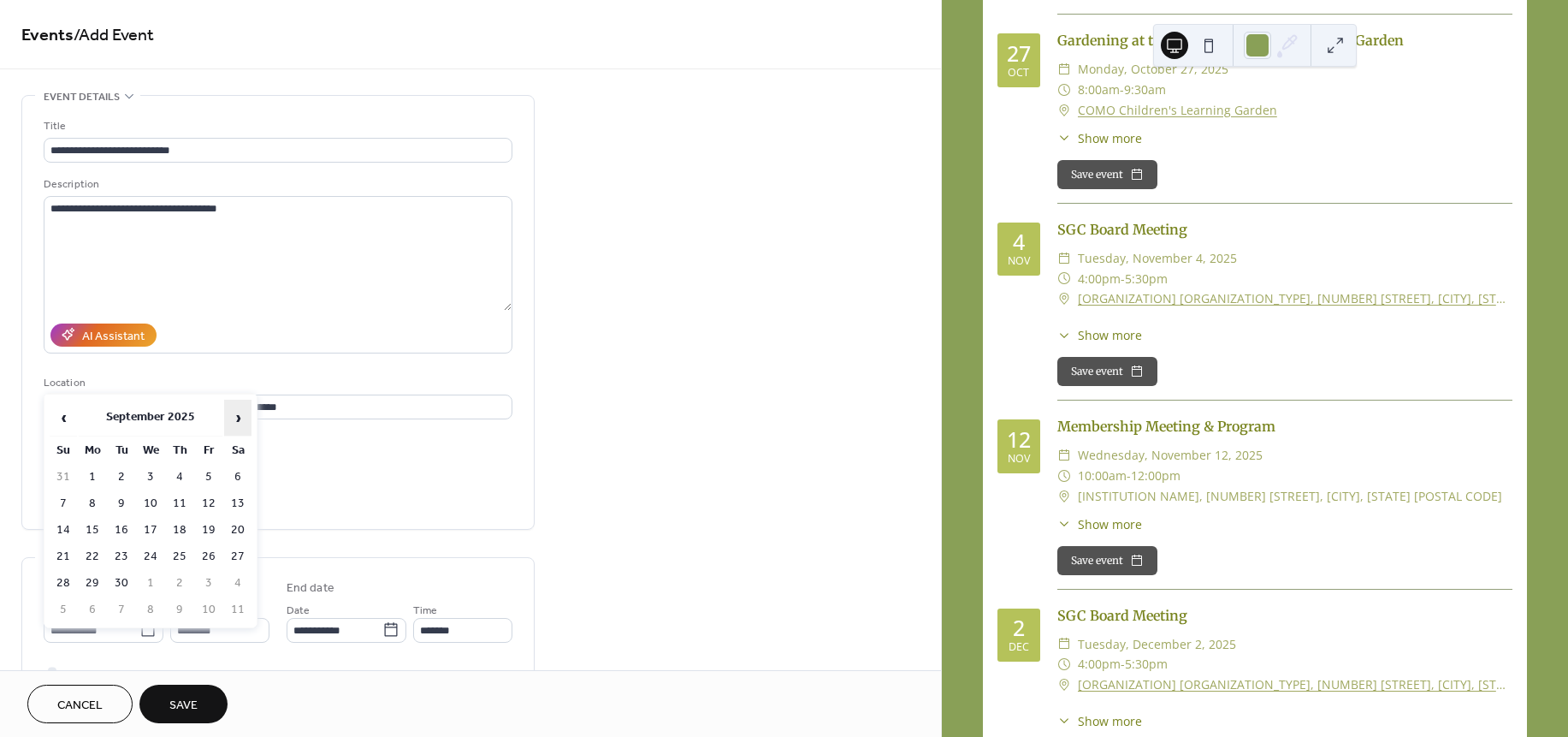 click on "›" at bounding box center [238, 418] 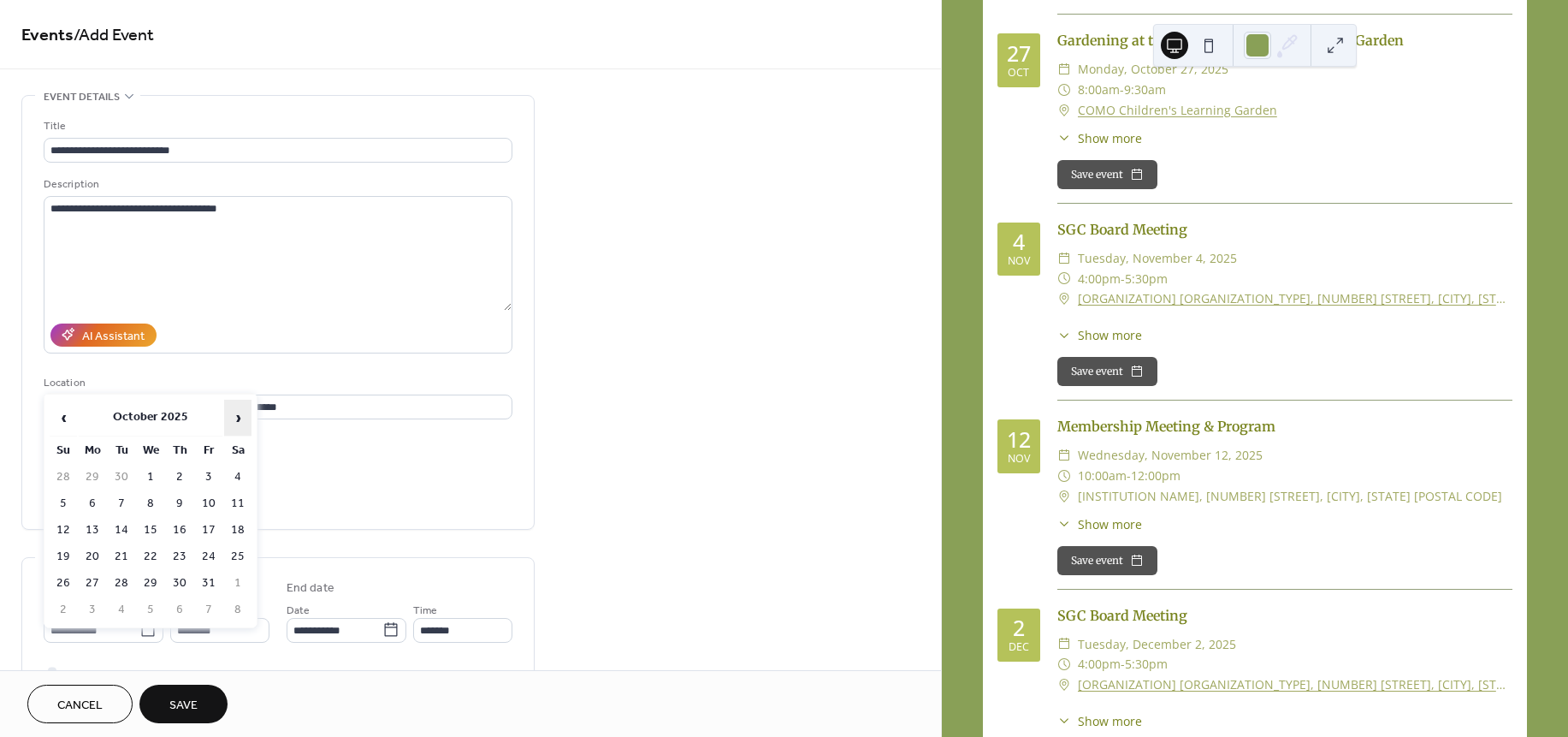 click on "›" at bounding box center [238, 418] 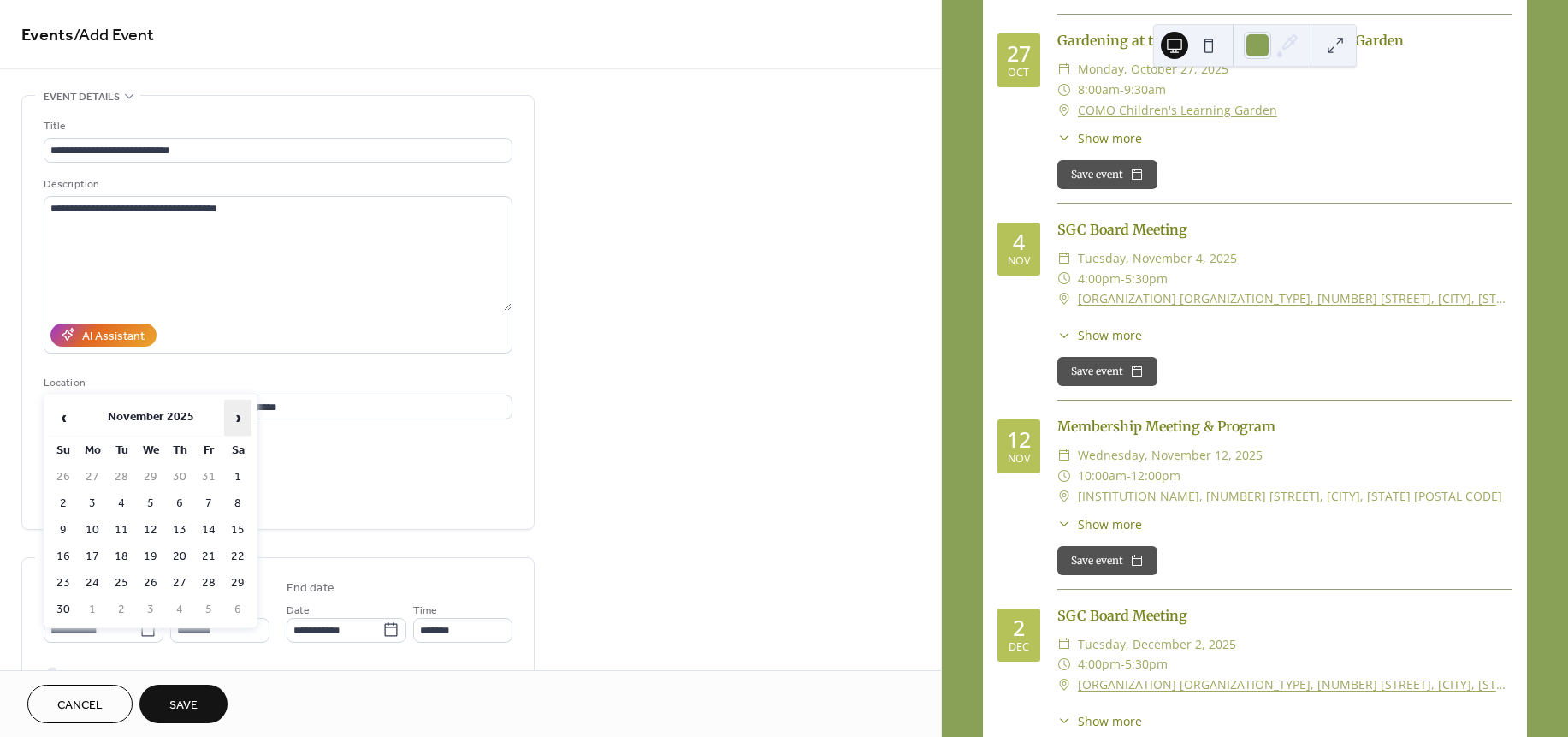 click on "›" at bounding box center [238, 418] 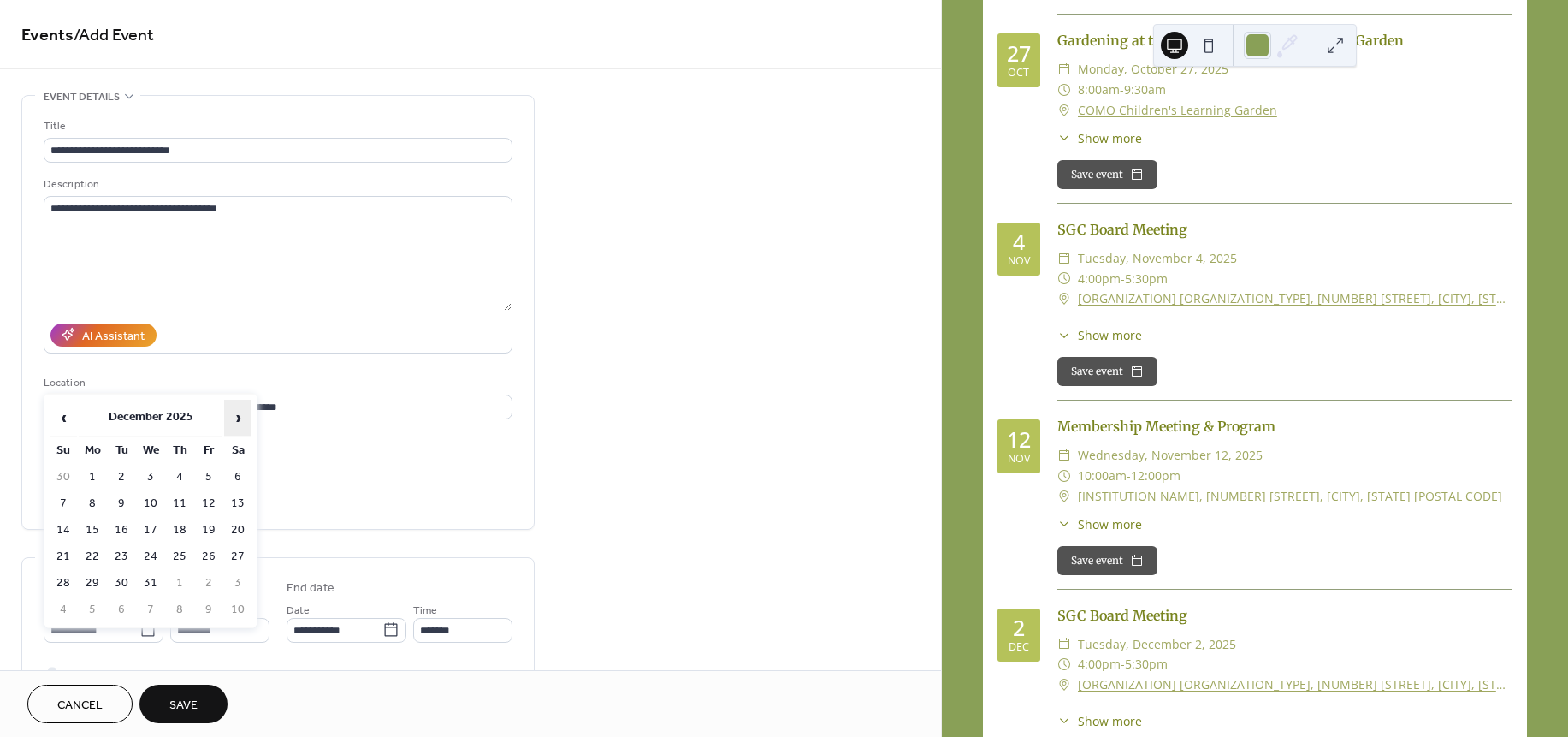 click on "›" at bounding box center [238, 418] 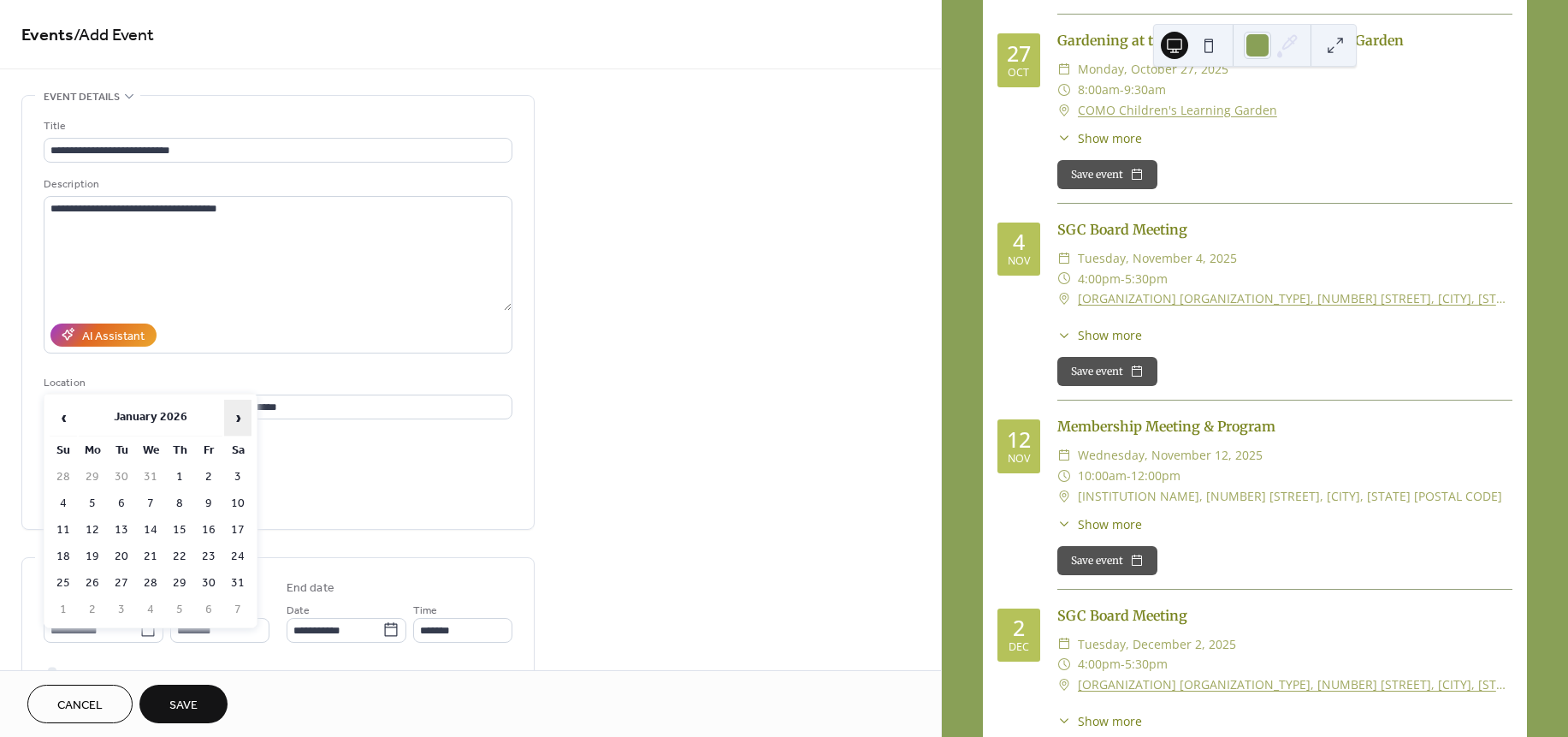 click on "›" at bounding box center [238, 418] 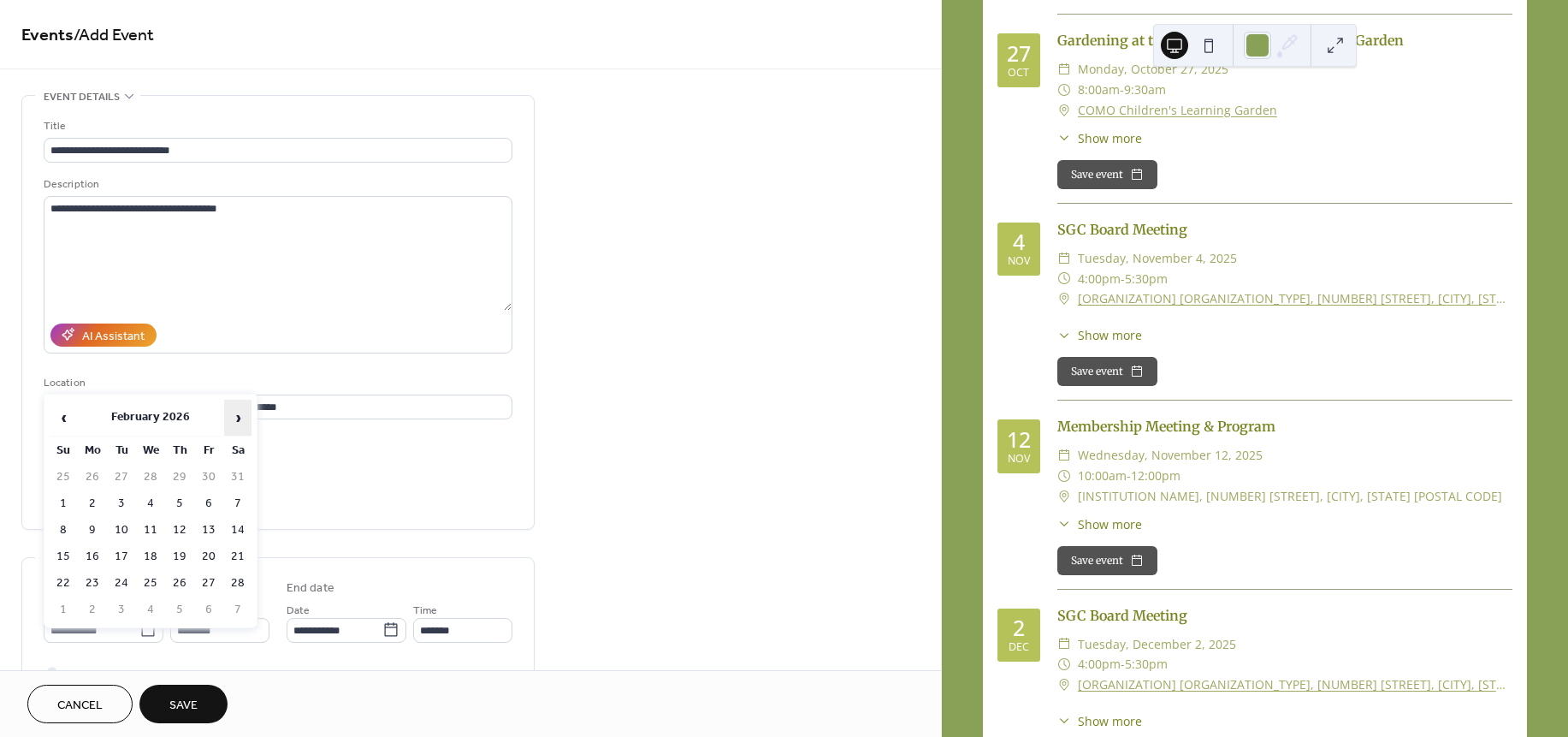 click on "›" at bounding box center [238, 418] 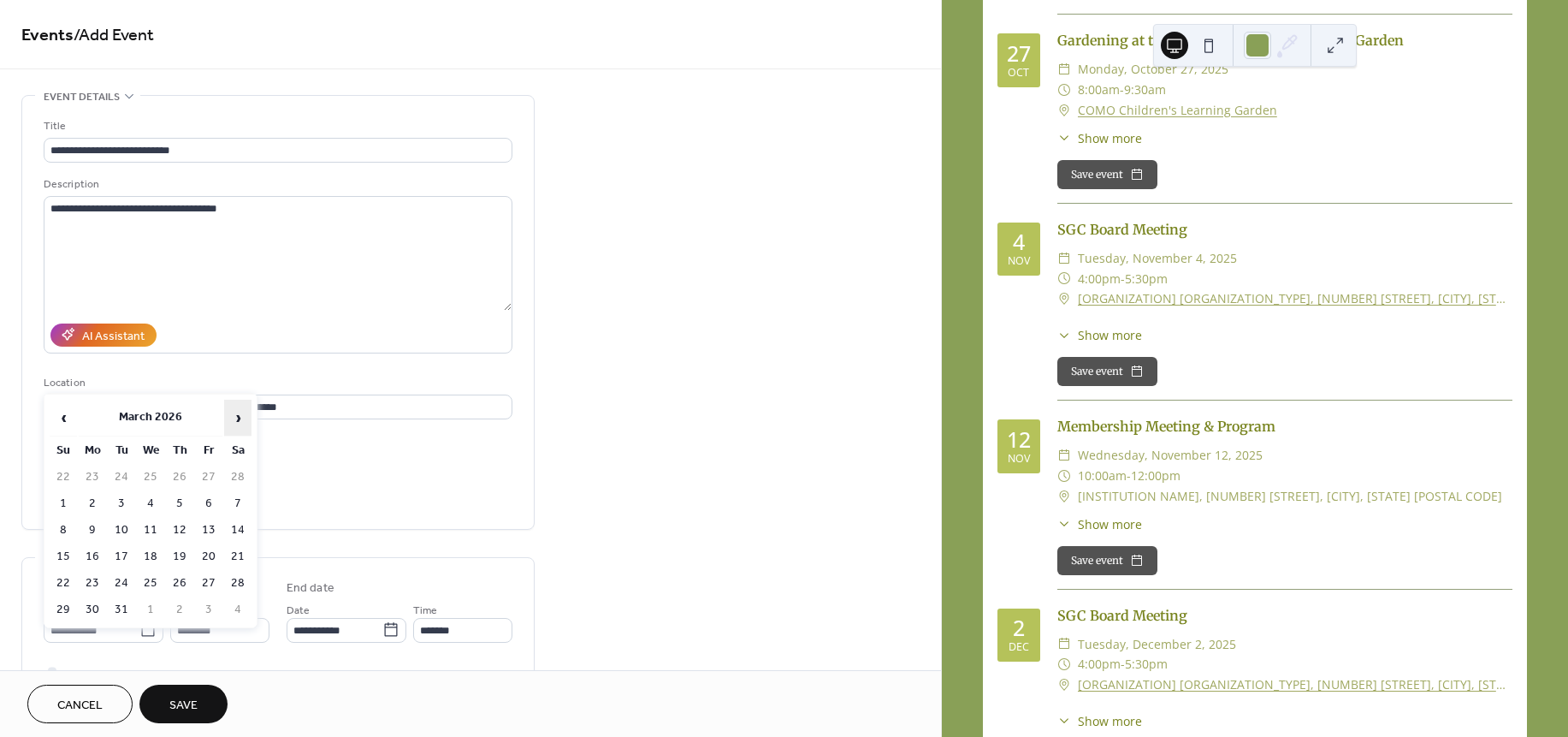 click on "›" at bounding box center [238, 418] 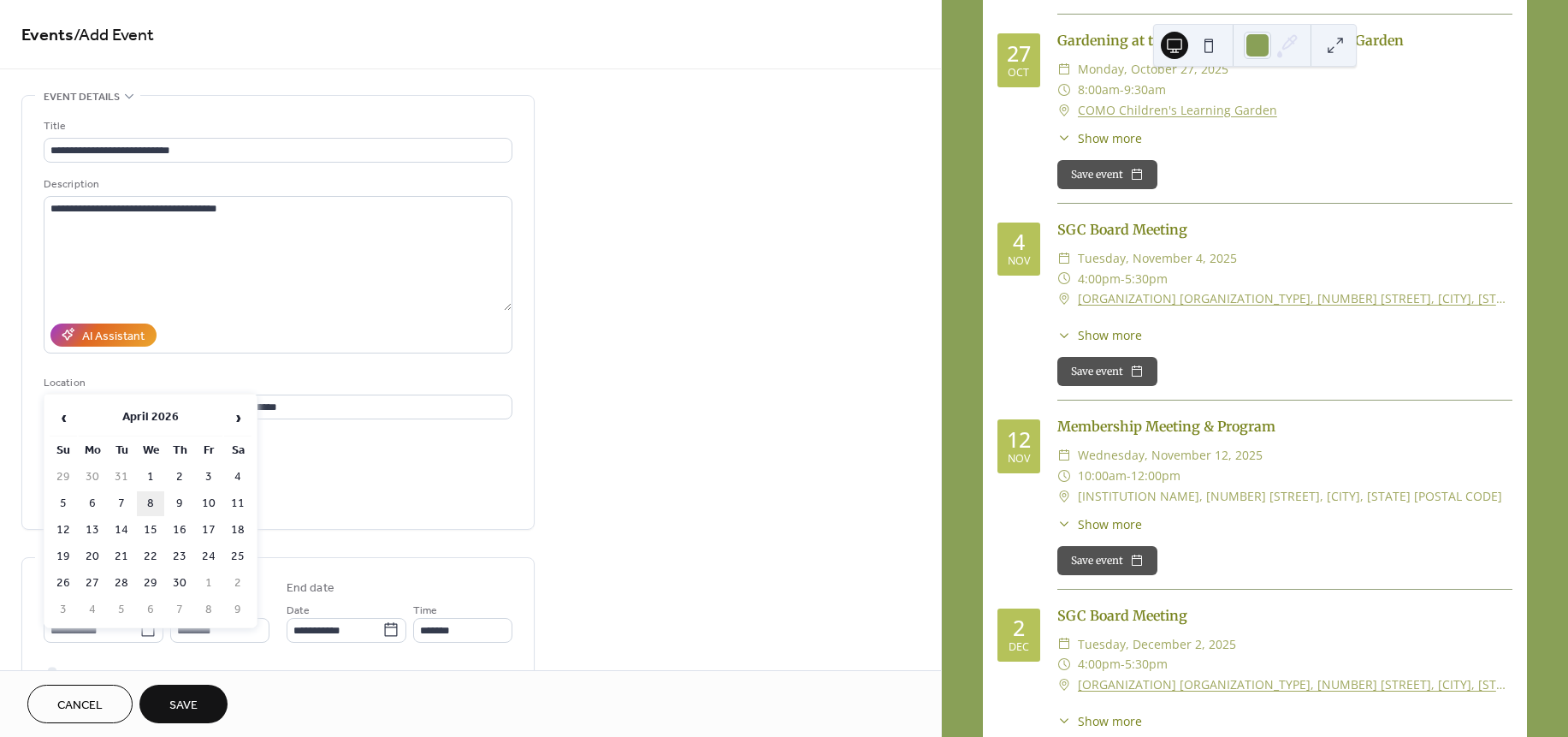 click on "8" at bounding box center (151, 503) 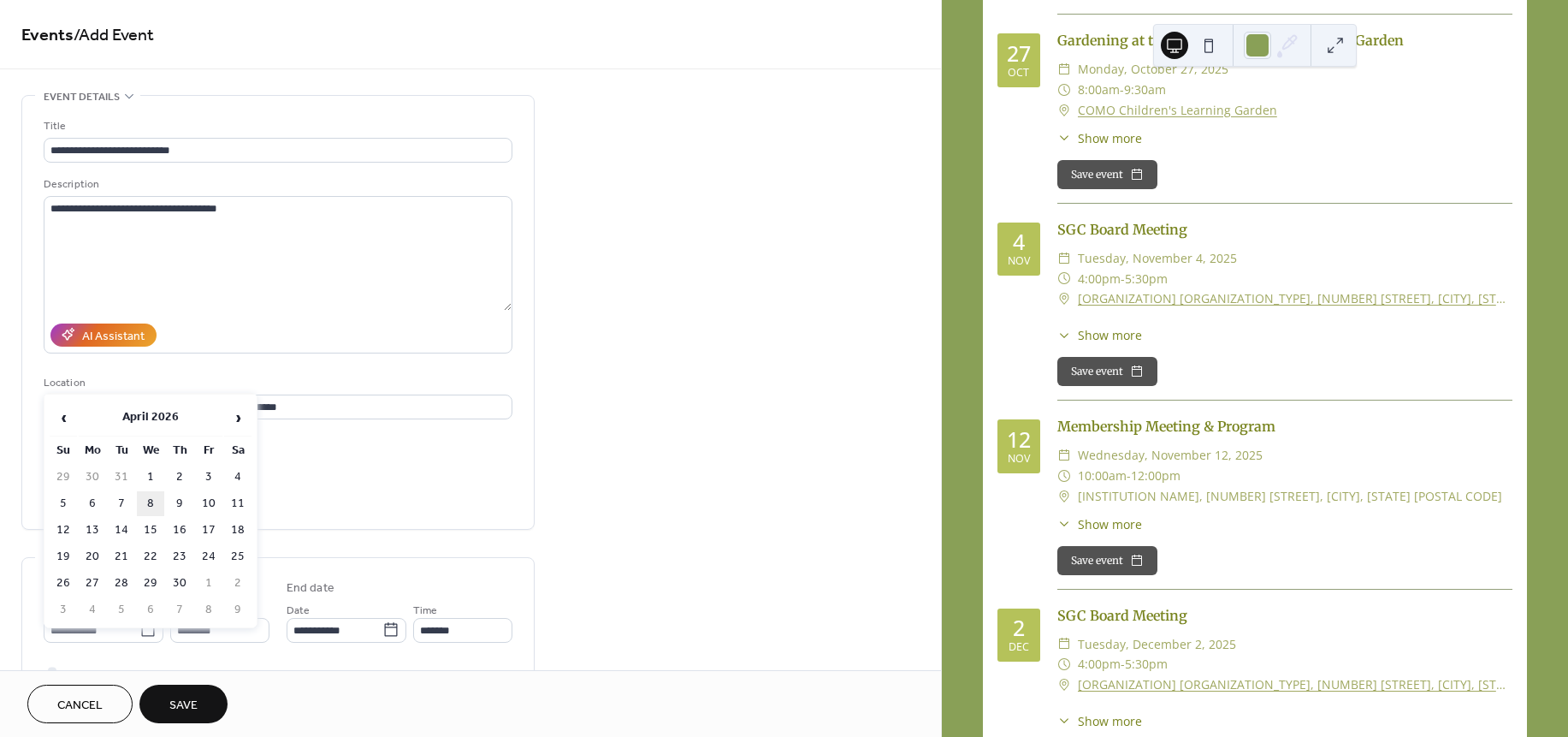 type on "**********" 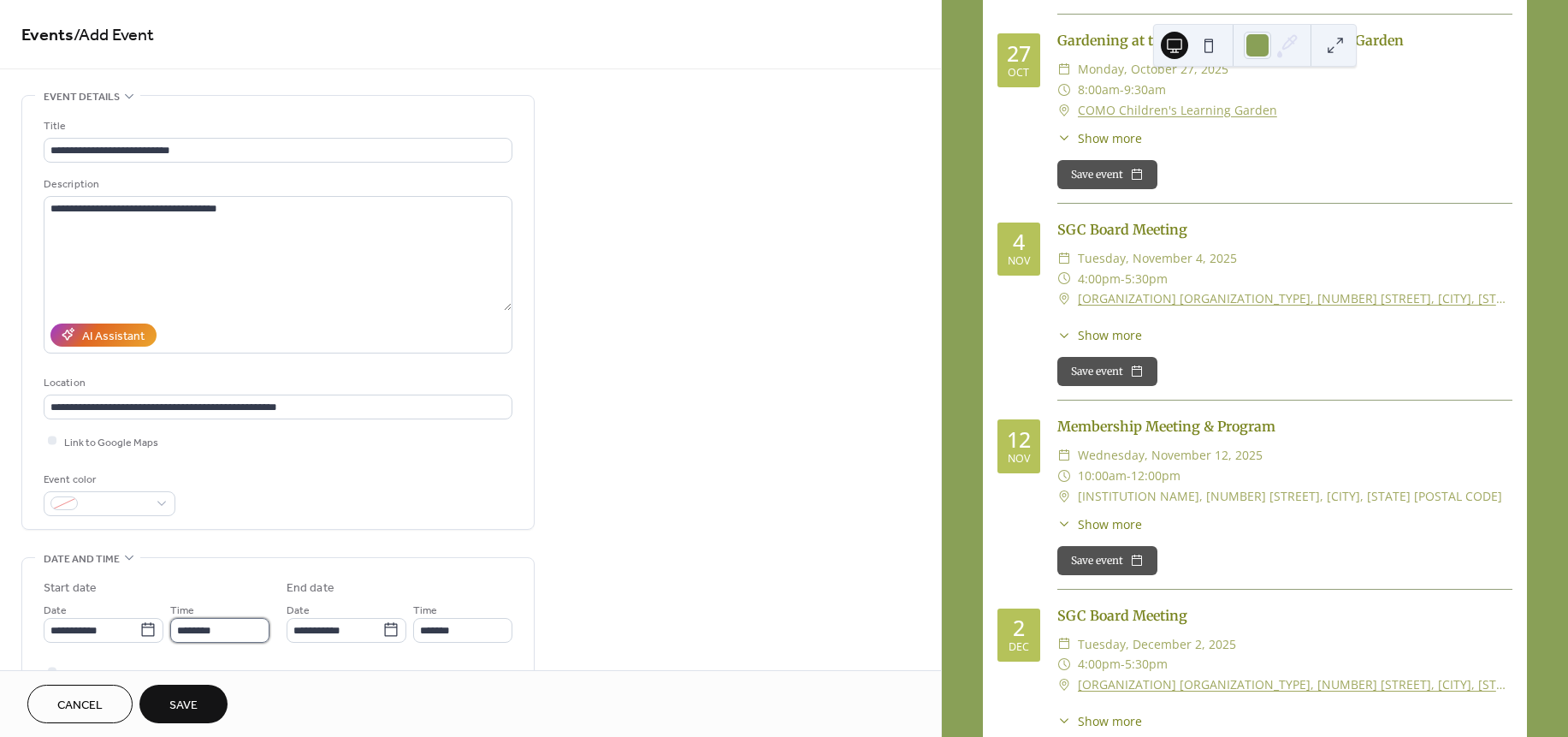 click on "********" at bounding box center [220, 630] 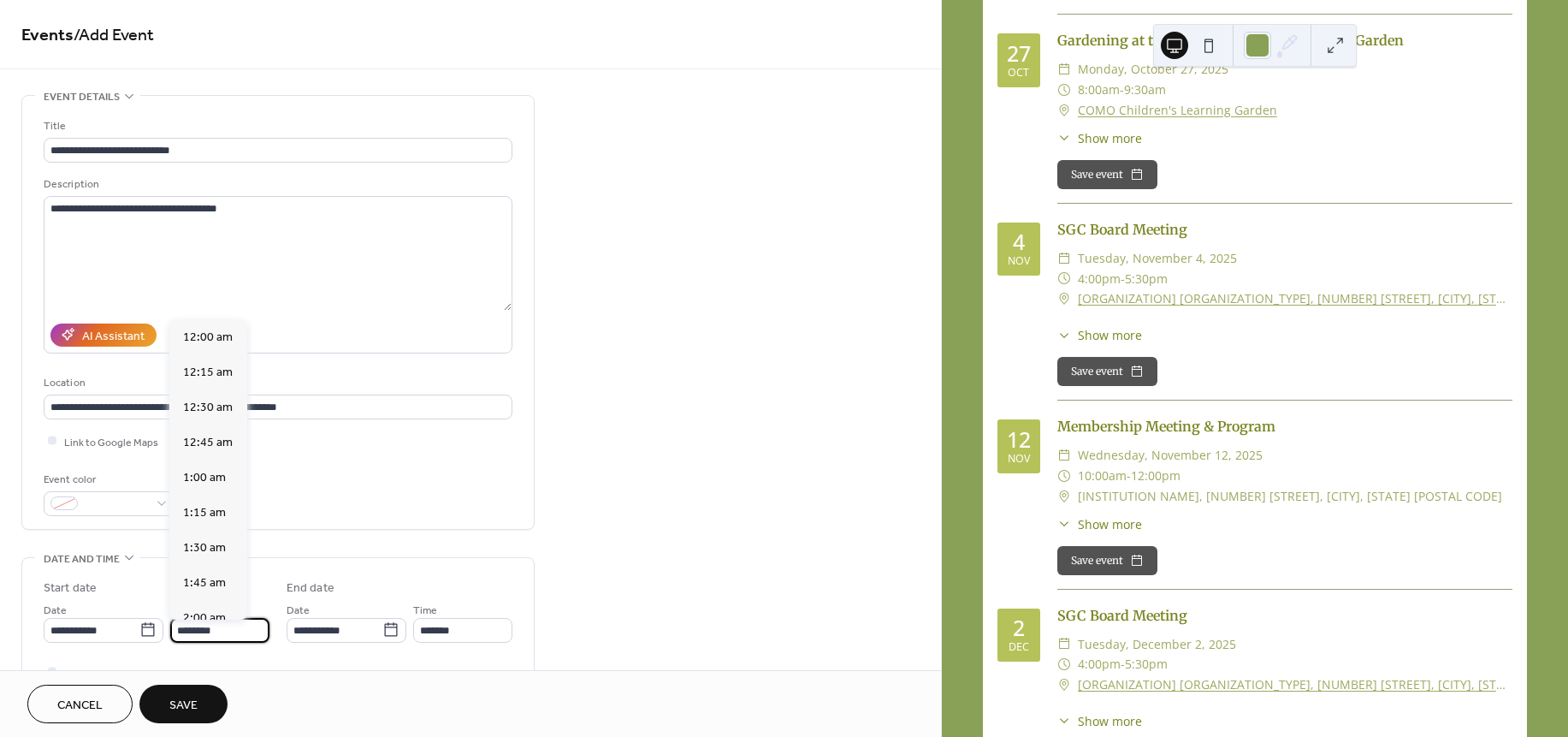 scroll, scrollTop: 1643, scrollLeft: 0, axis: vertical 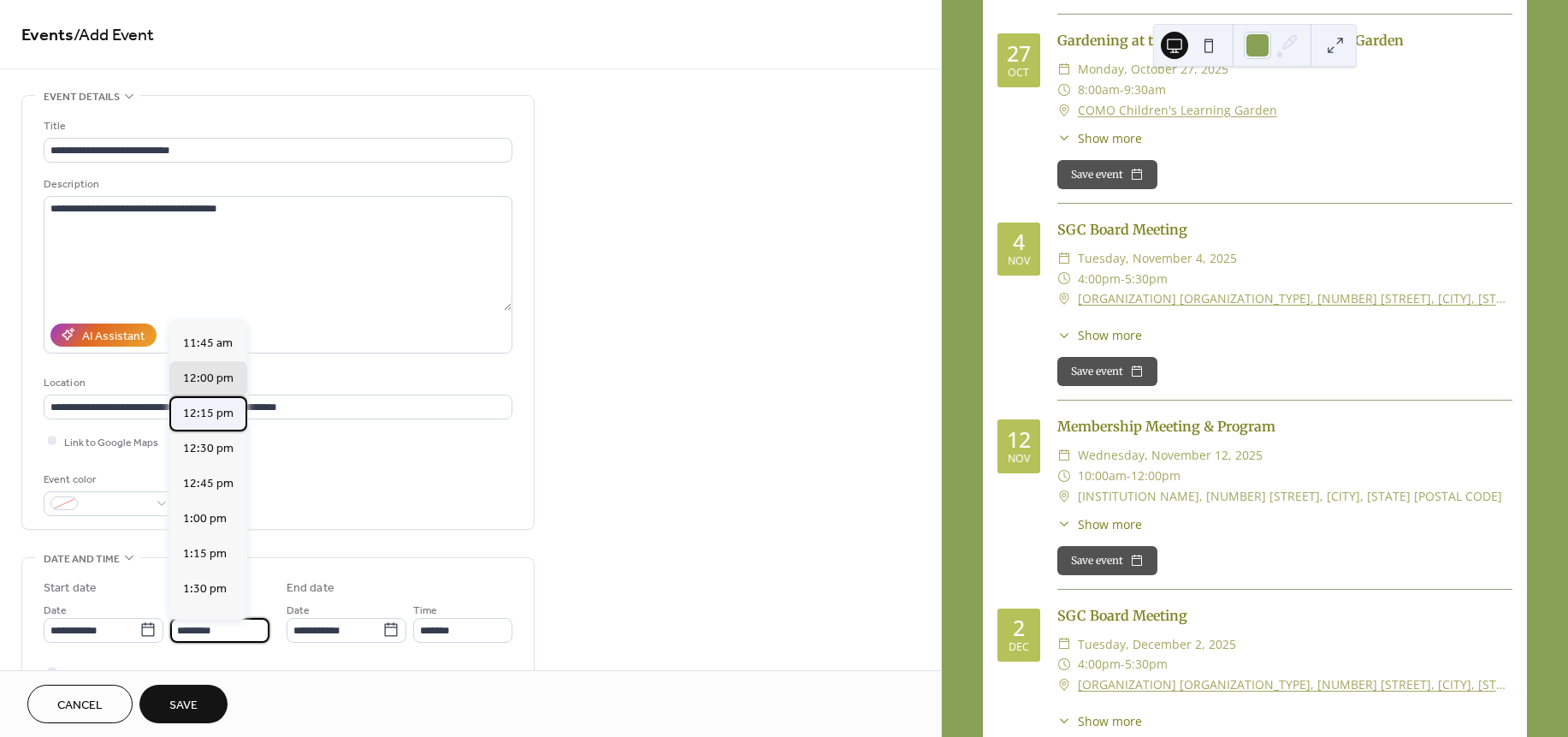 click on "12:15 pm" at bounding box center (208, 413) 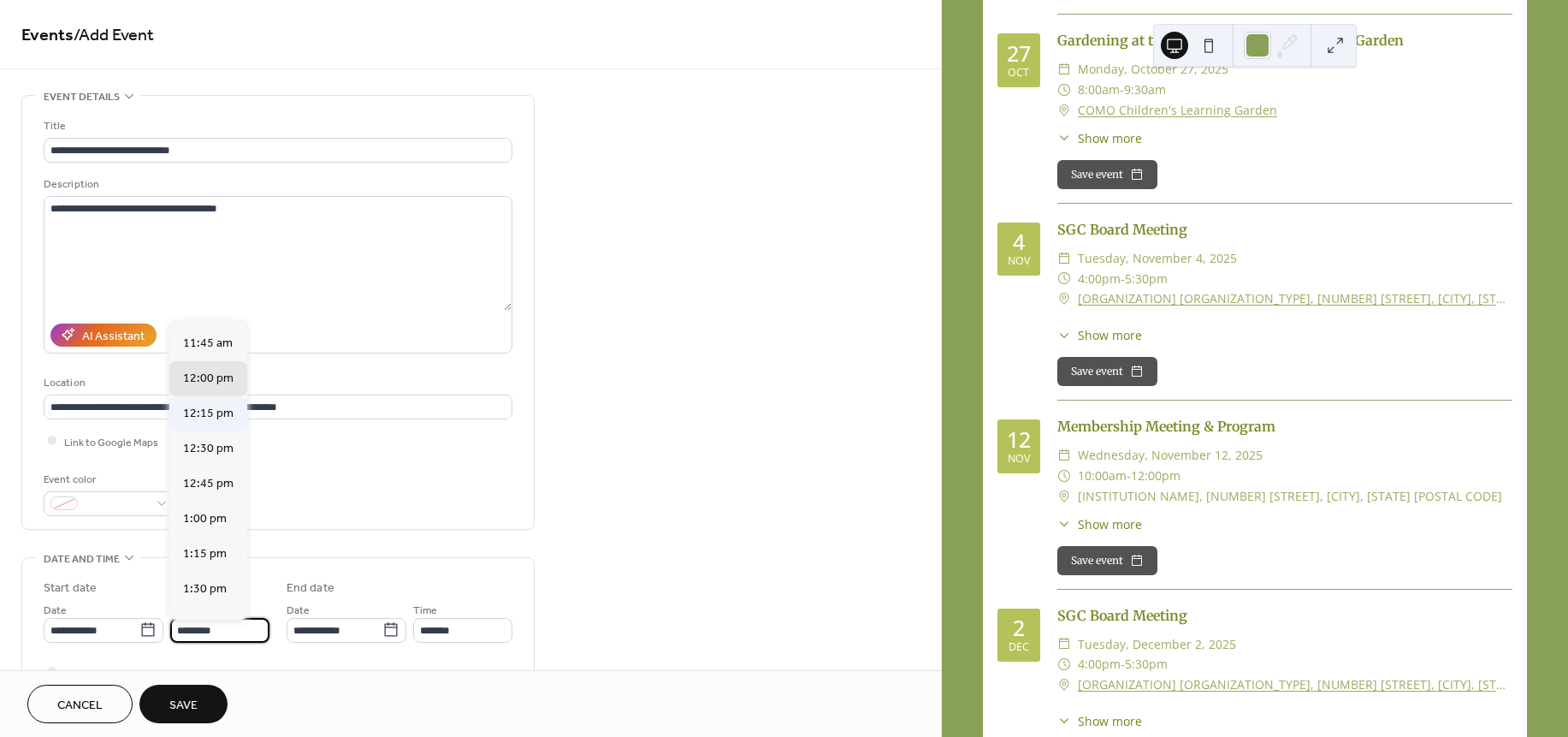 type on "********" 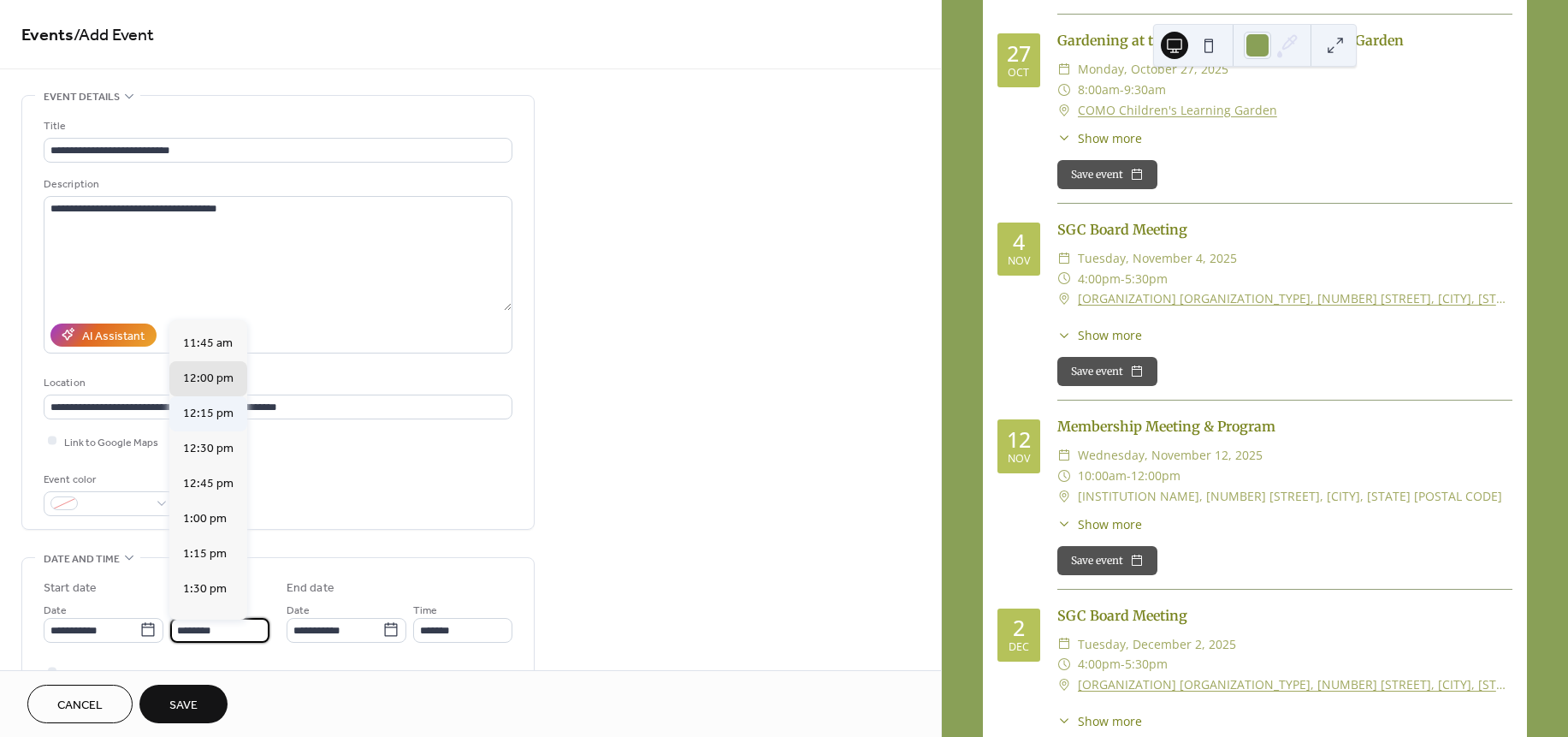 type on "*******" 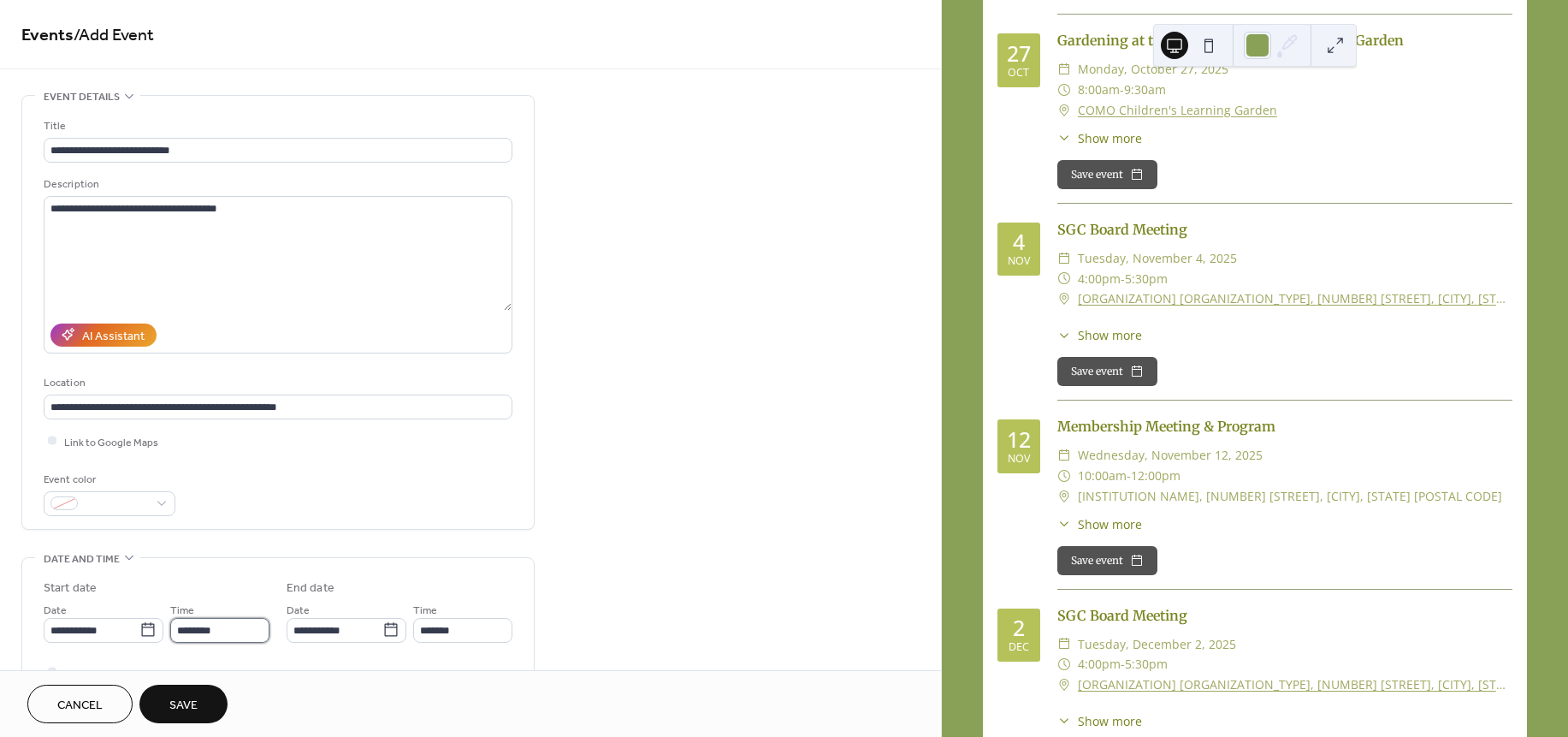 click on "********" at bounding box center [220, 630] 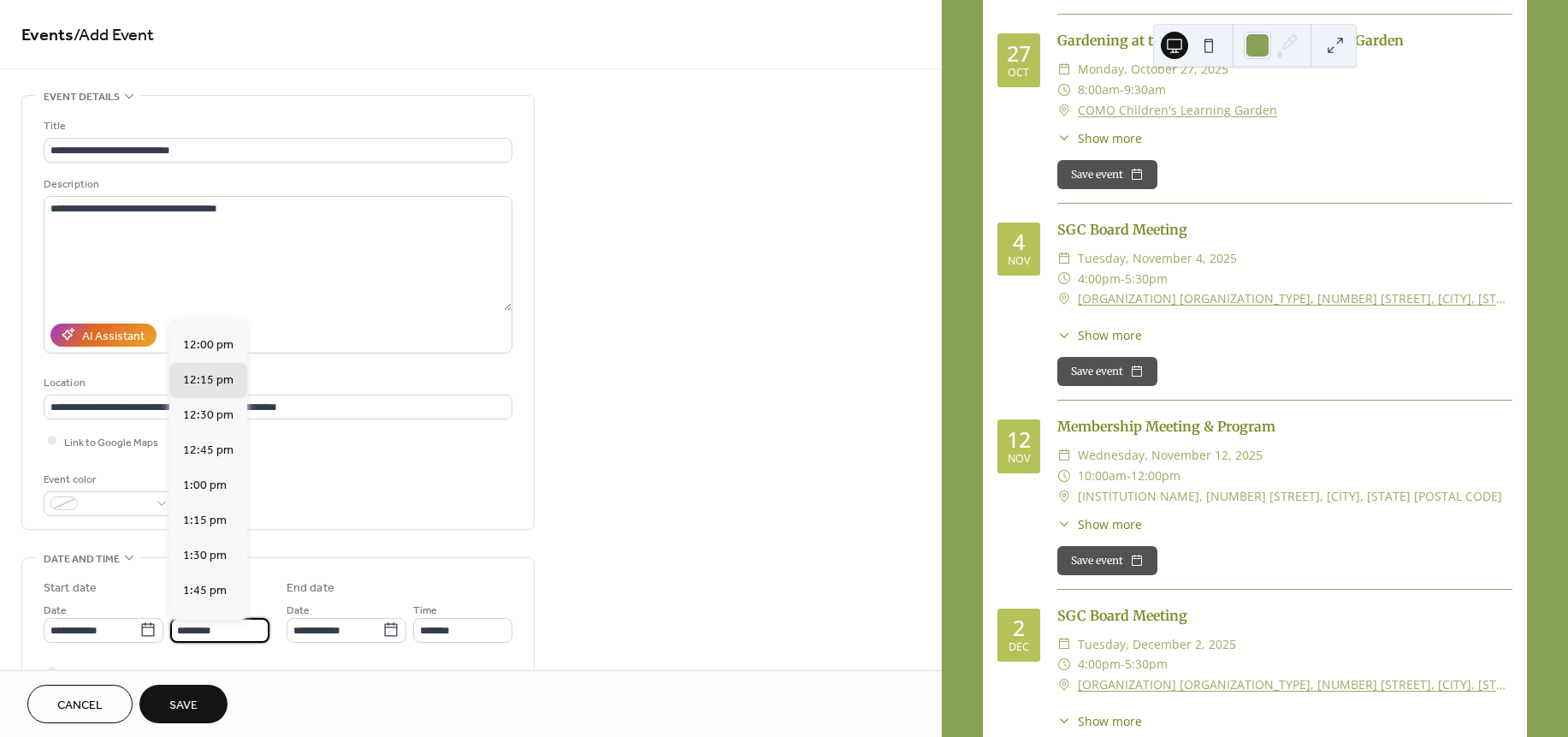 scroll, scrollTop: 1413, scrollLeft: 0, axis: vertical 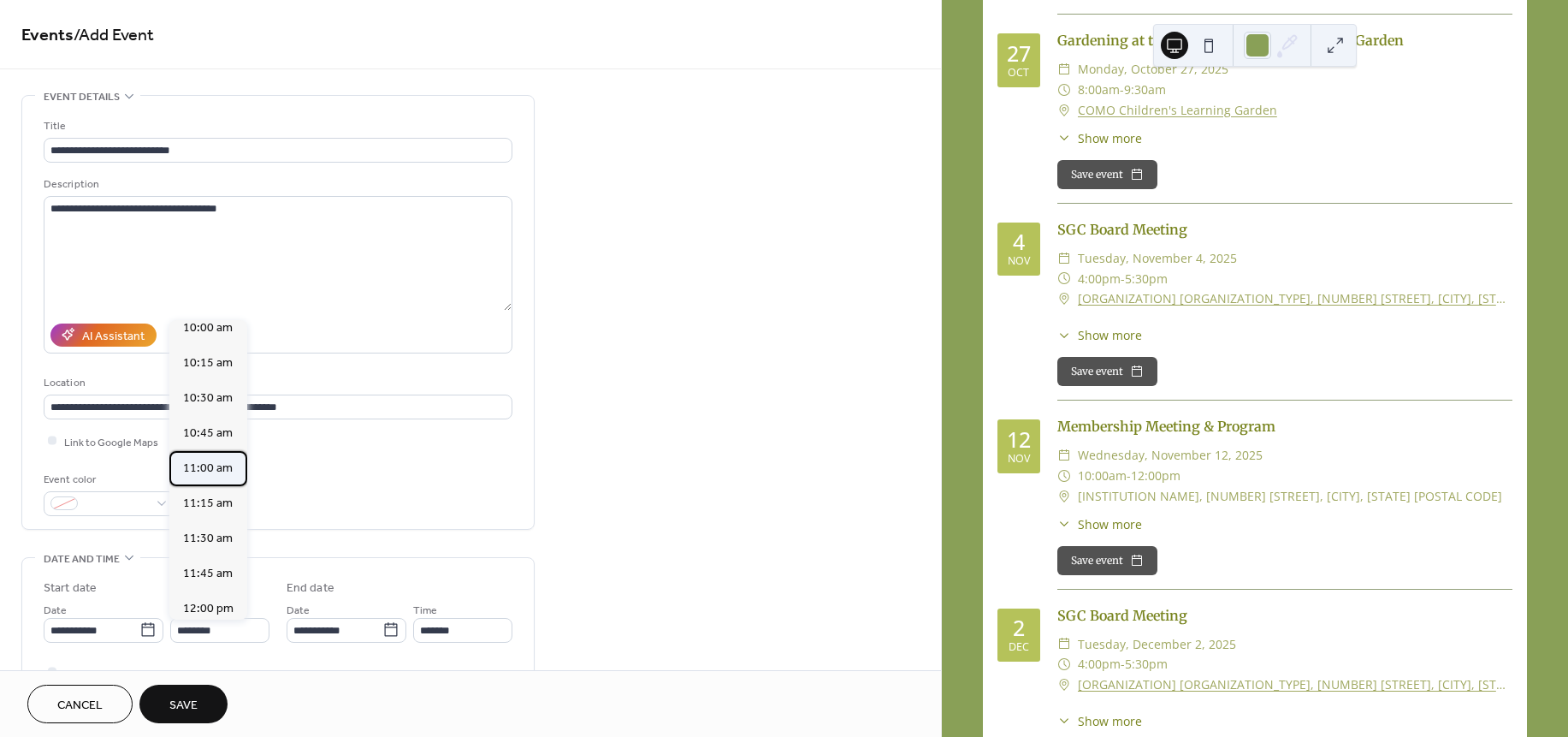 click on "11:00 am" at bounding box center (208, 468) 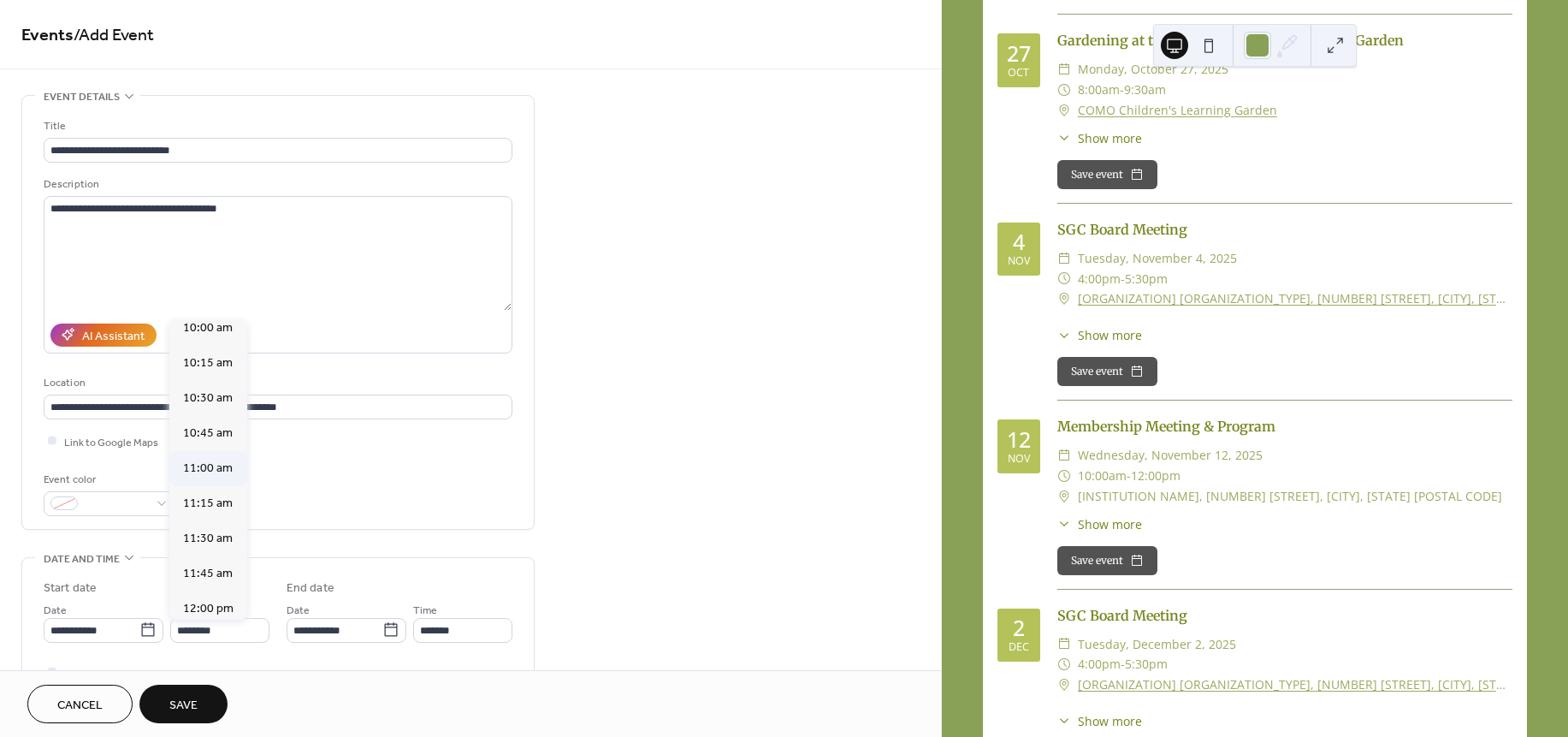 type on "********" 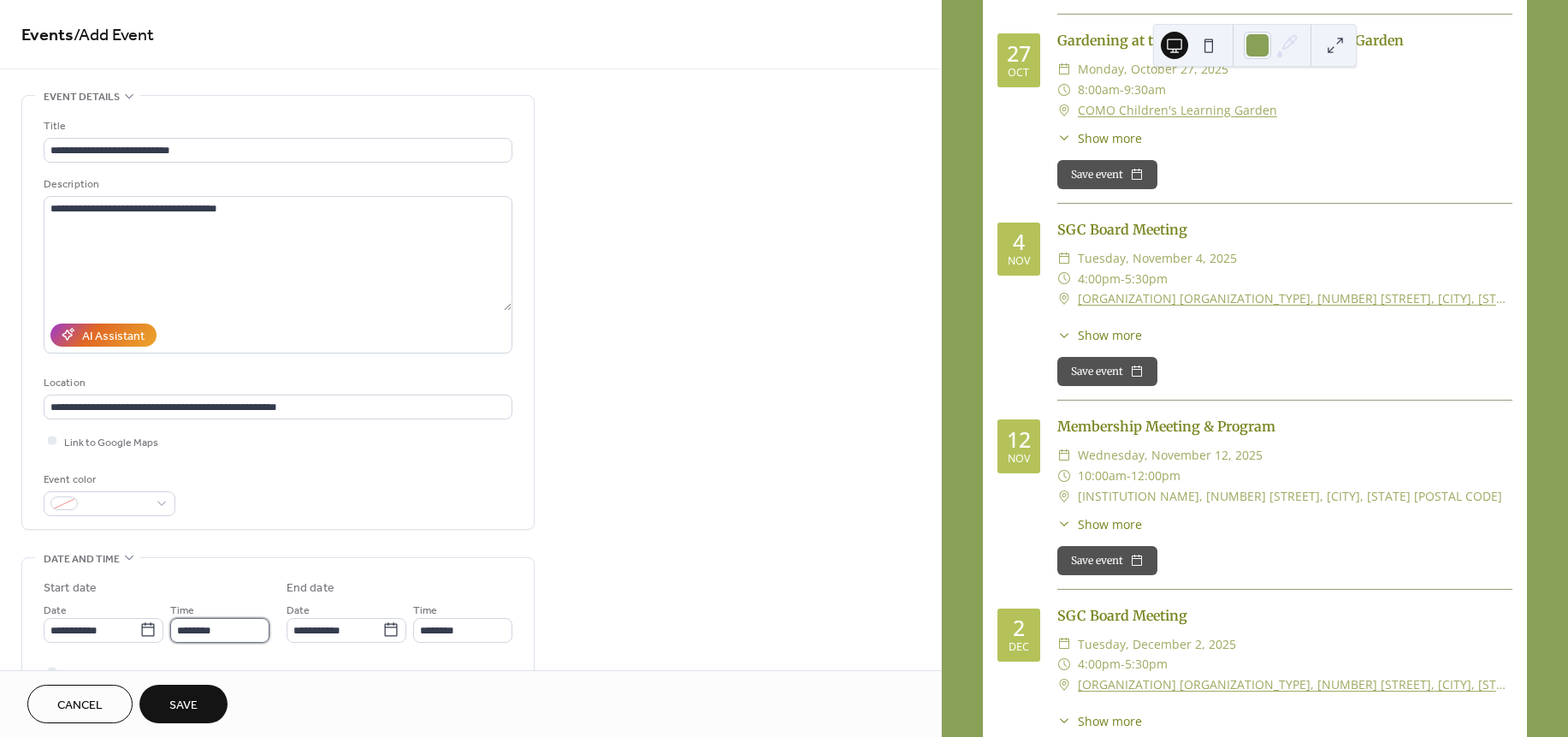 click on "********" at bounding box center [220, 630] 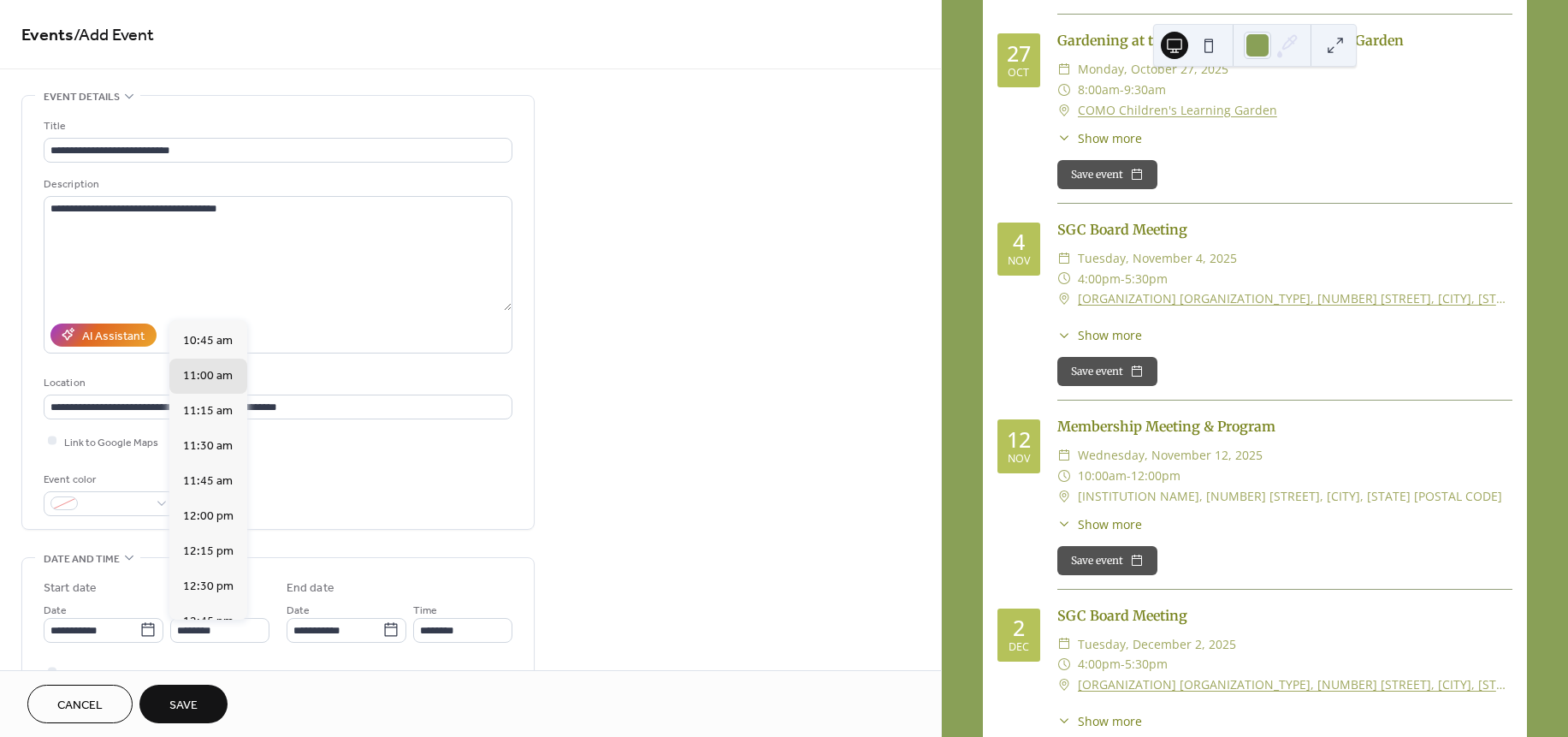 scroll, scrollTop: 1243, scrollLeft: 0, axis: vertical 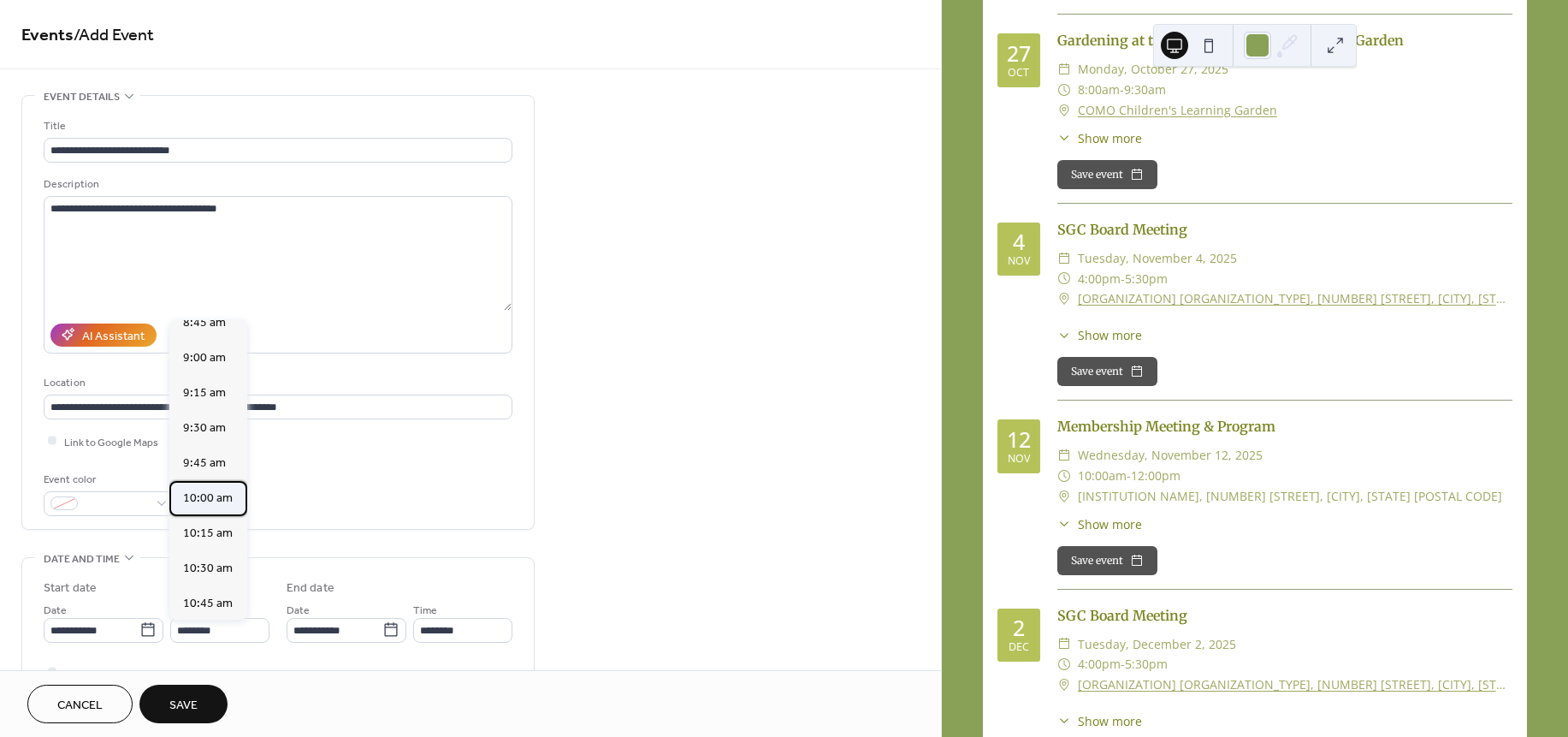 click on "10:00 am" at bounding box center (208, 498) 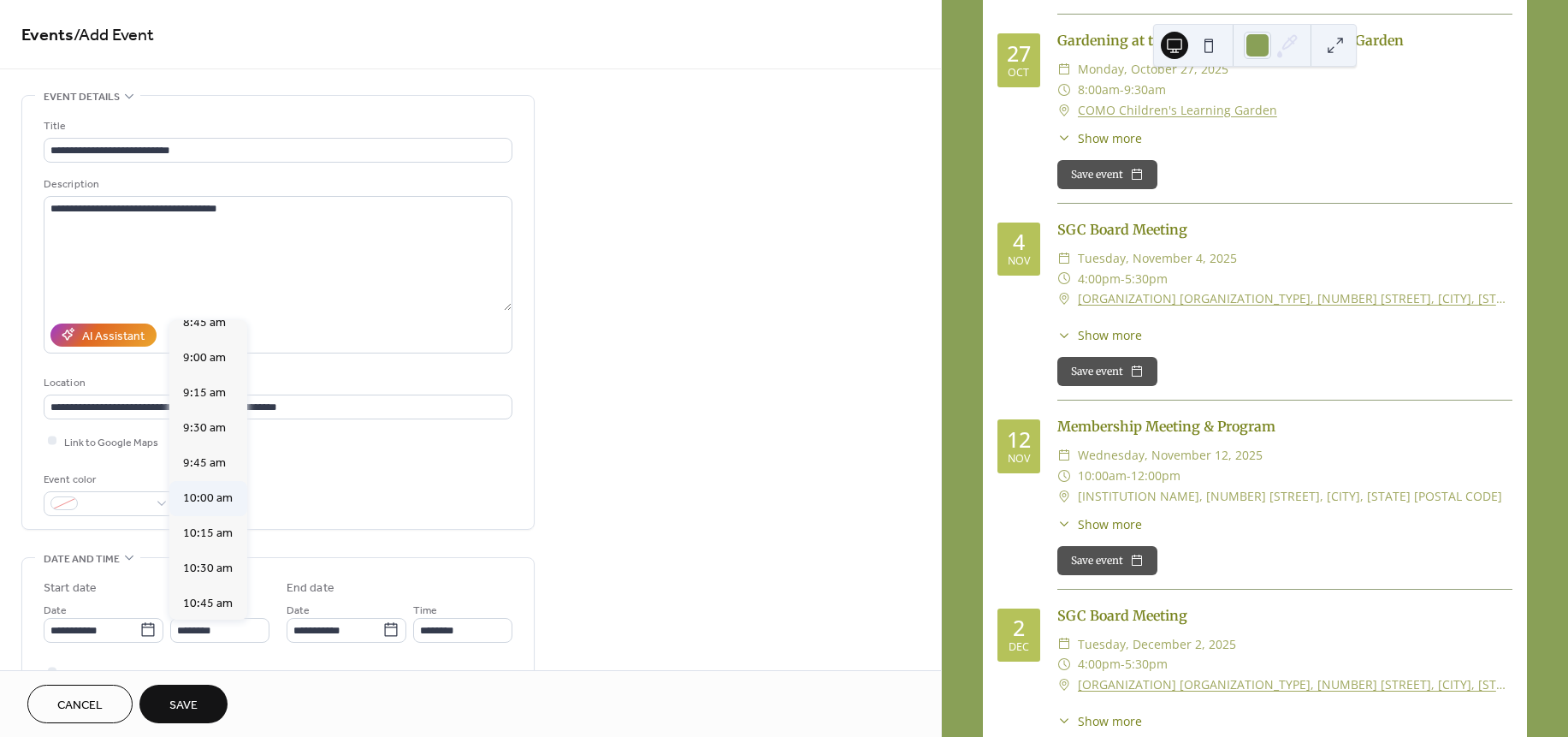 type on "********" 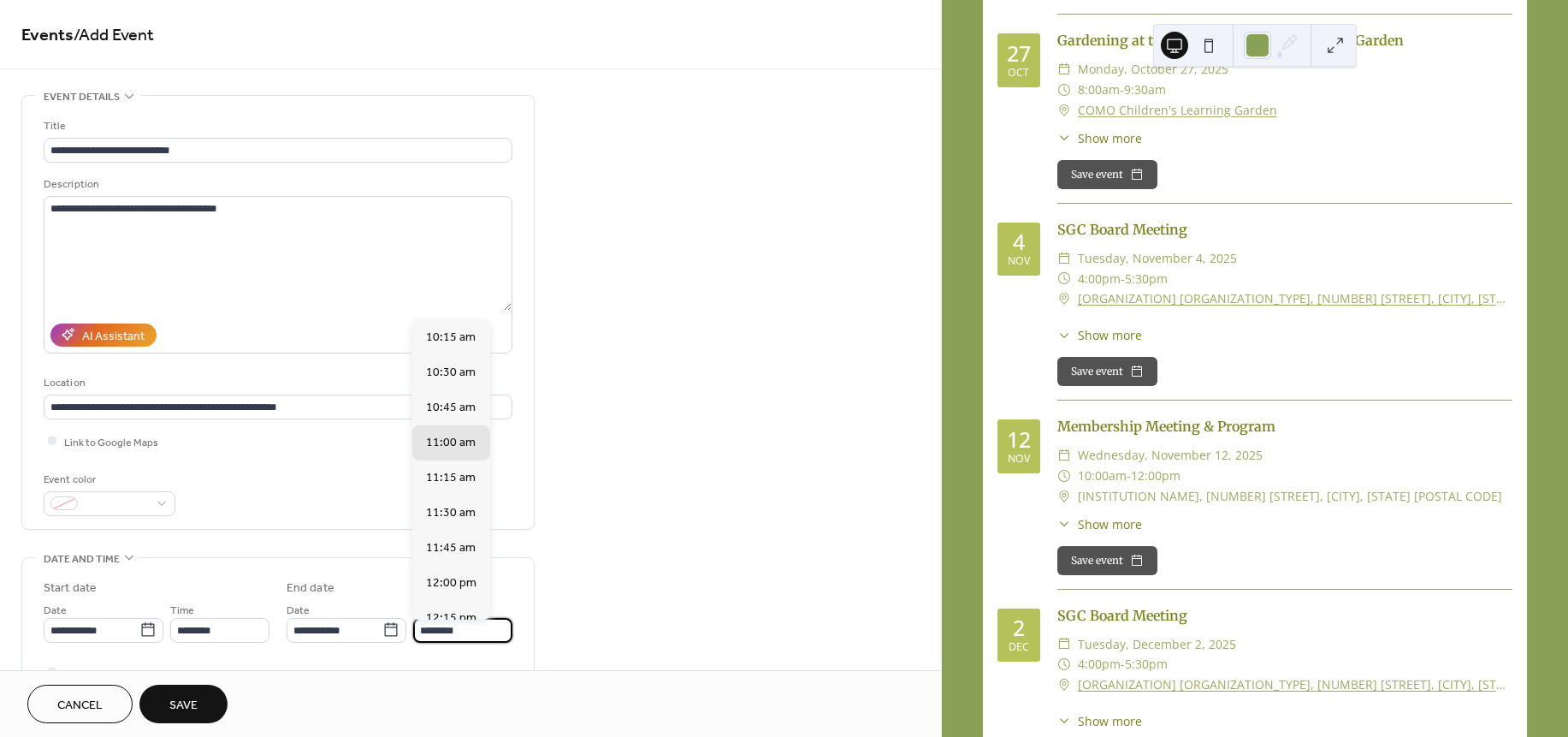 click on "********" at bounding box center (463, 630) 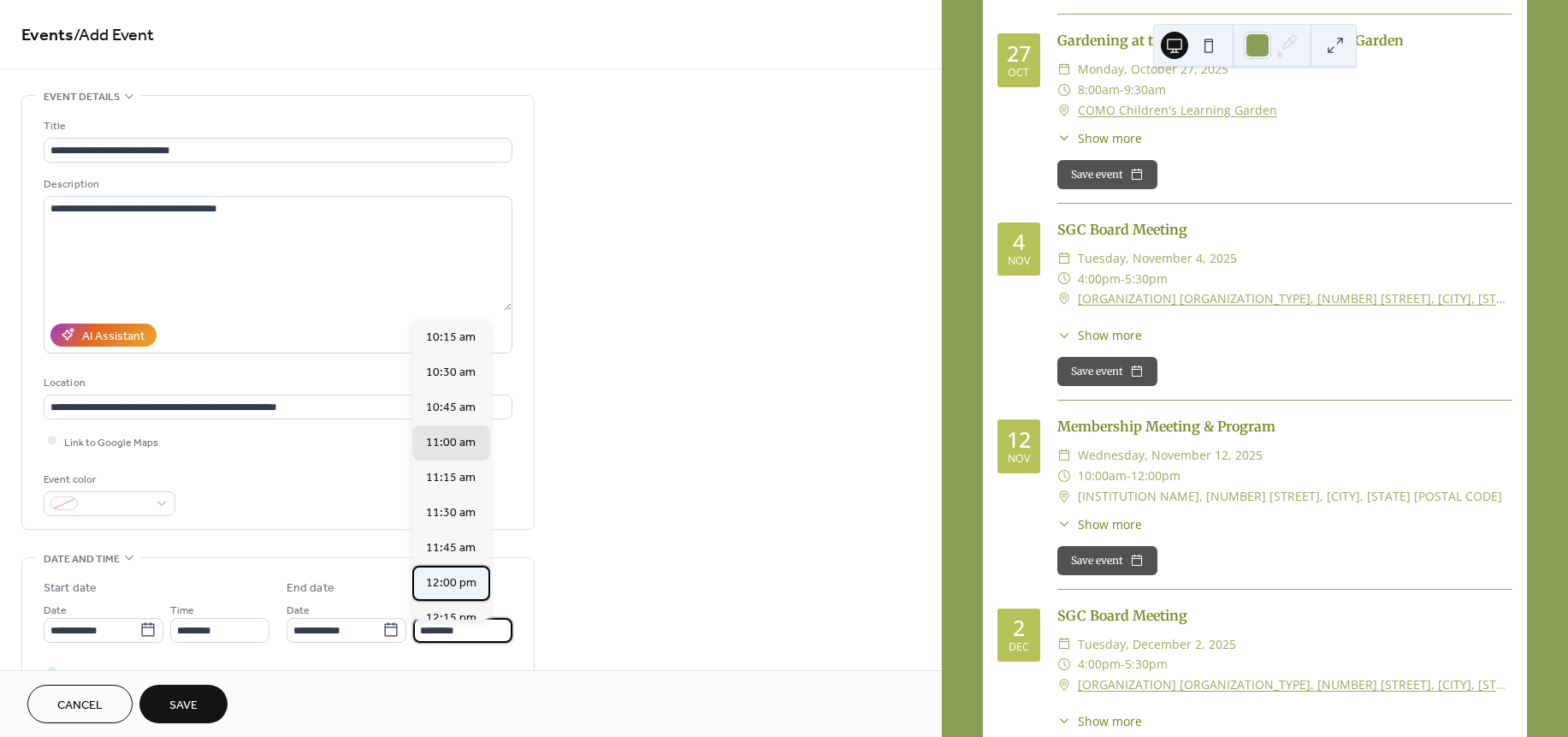 click on "12:00 pm" at bounding box center [451, 582] 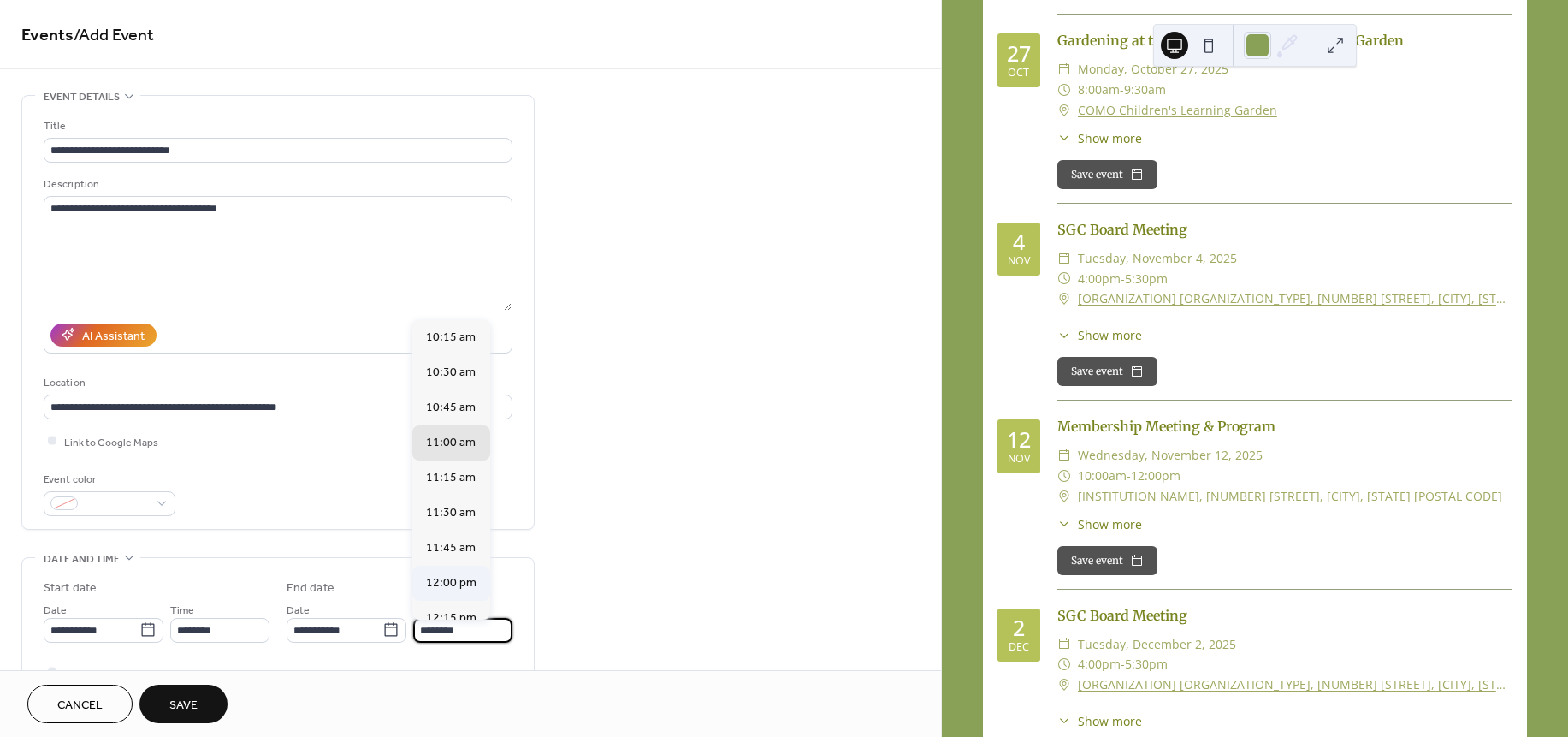 type on "********" 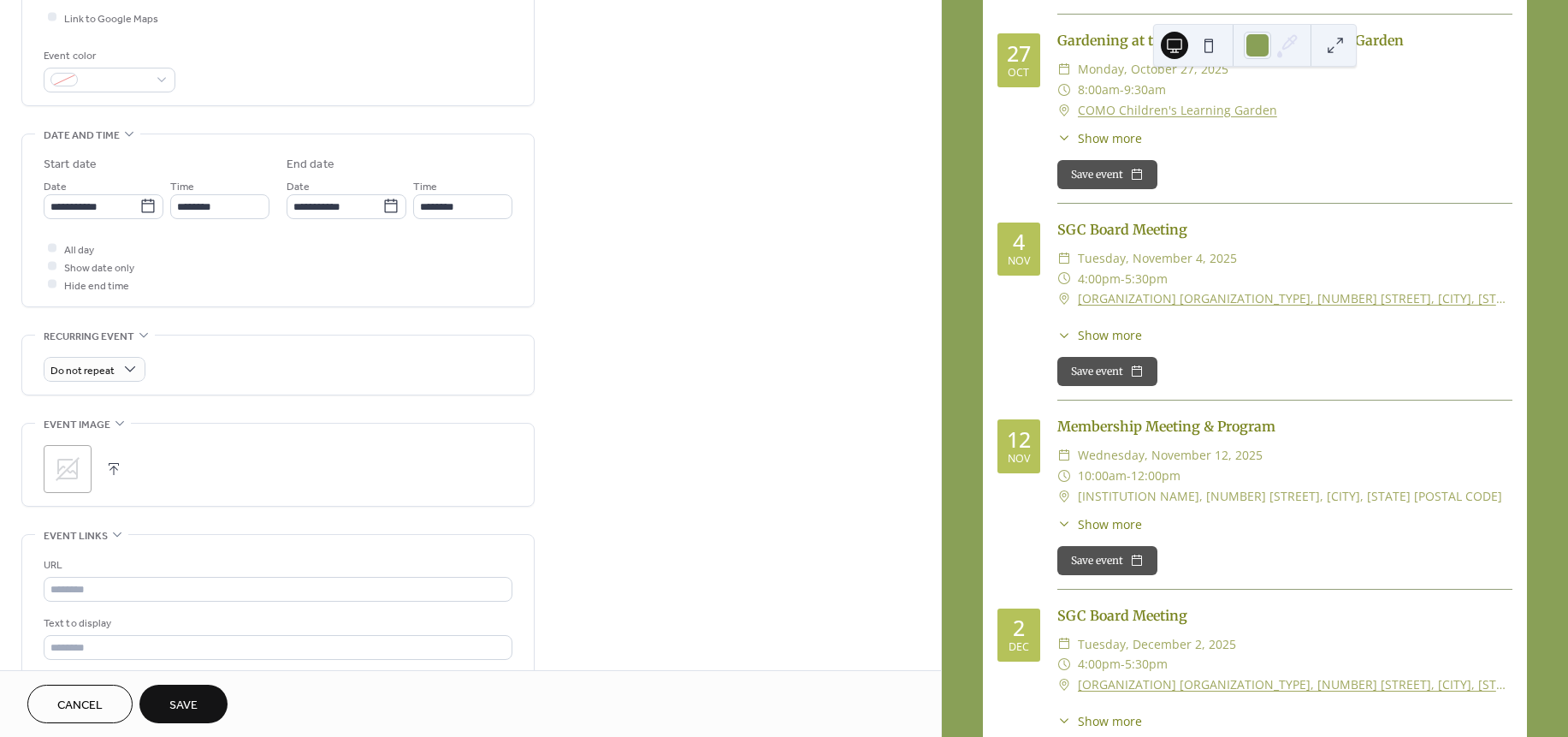 scroll, scrollTop: 431, scrollLeft: 0, axis: vertical 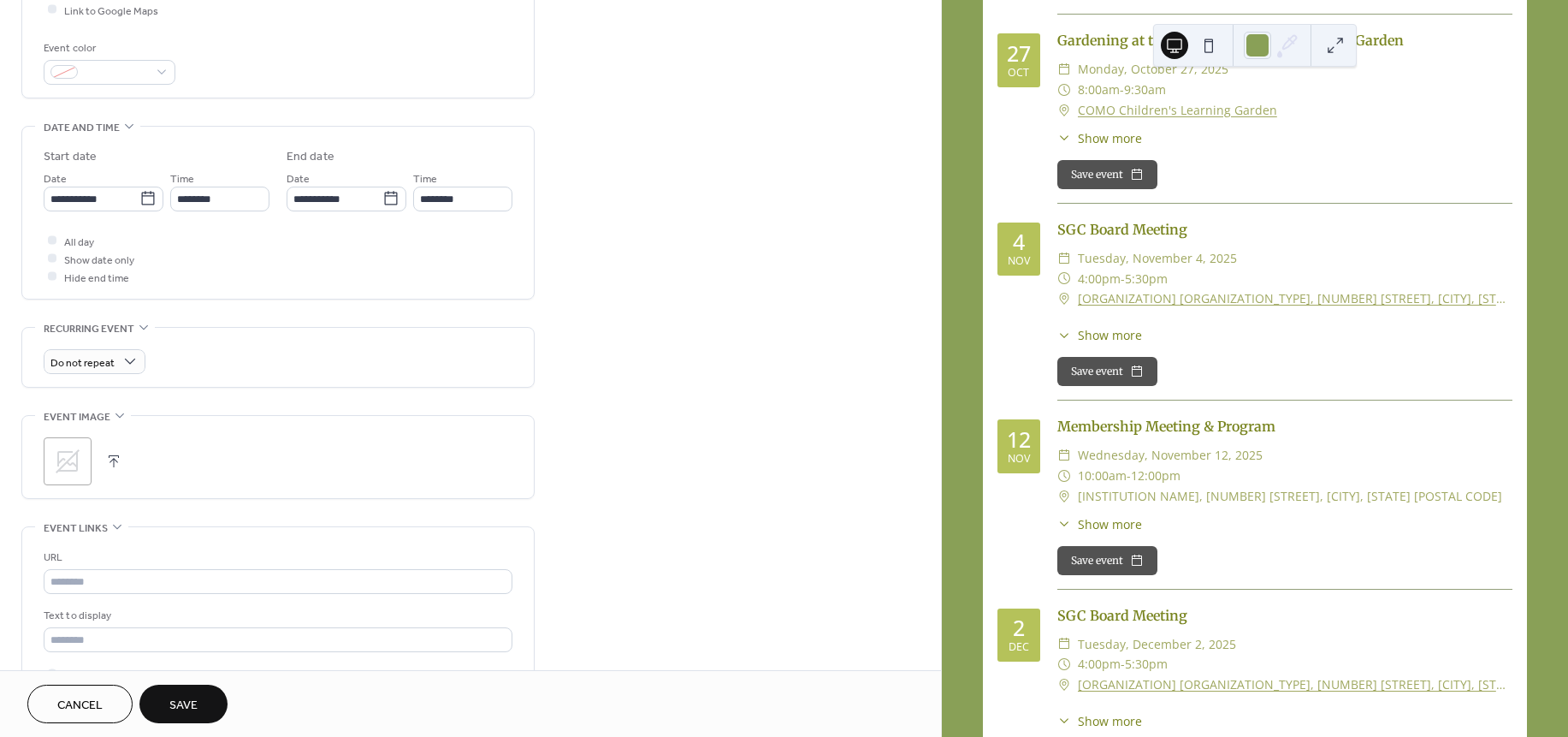 click on ";" at bounding box center (68, 461) 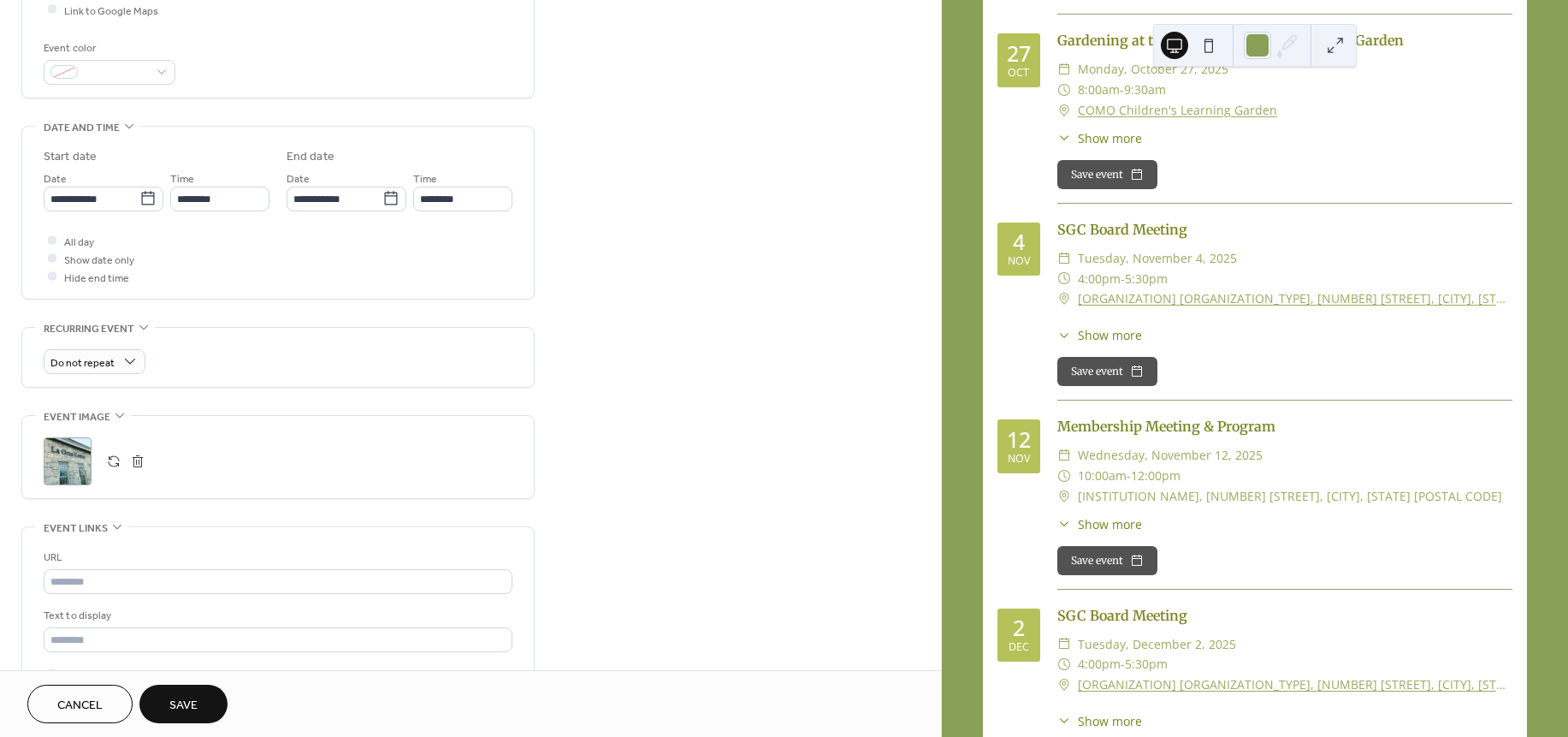 click on "Save" at bounding box center (183, 705) 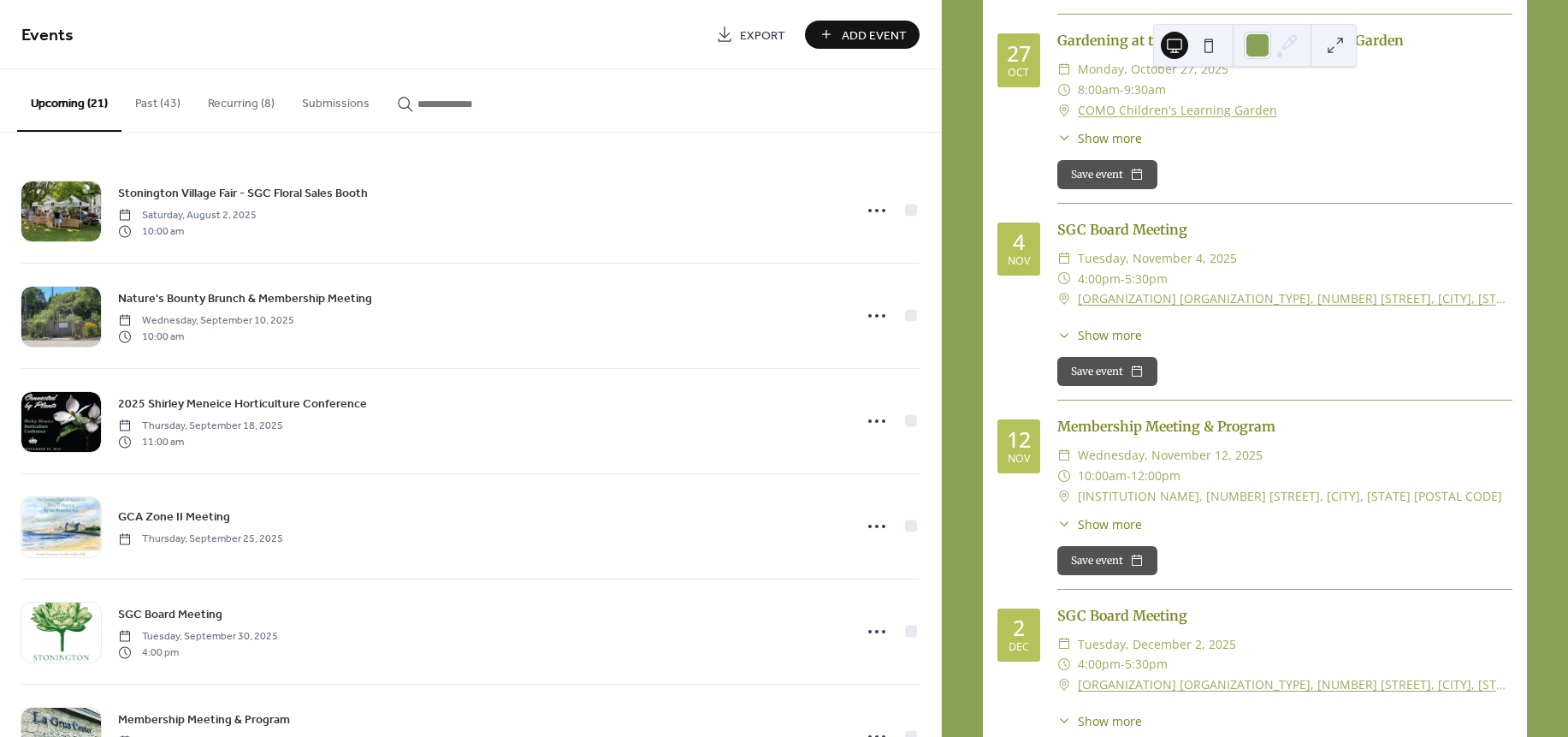 click on "Add Event" at bounding box center [874, 35] 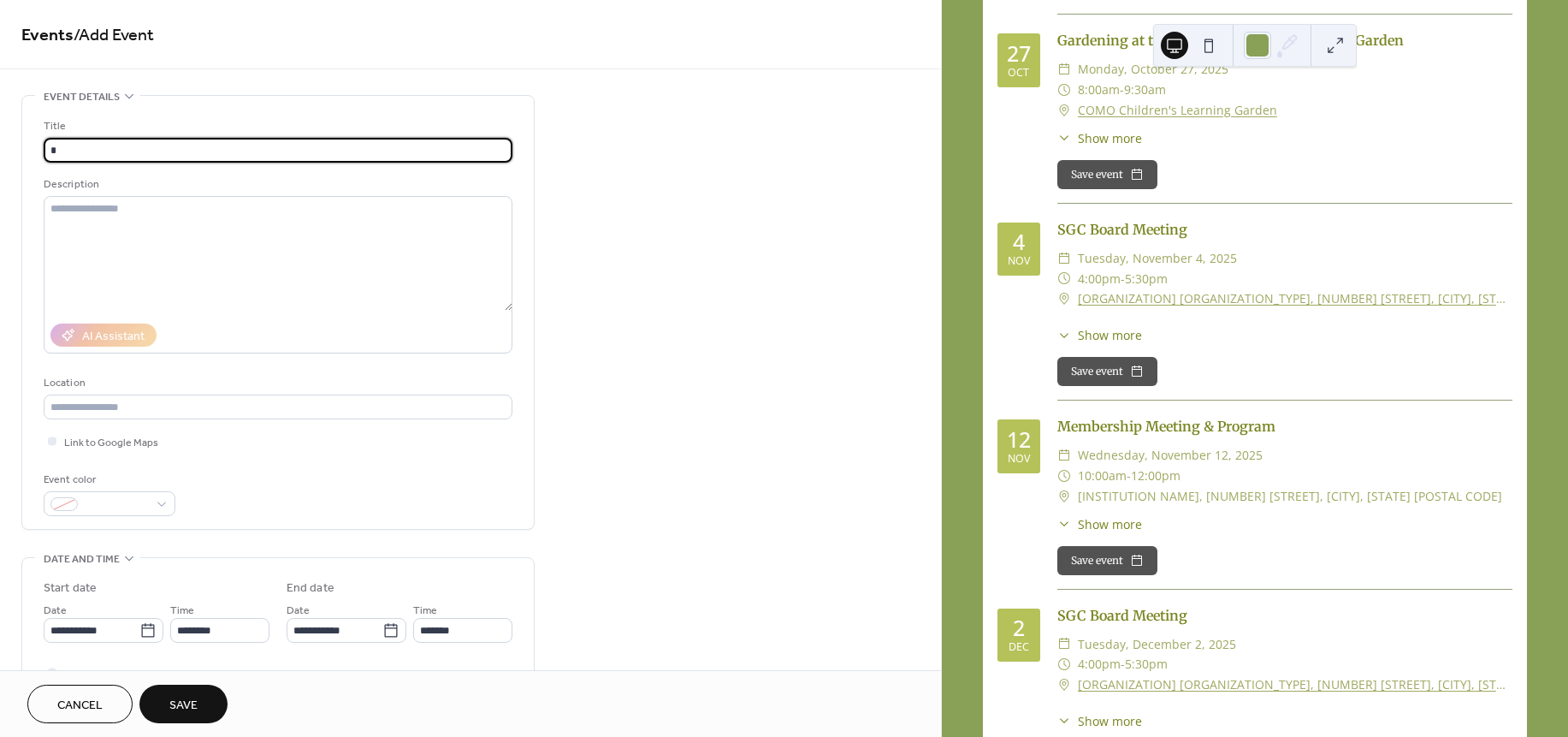 type on "**********" 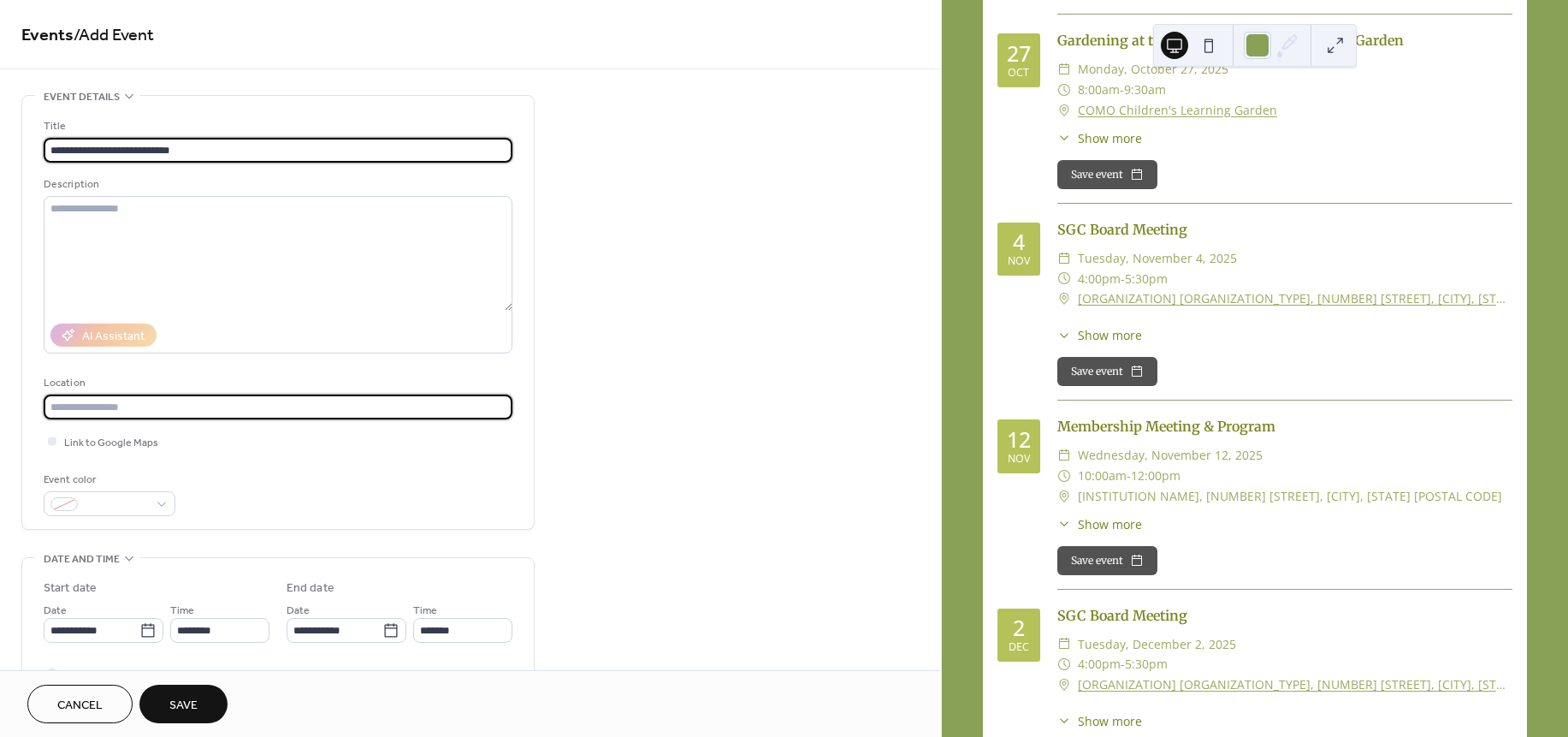 type on "**********" 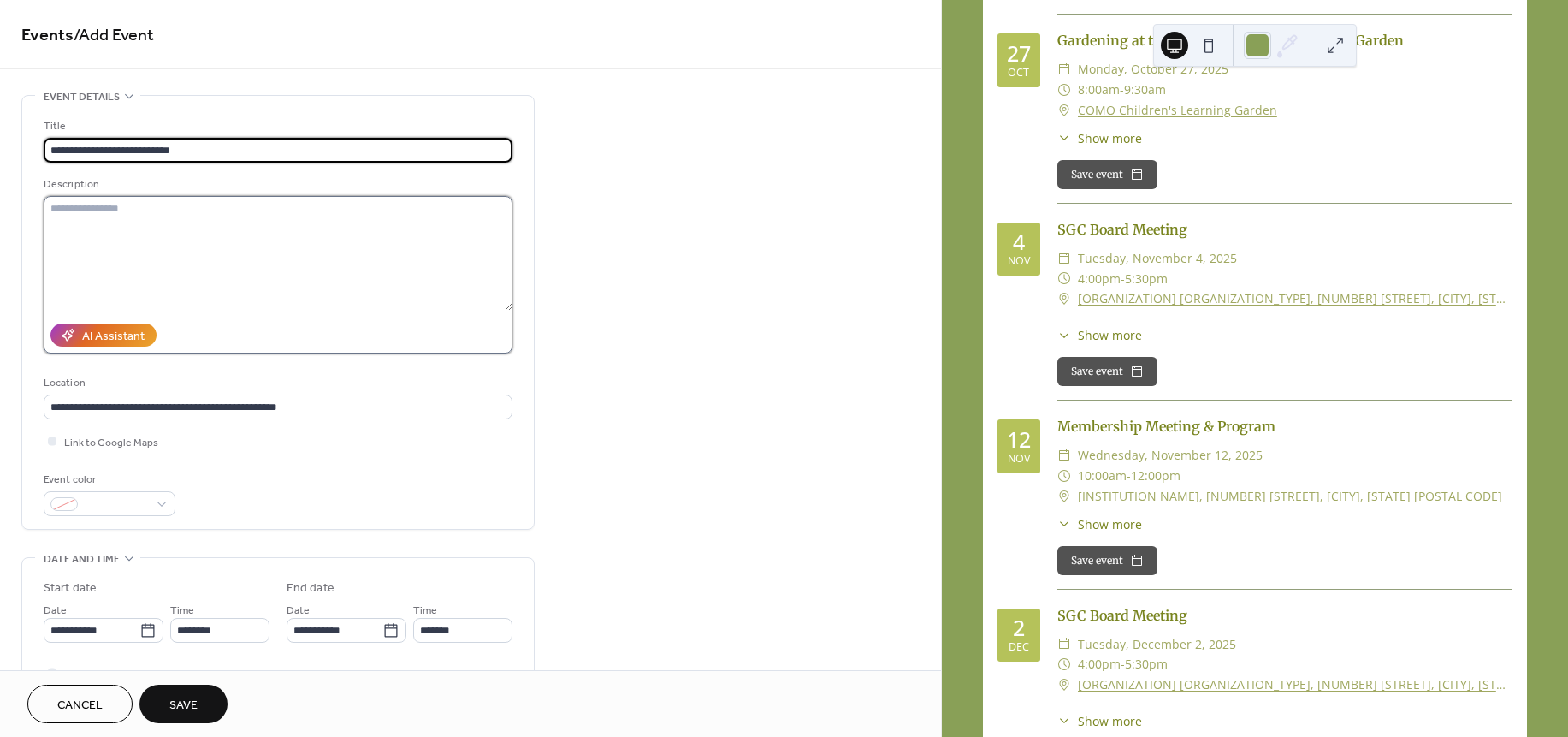 click at bounding box center (278, 253) 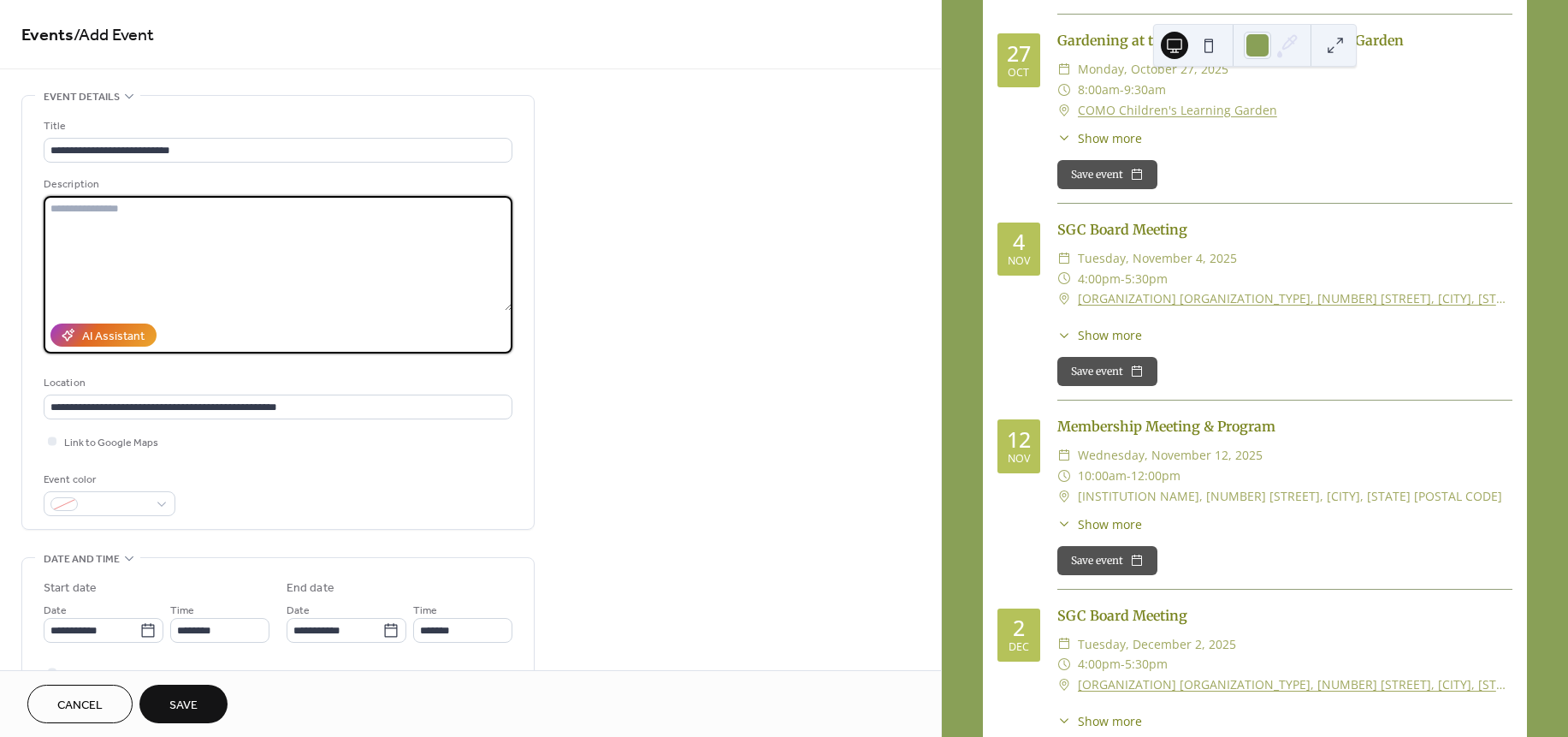 paste on "**********" 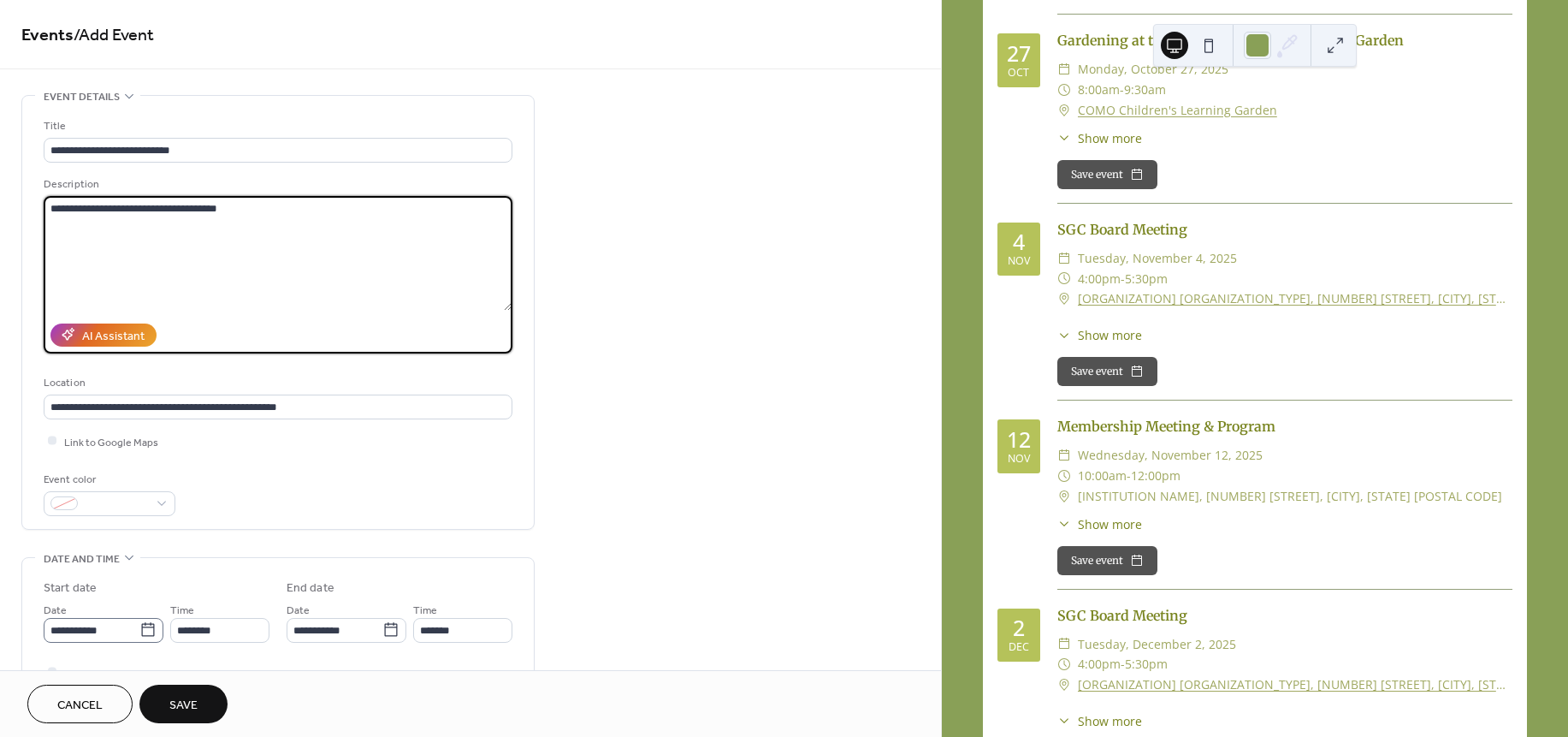 type on "**********" 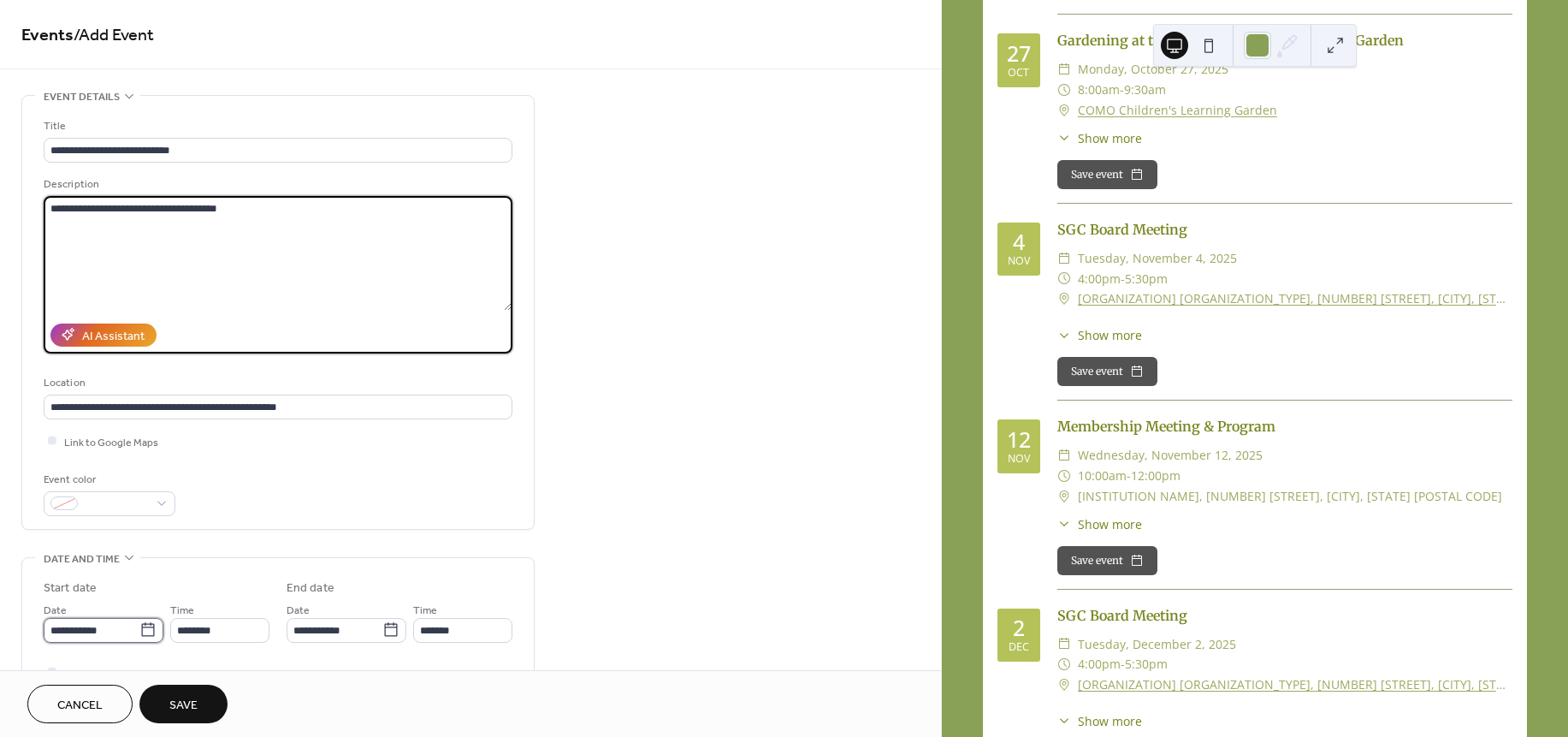 click on "**********" at bounding box center (92, 630) 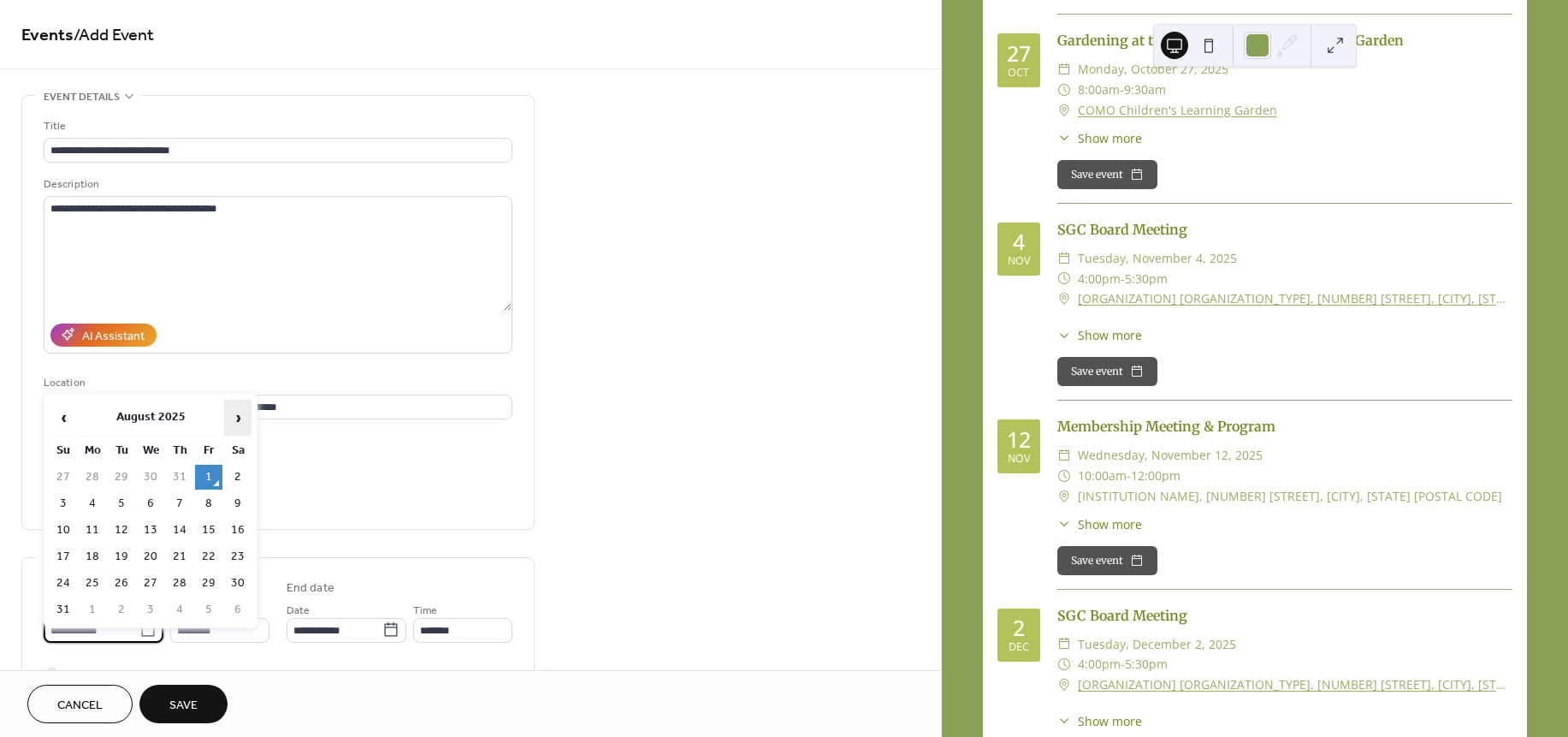 click on "›" at bounding box center (238, 418) 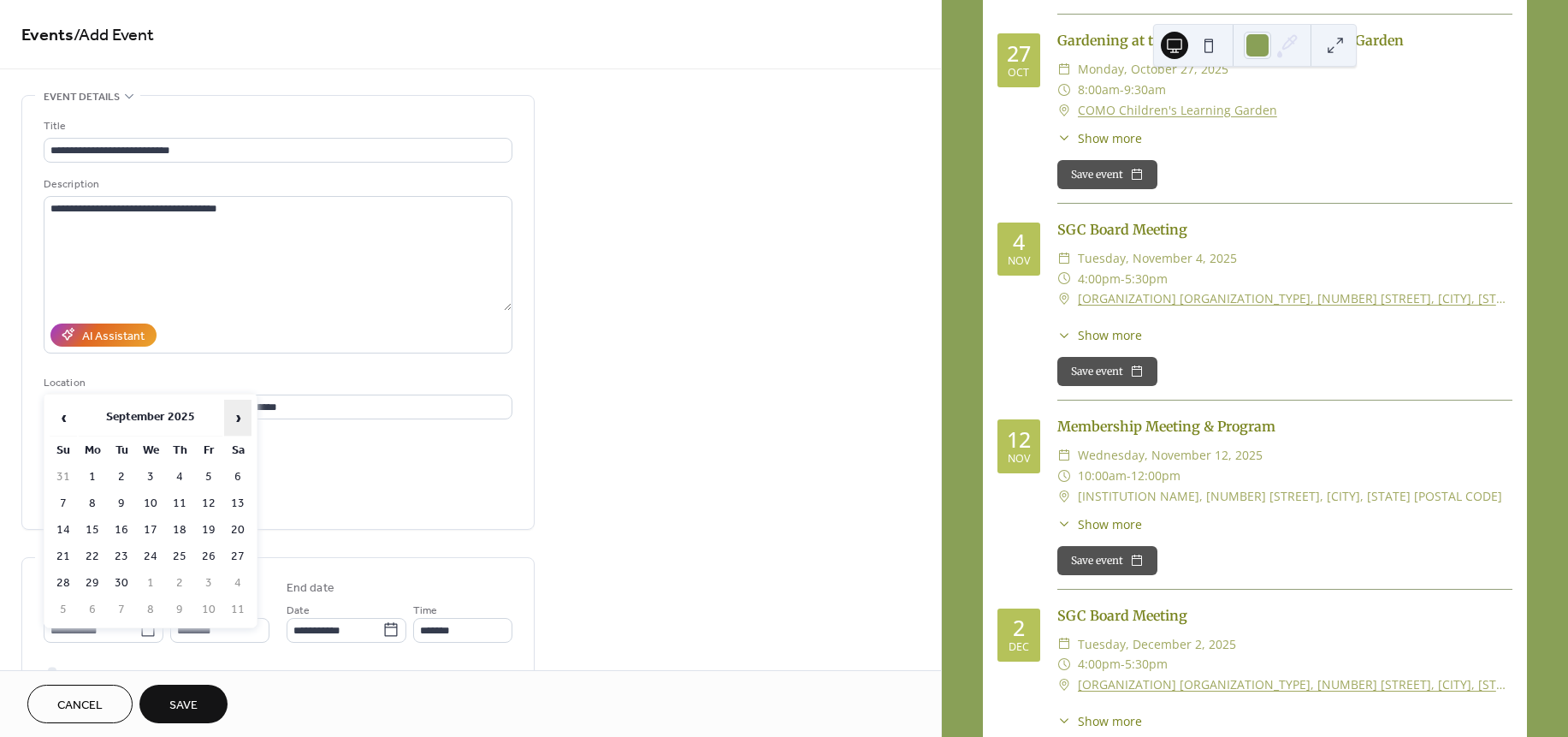 click on "›" at bounding box center [238, 418] 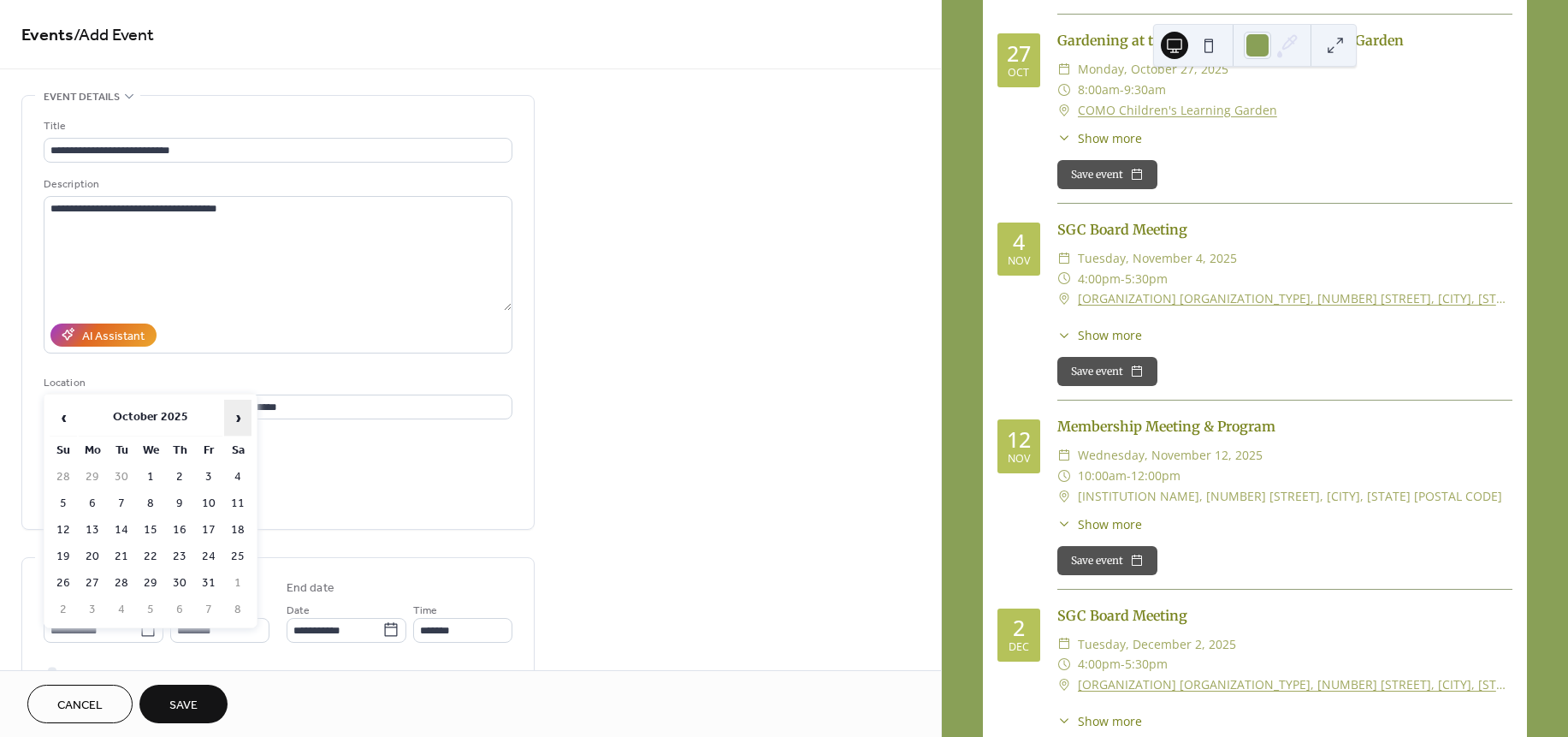 click on "›" at bounding box center [238, 418] 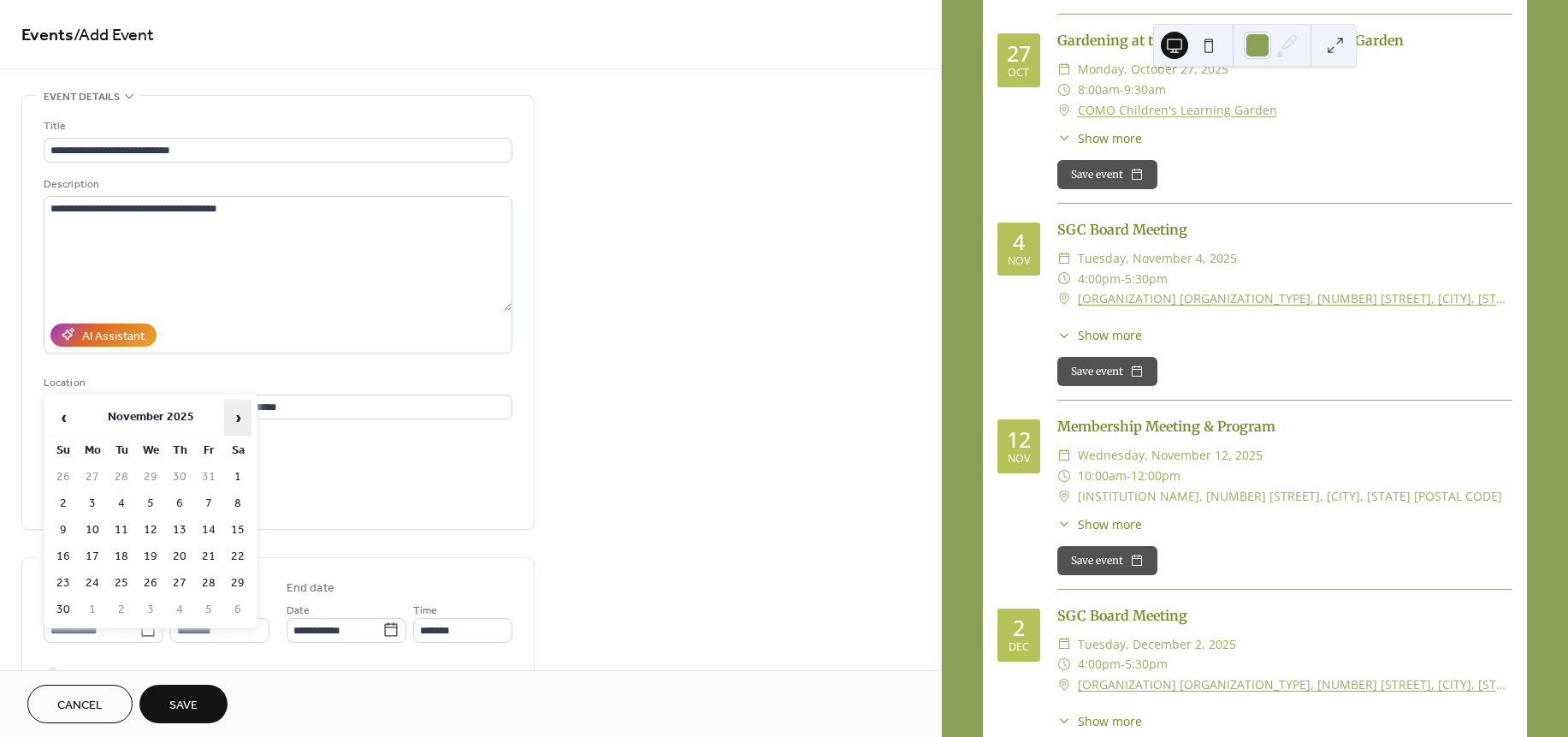 click on "›" at bounding box center [238, 418] 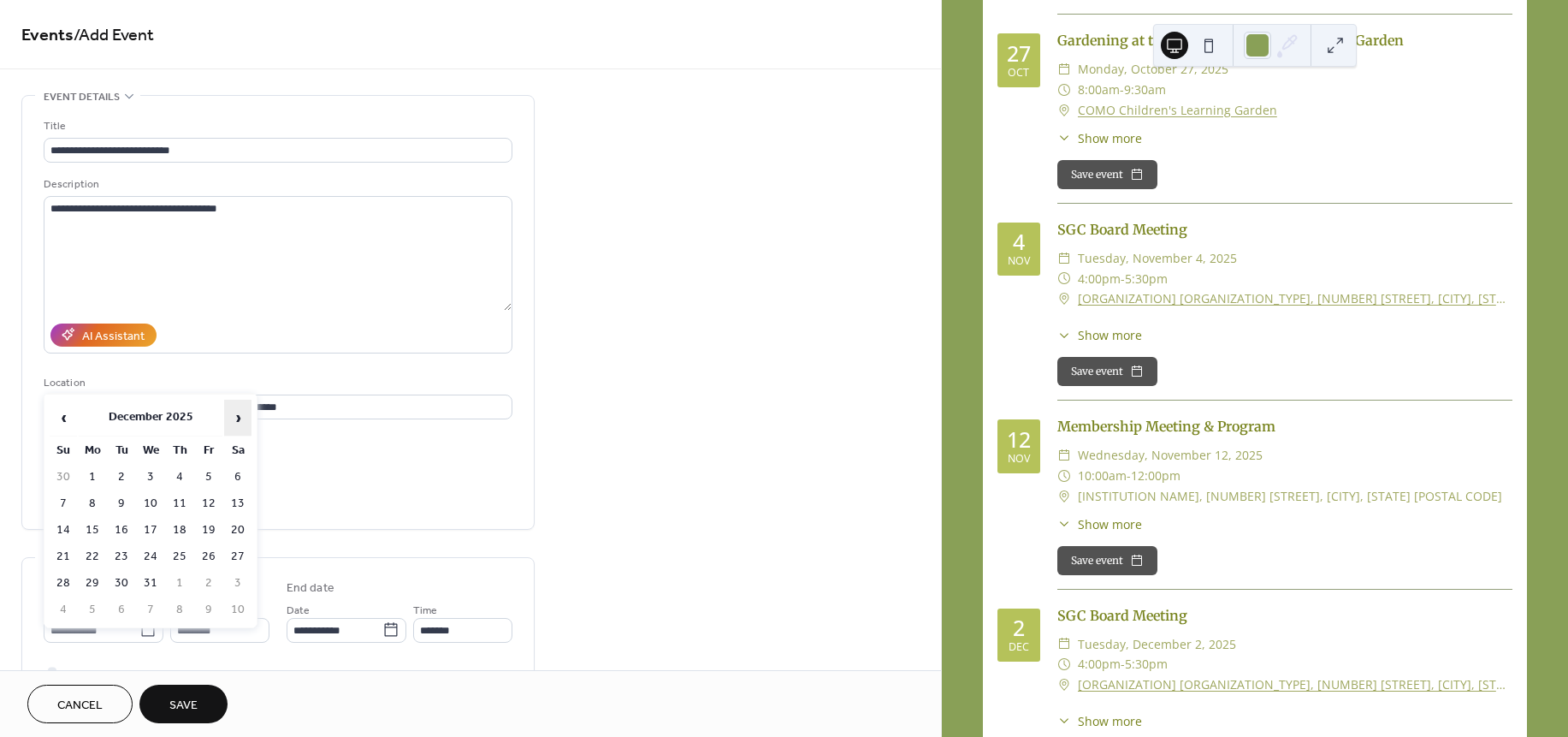 click on "›" at bounding box center [238, 418] 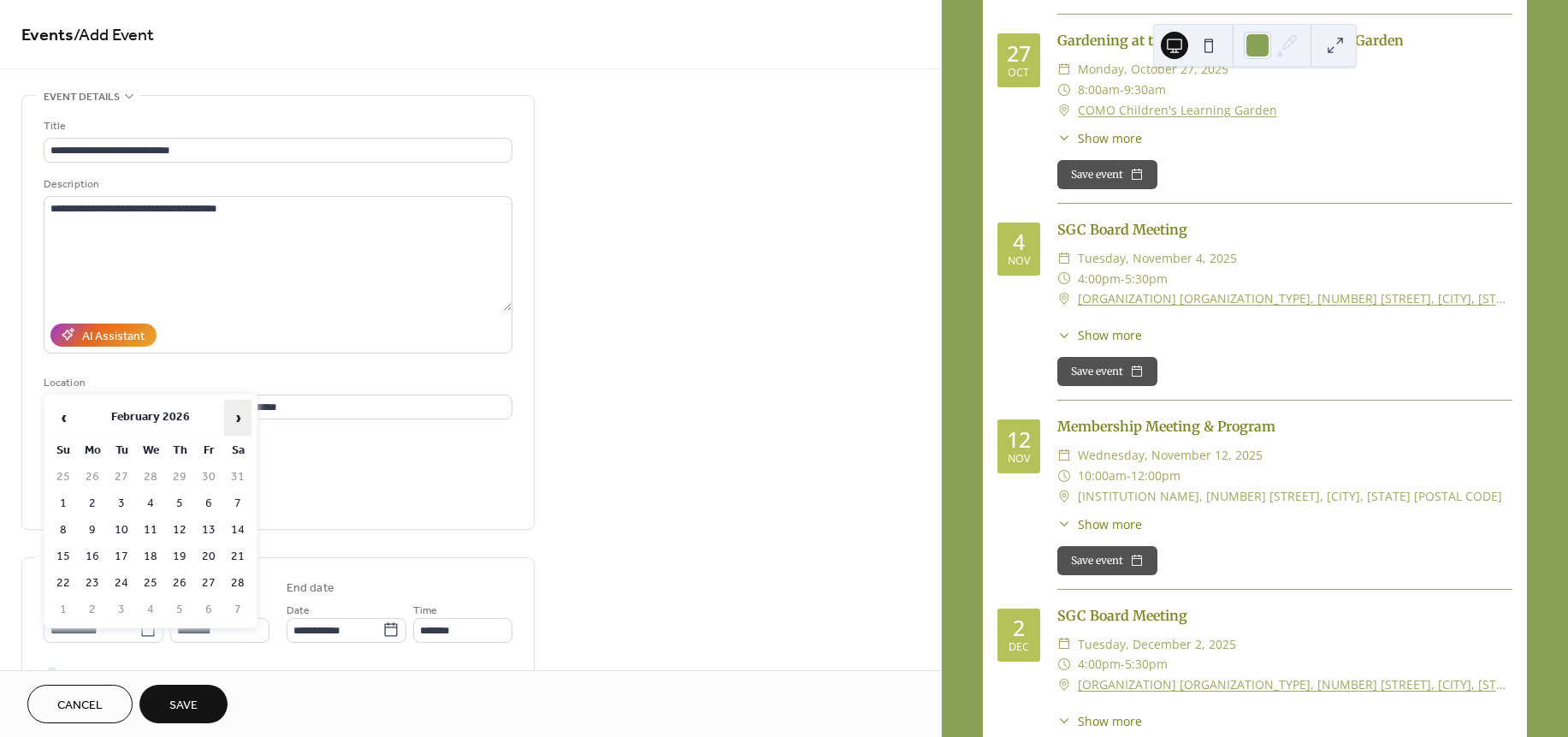 click on "›" at bounding box center [238, 418] 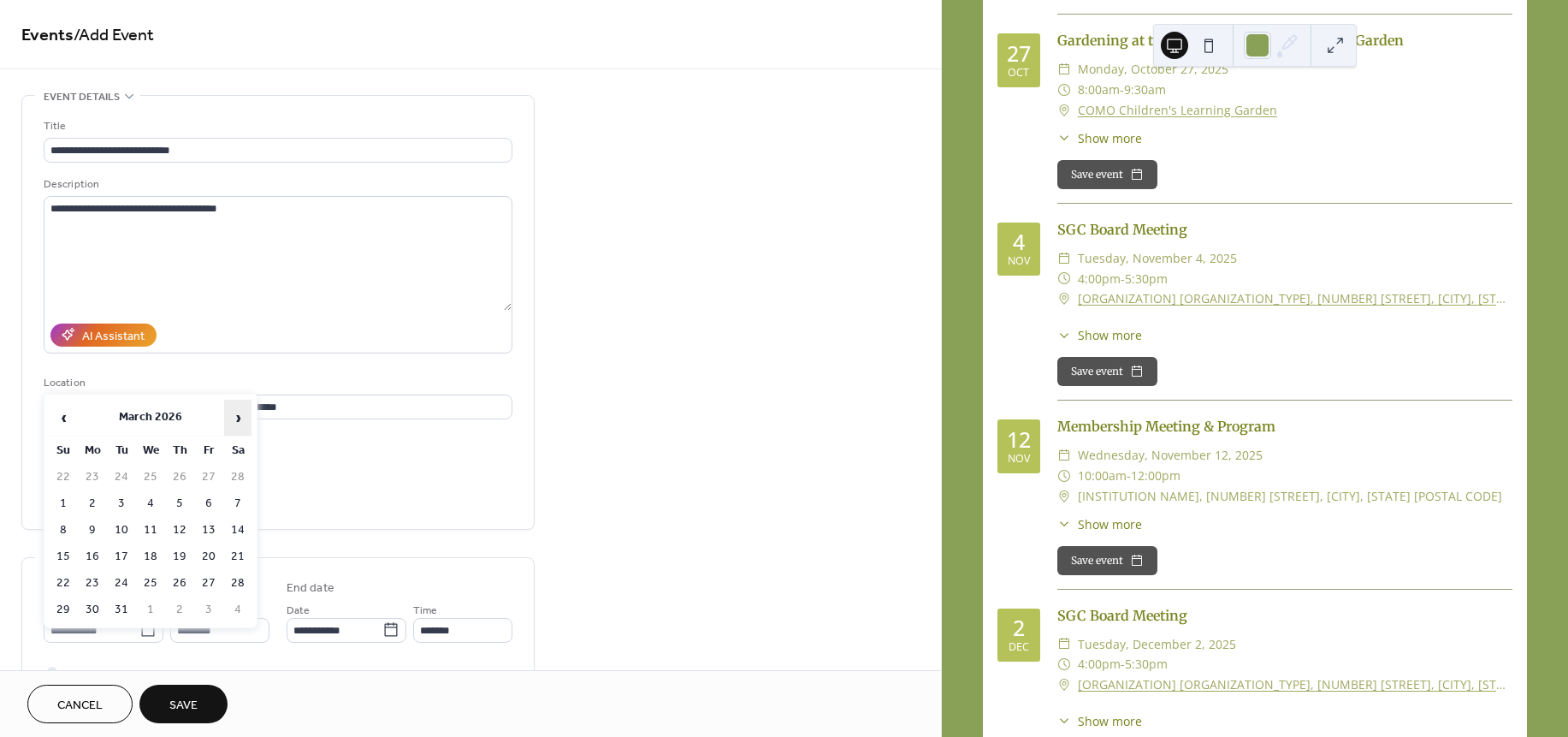 click on "›" at bounding box center (238, 418) 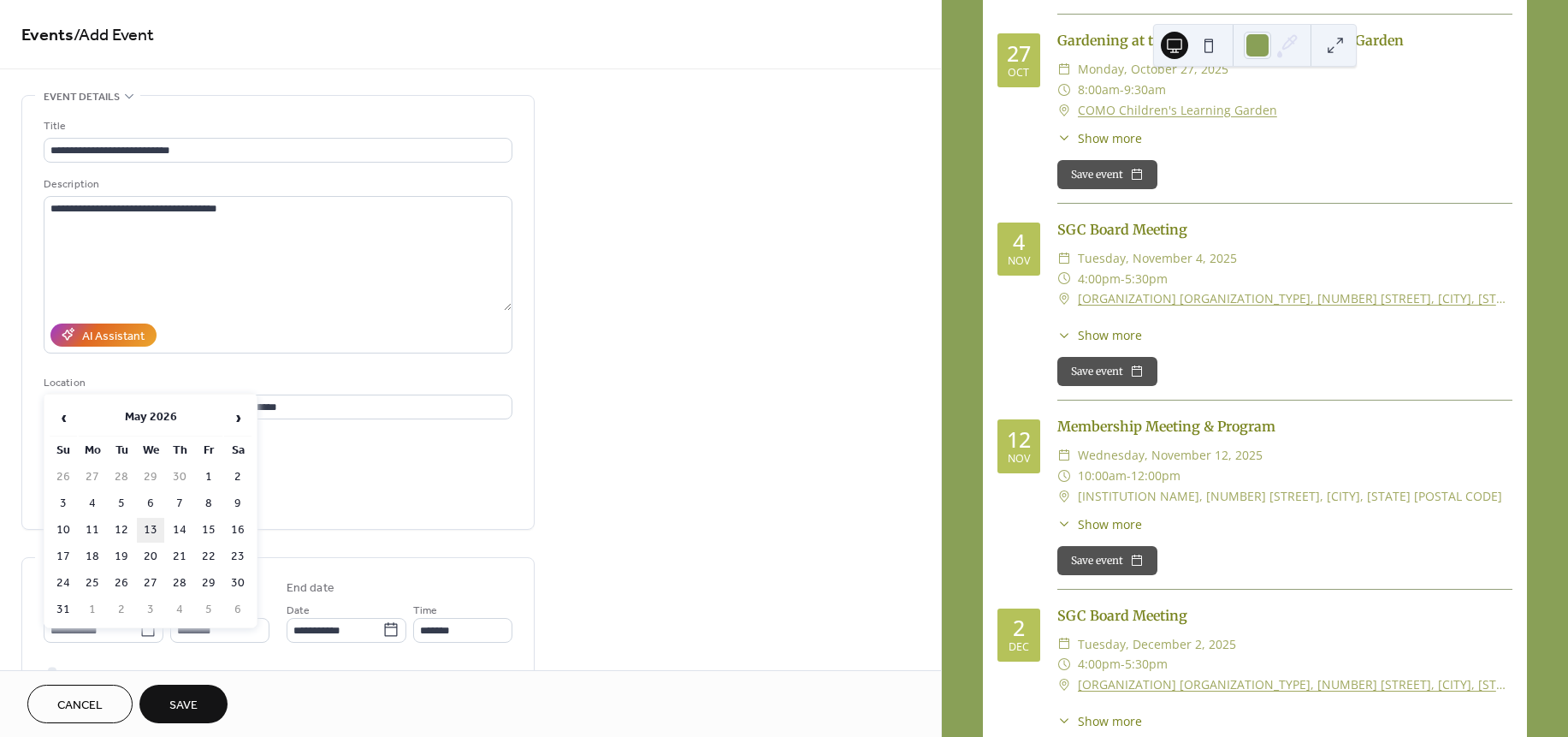 click on "13" at bounding box center (151, 530) 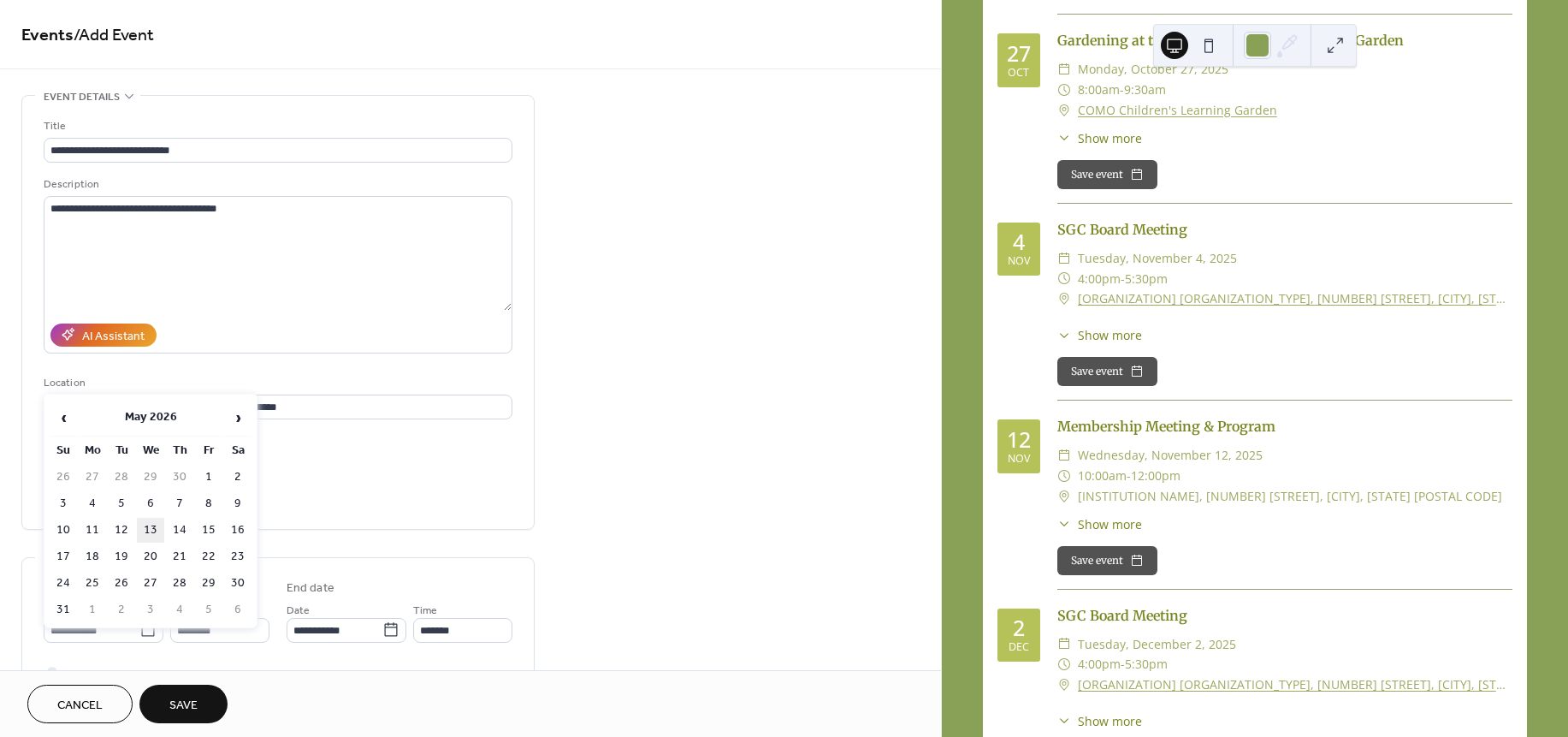 type on "**********" 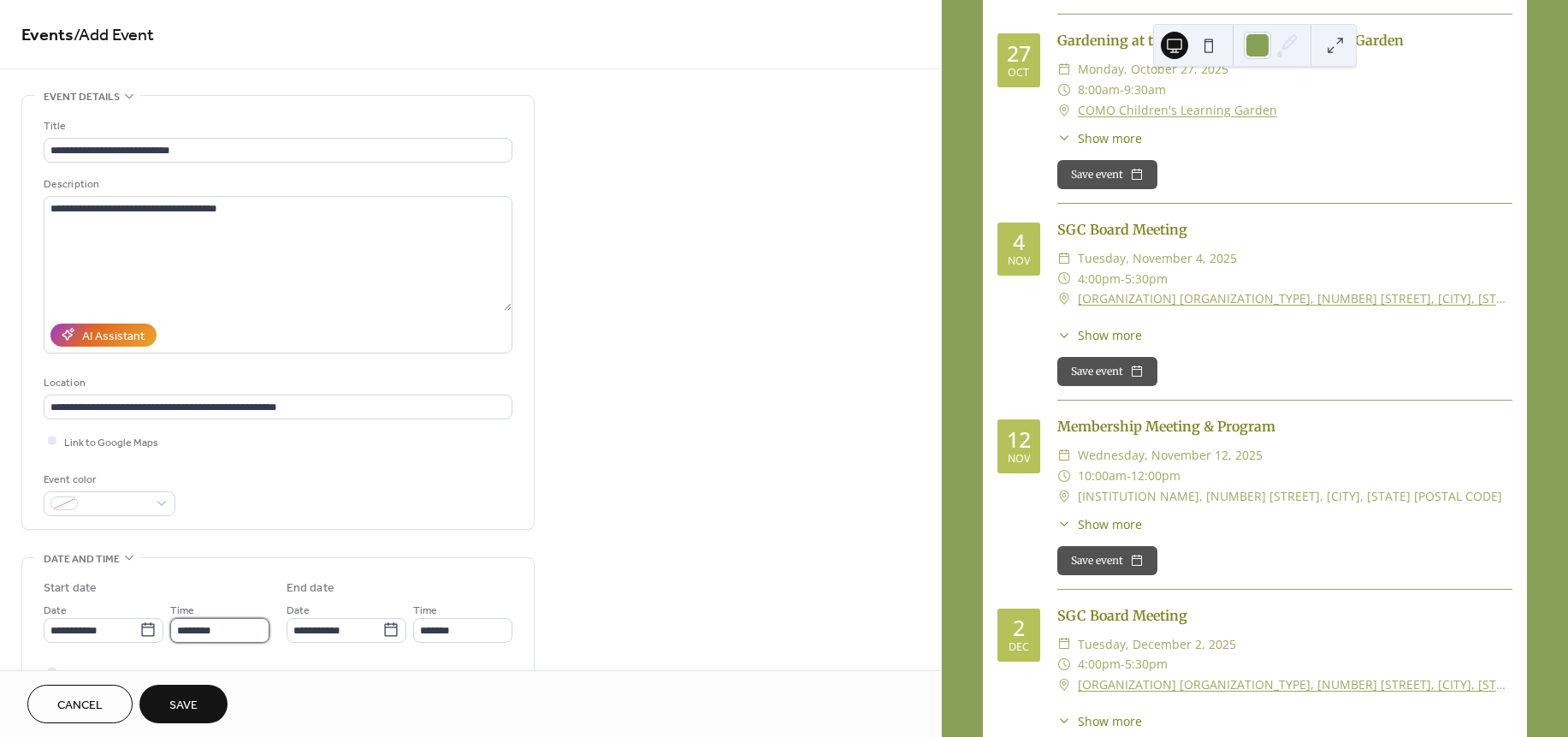 click on "********" at bounding box center (220, 630) 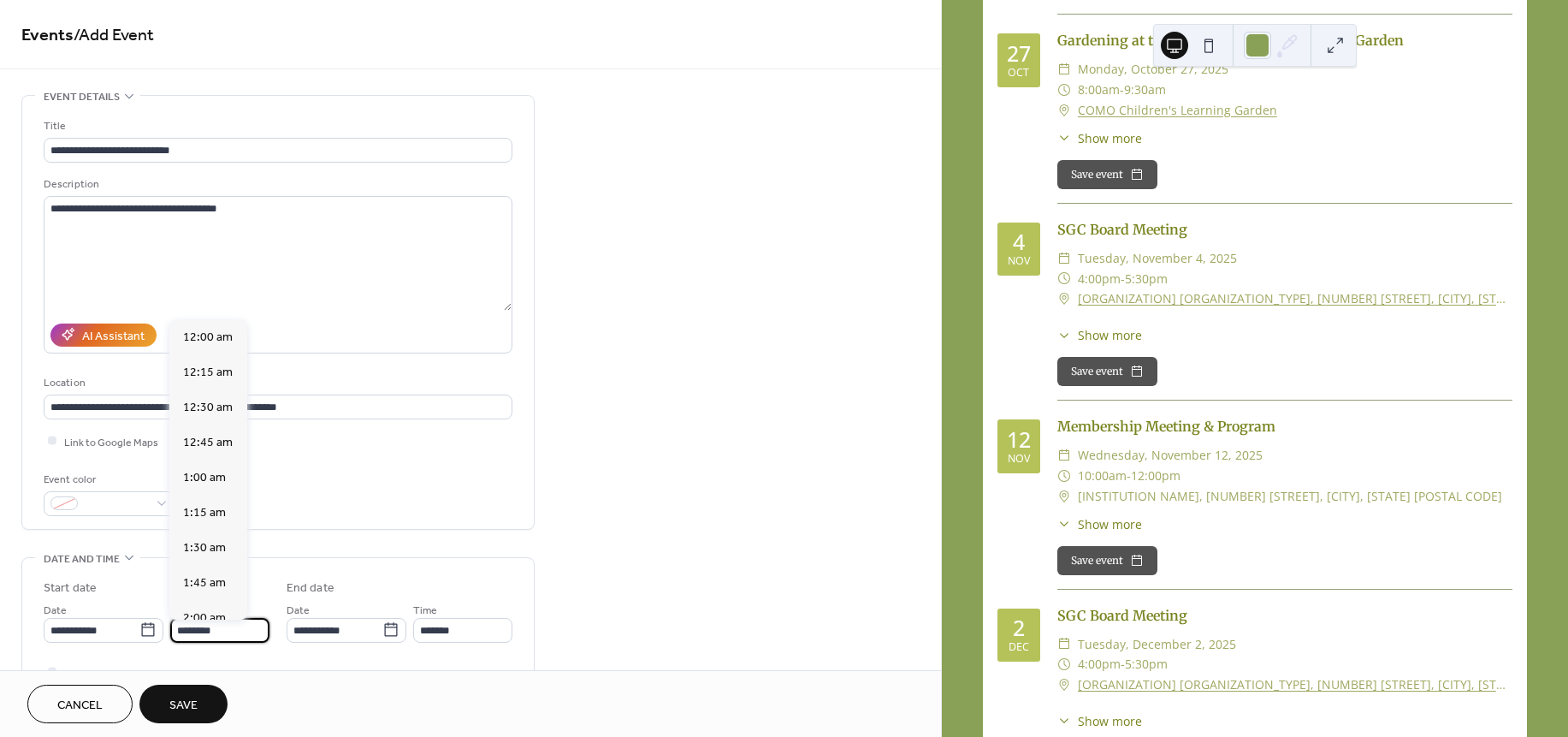 scroll, scrollTop: 1643, scrollLeft: 0, axis: vertical 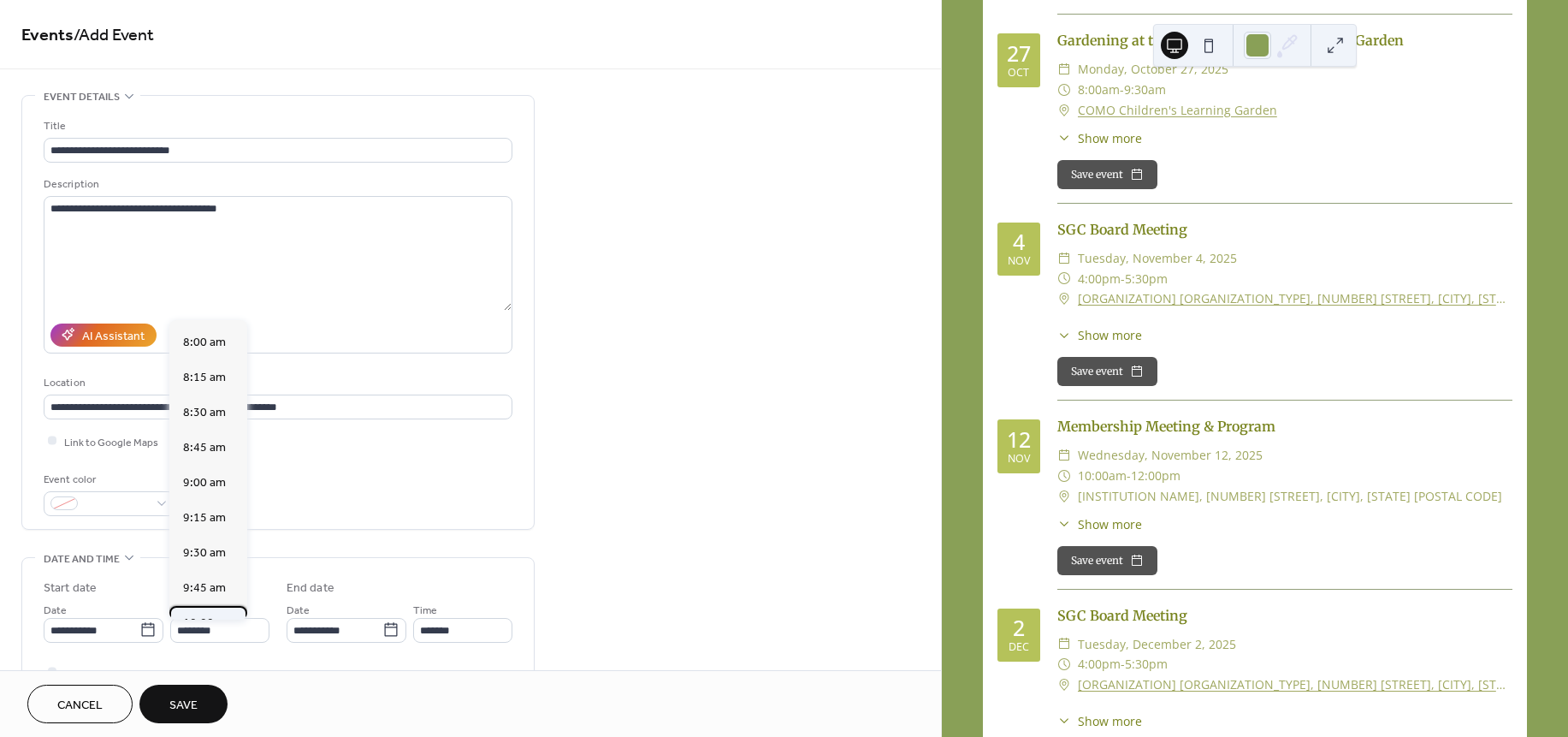 click on "10:00 am" at bounding box center (208, 622) 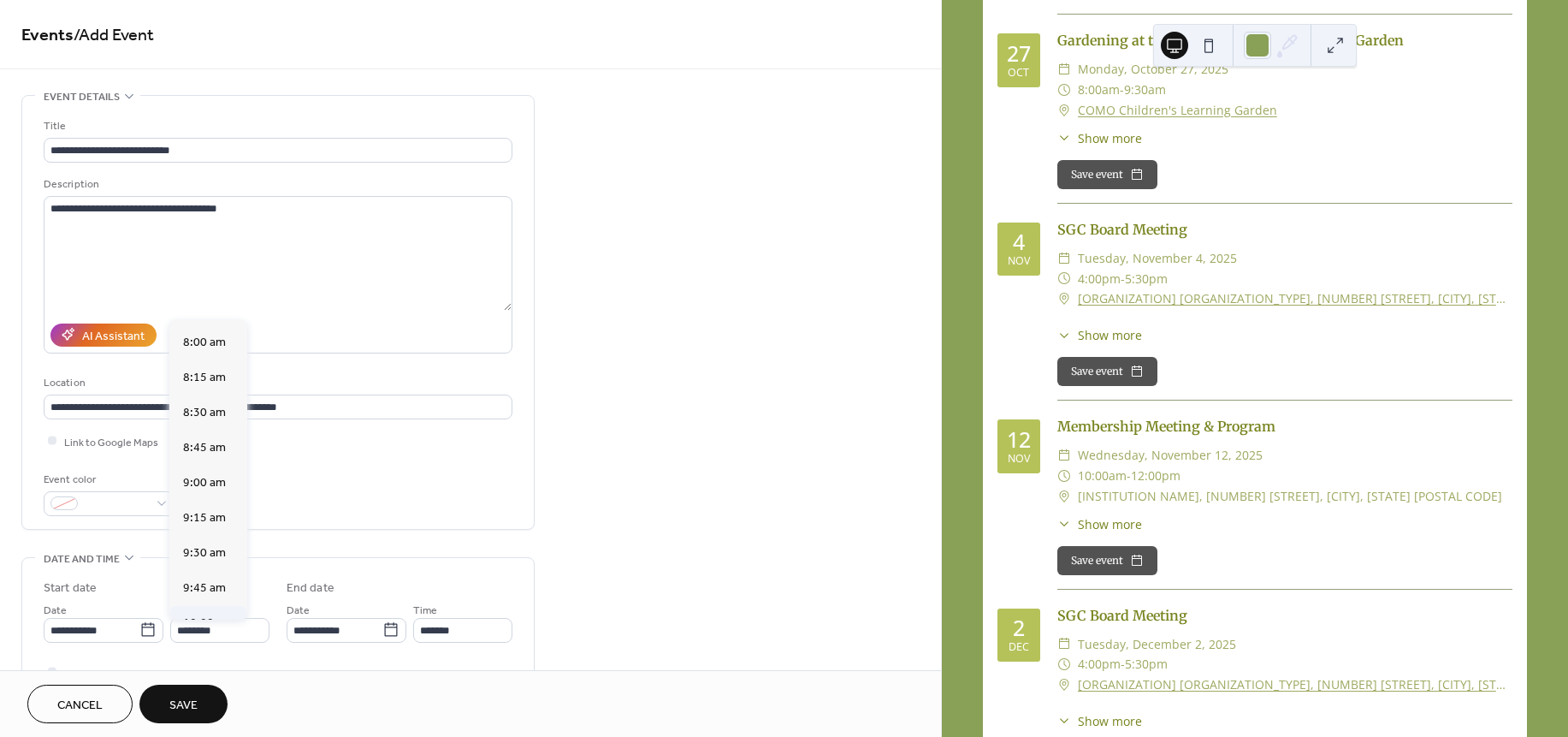 type on "********" 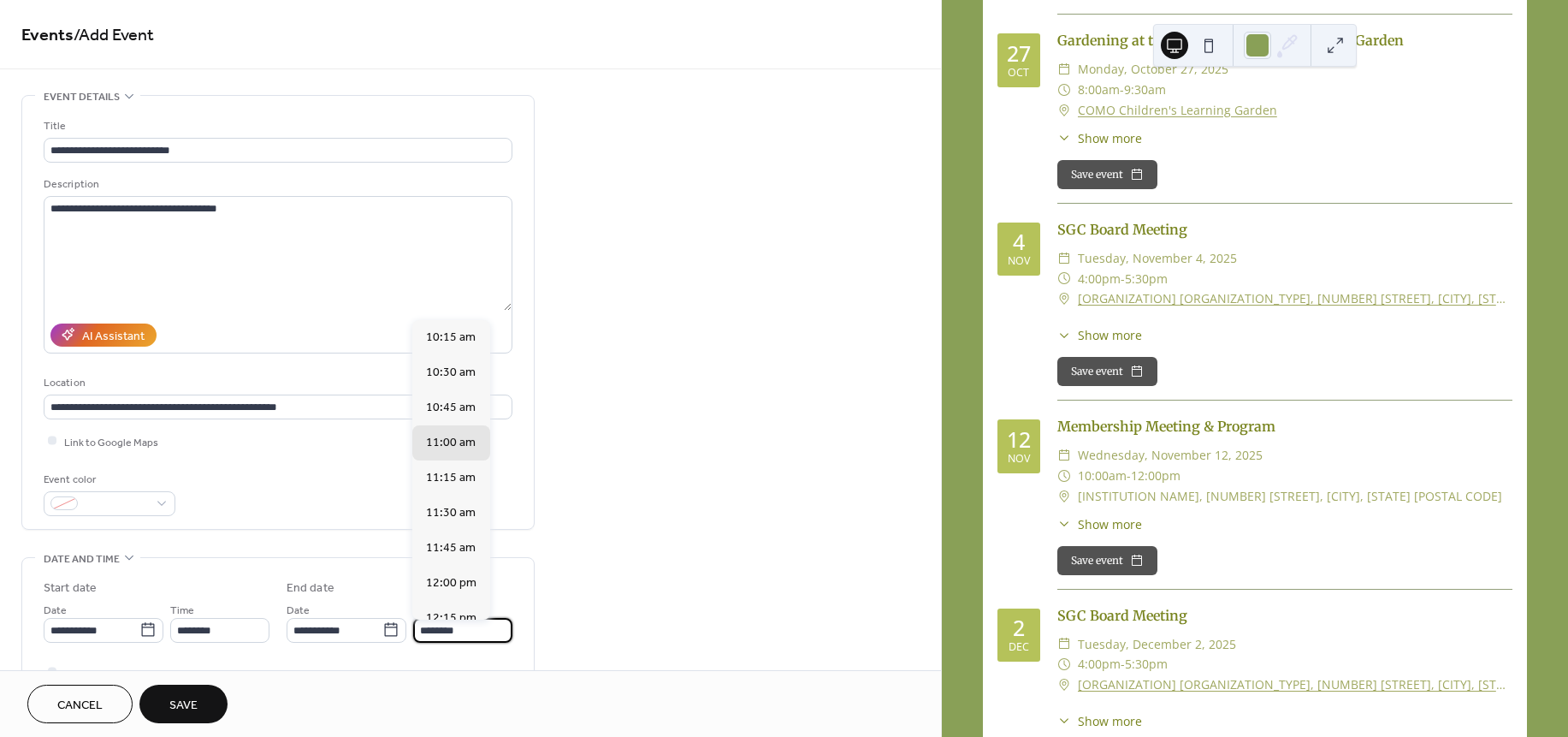 click on "********" at bounding box center [463, 630] 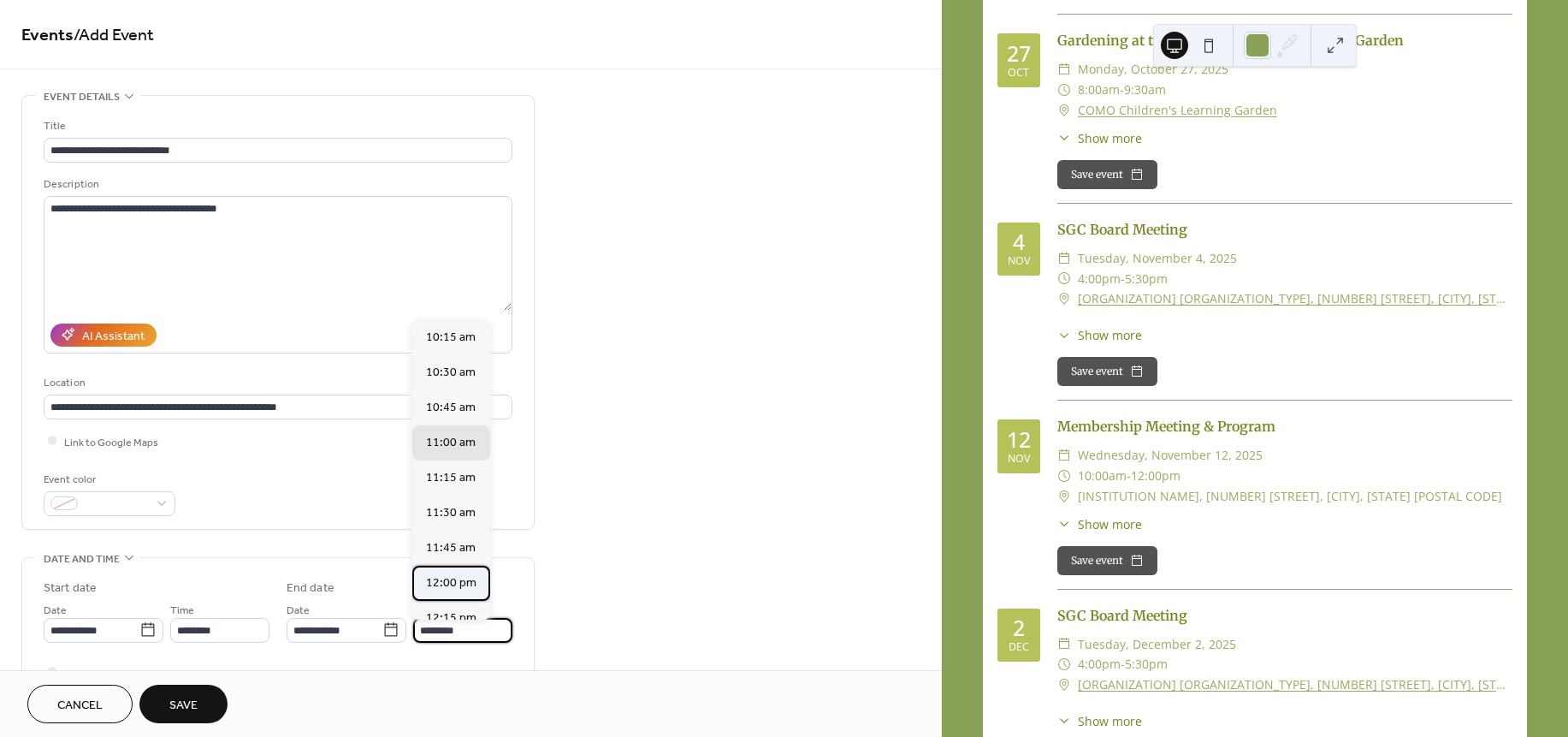 click on "12:00 pm" at bounding box center (451, 582) 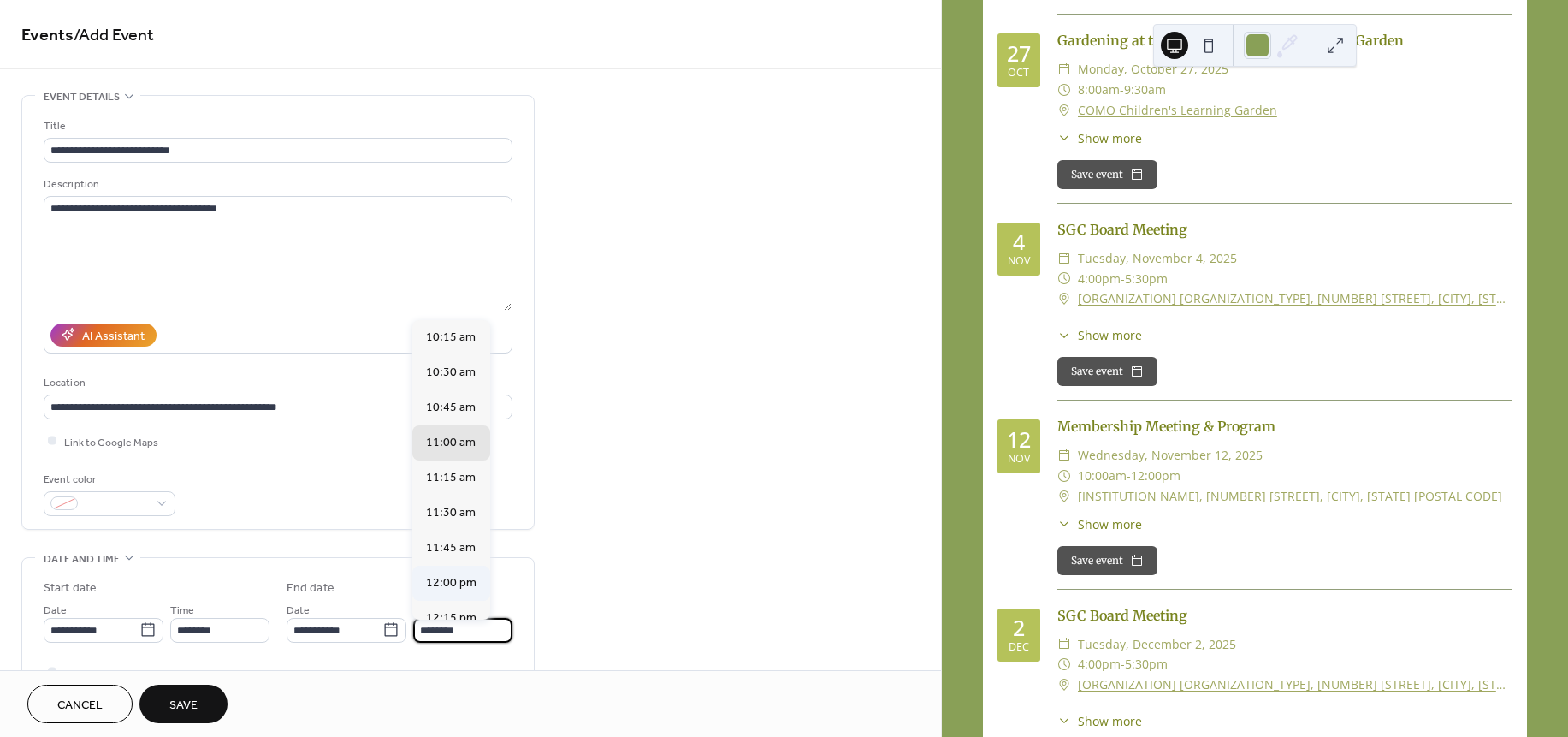 type on "********" 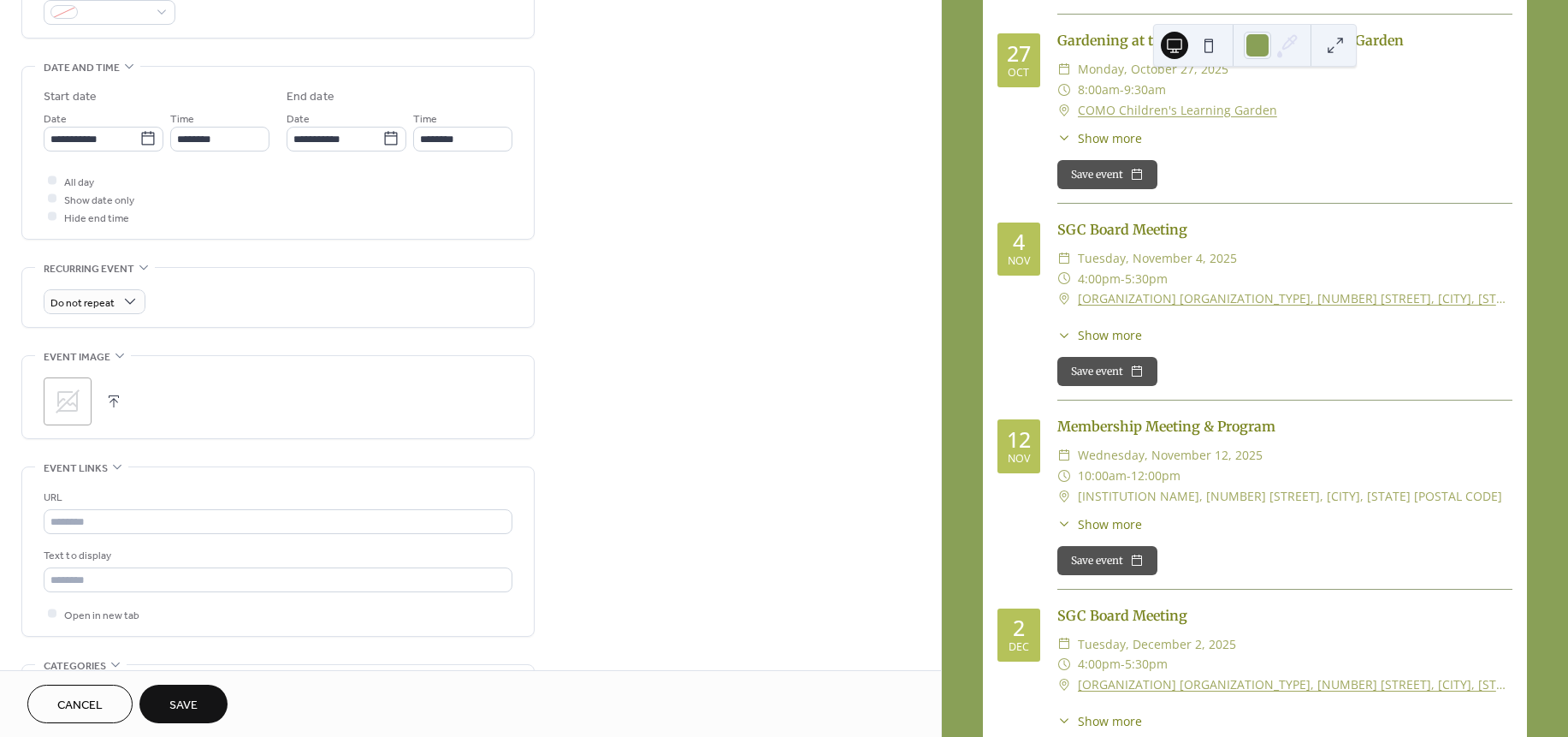 scroll, scrollTop: 517, scrollLeft: 0, axis: vertical 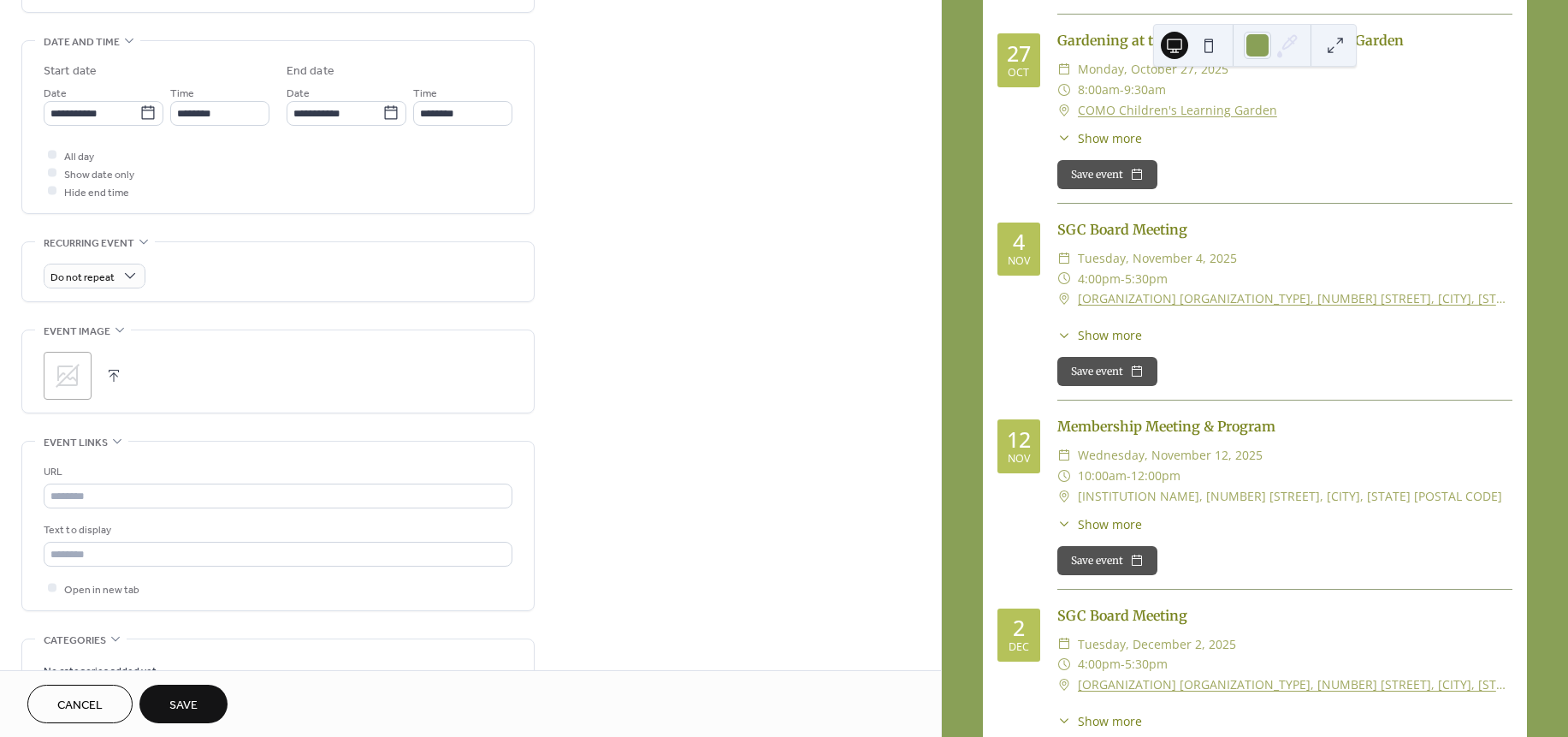 click on ";" at bounding box center [68, 376] 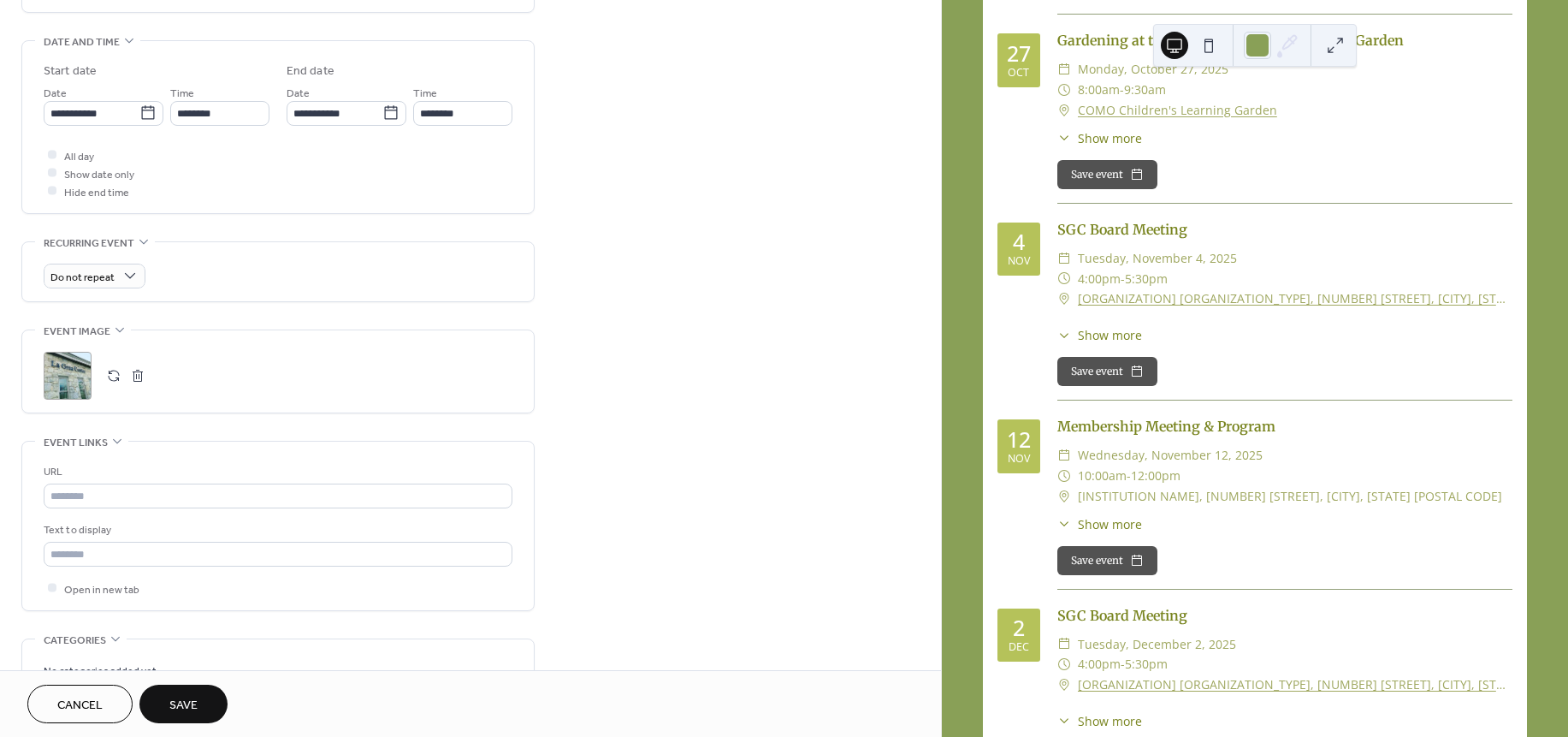 click on "Save" at bounding box center (183, 705) 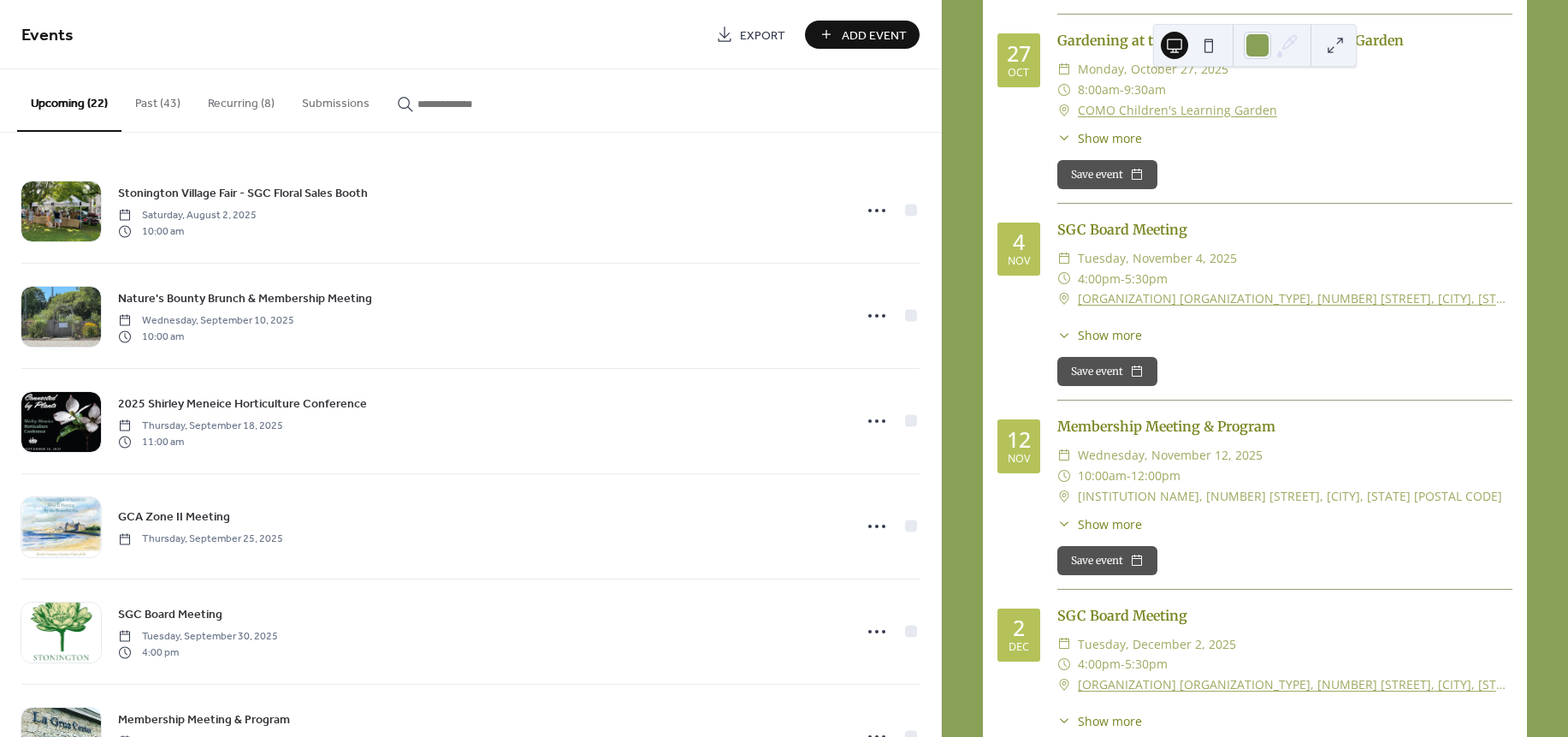 click at bounding box center (459, 99) 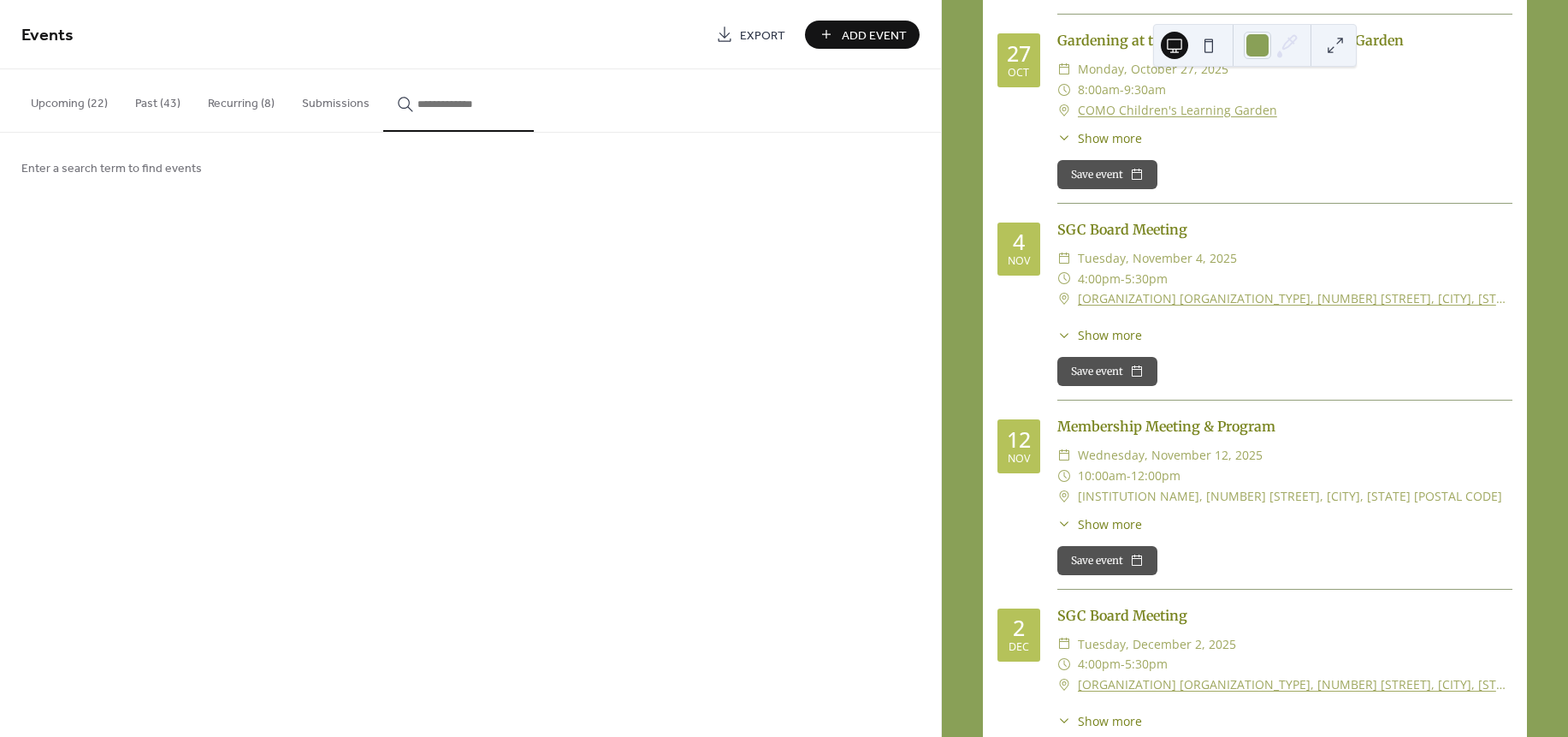 click at bounding box center (459, 100) 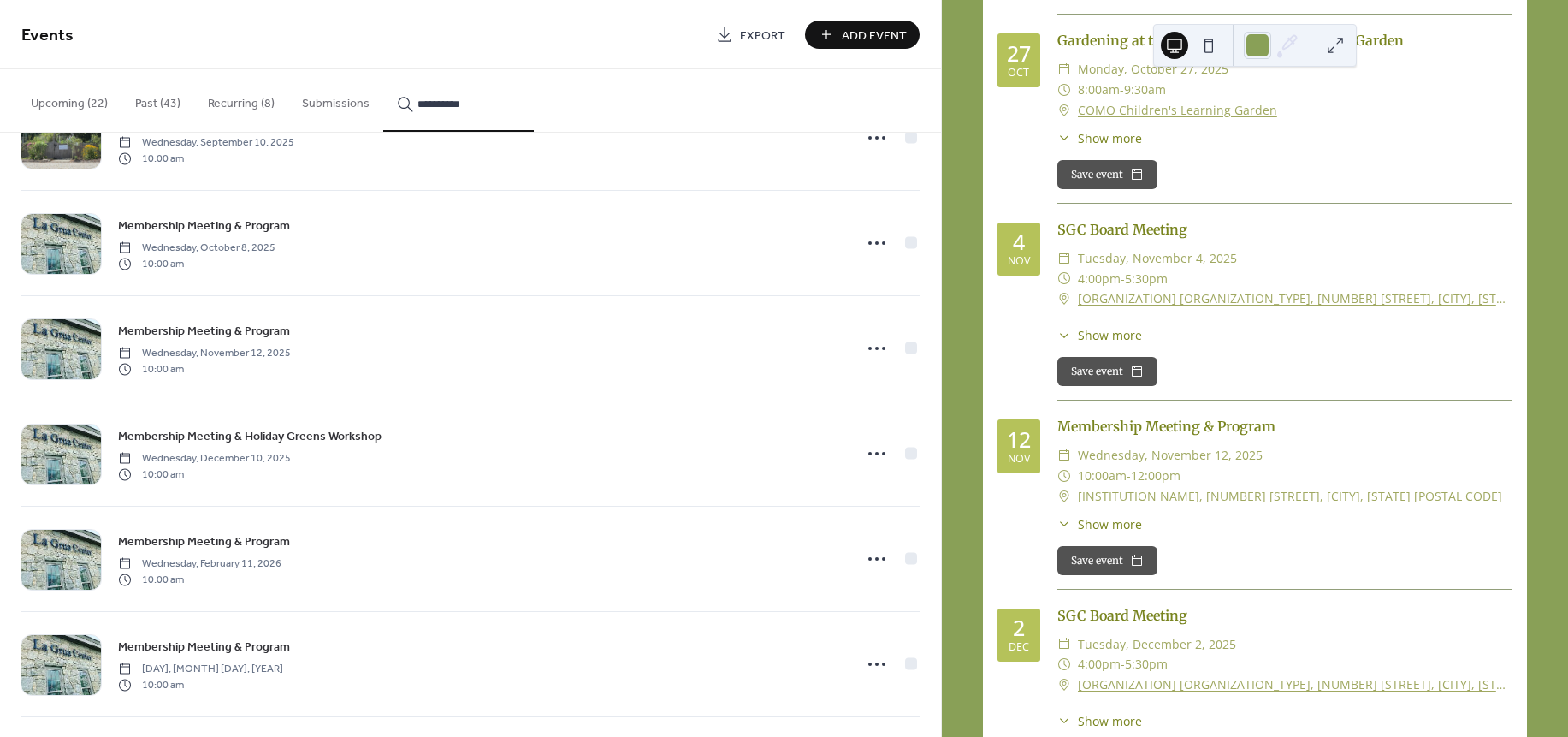 scroll, scrollTop: 1988, scrollLeft: 0, axis: vertical 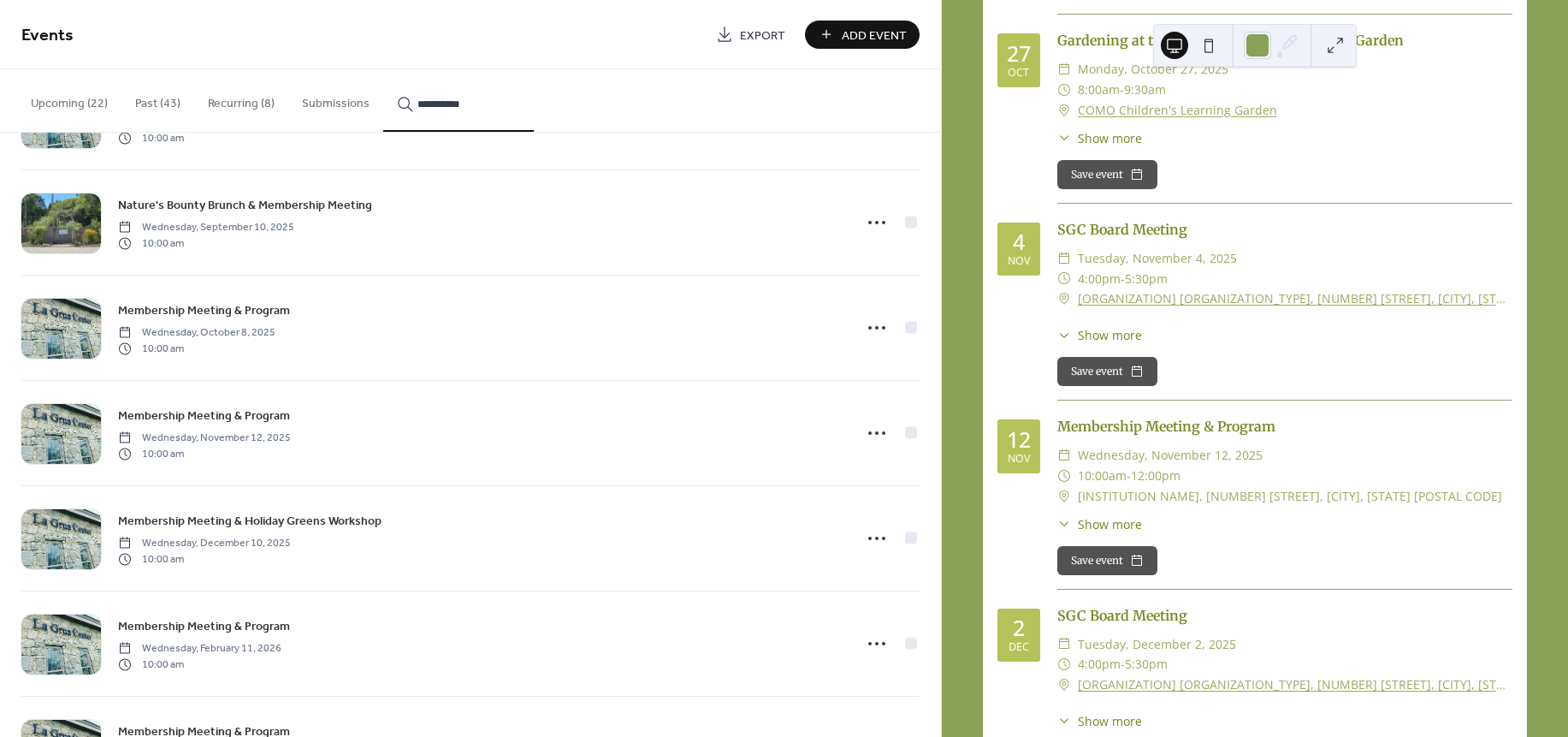type on "**********" 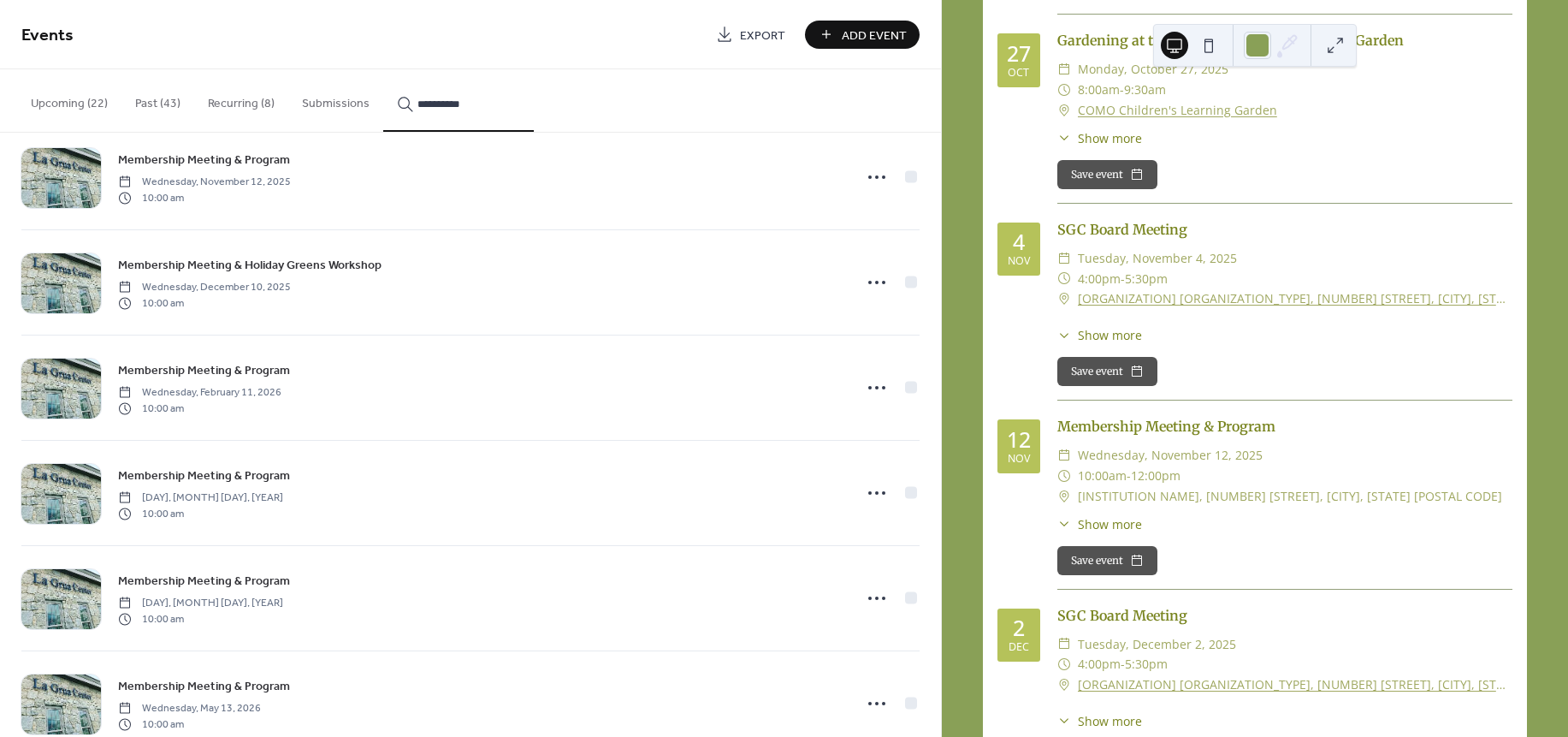 scroll, scrollTop: 2558, scrollLeft: 0, axis: vertical 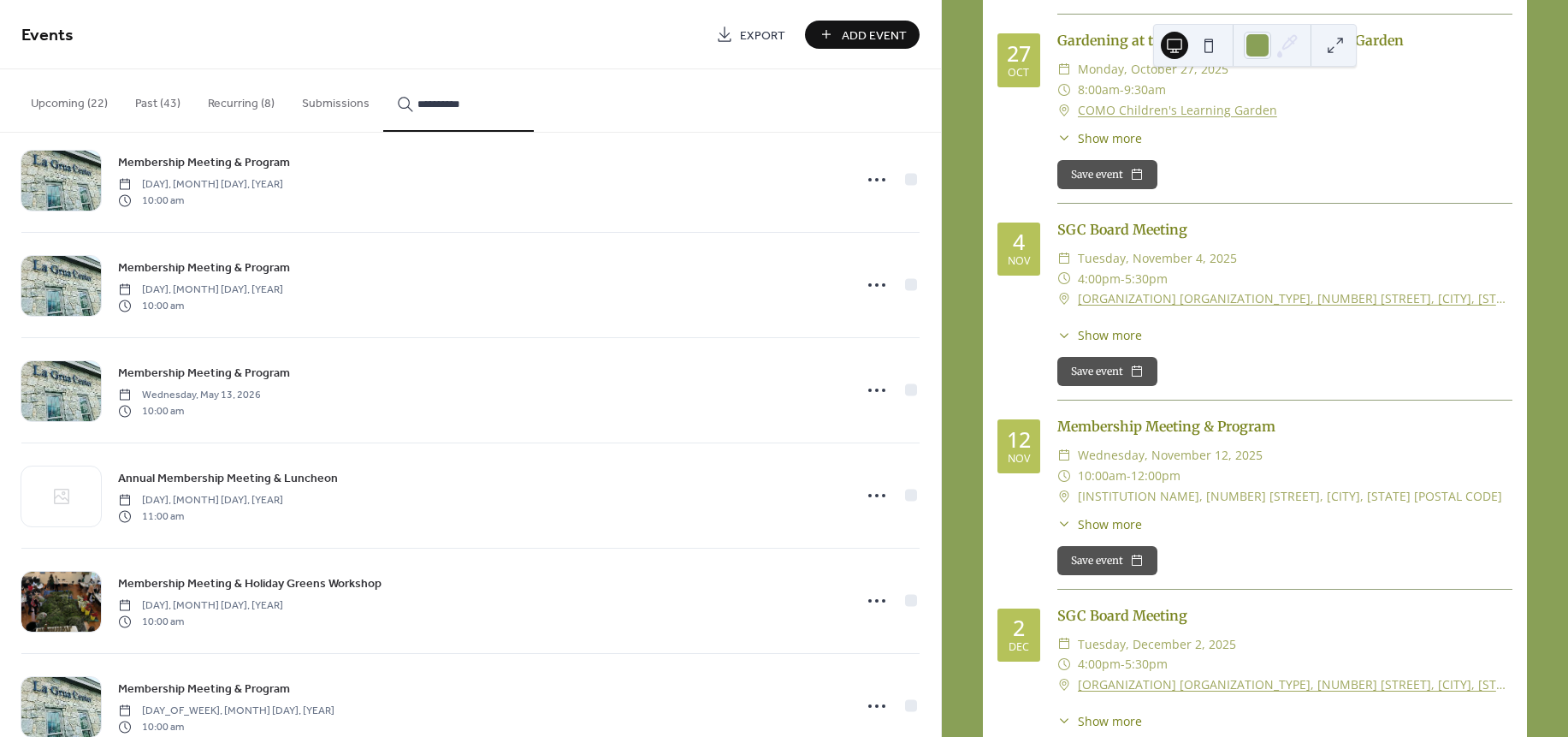 click on "Annual Membership Meeting & Luncheon" at bounding box center (228, 478) 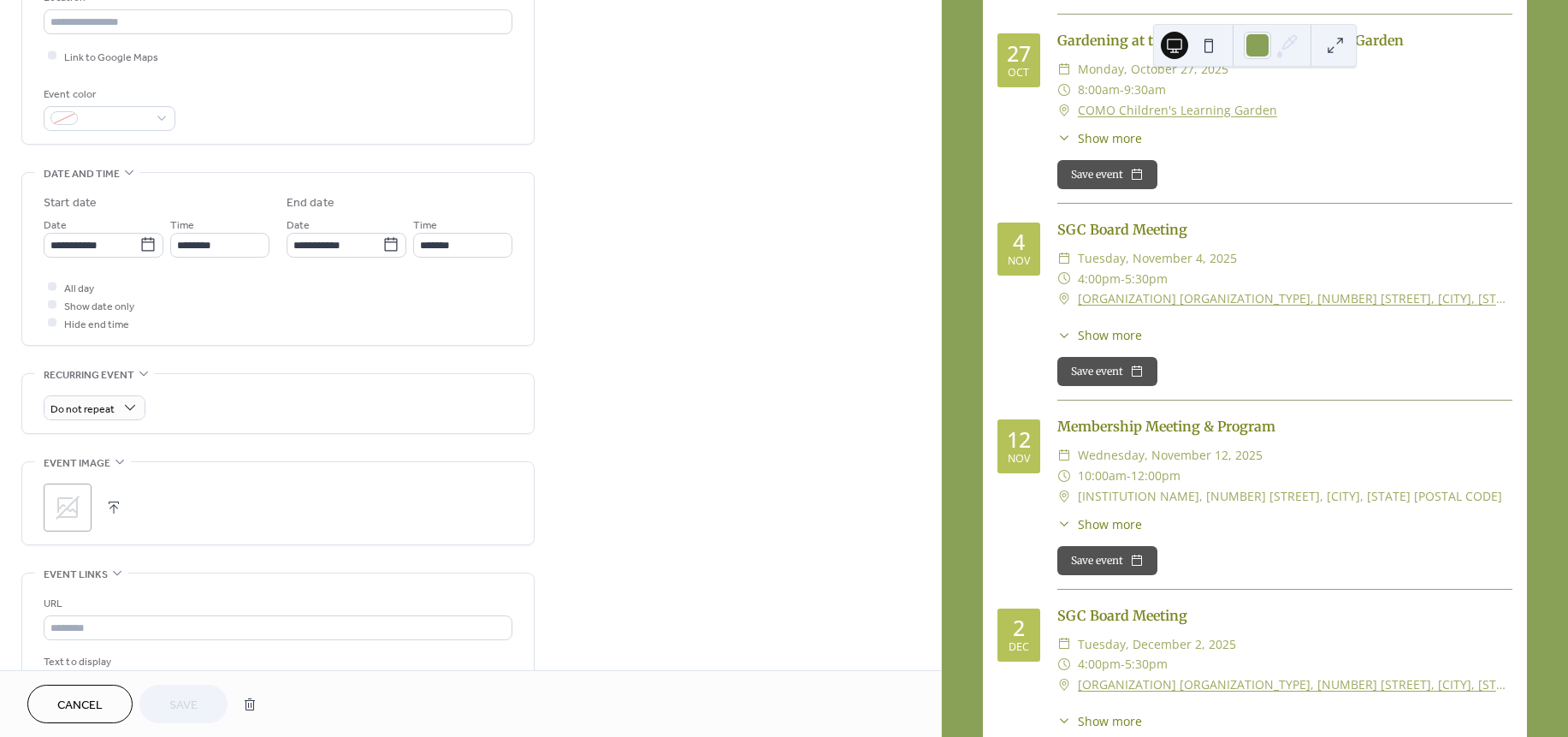 scroll, scrollTop: 403, scrollLeft: 0, axis: vertical 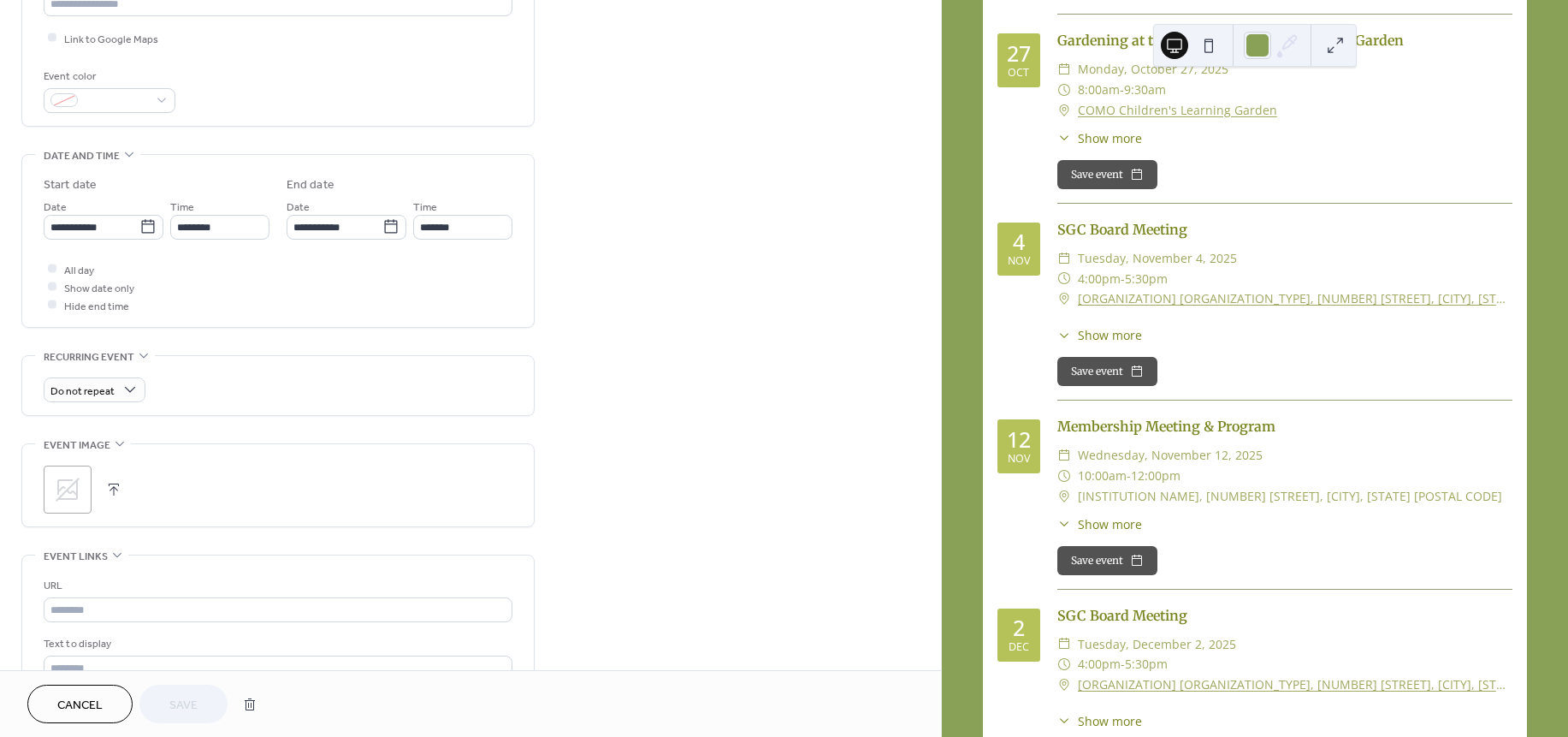 click 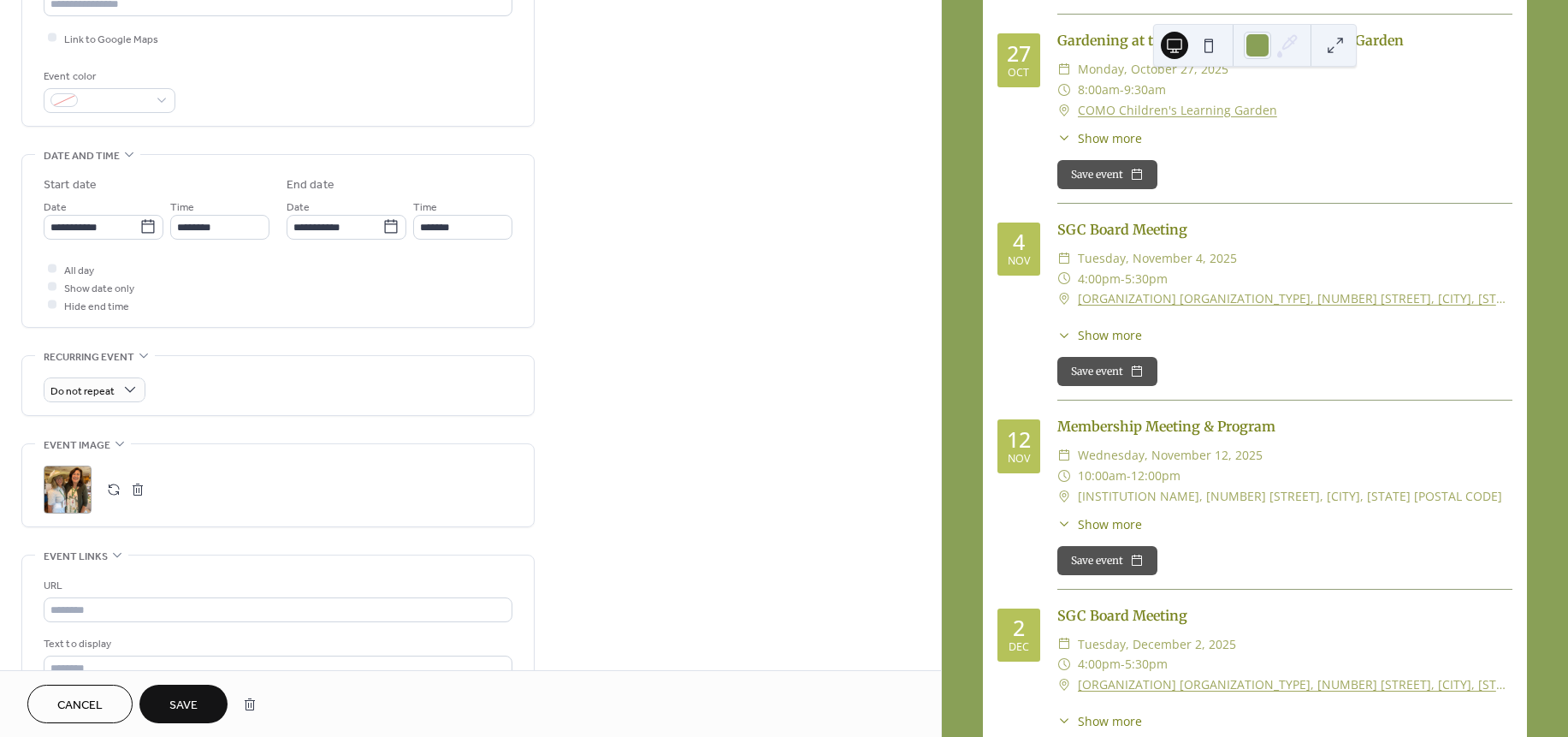 click on "Save" at bounding box center (183, 705) 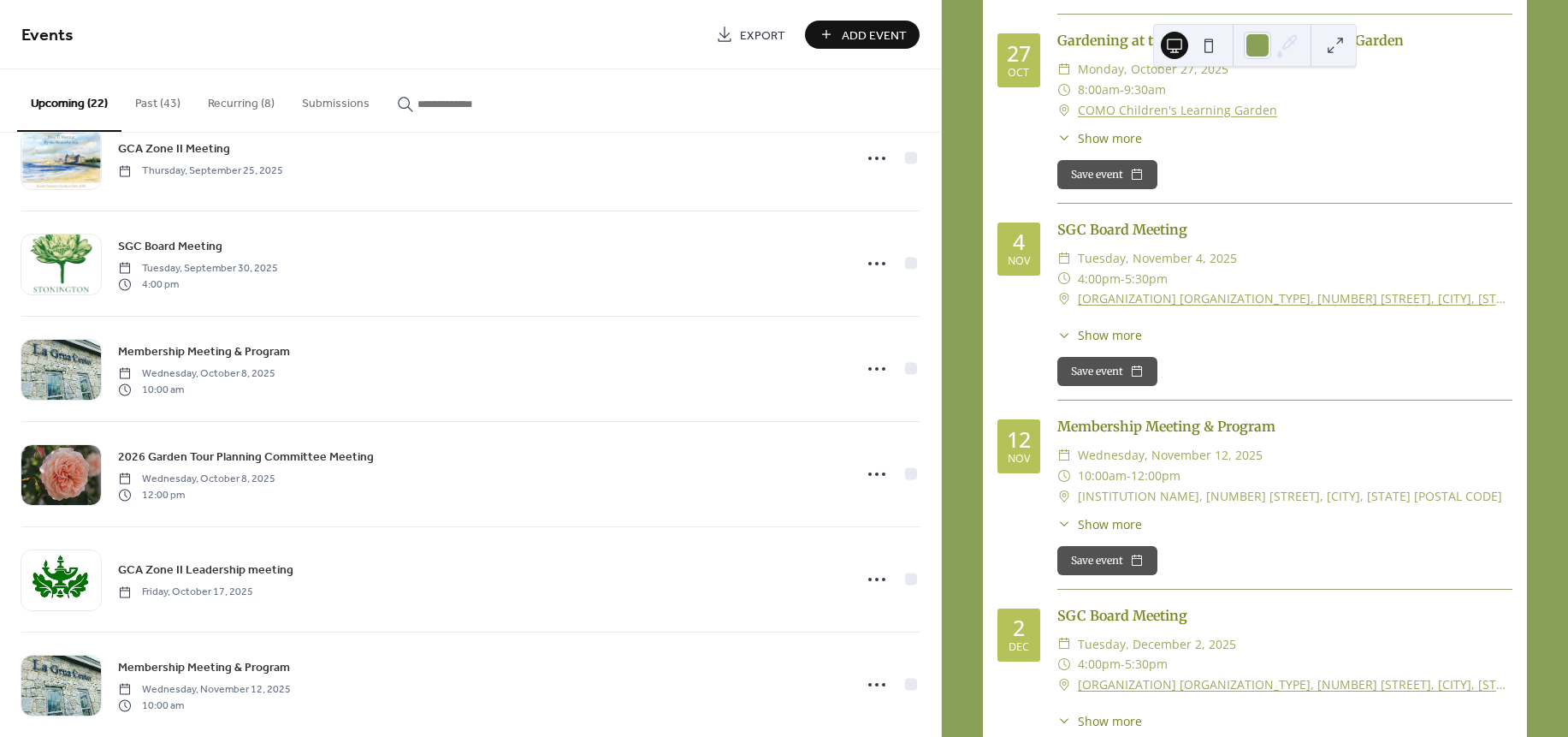 scroll, scrollTop: 0, scrollLeft: 0, axis: both 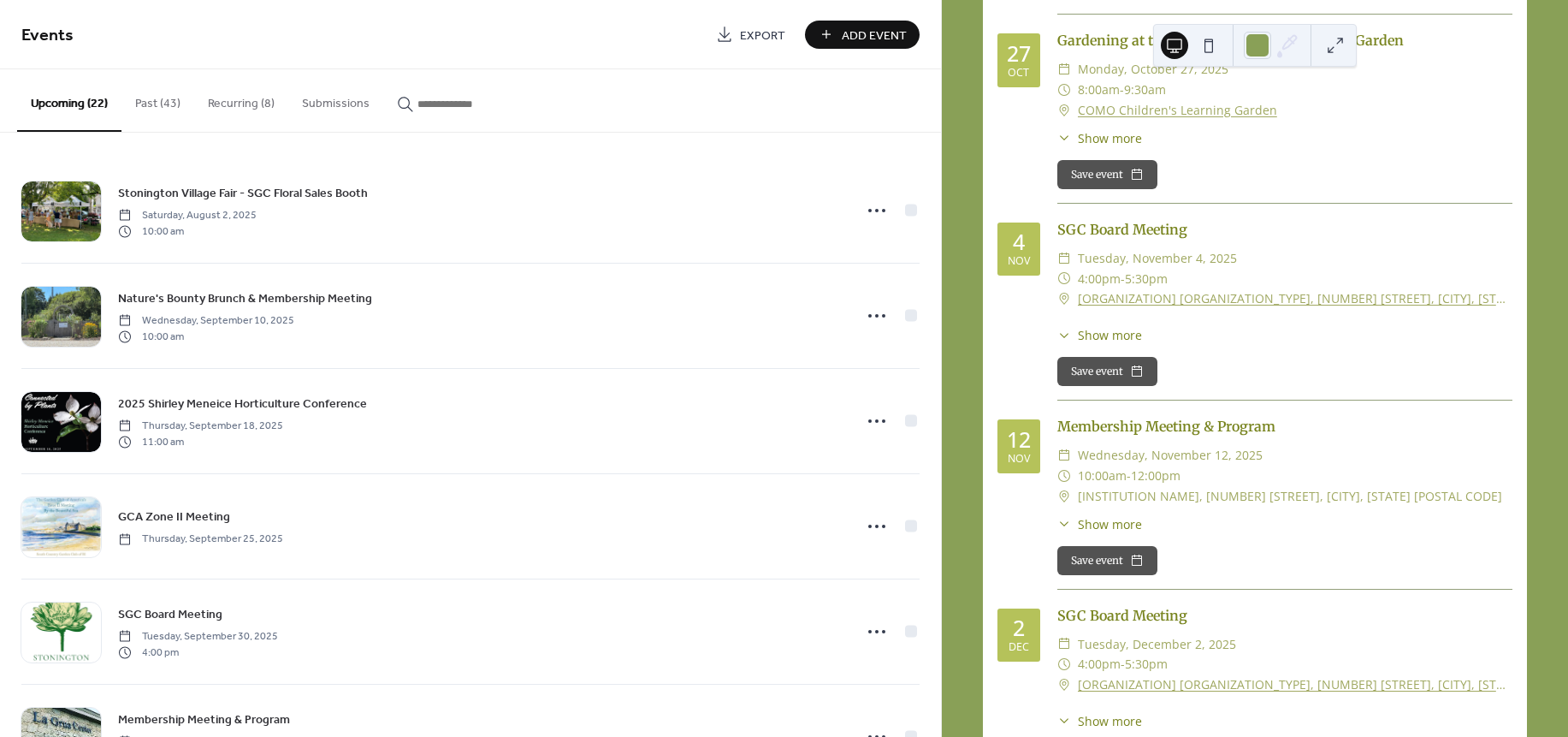 click on "Add Event" at bounding box center (874, 35) 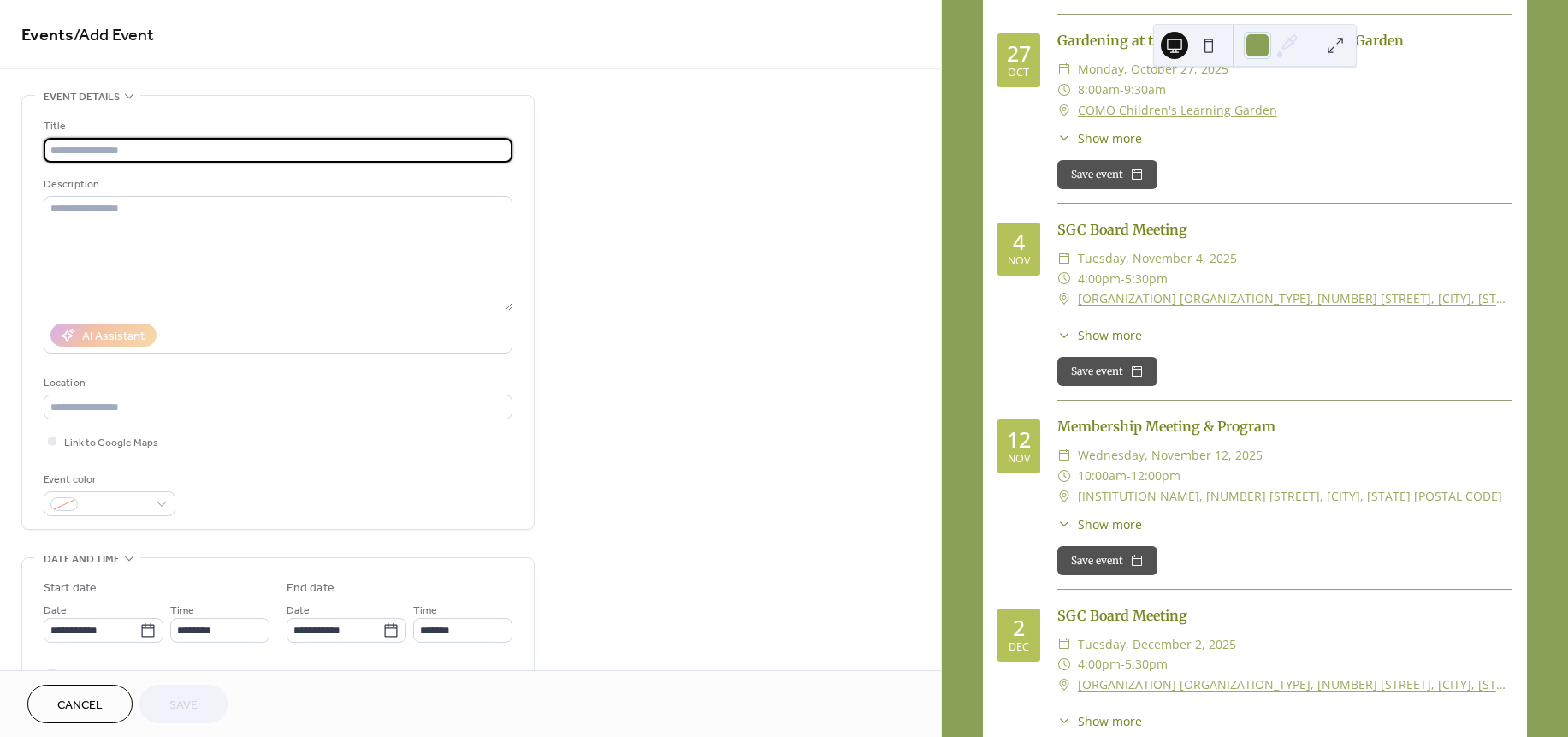 click at bounding box center (278, 150) 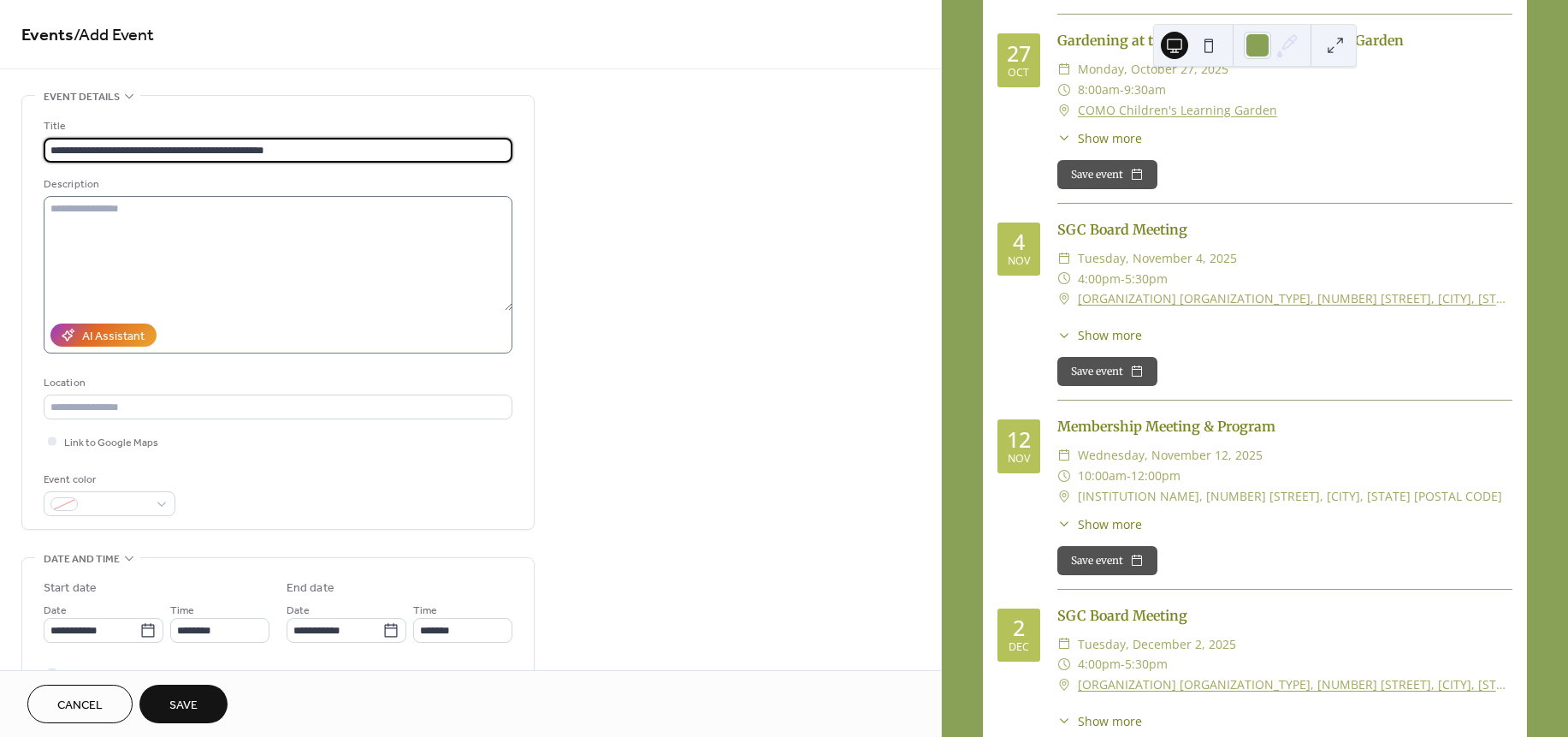 type on "**********" 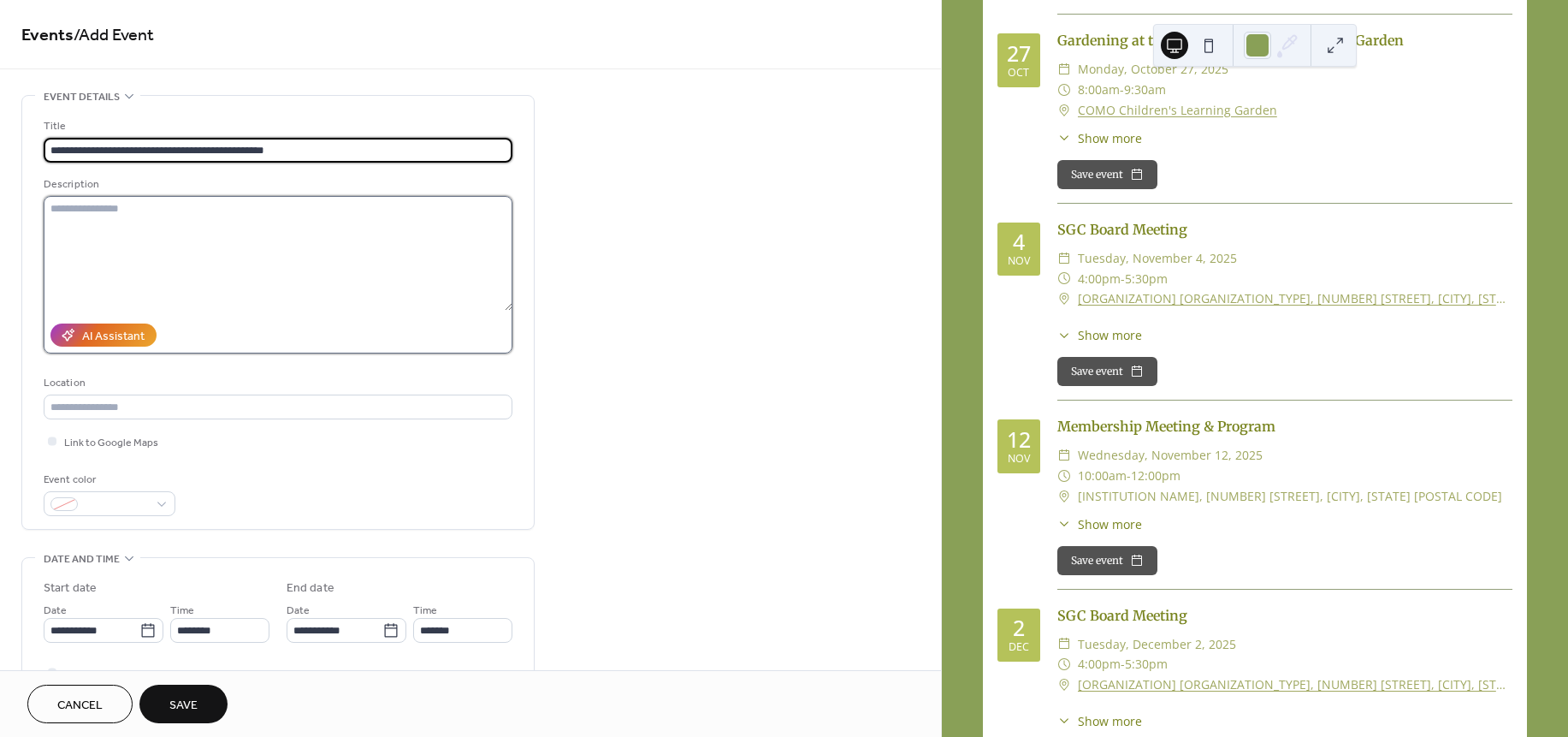 click at bounding box center [278, 253] 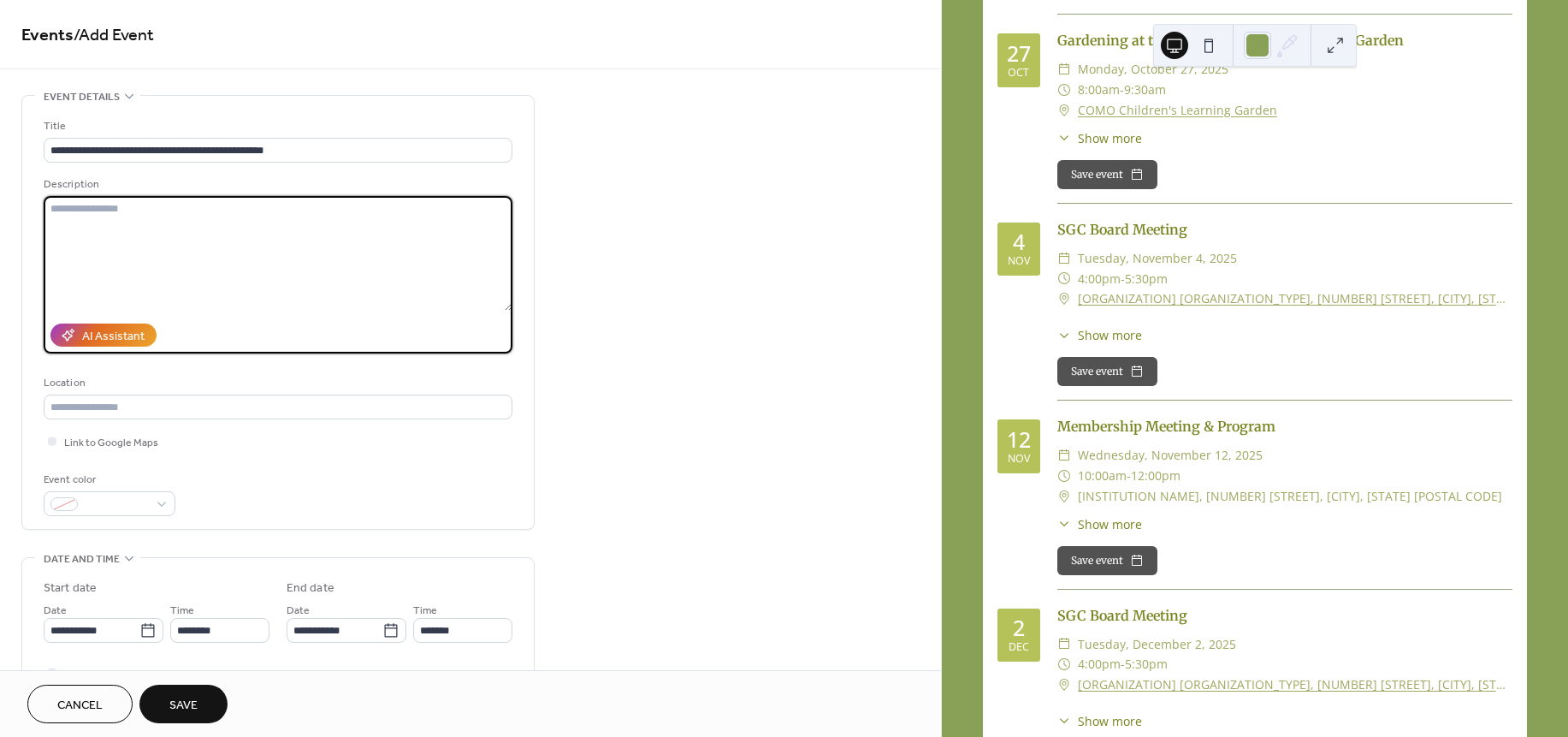 paste on "**********" 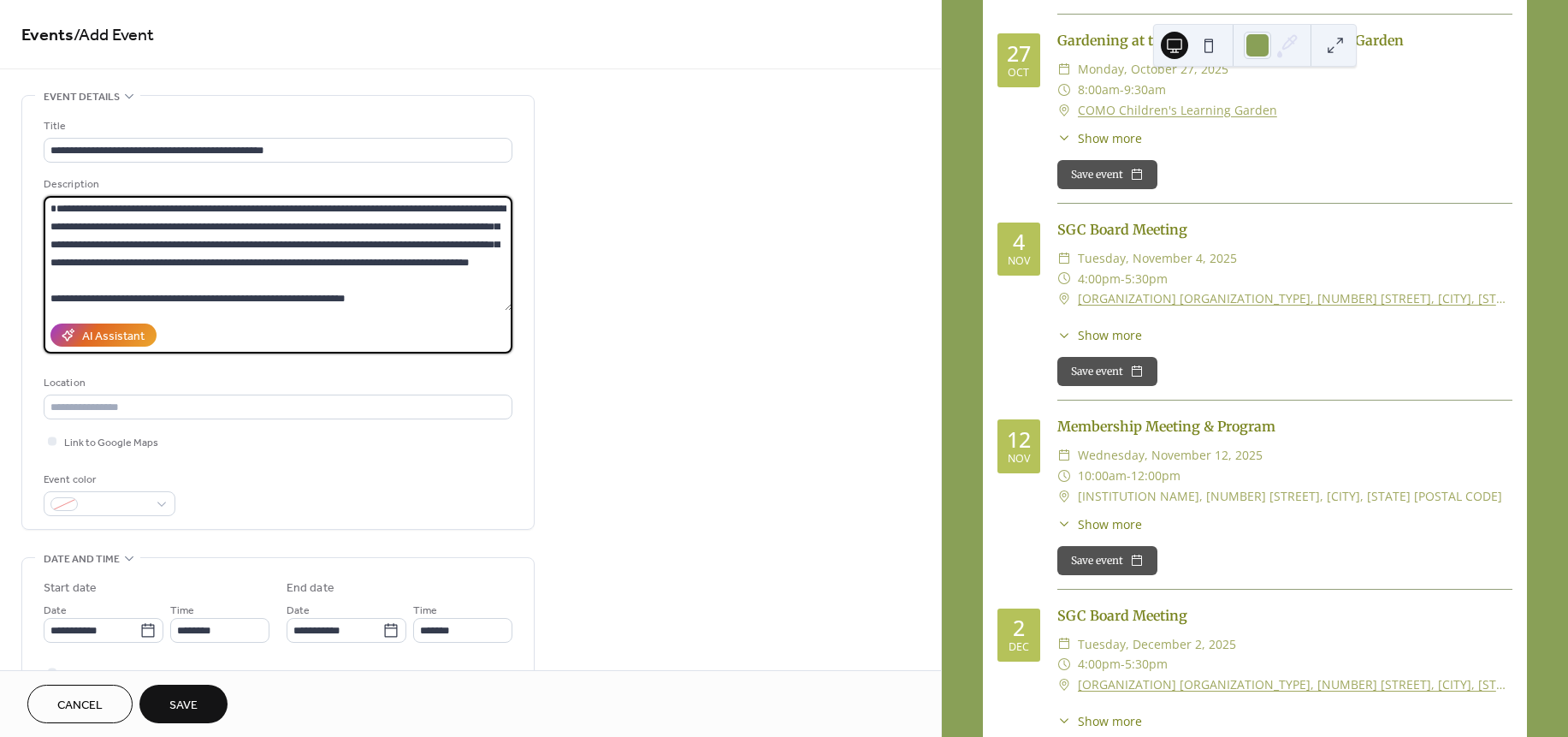 scroll, scrollTop: 87, scrollLeft: 0, axis: vertical 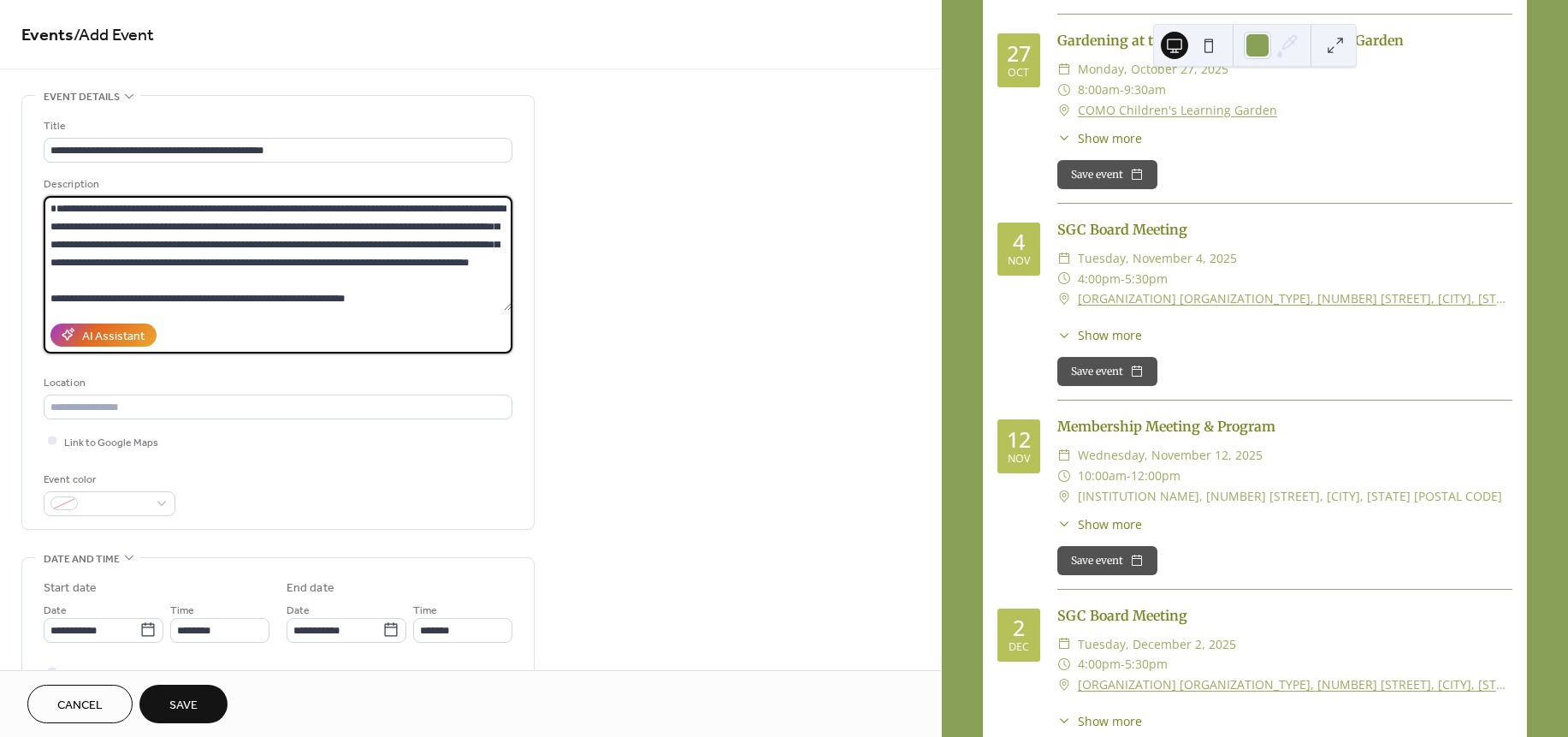 click on "**********" at bounding box center [277, 253] 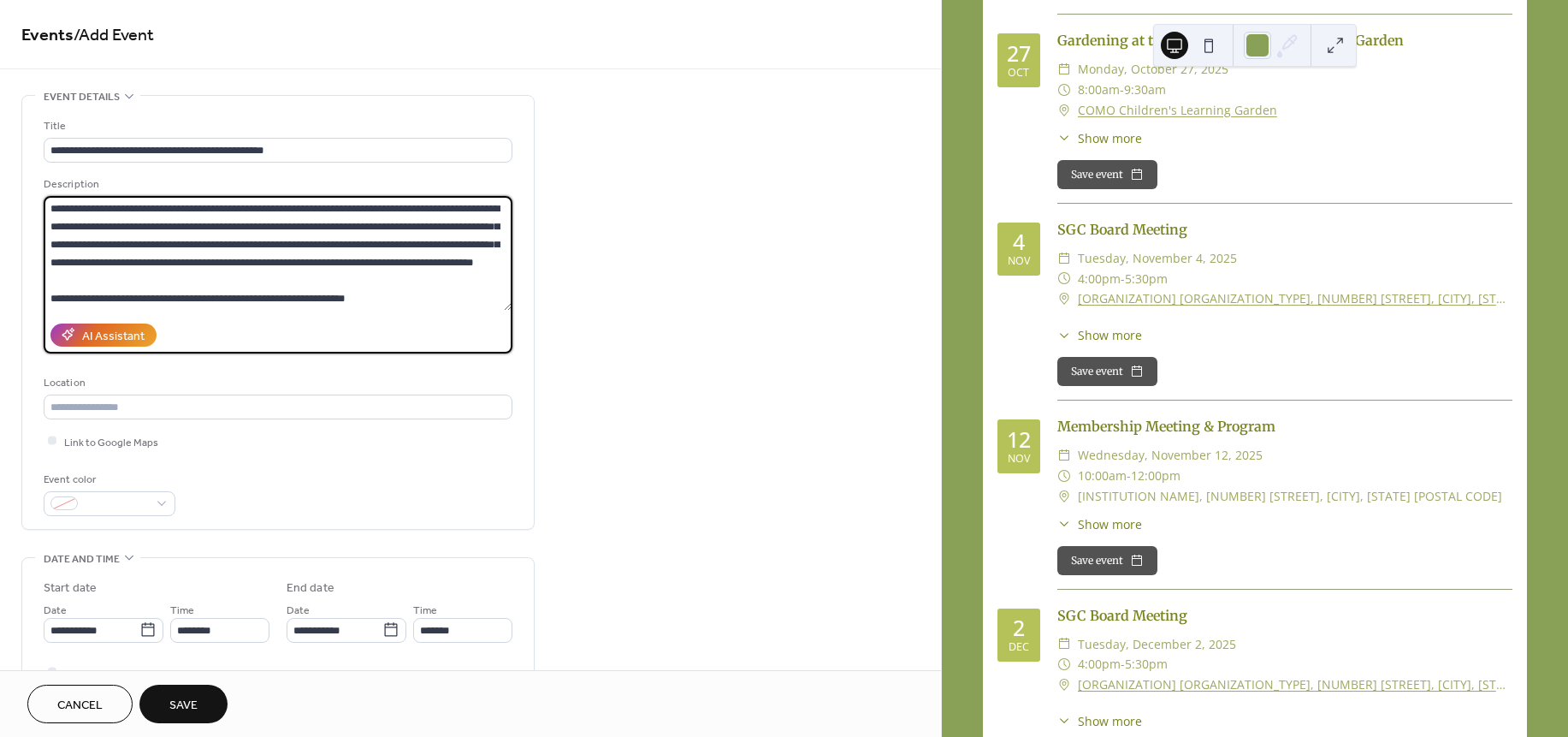 click on "**********" at bounding box center [277, 253] 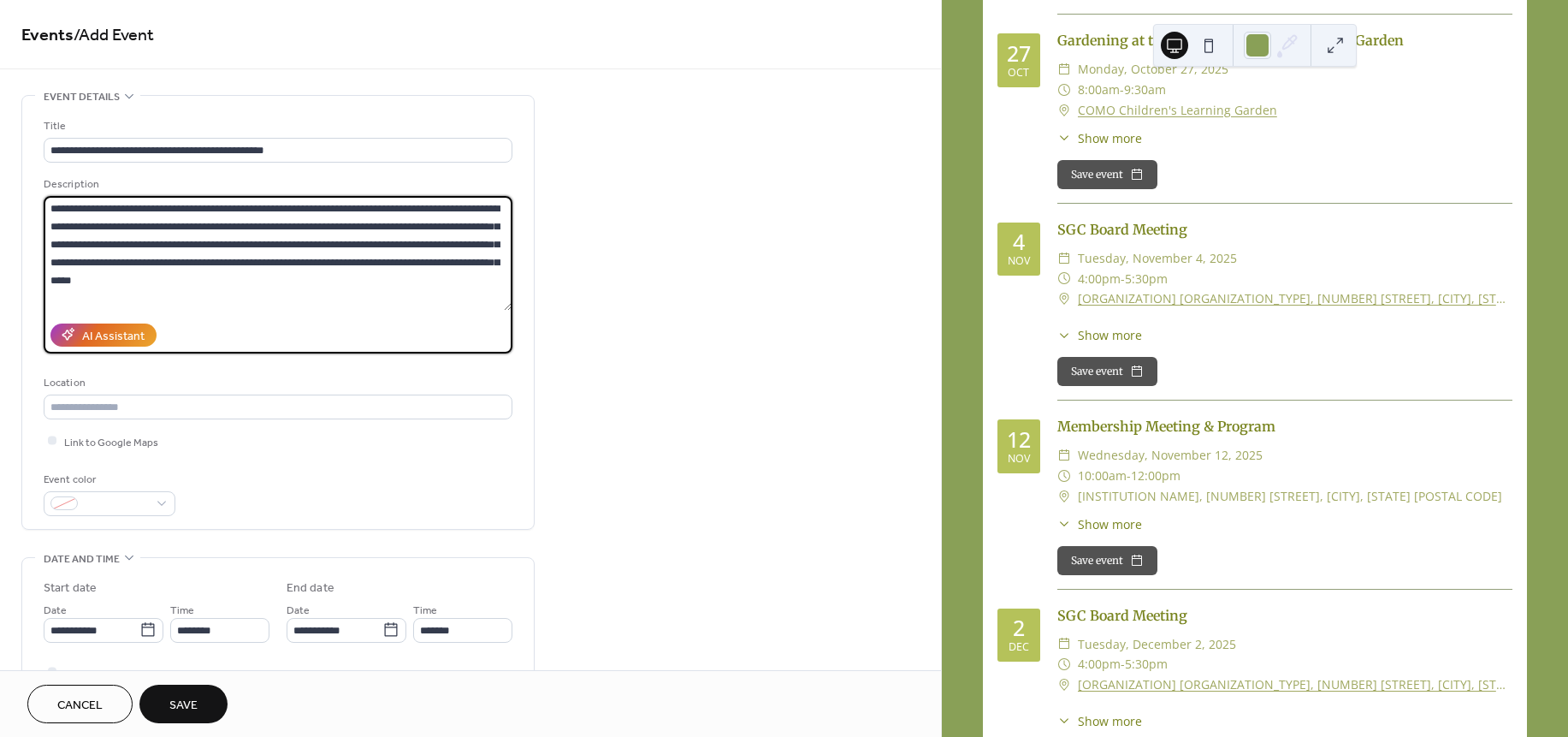 click on "AI Assistant" at bounding box center (278, 335) 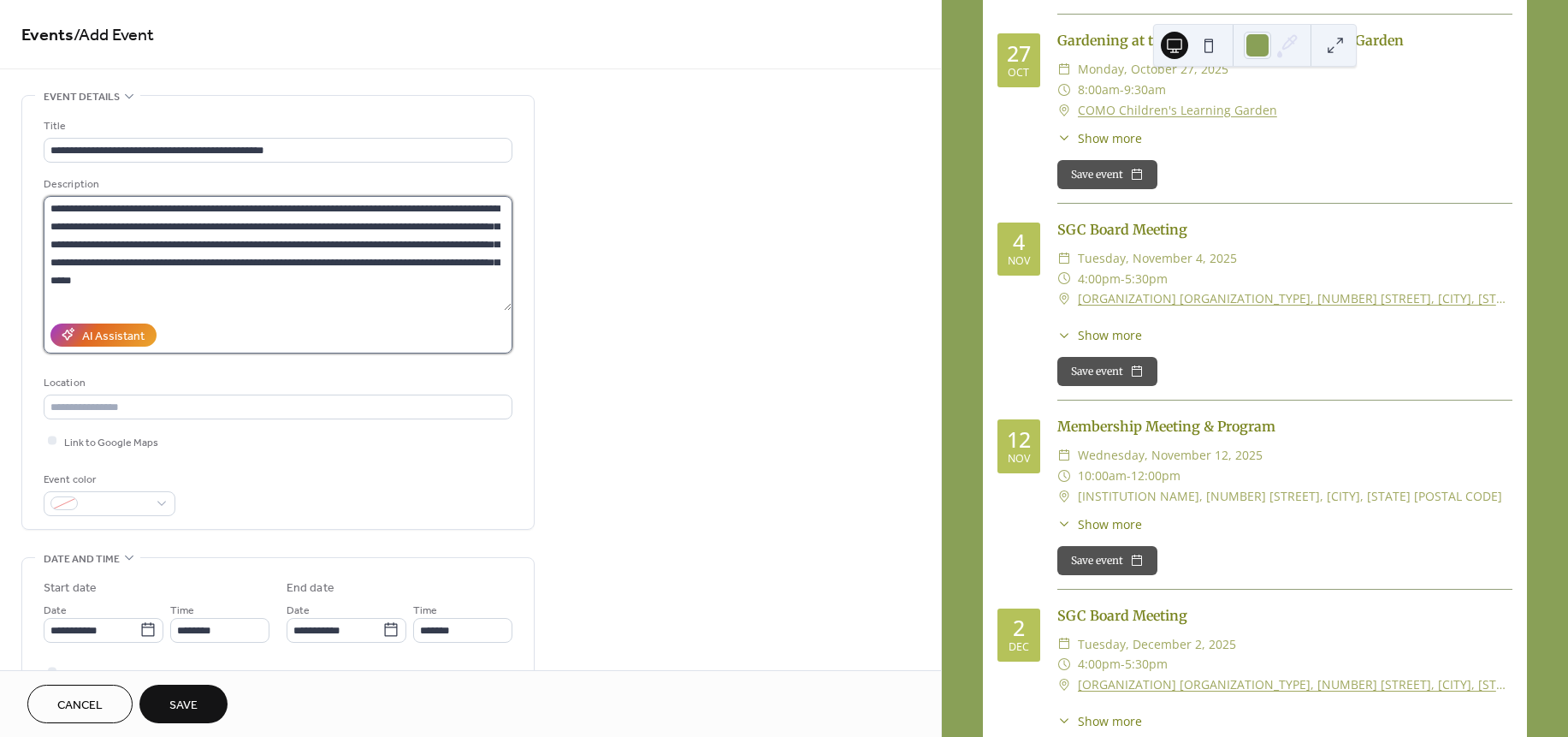 click on "**********" at bounding box center [277, 253] 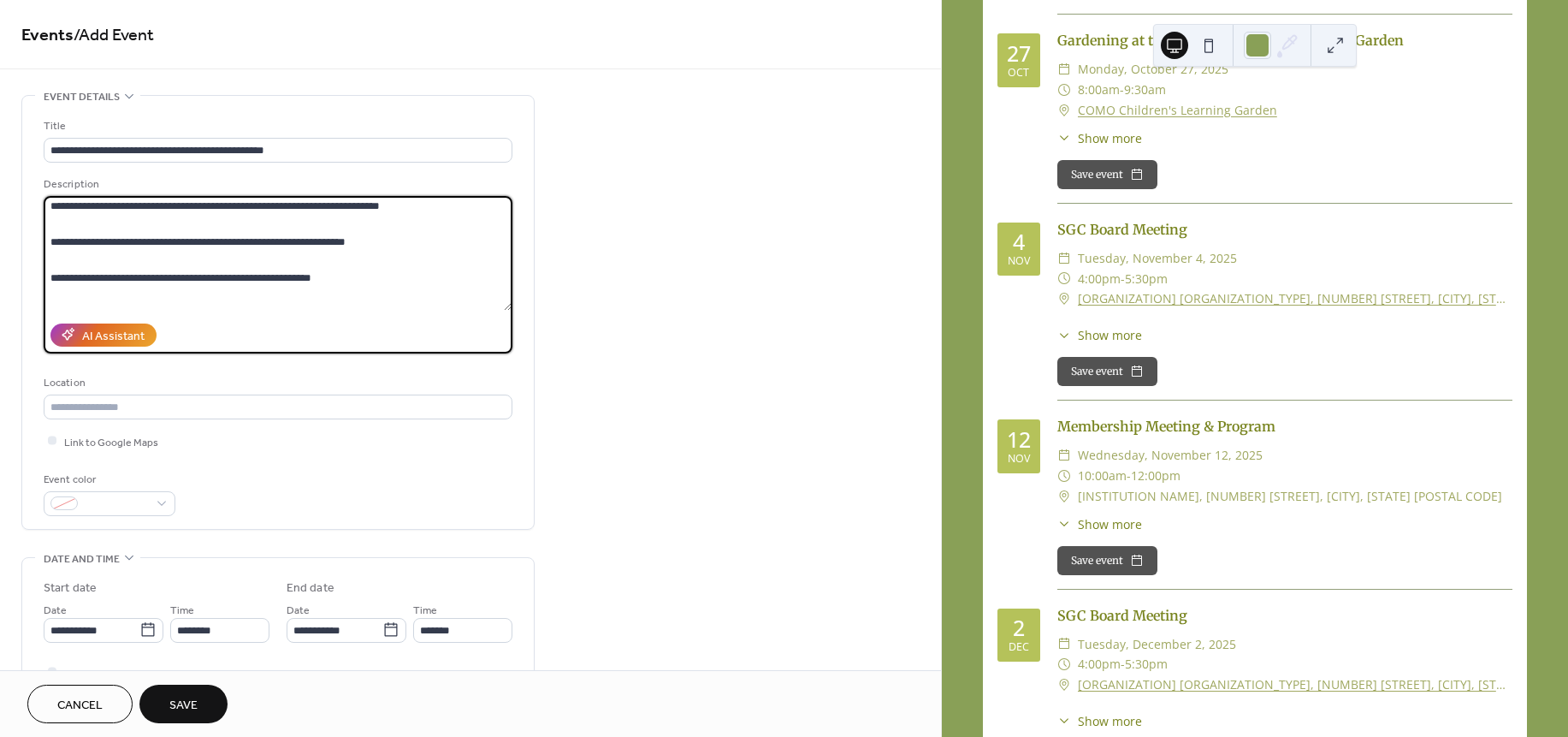scroll, scrollTop: 100, scrollLeft: 0, axis: vertical 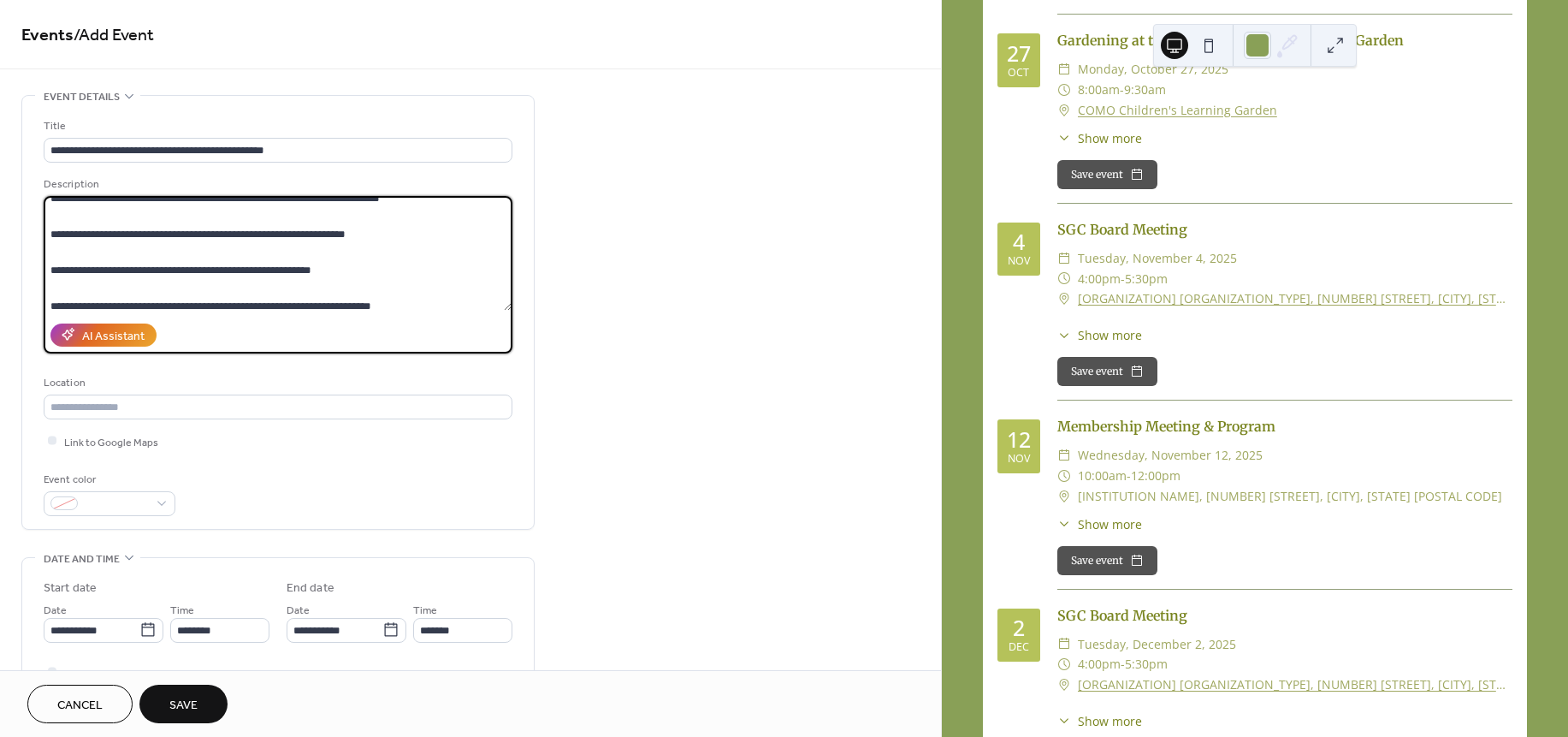 click on "**********" at bounding box center [277, 253] 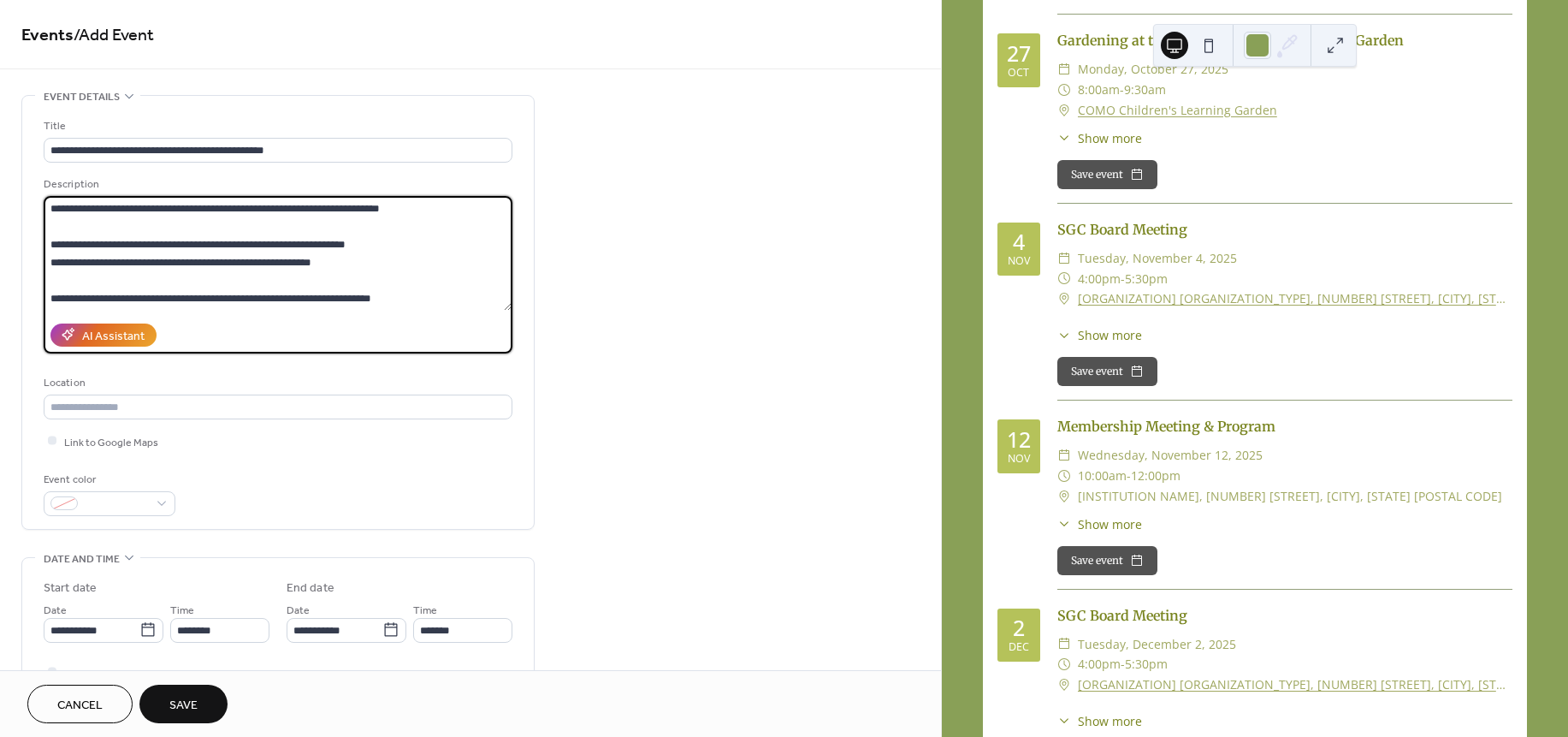 scroll, scrollTop: 90, scrollLeft: 0, axis: vertical 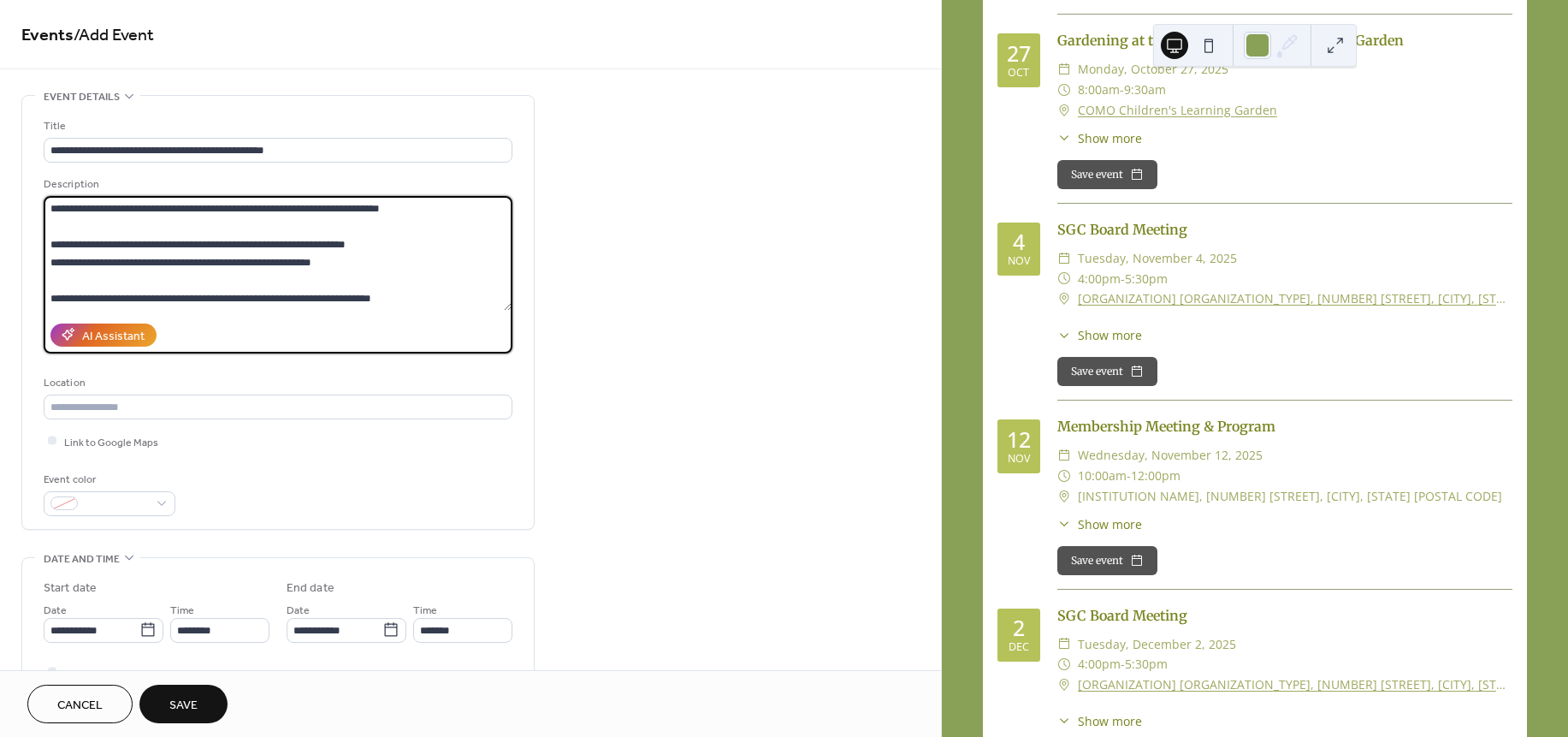 click on "**********" at bounding box center [277, 253] 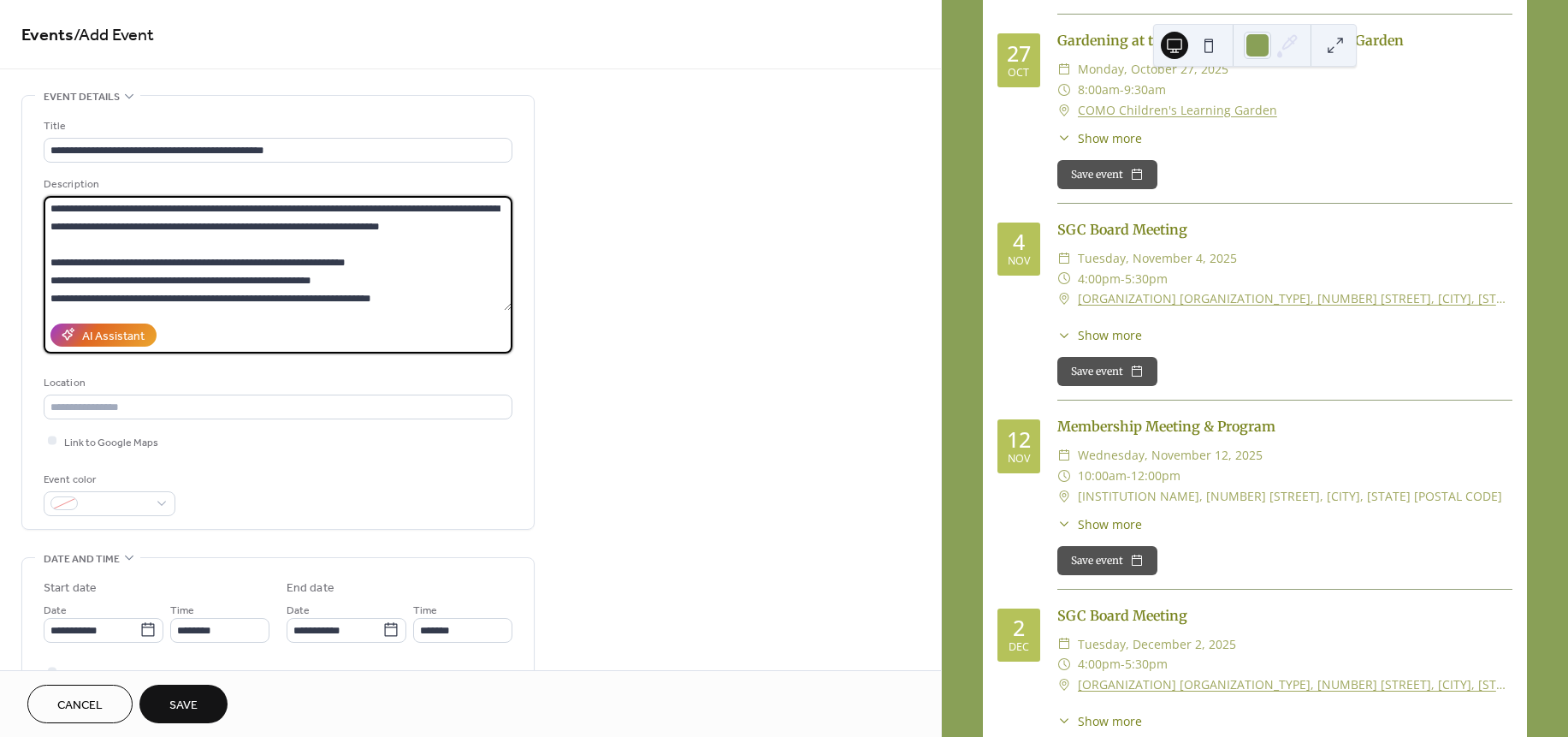 scroll, scrollTop: 72, scrollLeft: 0, axis: vertical 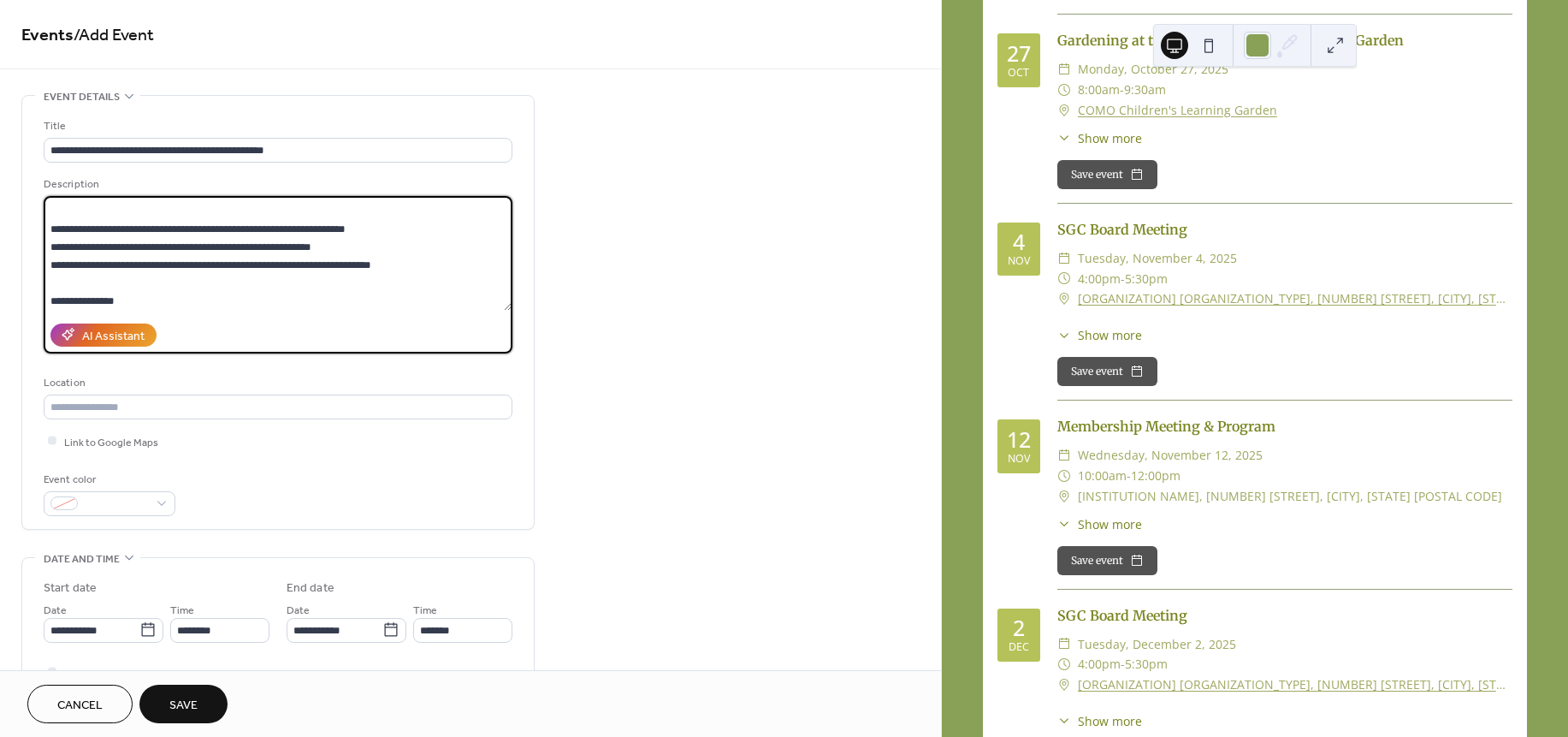paste on "**********" 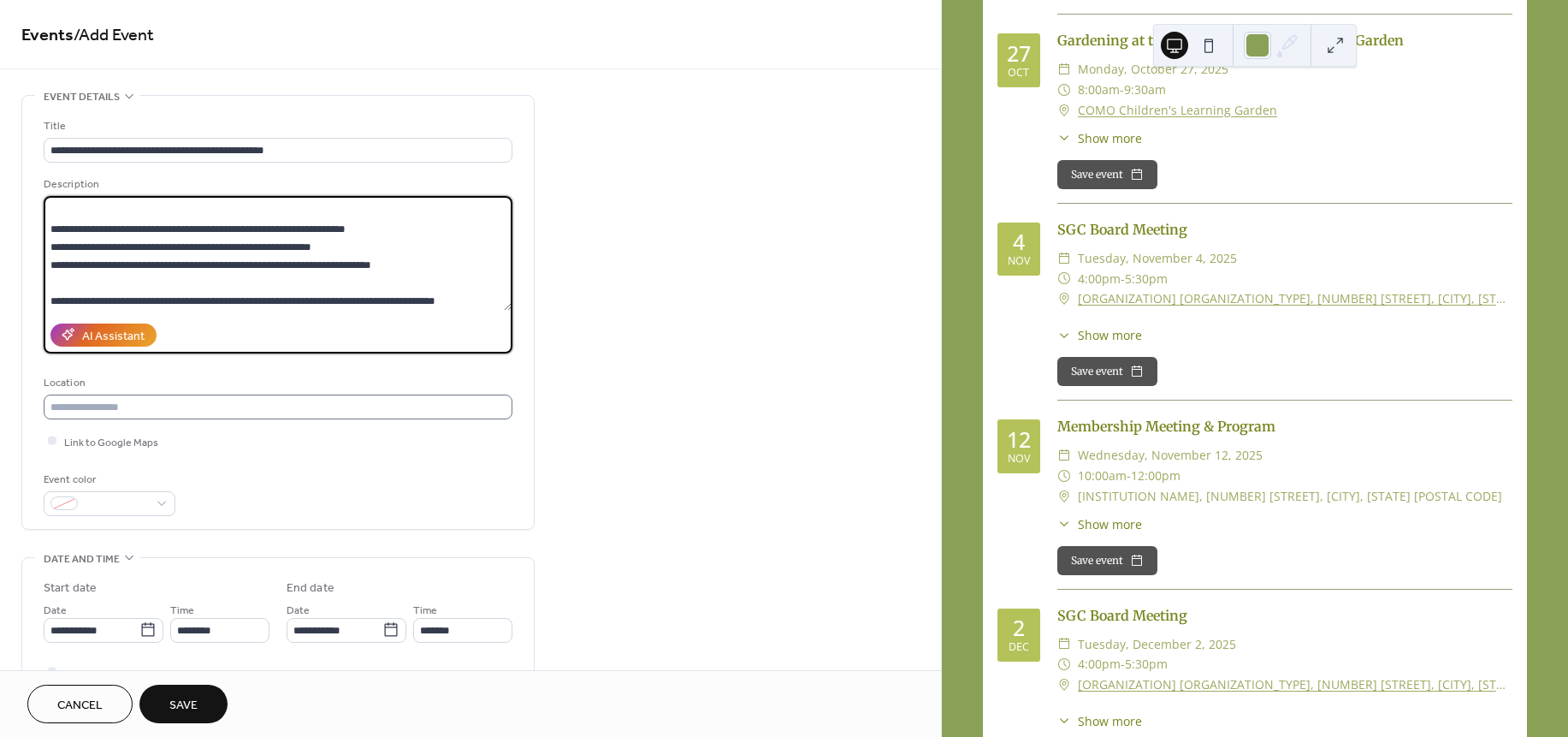 type on "**********" 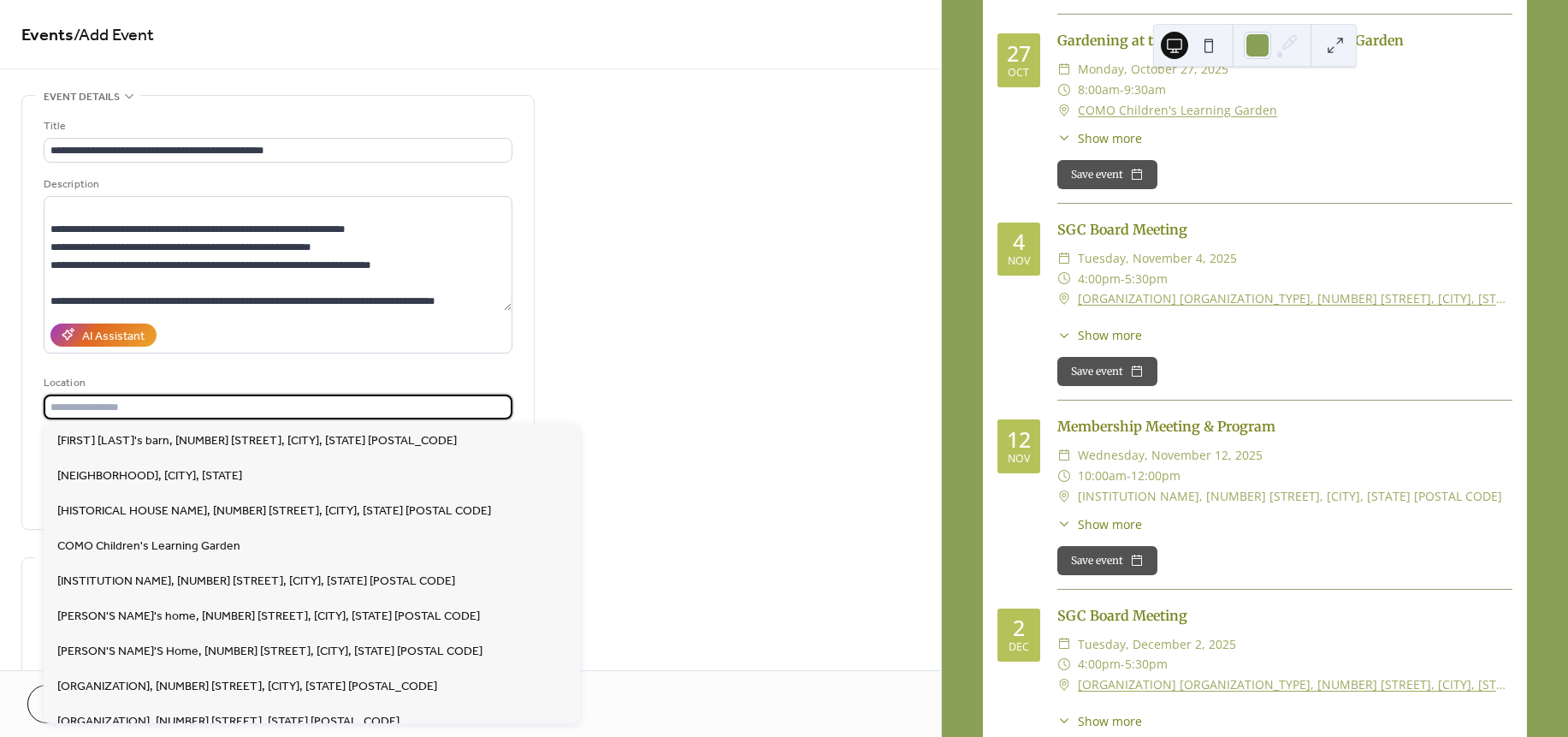 click at bounding box center [278, 407] 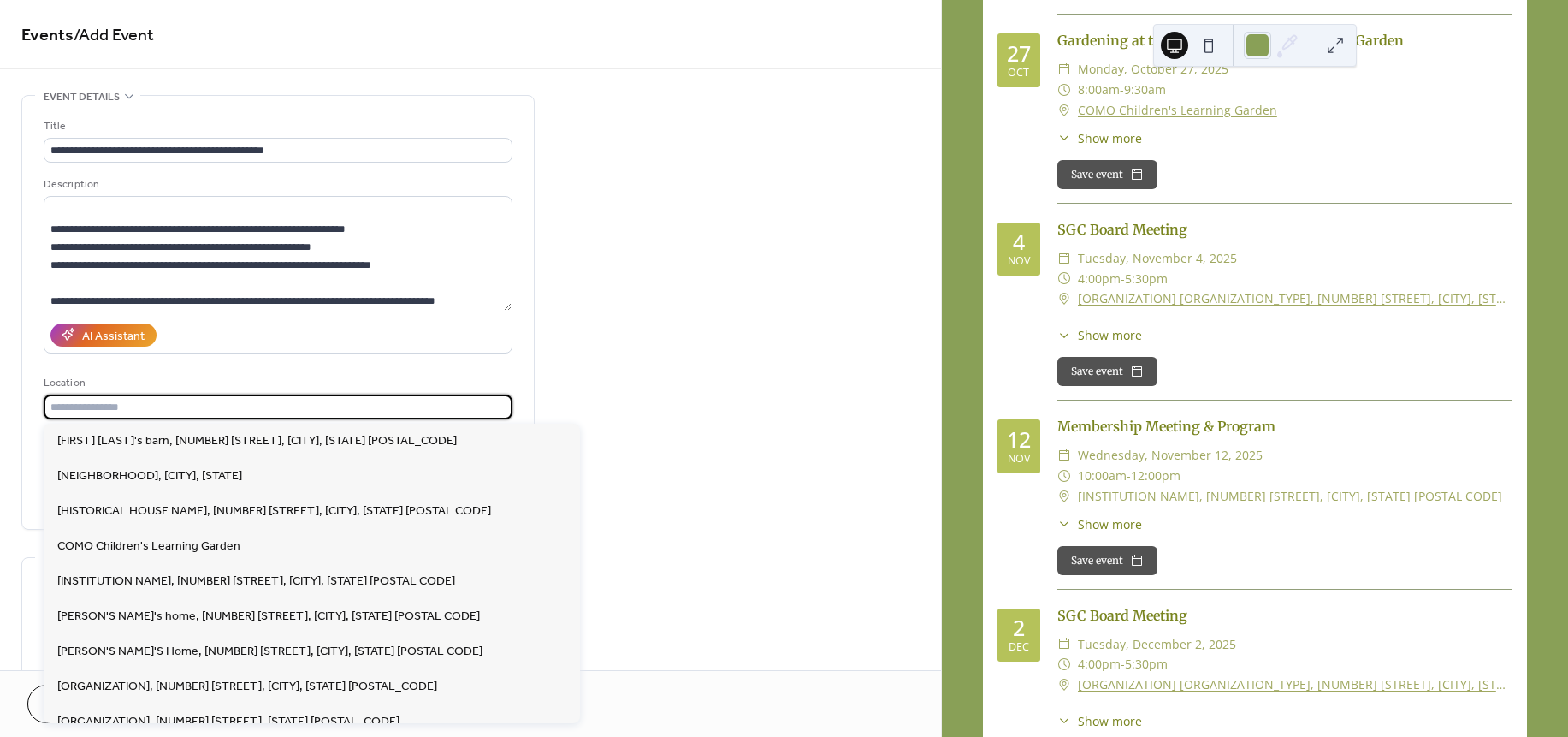 paste on "**********" 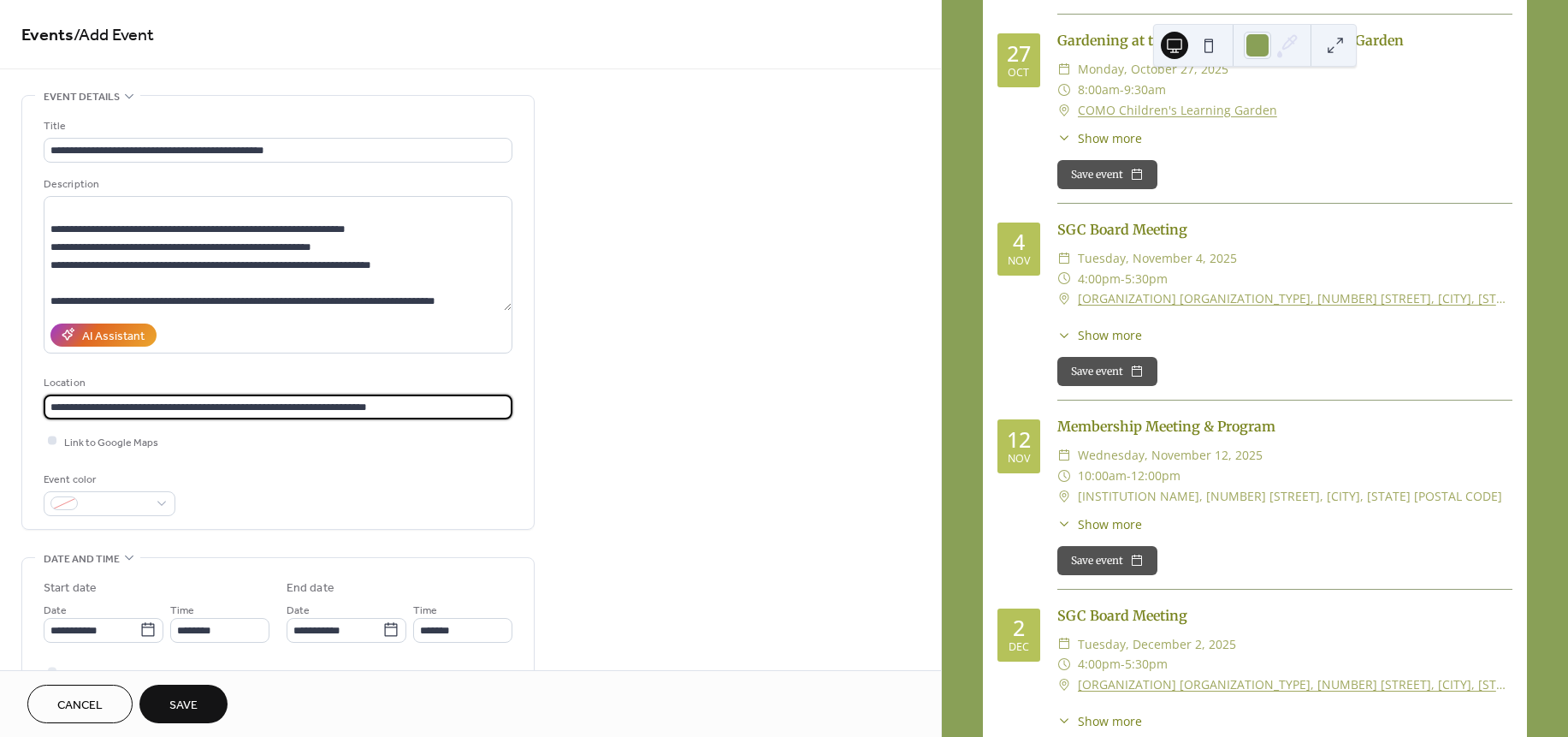type on "**********" 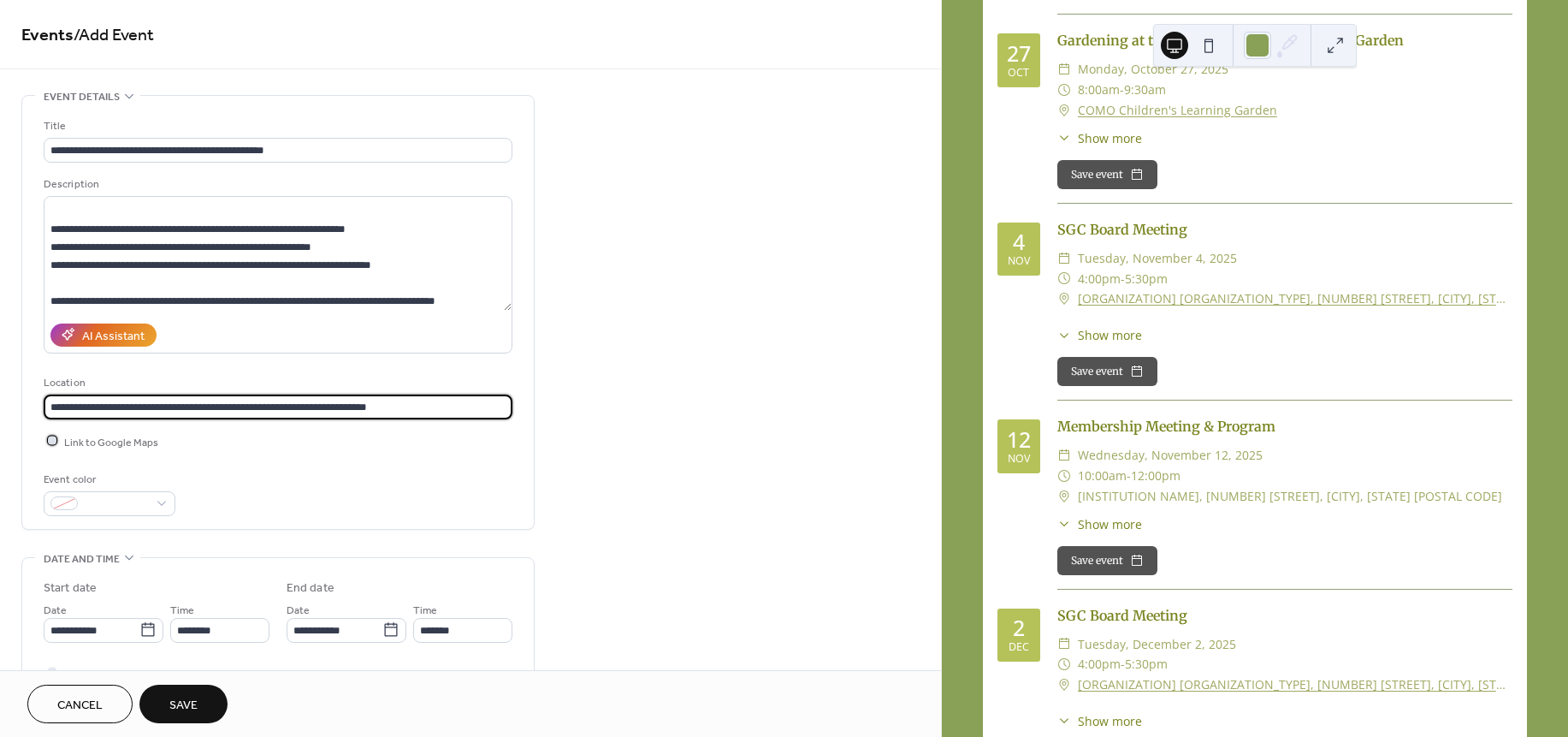 click at bounding box center [52, 441] 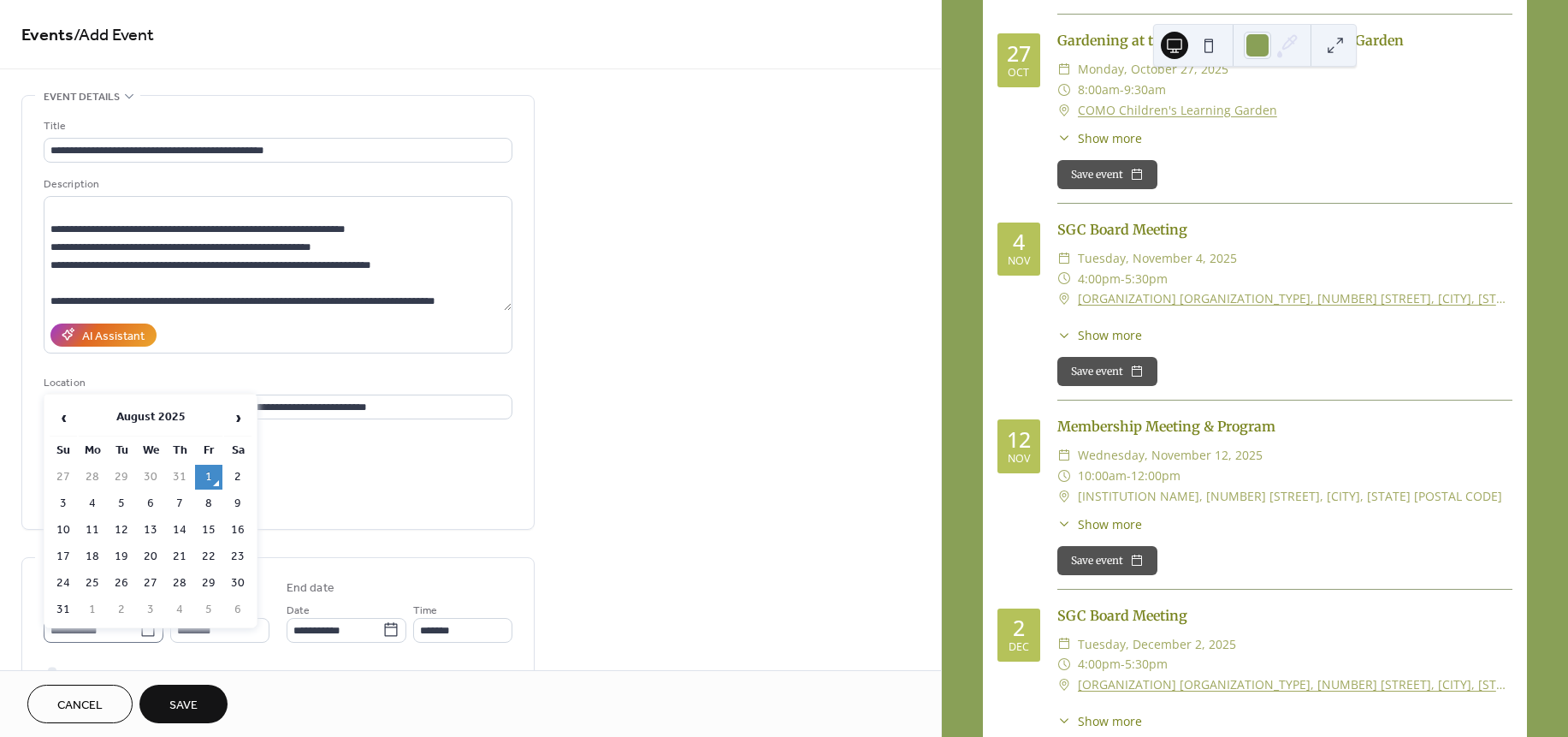 click 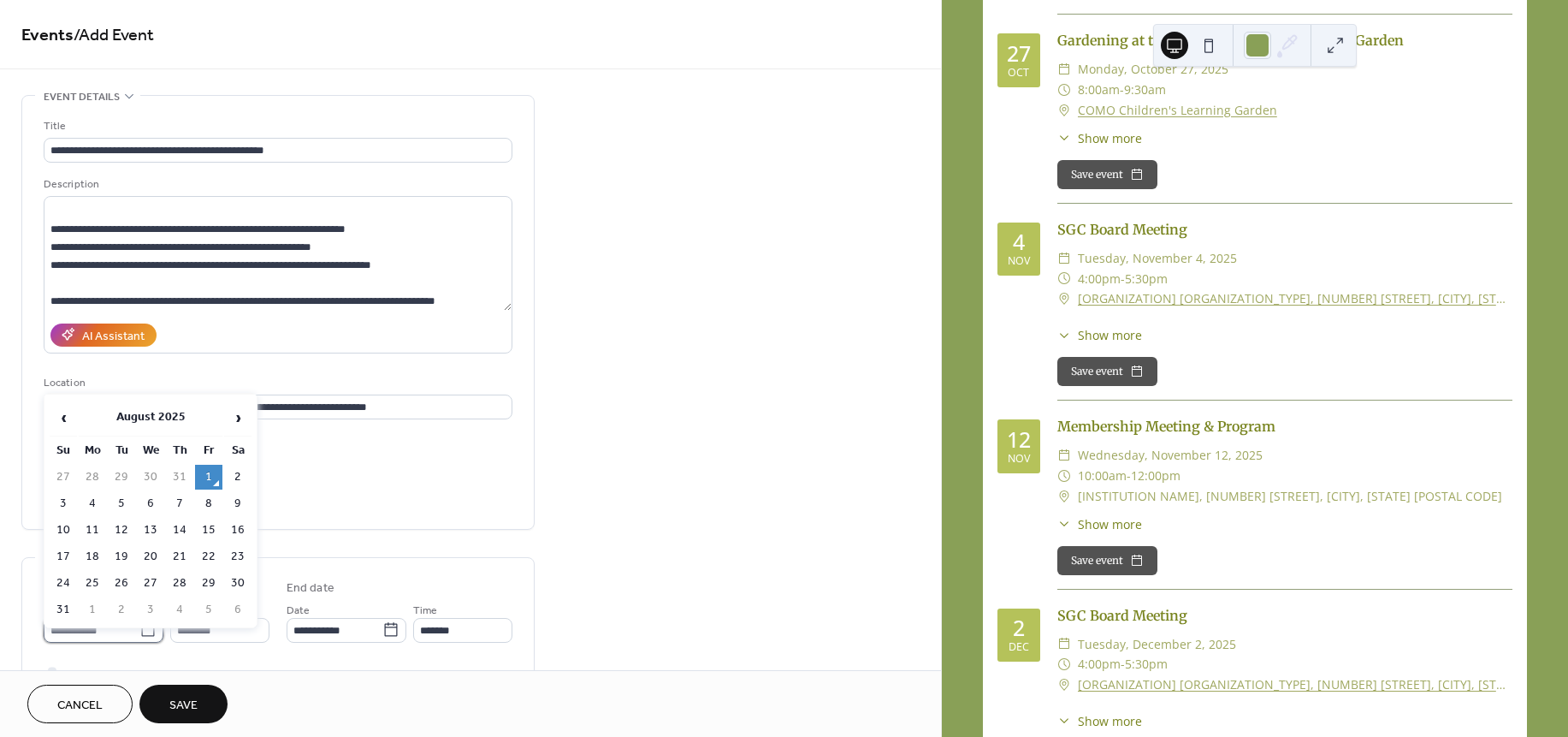 click on "**********" at bounding box center (92, 630) 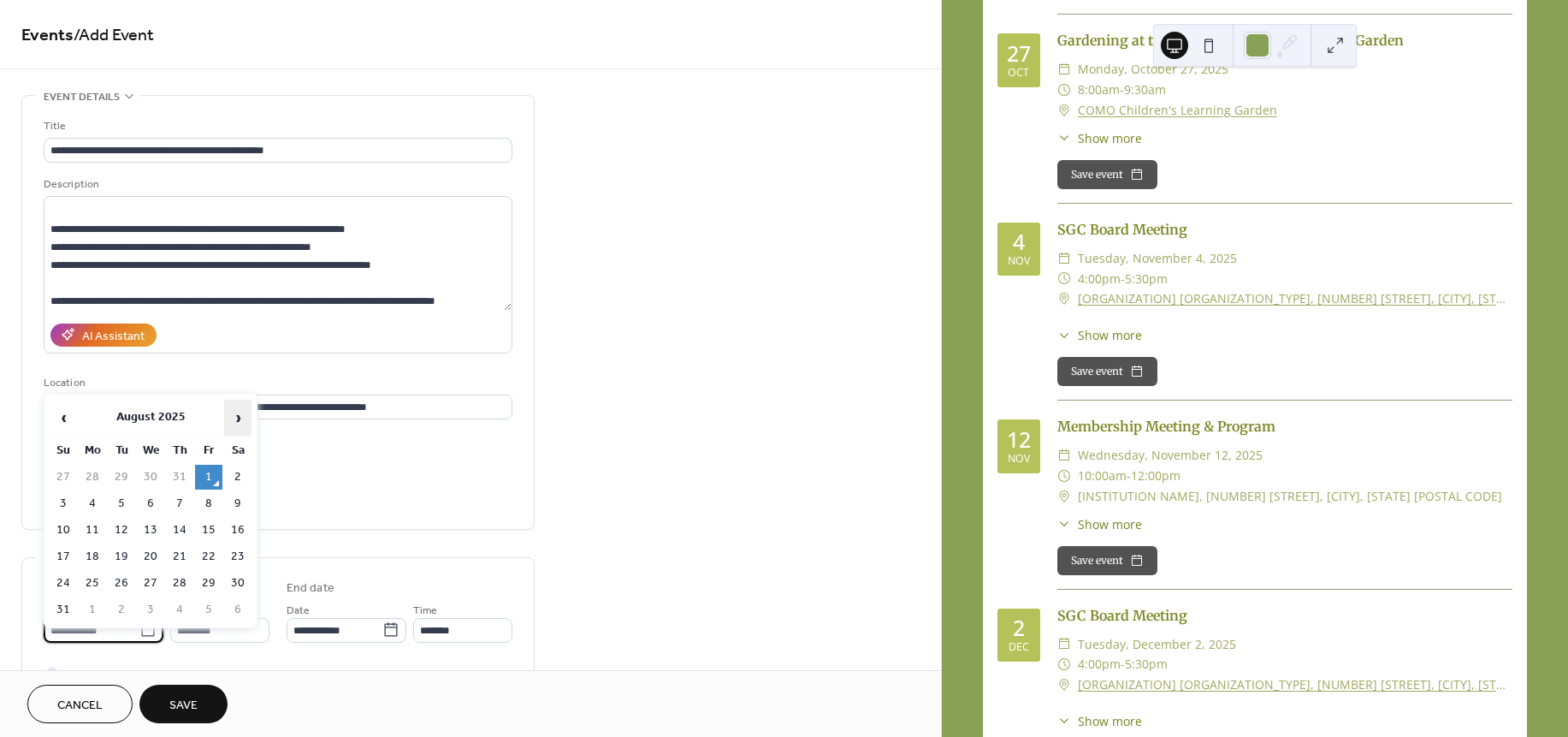 click on "›" at bounding box center [238, 418] 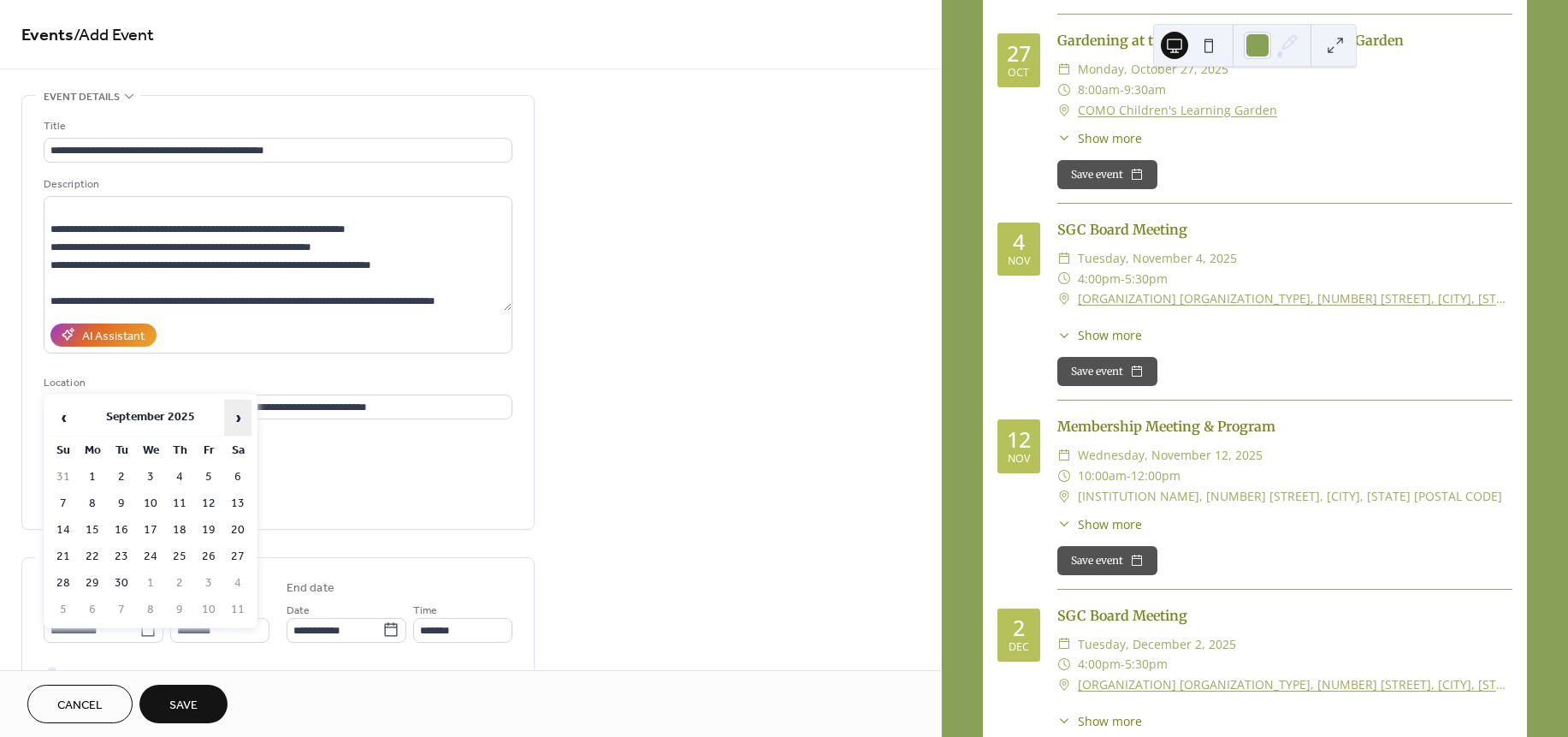 click on "›" at bounding box center (238, 418) 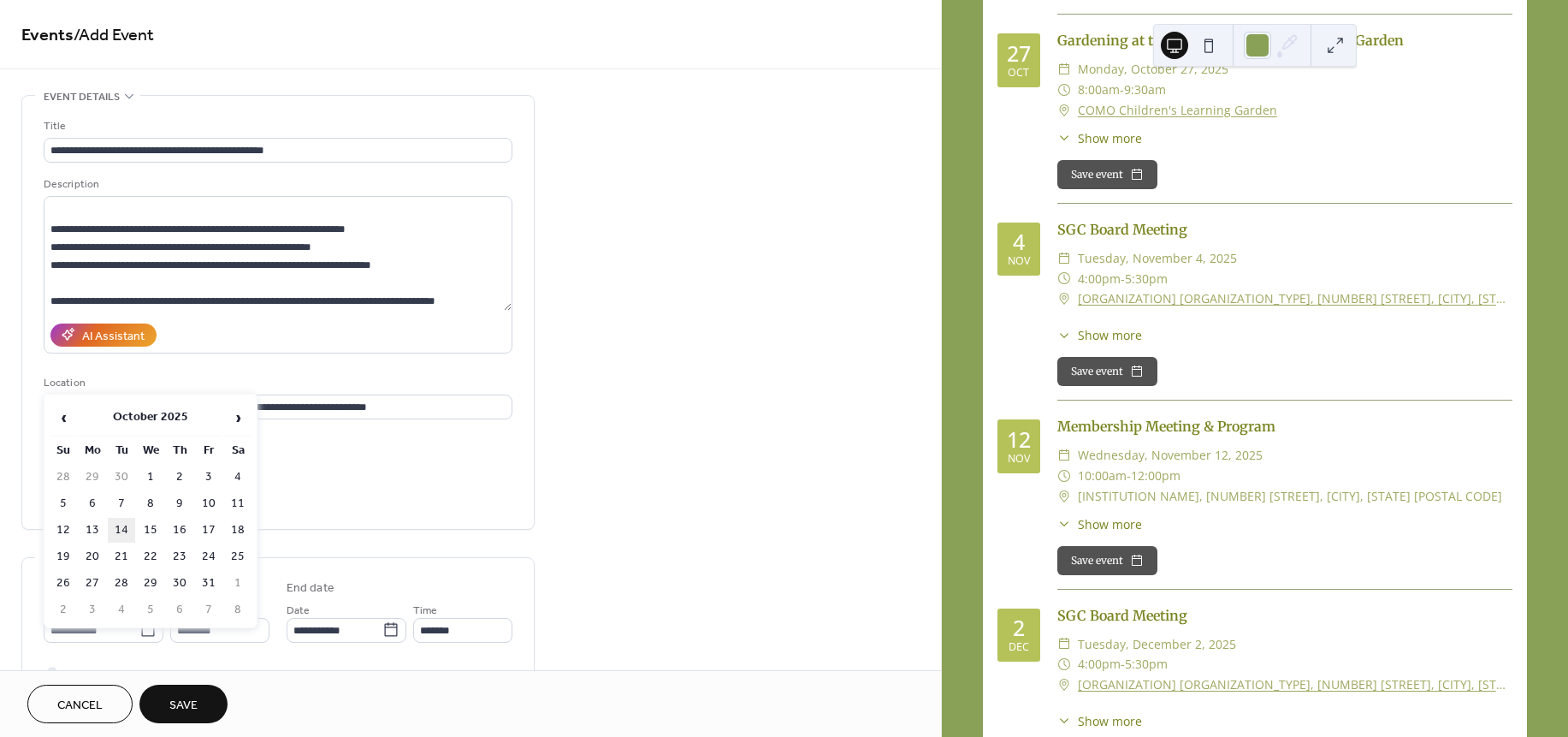 click on "14" at bounding box center [121, 530] 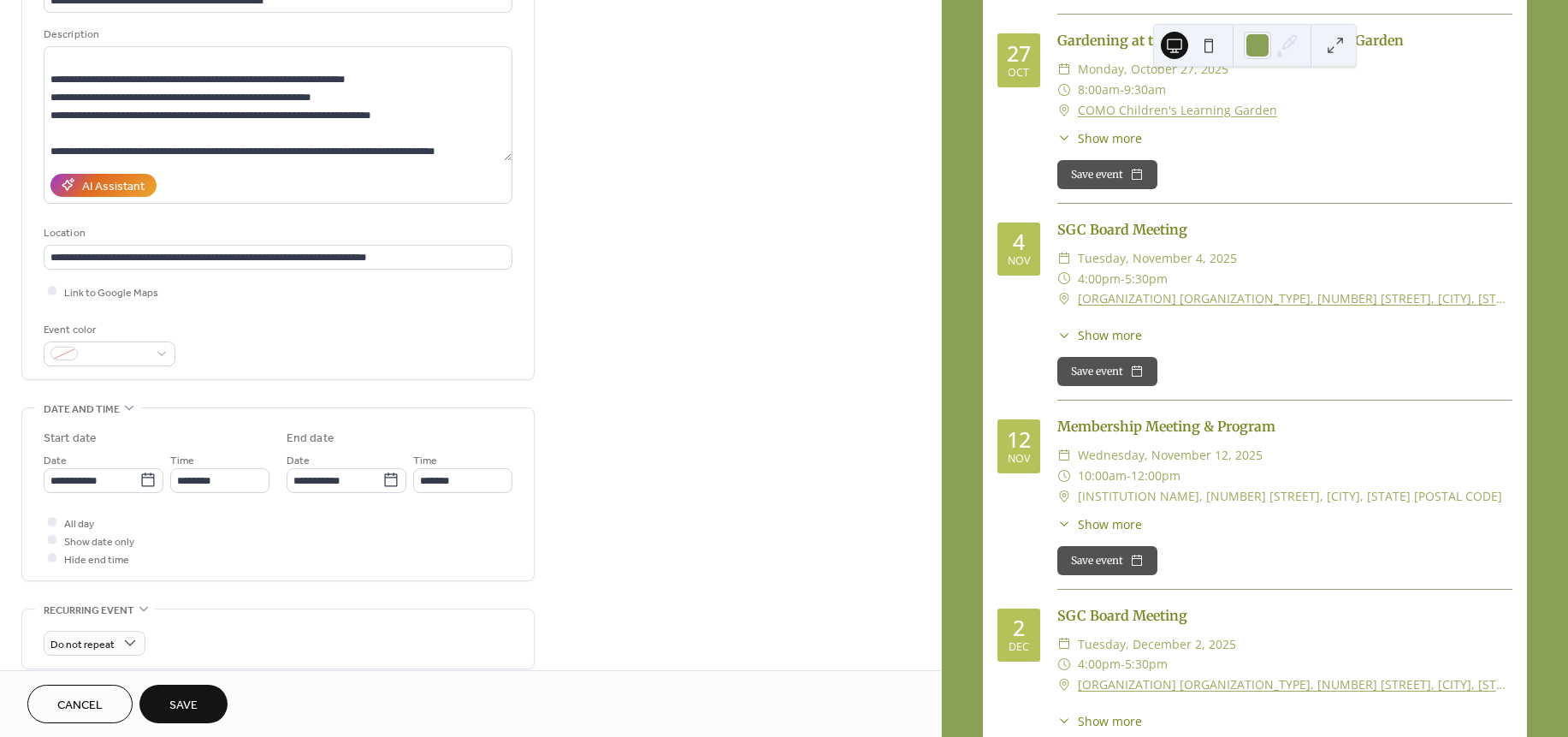 scroll, scrollTop: 155, scrollLeft: 0, axis: vertical 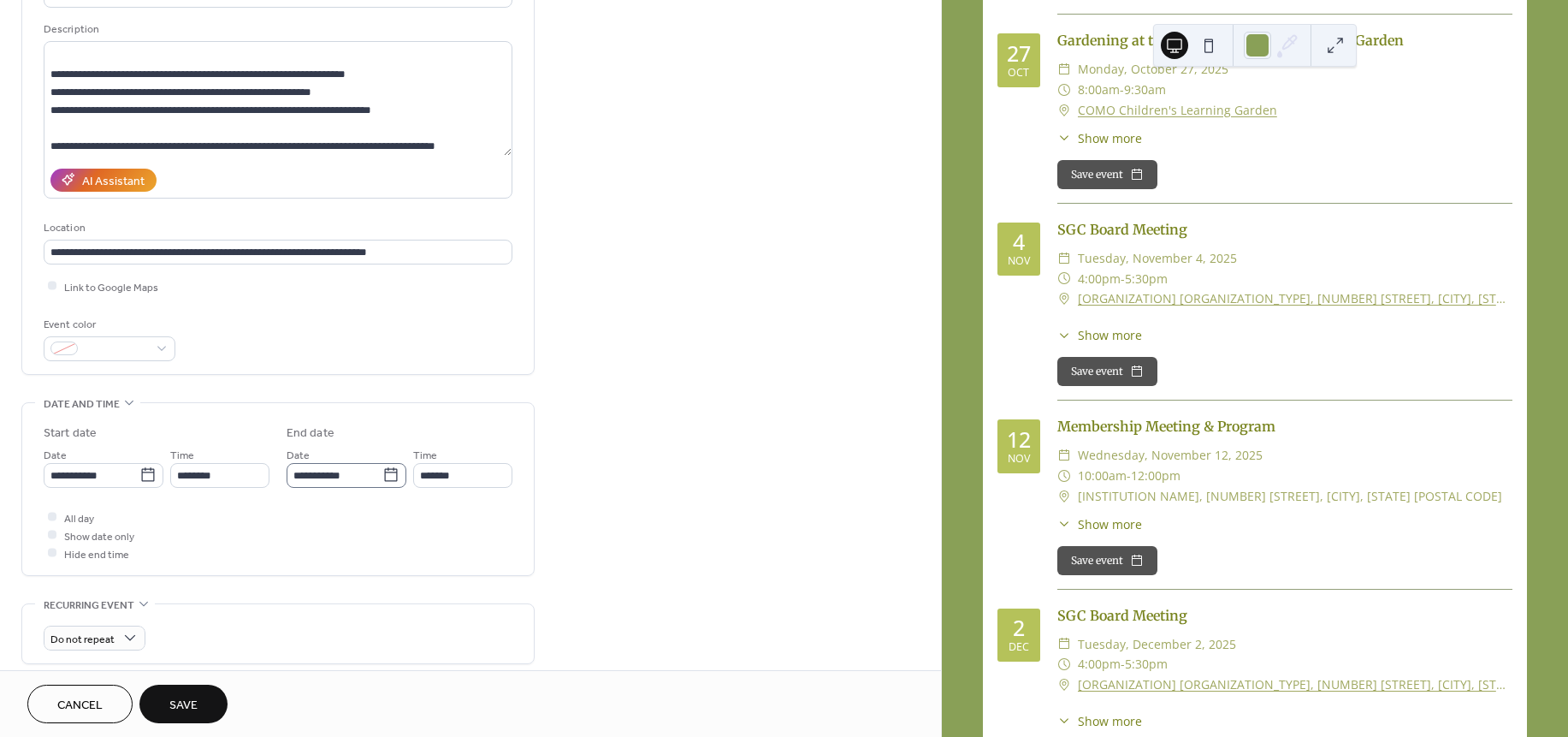 click 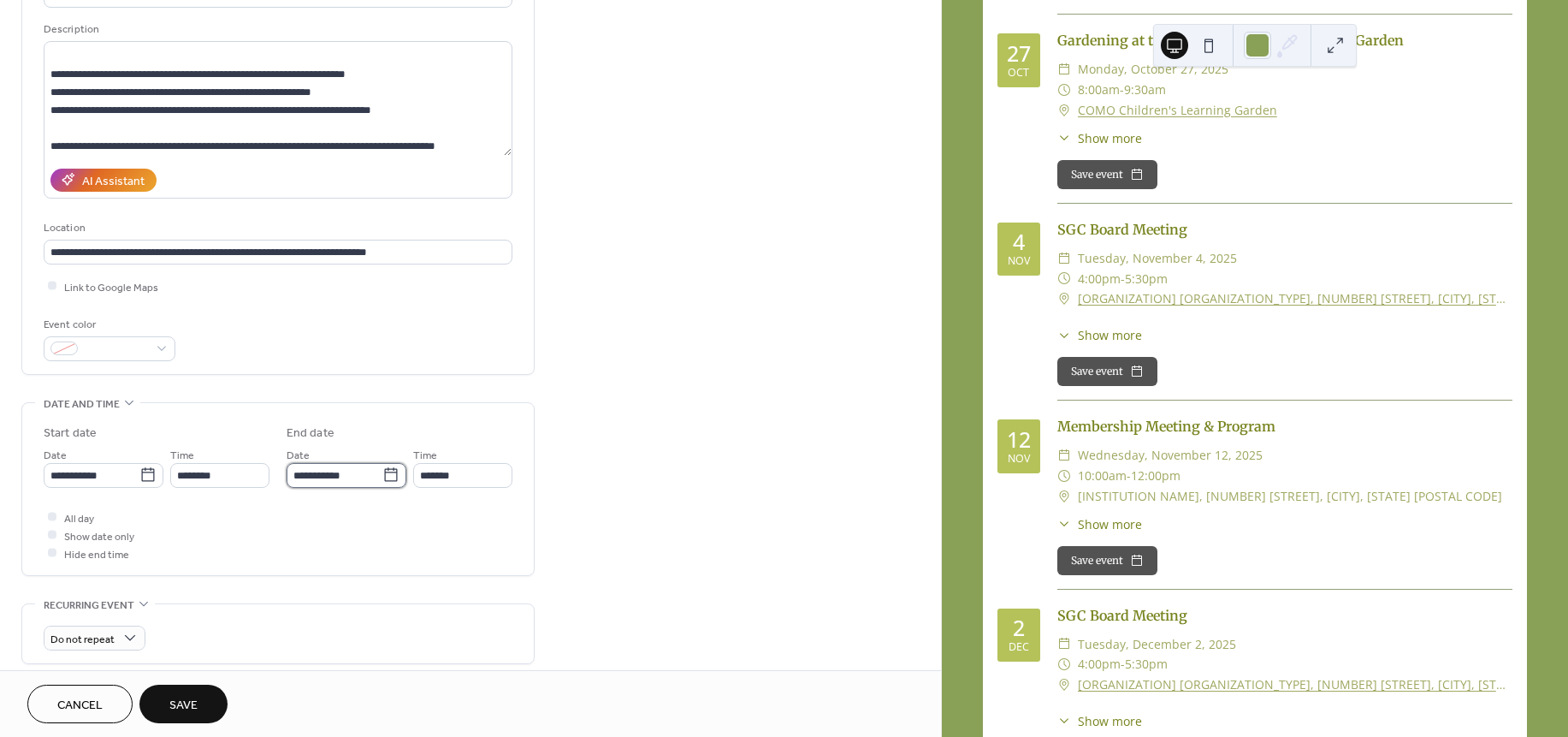 click on "**********" at bounding box center (334, 475) 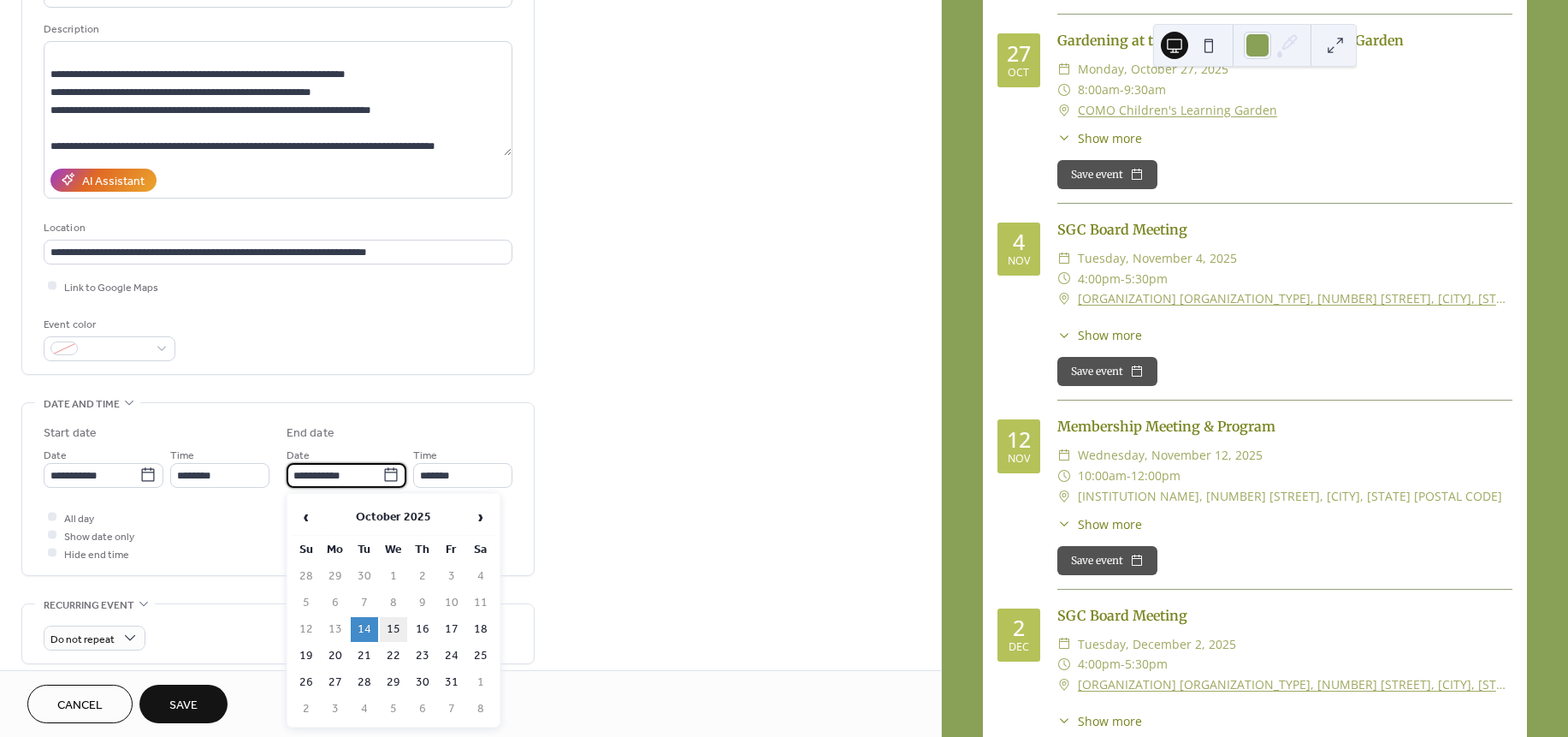click on "15" at bounding box center (393, 629) 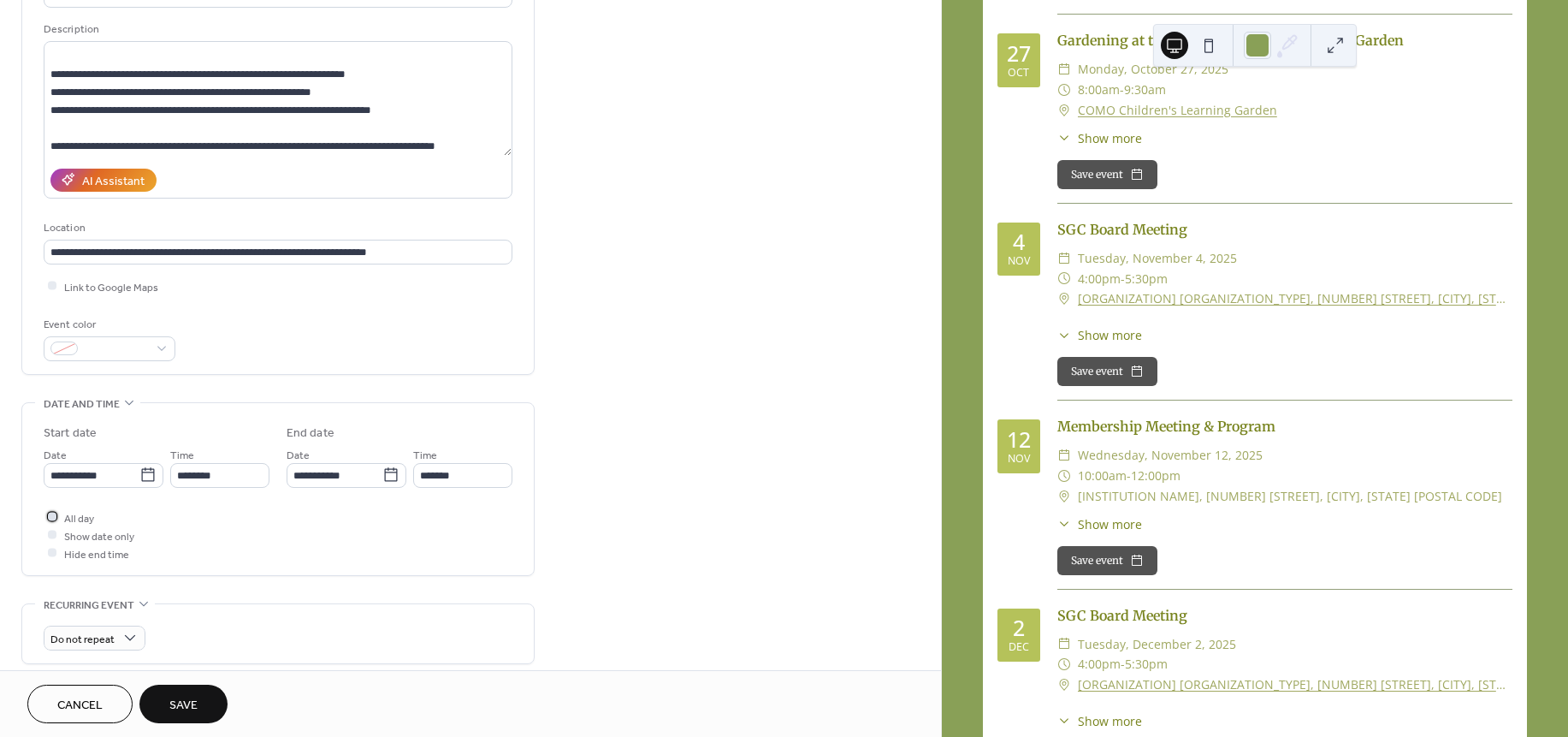 click on "All day" at bounding box center [79, 518] 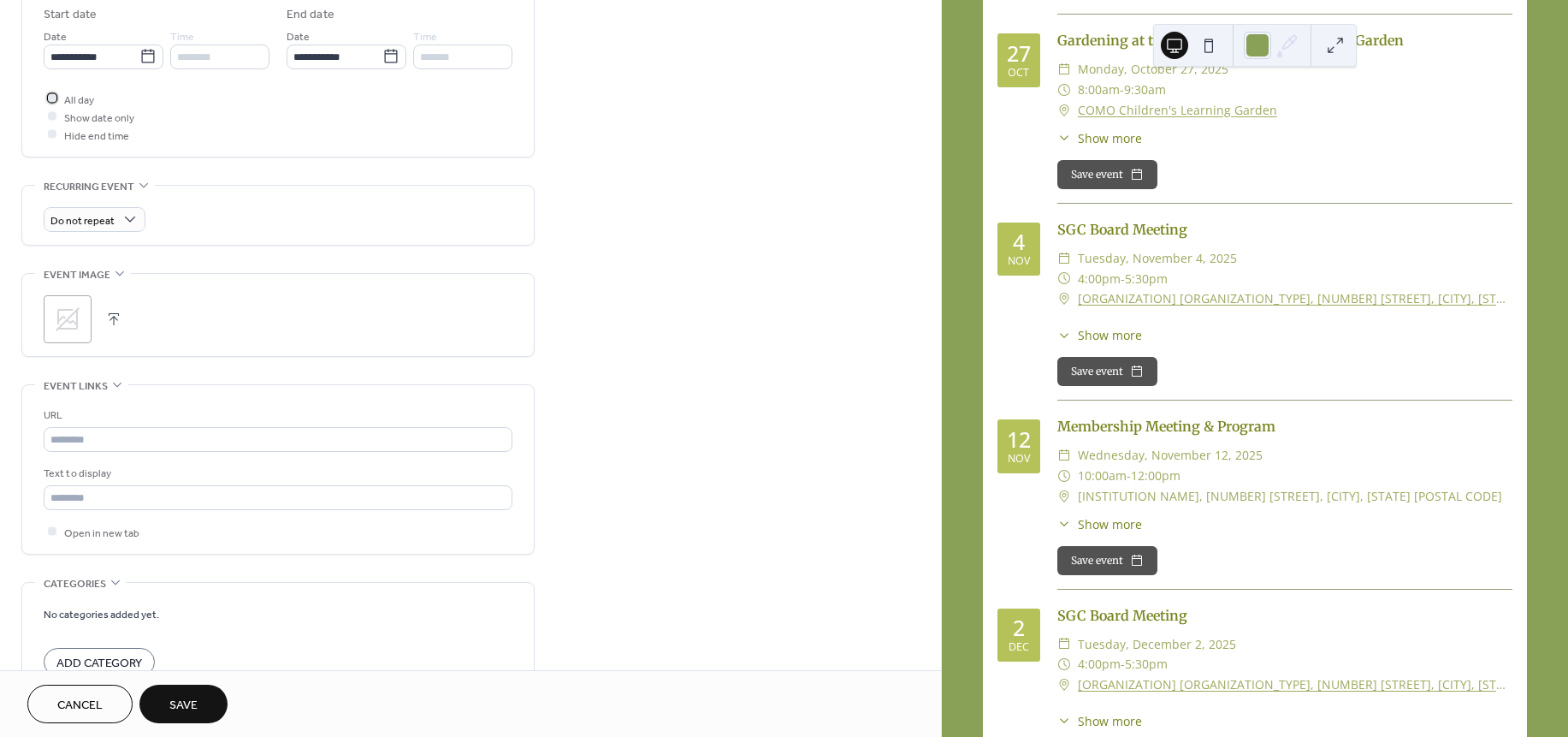 scroll, scrollTop: 584, scrollLeft: 0, axis: vertical 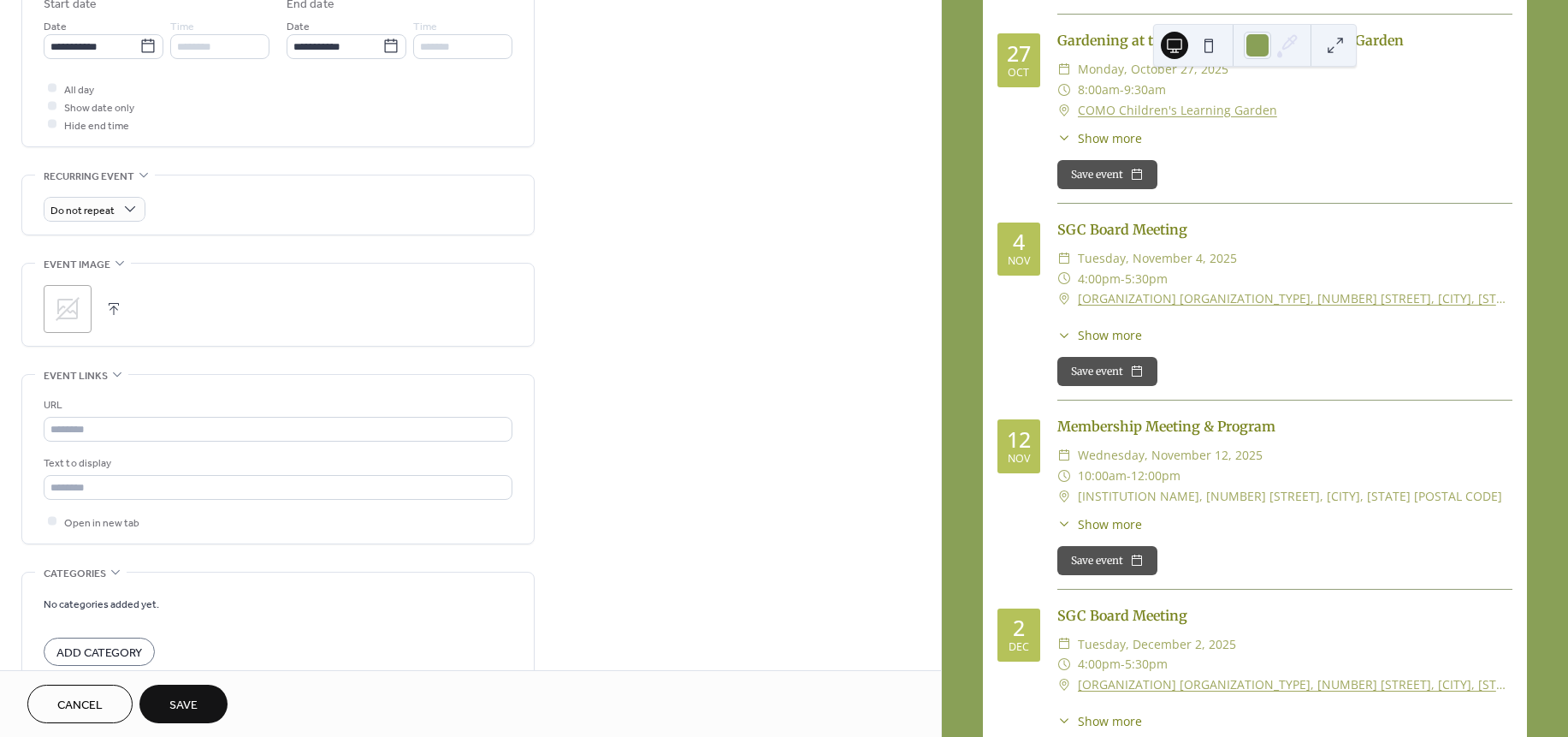 click 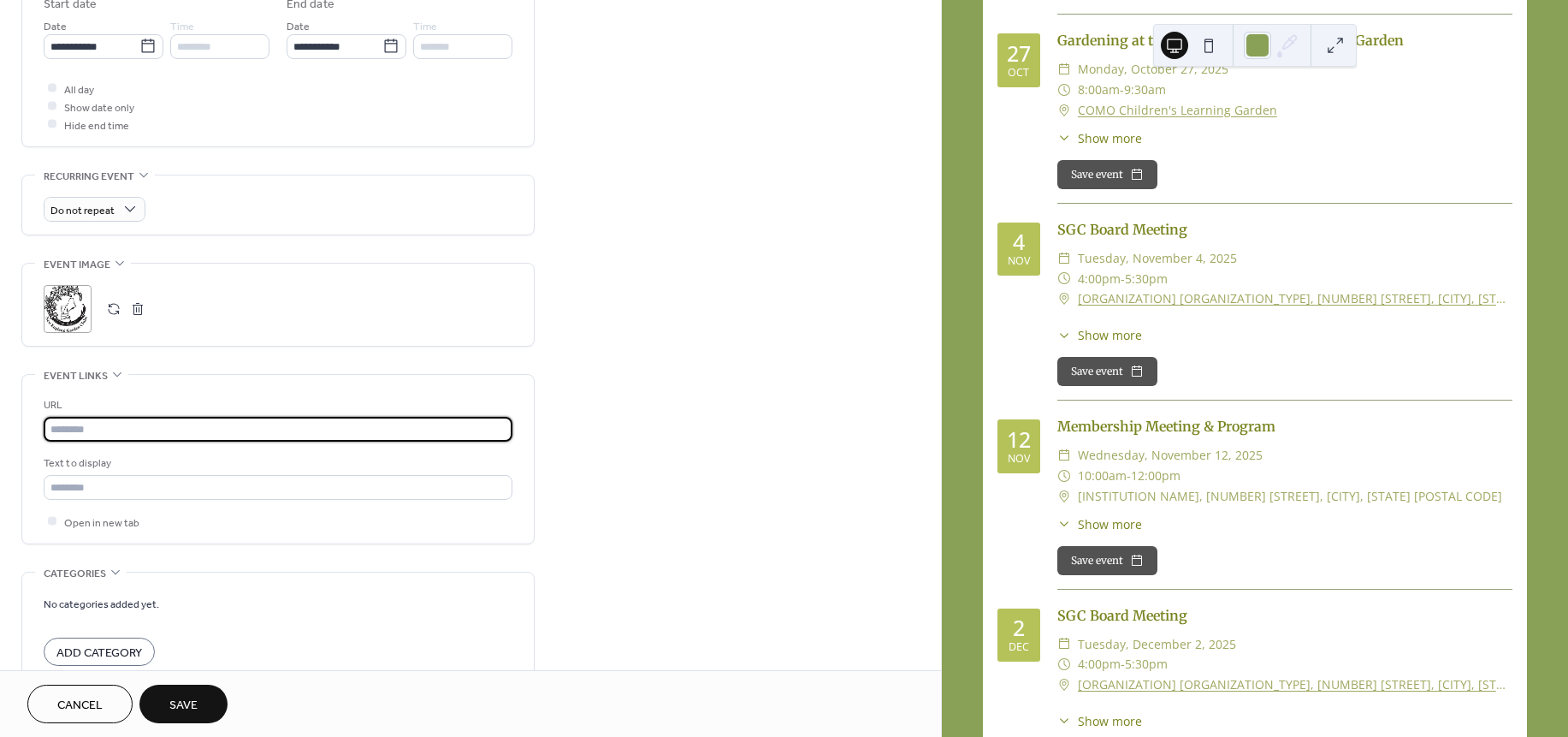 click at bounding box center (278, 429) 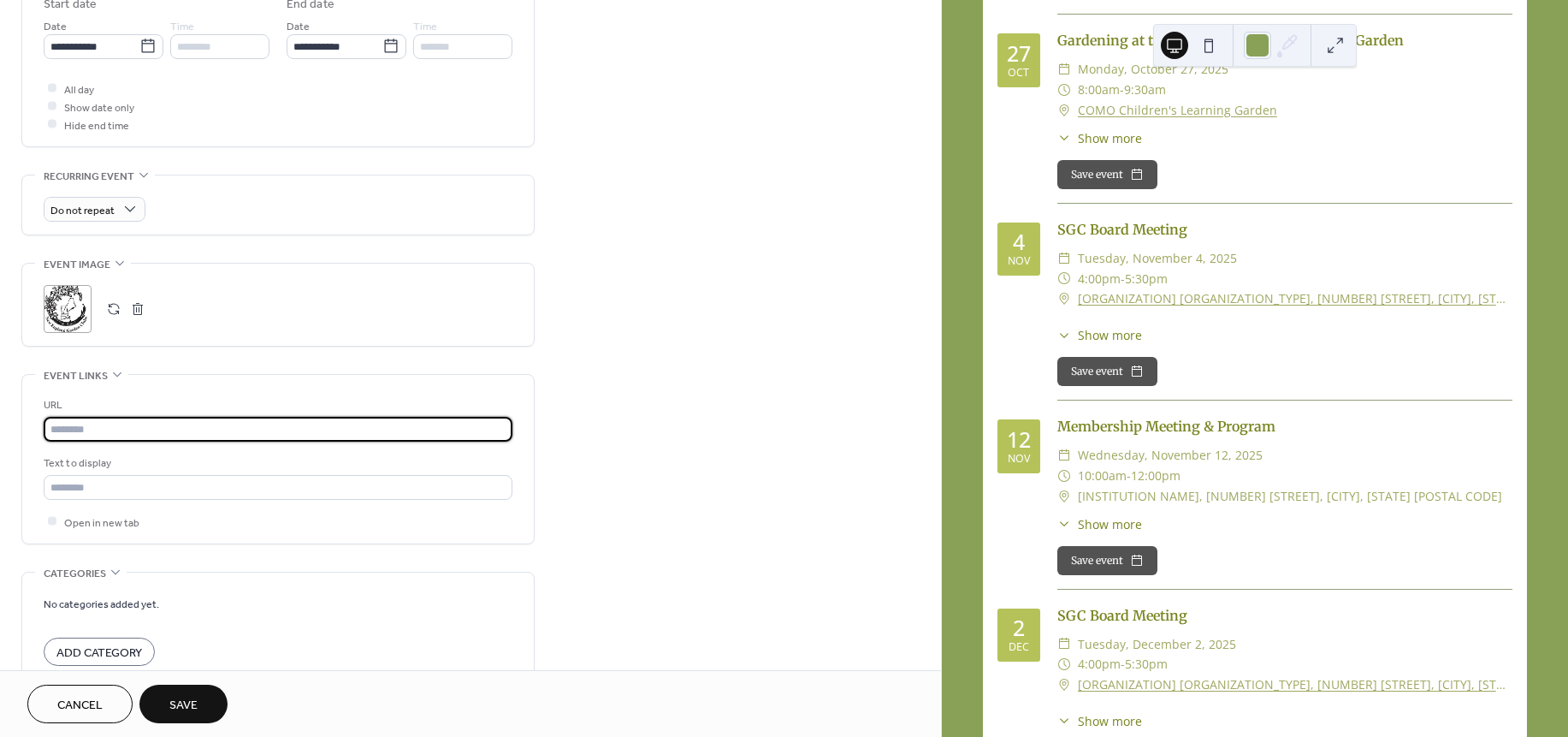 paste on "**********" 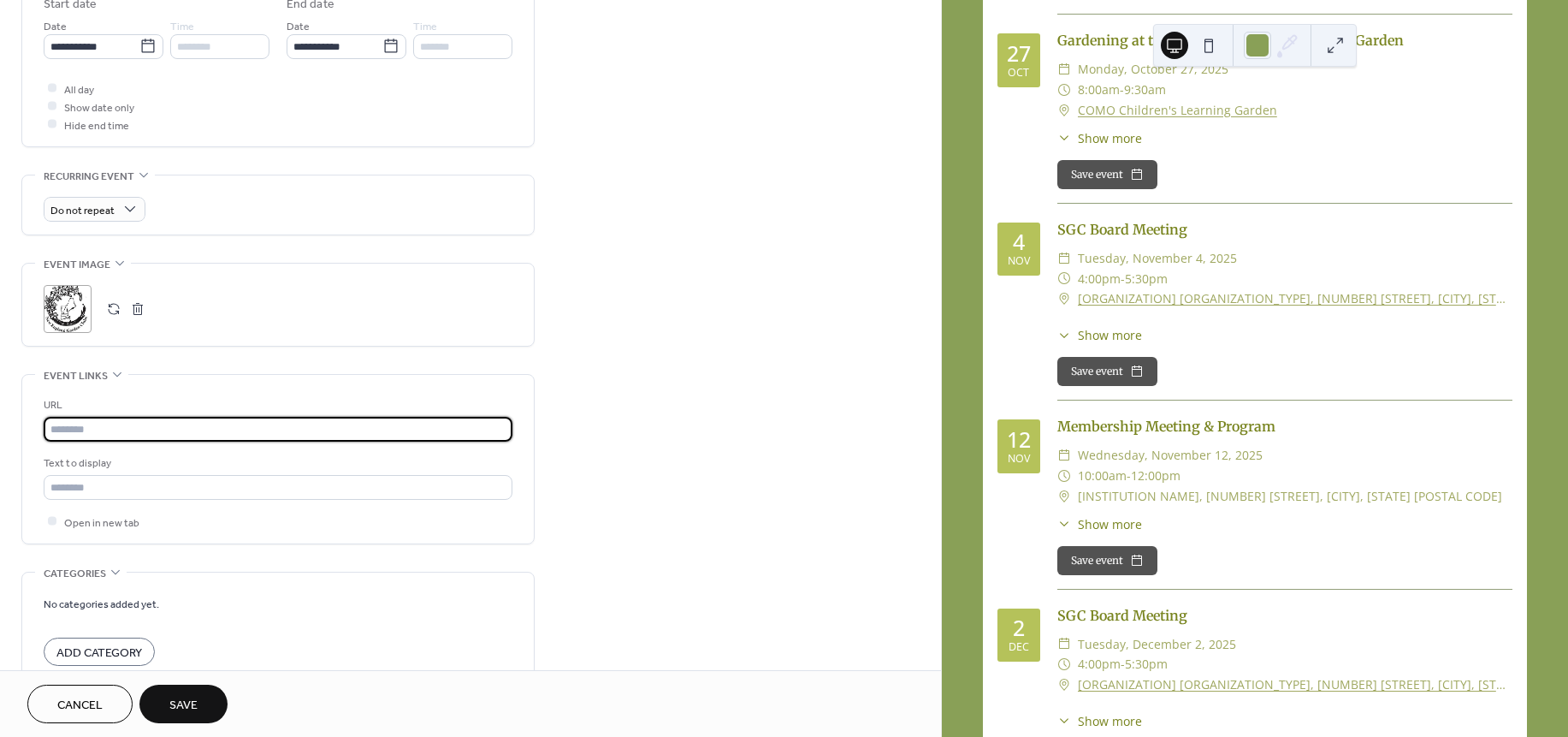 type on "**********" 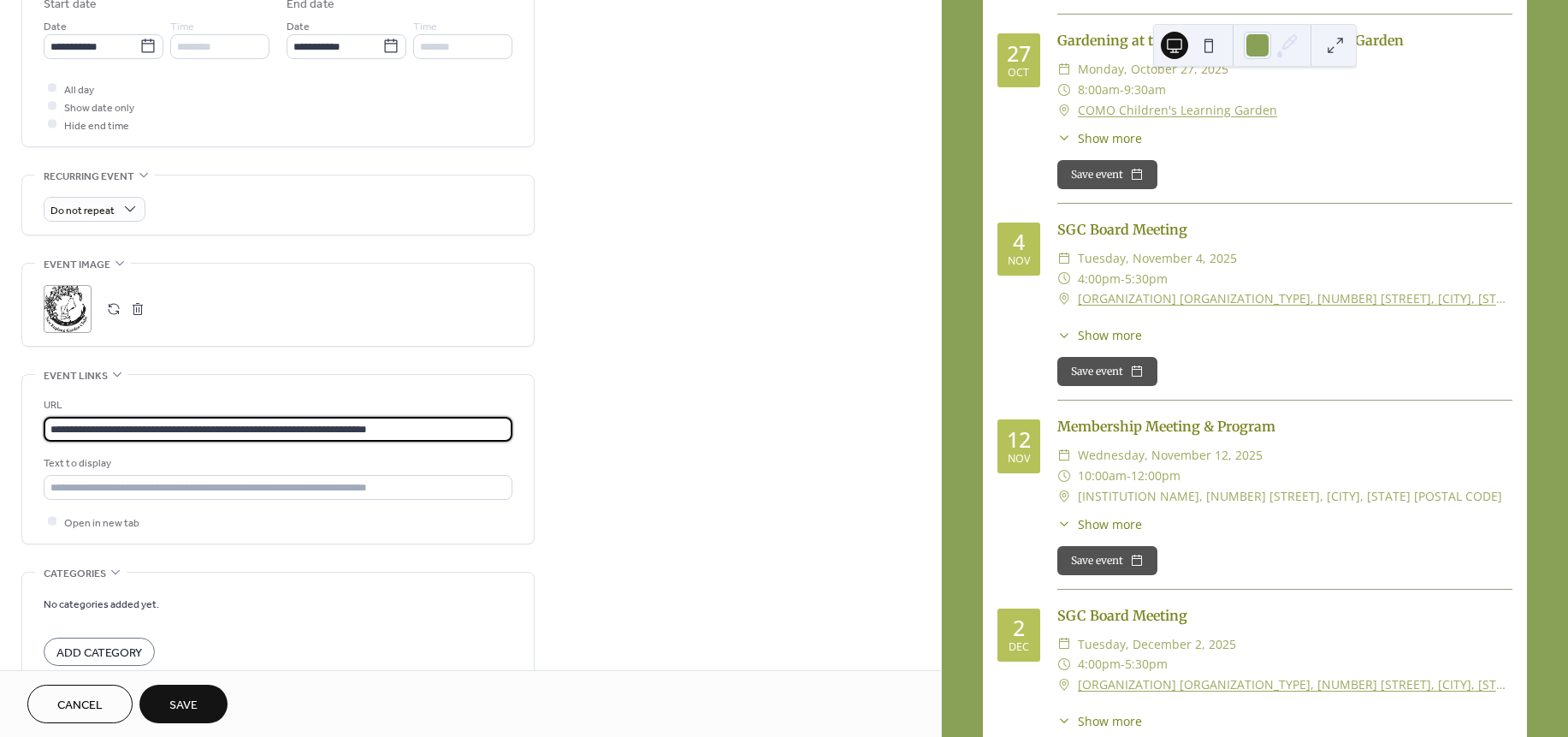 drag, startPoint x: 401, startPoint y: 440, endPoint x: -27, endPoint y: 378, distance: 432.46734 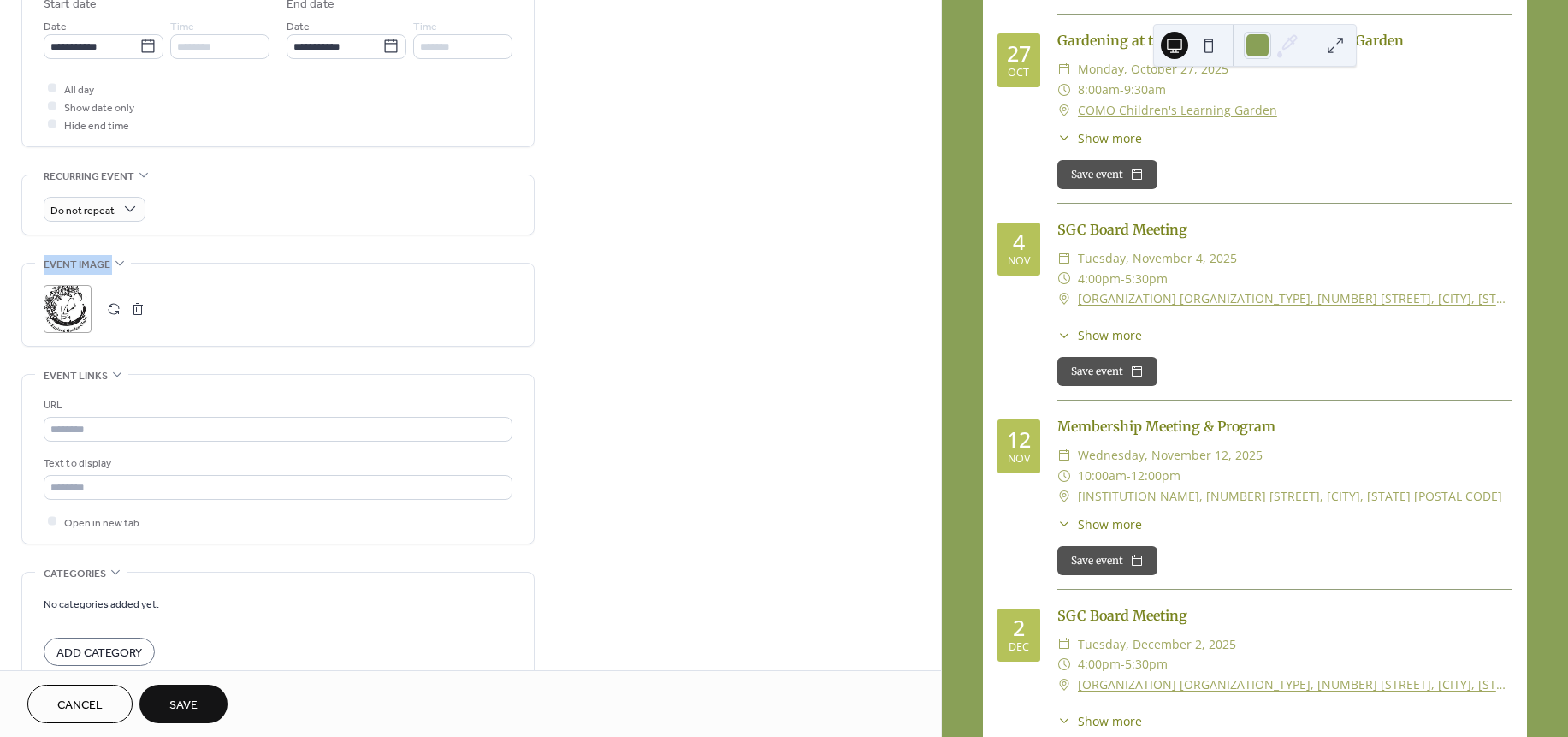 drag, startPoint x: 934, startPoint y: 314, endPoint x: 932, endPoint y: 196, distance: 118.0169 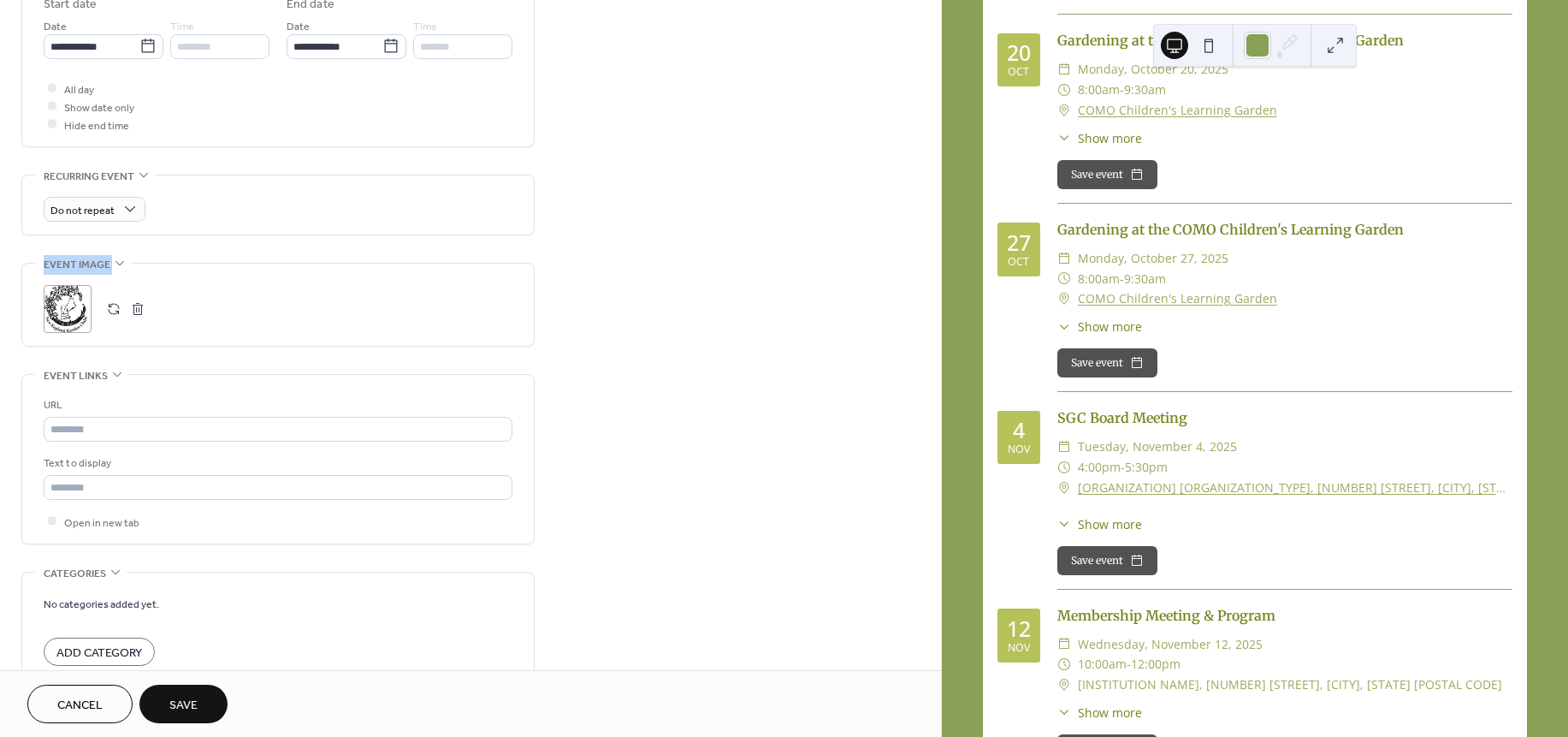 scroll, scrollTop: 5067, scrollLeft: 0, axis: vertical 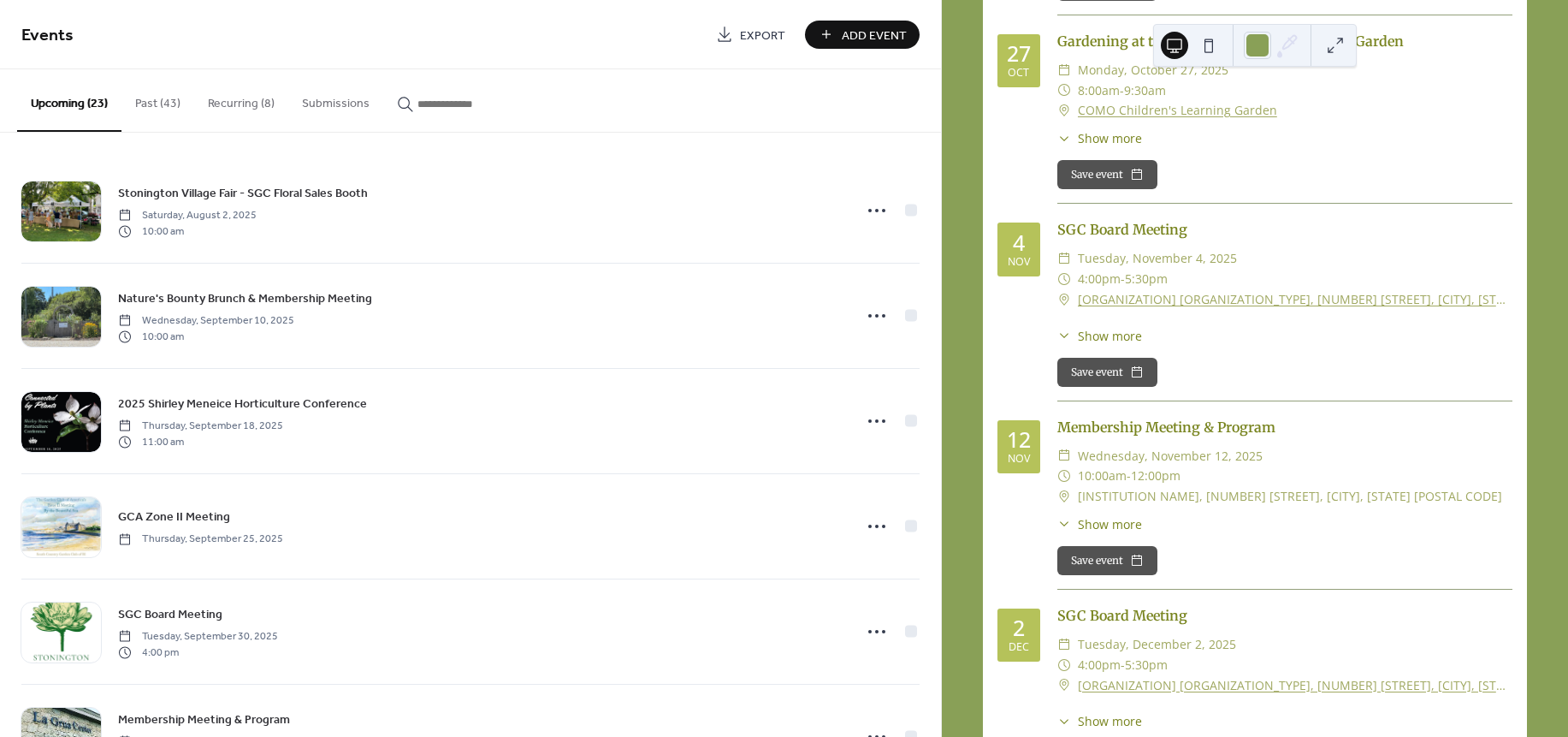 click on "Add Event" at bounding box center [874, 35] 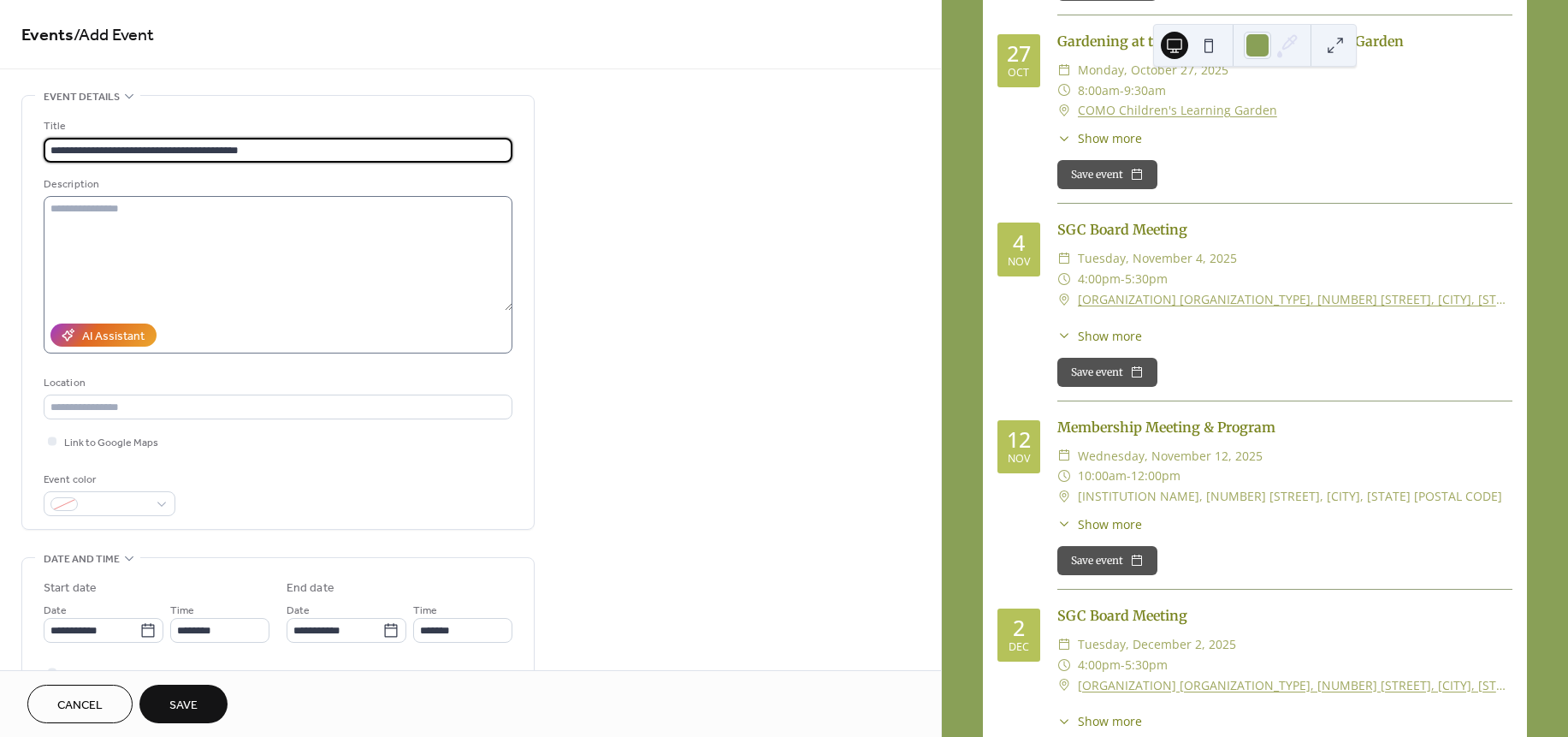 type on "**********" 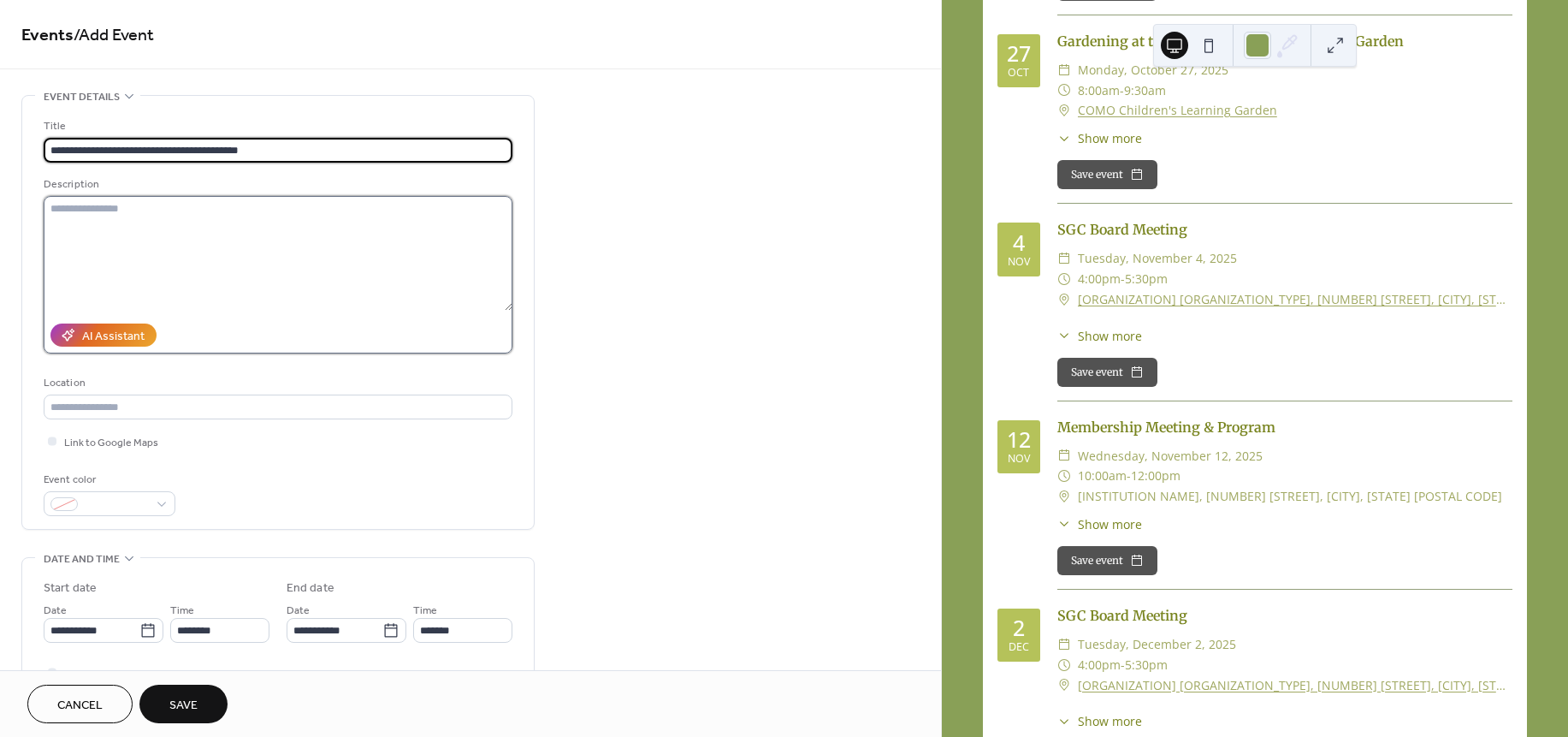 click at bounding box center (278, 253) 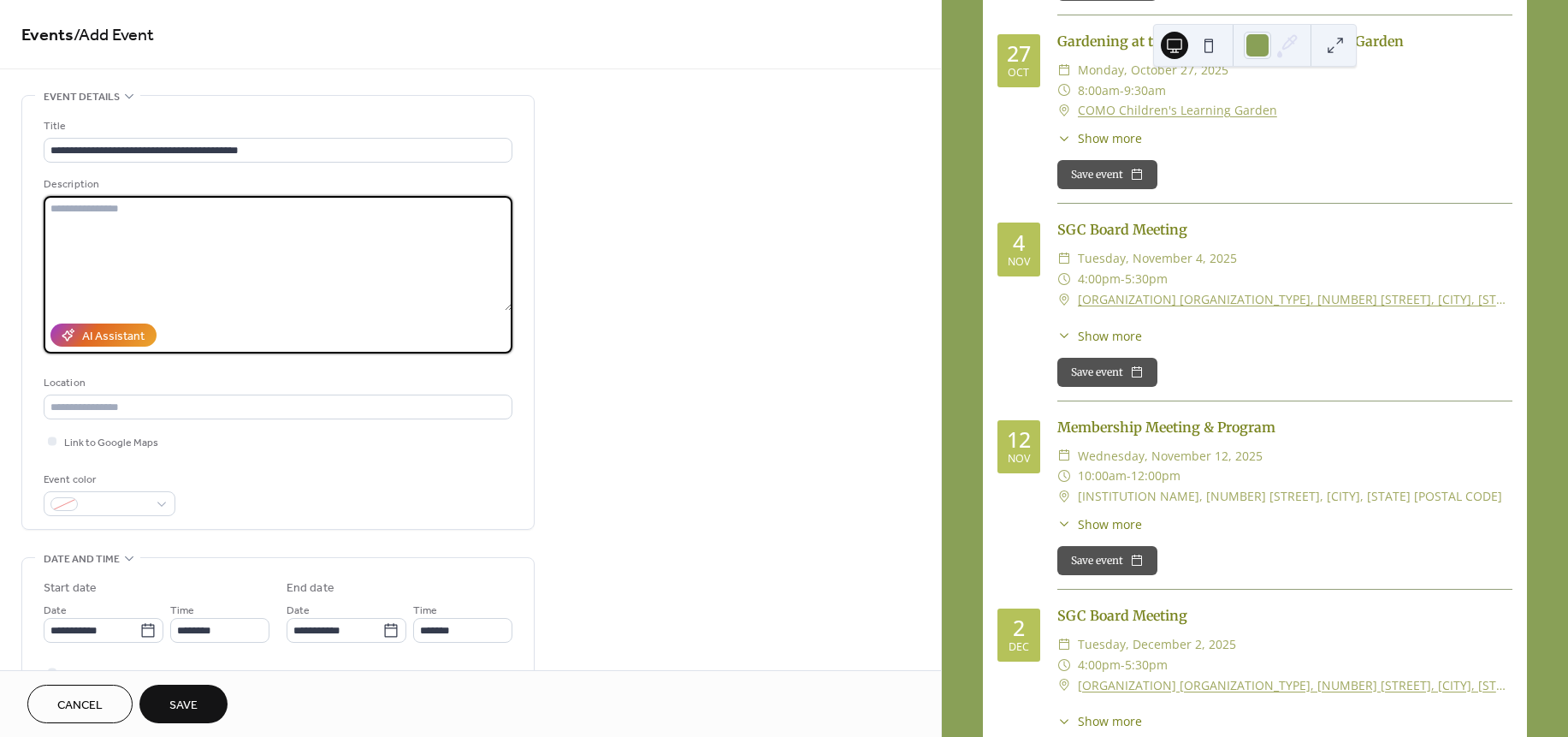 paste on "**********" 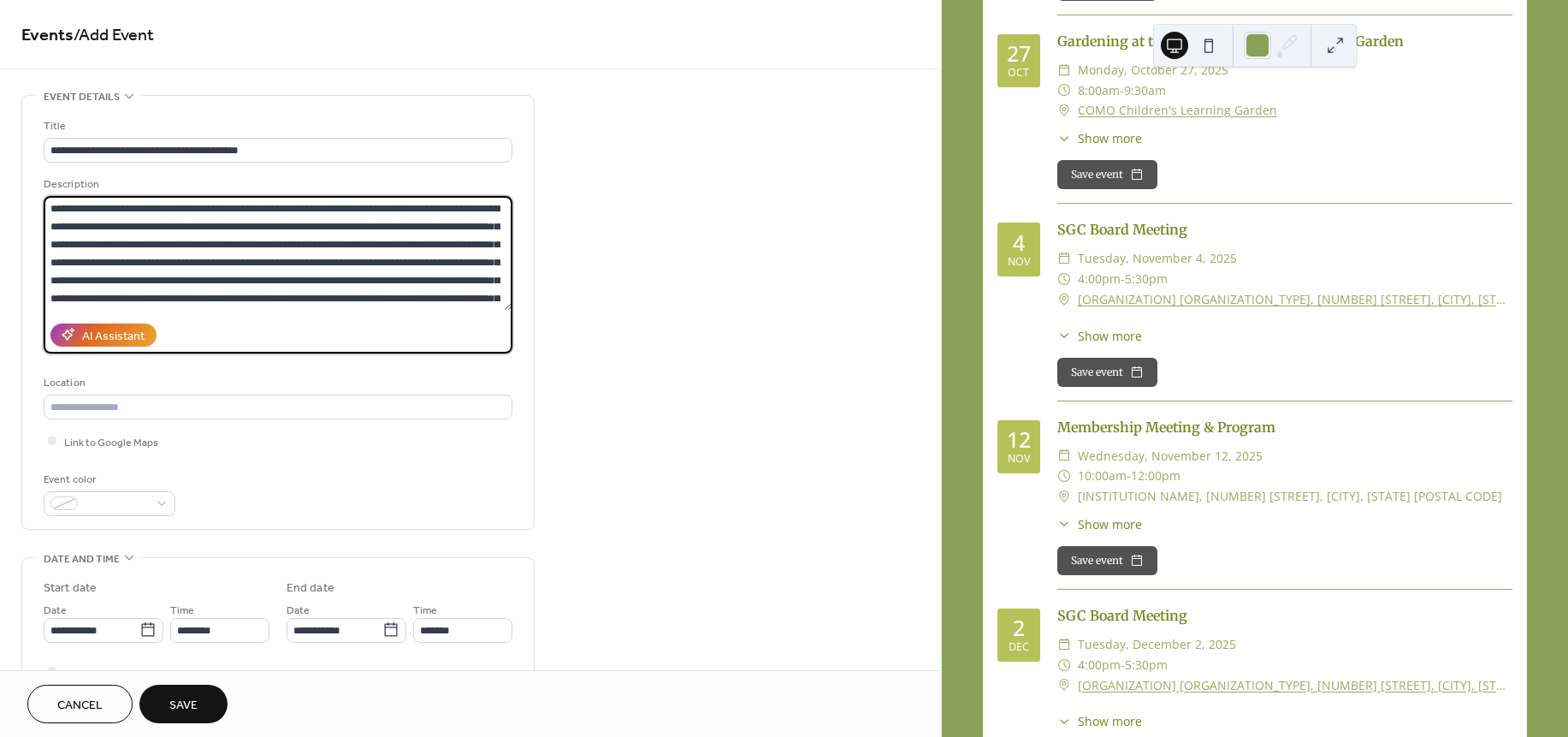 scroll, scrollTop: 519, scrollLeft: 0, axis: vertical 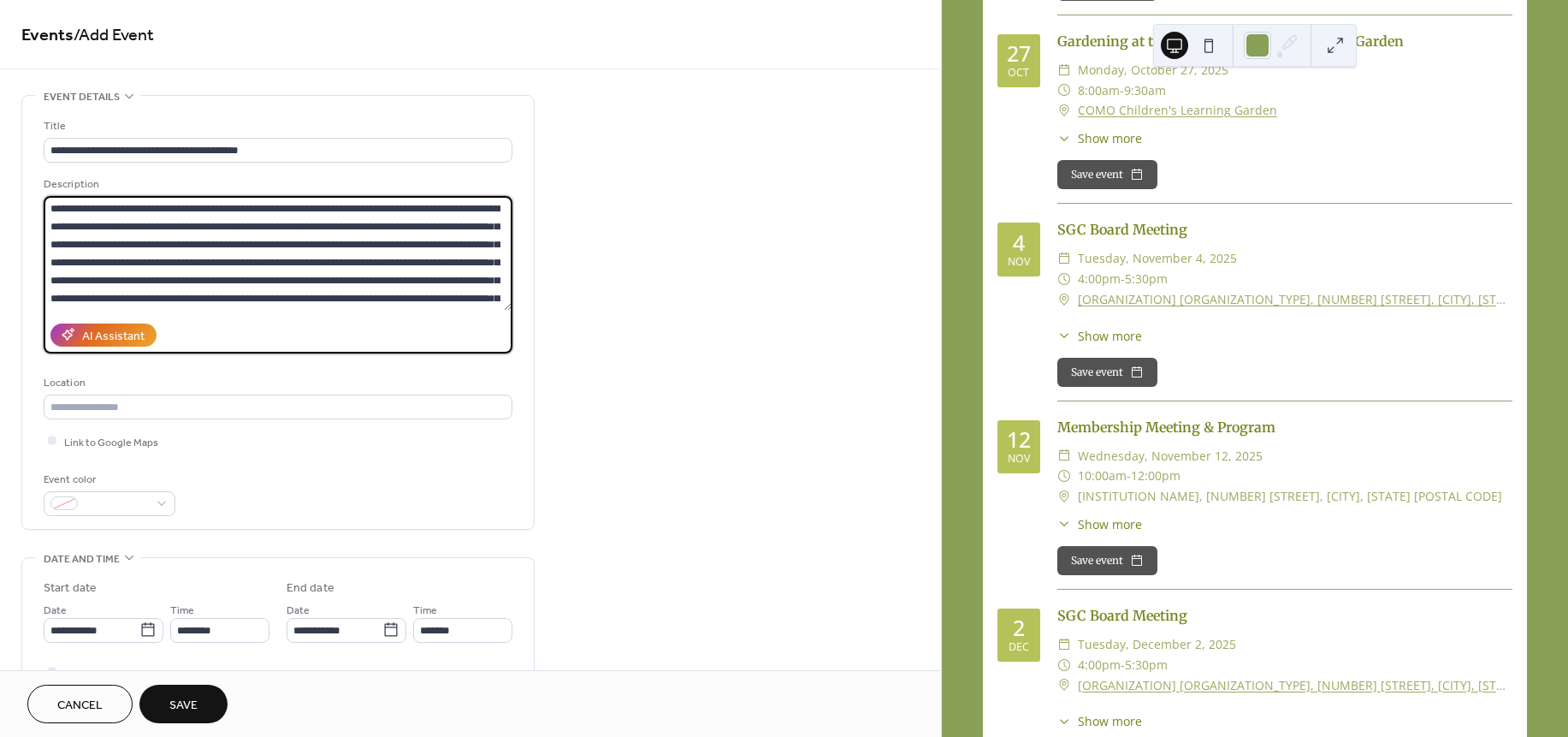 click at bounding box center [277, 253] 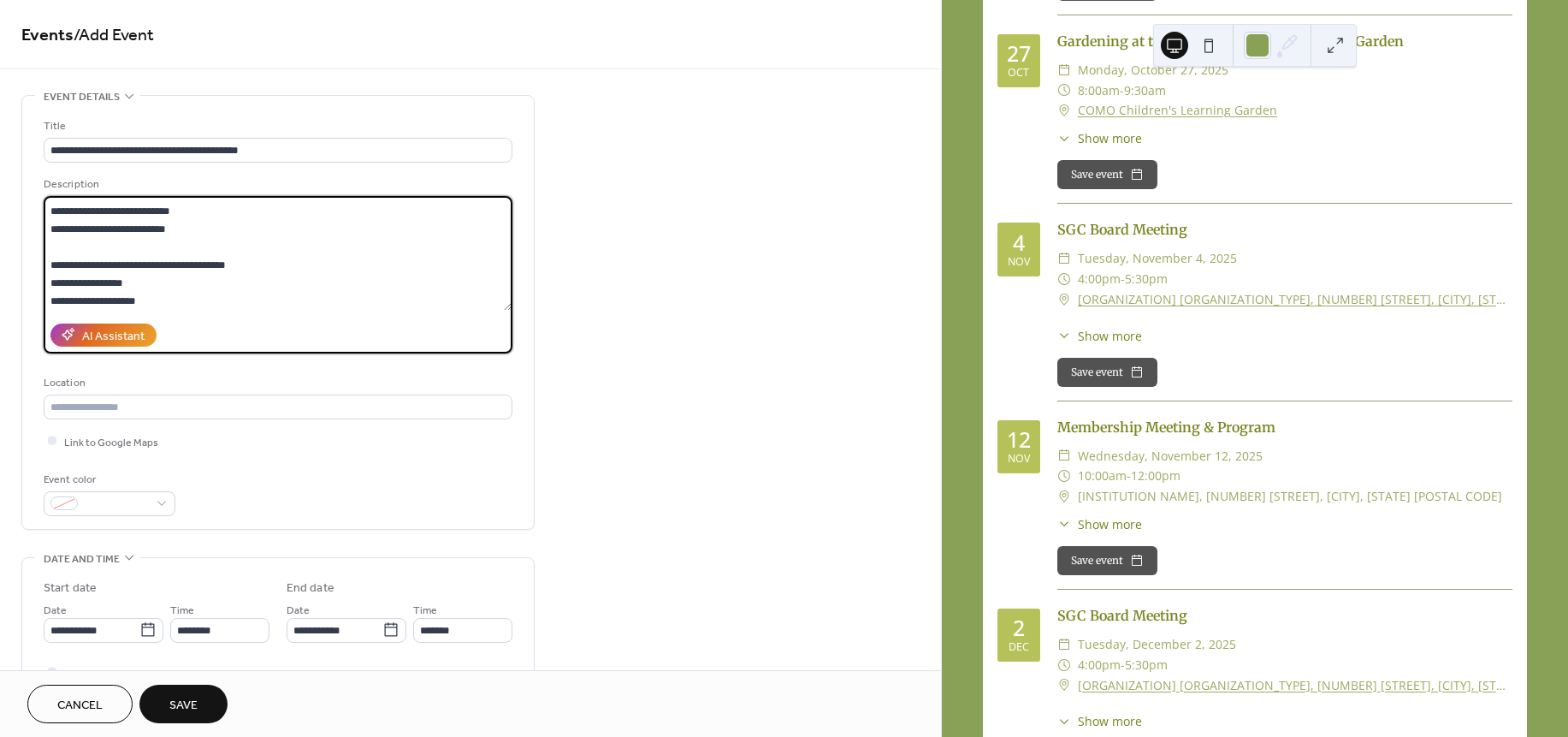 scroll, scrollTop: 285, scrollLeft: 0, axis: vertical 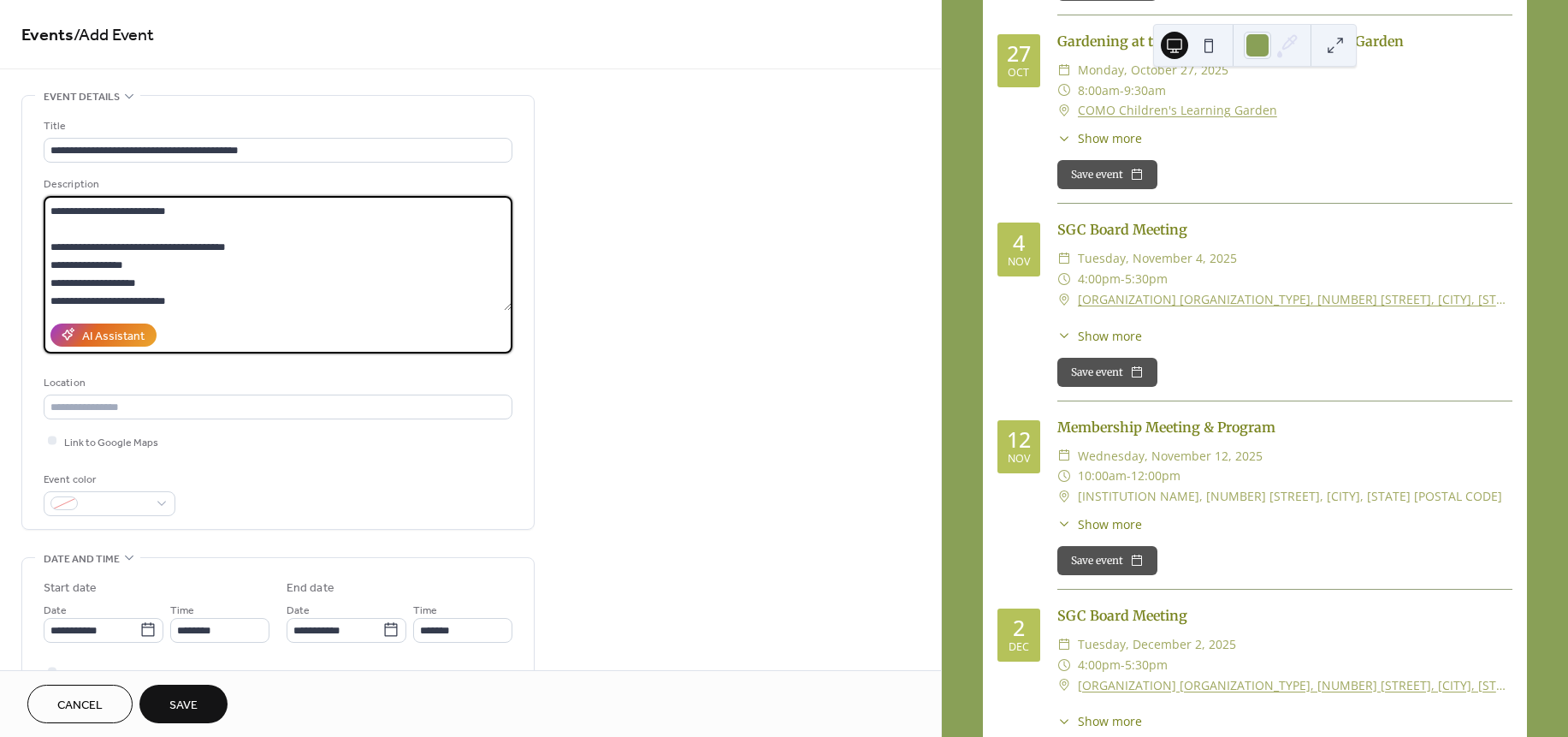 click at bounding box center (277, 253) 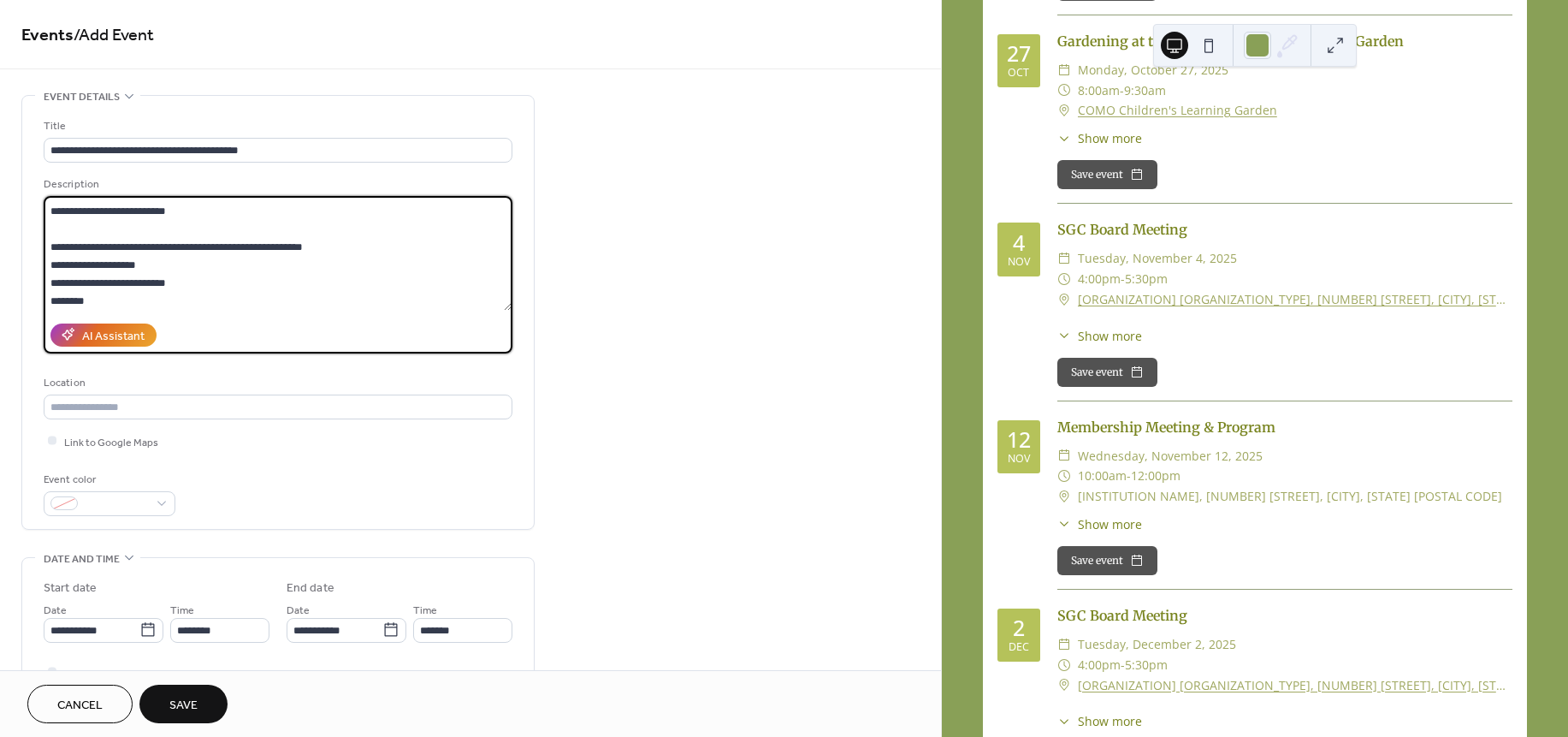 click at bounding box center (277, 253) 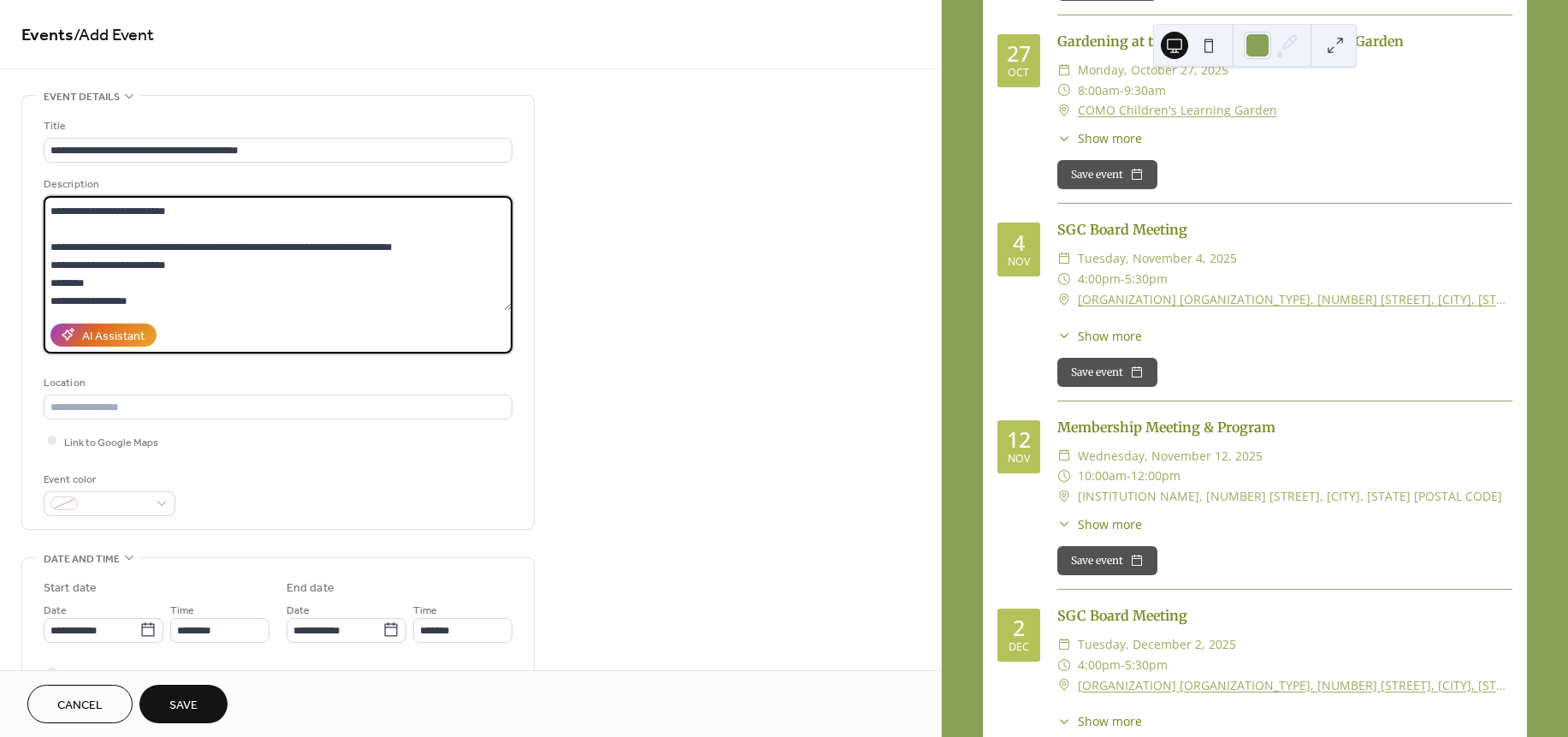 click at bounding box center (277, 253) 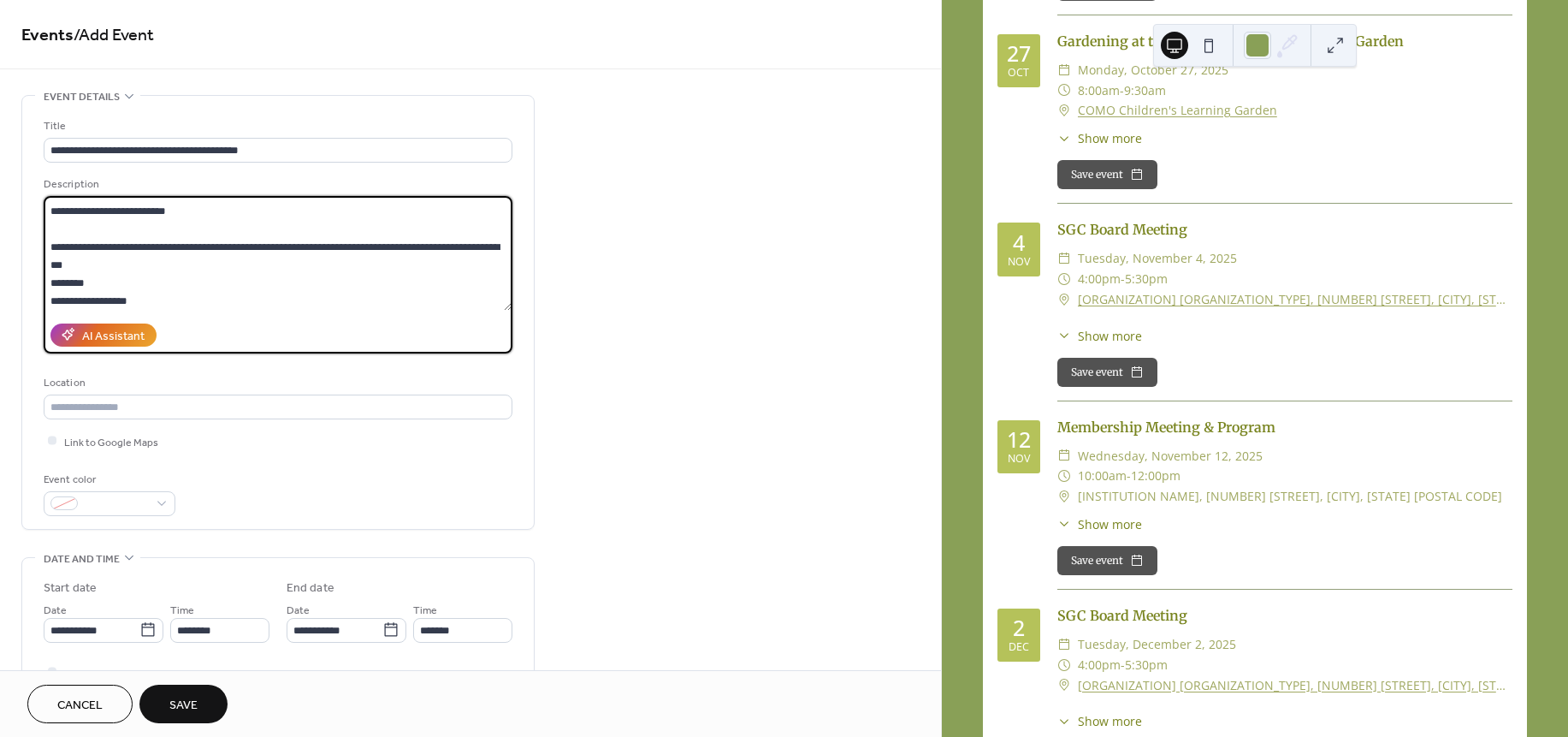 click at bounding box center (277, 253) 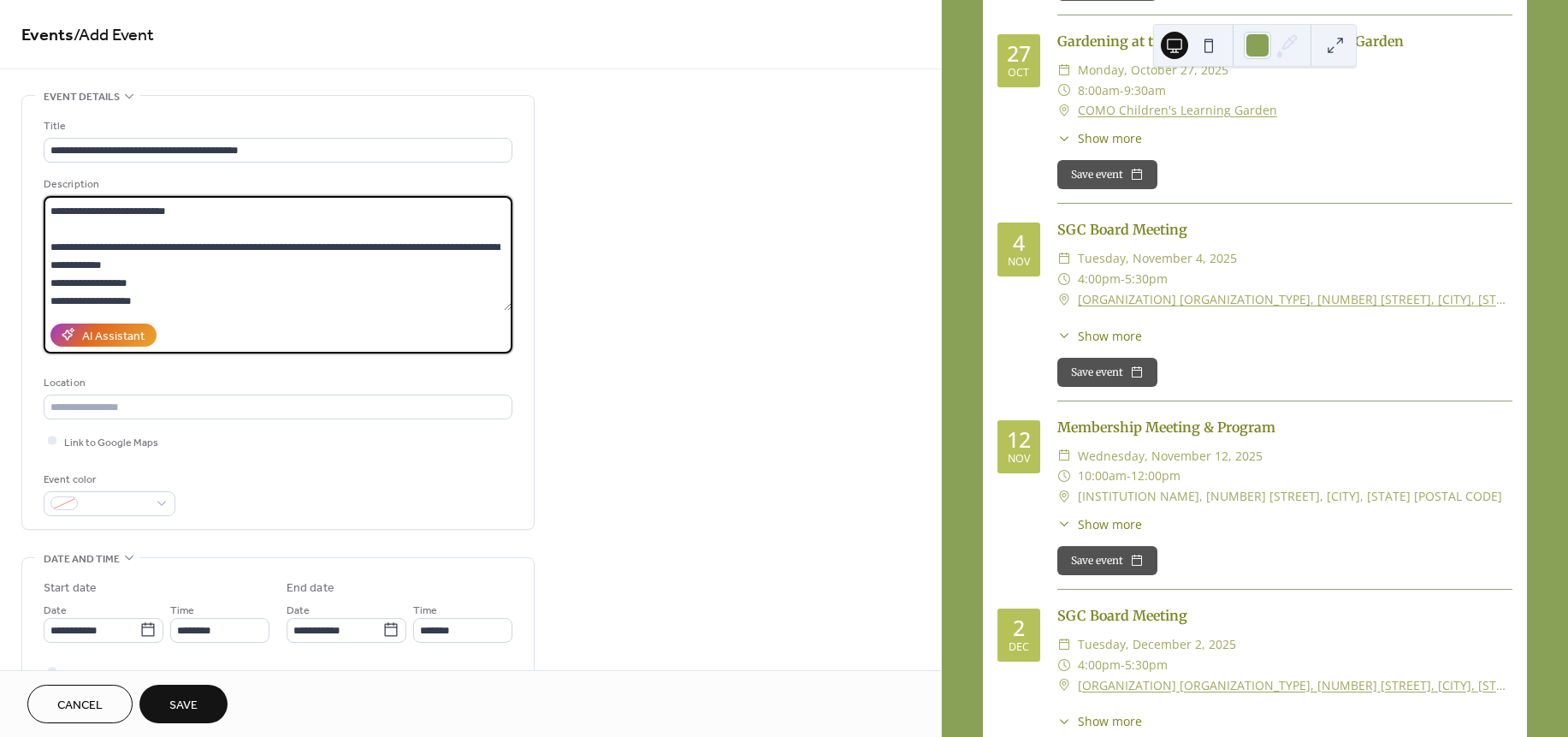 click at bounding box center [277, 253] 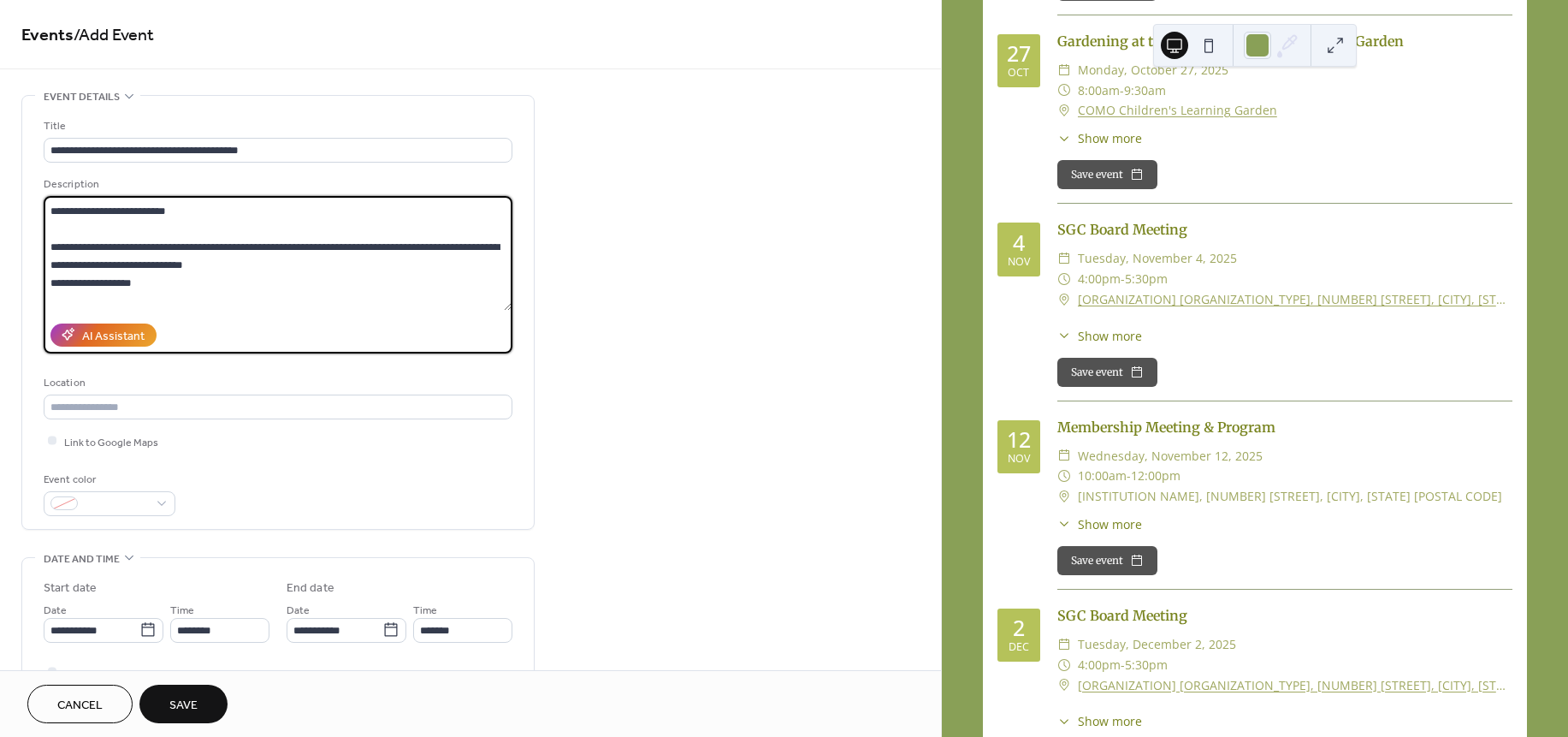 click at bounding box center (277, 253) 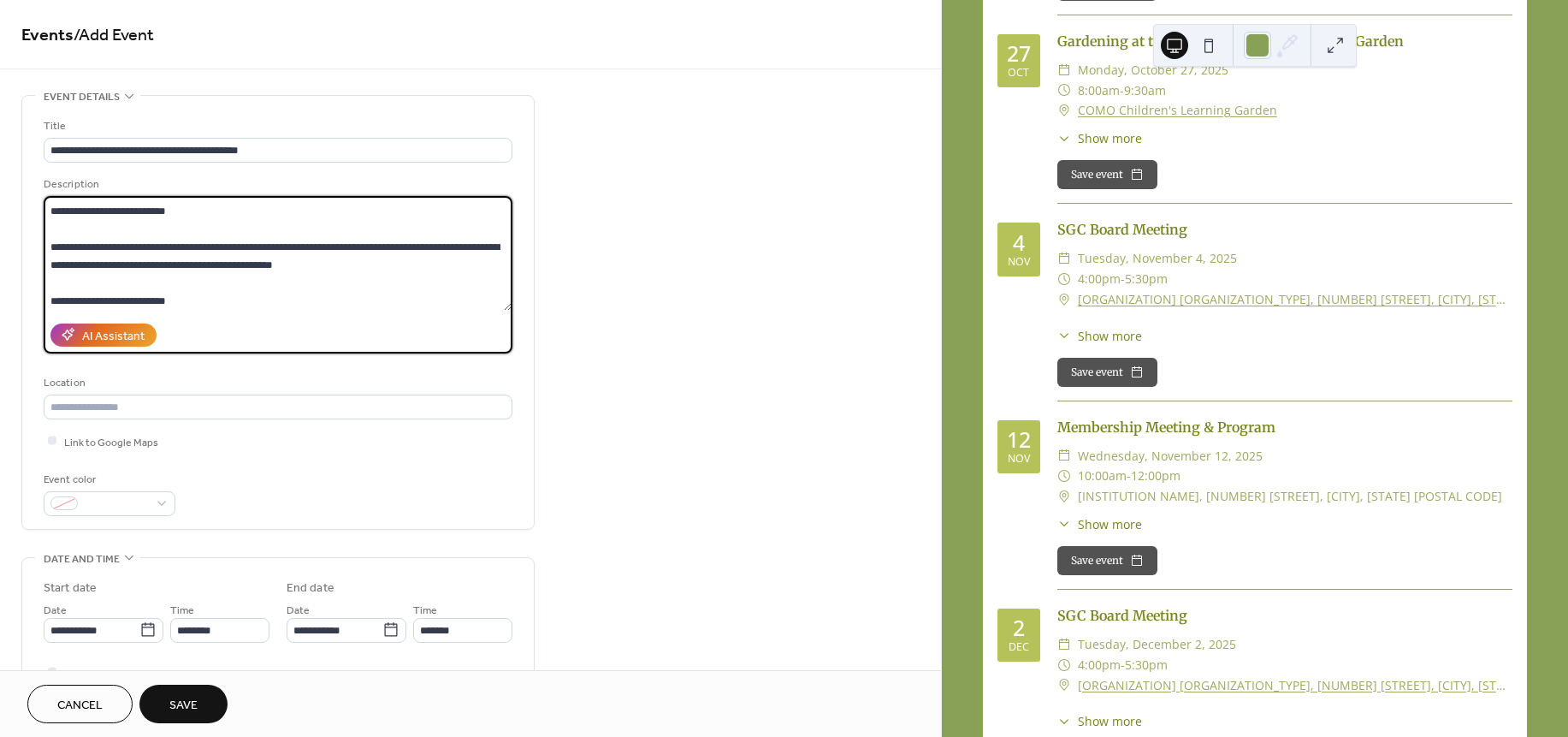 click at bounding box center (277, 253) 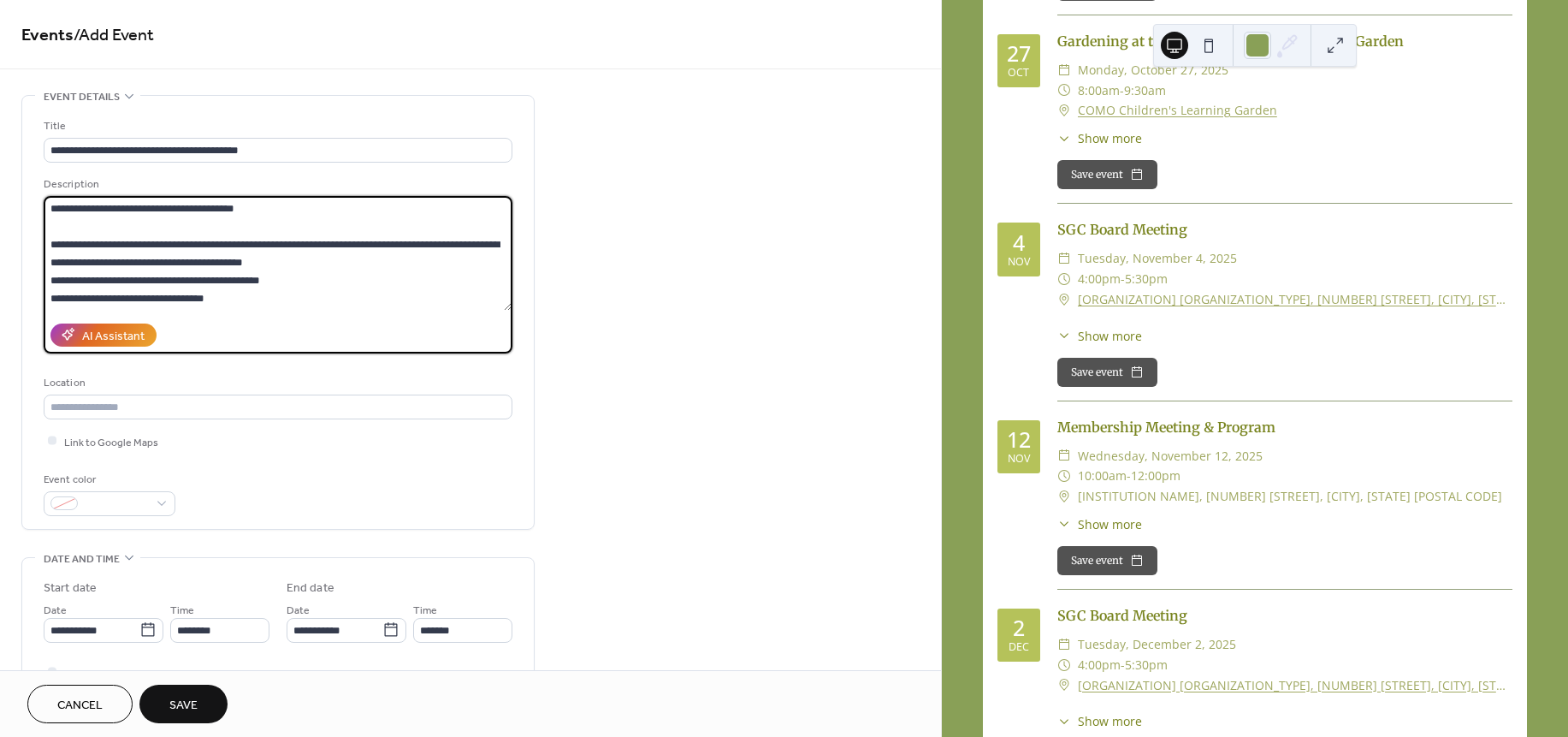 scroll, scrollTop: 431, scrollLeft: 0, axis: vertical 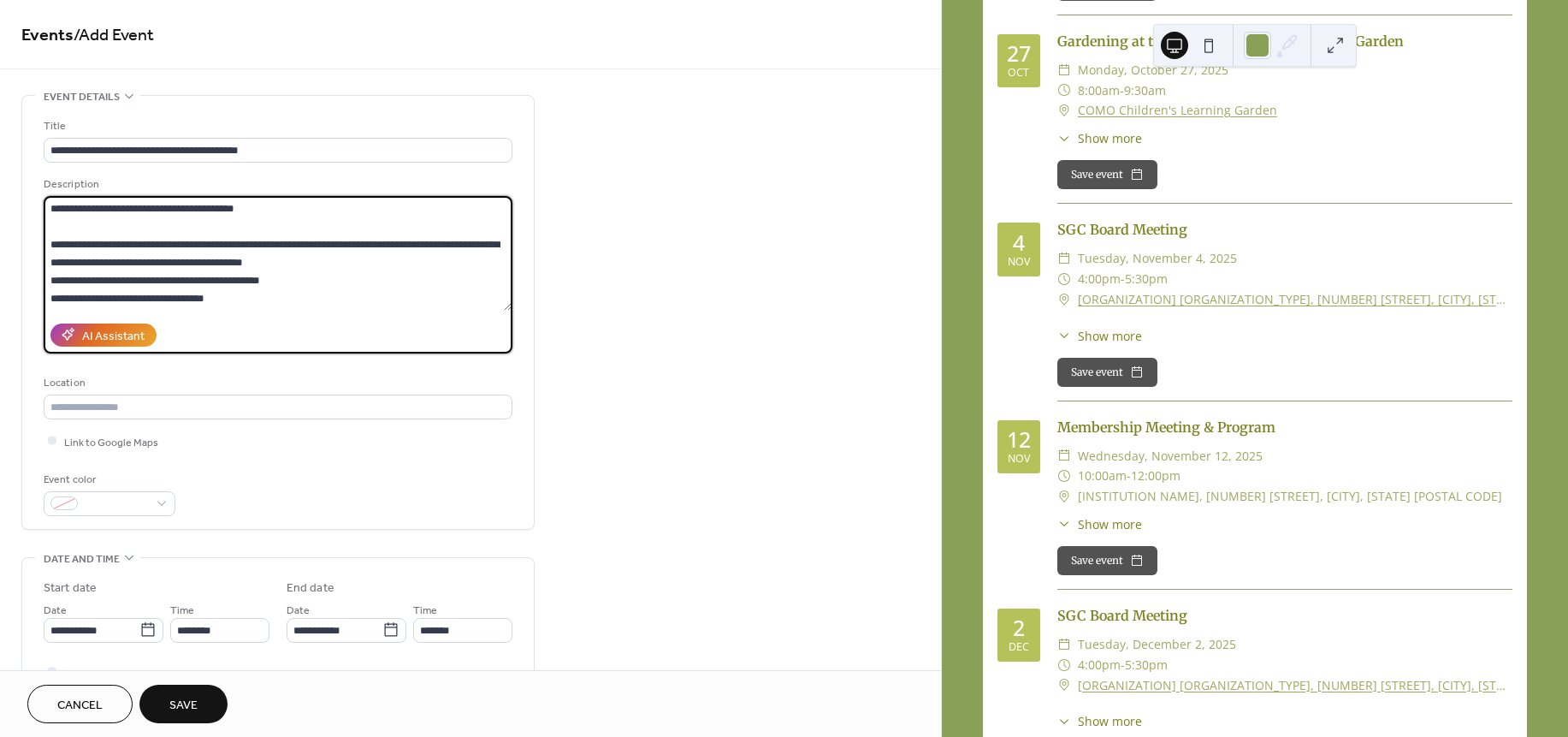drag, startPoint x: 50, startPoint y: 244, endPoint x: 257, endPoint y: 317, distance: 219.49487 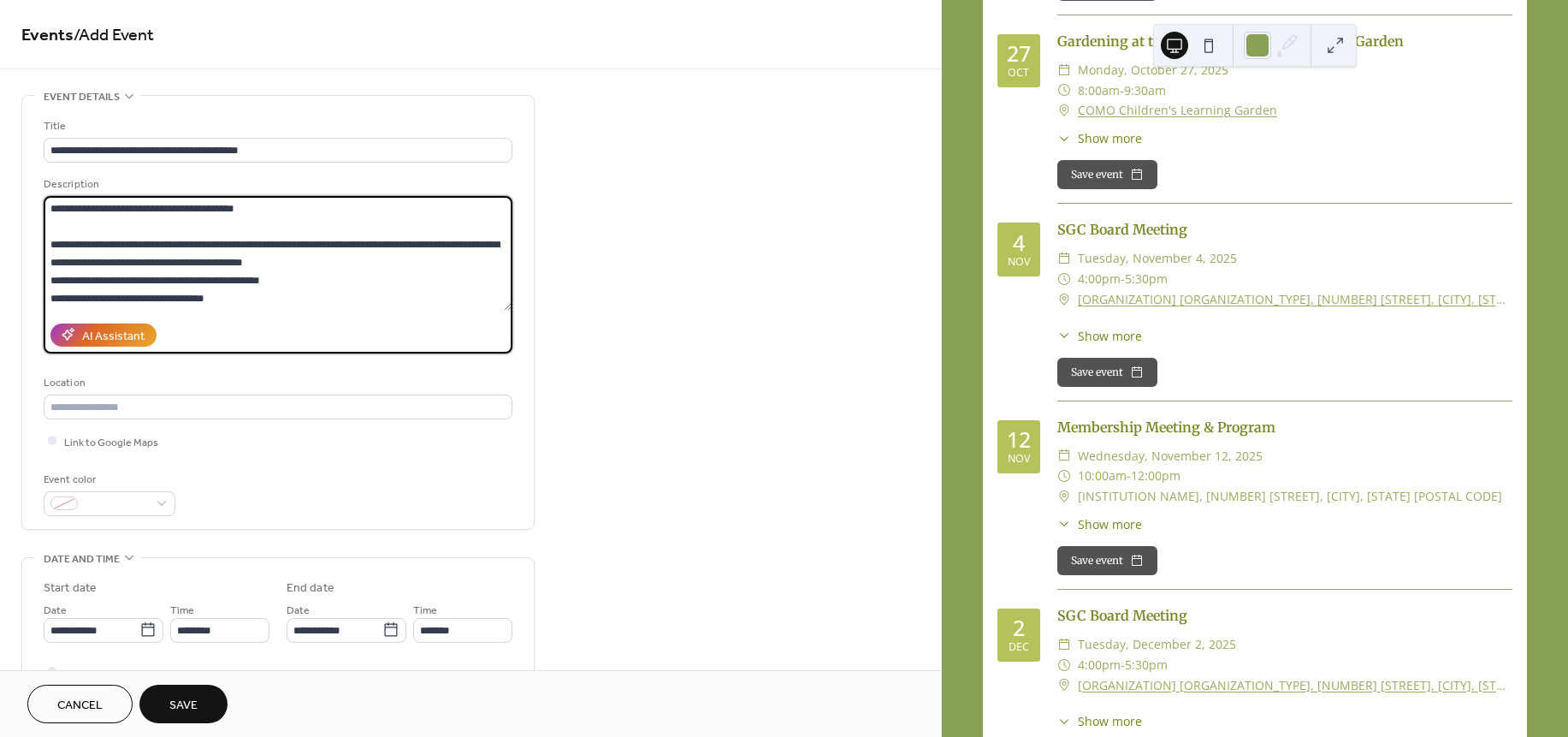 click on "Description AI Assistant" at bounding box center (278, 264) 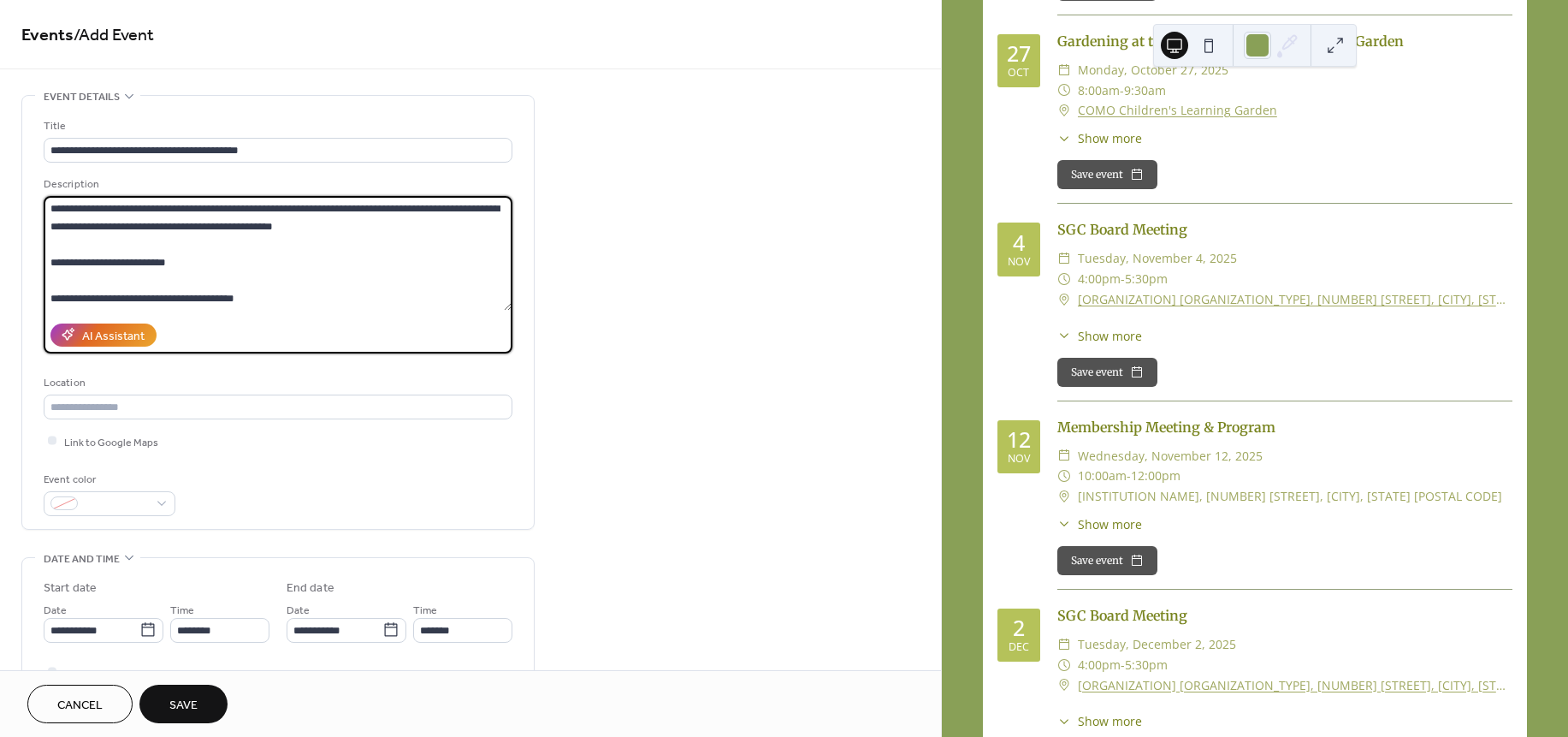 scroll, scrollTop: 342, scrollLeft: 0, axis: vertical 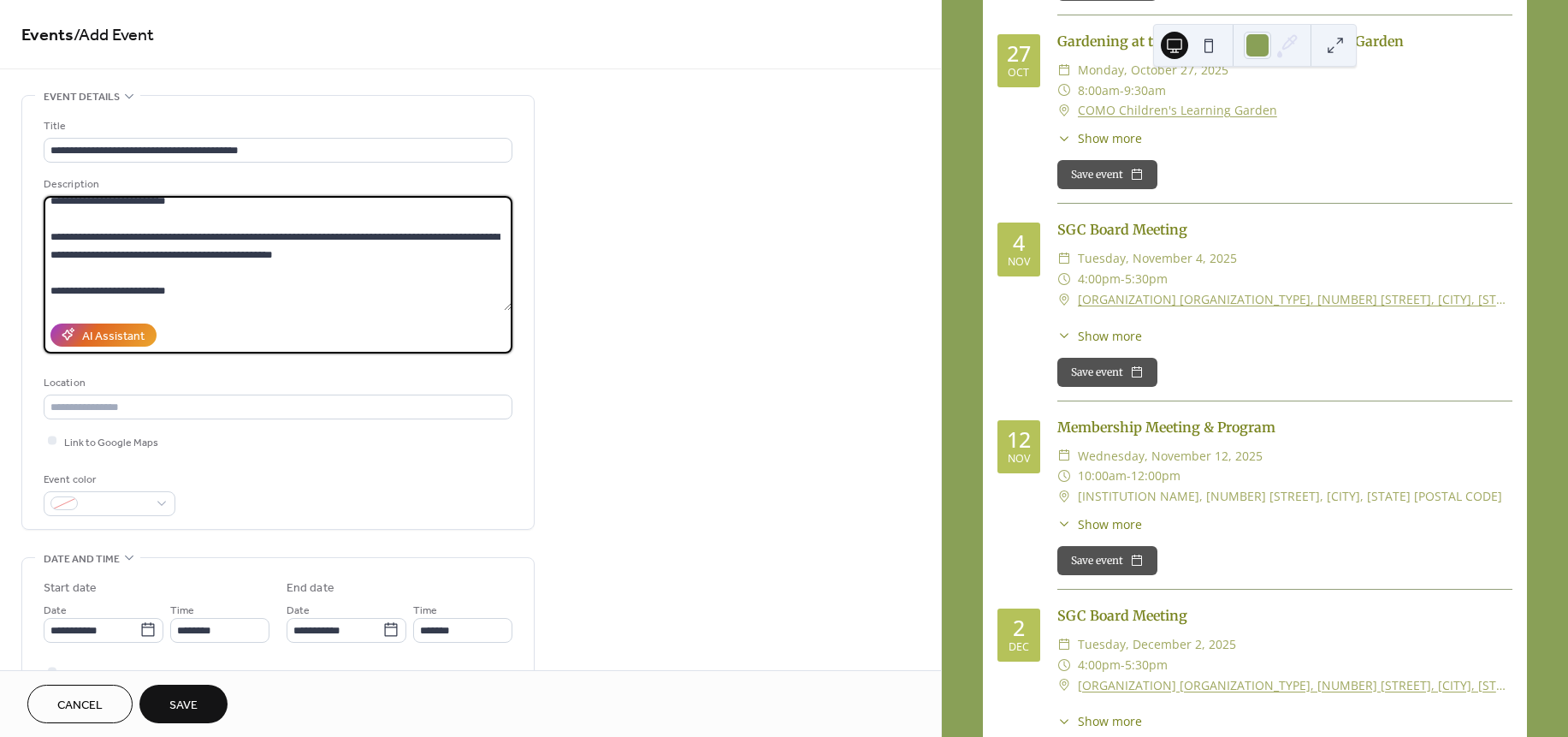 drag, startPoint x: 321, startPoint y: 206, endPoint x: 372, endPoint y: 273, distance: 84.20214 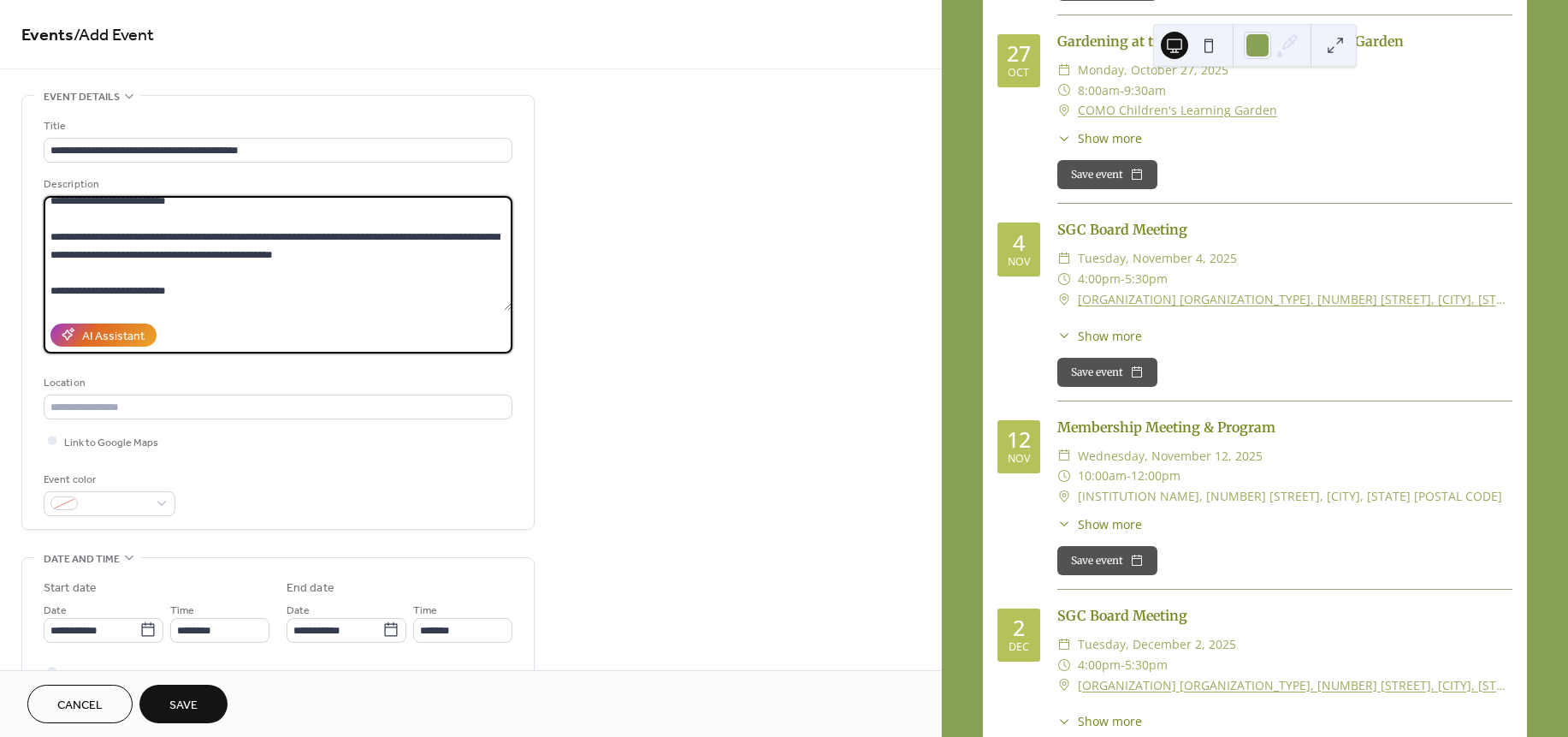 click at bounding box center (277, 253) 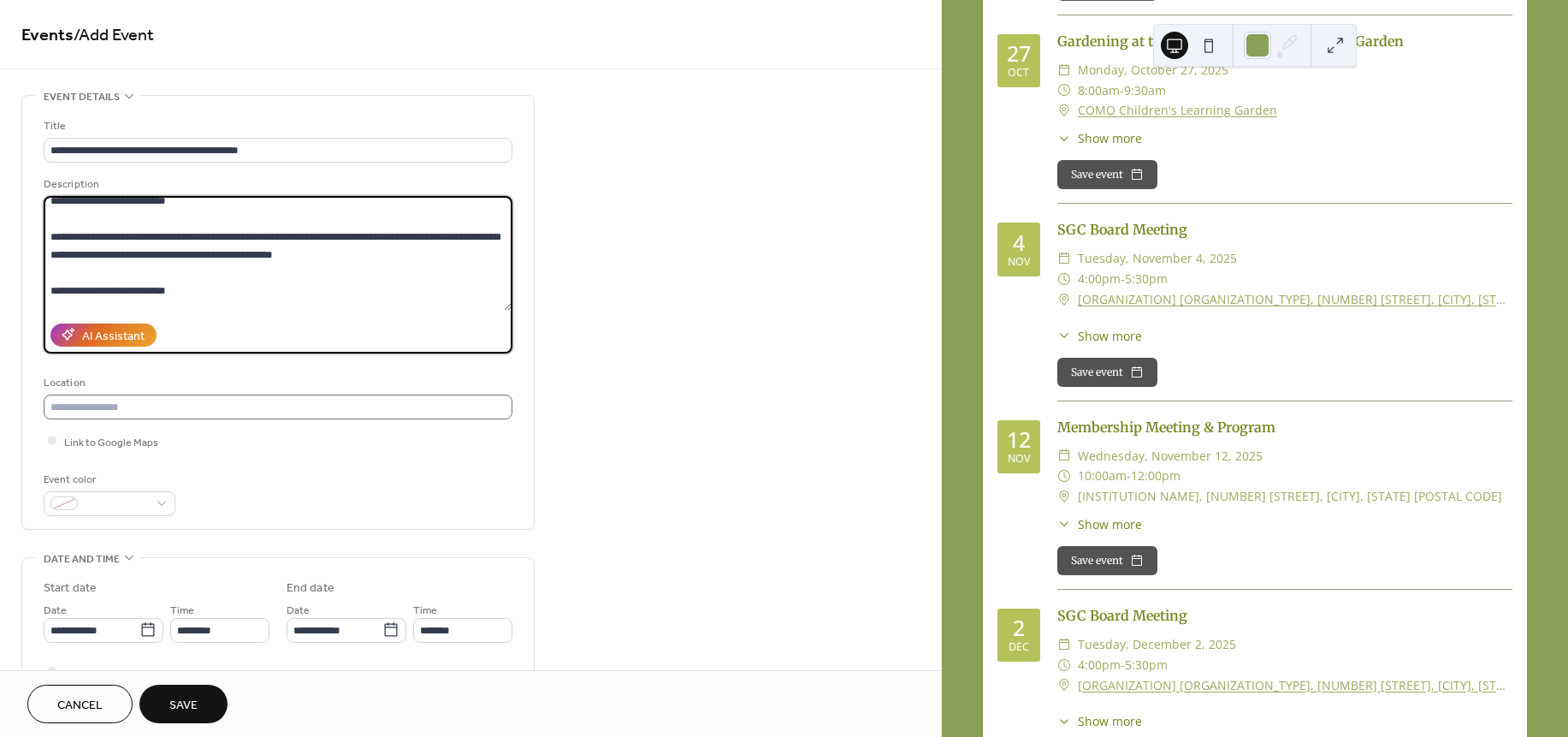 type on "**********" 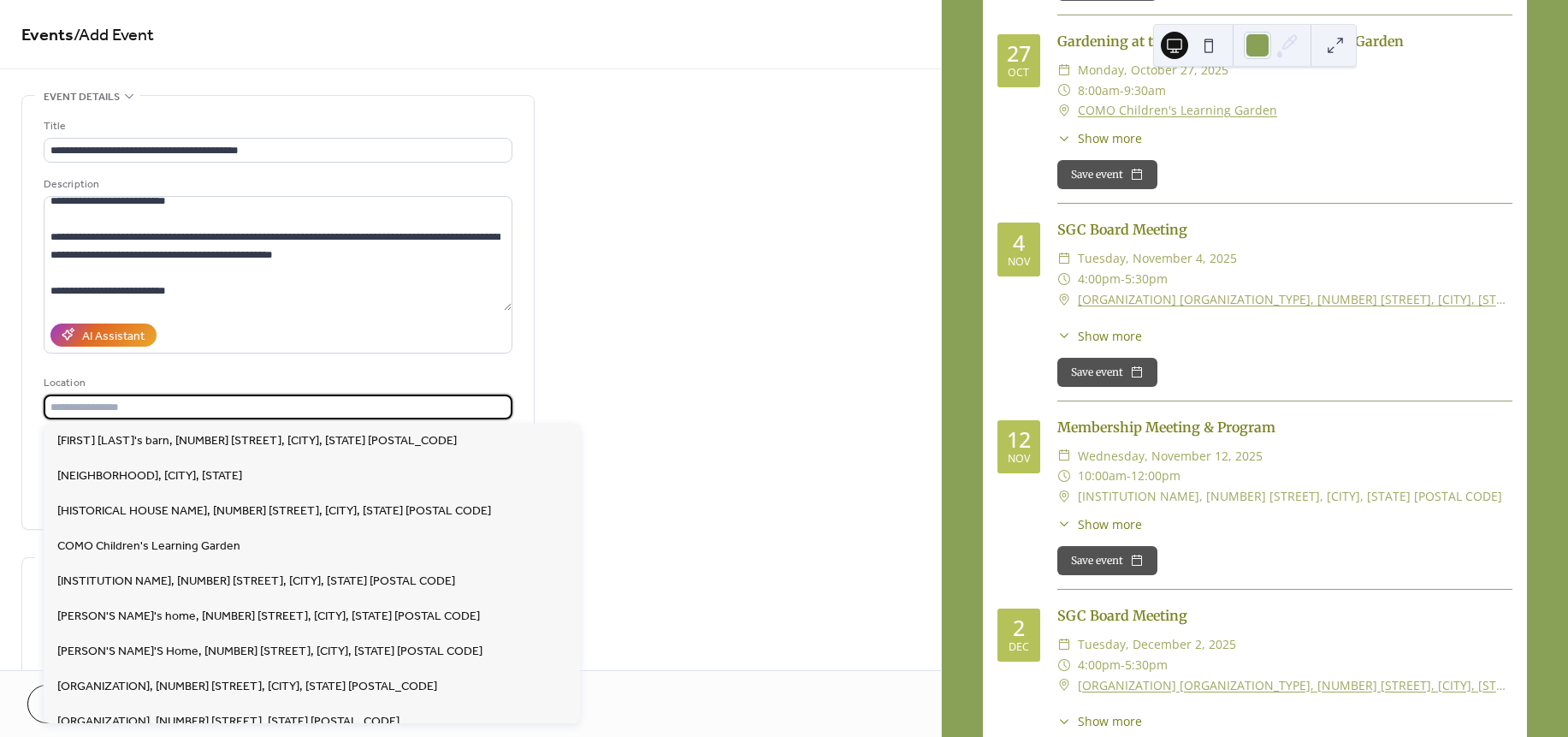 click at bounding box center (278, 407) 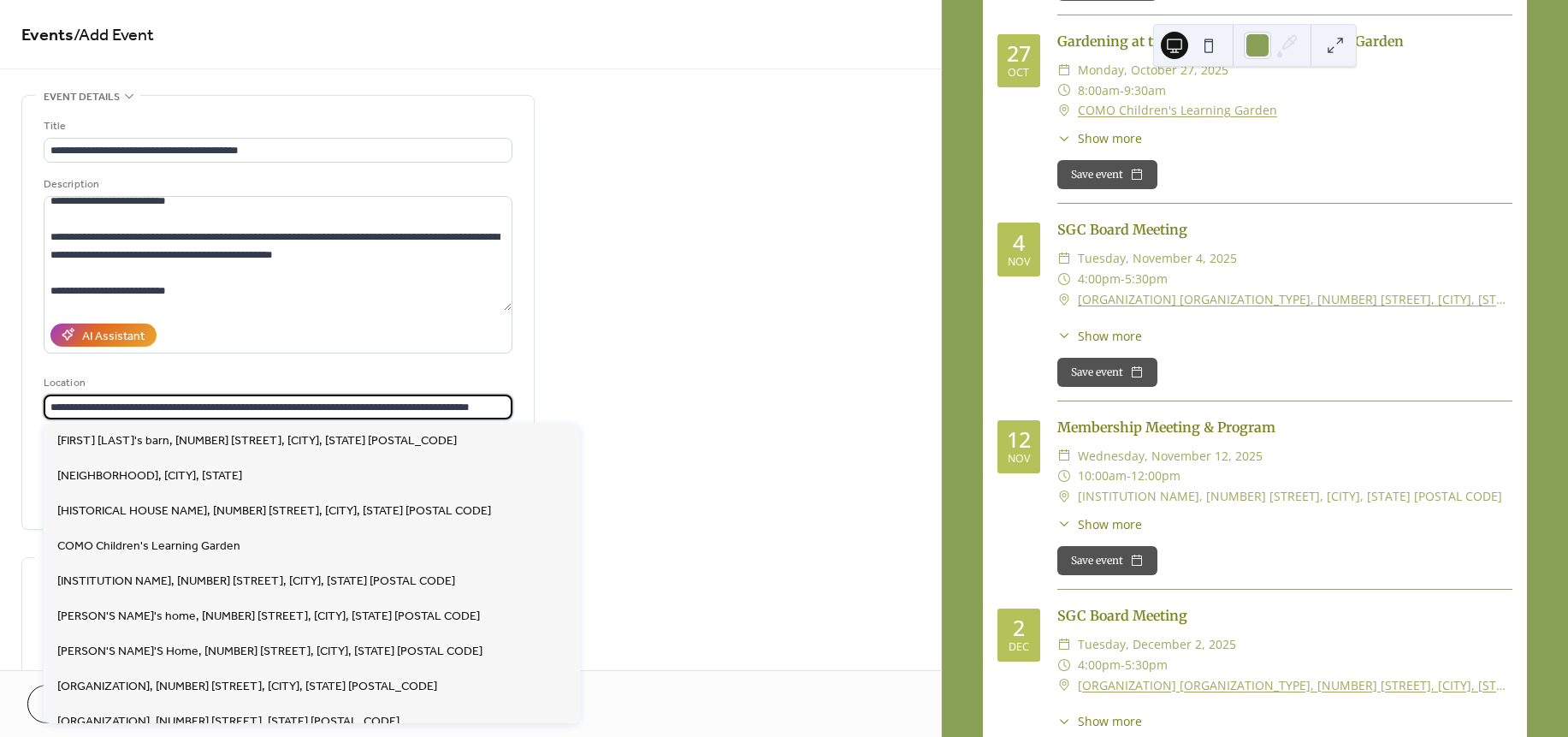 scroll, scrollTop: 0, scrollLeft: 9, axis: horizontal 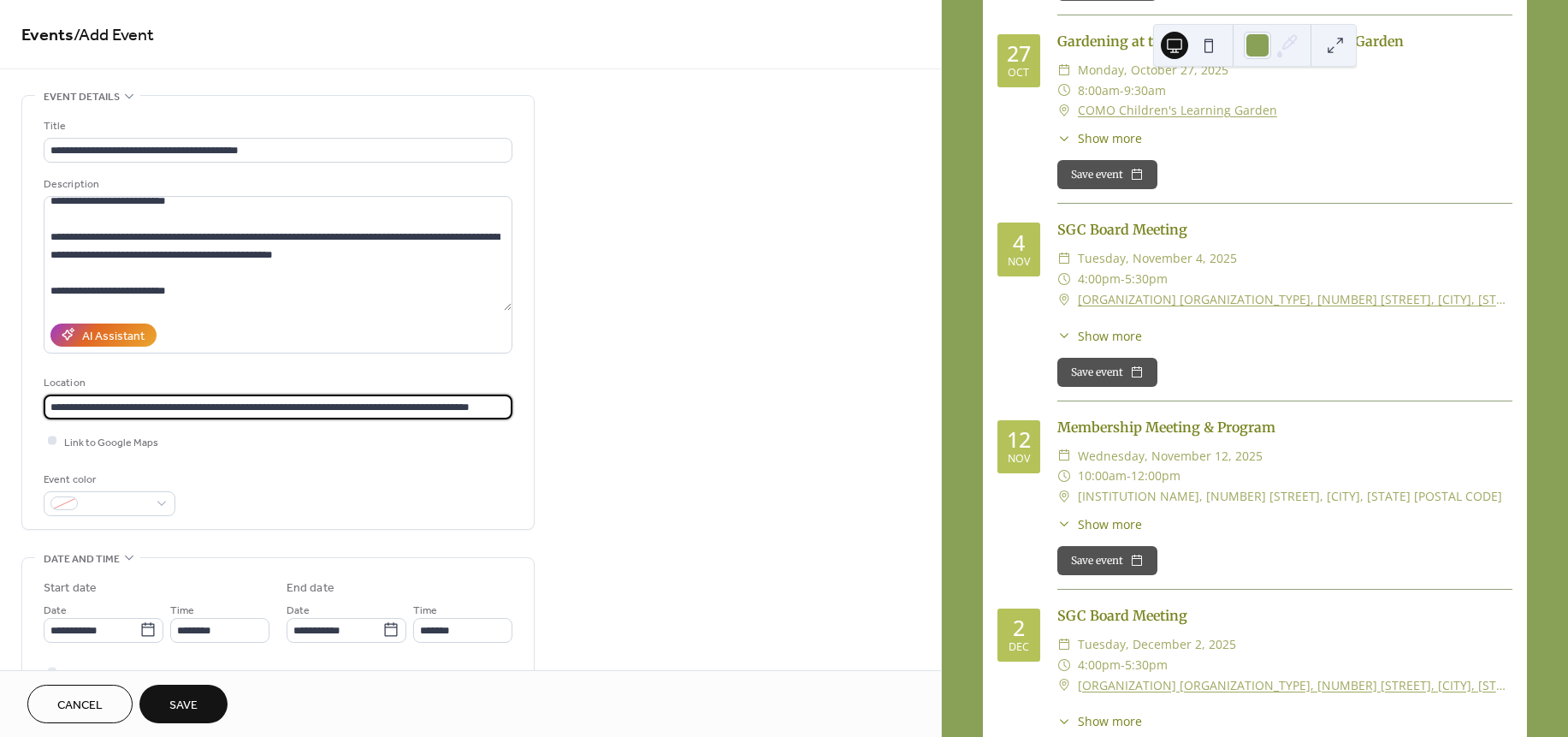 type on "**********" 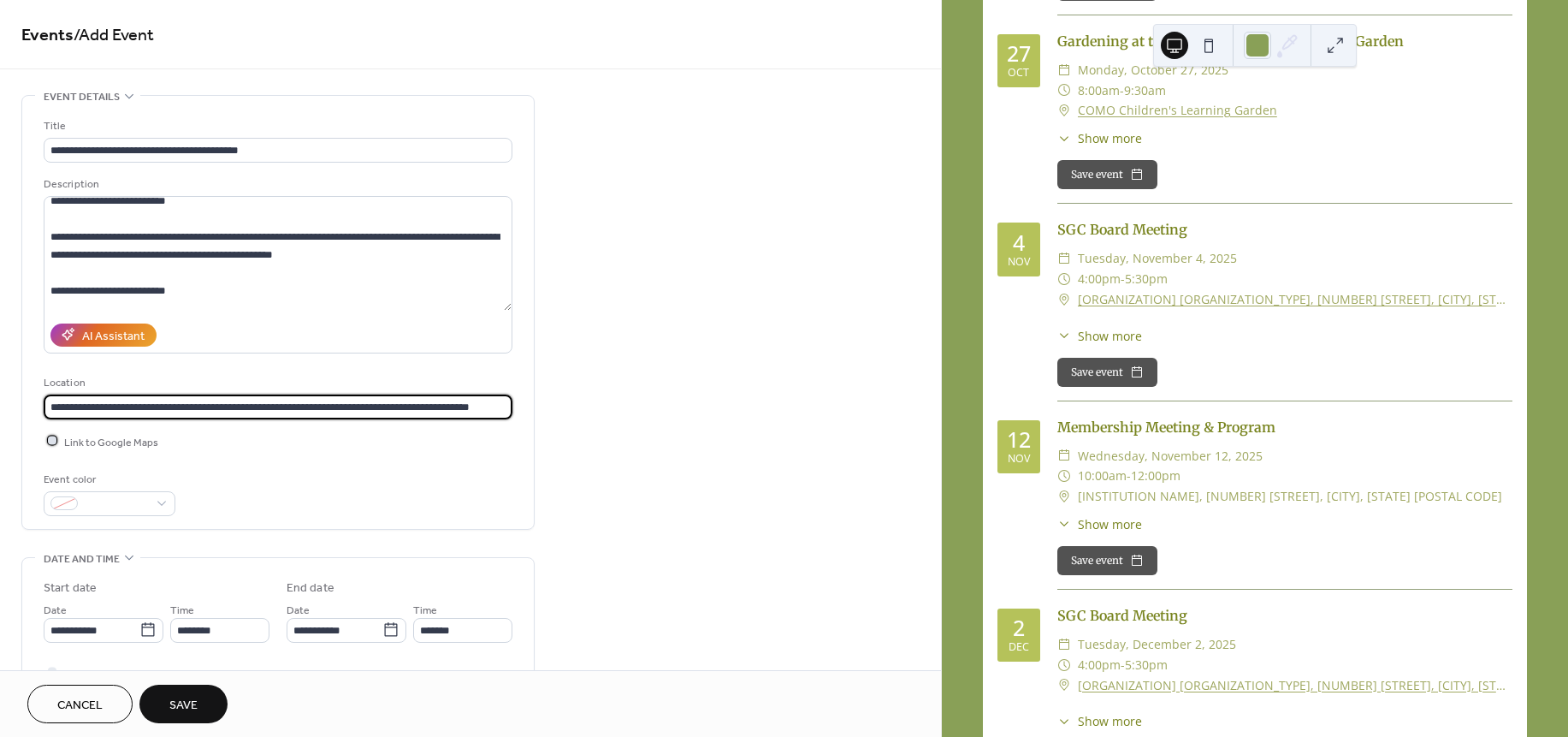 scroll, scrollTop: 0, scrollLeft: 0, axis: both 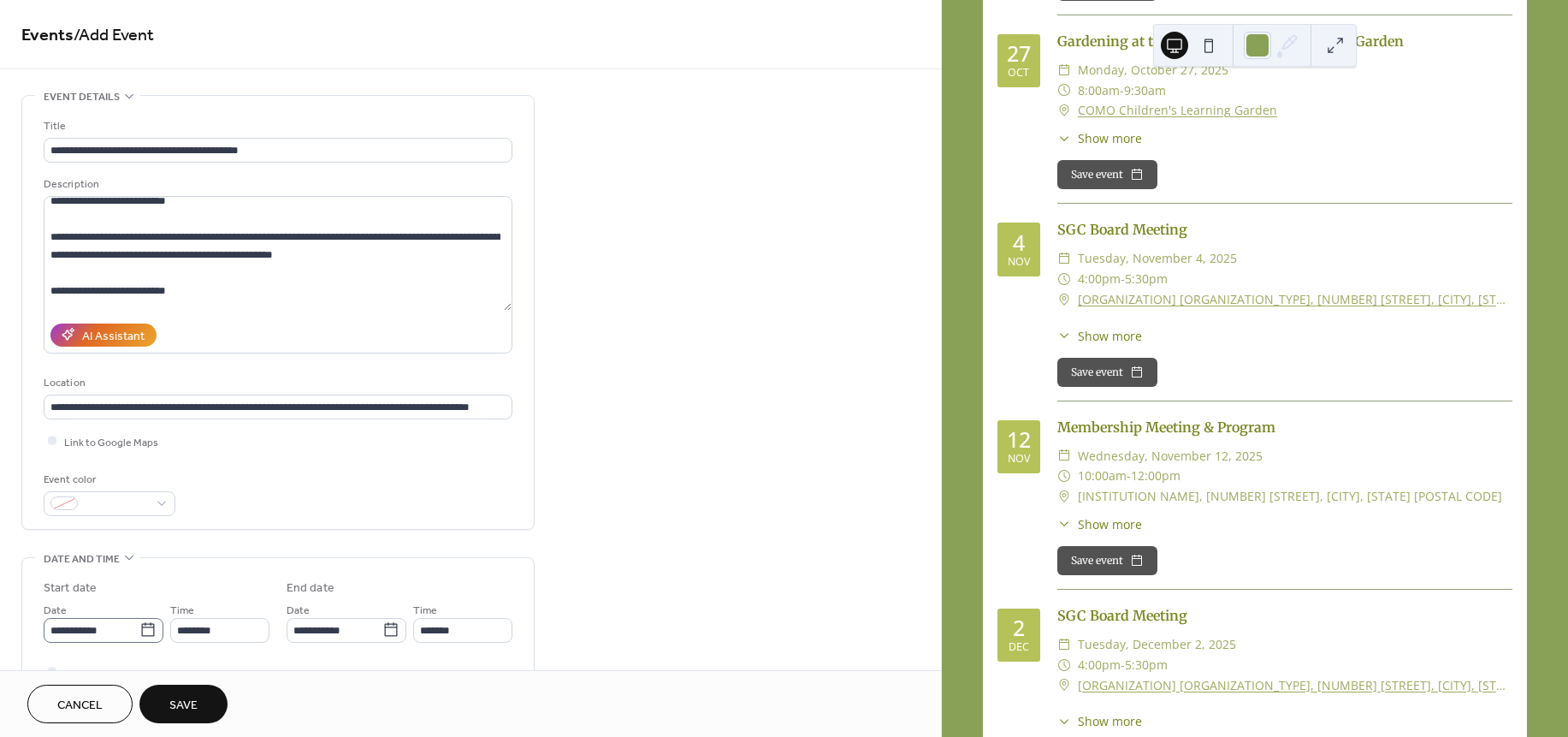 click 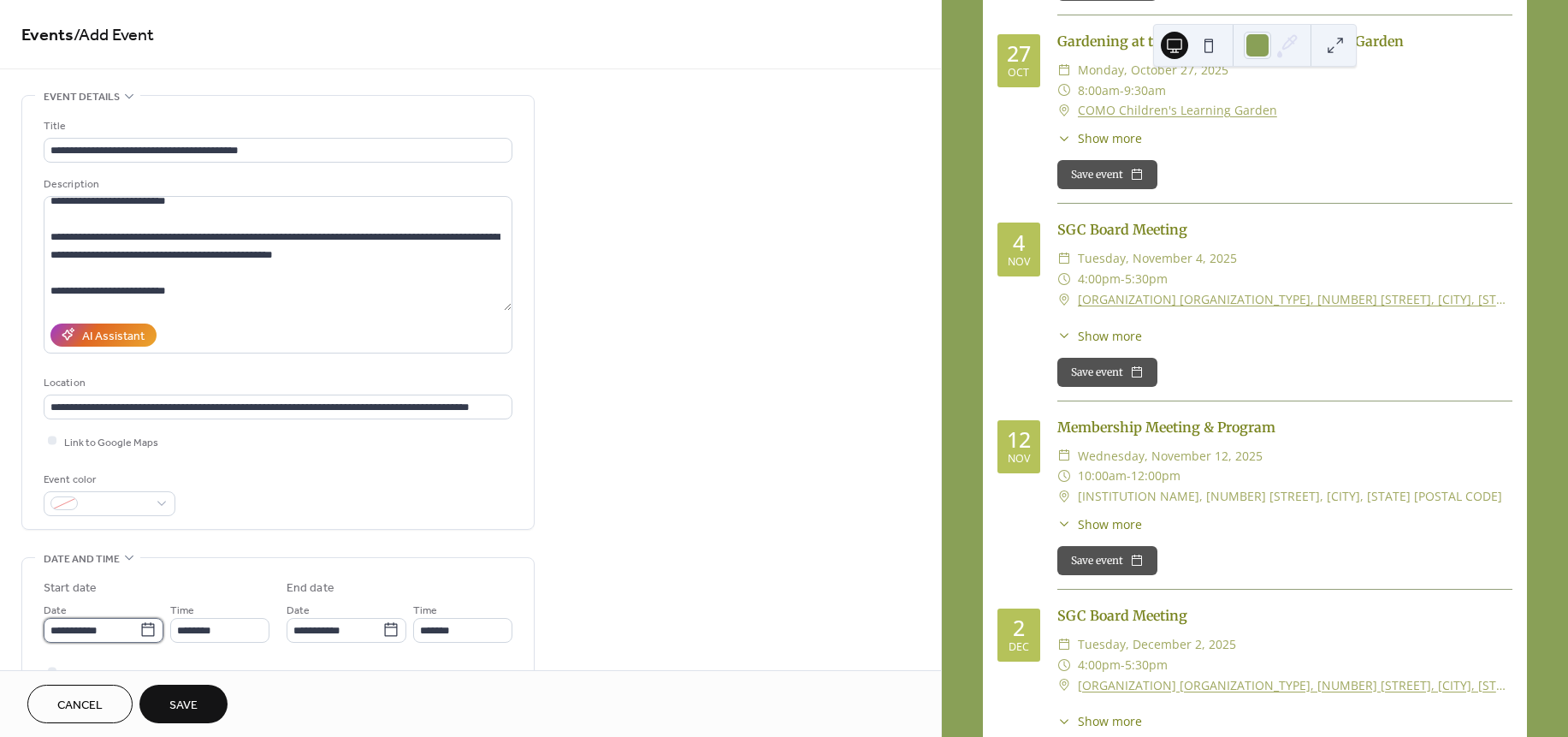 click on "**********" at bounding box center (92, 630) 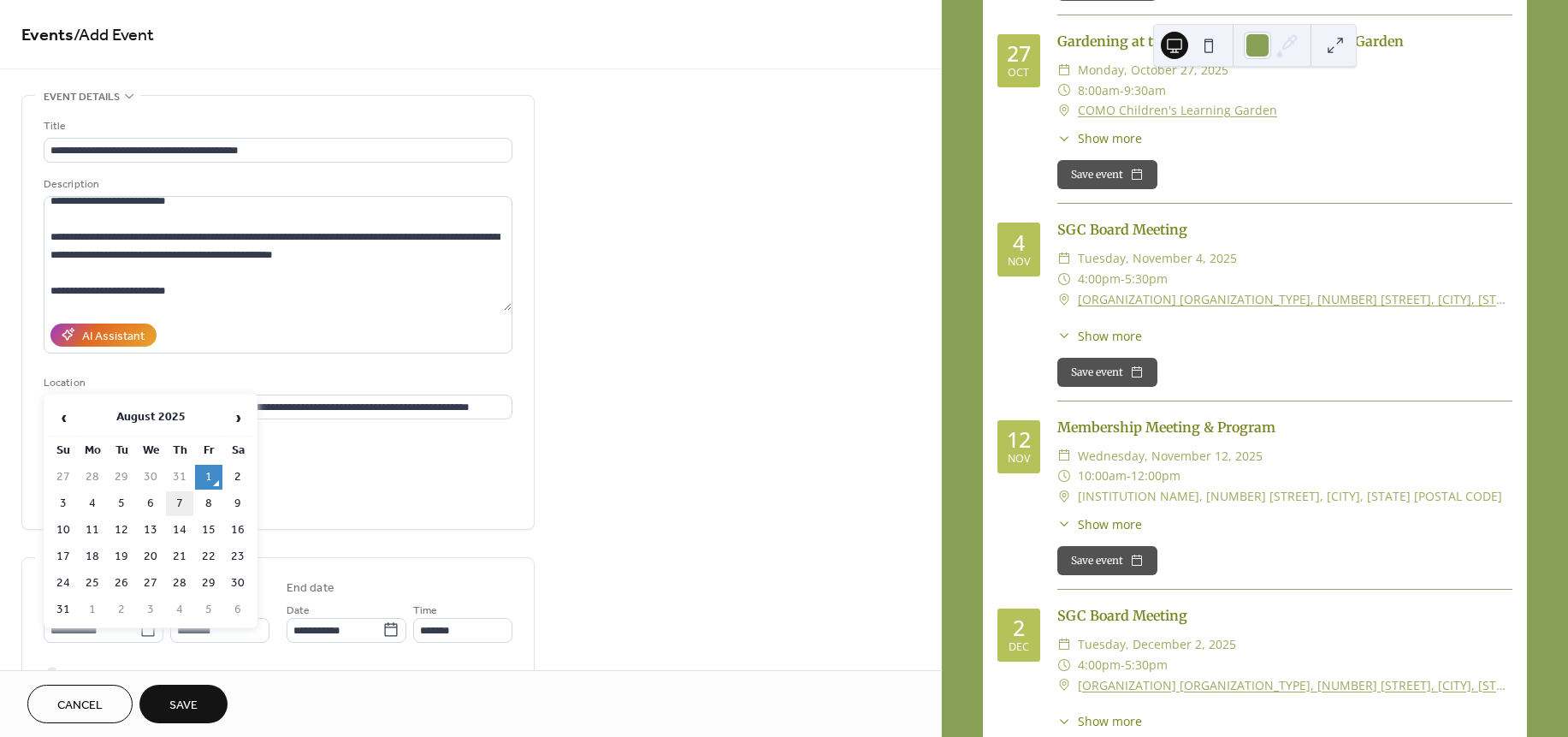 click on "7" at bounding box center [180, 503] 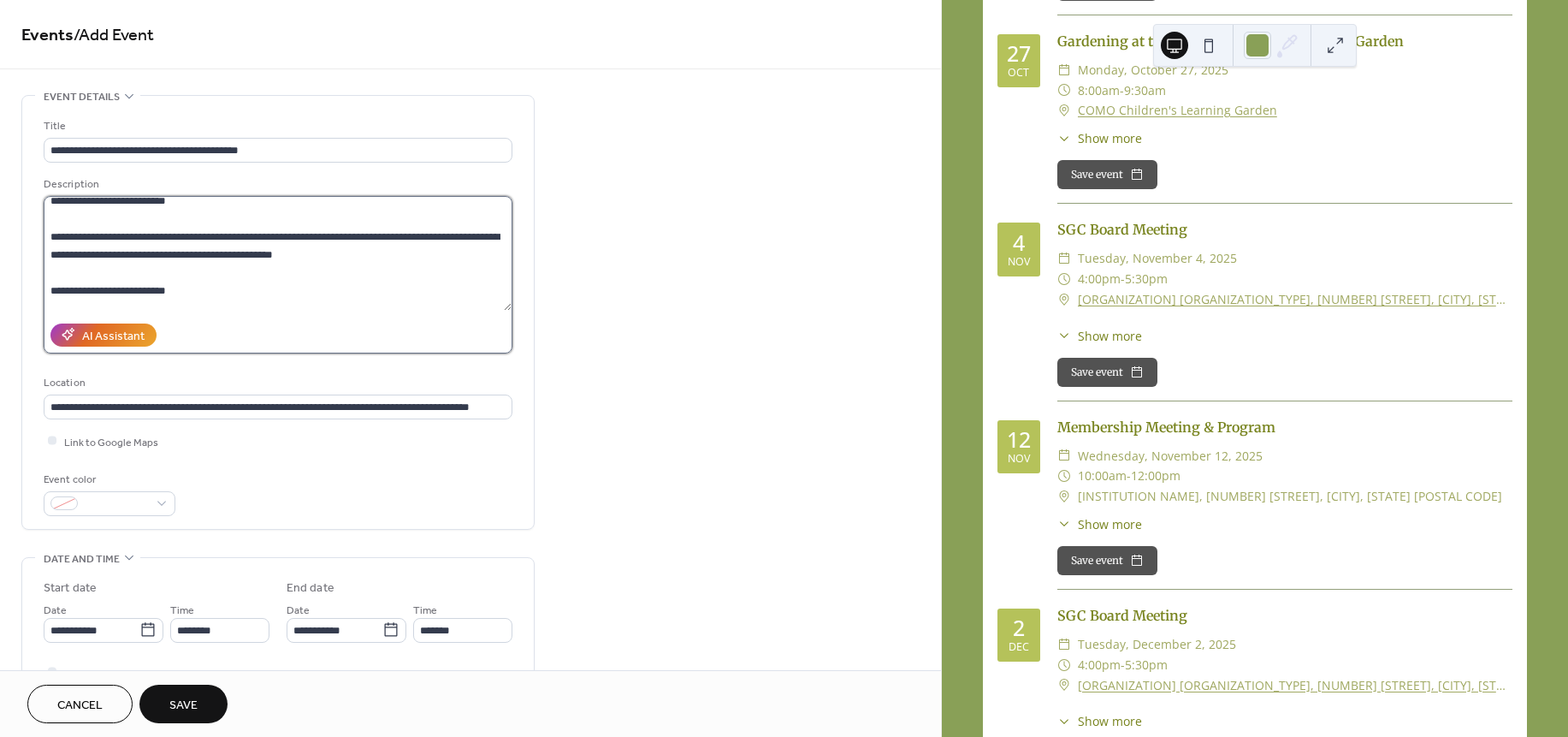 click at bounding box center (277, 253) 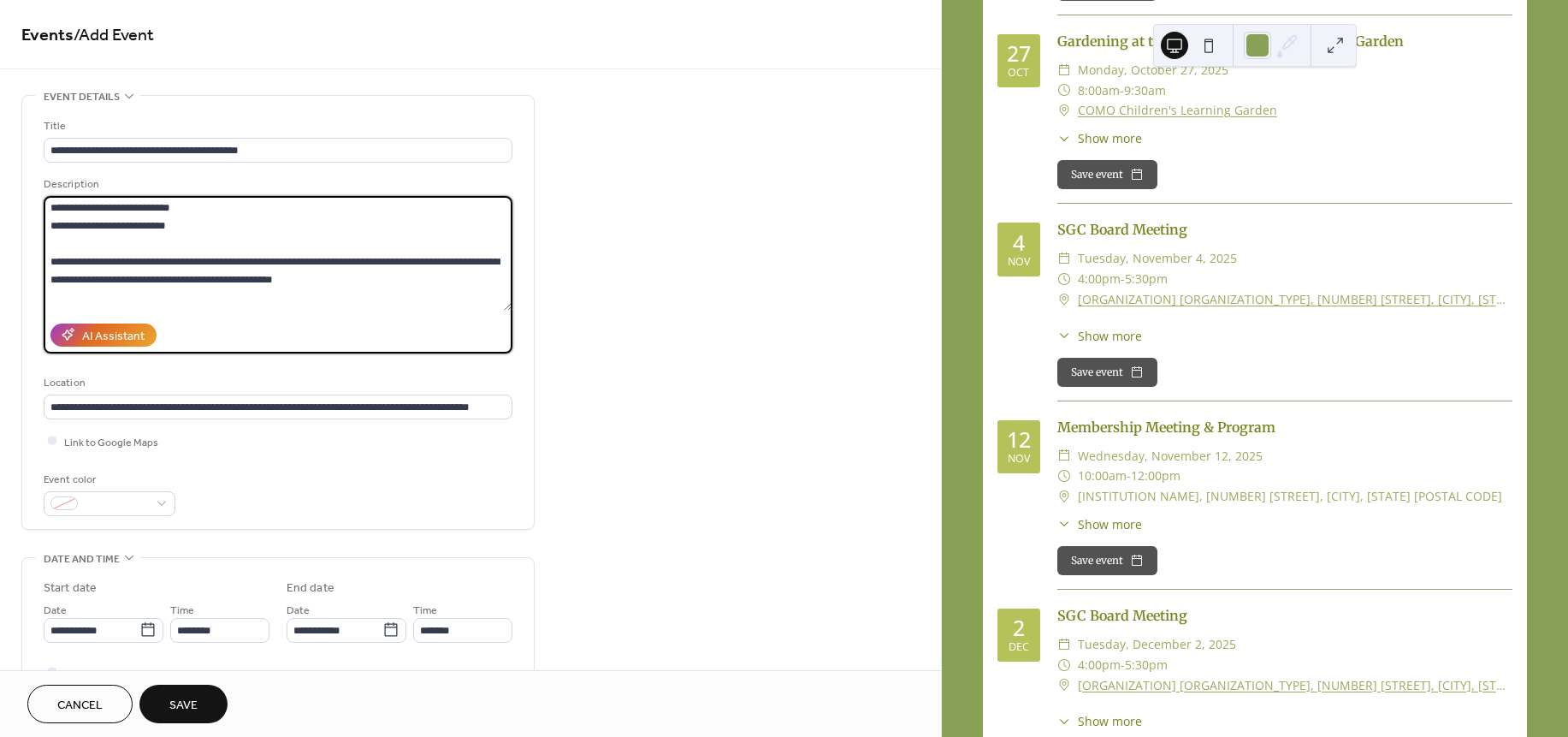 scroll, scrollTop: 253, scrollLeft: 0, axis: vertical 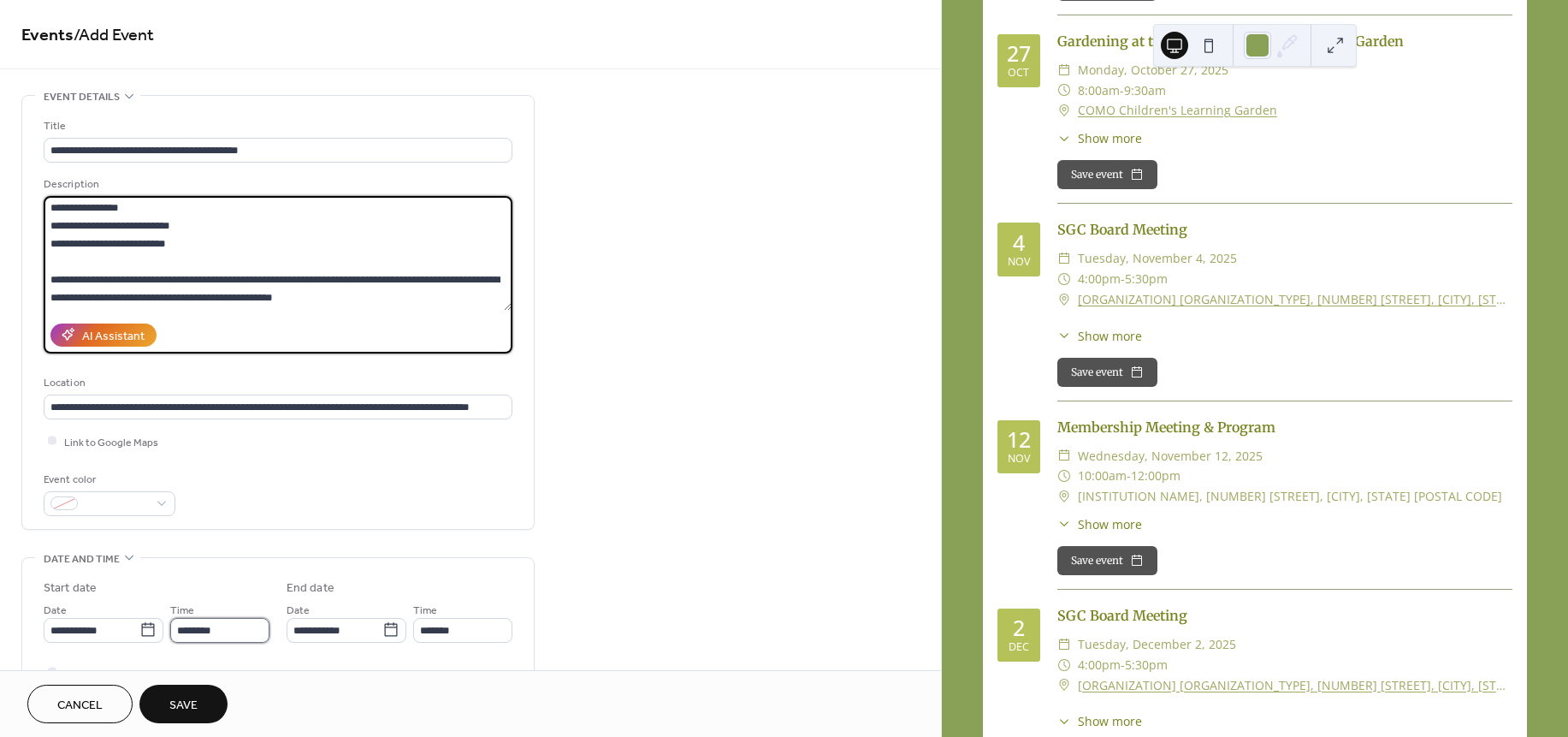 click on "********" at bounding box center [220, 630] 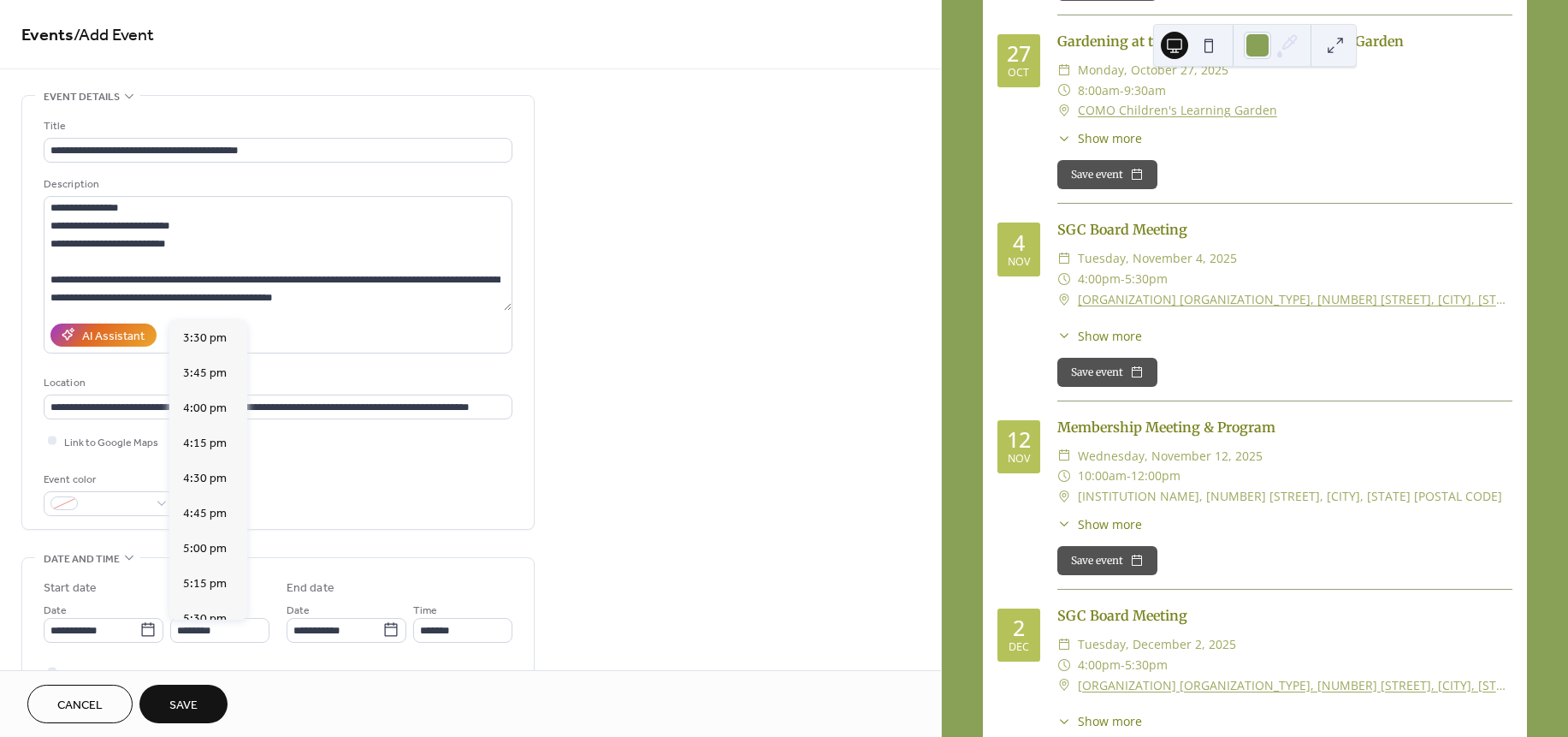 scroll, scrollTop: 2170, scrollLeft: 0, axis: vertical 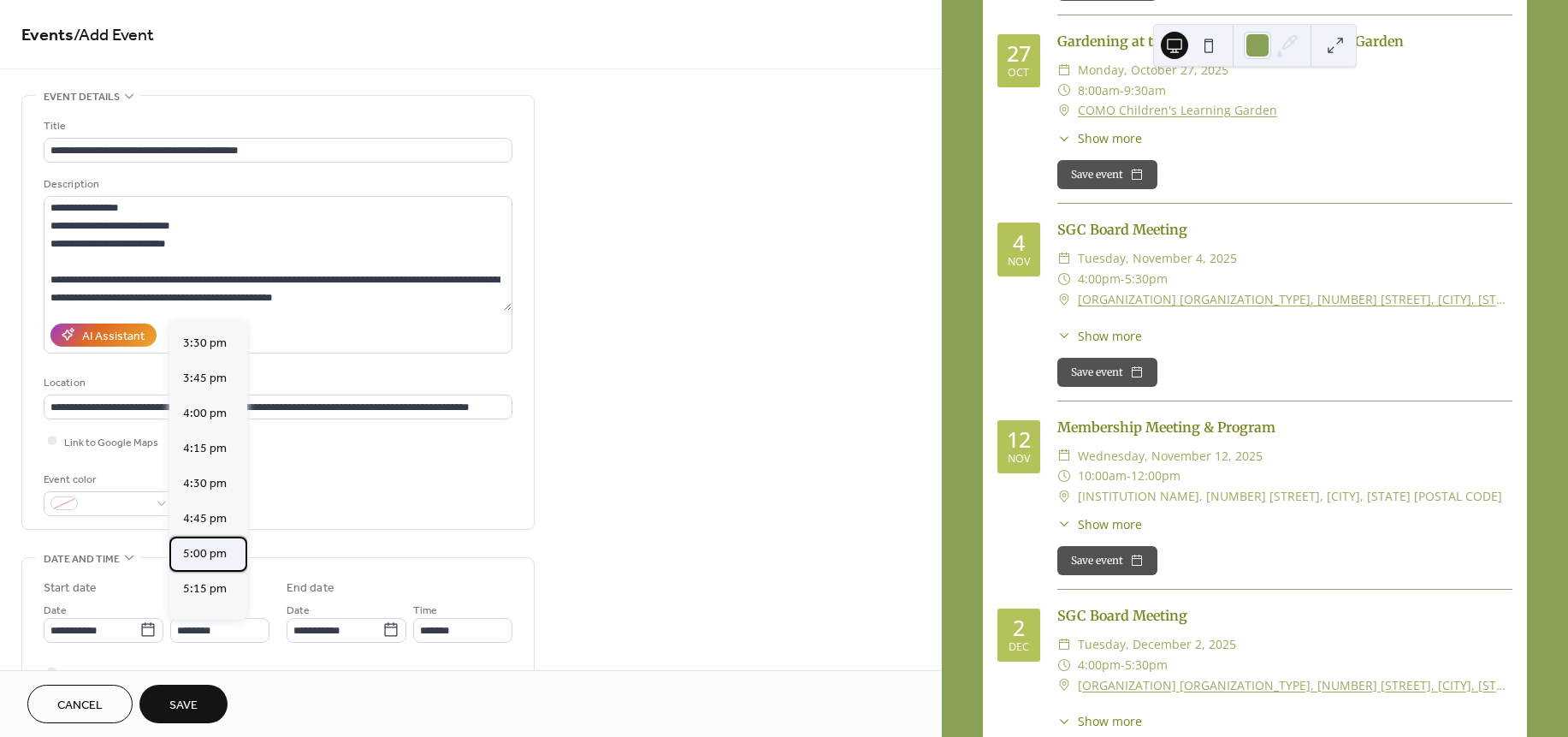 click on "5:00 pm" at bounding box center [208, 554] 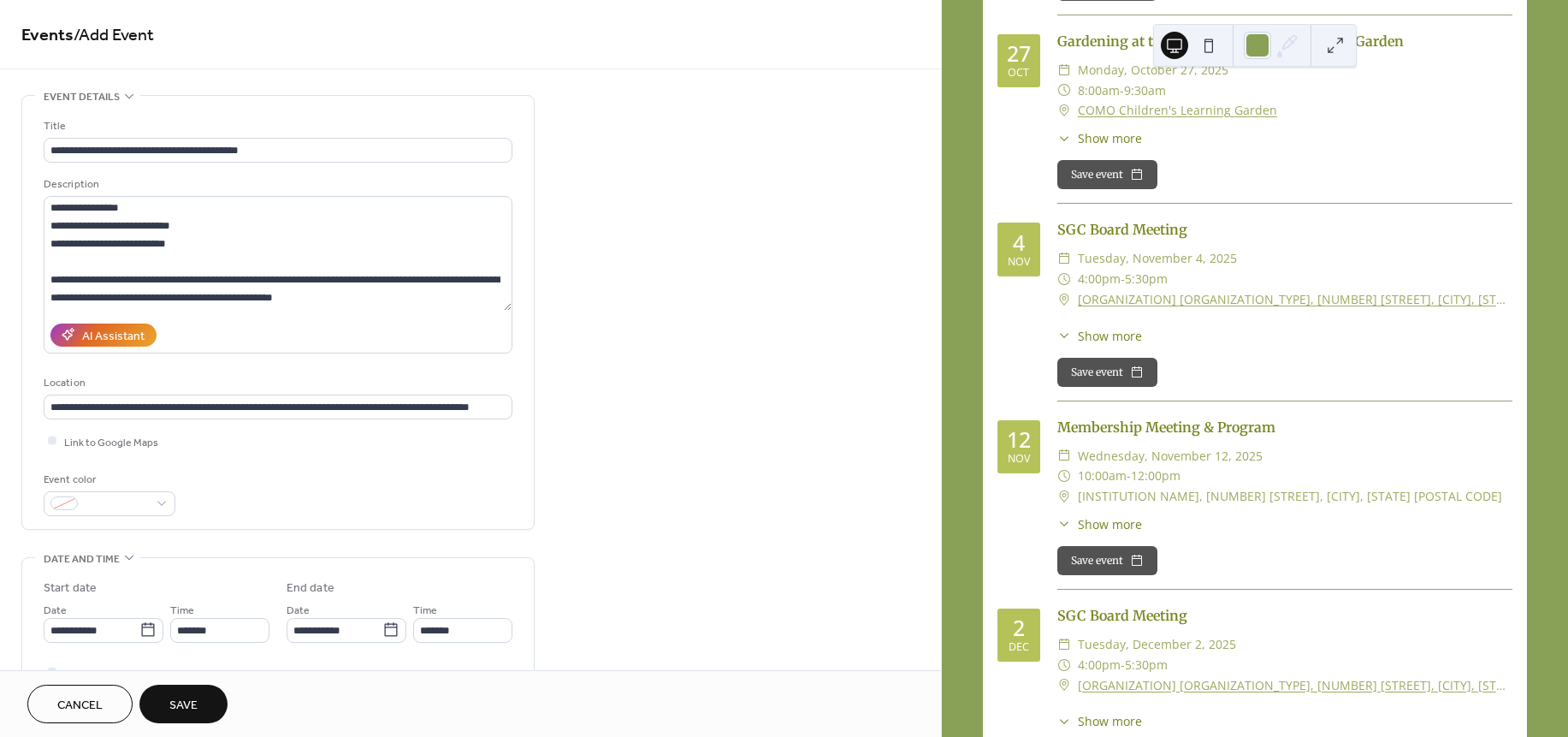 type on "*******" 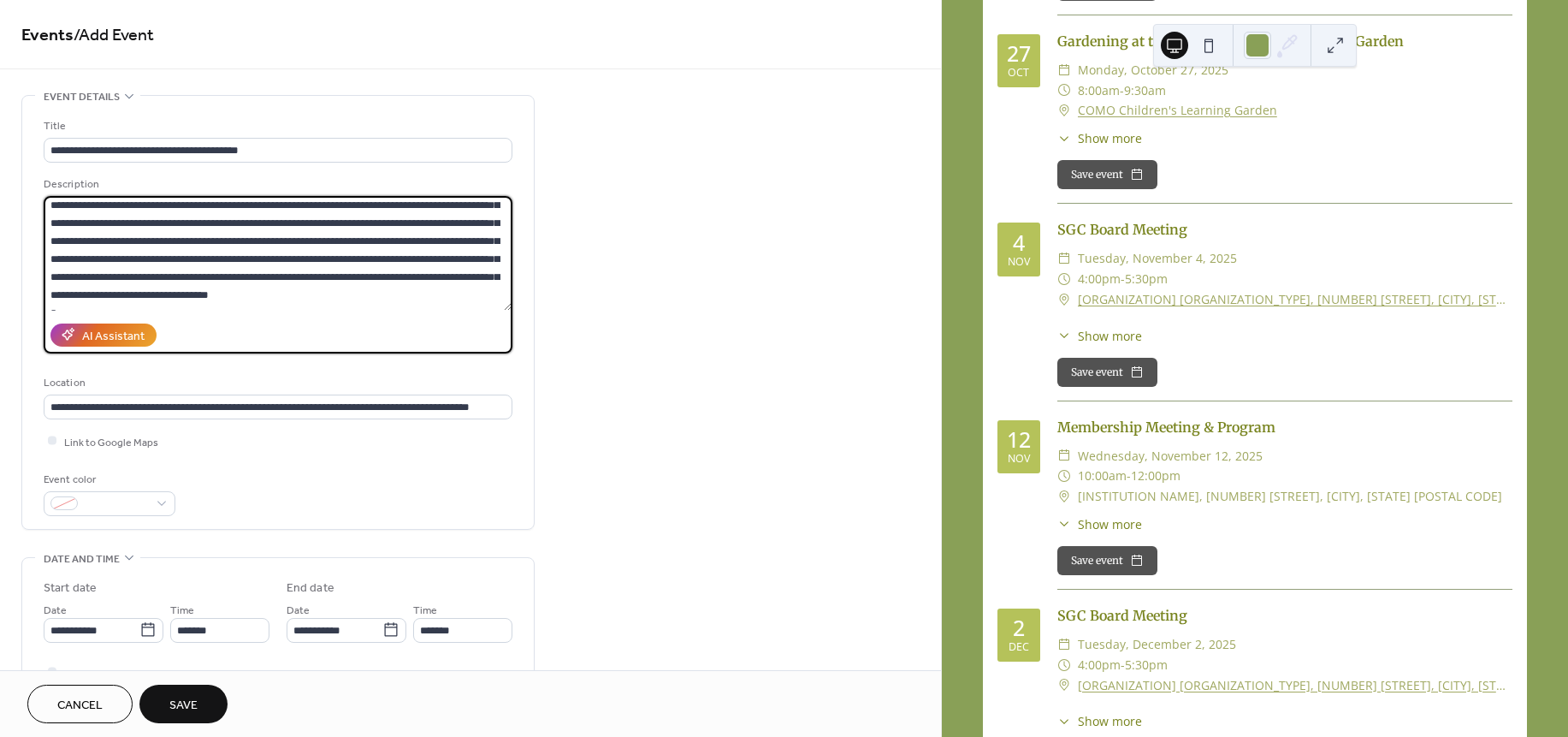 scroll, scrollTop: 85, scrollLeft: 0, axis: vertical 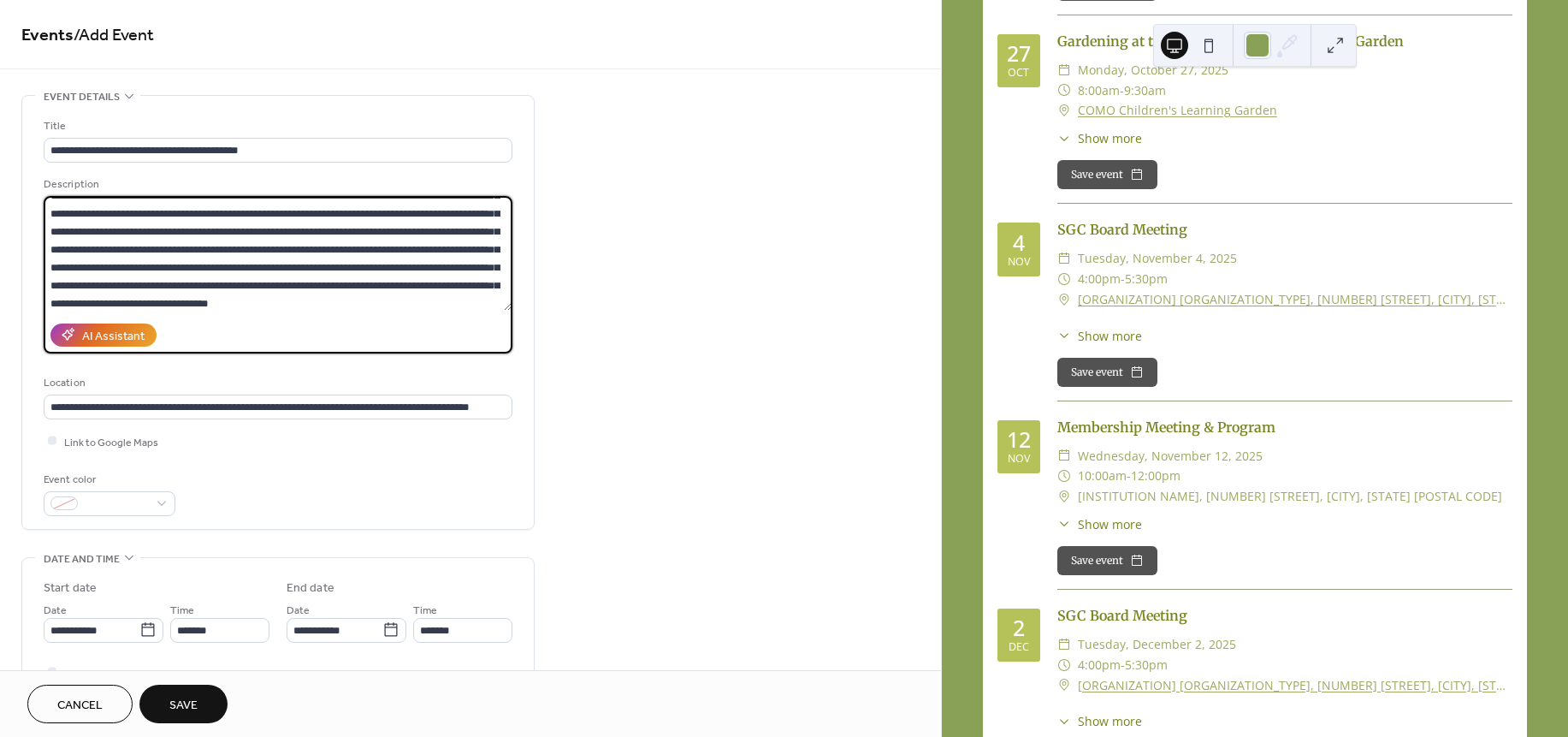 drag, startPoint x: 51, startPoint y: 240, endPoint x: 262, endPoint y: 272, distance: 213.41275 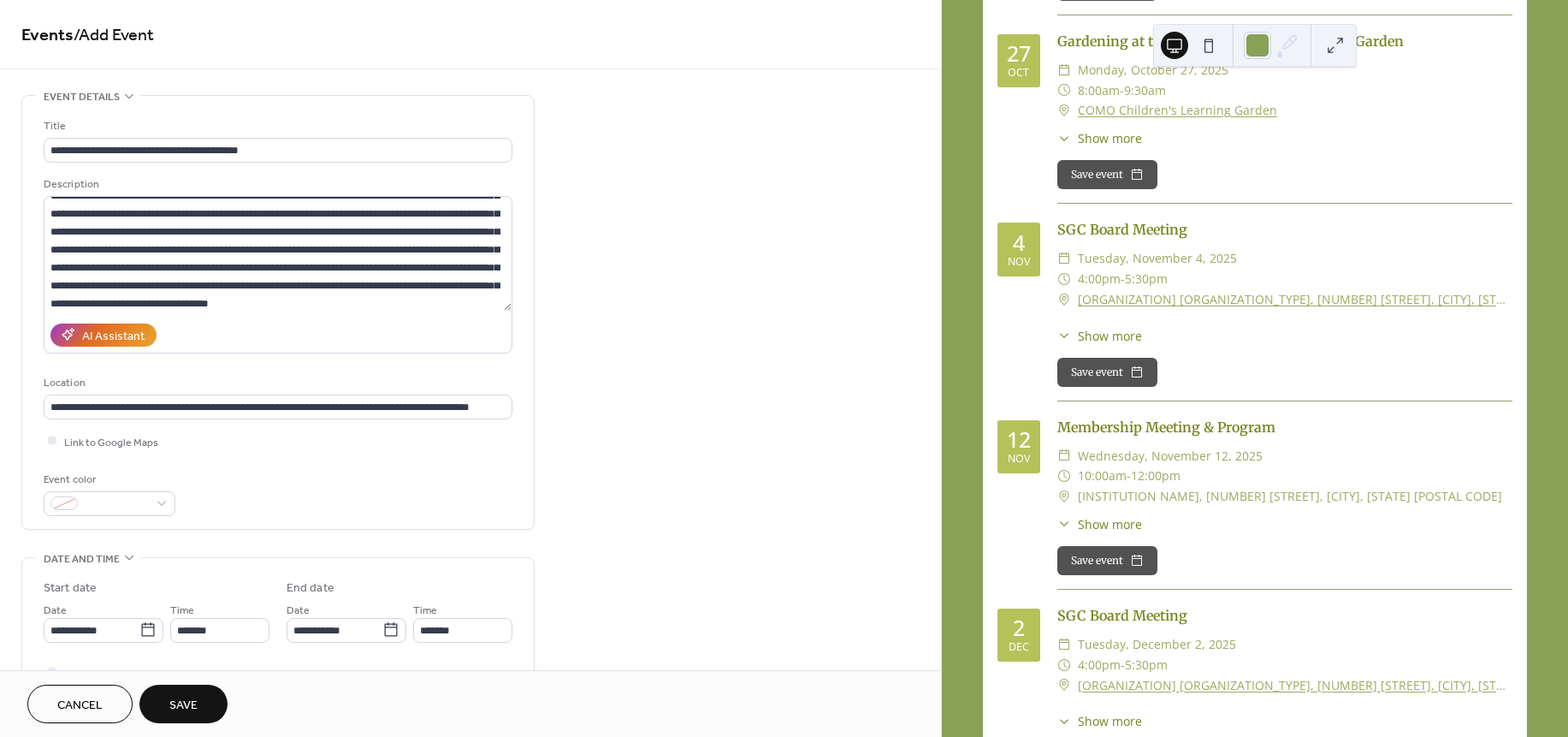 click on "AI Assistant" at bounding box center [278, 335] 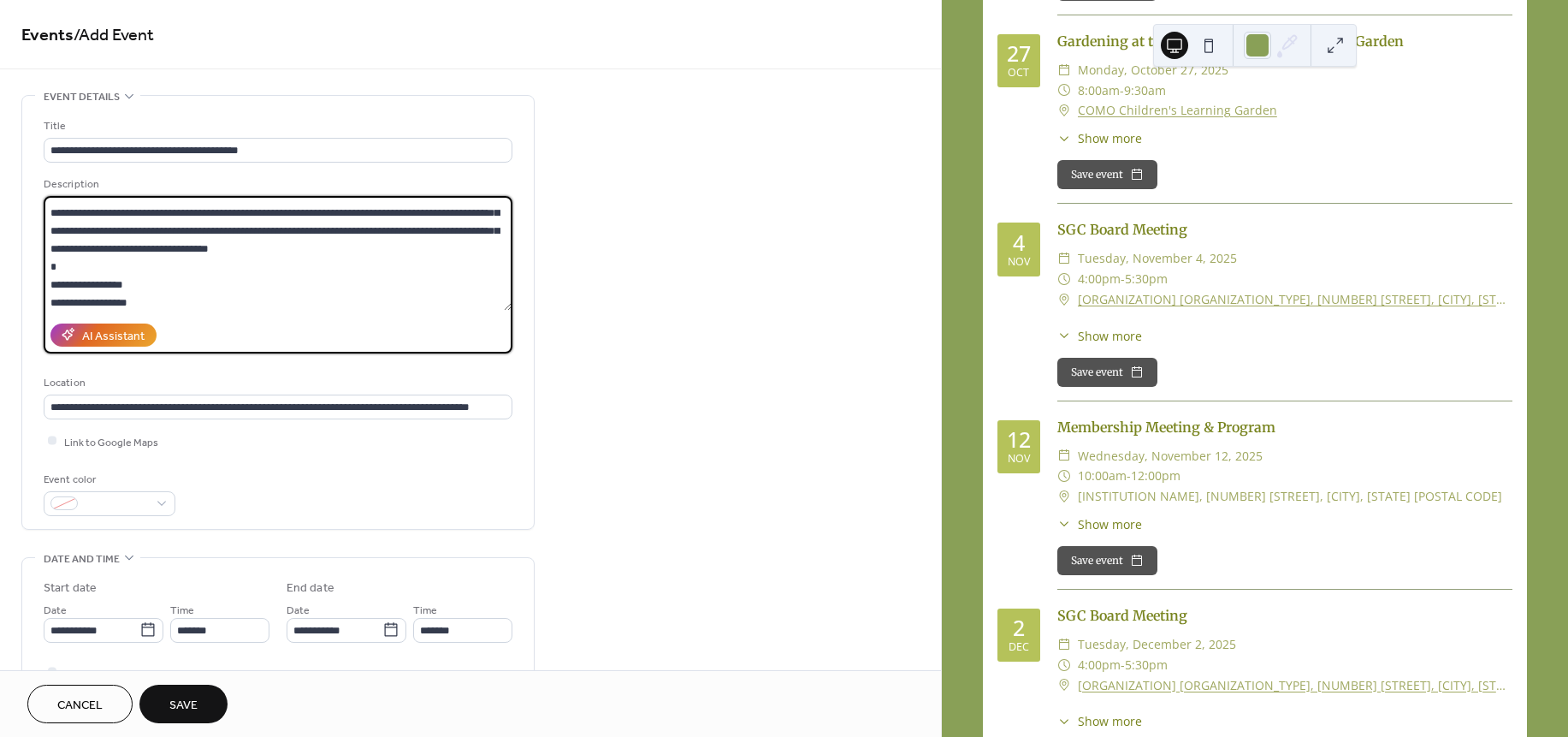 scroll, scrollTop: 342, scrollLeft: 0, axis: vertical 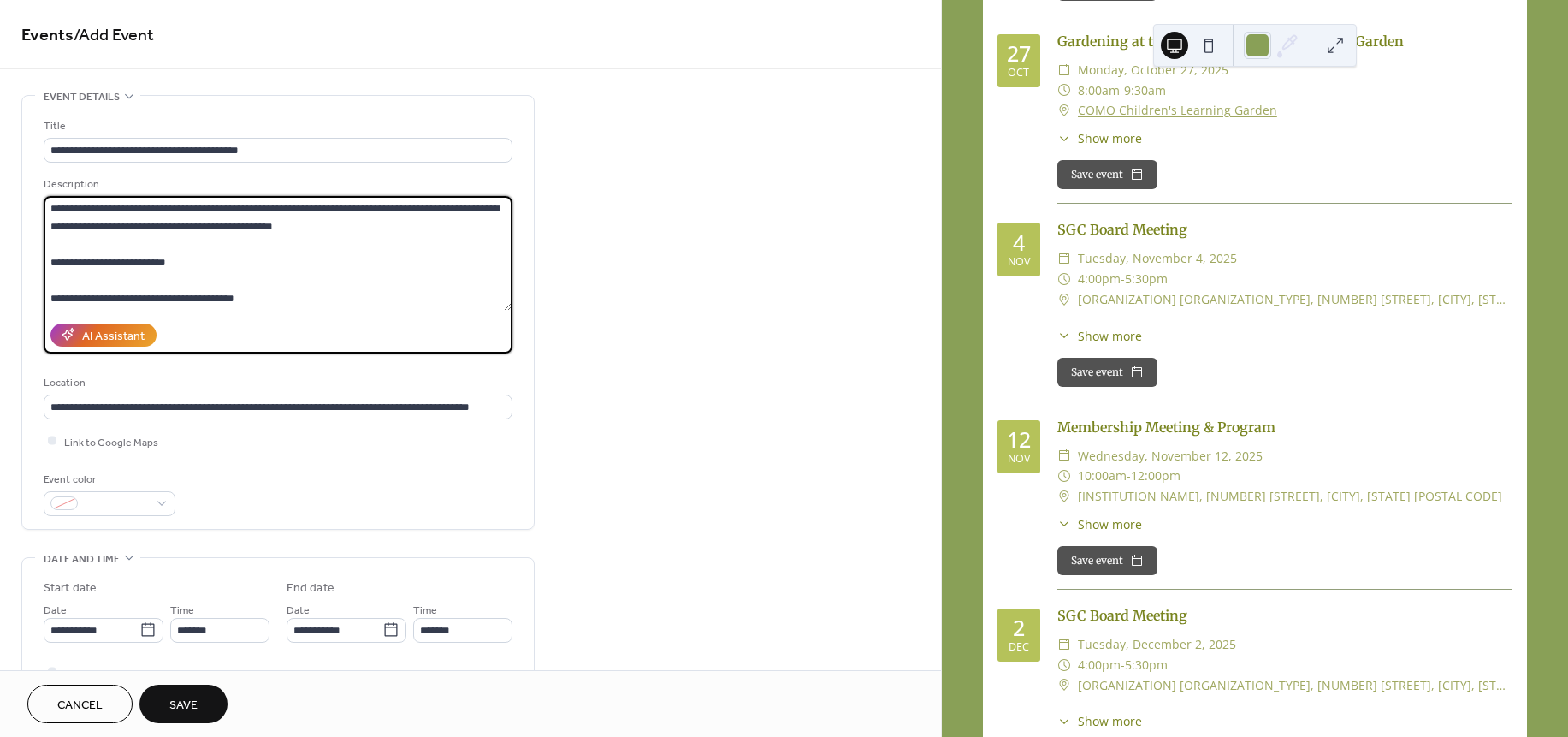 drag, startPoint x: 504, startPoint y: 235, endPoint x: 513, endPoint y: 295, distance: 60.67125 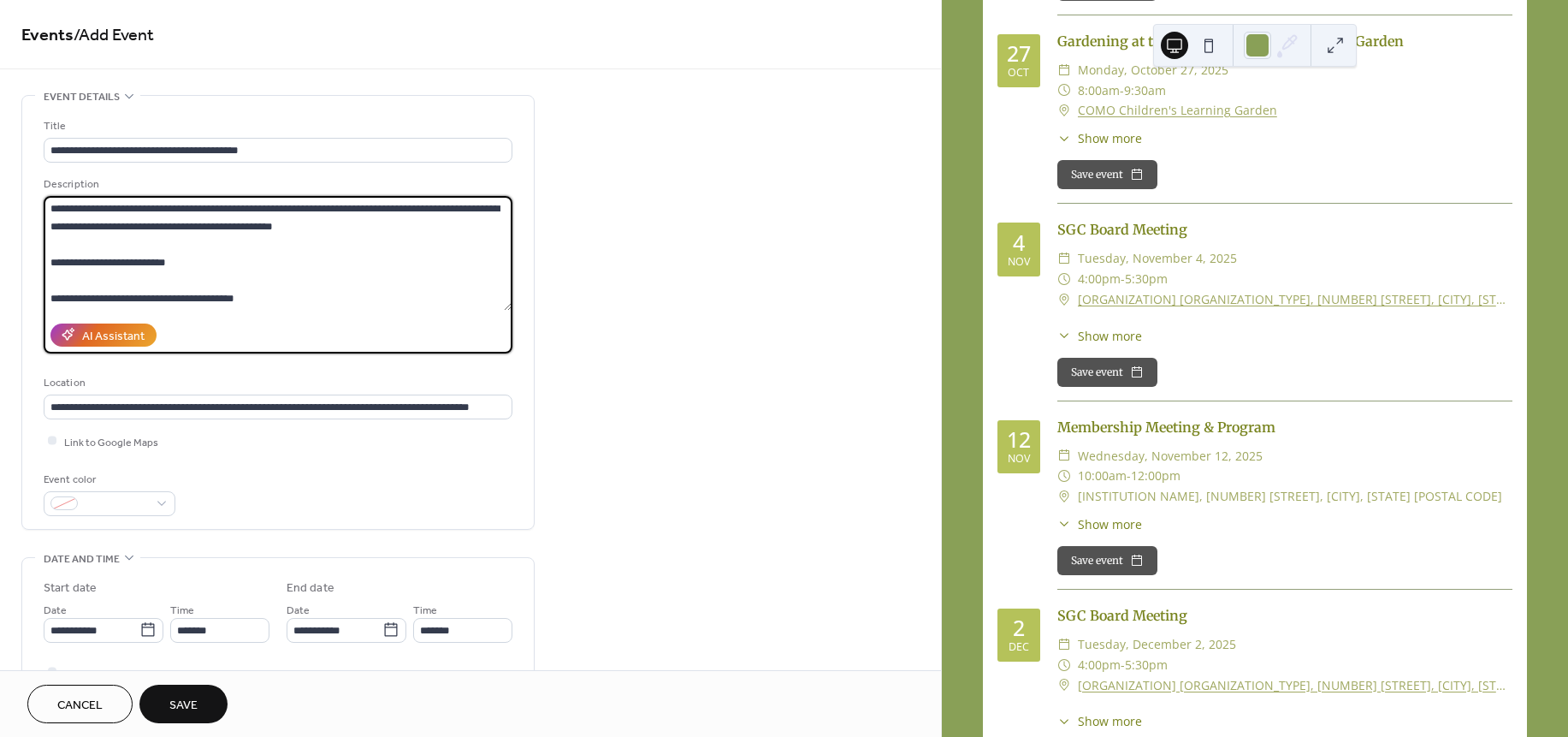 drag, startPoint x: 504, startPoint y: 288, endPoint x: 508, endPoint y: 306, distance: 18.439089 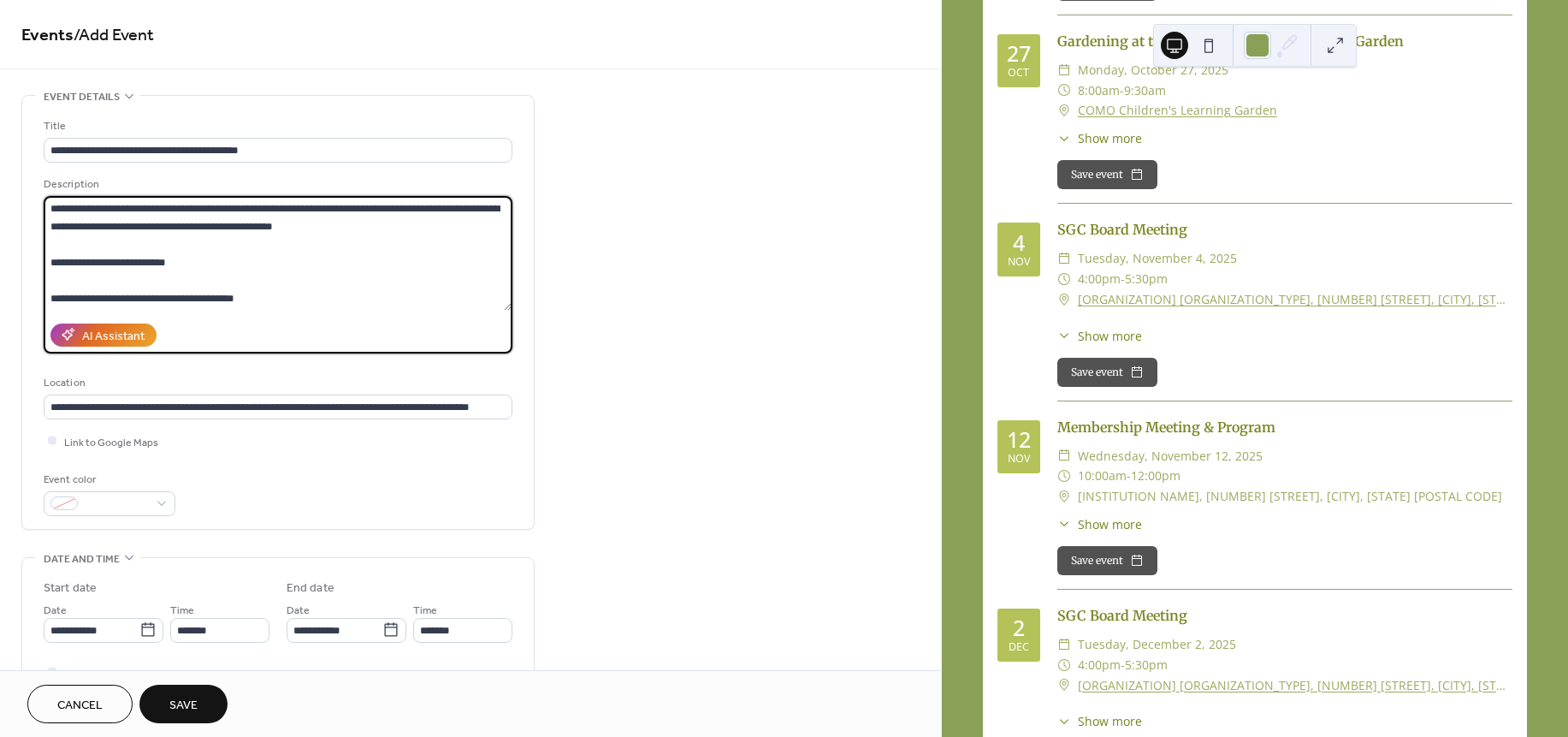click at bounding box center [277, 253] 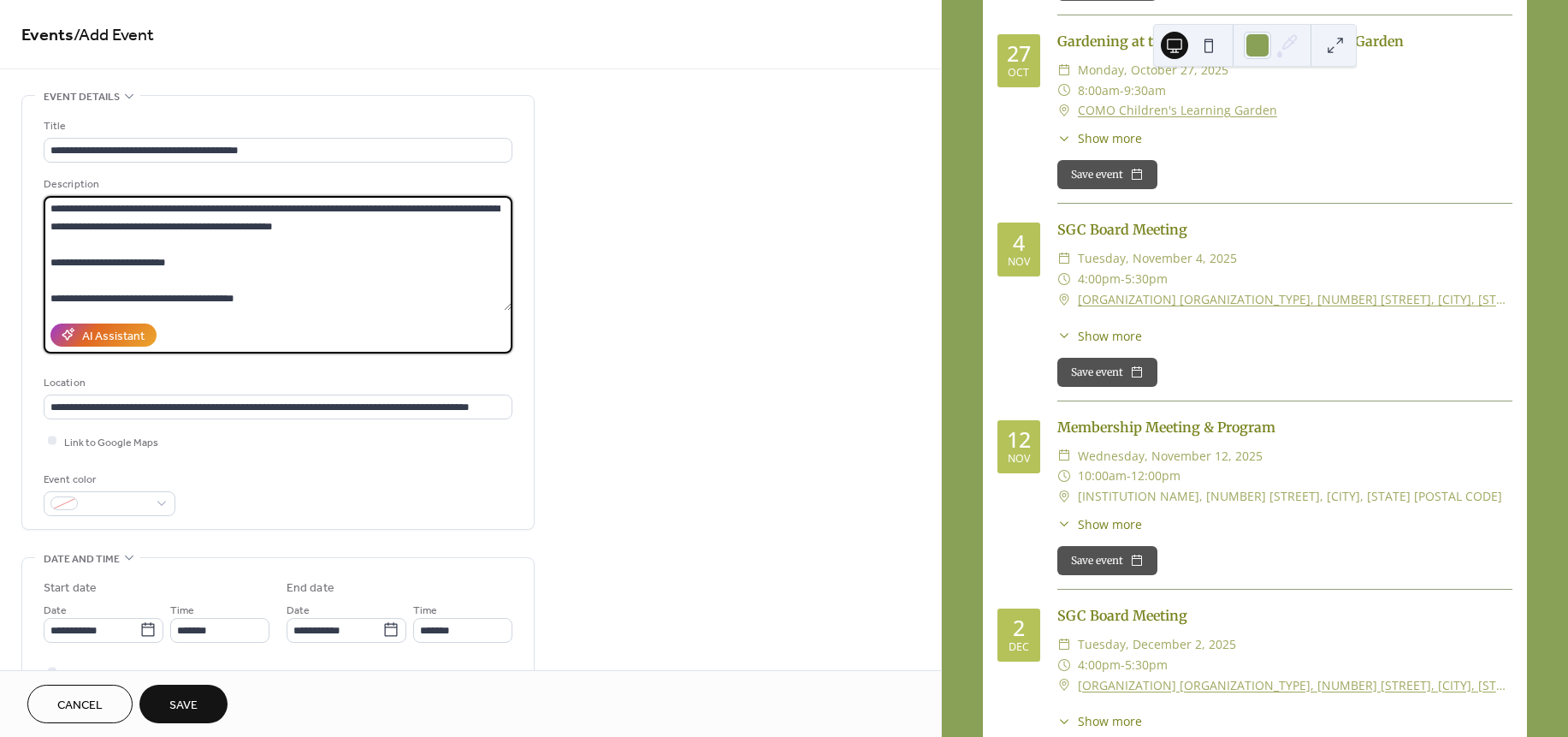 scroll, scrollTop: 0, scrollLeft: 0, axis: both 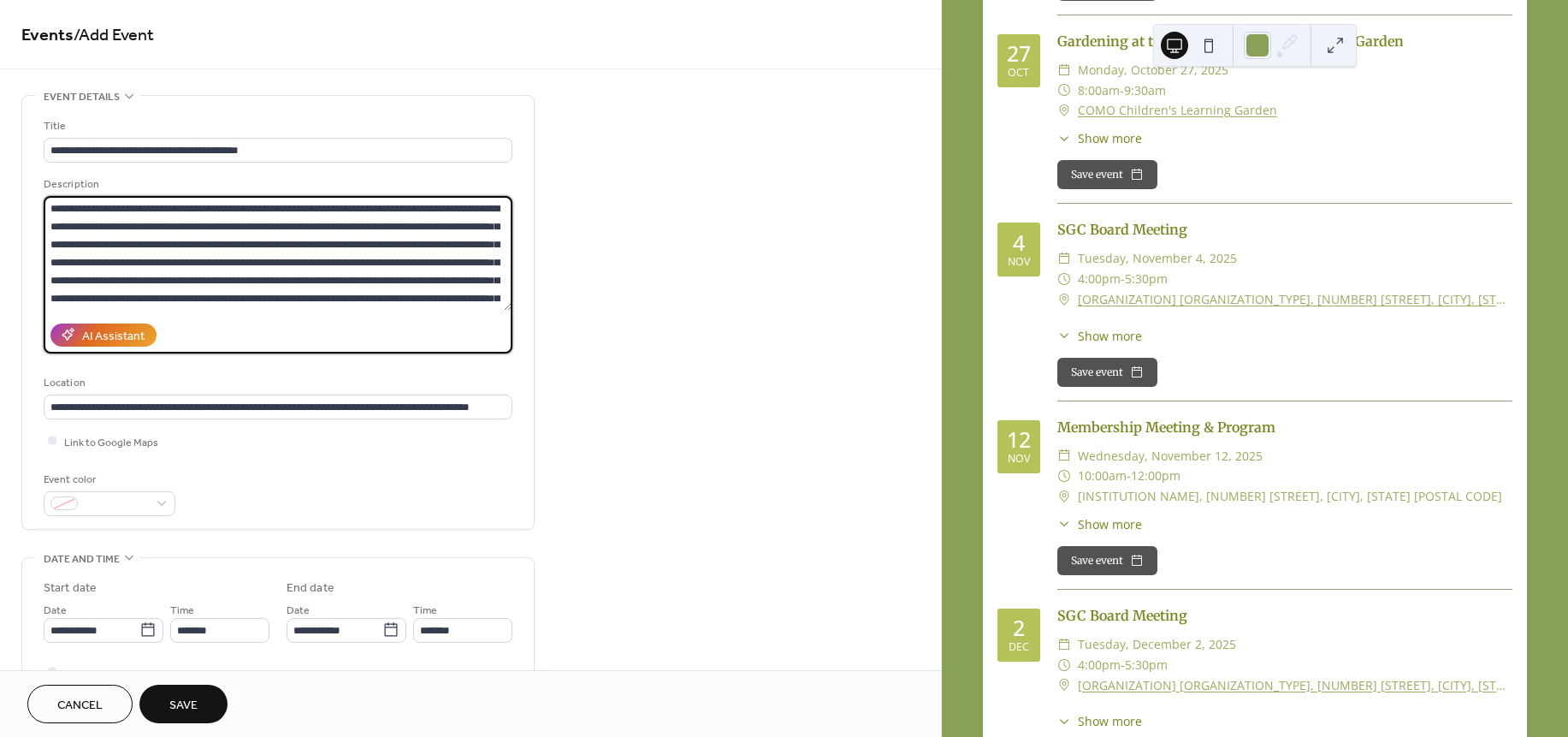 click at bounding box center (277, 253) 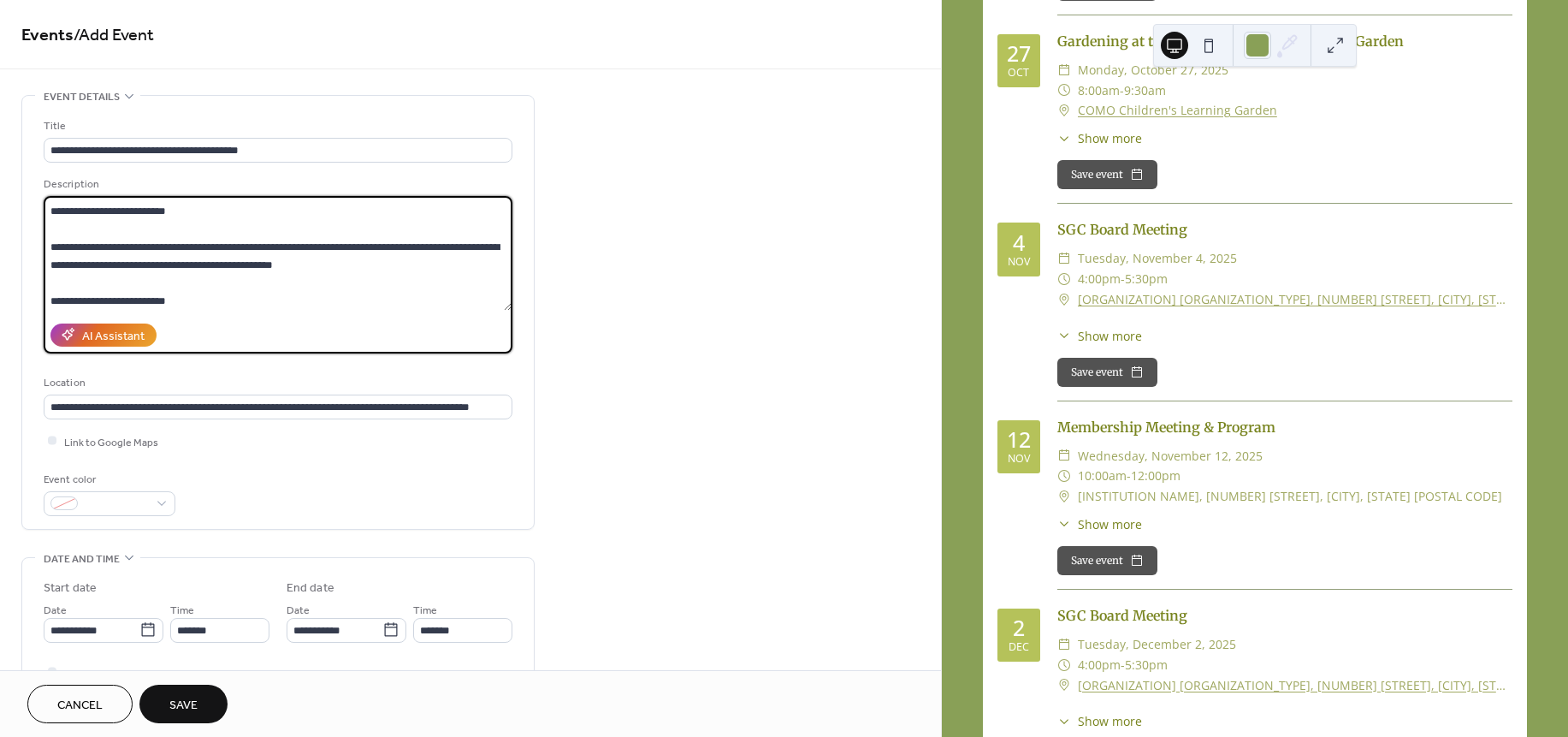 scroll, scrollTop: 303, scrollLeft: 0, axis: vertical 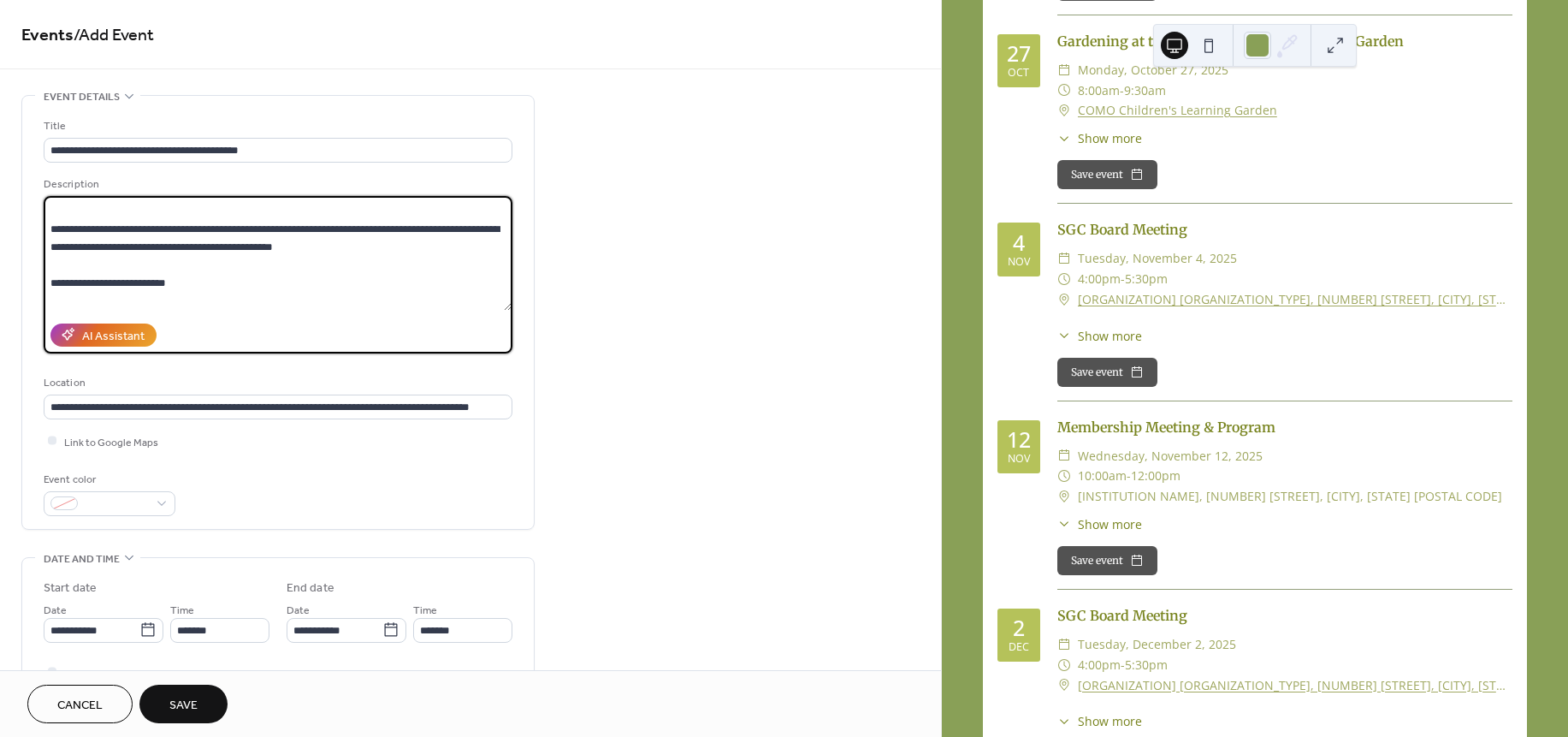 click at bounding box center [277, 253] 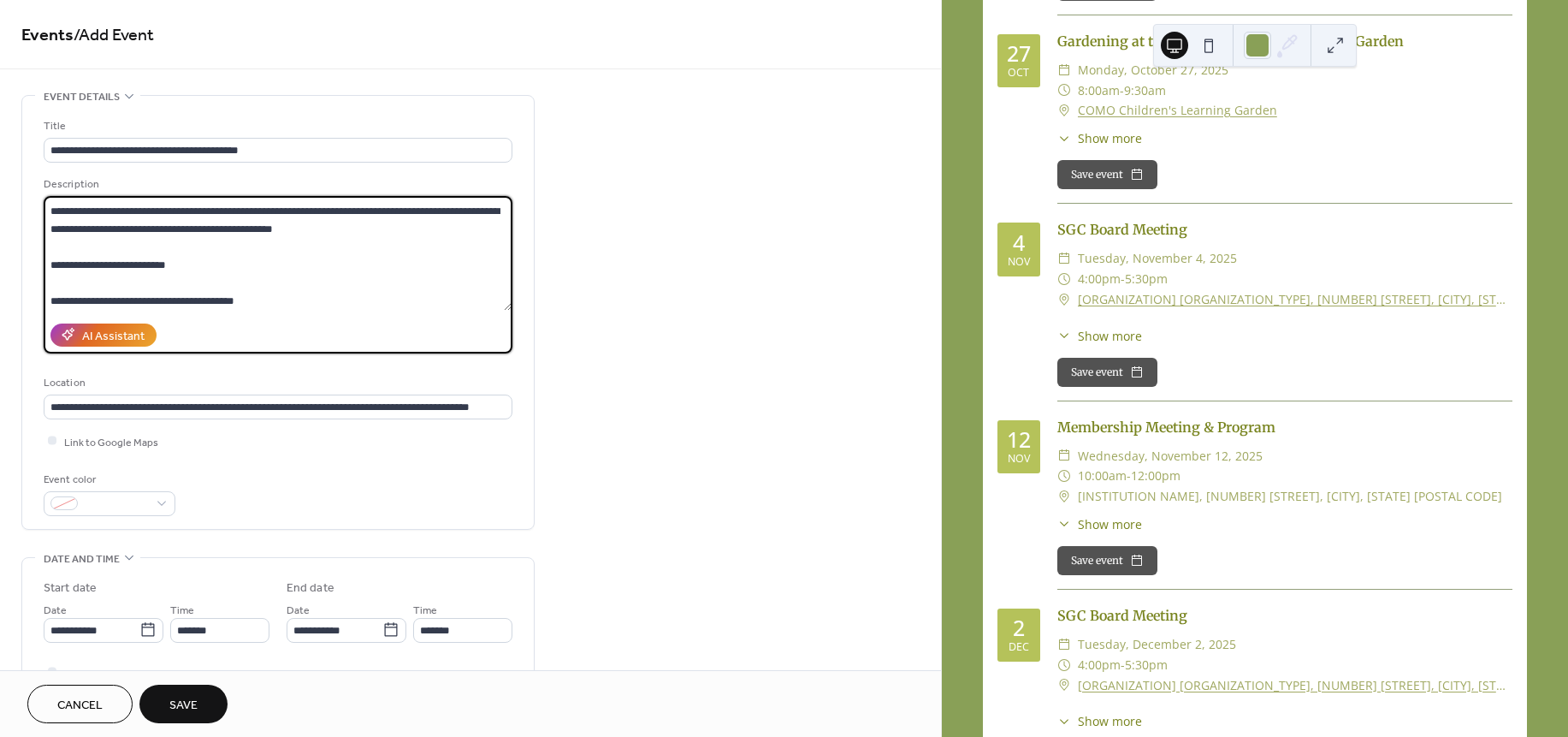 scroll, scrollTop: 339, scrollLeft: 0, axis: vertical 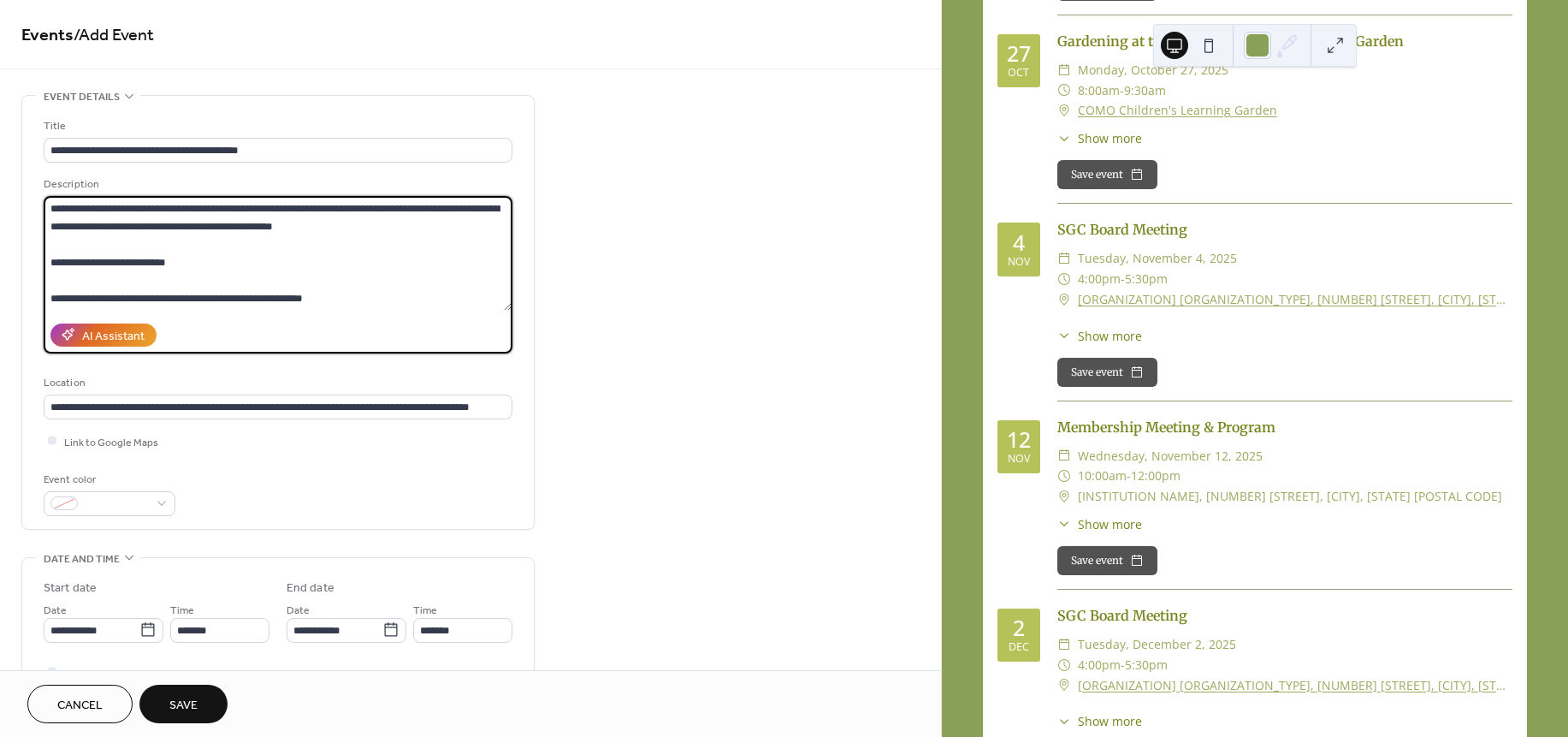 type on "**********" 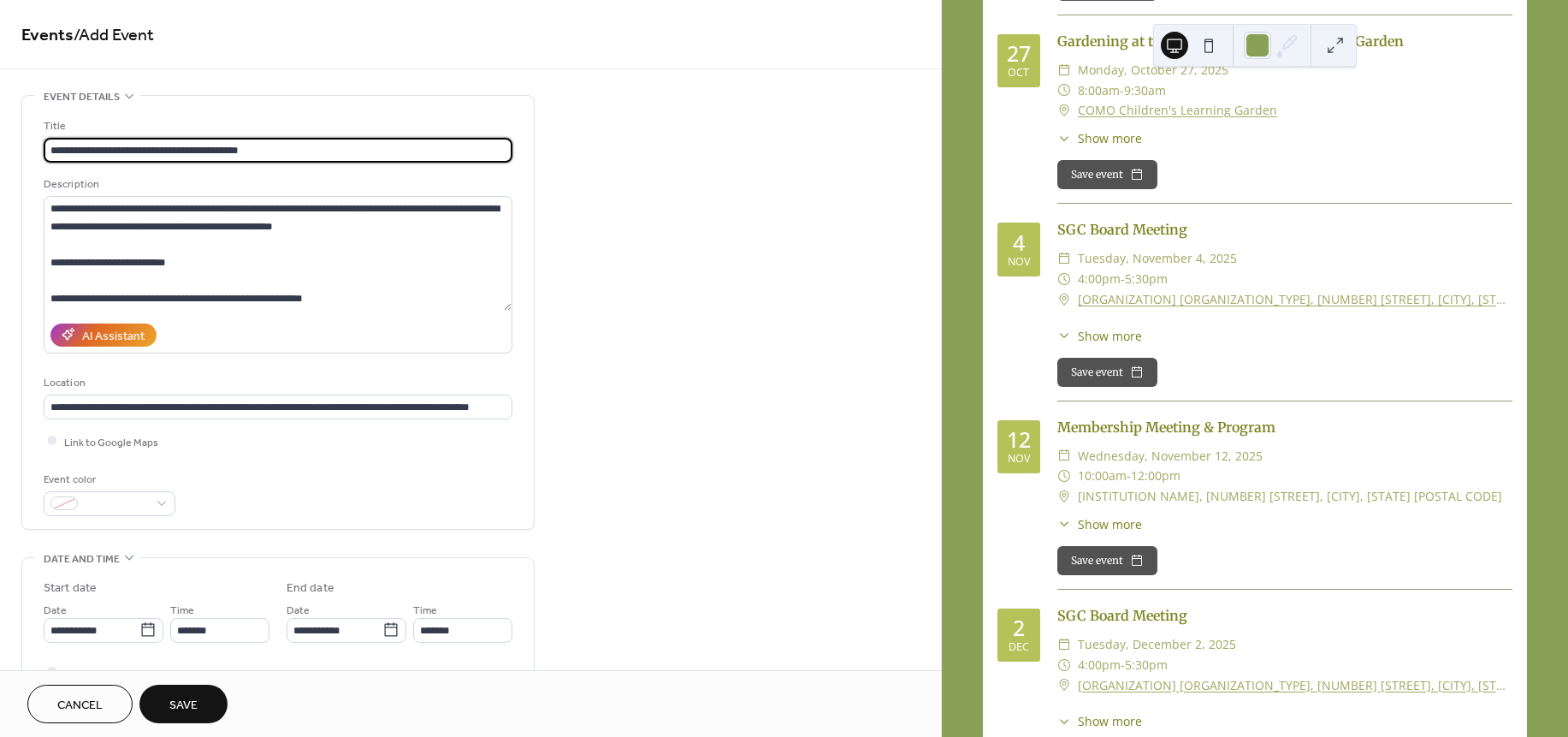 click on "**********" at bounding box center (278, 150) 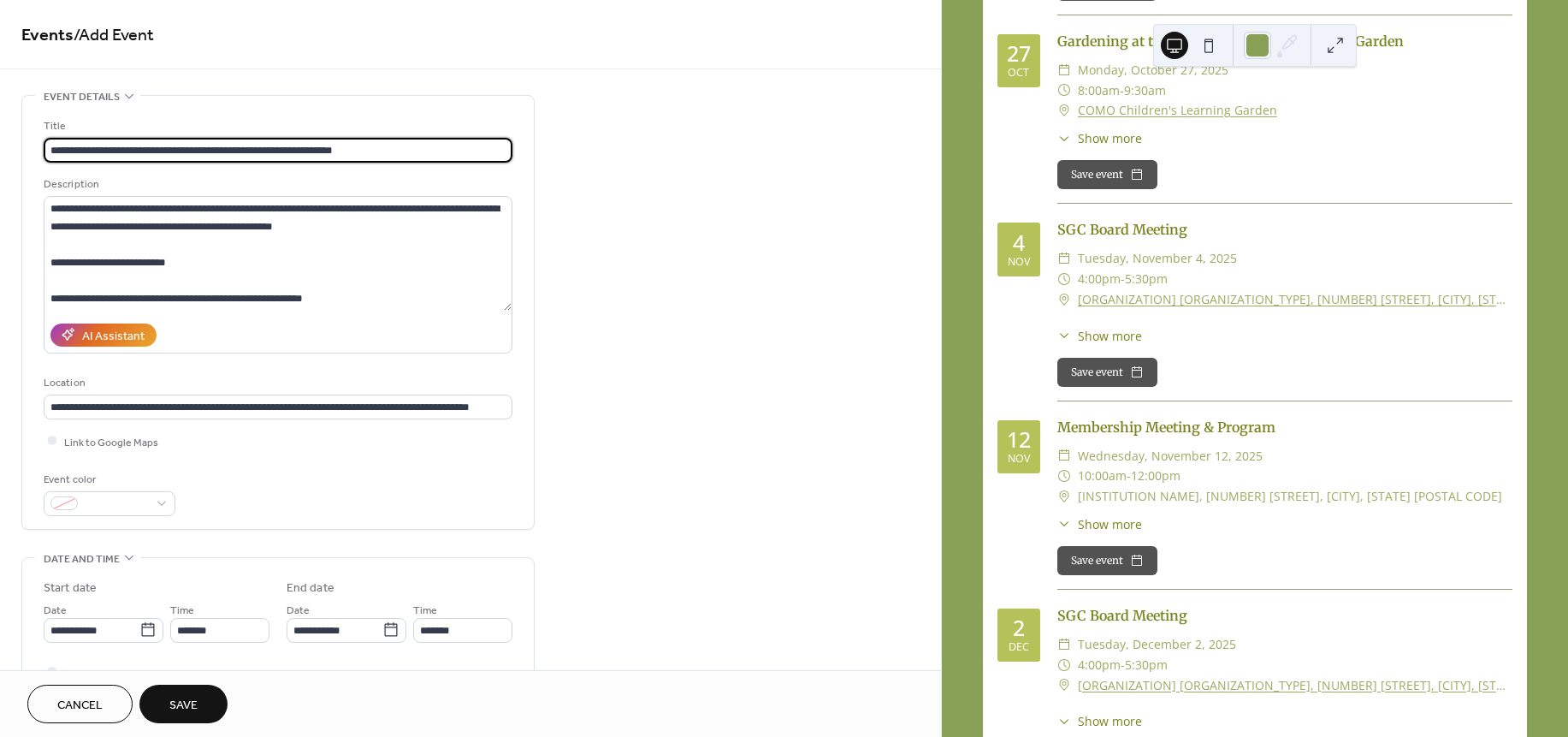 click on "**********" at bounding box center [278, 150] 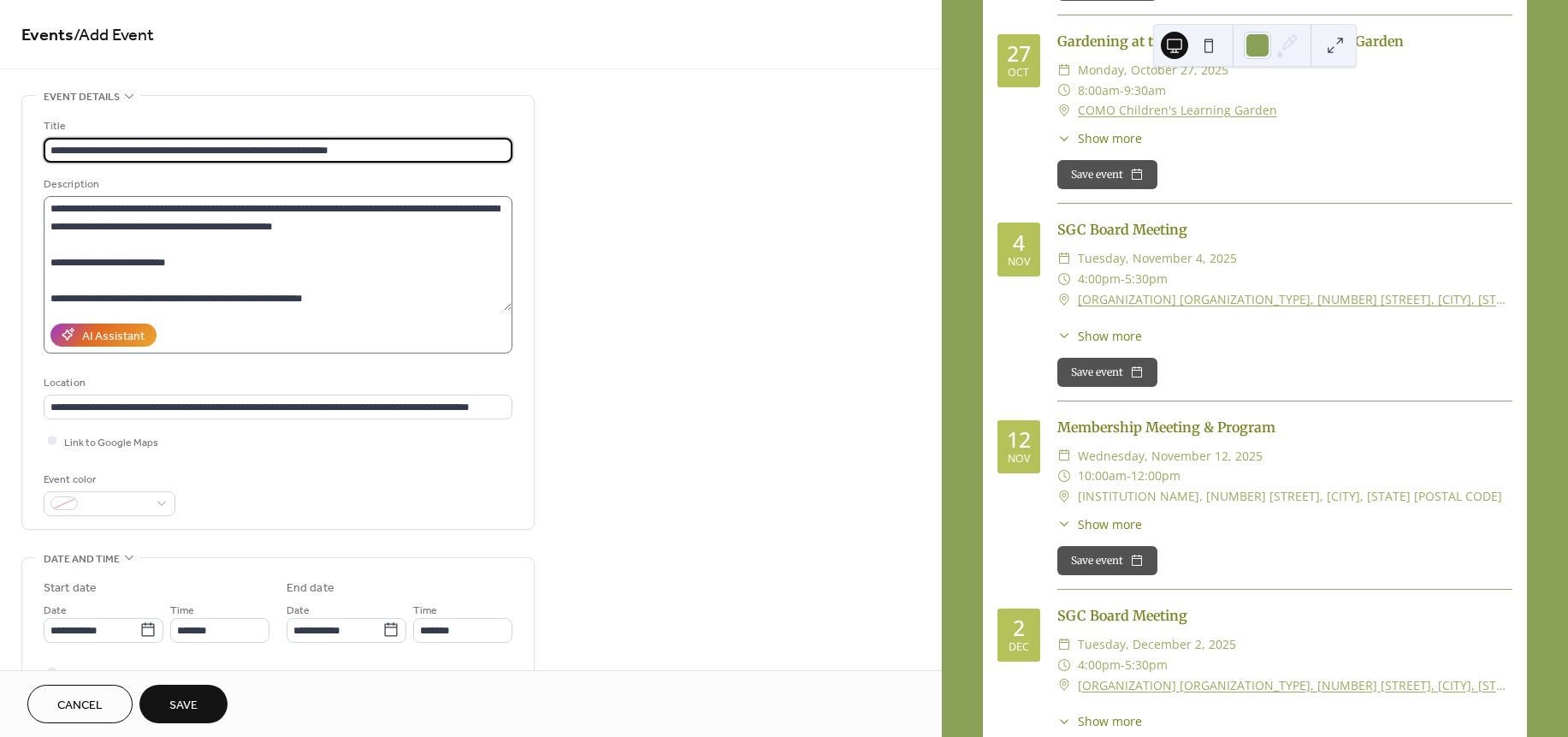 type on "**********" 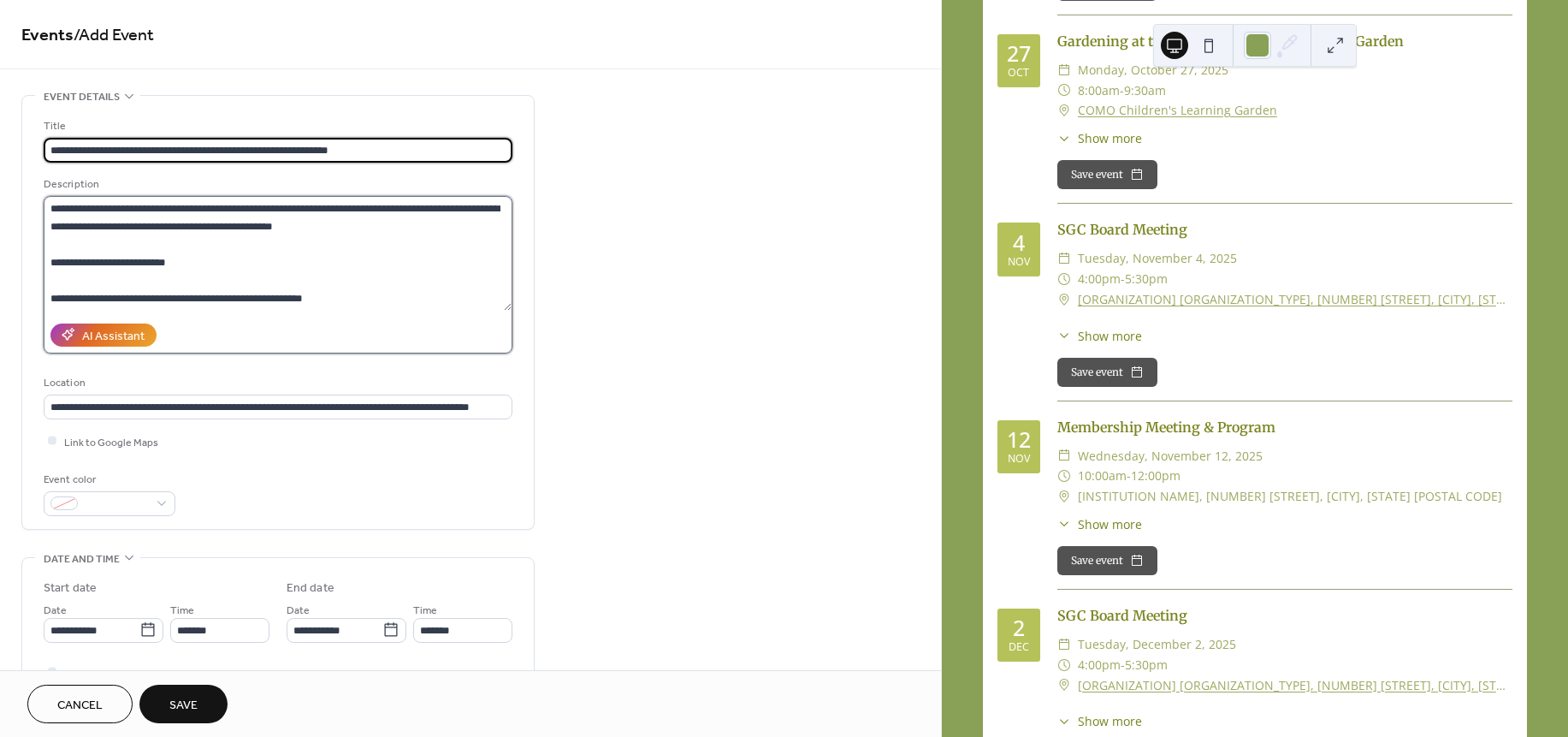 click at bounding box center (277, 253) 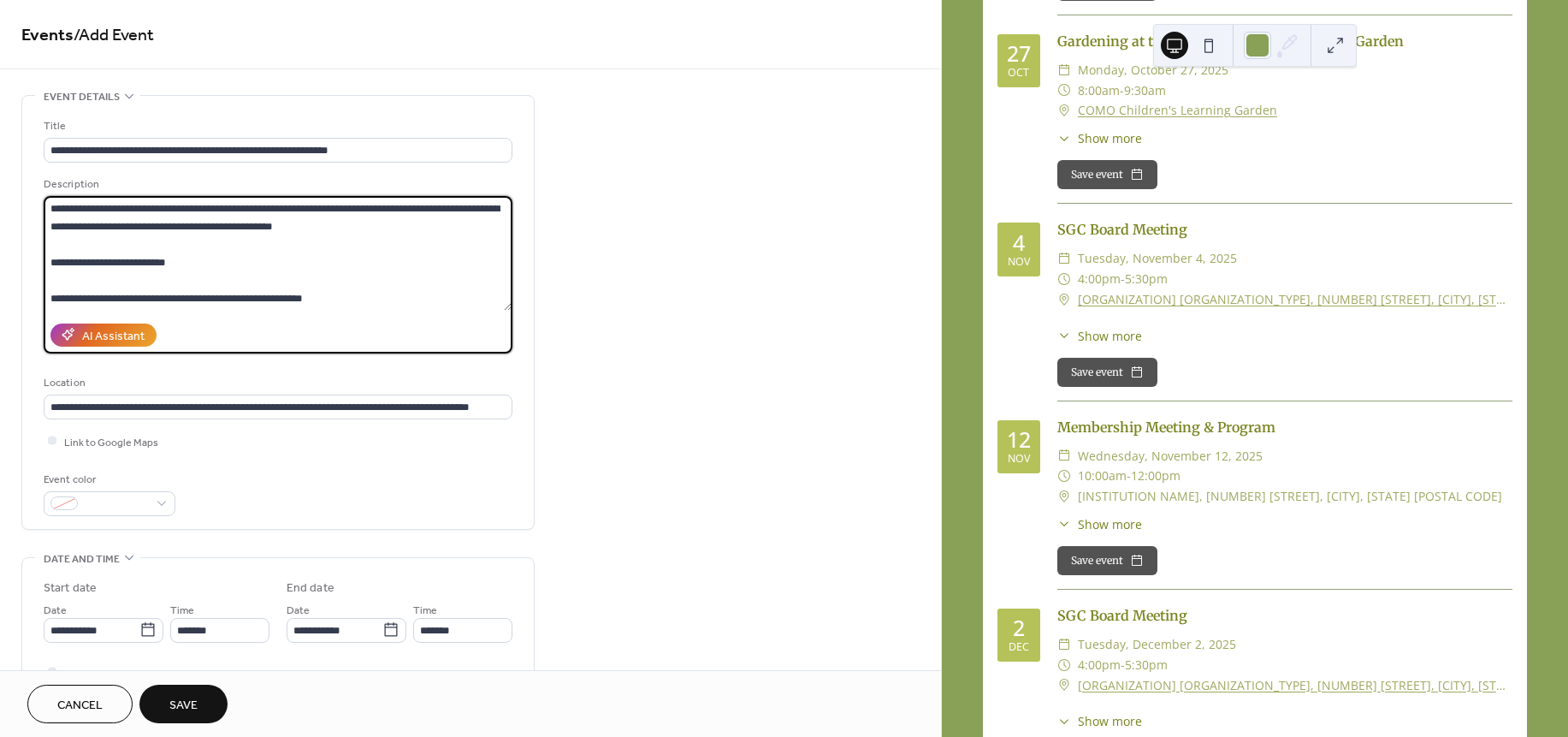 click at bounding box center [277, 253] 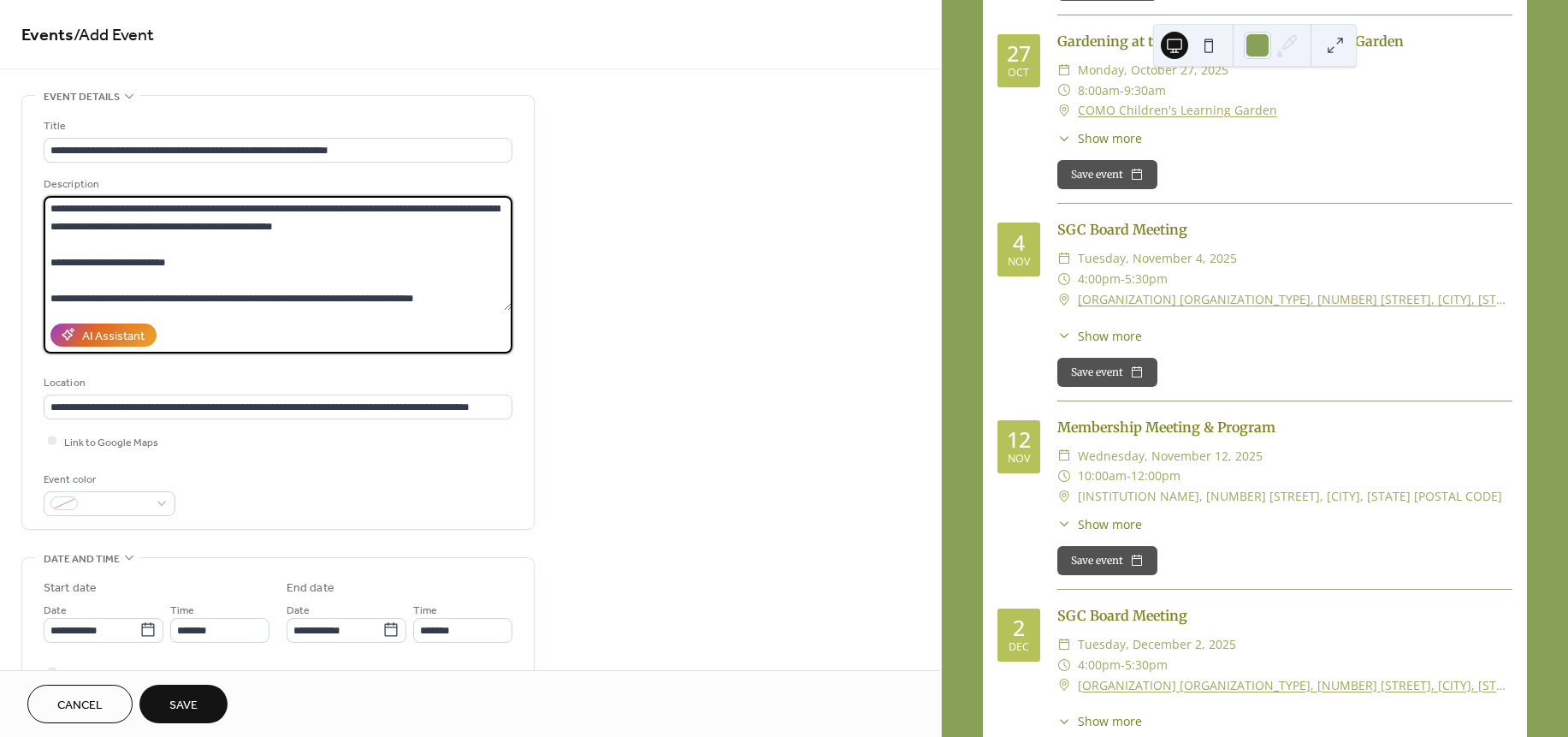 type on "**********" 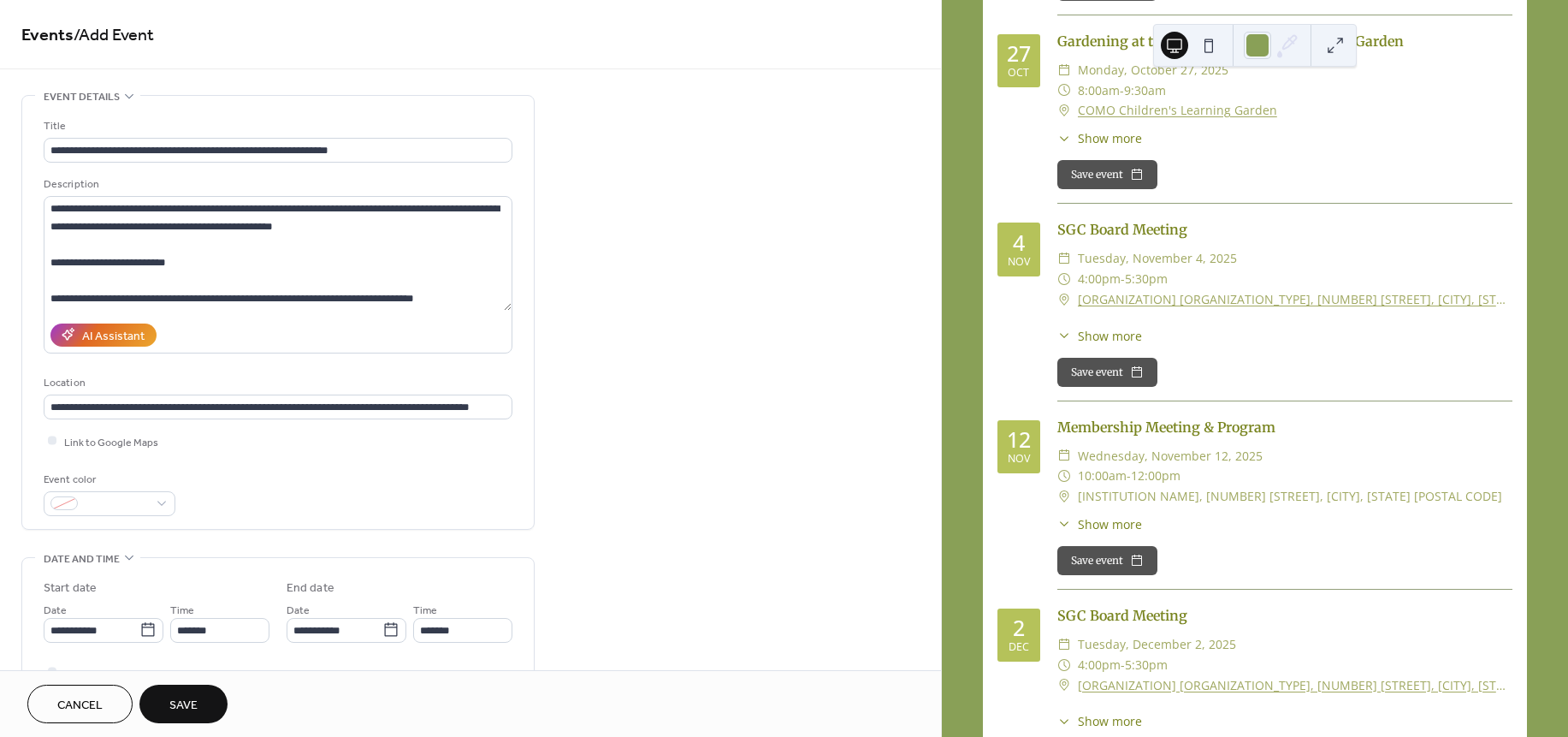 click on "AI Assistant" at bounding box center (278, 335) 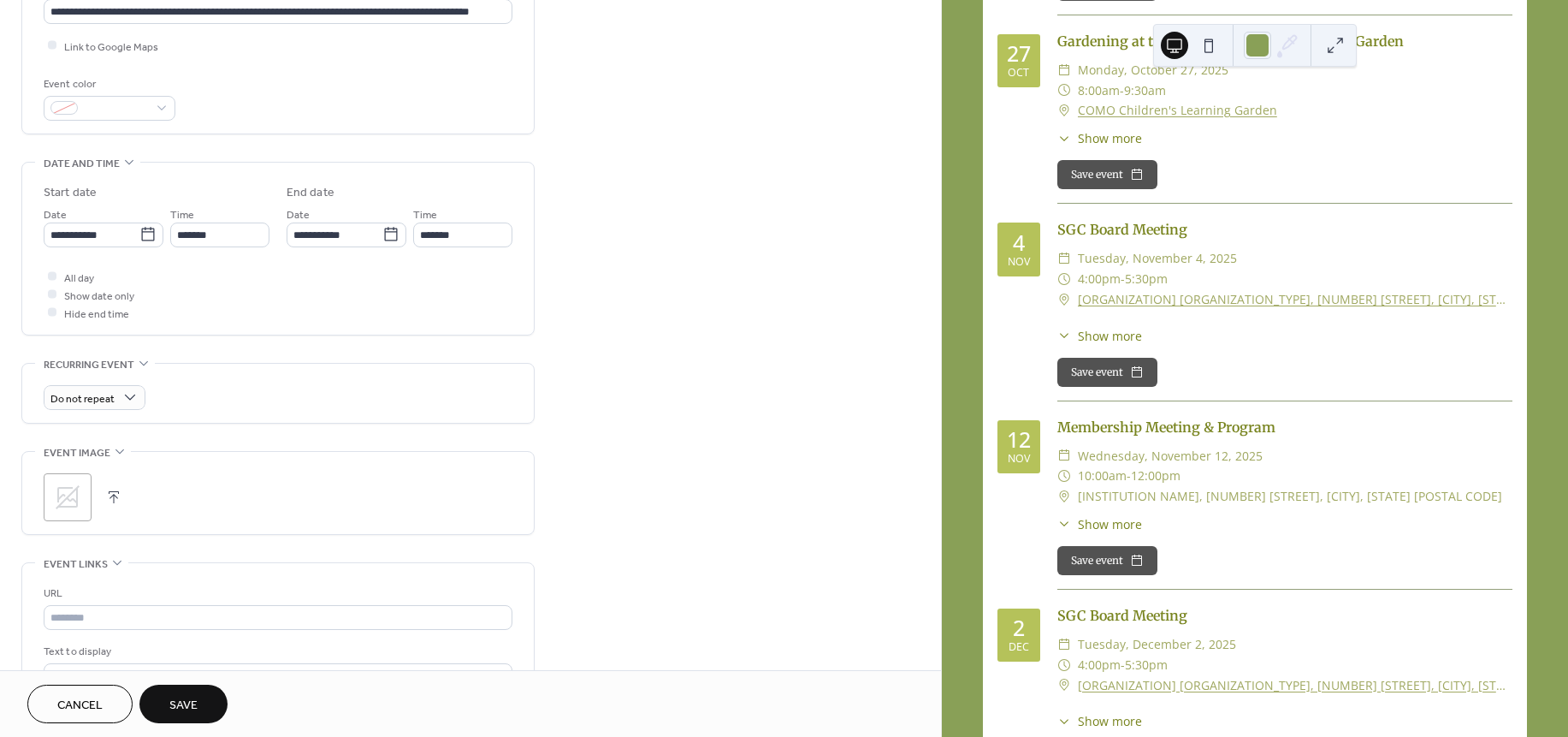 scroll, scrollTop: 399, scrollLeft: 0, axis: vertical 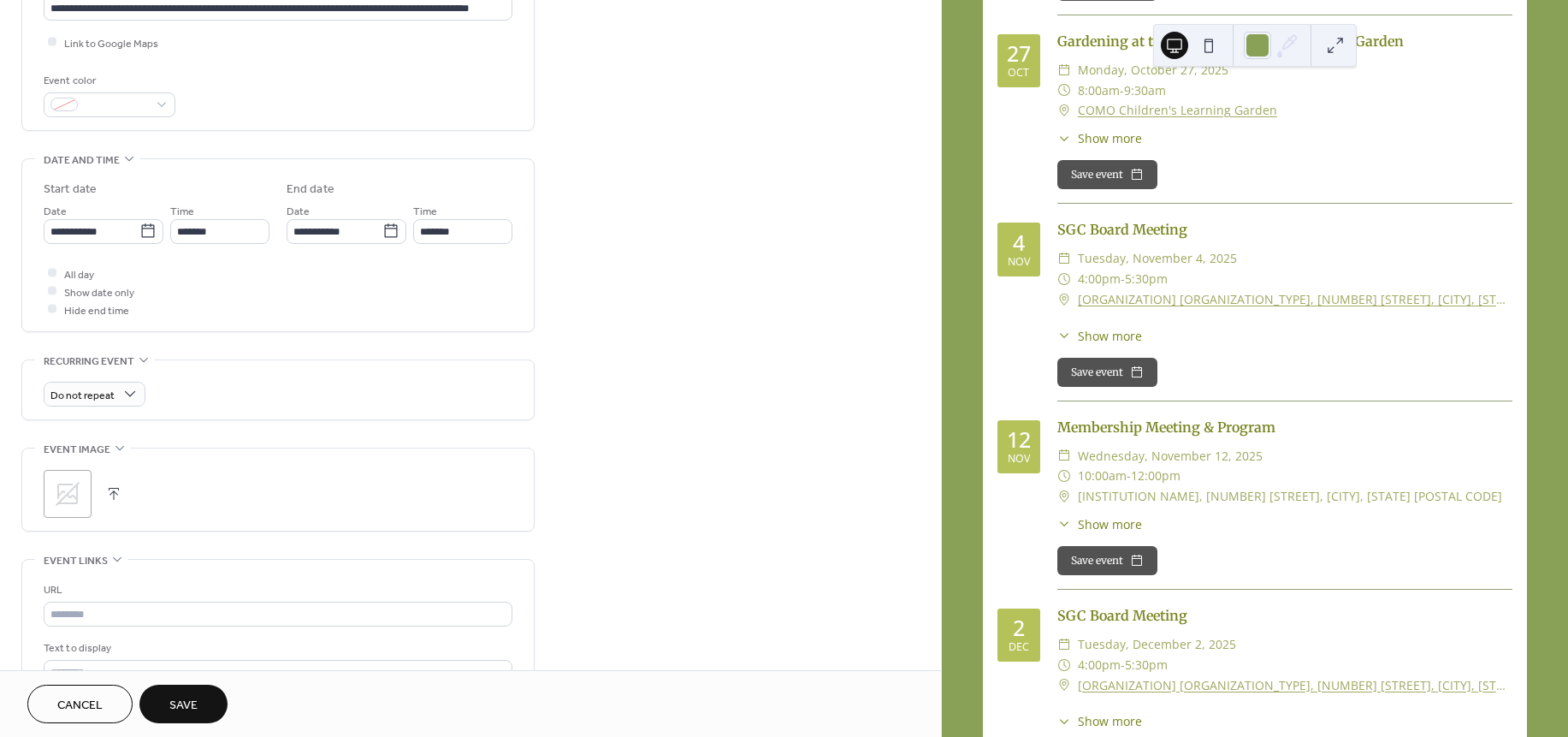 click 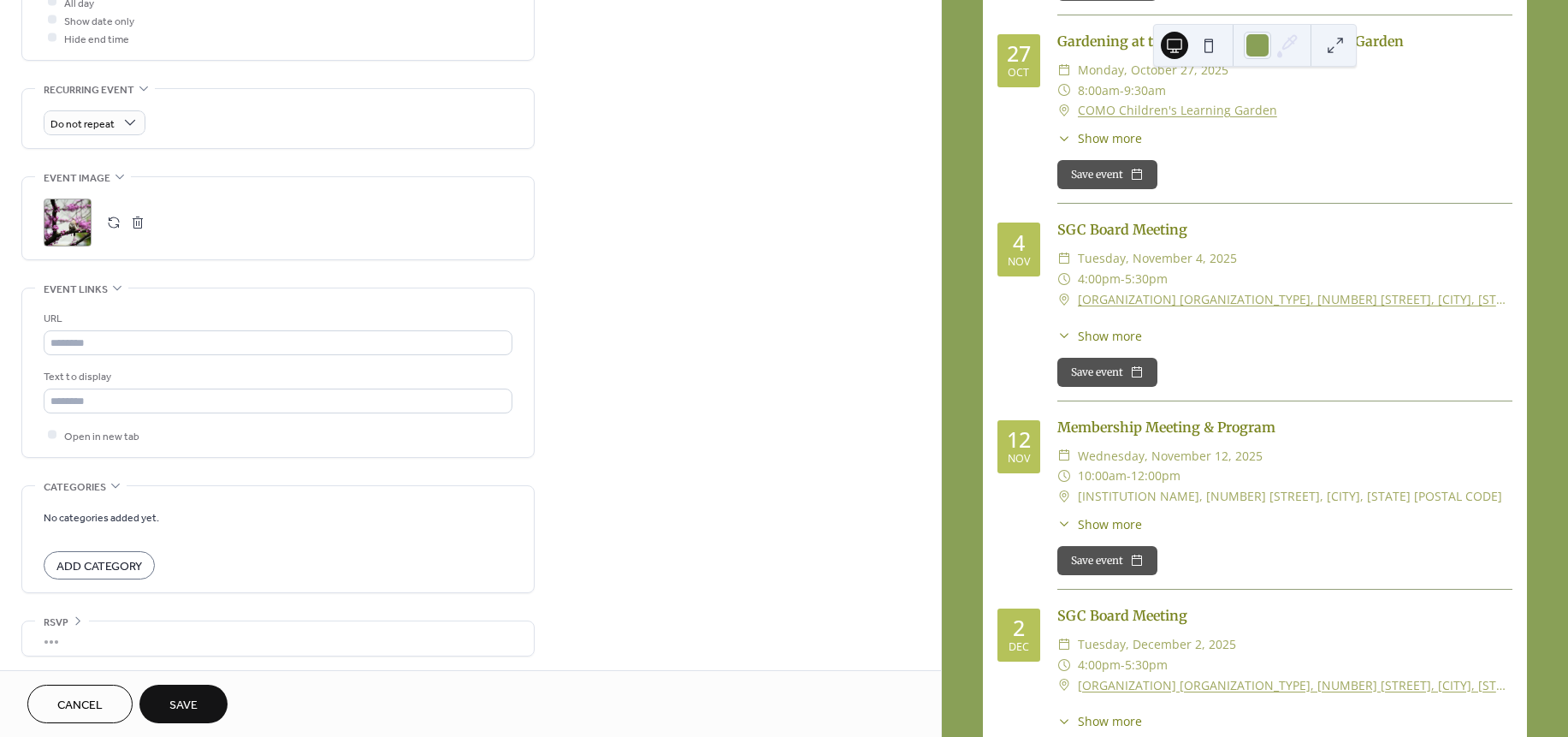 scroll, scrollTop: 681, scrollLeft: 0, axis: vertical 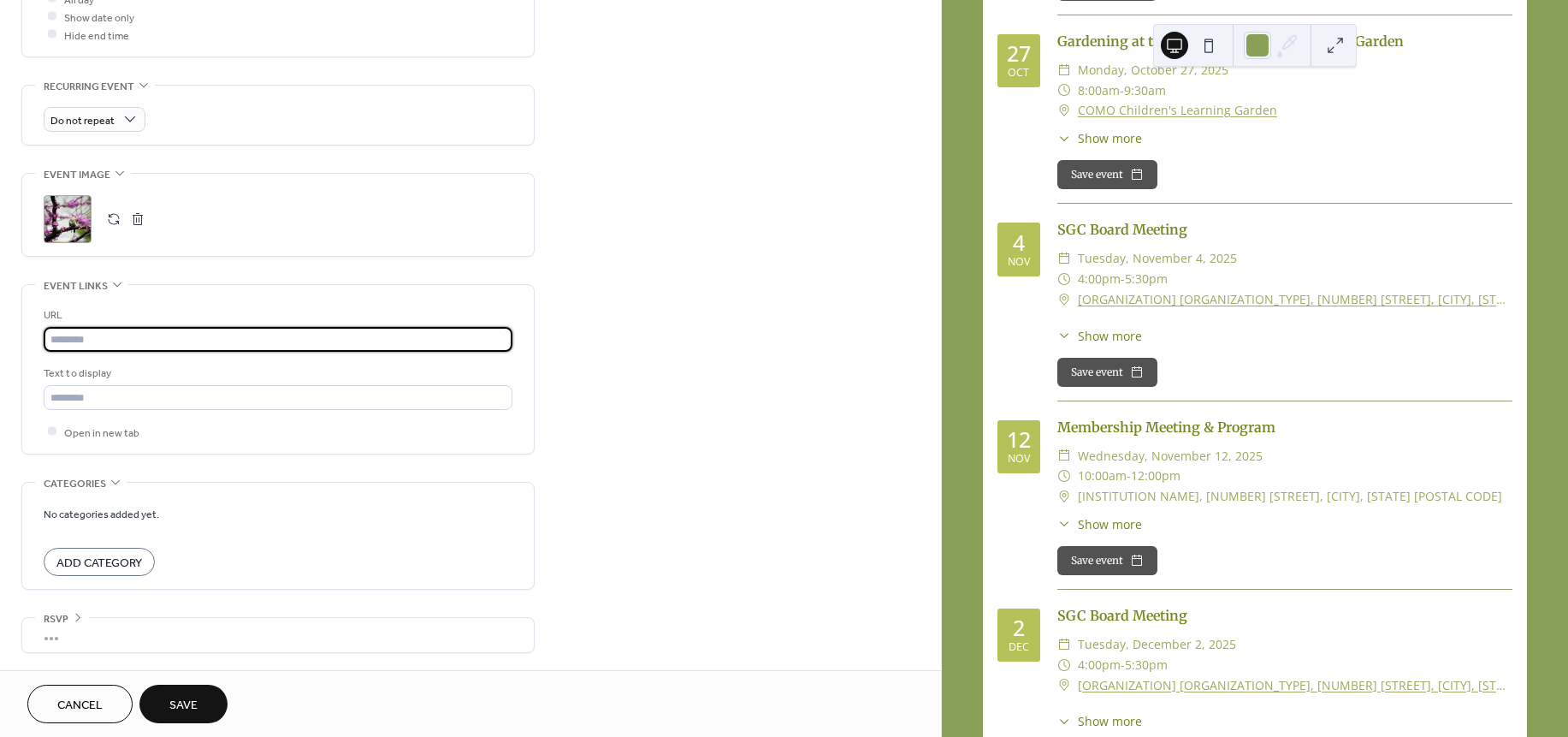 click at bounding box center (278, 339) 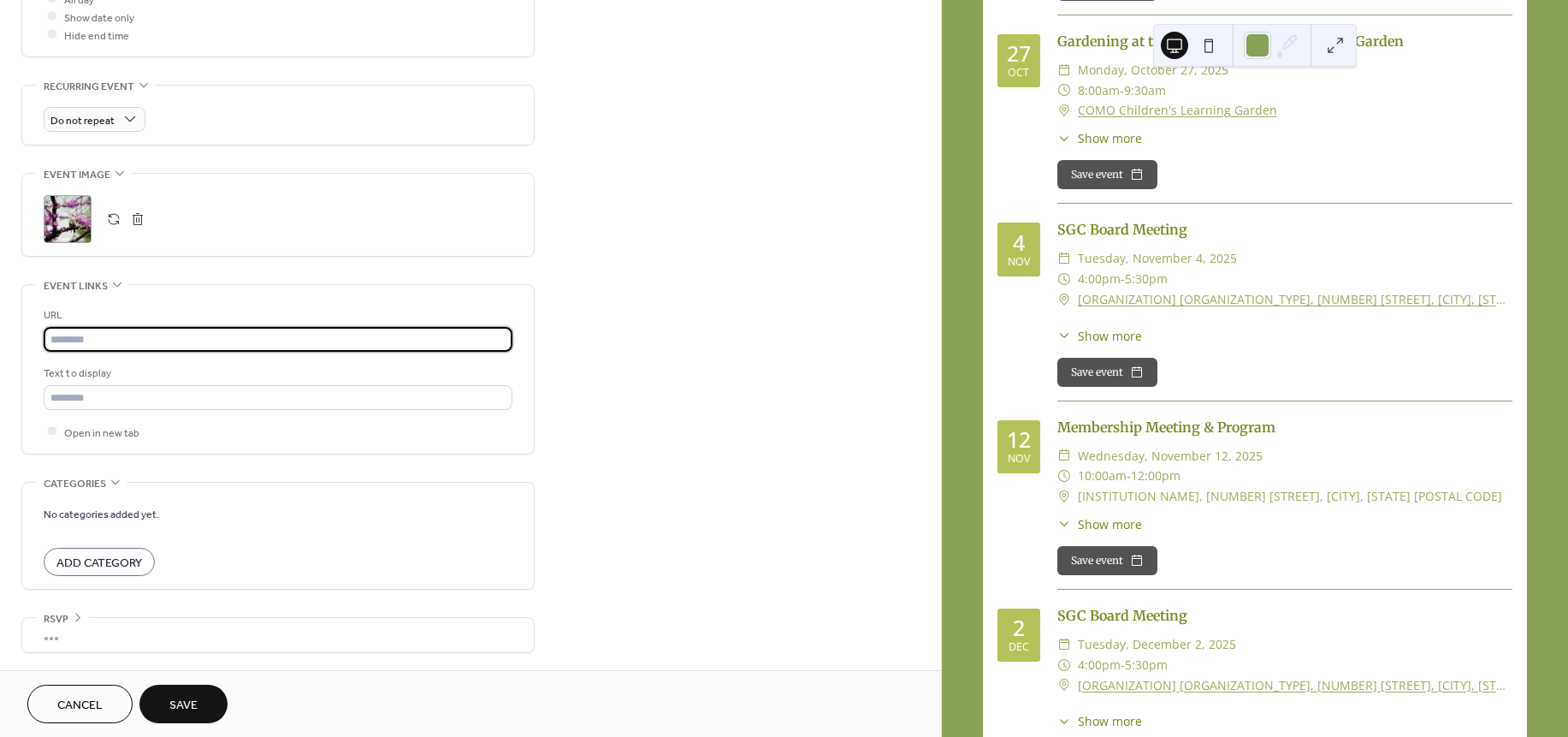 paste on "**********" 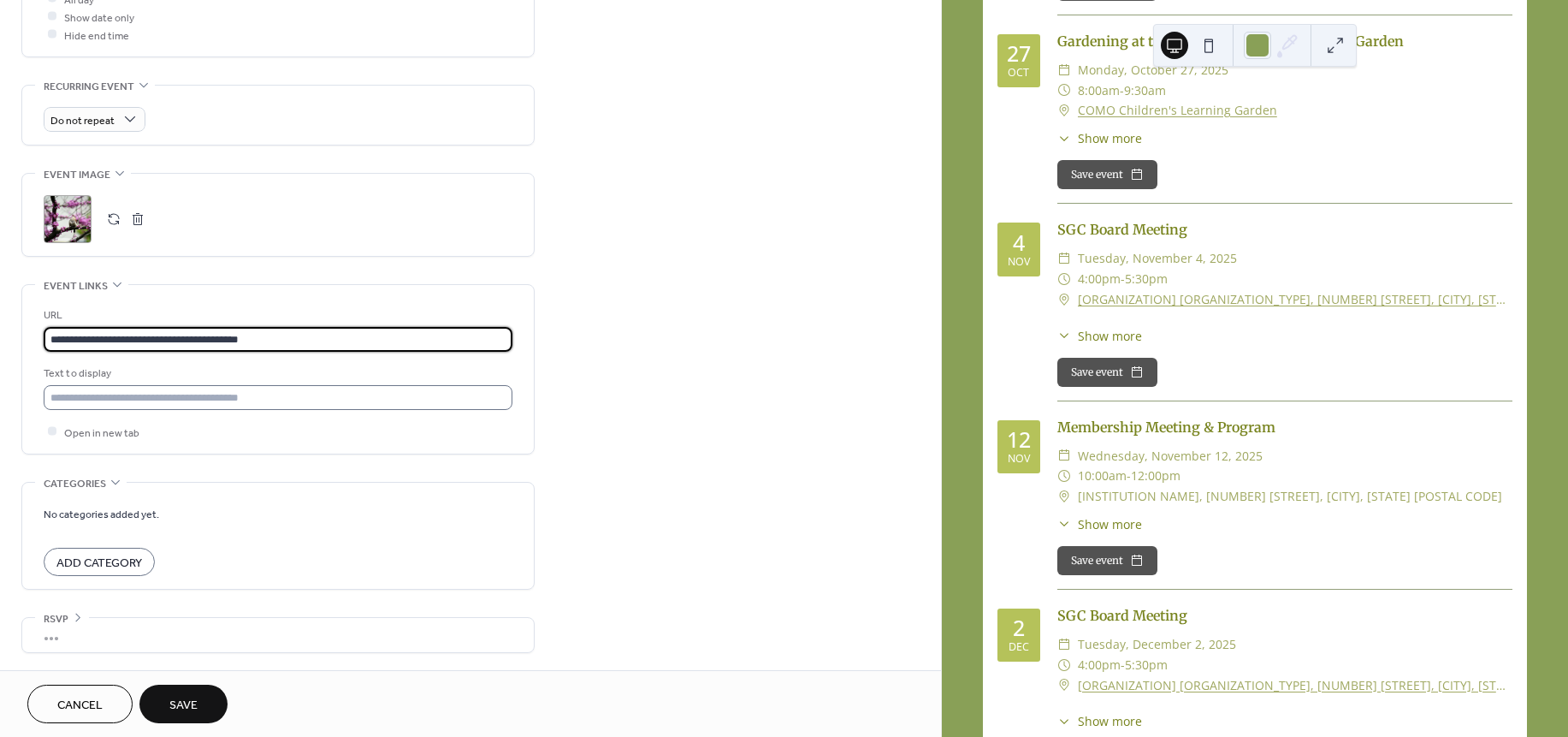 type on "**********" 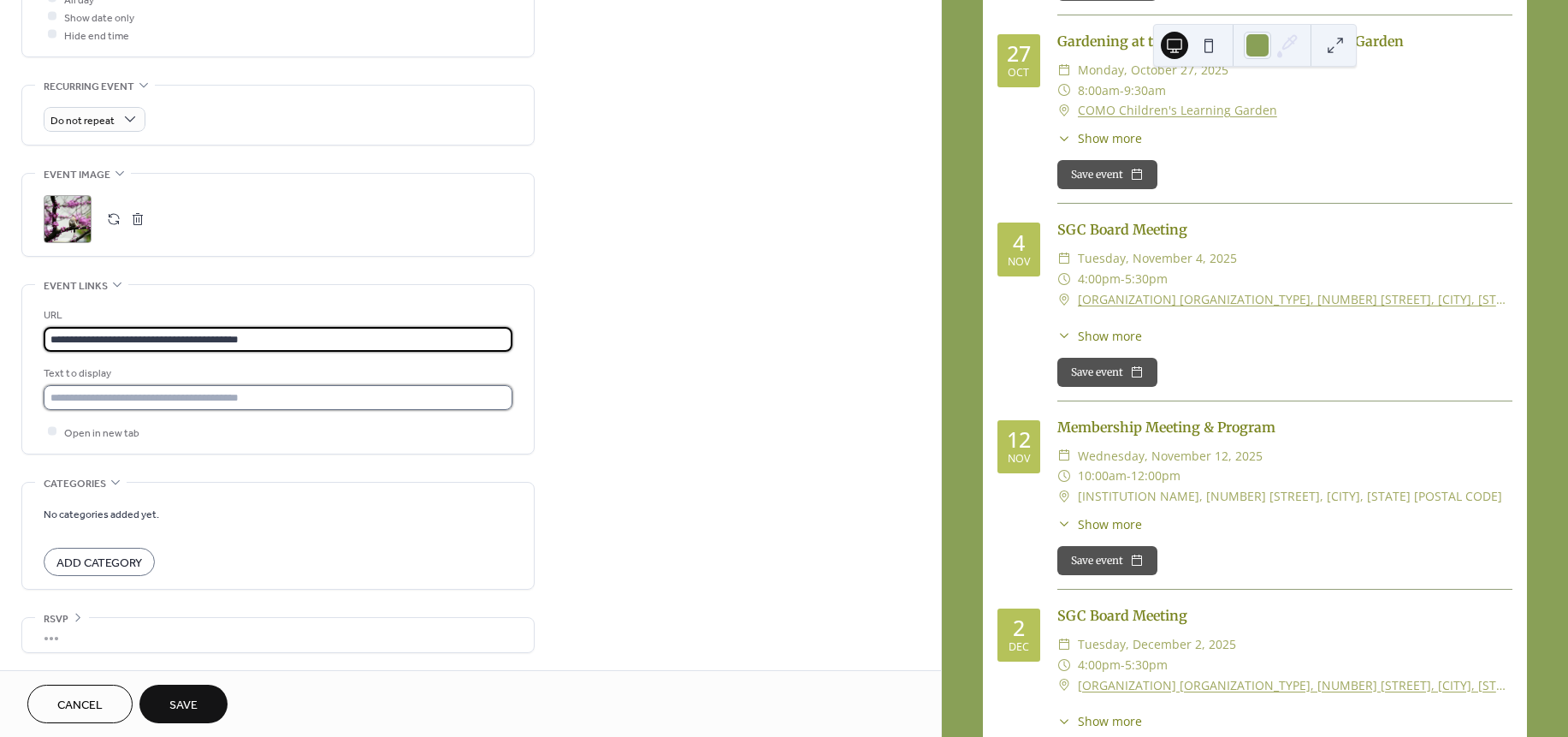 click at bounding box center (278, 397) 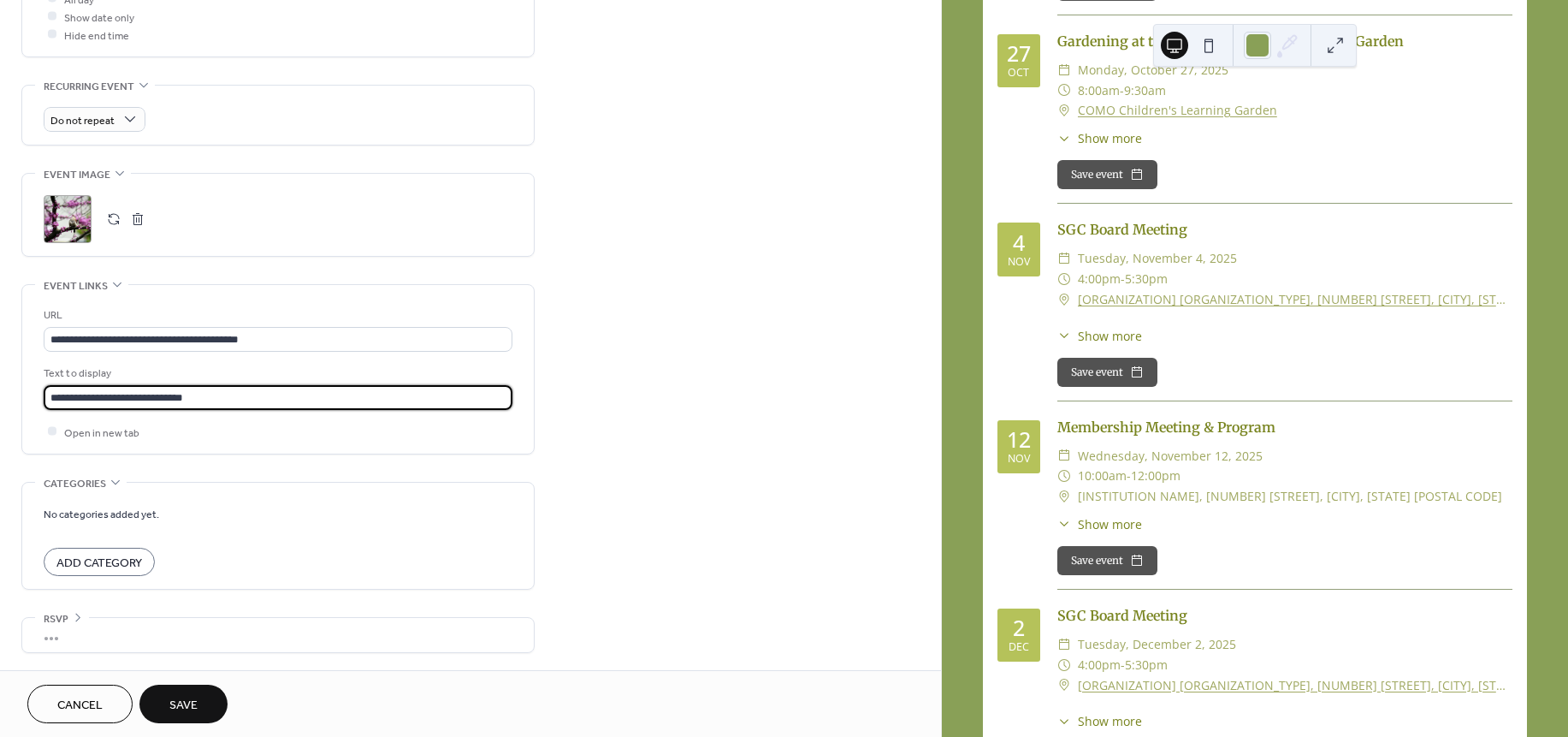 drag, startPoint x: 160, startPoint y: 394, endPoint x: 239, endPoint y: 394, distance: 79 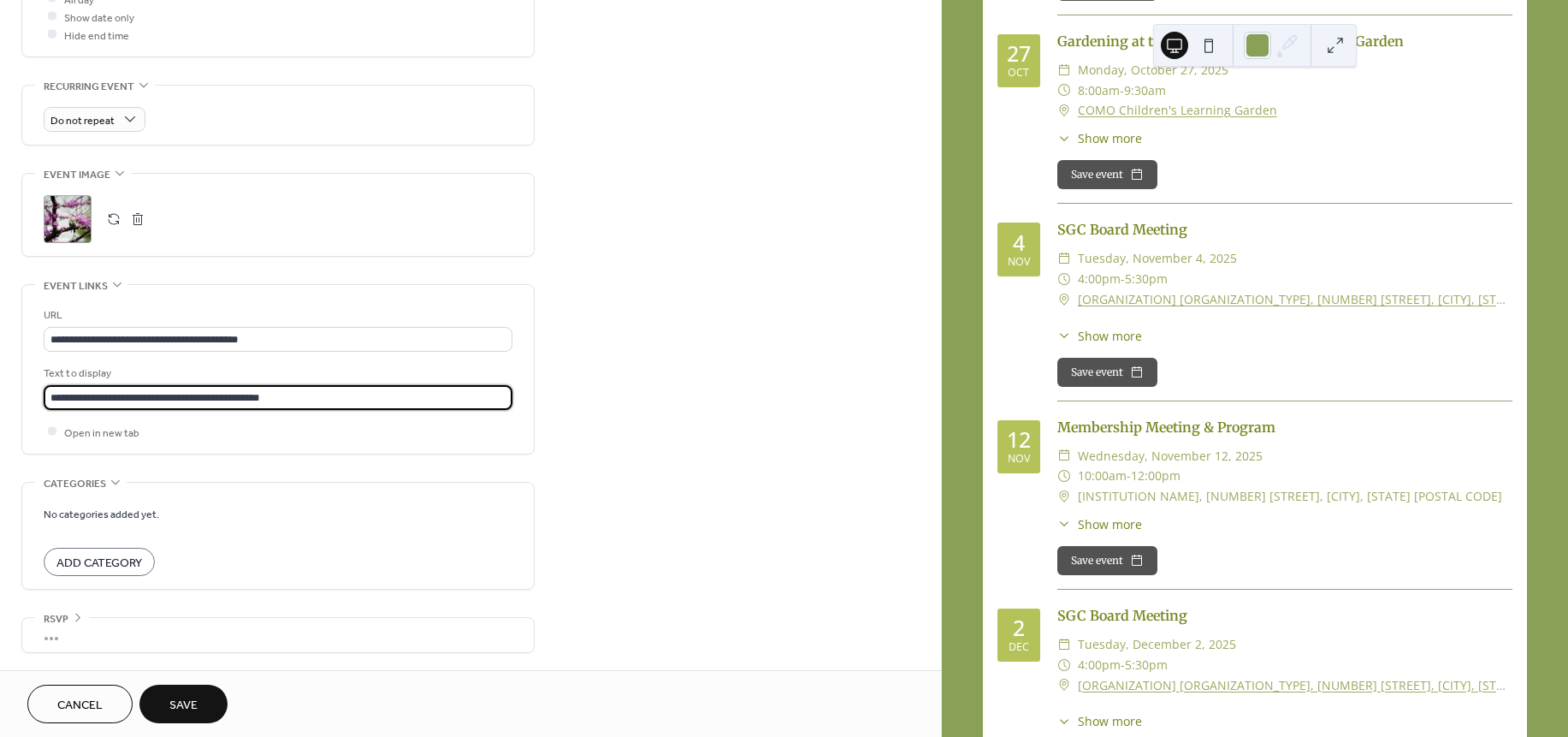 type on "**********" 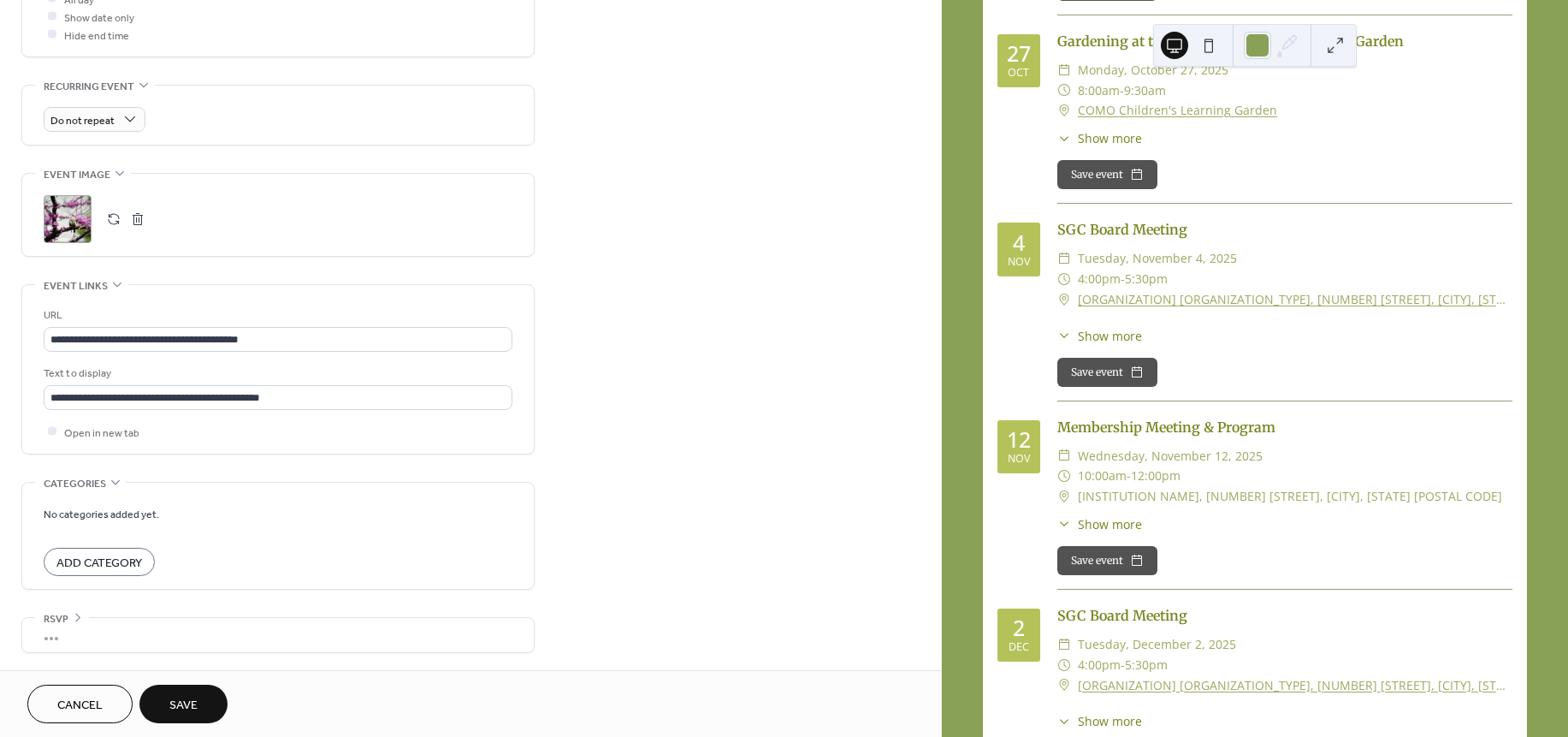 click on "Save" at bounding box center (183, 705) 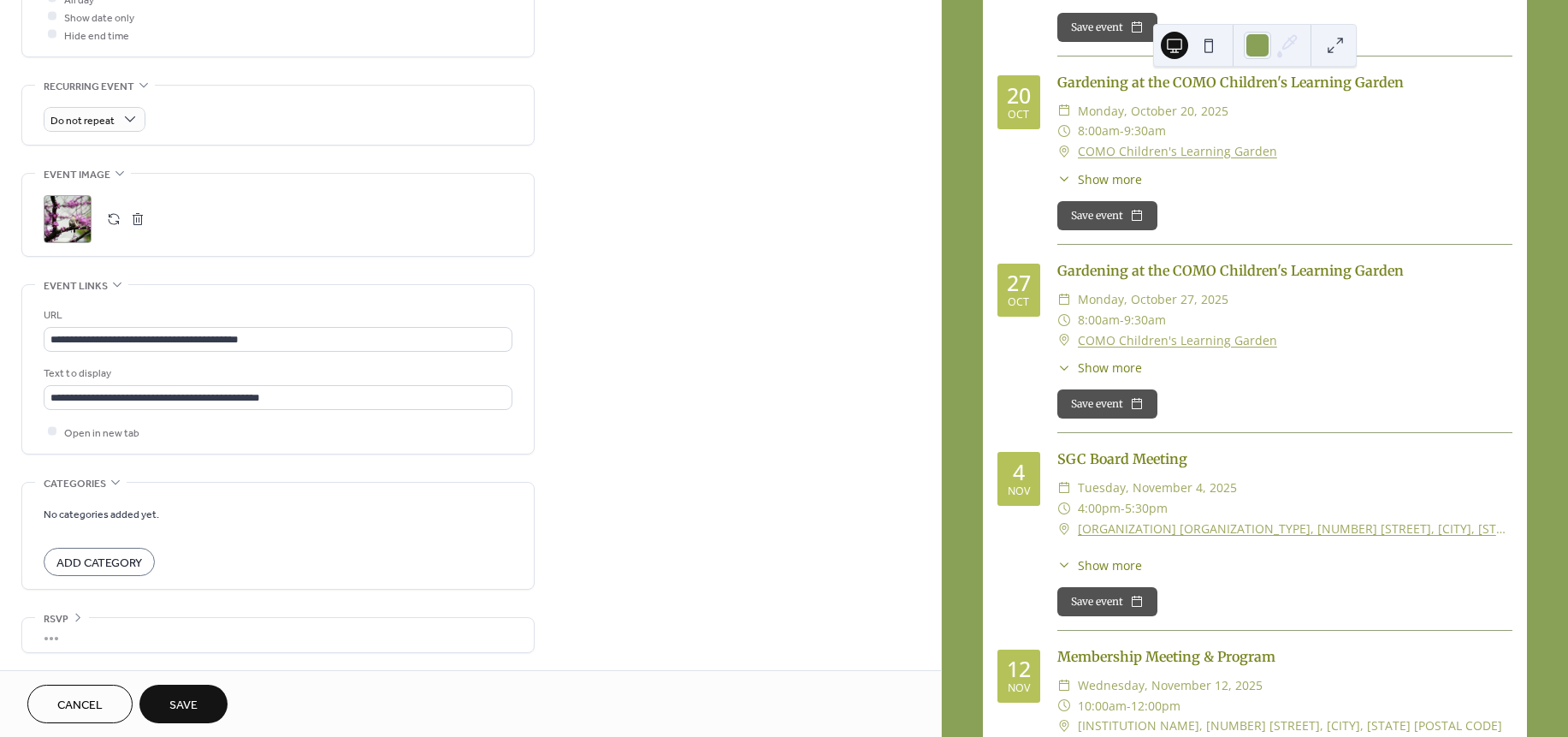scroll, scrollTop: 5298, scrollLeft: 0, axis: vertical 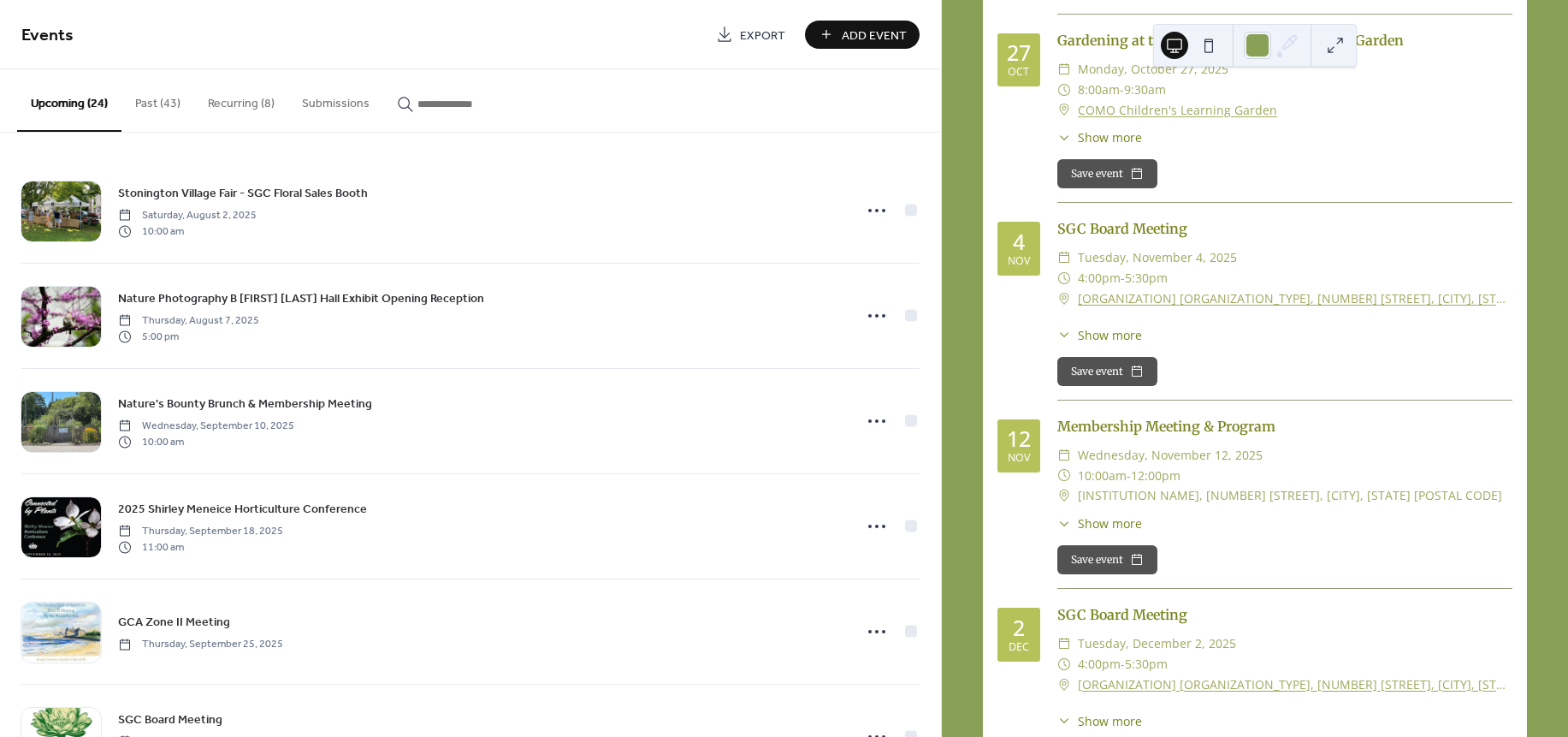 click on "Events" at bounding box center (362, 36) 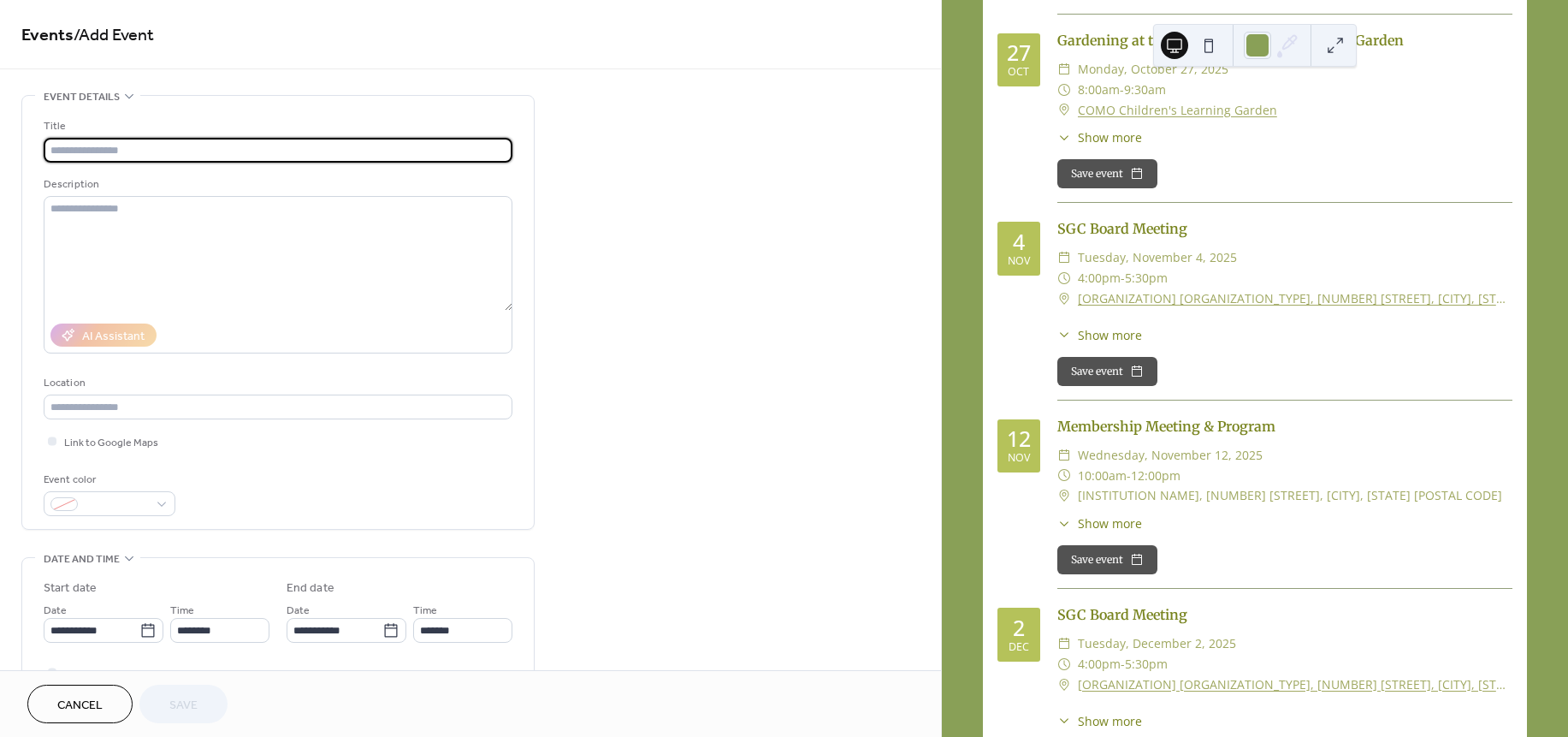 click at bounding box center [278, 150] 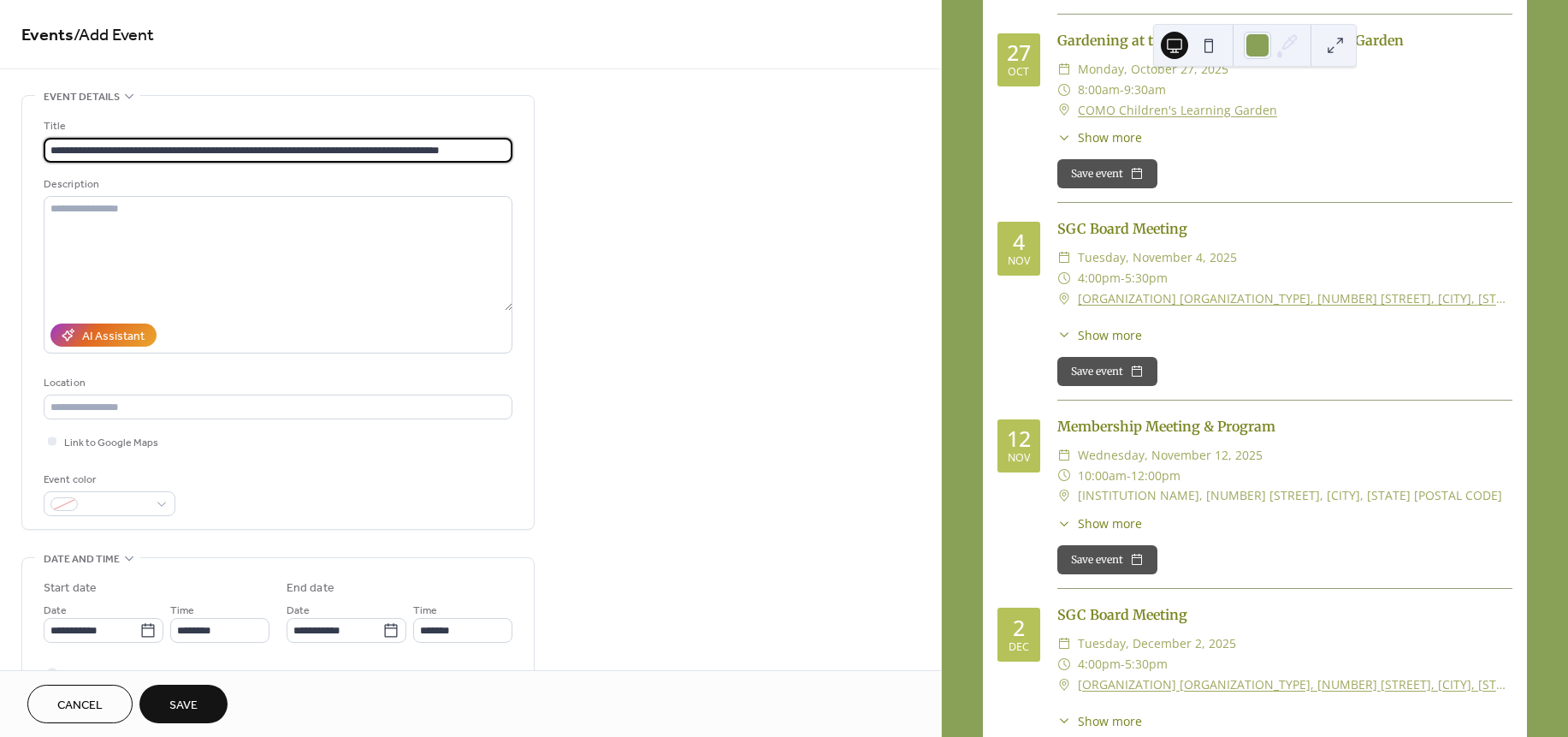 drag, startPoint x: 164, startPoint y: 145, endPoint x: 513, endPoint y: 154, distance: 349.11603 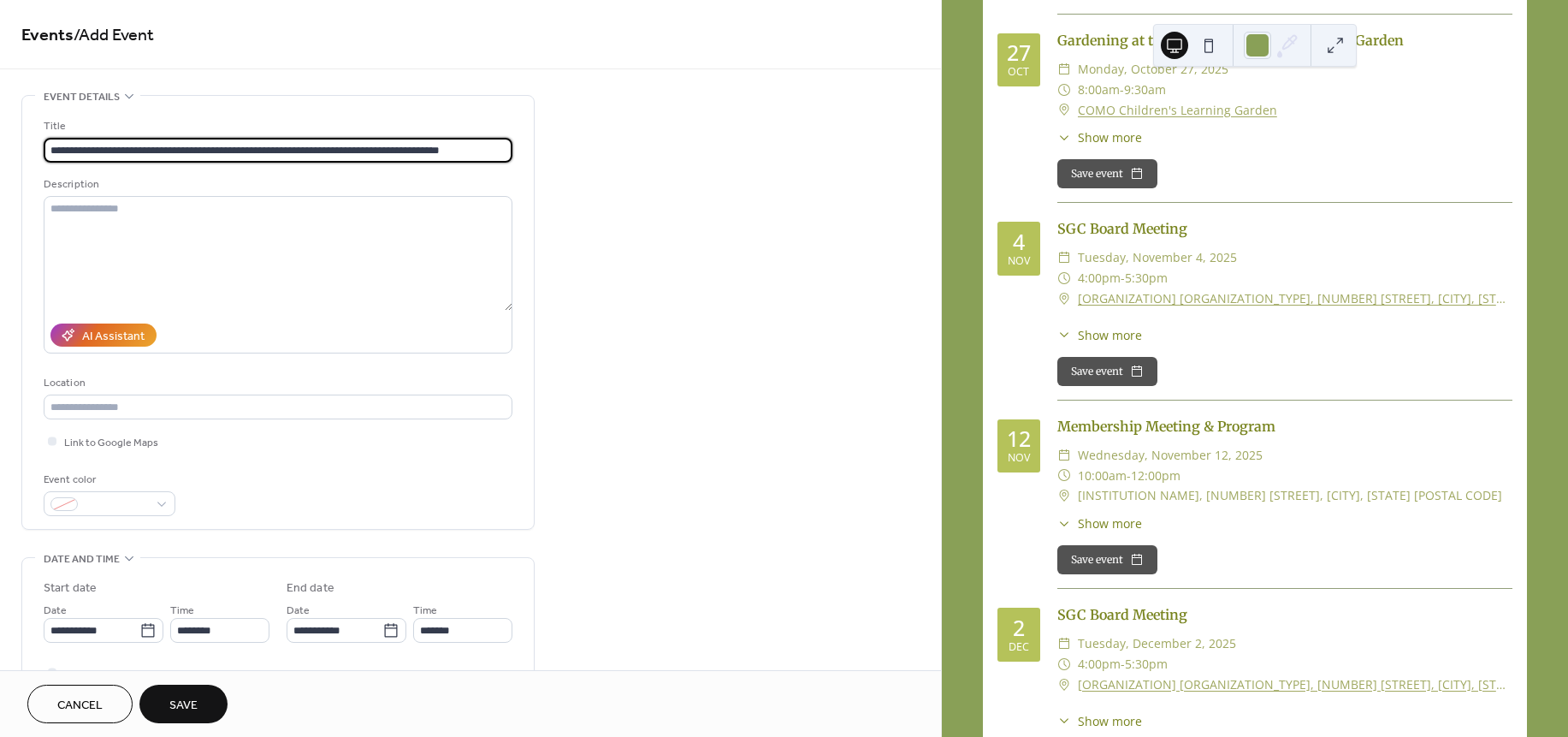click on "**********" at bounding box center (278, 312) 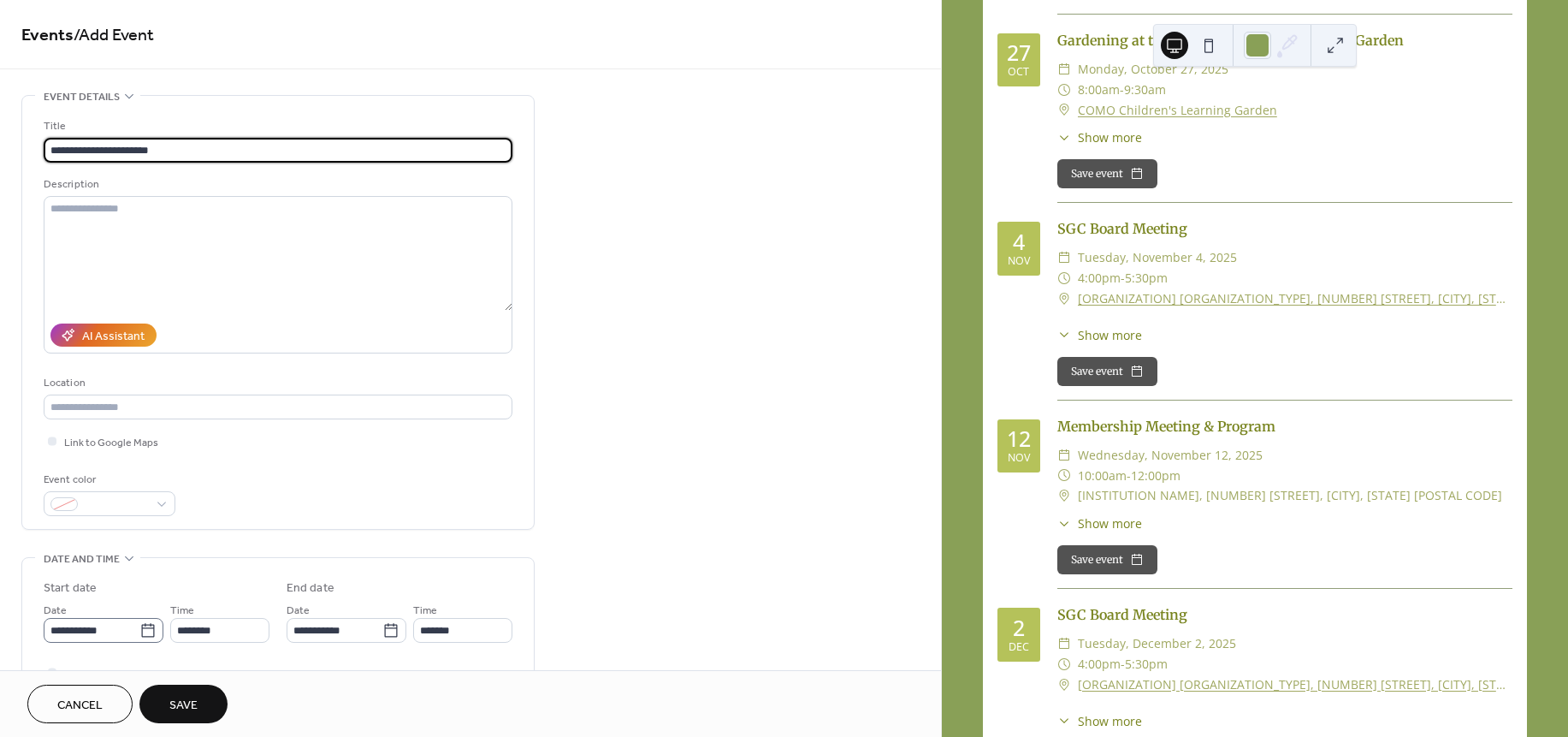 type on "**********" 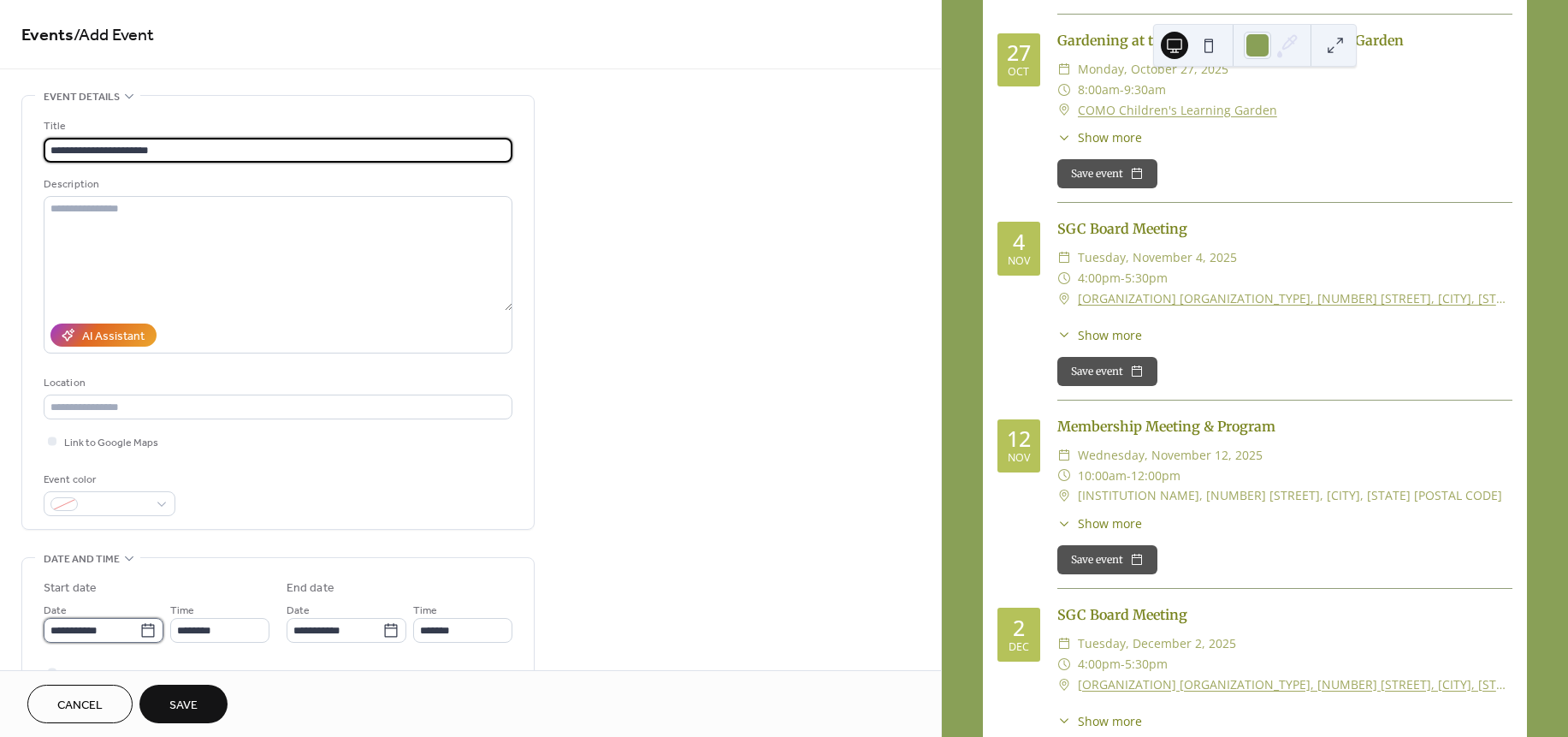 click on "**********" at bounding box center (92, 630) 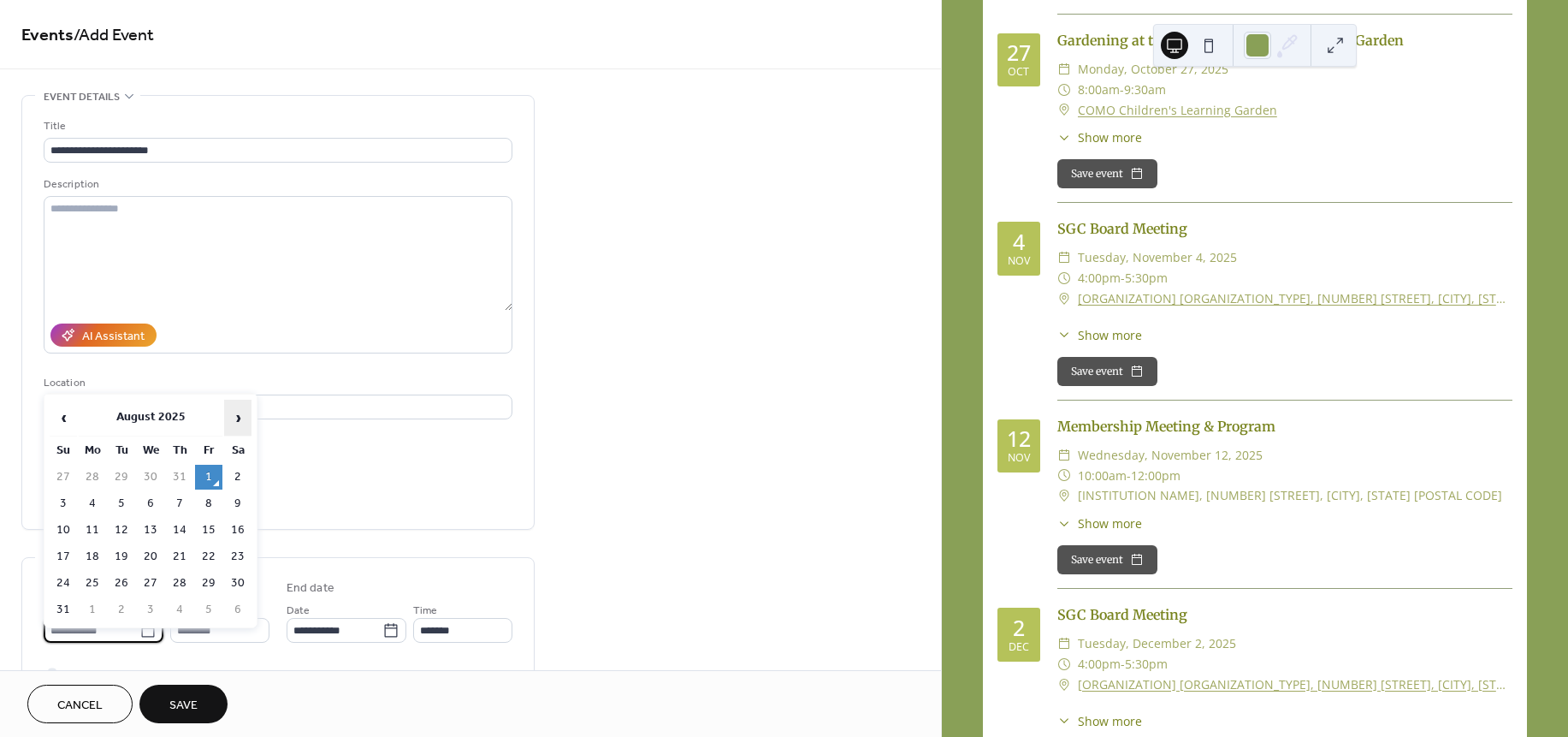 click on "›" at bounding box center [238, 418] 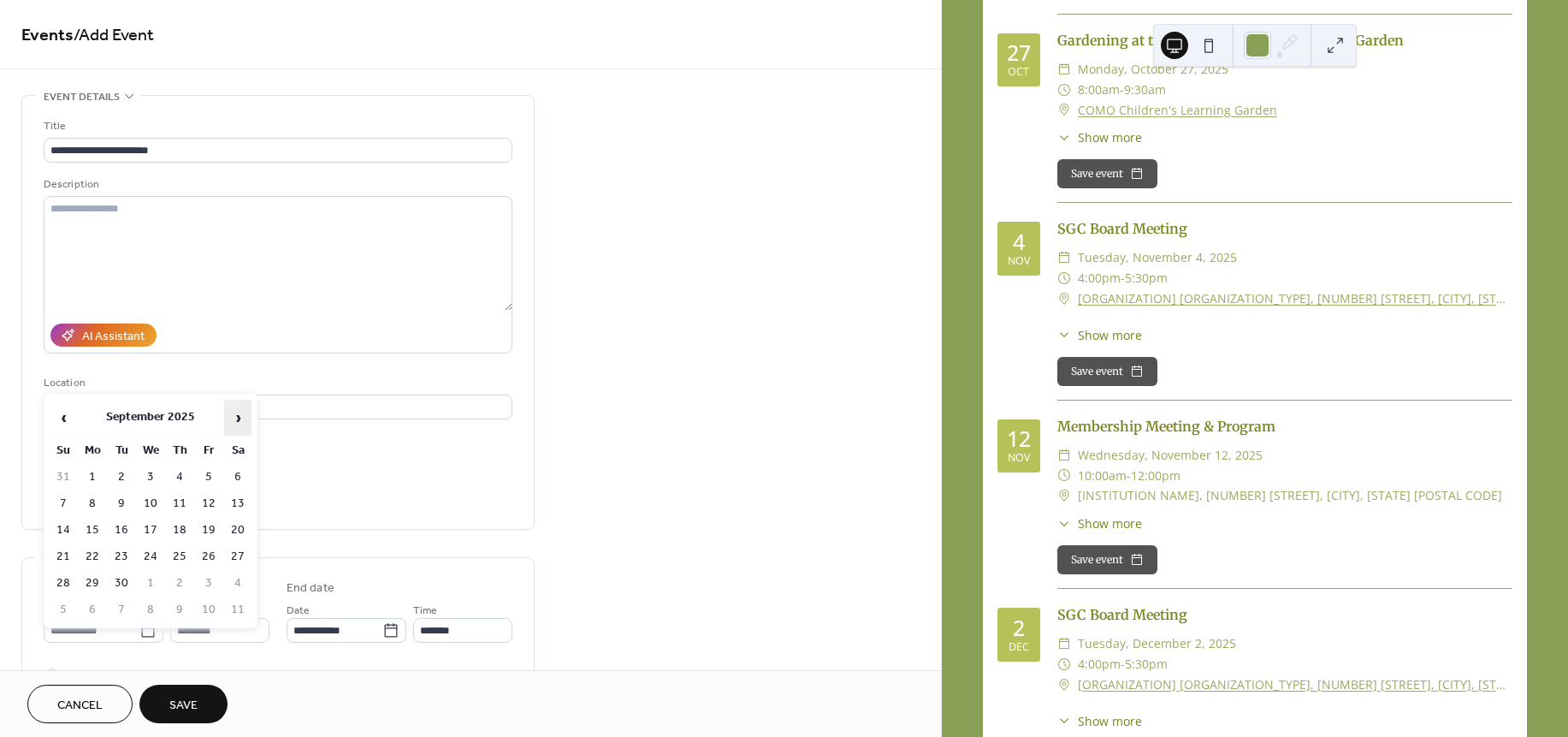 click on "›" at bounding box center (238, 418) 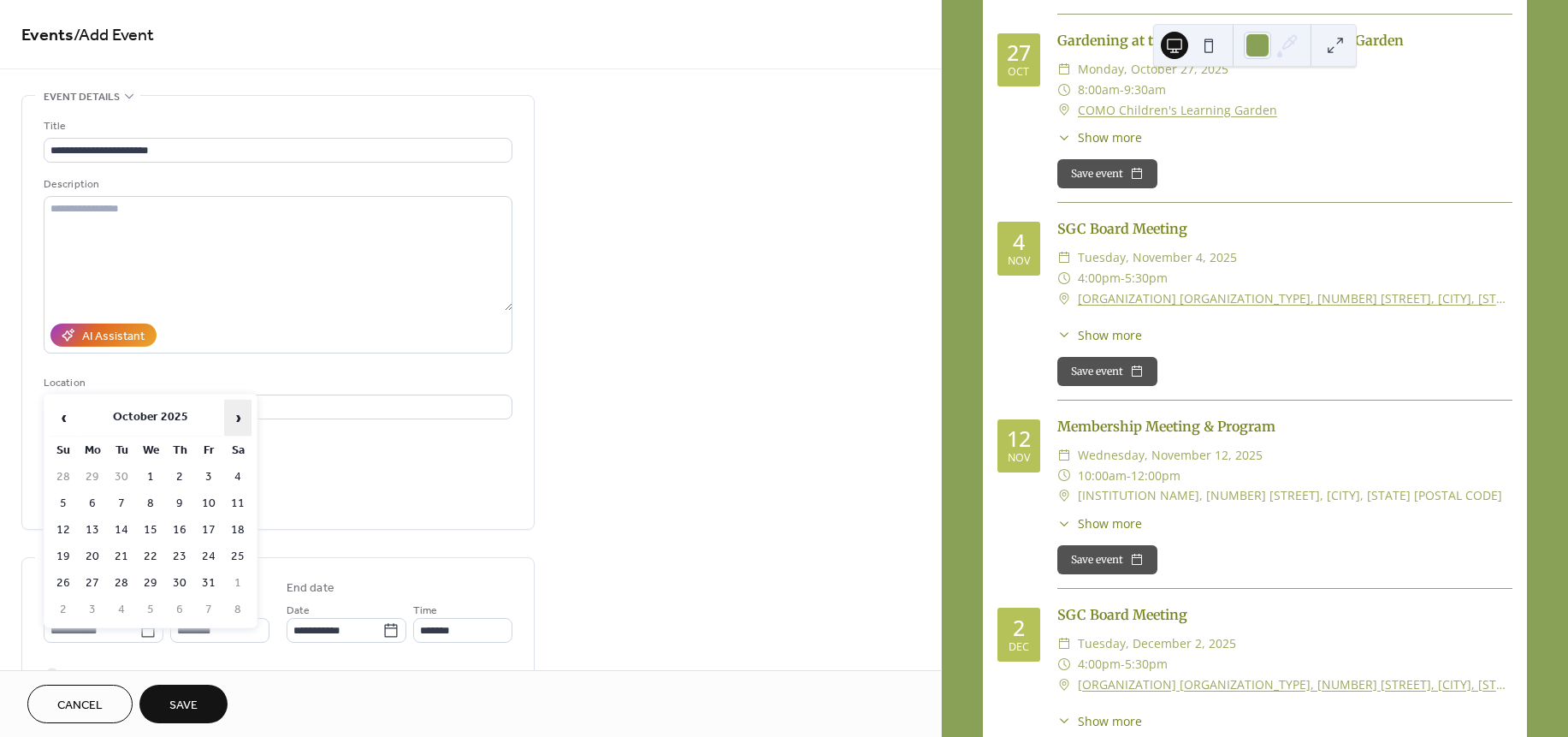 click on "›" at bounding box center (238, 418) 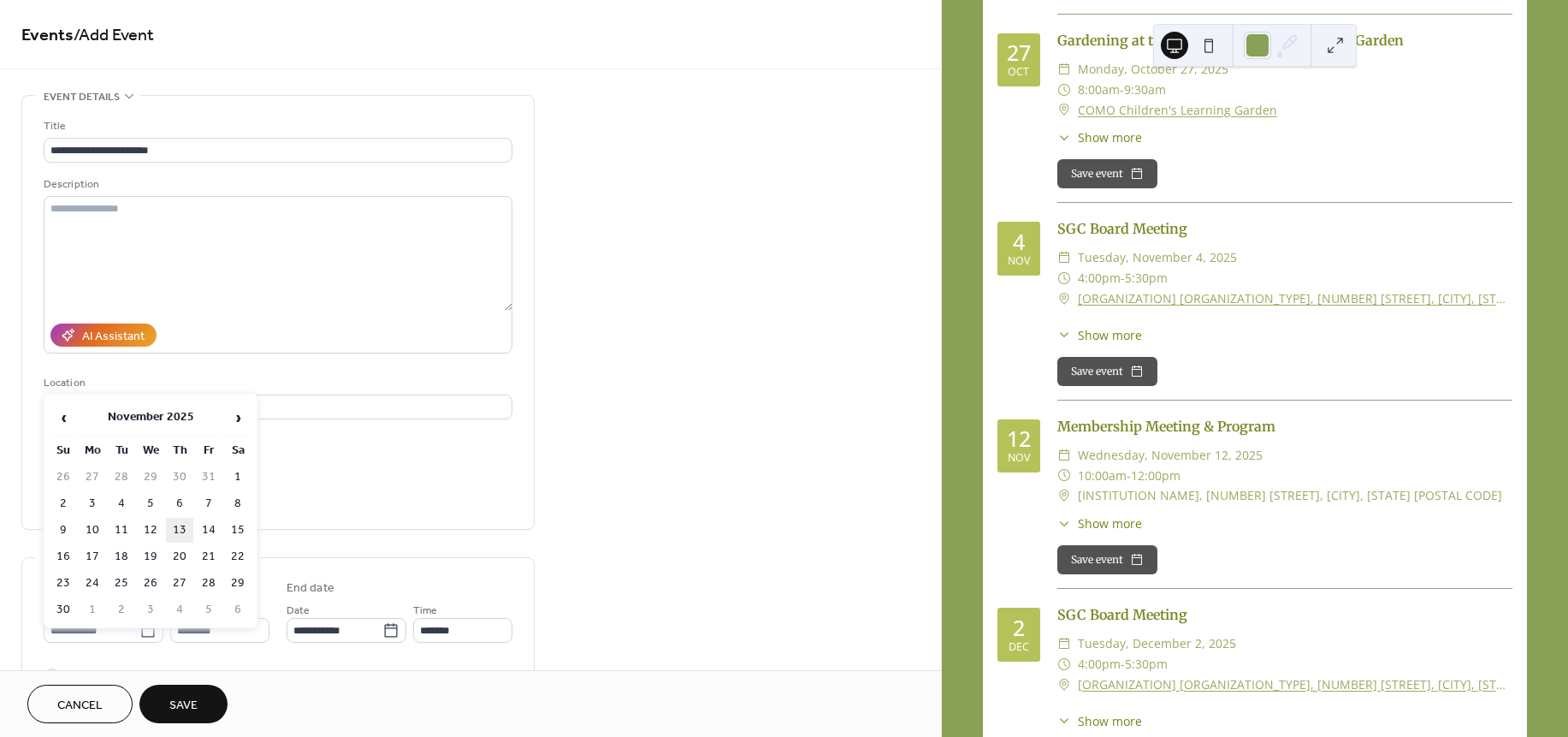click on "13" at bounding box center [180, 530] 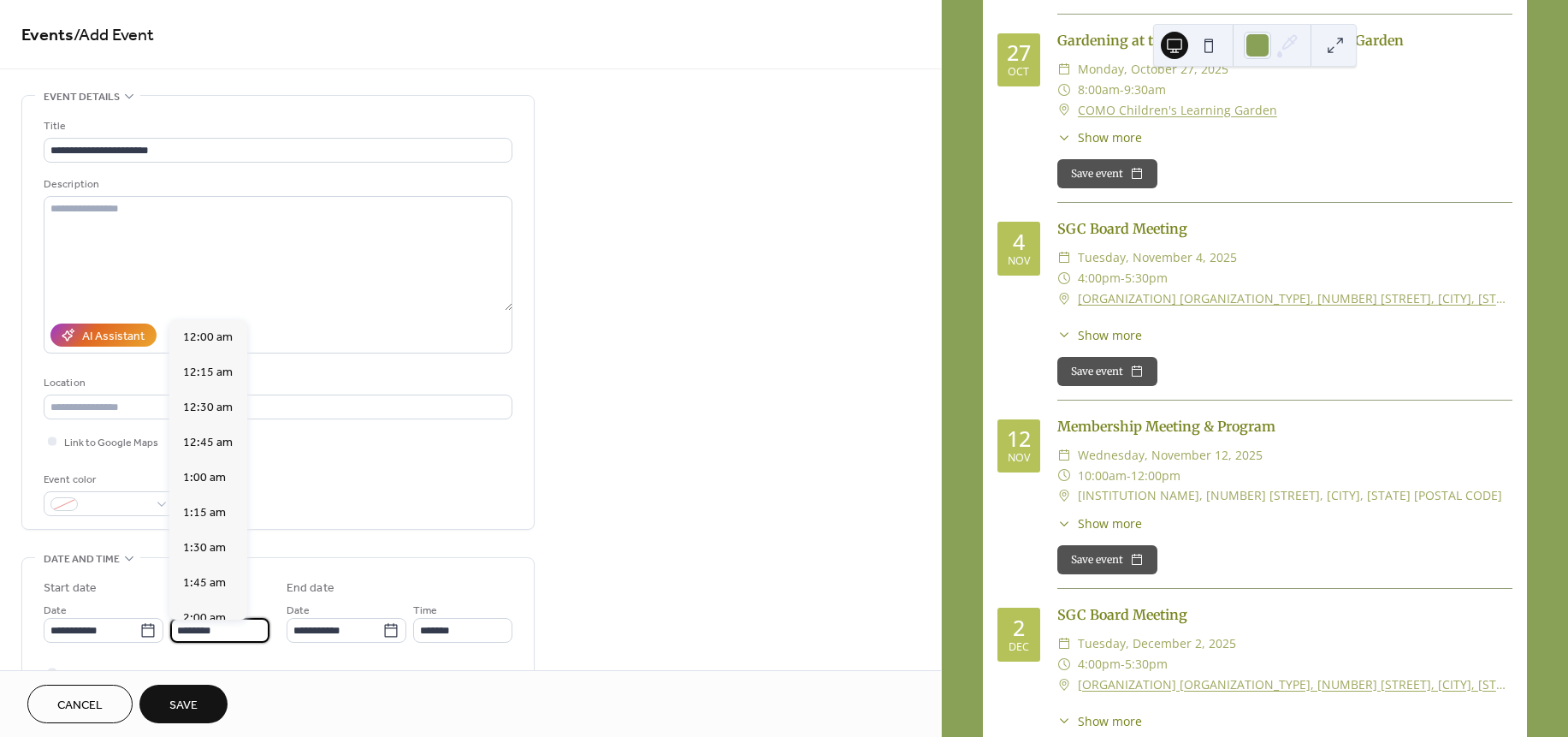 click on "********" at bounding box center (220, 630) 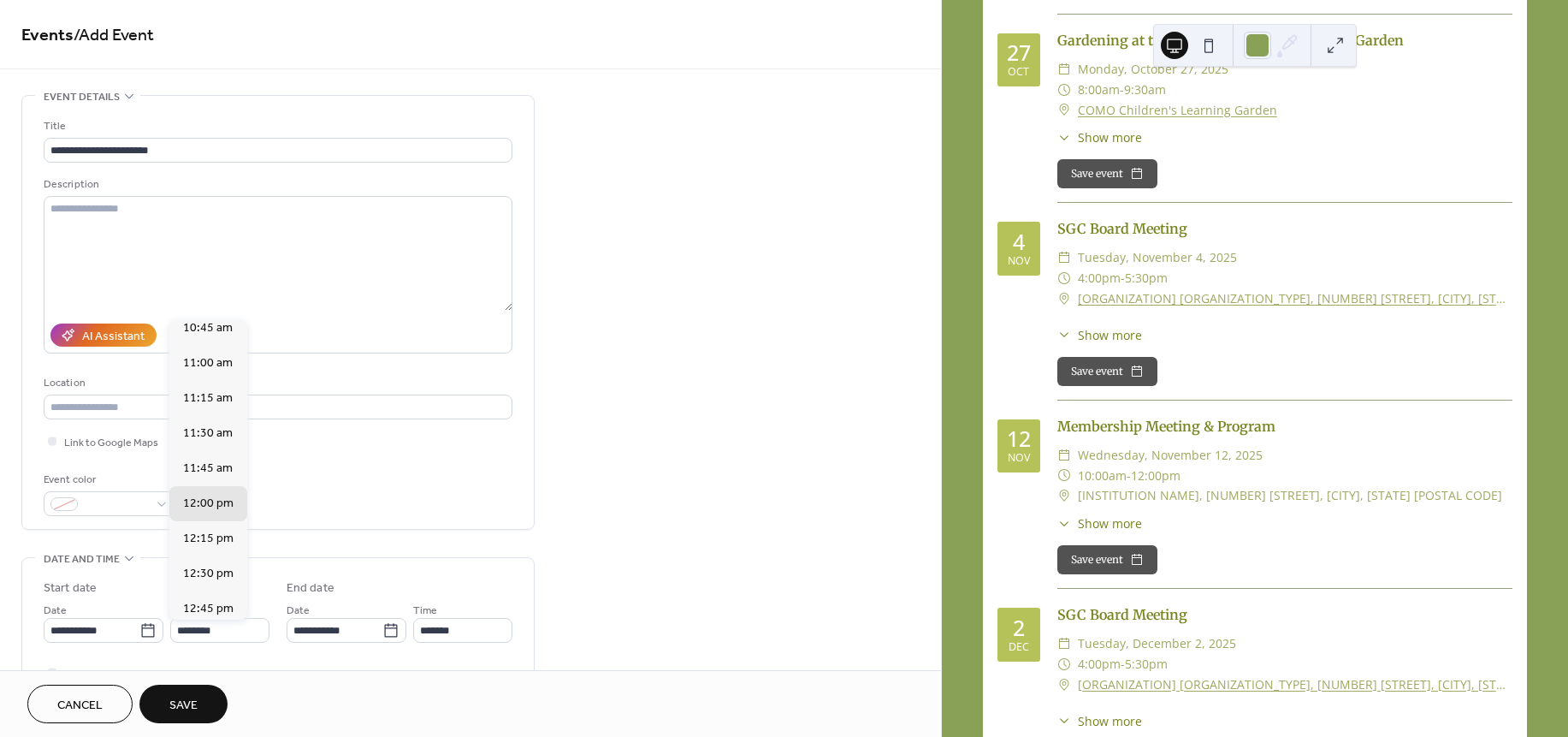 scroll, scrollTop: 1380, scrollLeft: 0, axis: vertical 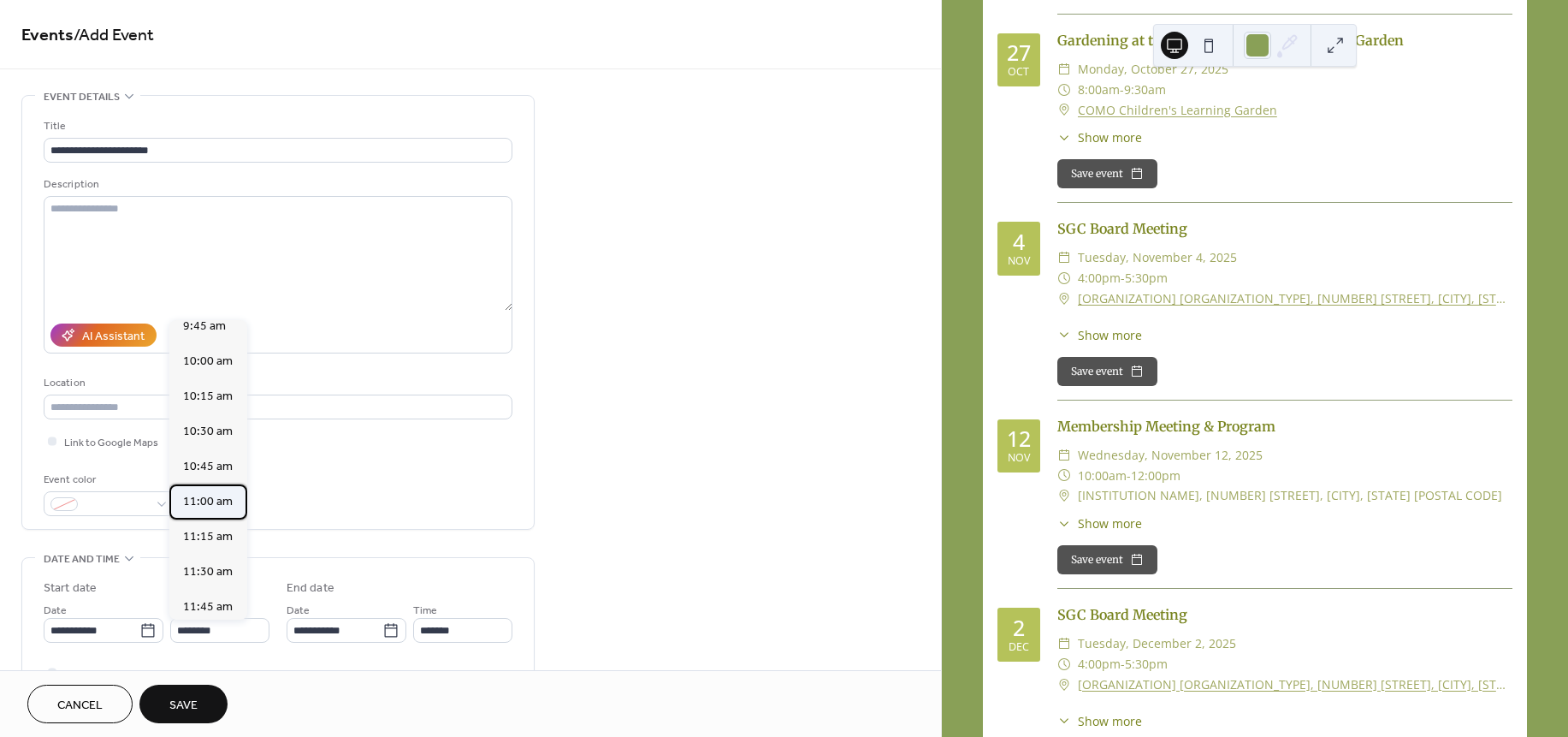 click on "11:00 am" at bounding box center (208, 501) 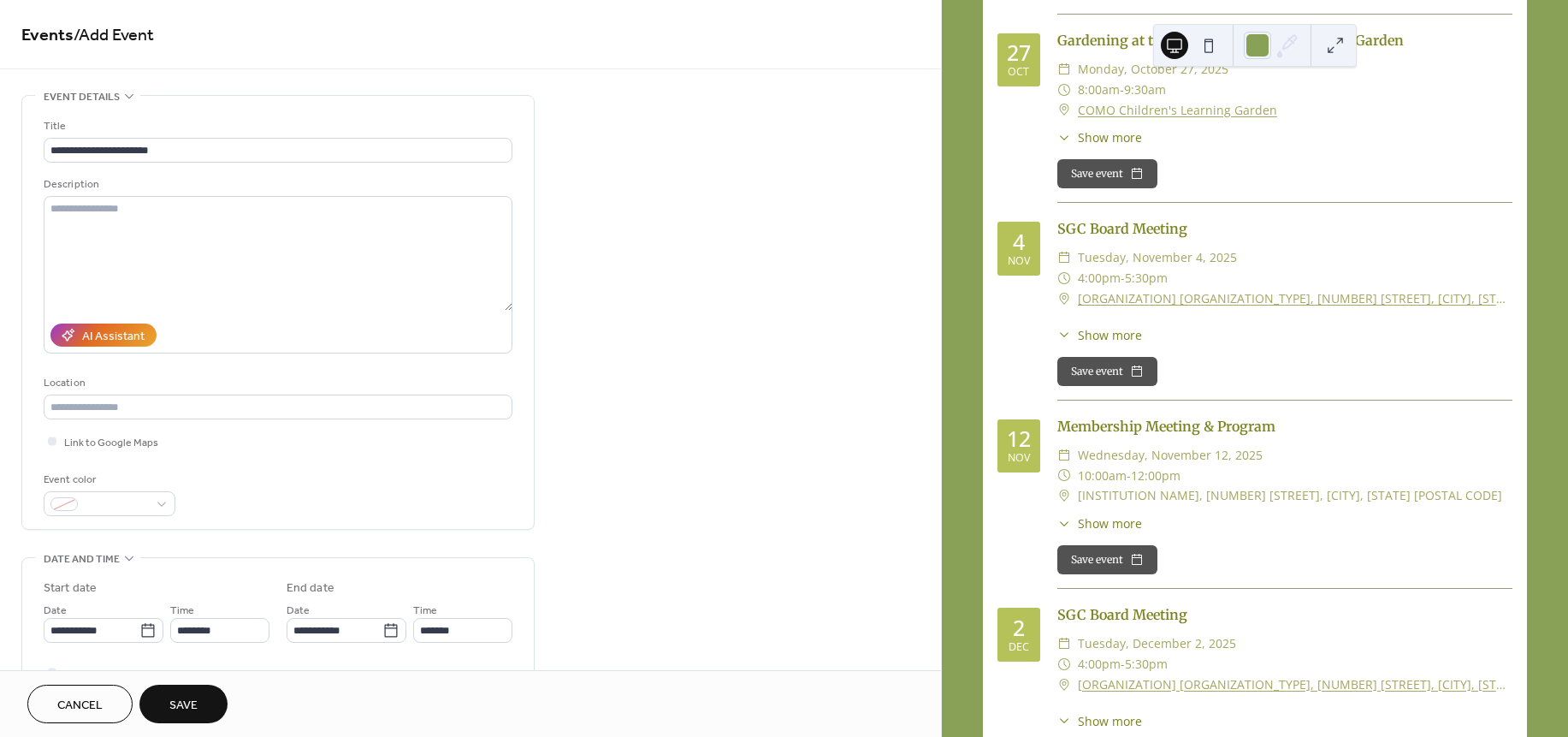 type on "********" 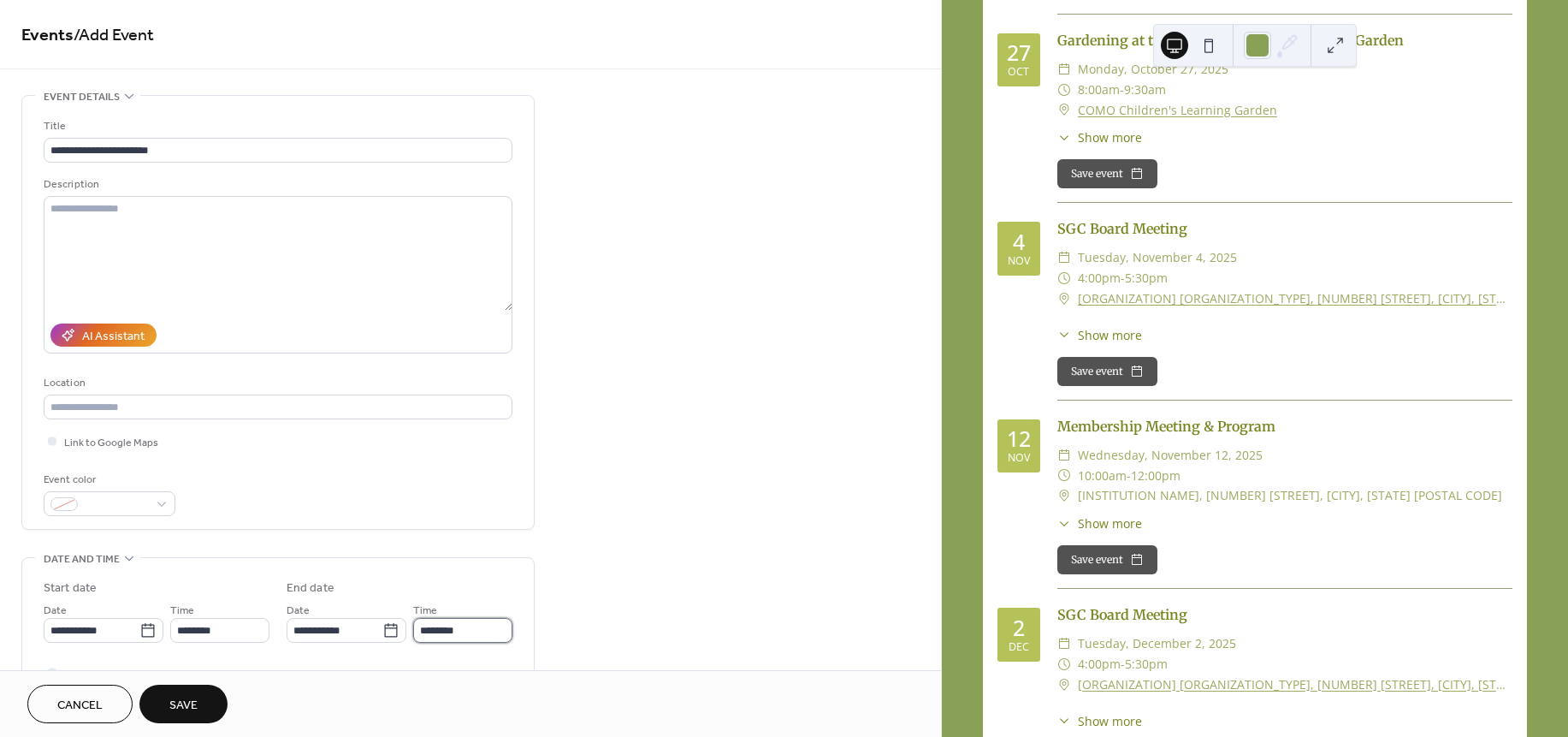 click on "********" at bounding box center [463, 630] 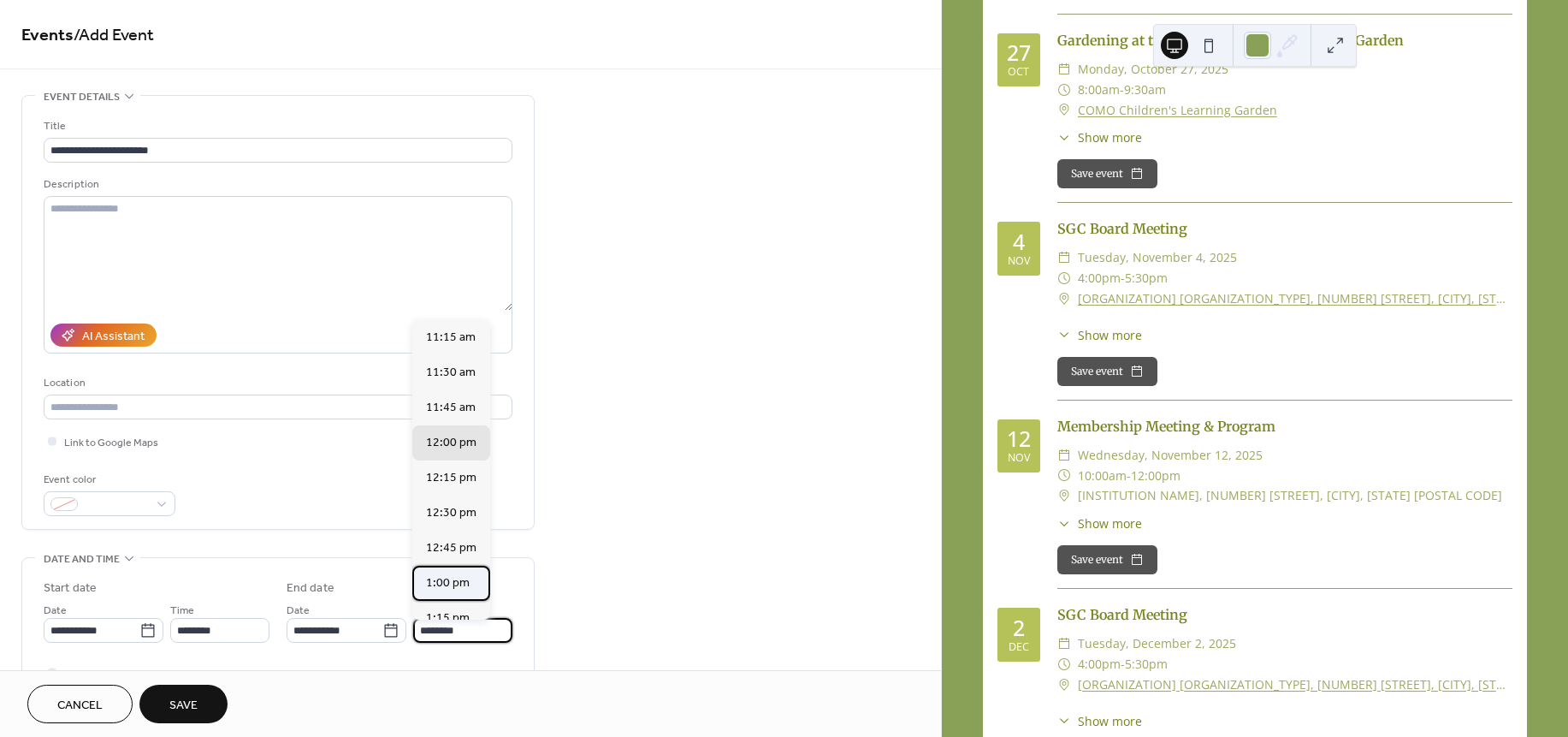 click on "1:00 pm" at bounding box center (447, 582) 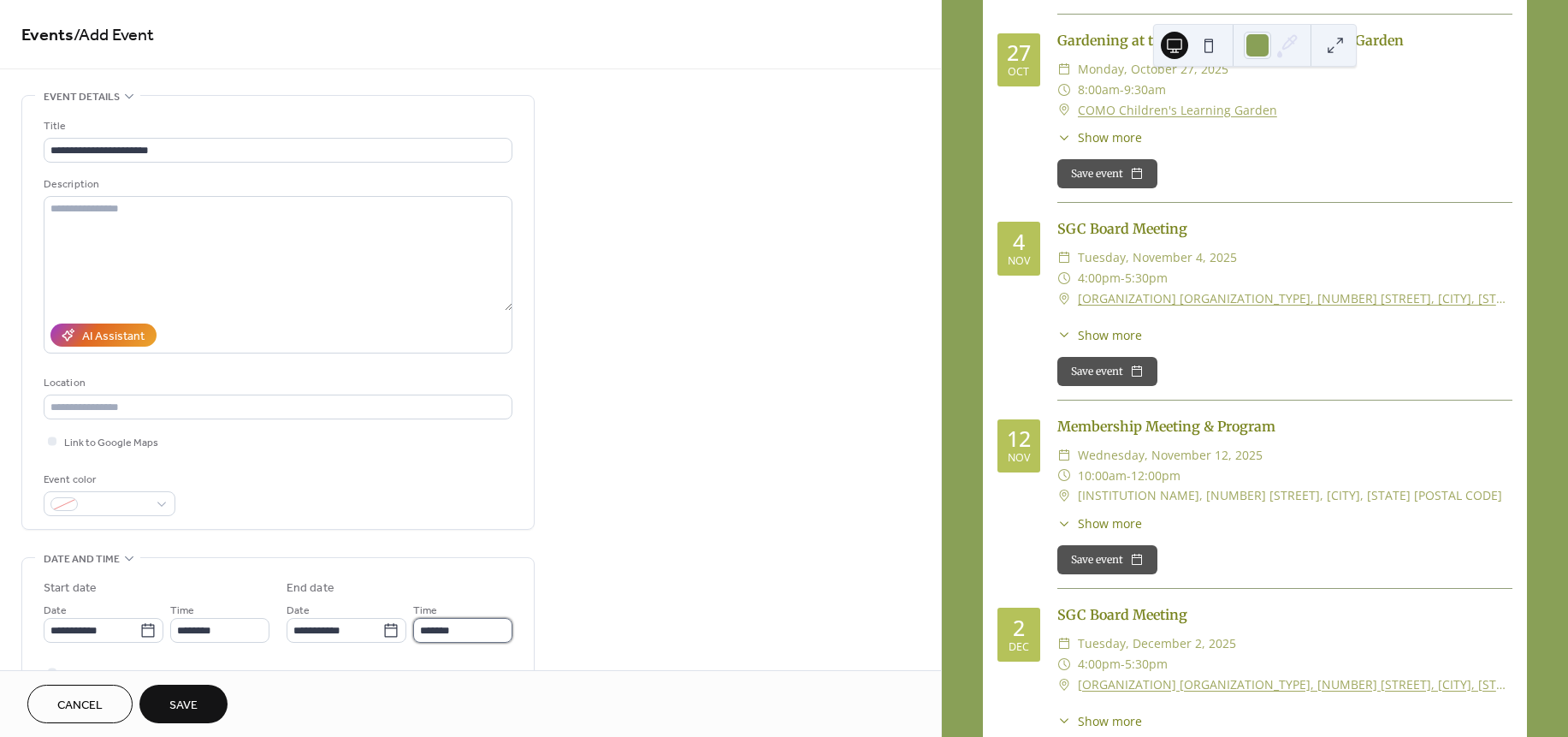 click on "*******" at bounding box center [463, 630] 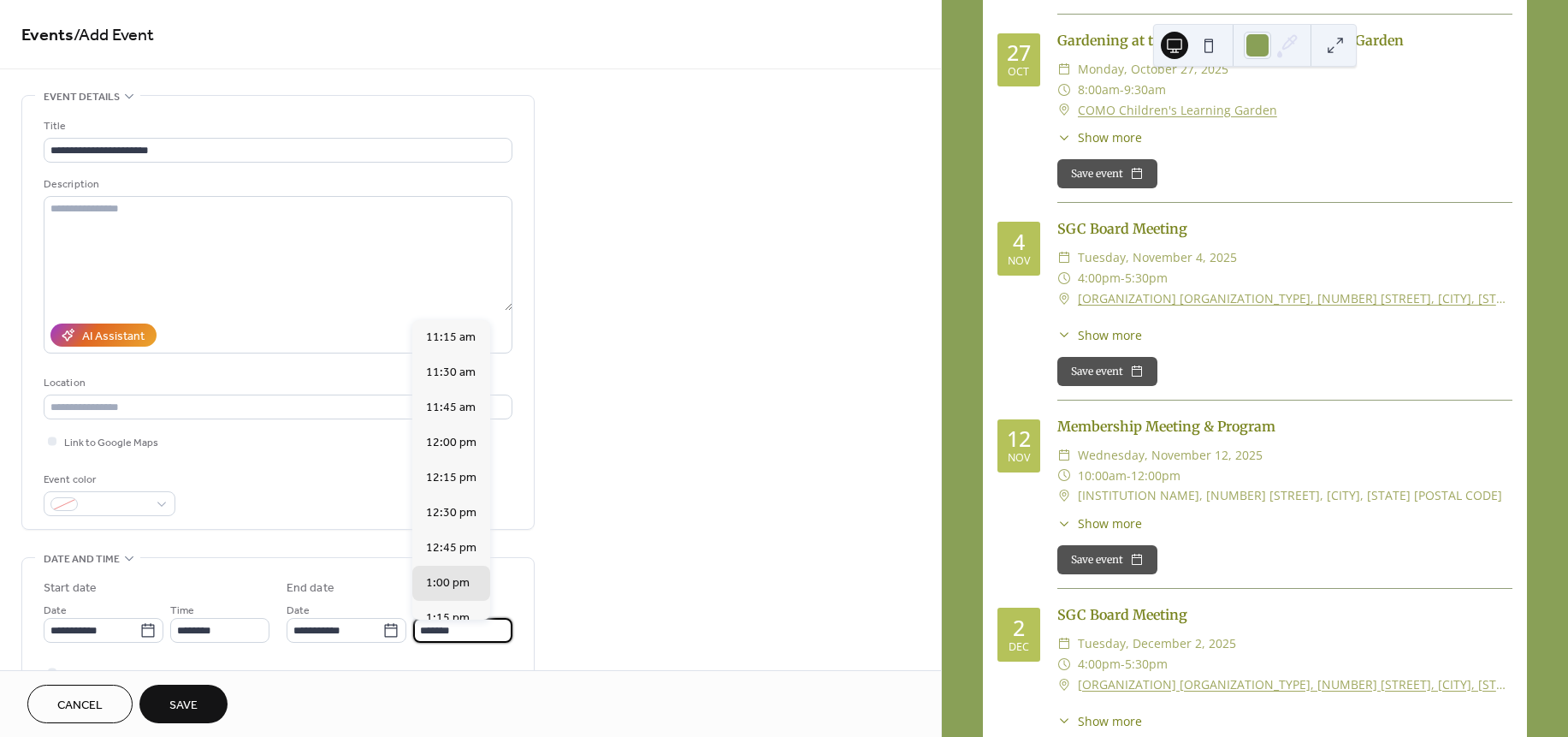 scroll, scrollTop: 263, scrollLeft: 0, axis: vertical 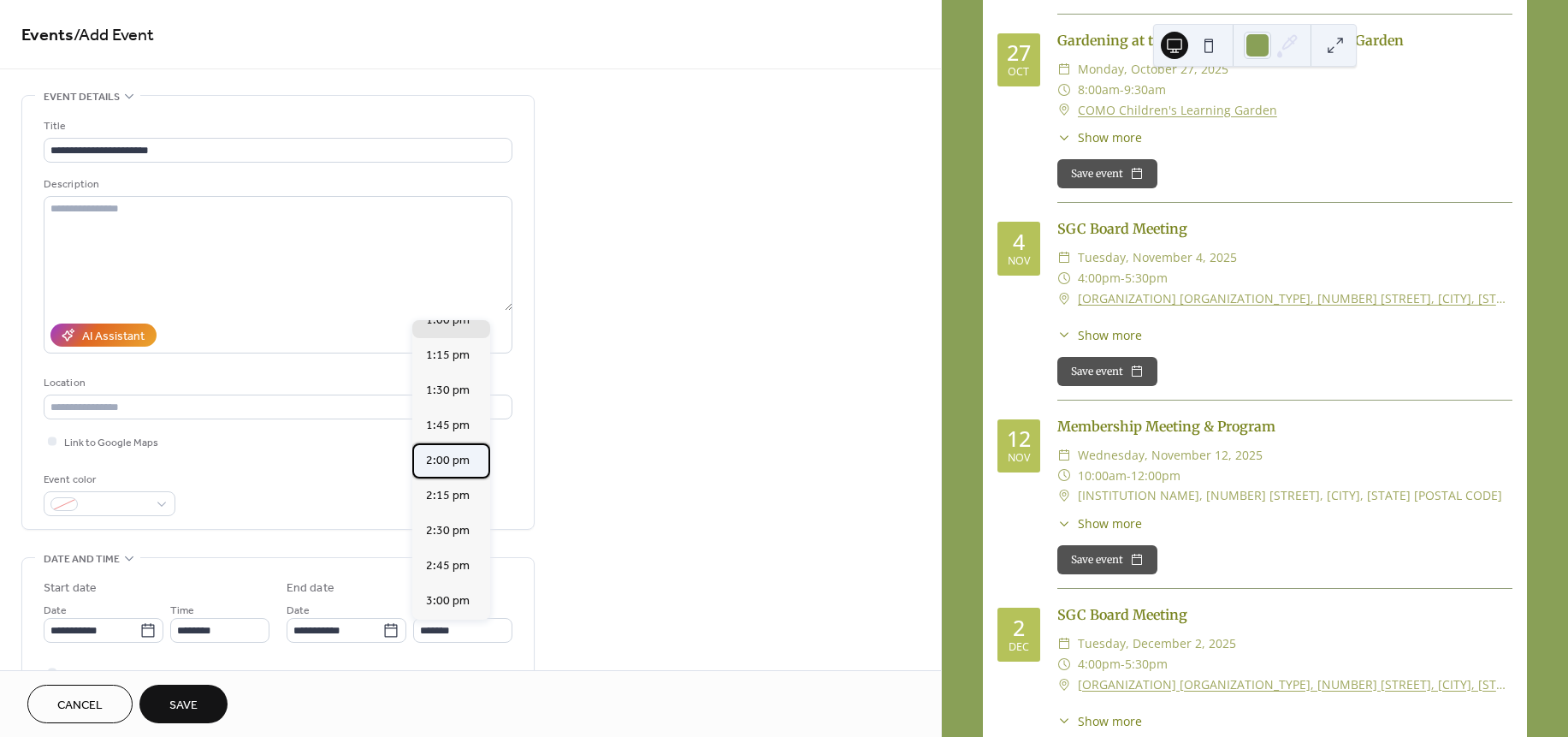 click on "2:00 pm" at bounding box center [447, 460] 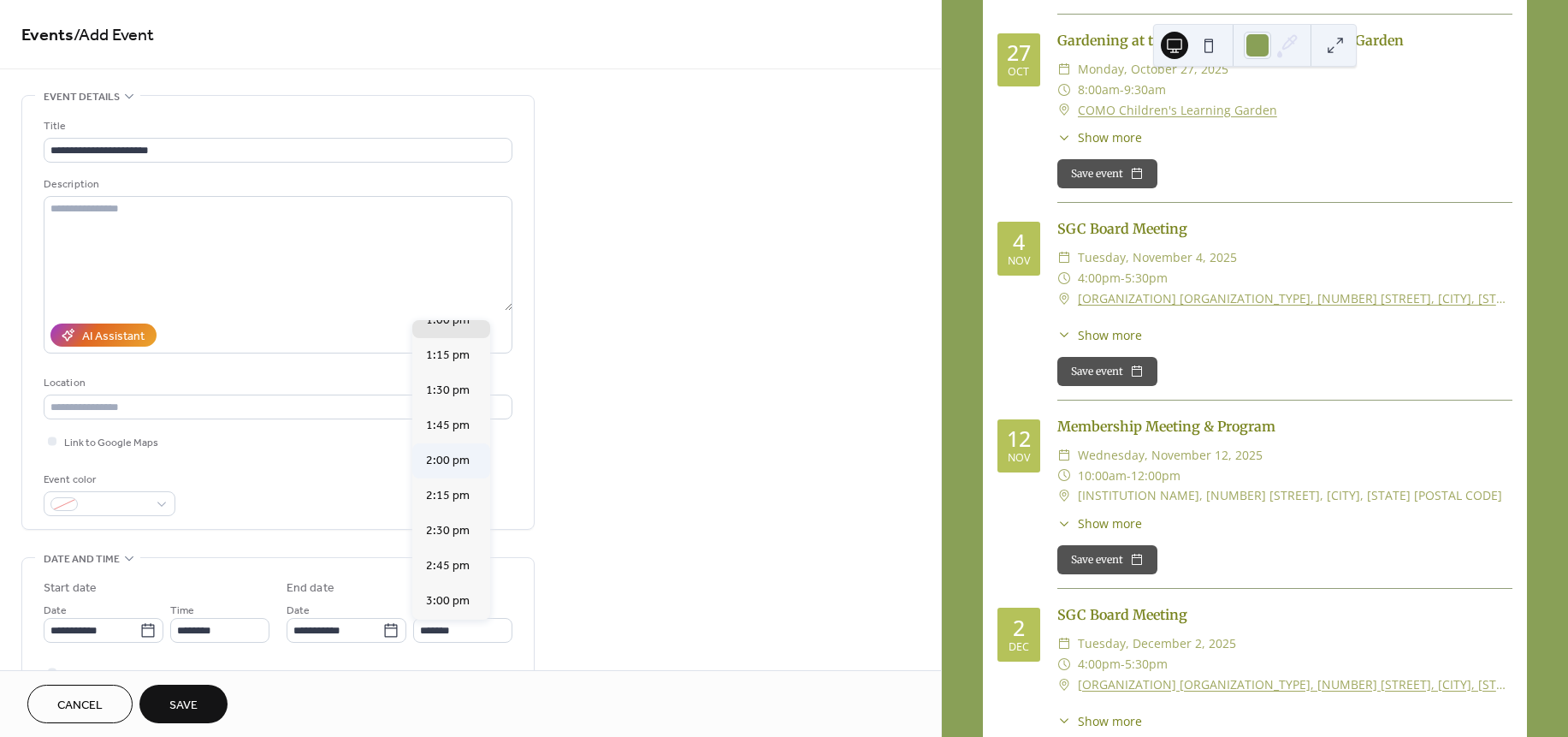 type on "*******" 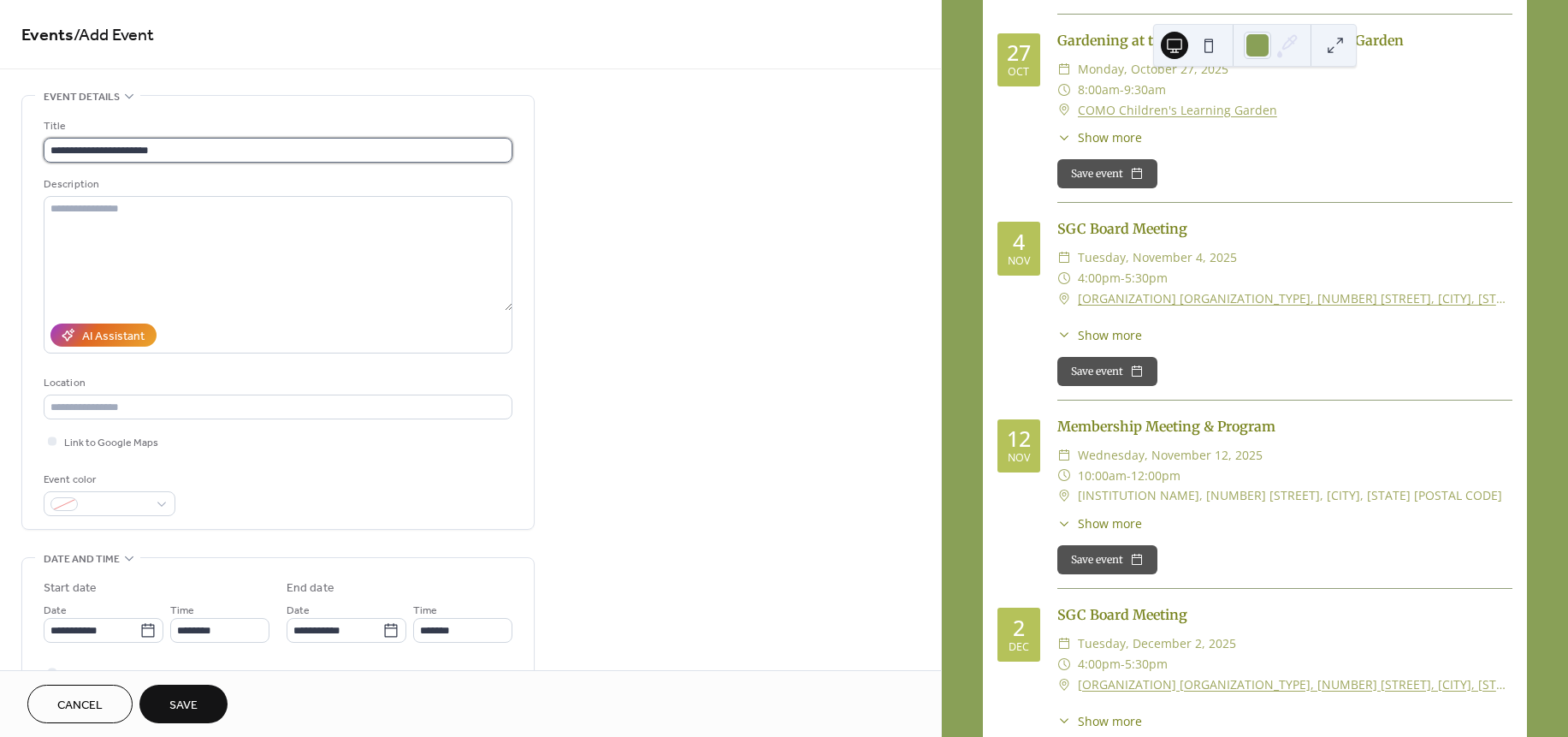 click on "**********" at bounding box center [278, 150] 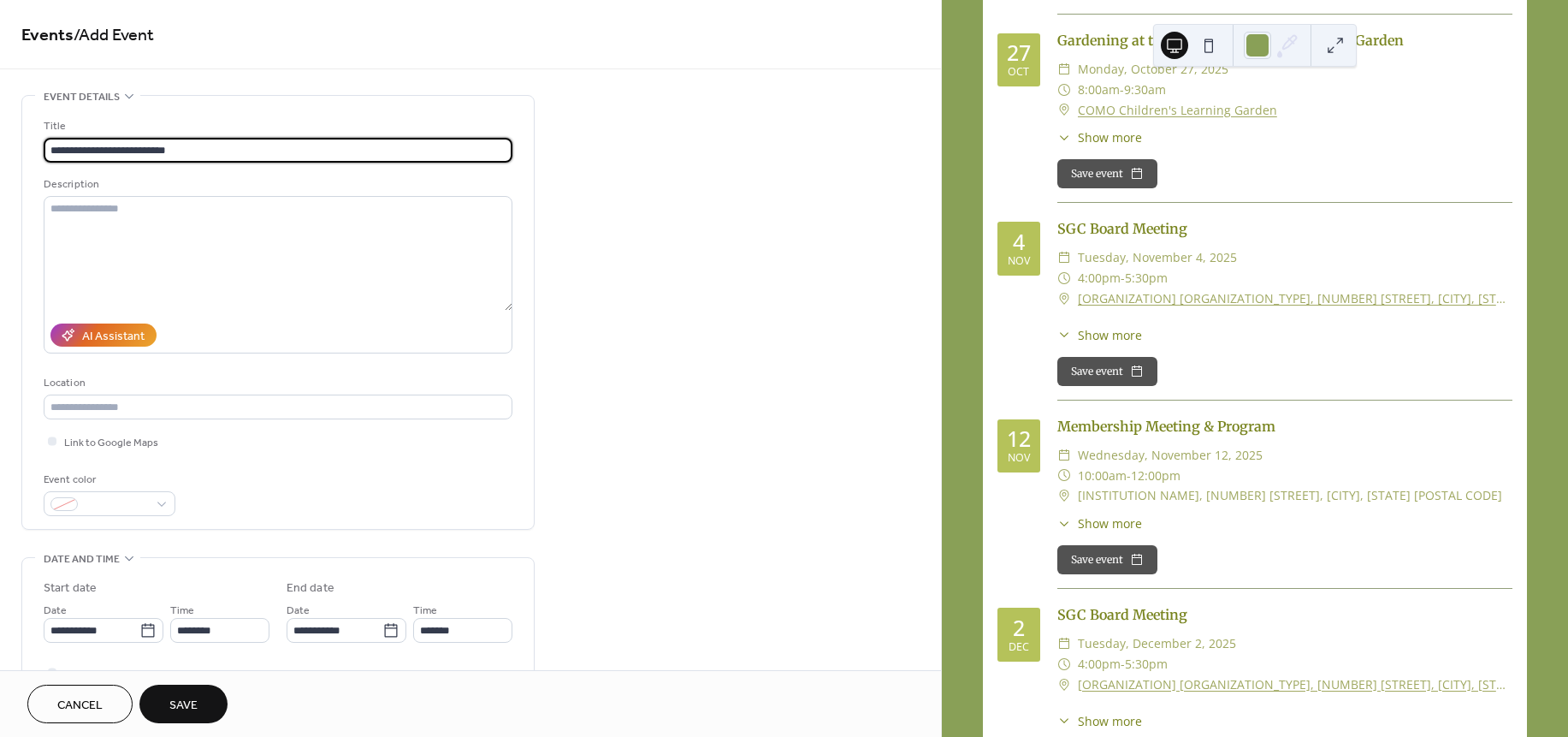 click on "**********" at bounding box center (278, 150) 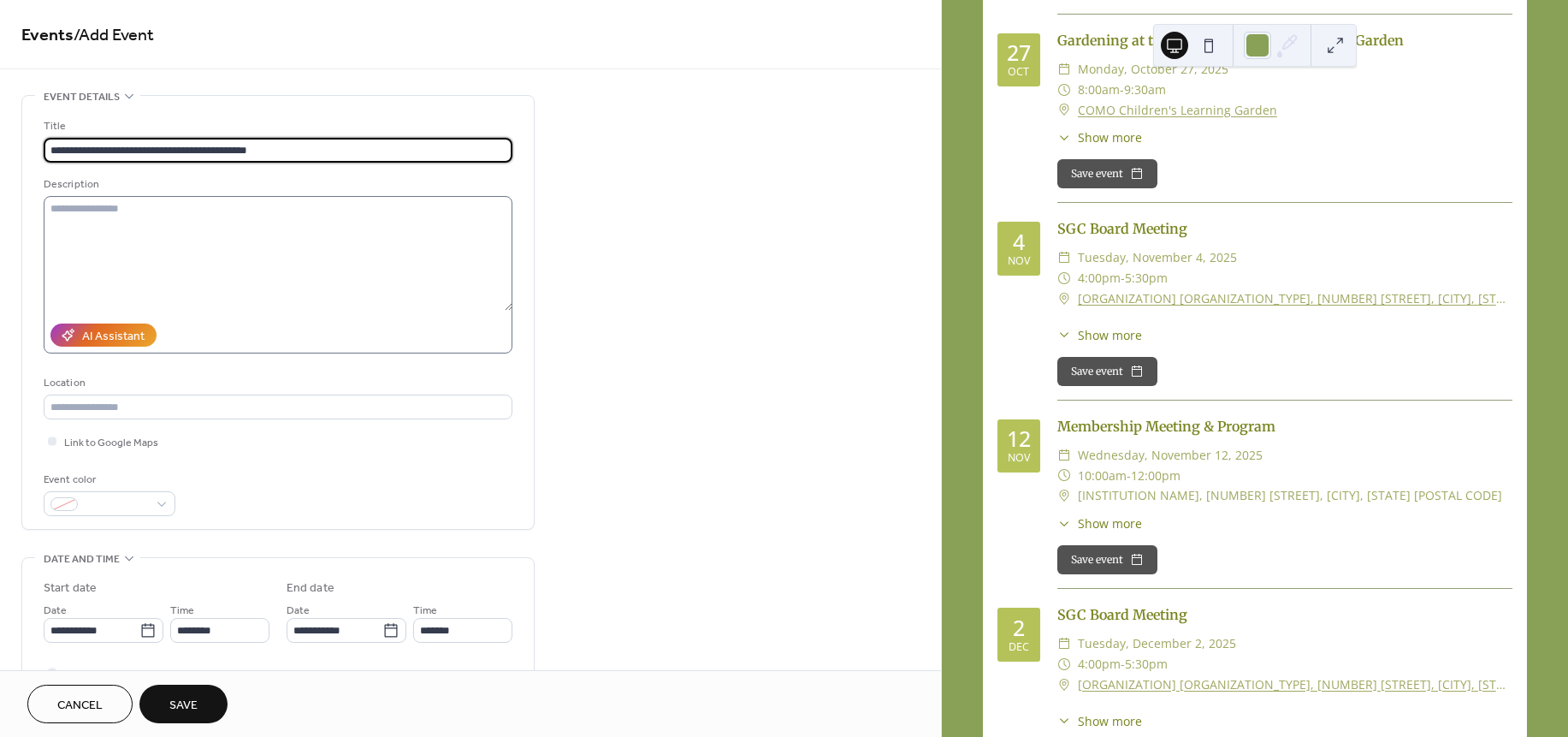 type on "**********" 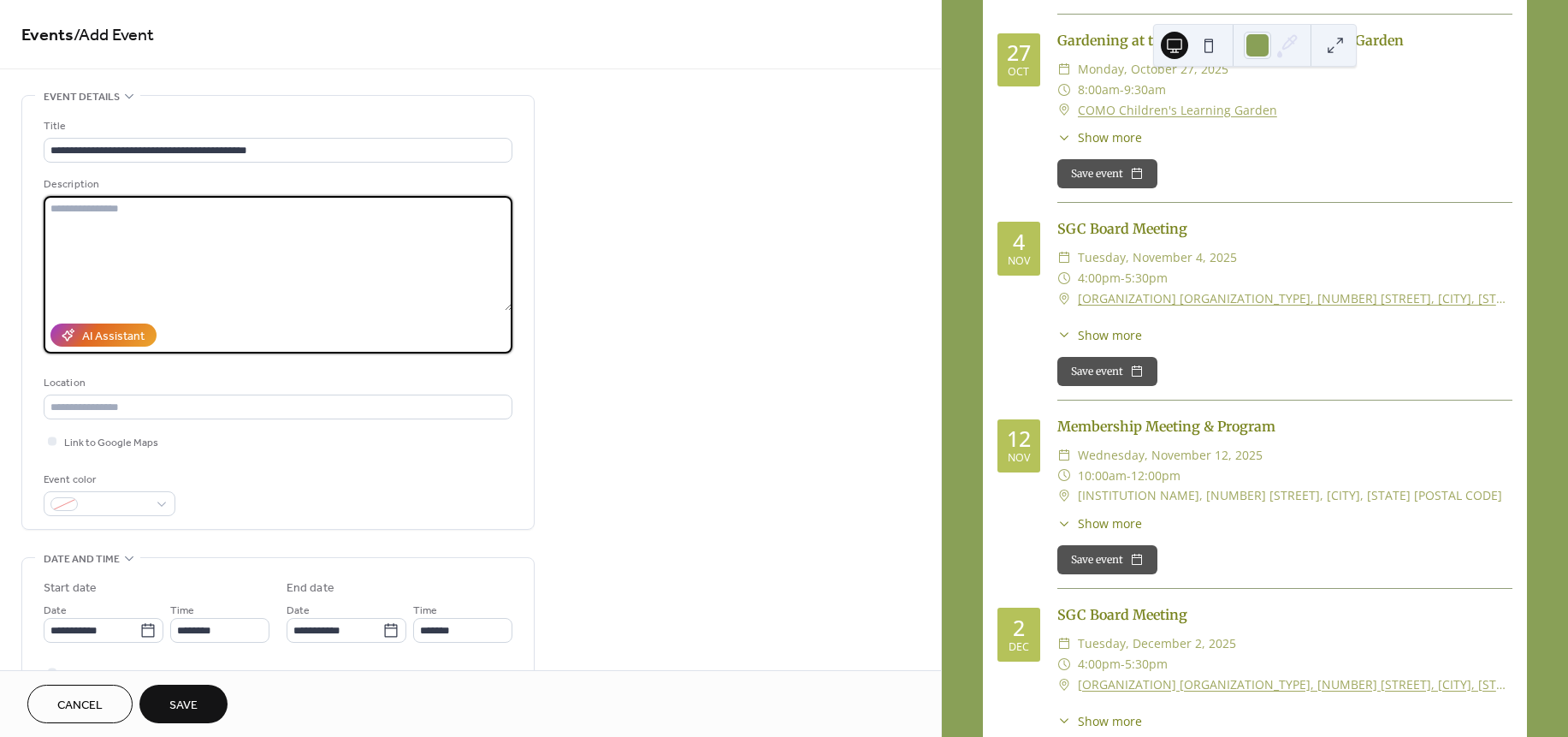 click at bounding box center [278, 253] 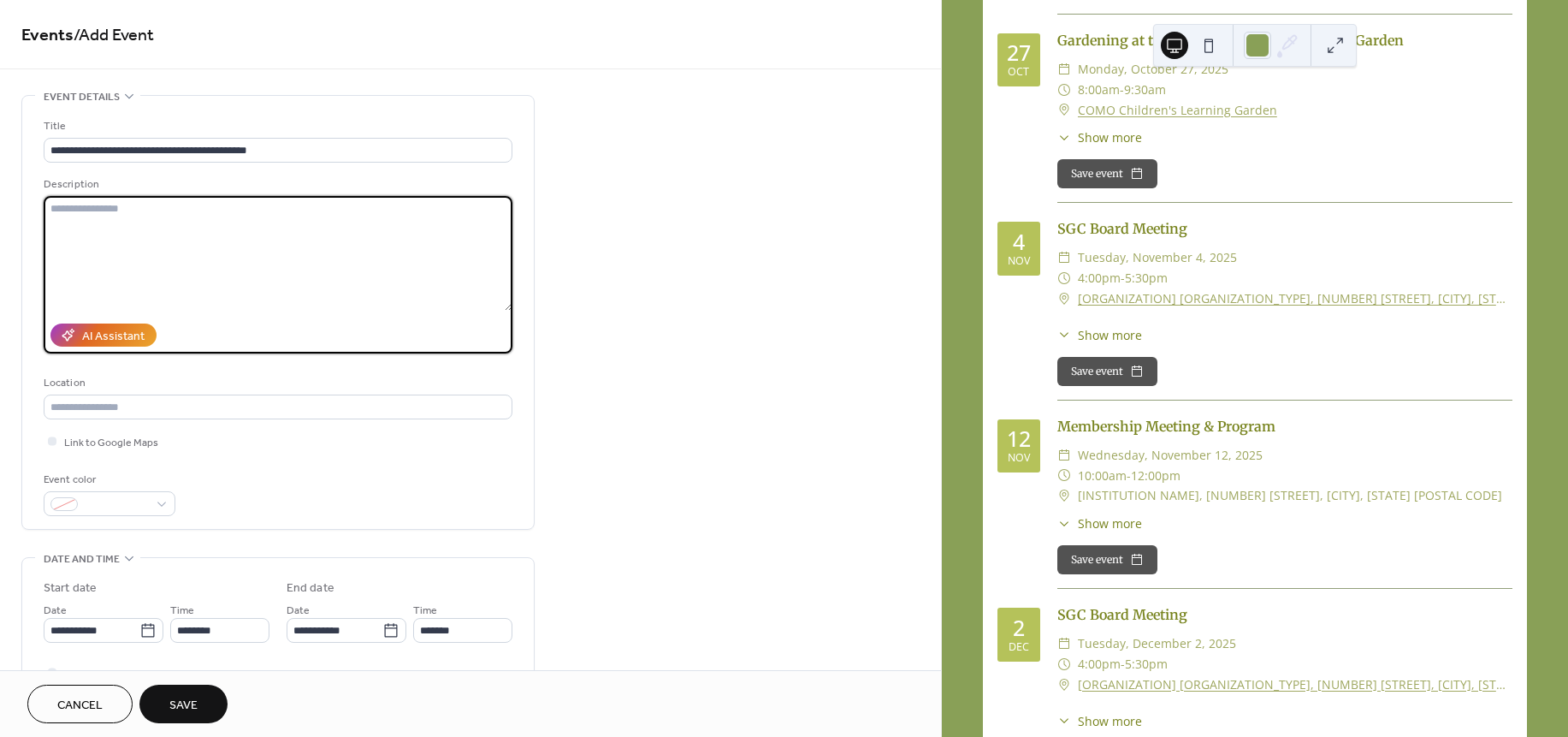 paste on "**********" 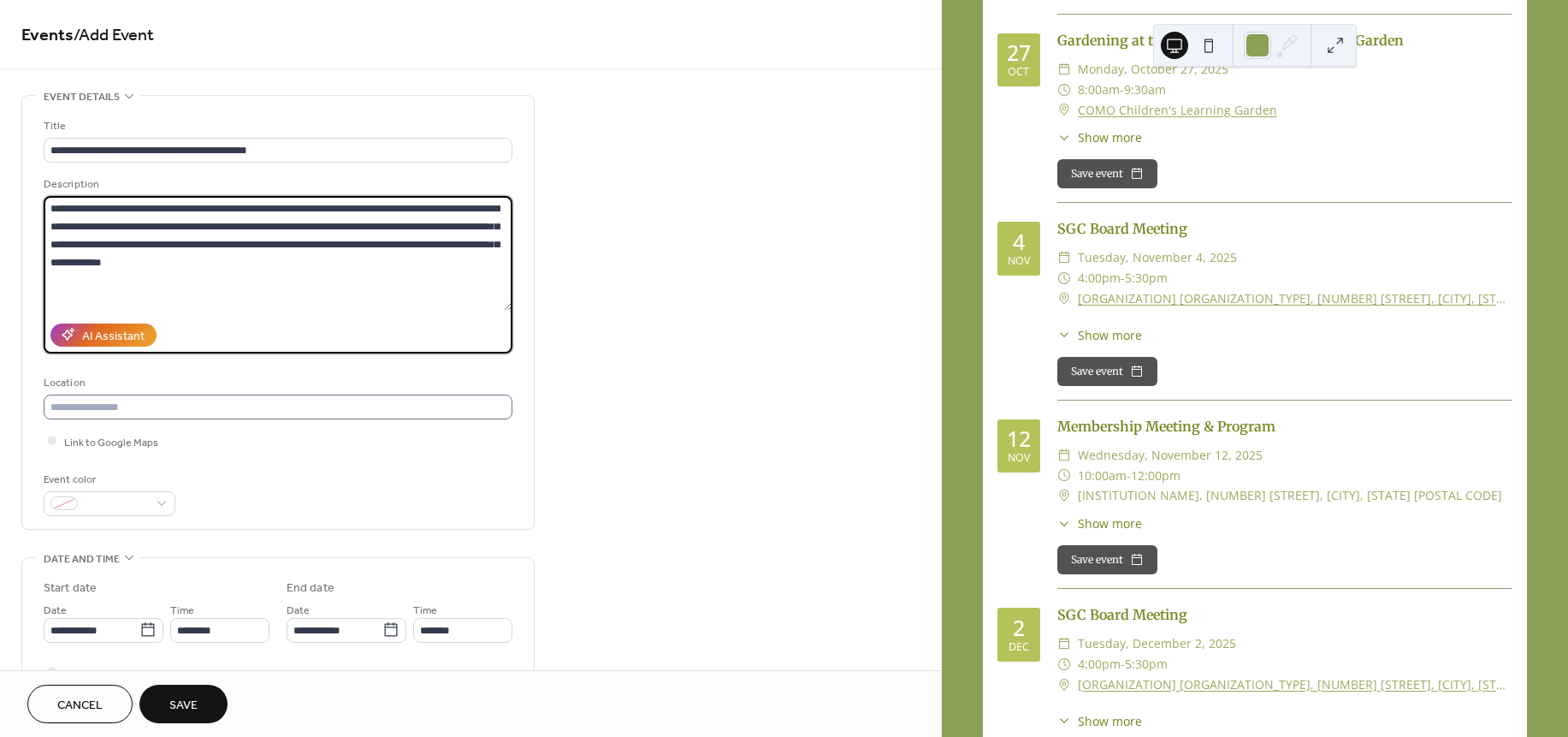 type on "**********" 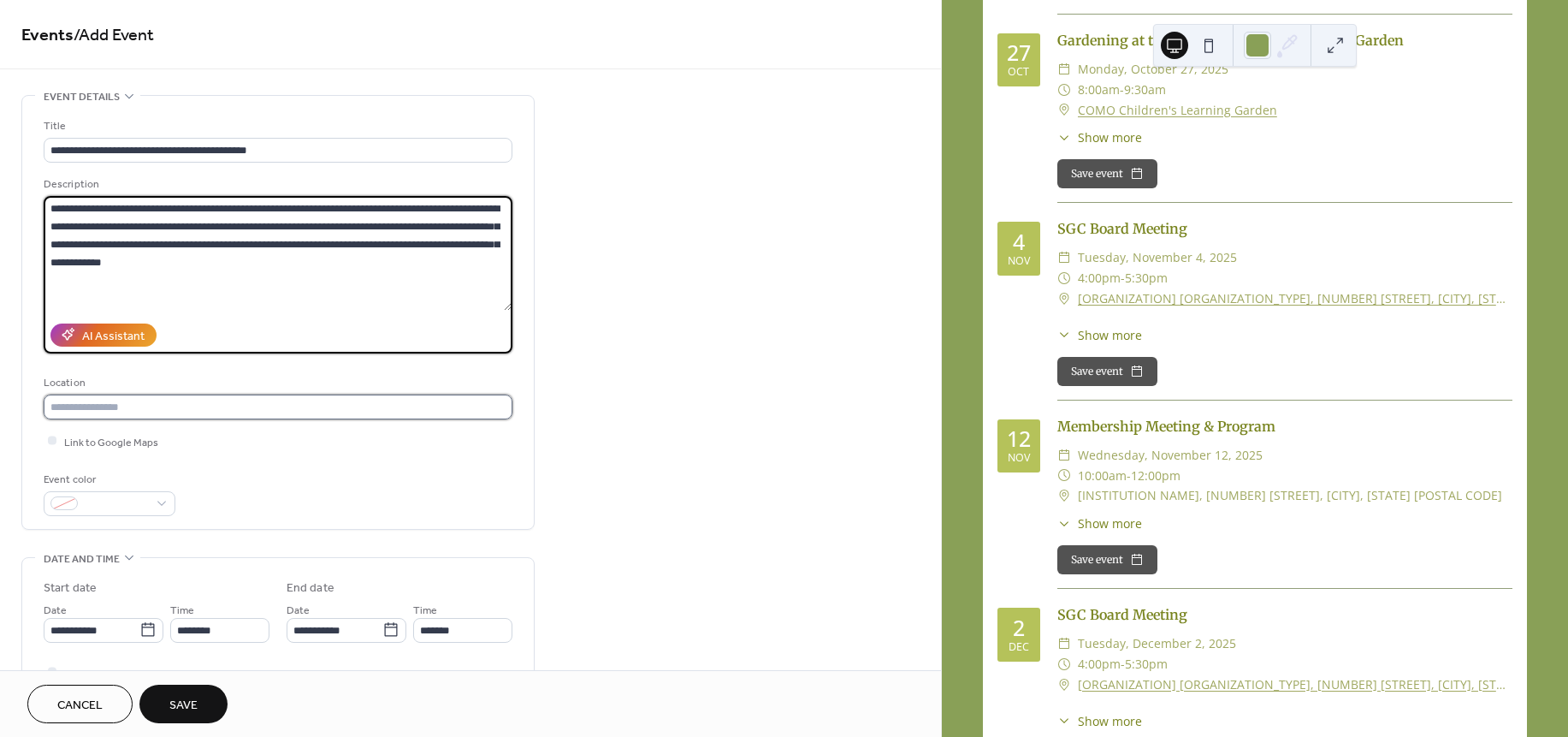 click at bounding box center [278, 407] 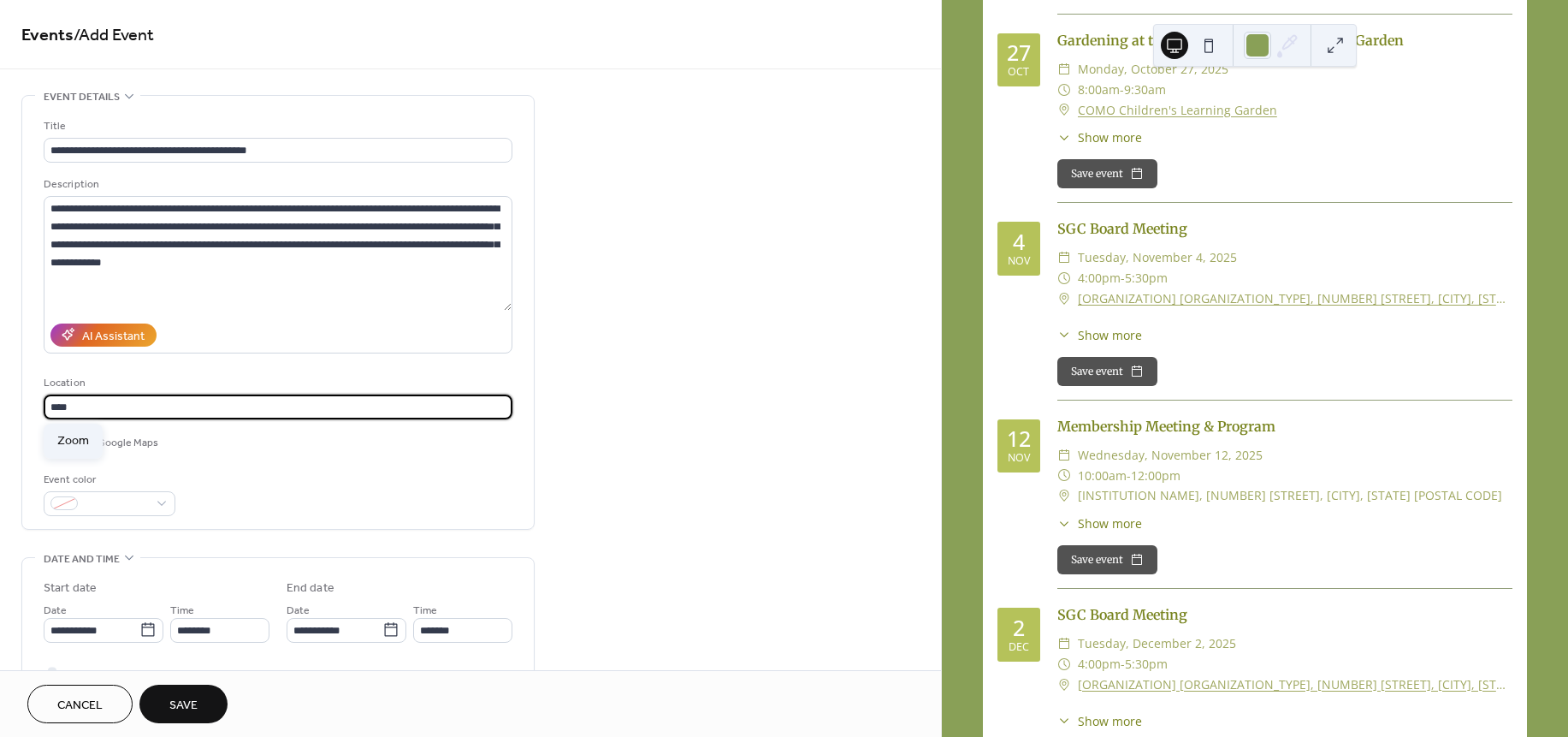 type on "****" 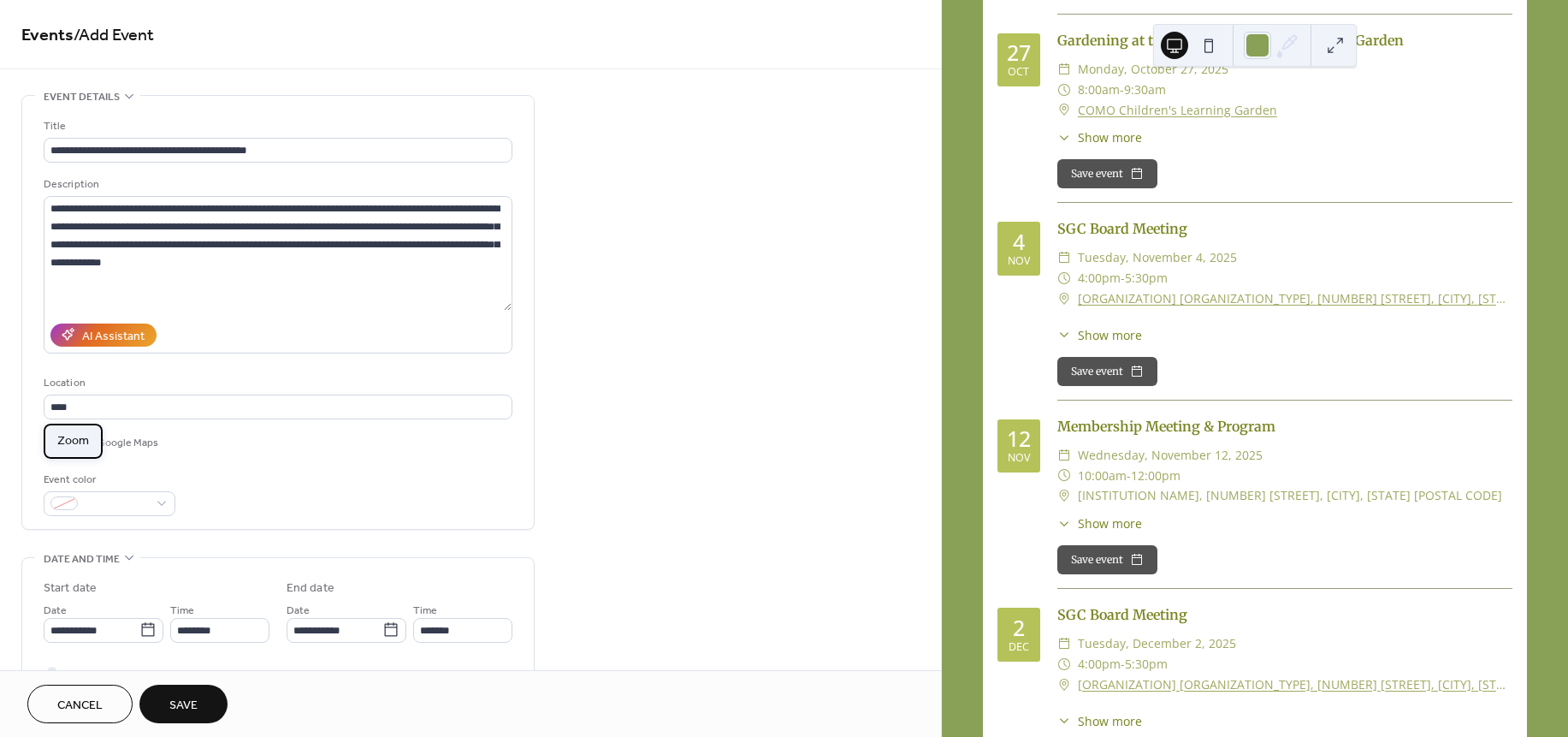 click on "Zoom" at bounding box center [73, 440] 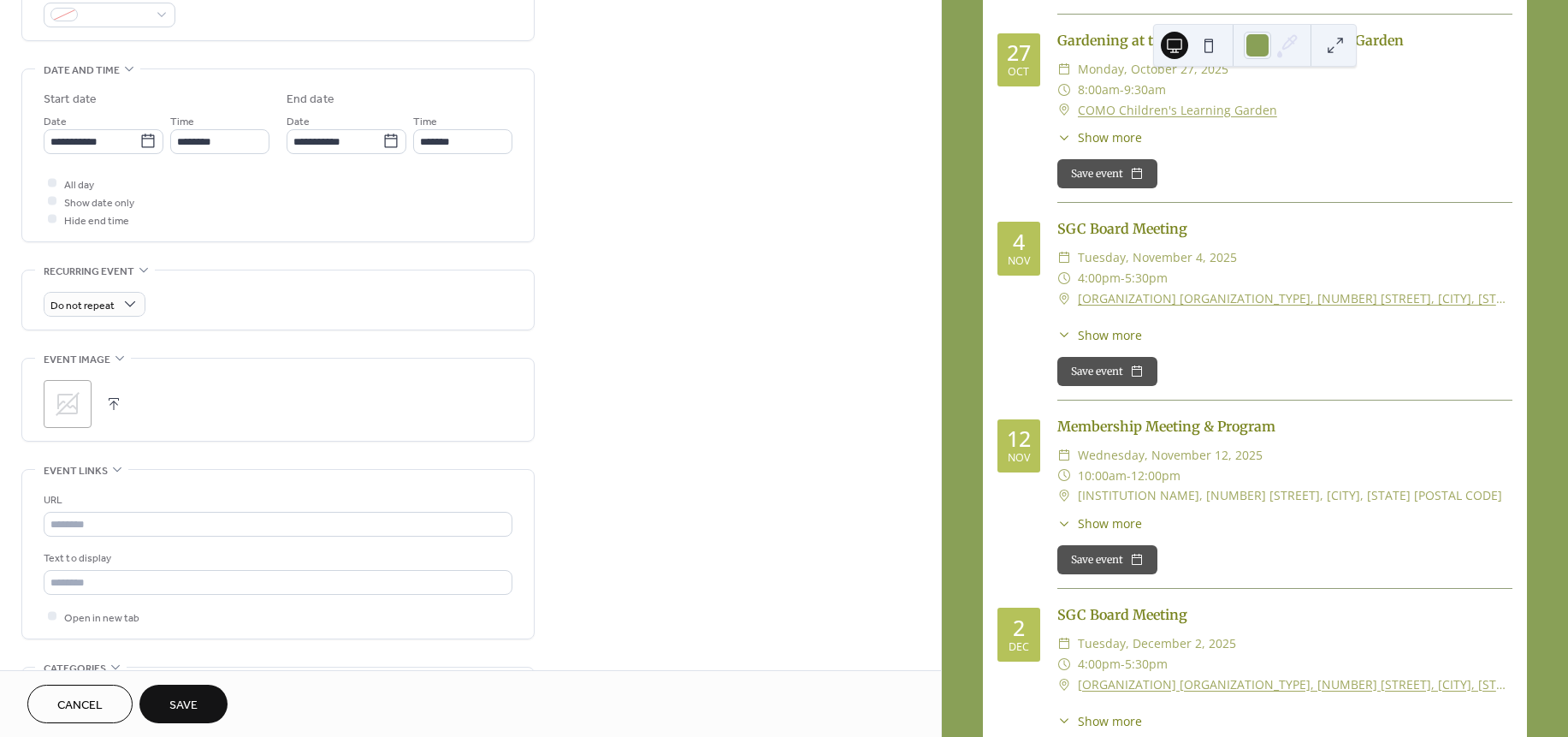 scroll, scrollTop: 502, scrollLeft: 0, axis: vertical 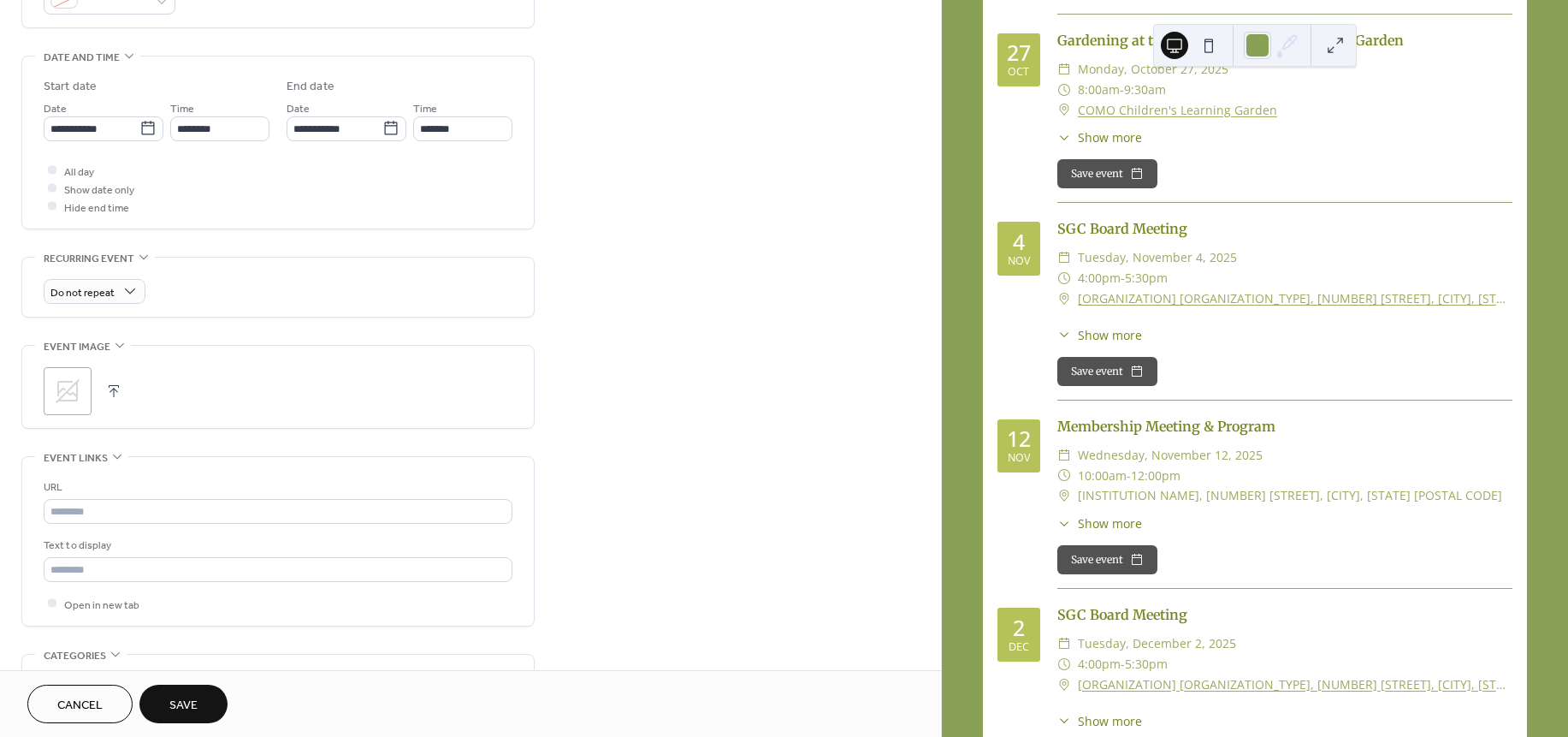 click 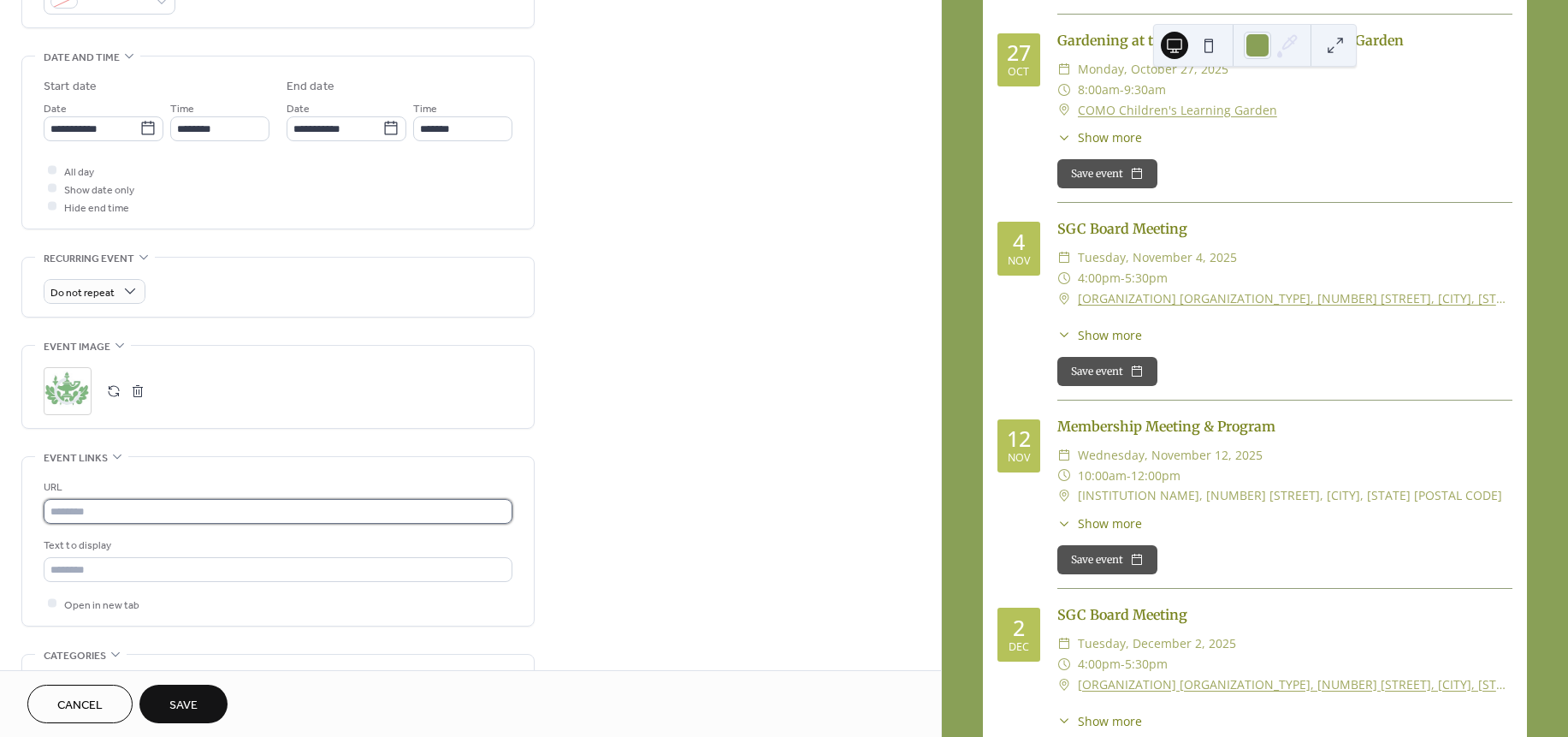 click at bounding box center (278, 511) 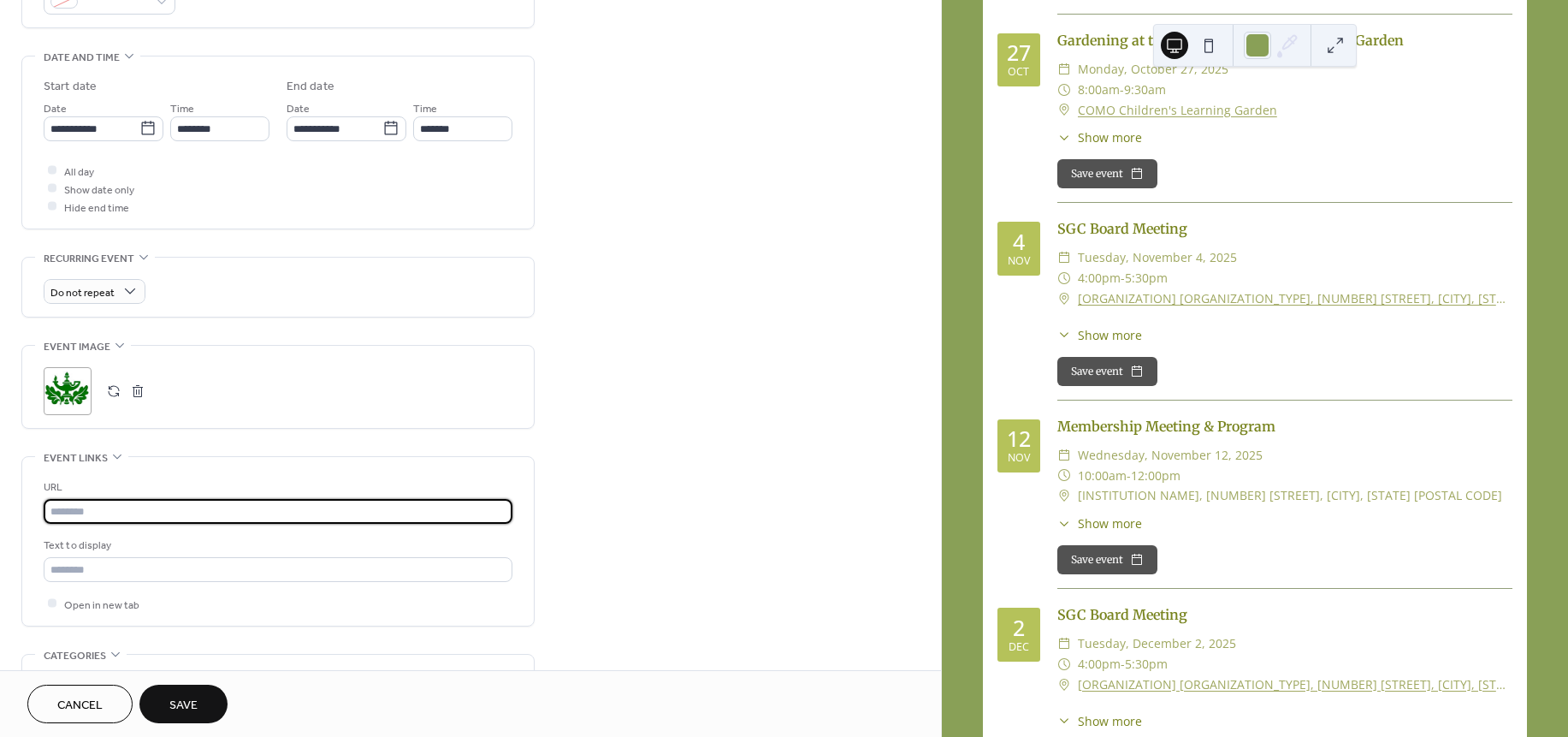 paste on "**********" 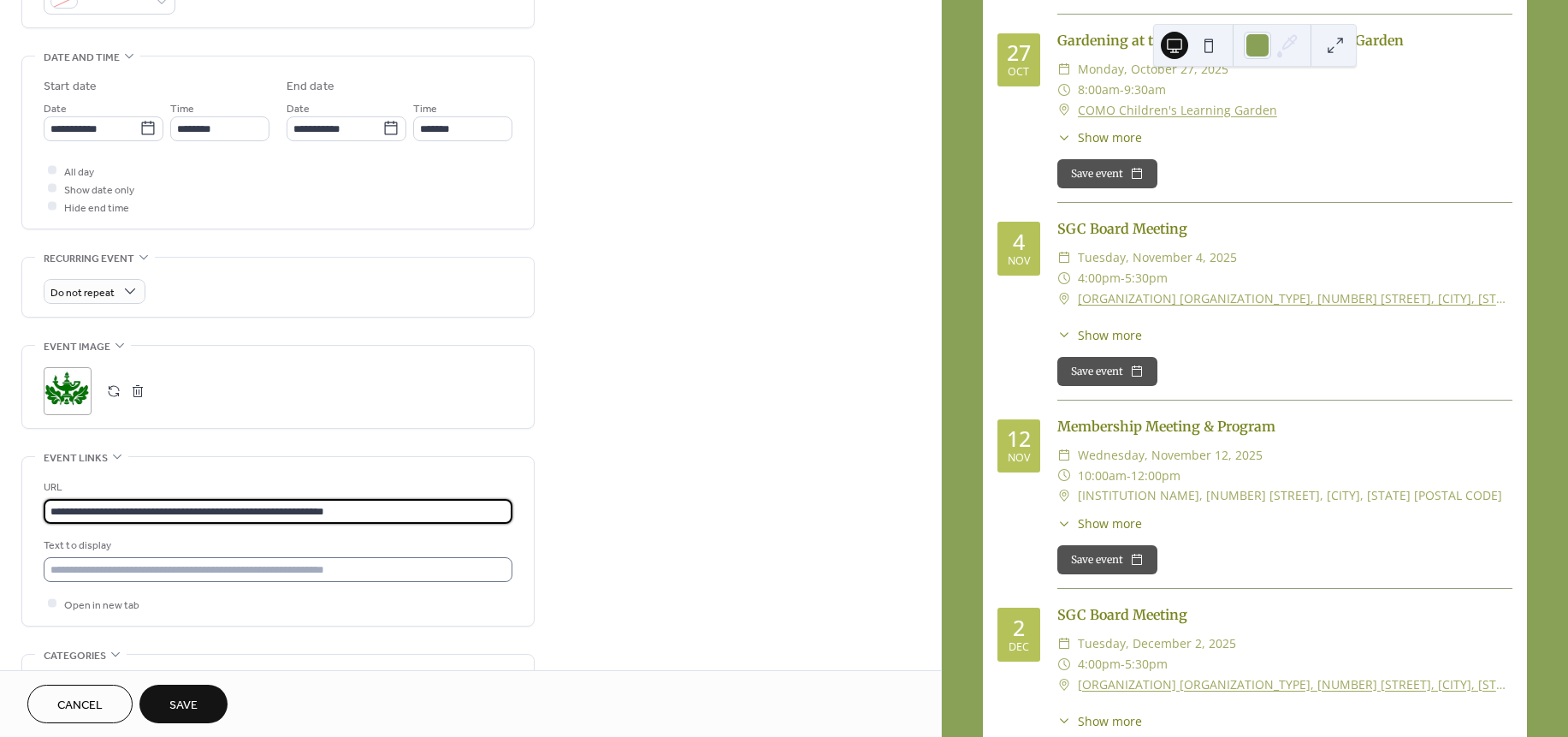 type on "**********" 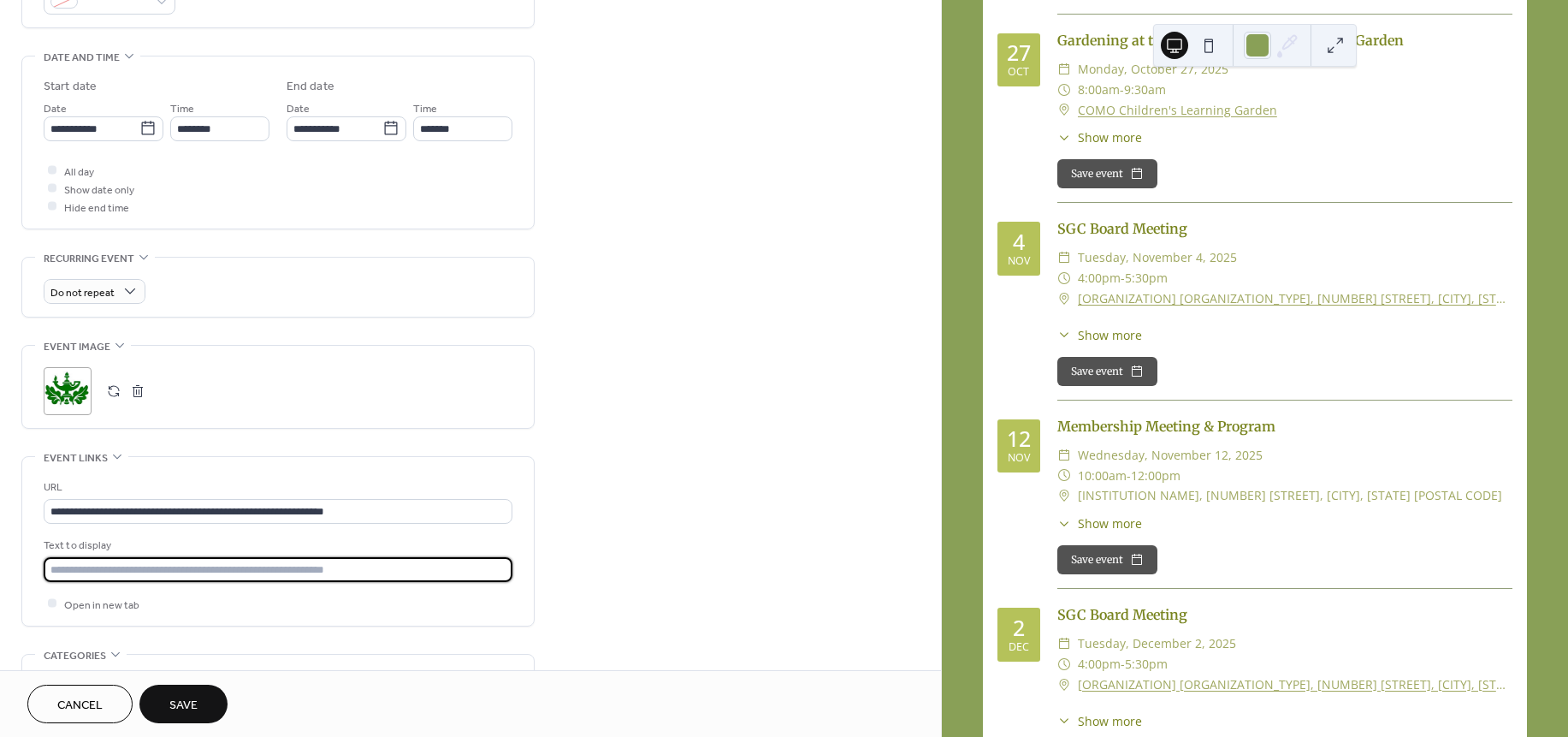 click at bounding box center [278, 569] 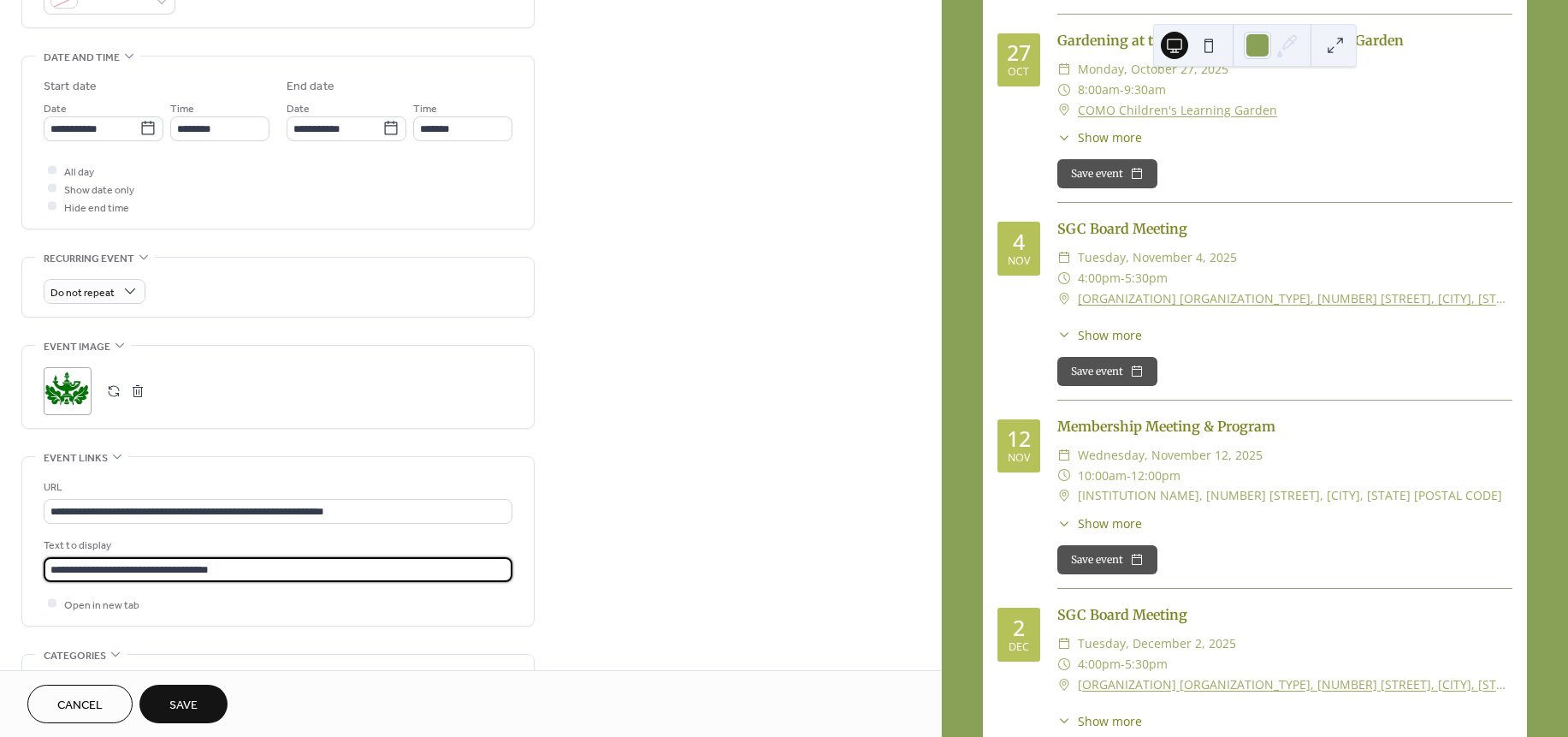 click on "**********" at bounding box center (278, 569) 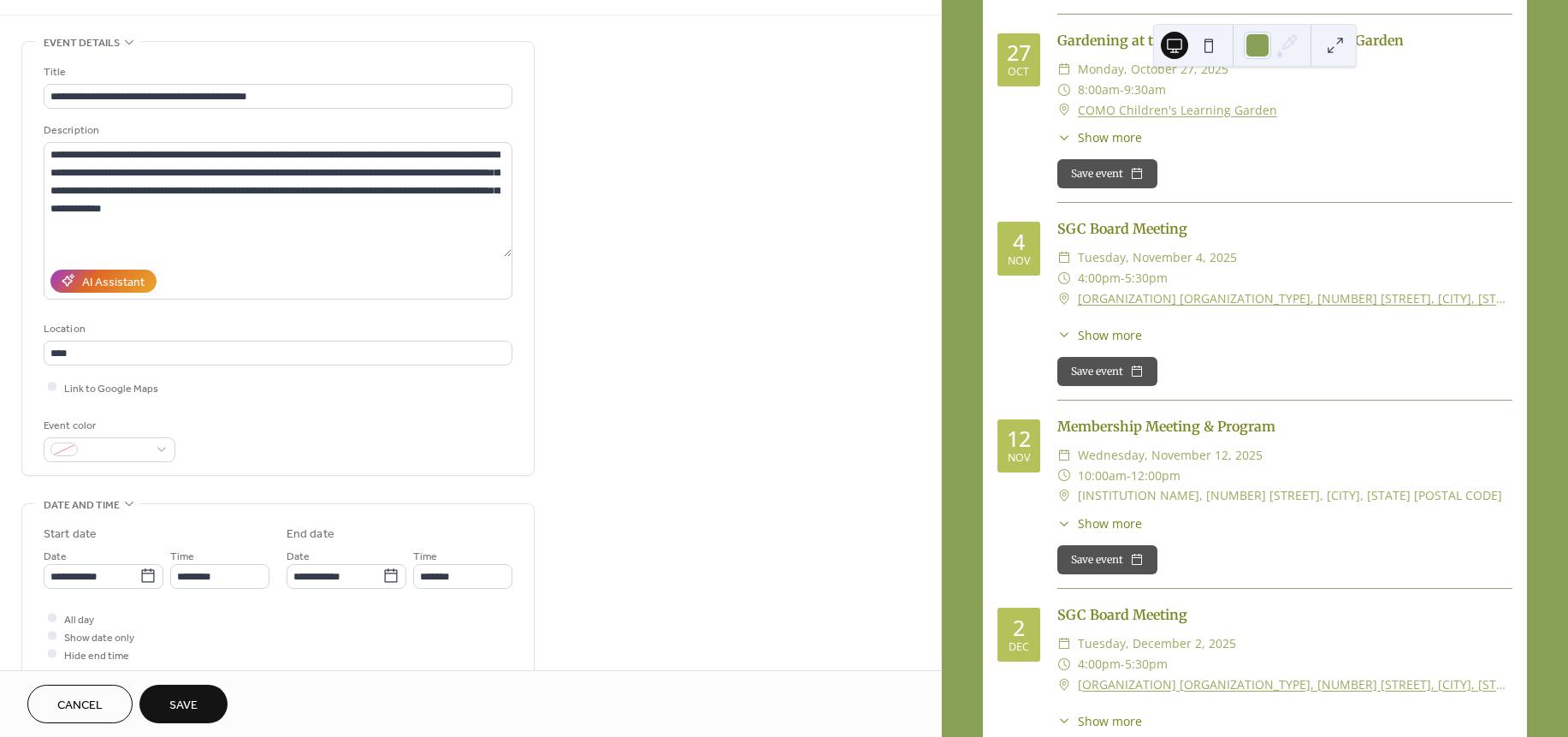 scroll, scrollTop: 47, scrollLeft: 0, axis: vertical 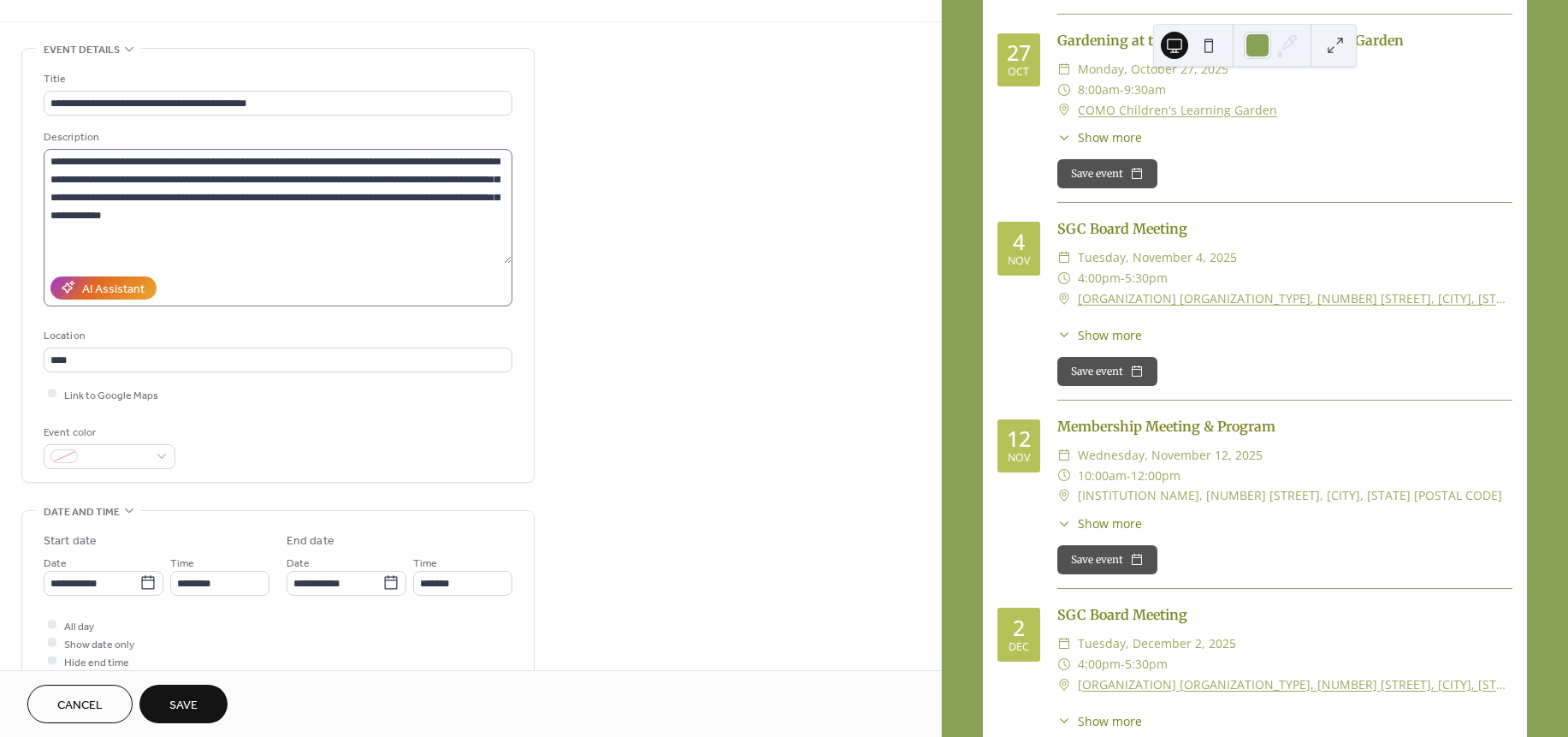type on "**********" 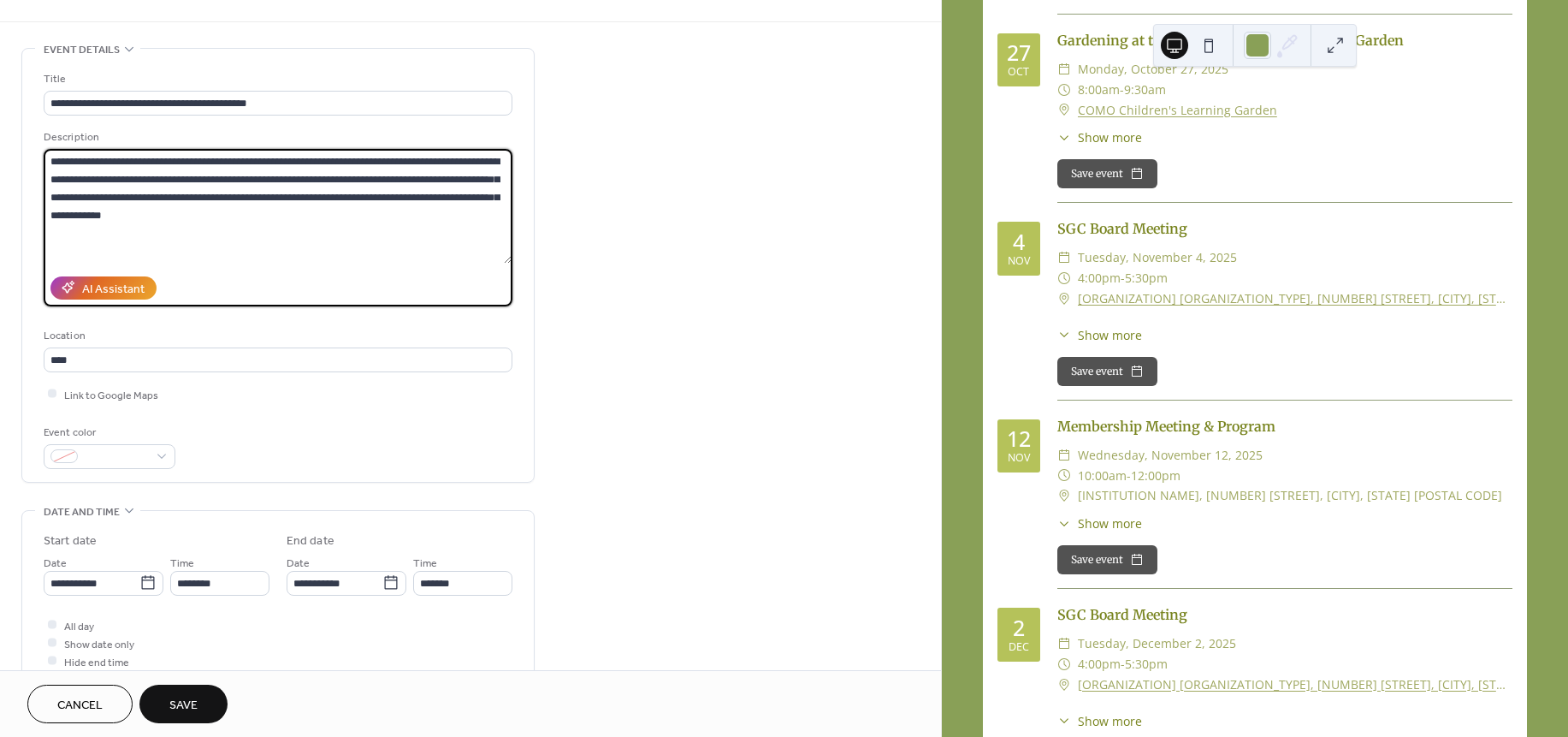 click on "**********" at bounding box center (277, 206) 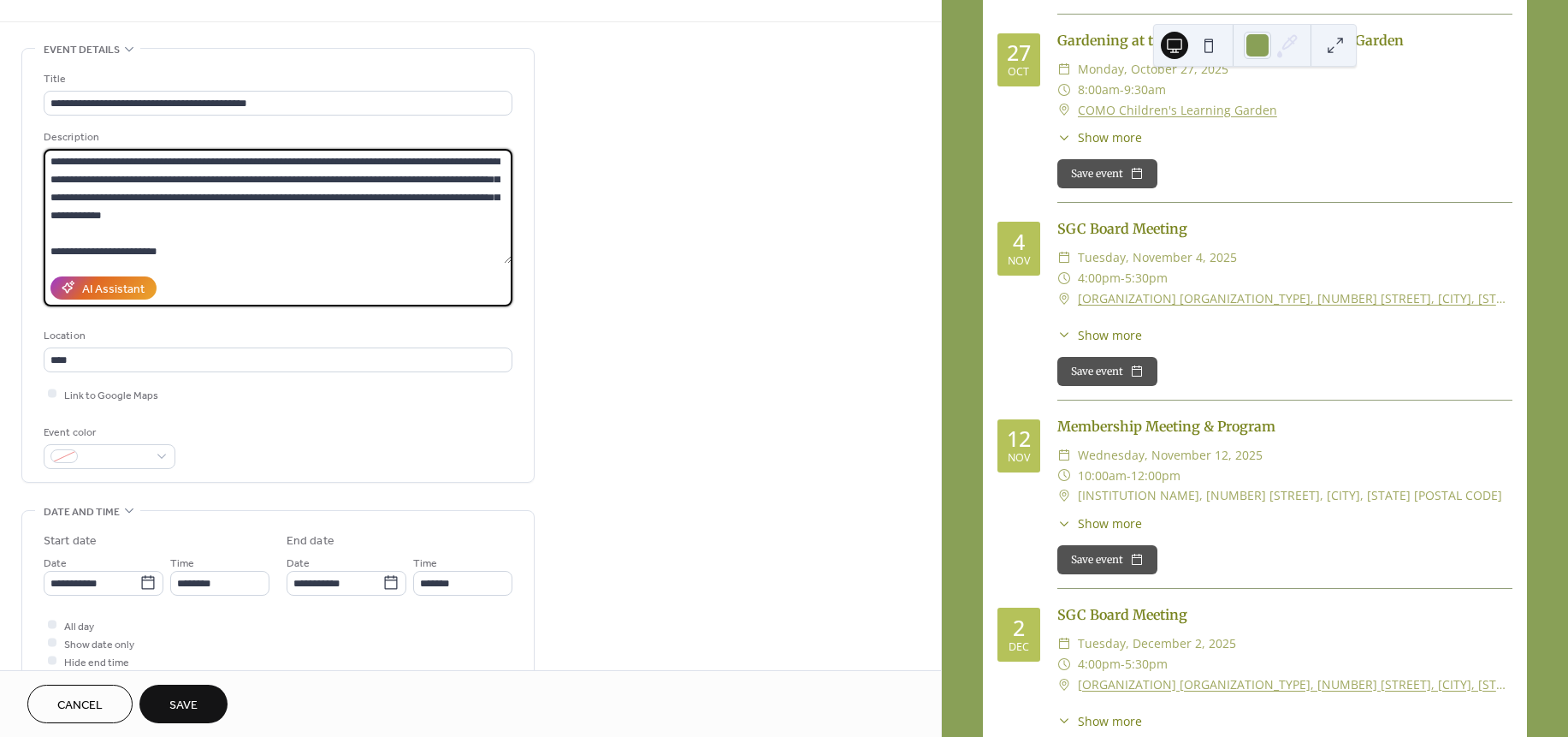 click on "**********" at bounding box center (277, 206) 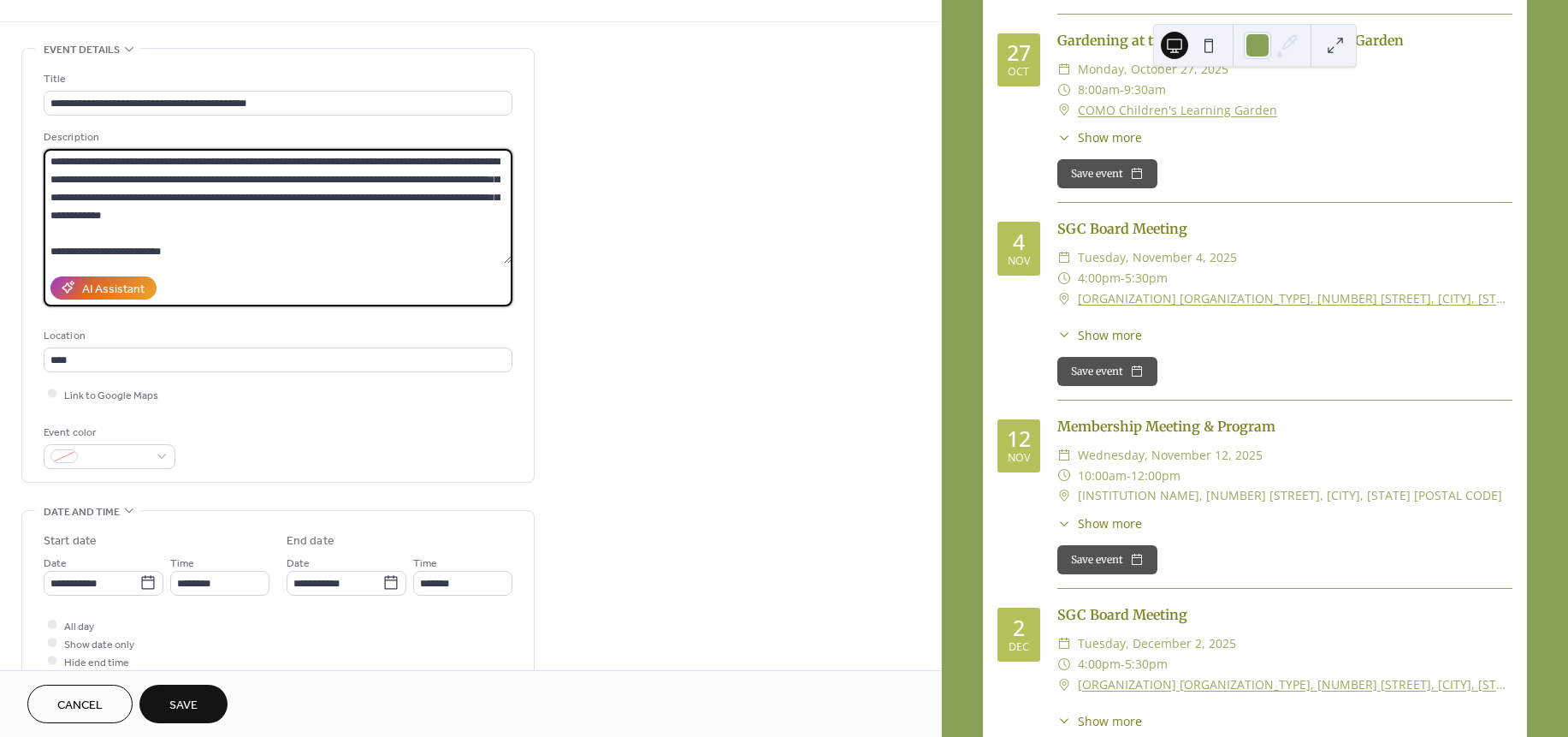 click on "**********" at bounding box center [277, 206] 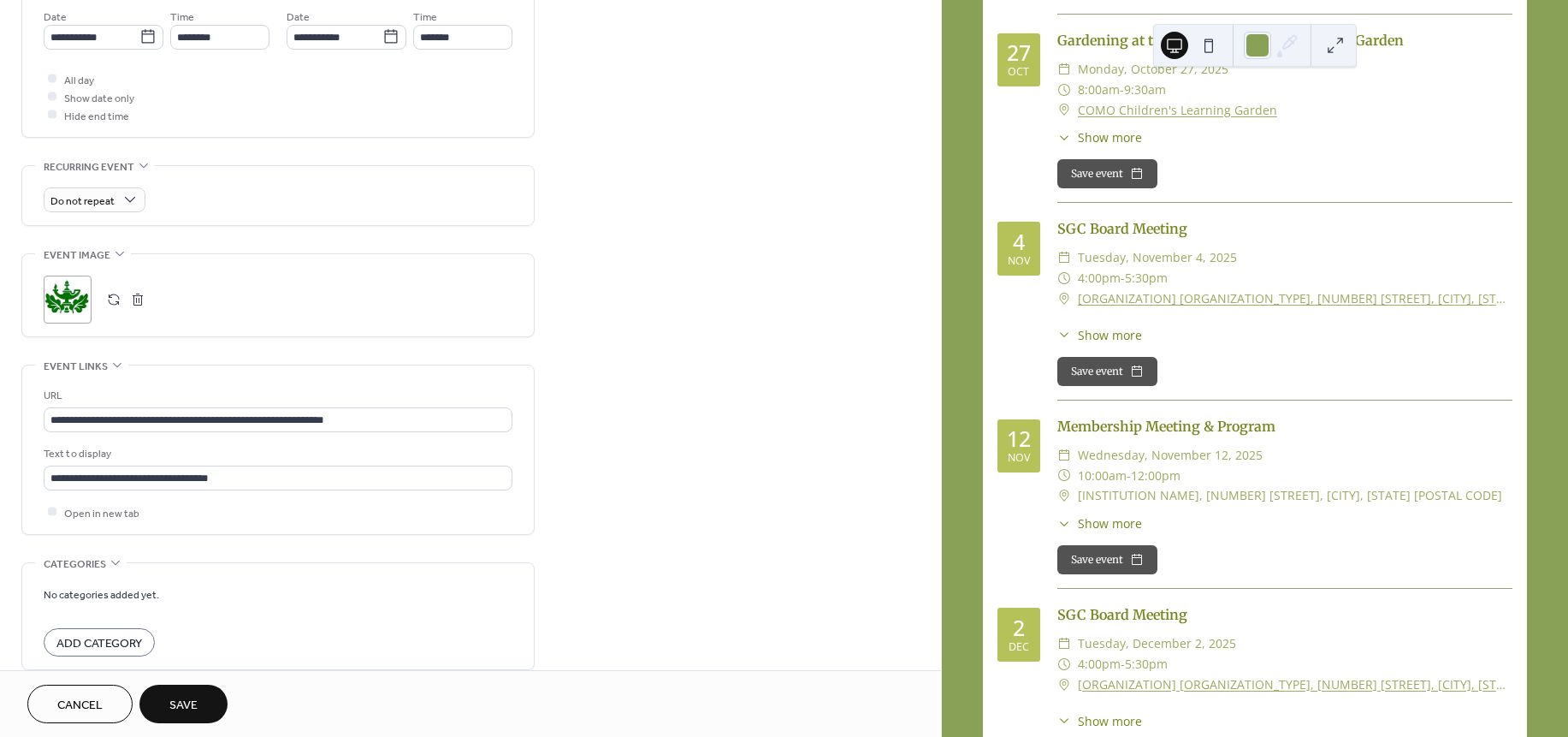 scroll, scrollTop: 681, scrollLeft: 0, axis: vertical 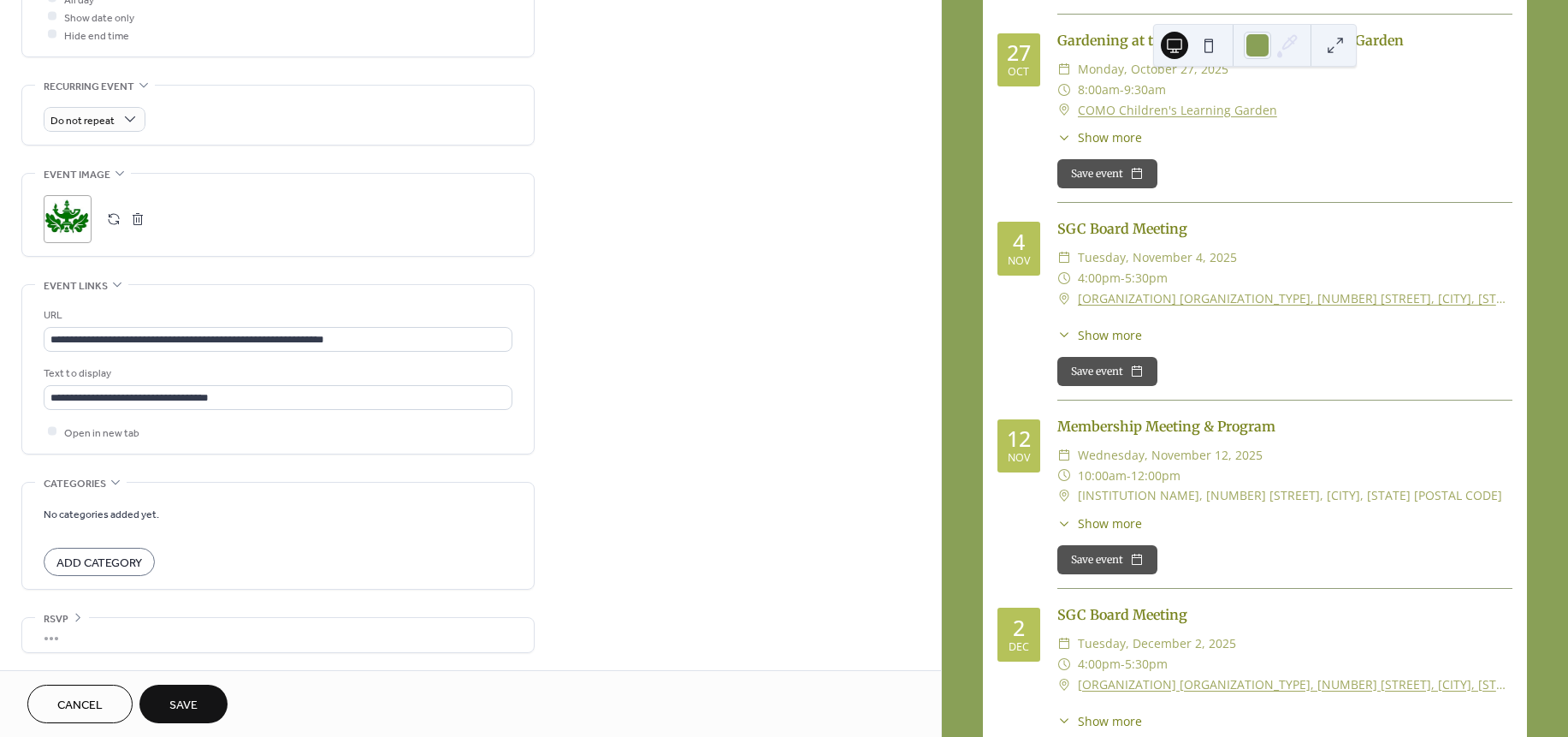 type on "**********" 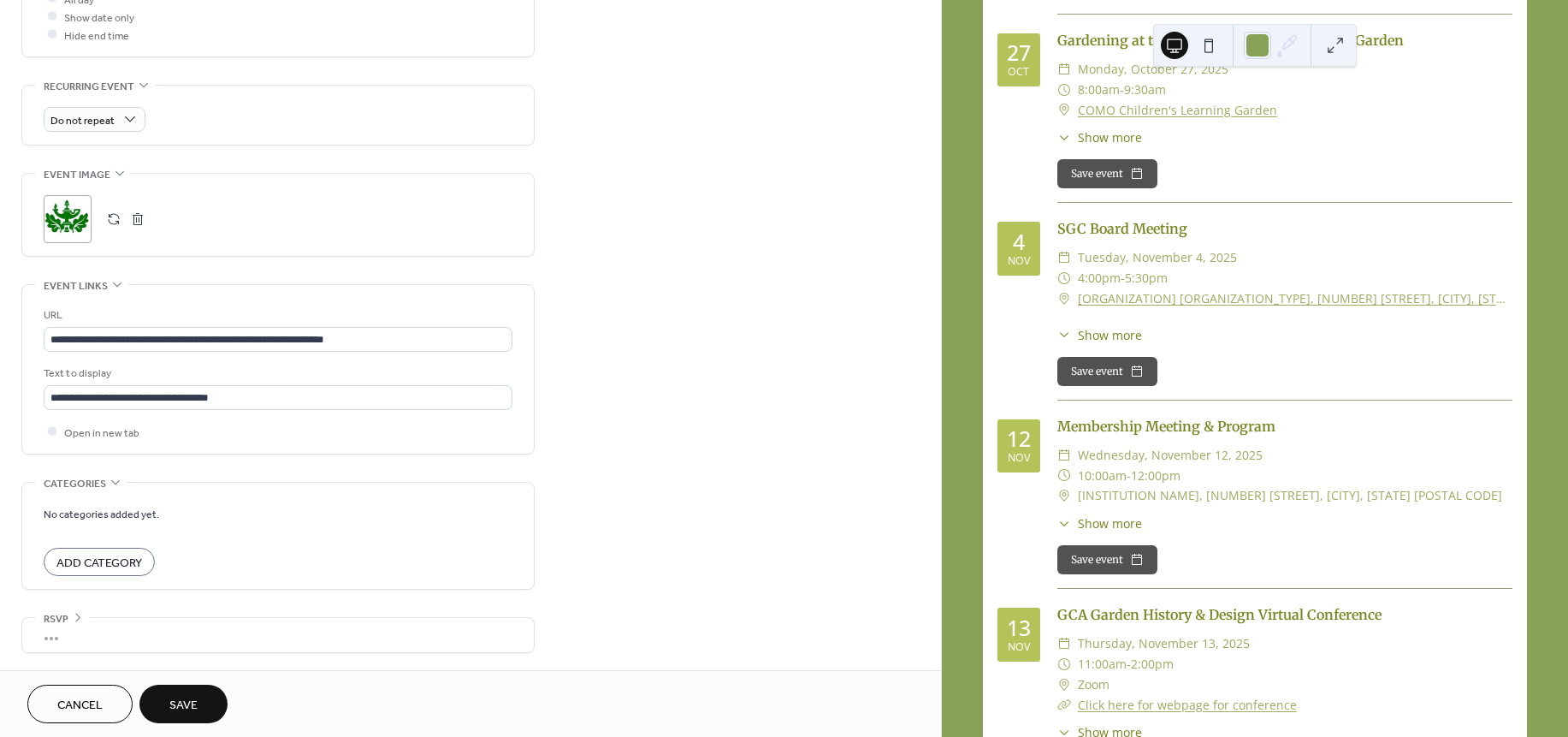 scroll, scrollTop: 5507, scrollLeft: 0, axis: vertical 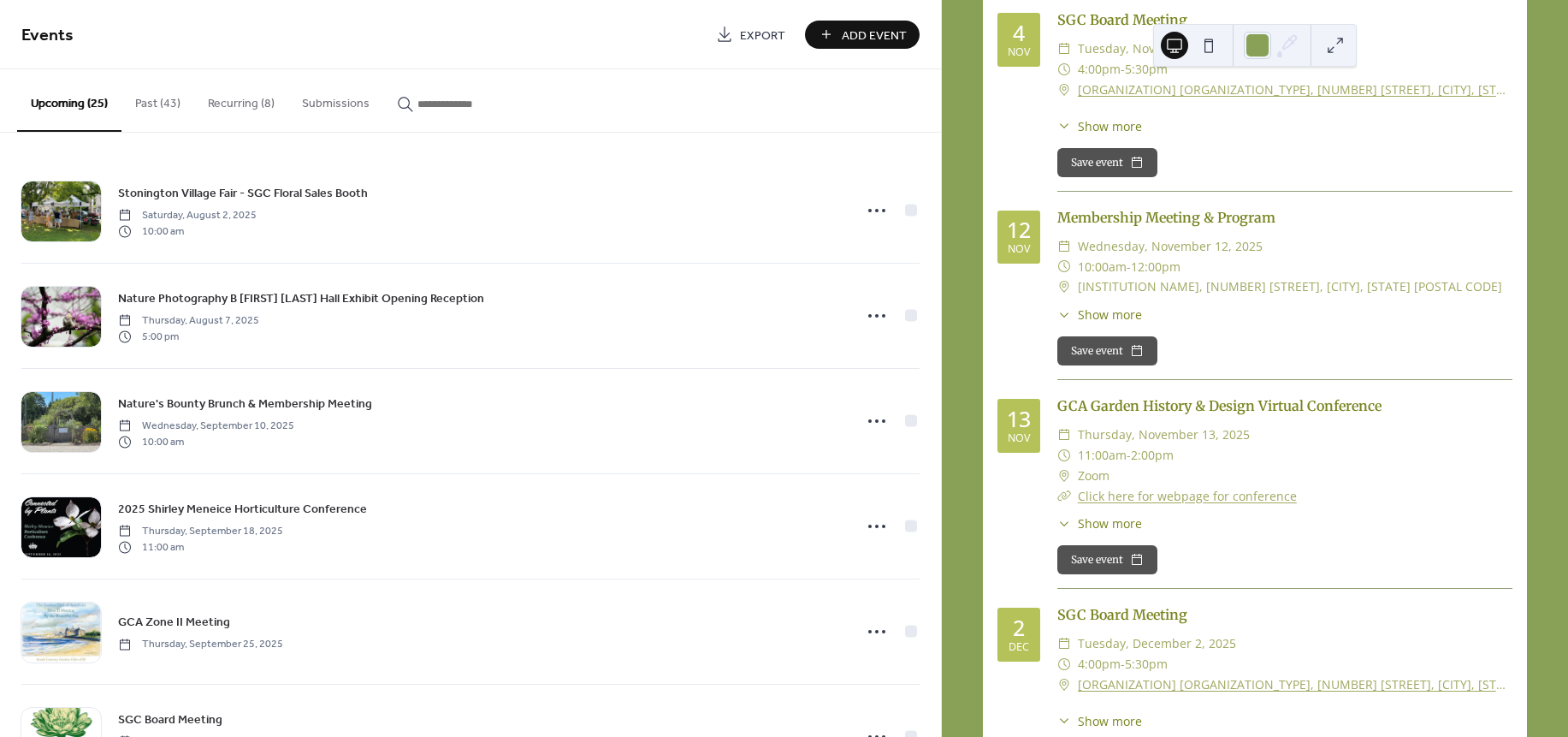 click on "Add Event" at bounding box center [874, 35] 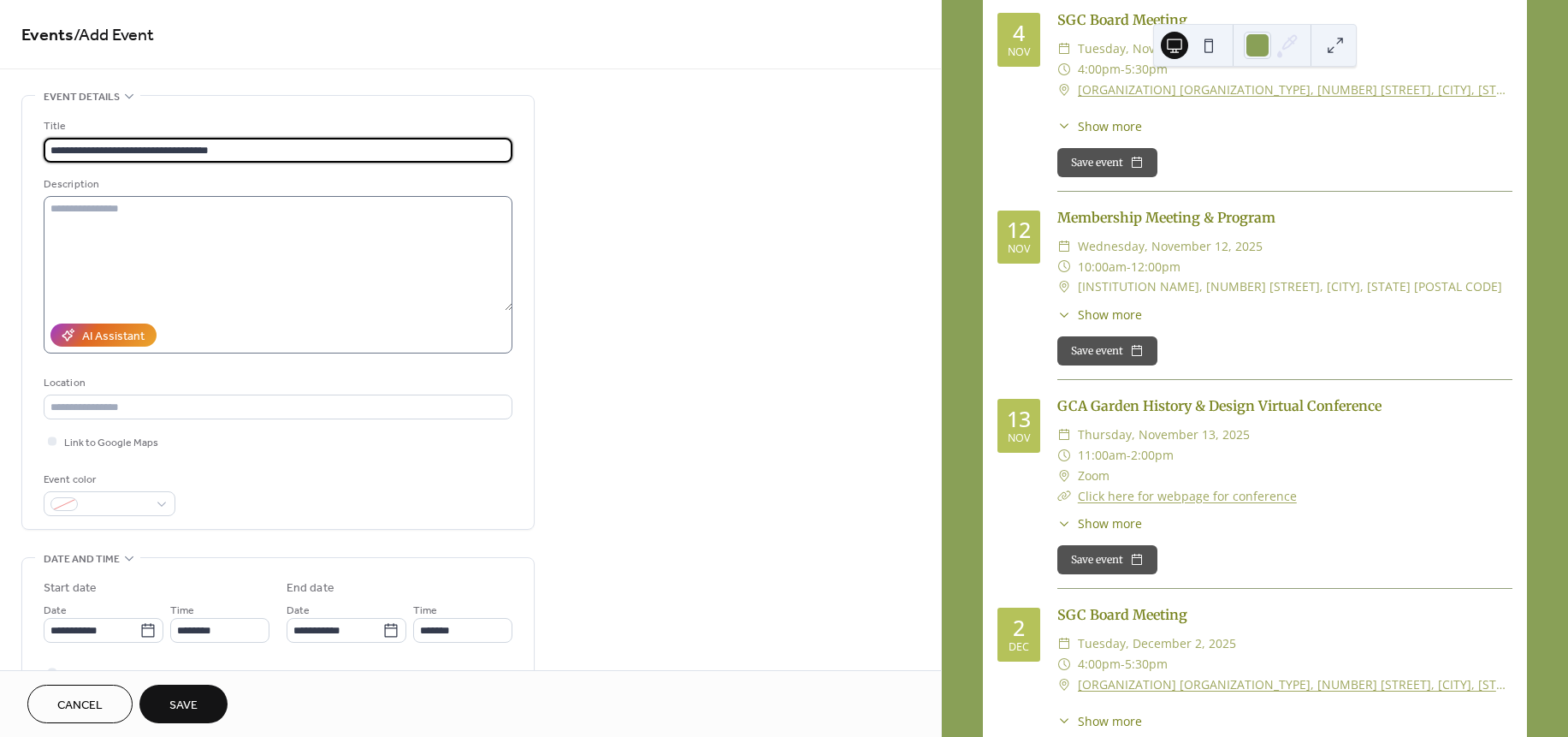 type on "**********" 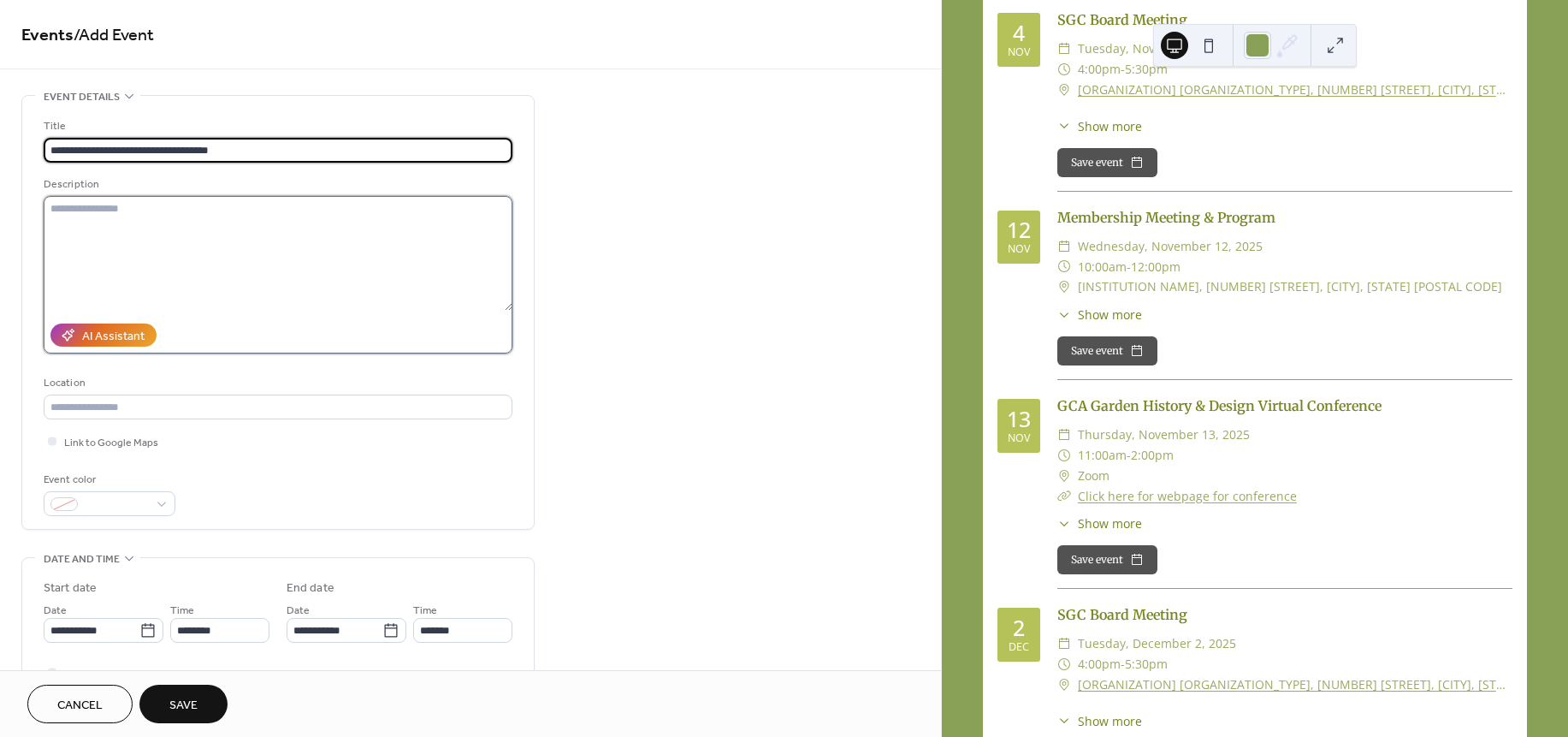 click at bounding box center (278, 253) 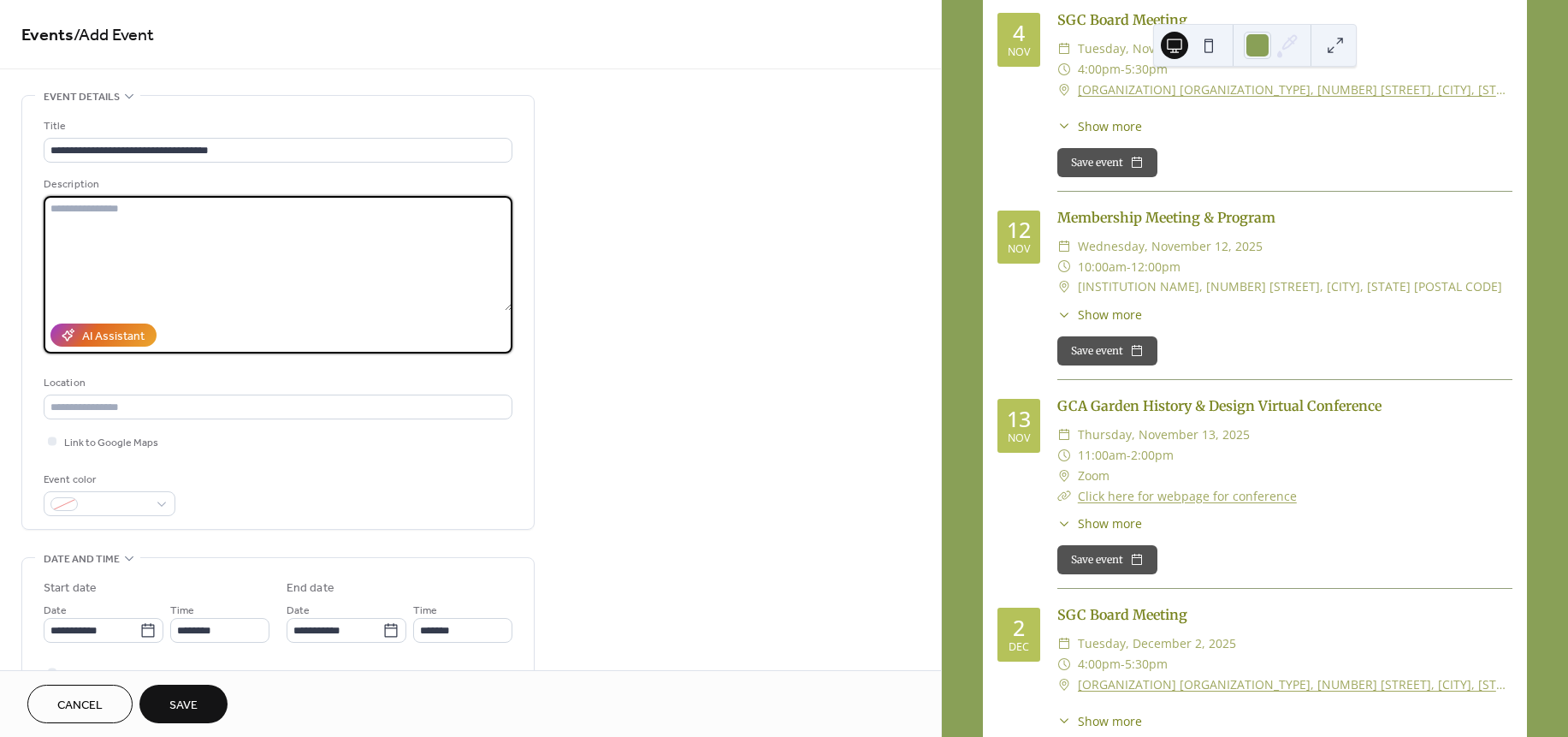 paste on "**********" 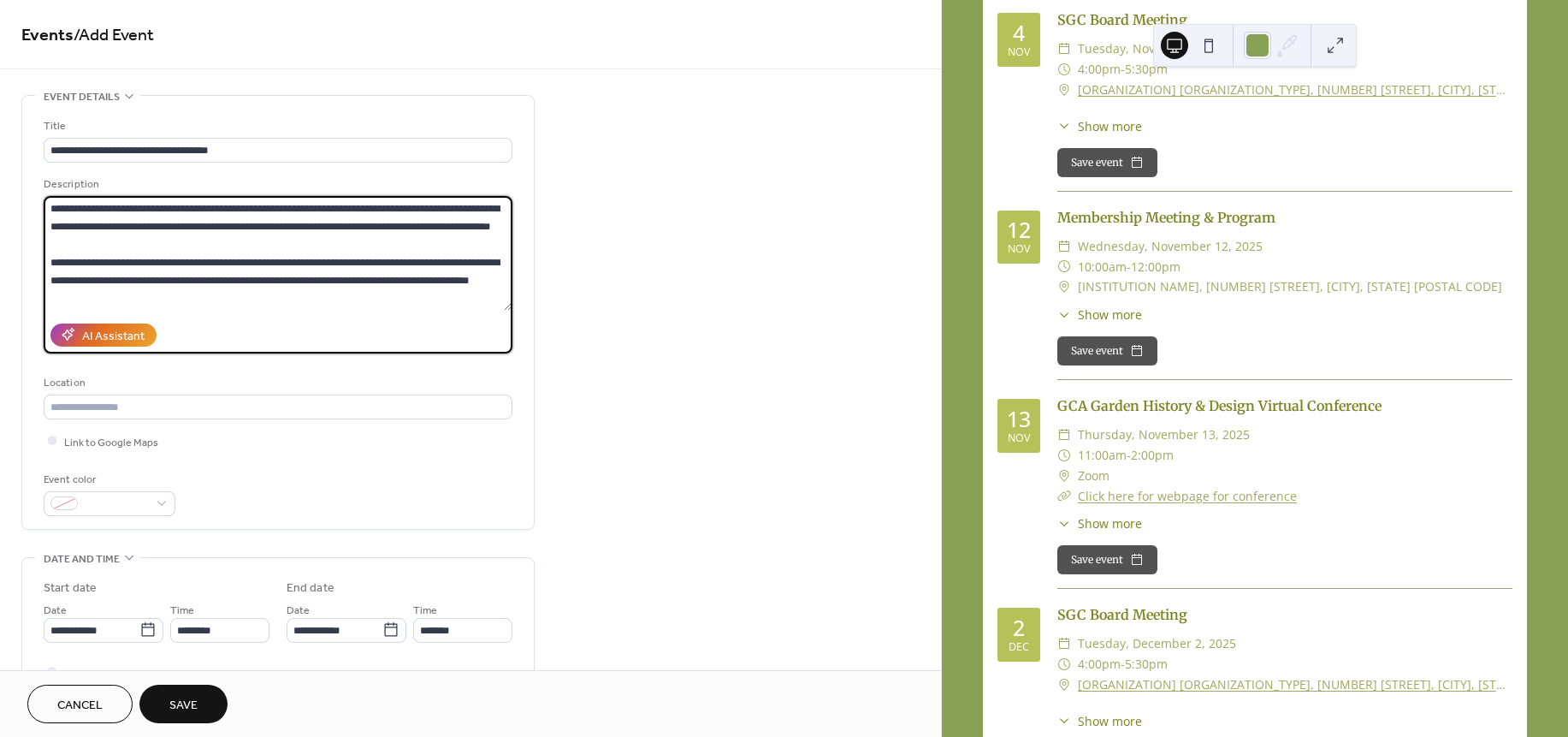 scroll, scrollTop: 357, scrollLeft: 0, axis: vertical 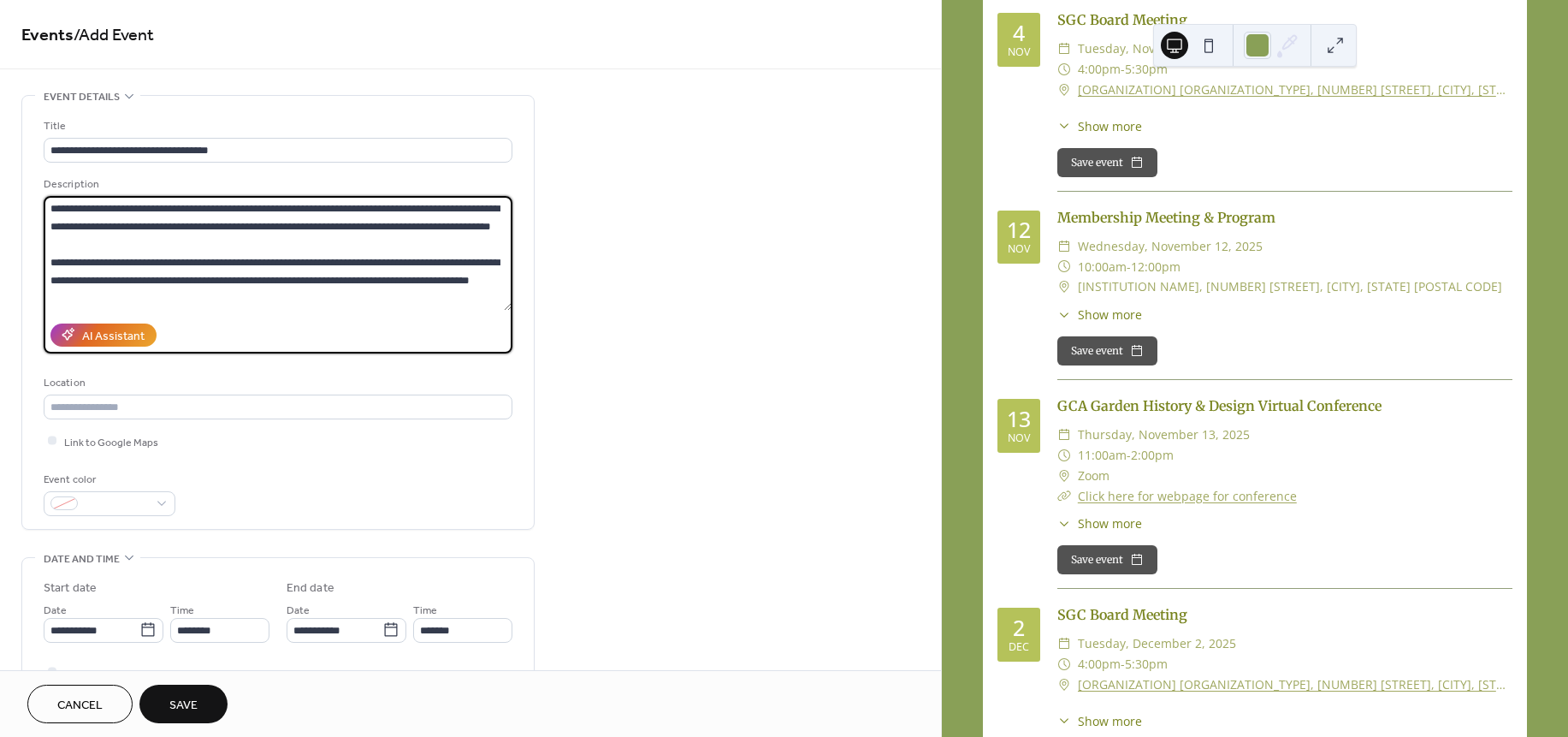 click at bounding box center (277, 253) 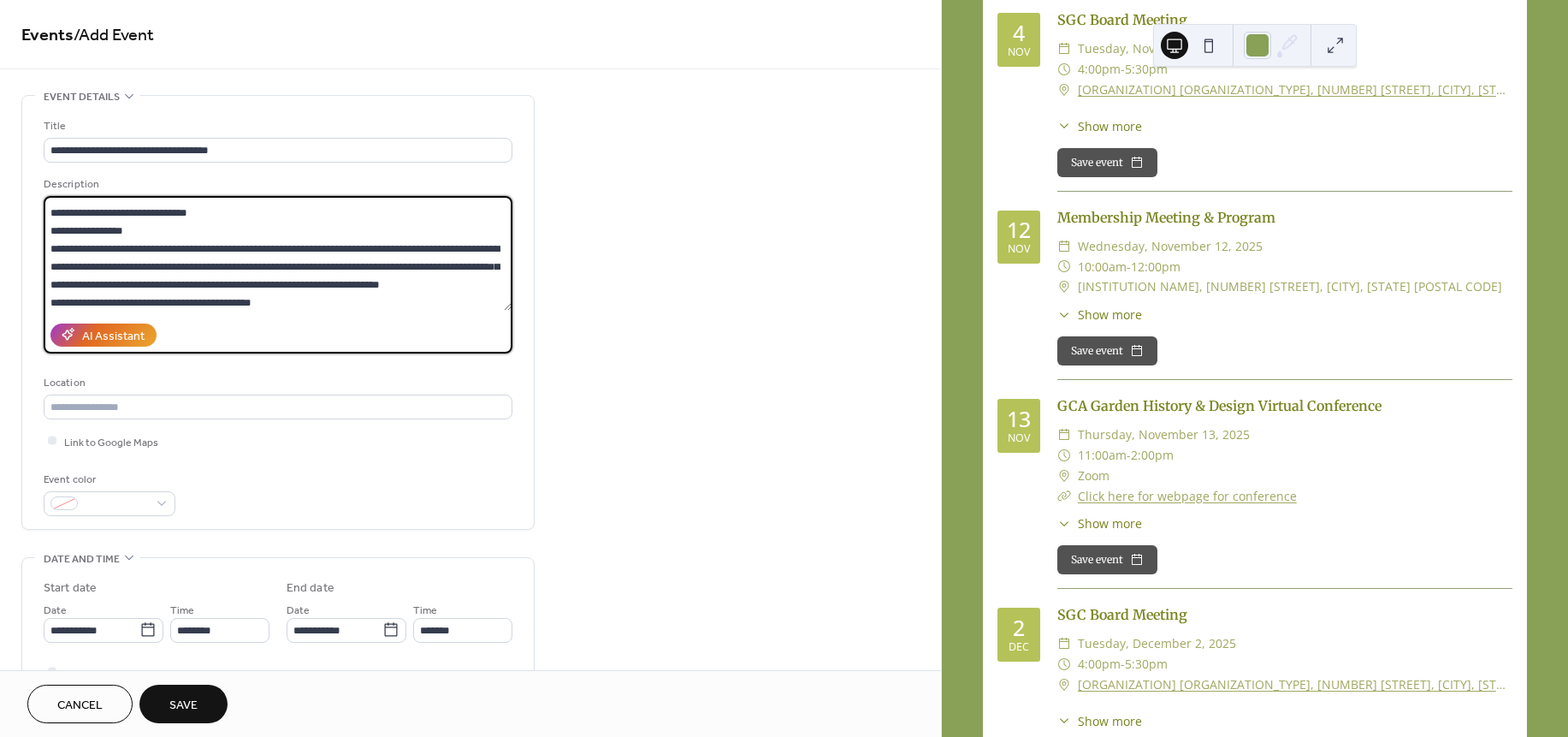 scroll, scrollTop: 116, scrollLeft: 0, axis: vertical 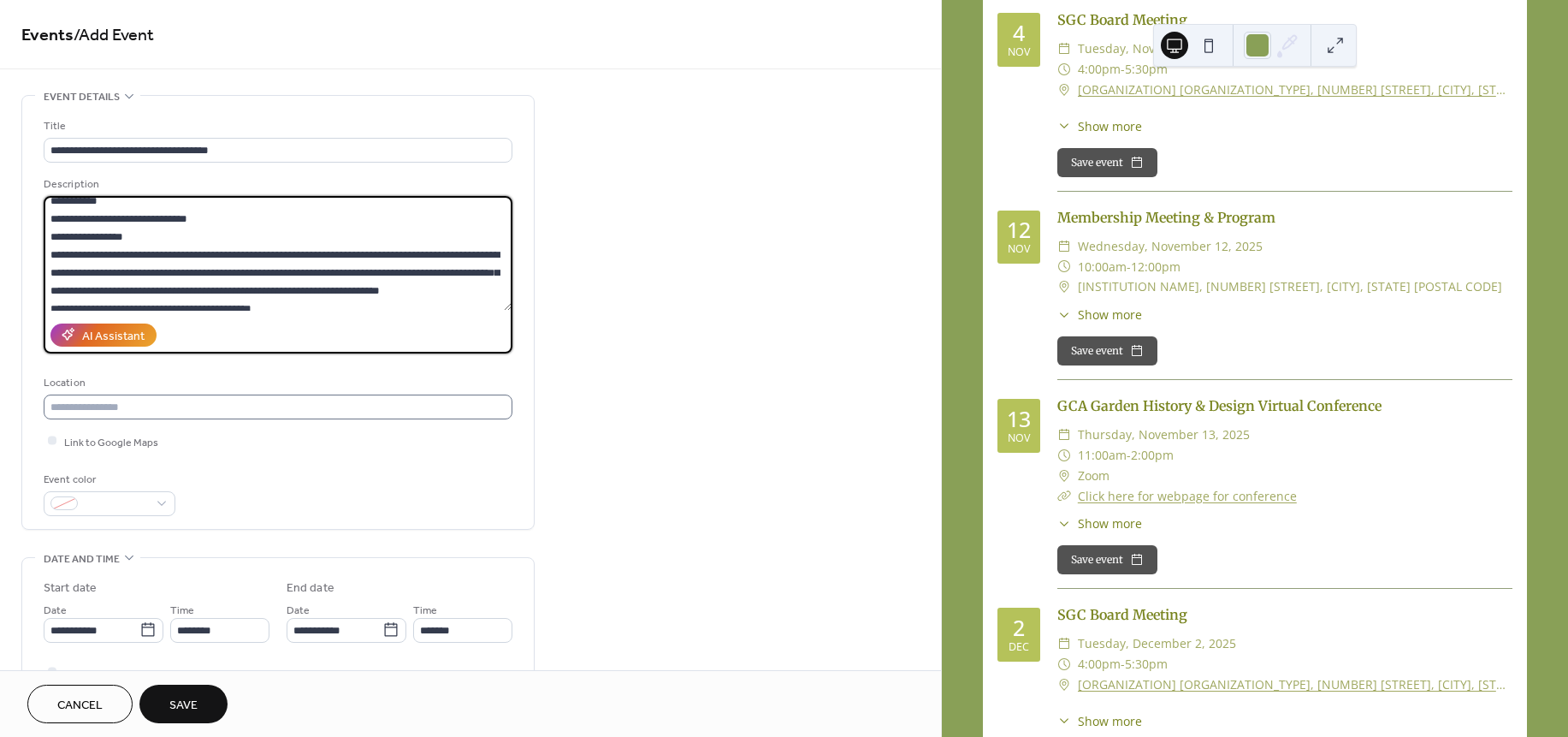 type on "**********" 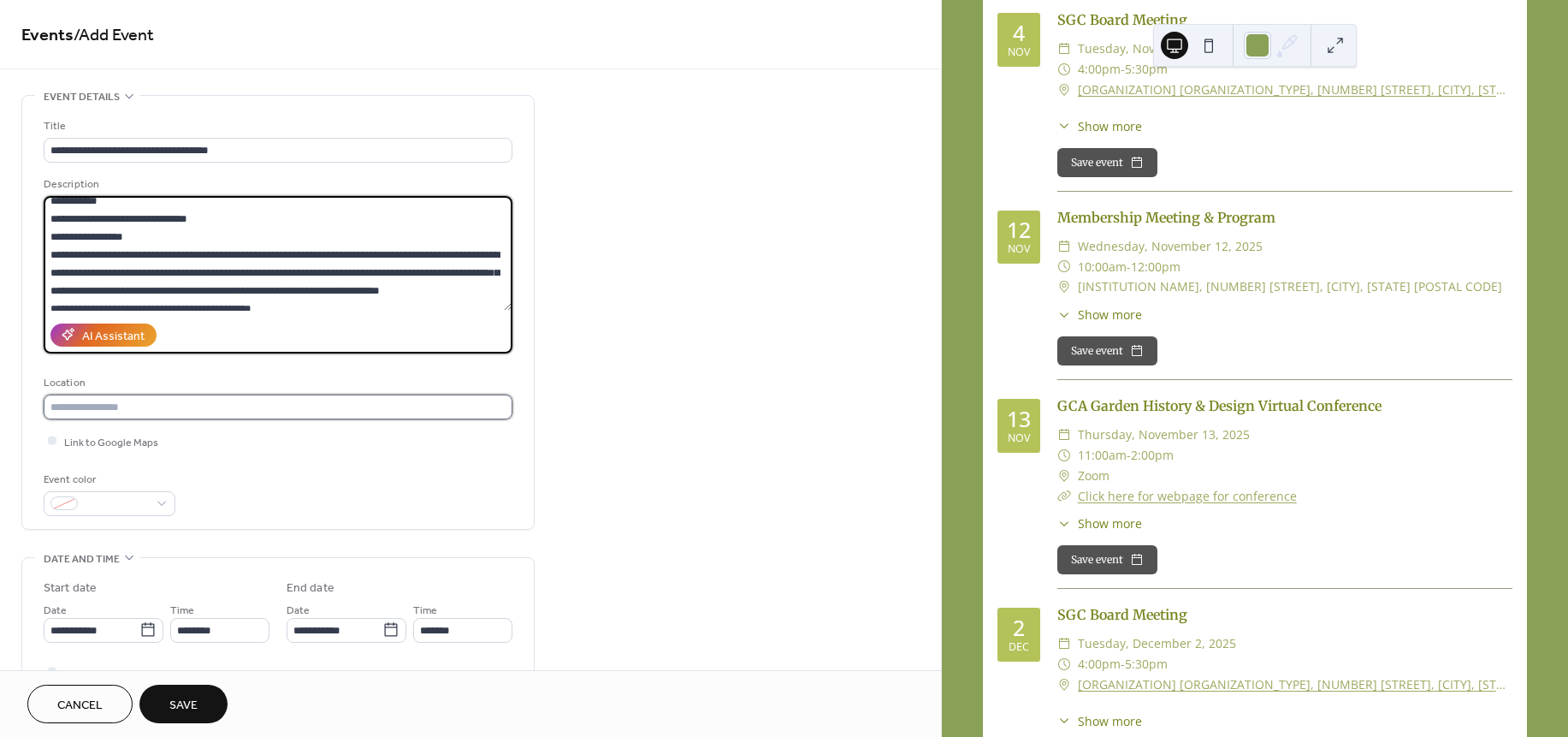 click at bounding box center [278, 407] 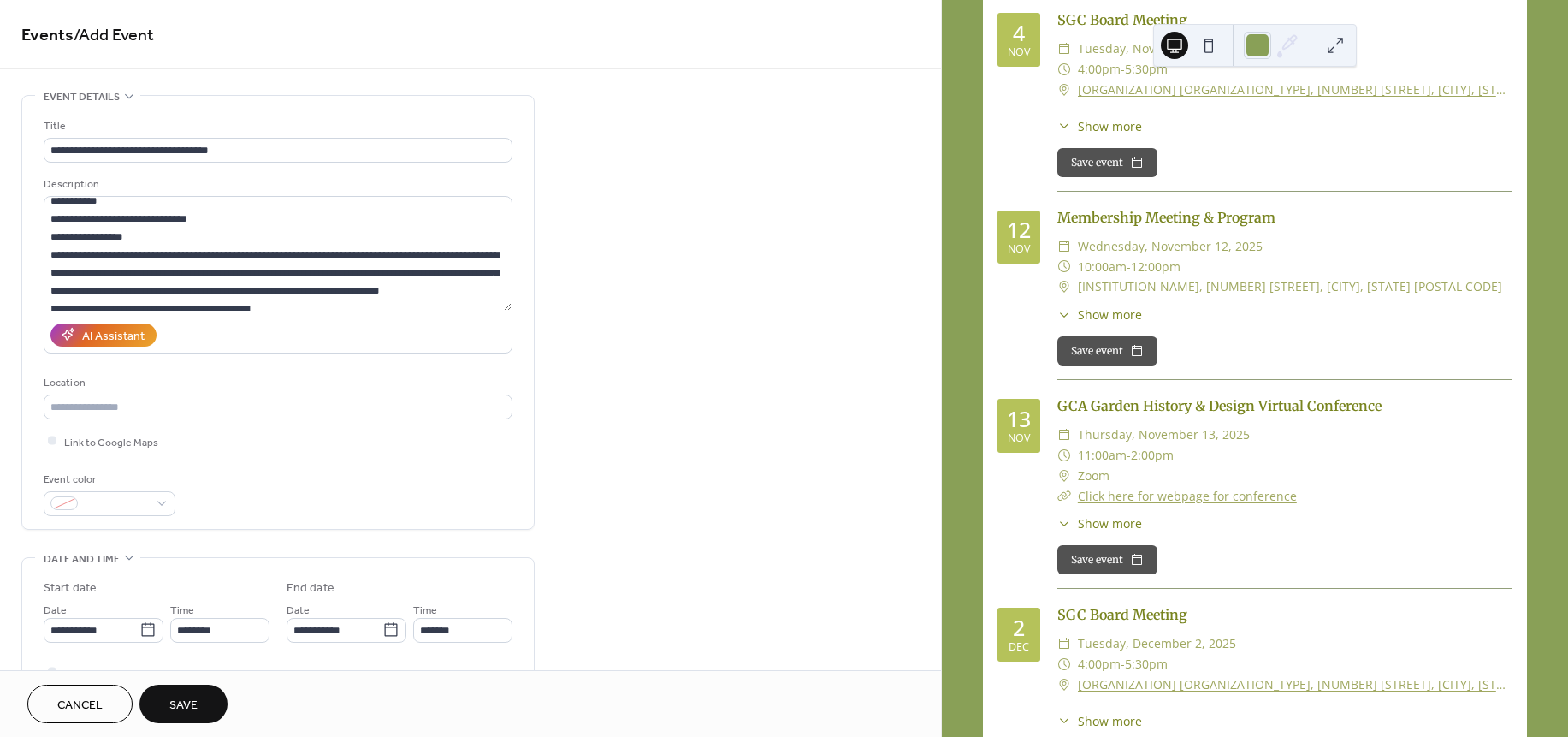 click on "**********" at bounding box center (470, 719) 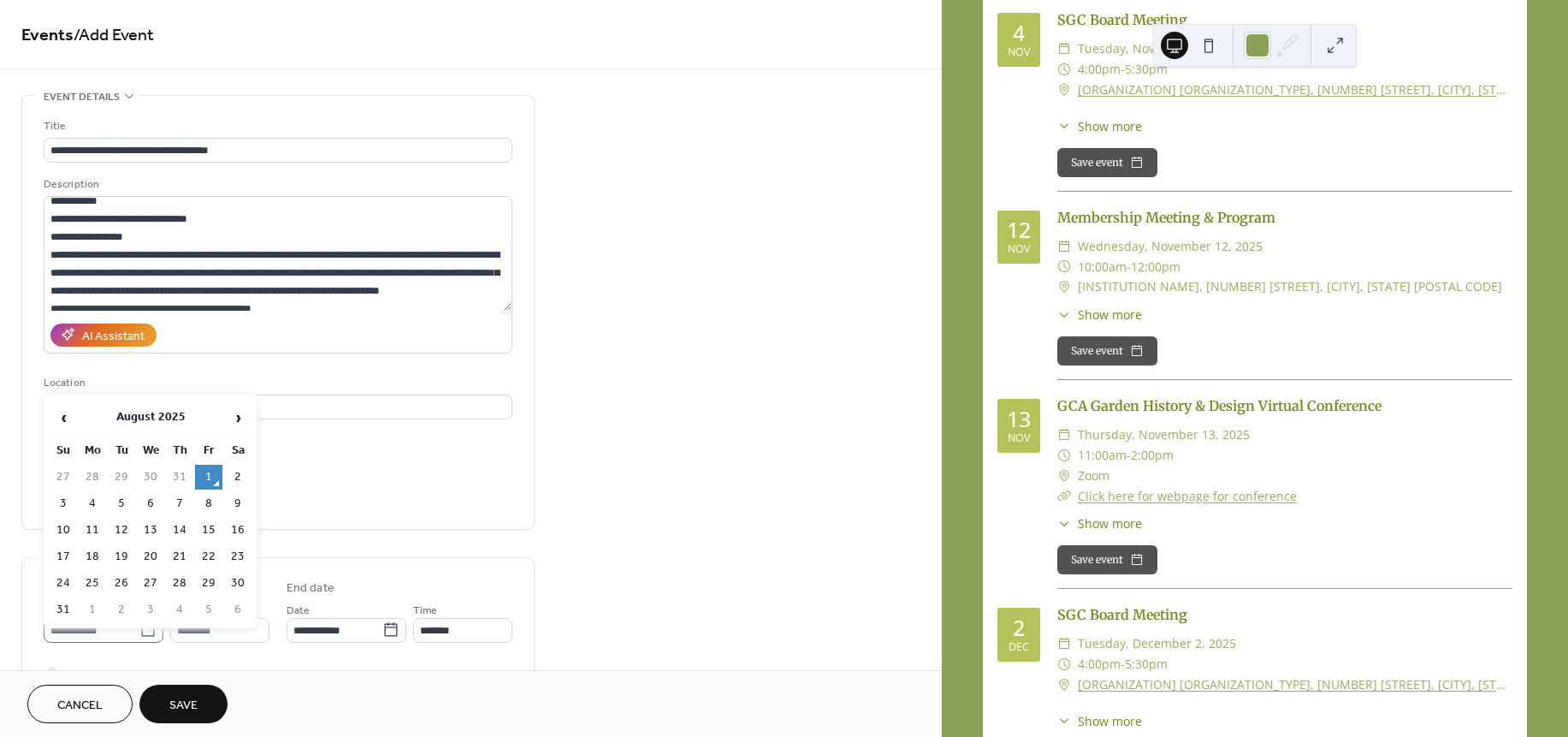 click 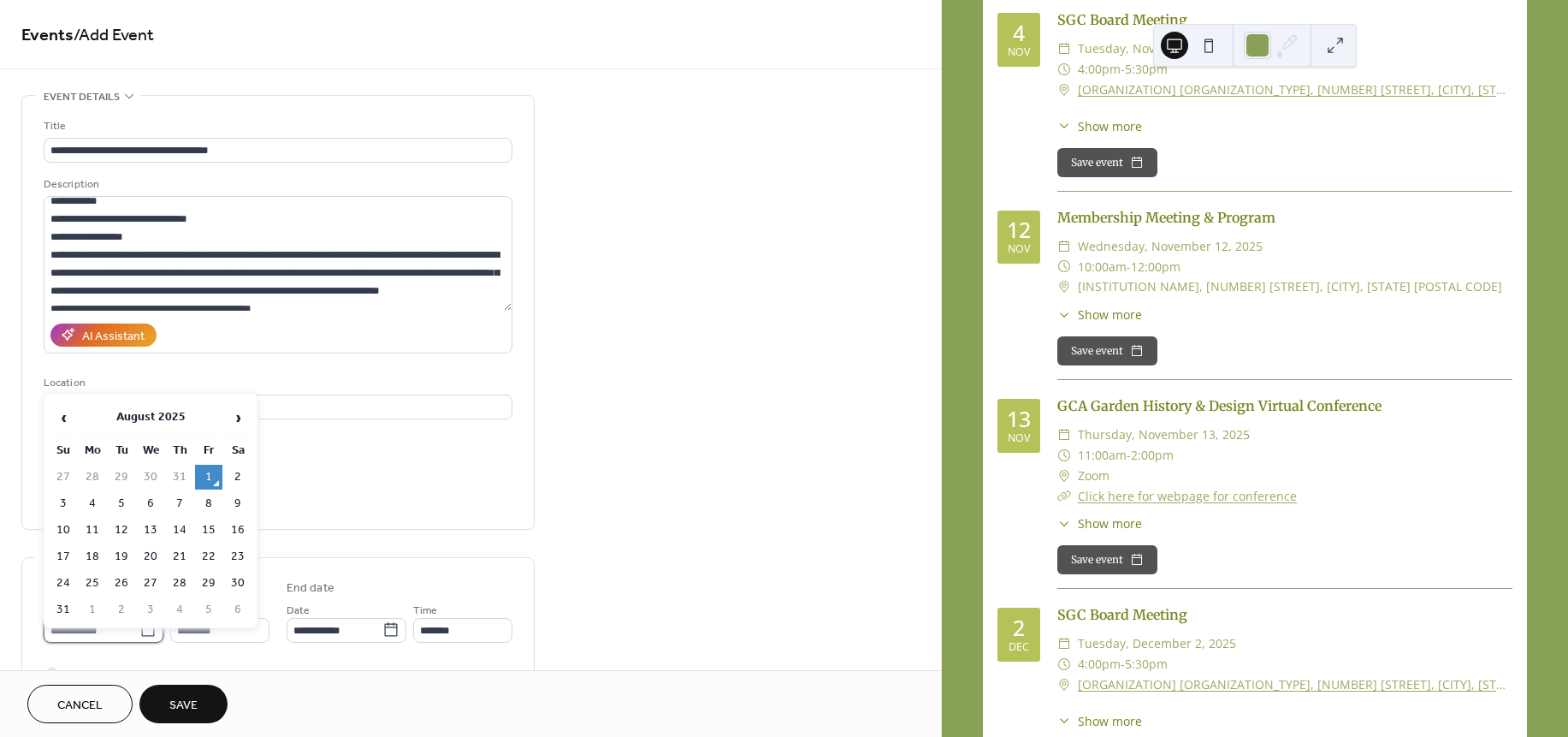 click on "**********" at bounding box center [92, 630] 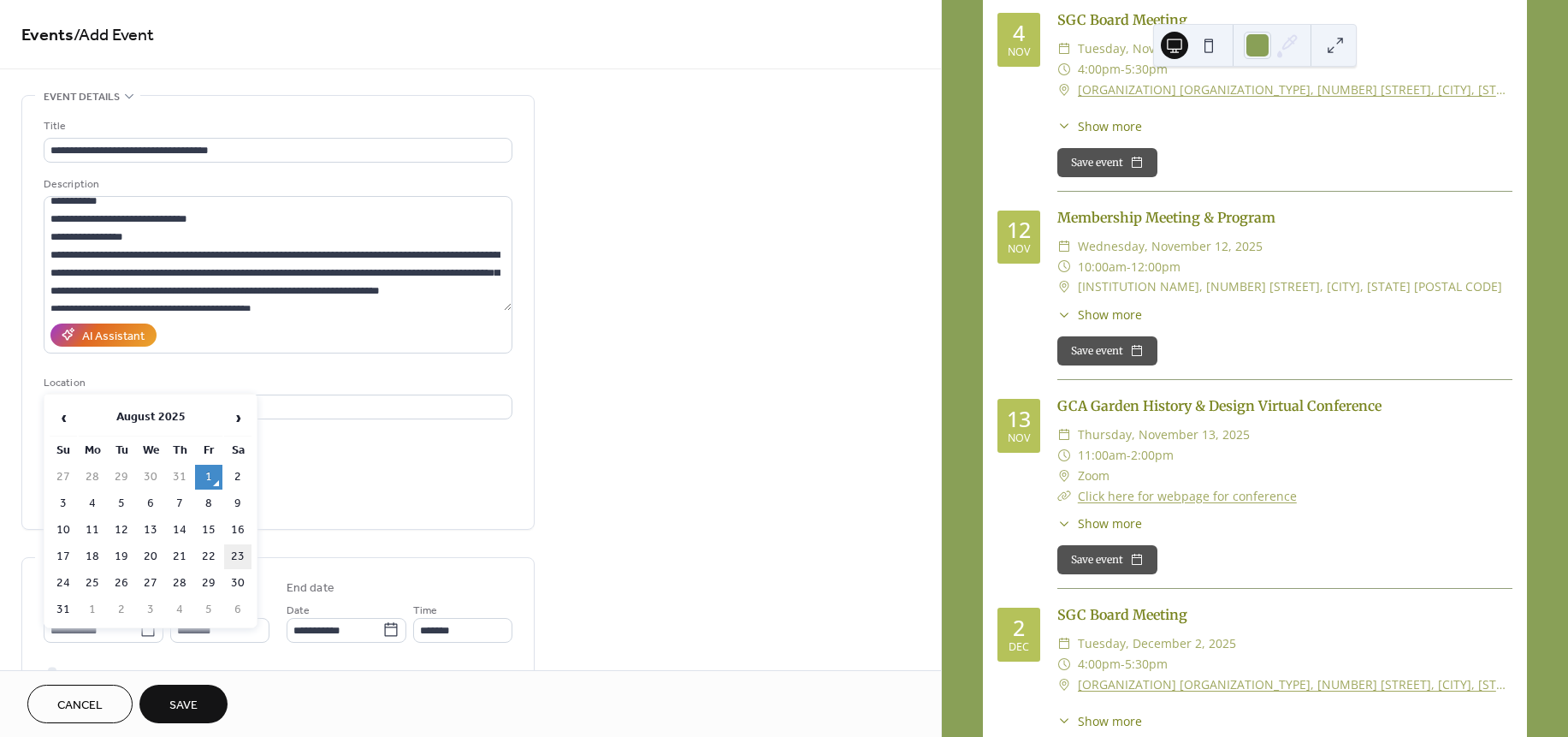 click on "23" at bounding box center [238, 556] 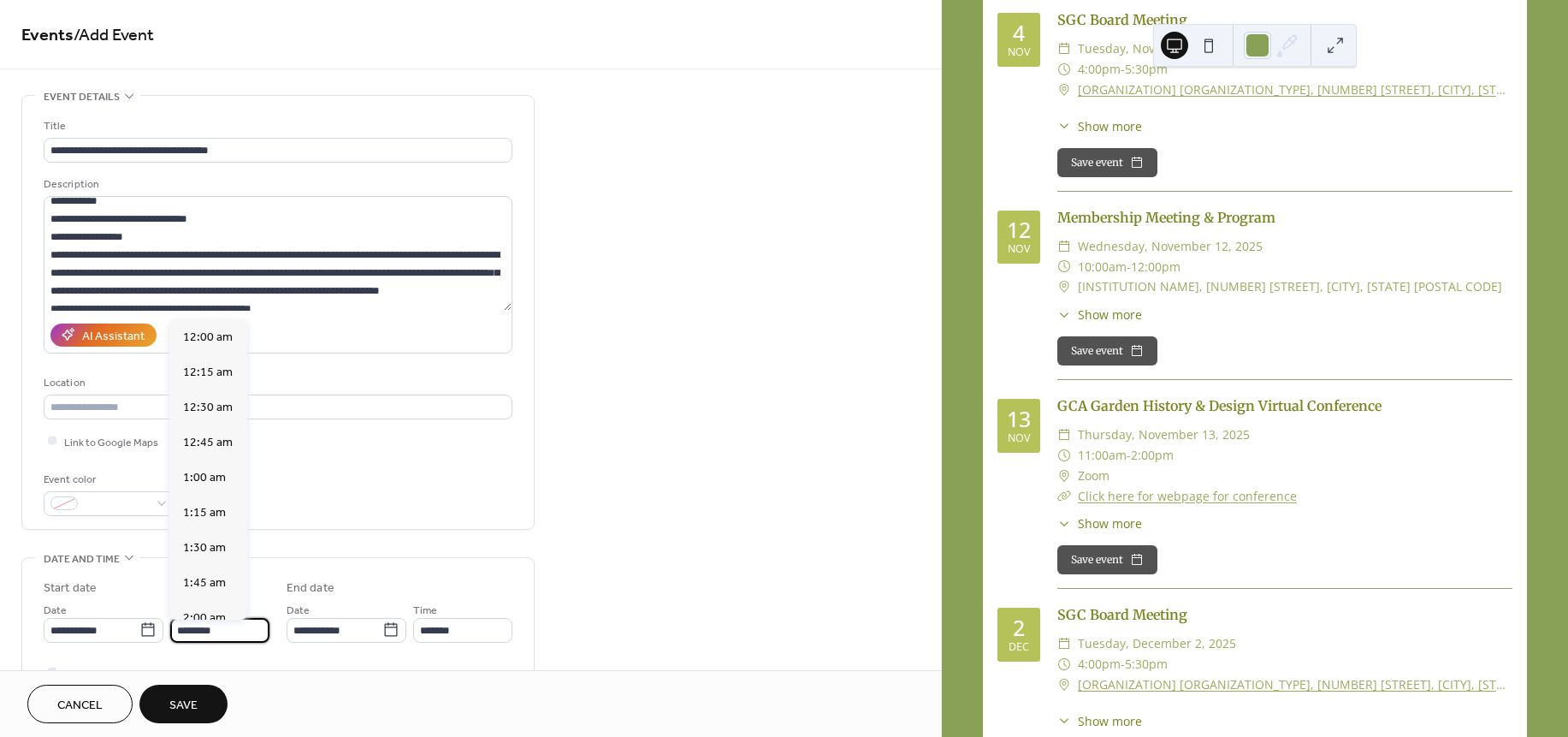 click on "********" at bounding box center (220, 630) 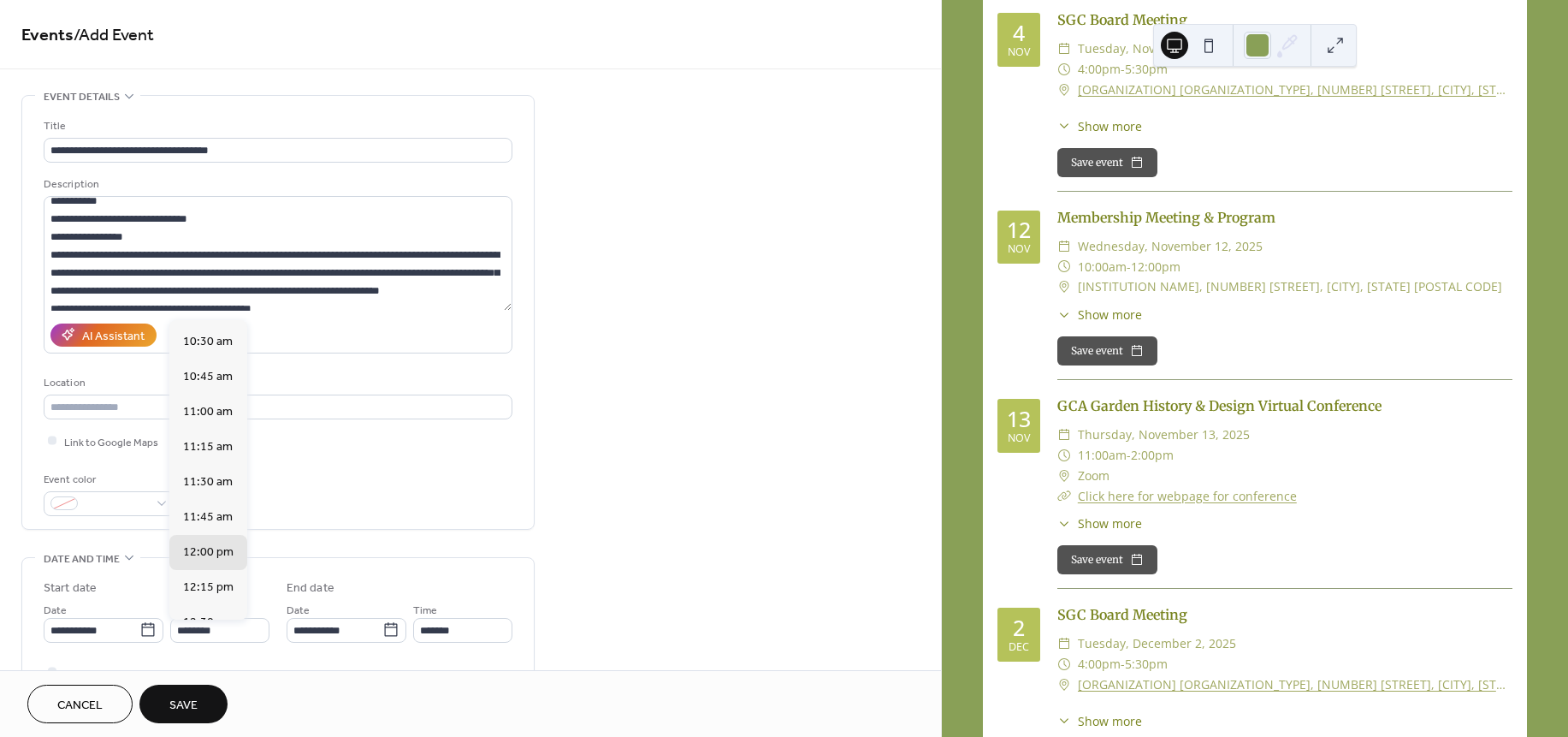 scroll, scrollTop: 1380, scrollLeft: 0, axis: vertical 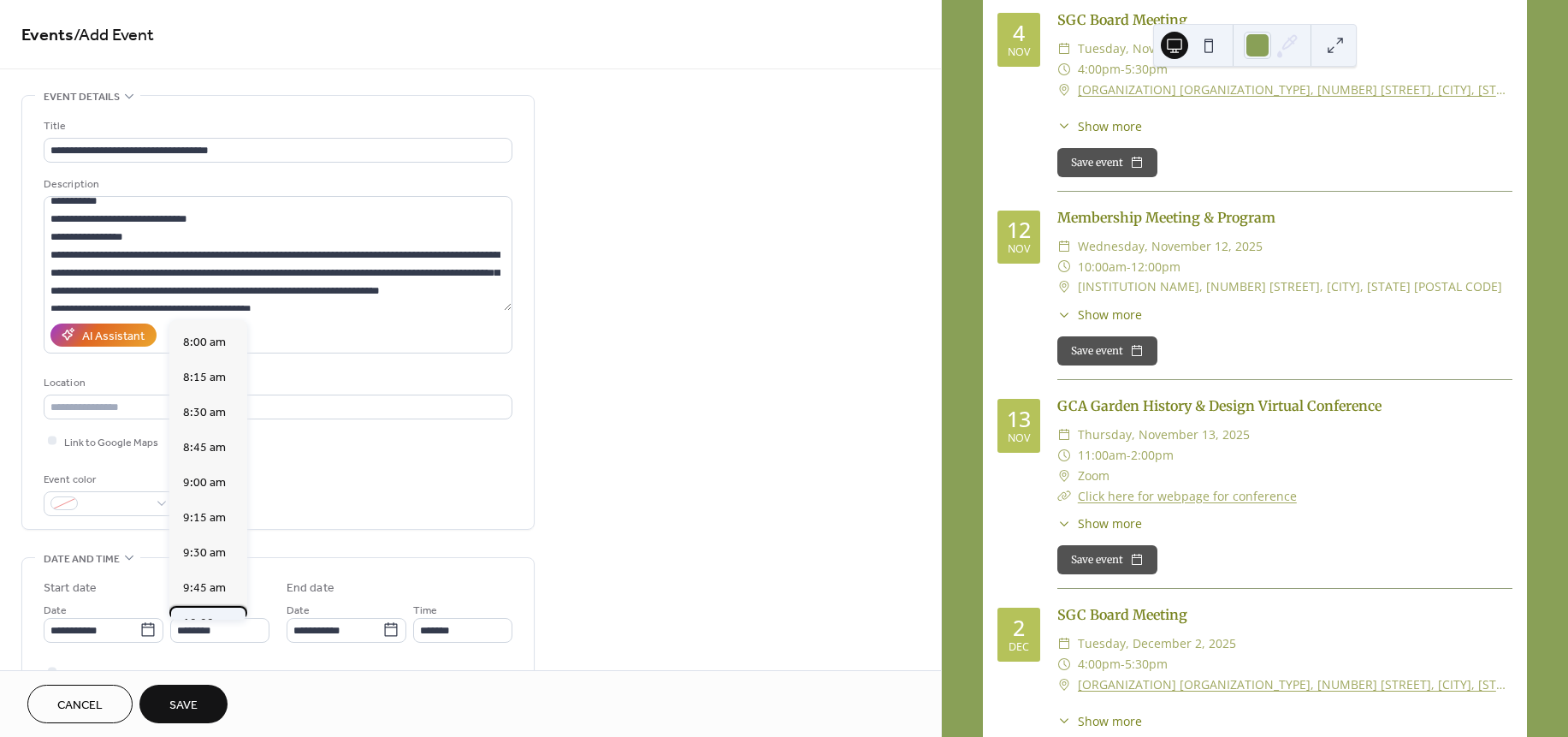 click on "10:00 am" at bounding box center [208, 622] 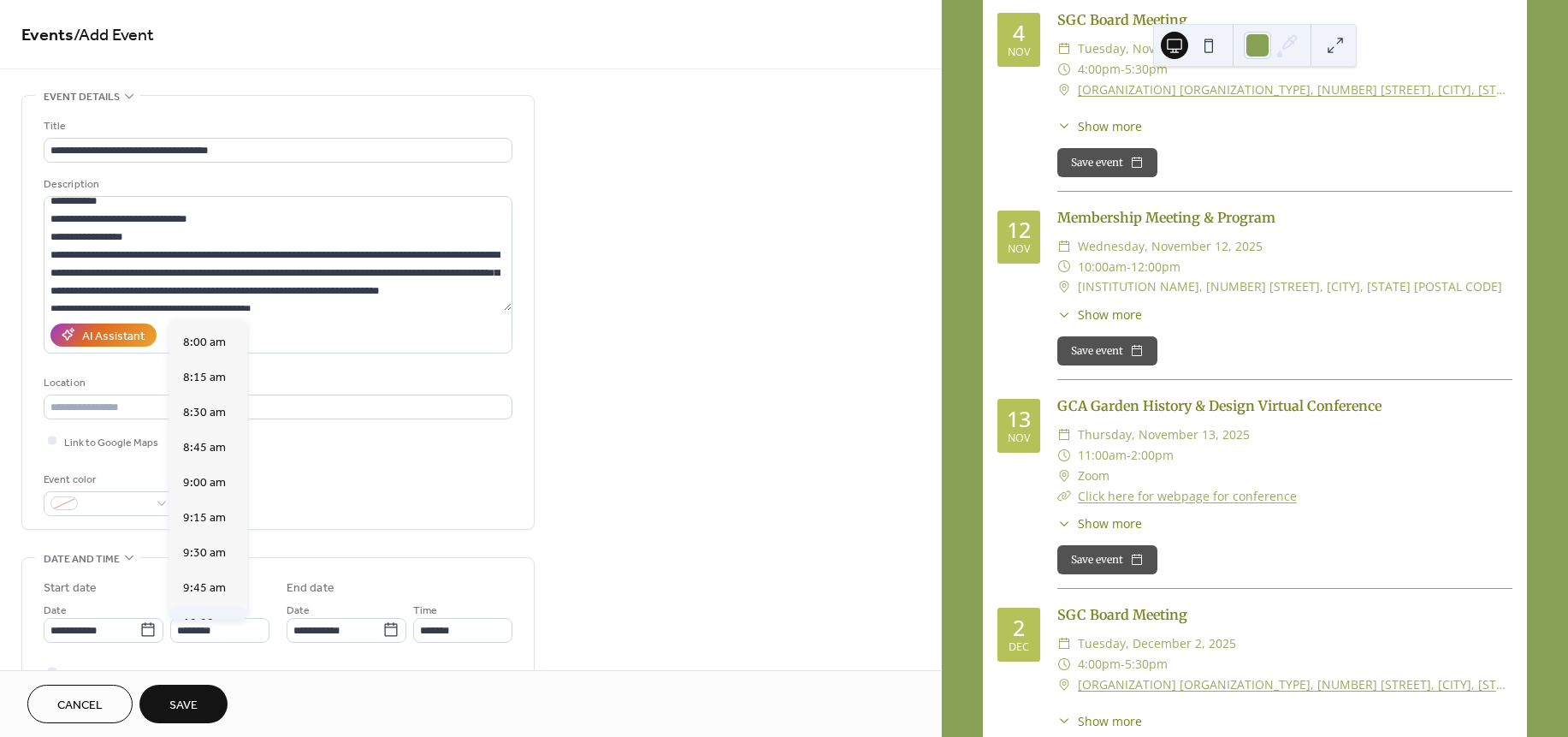 type on "********" 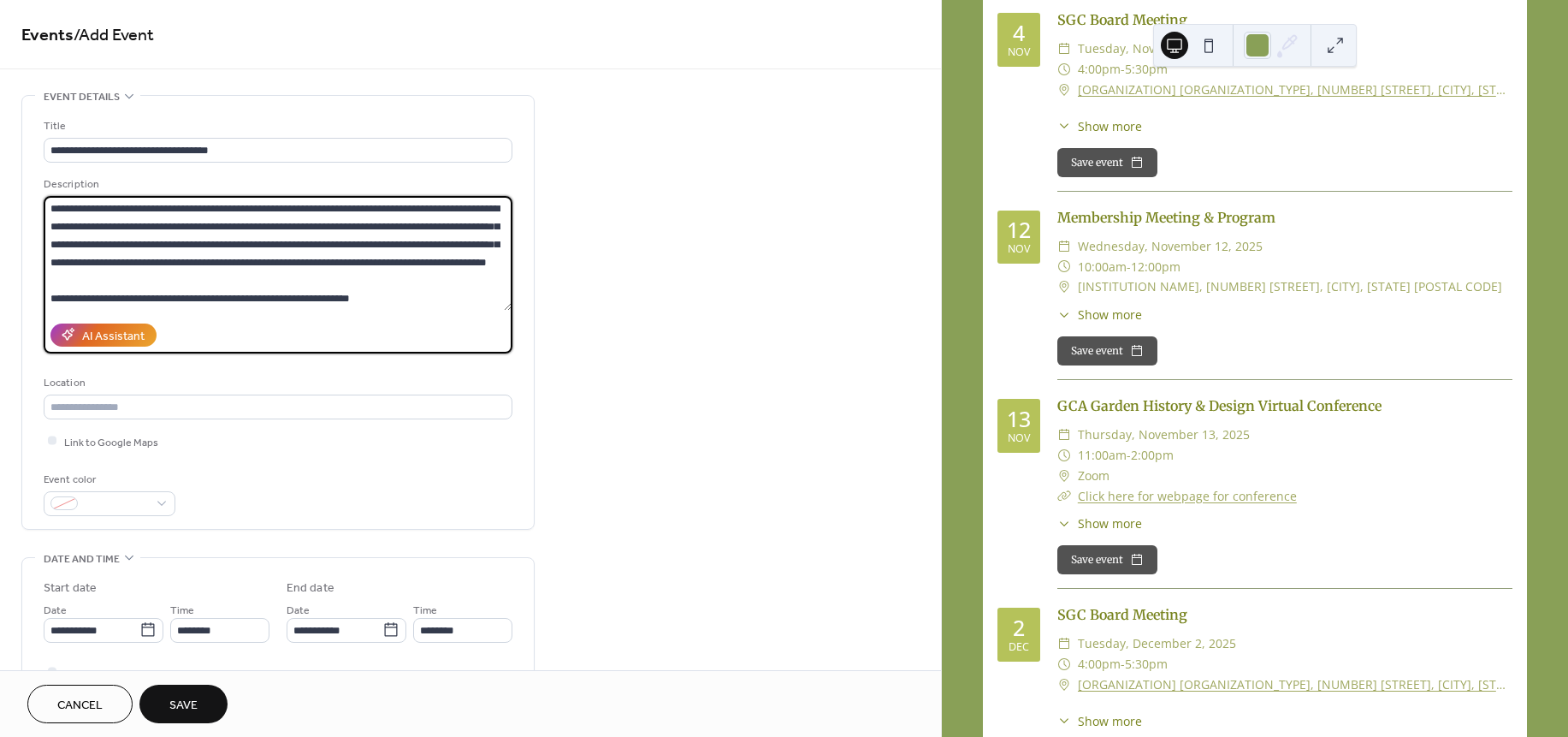 scroll, scrollTop: 360, scrollLeft: 0, axis: vertical 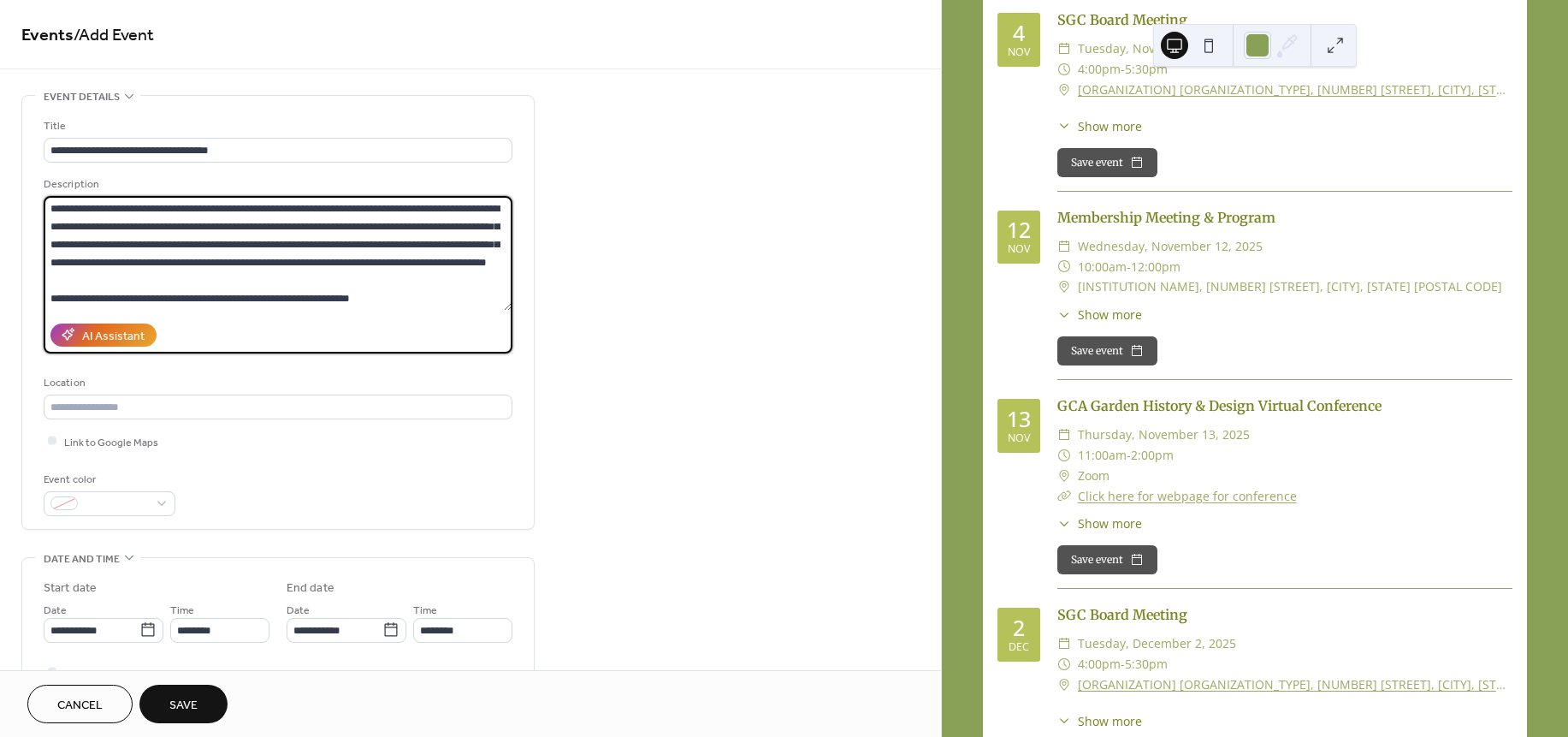 drag, startPoint x: 506, startPoint y: 242, endPoint x: 511, endPoint y: 298, distance: 56.22277 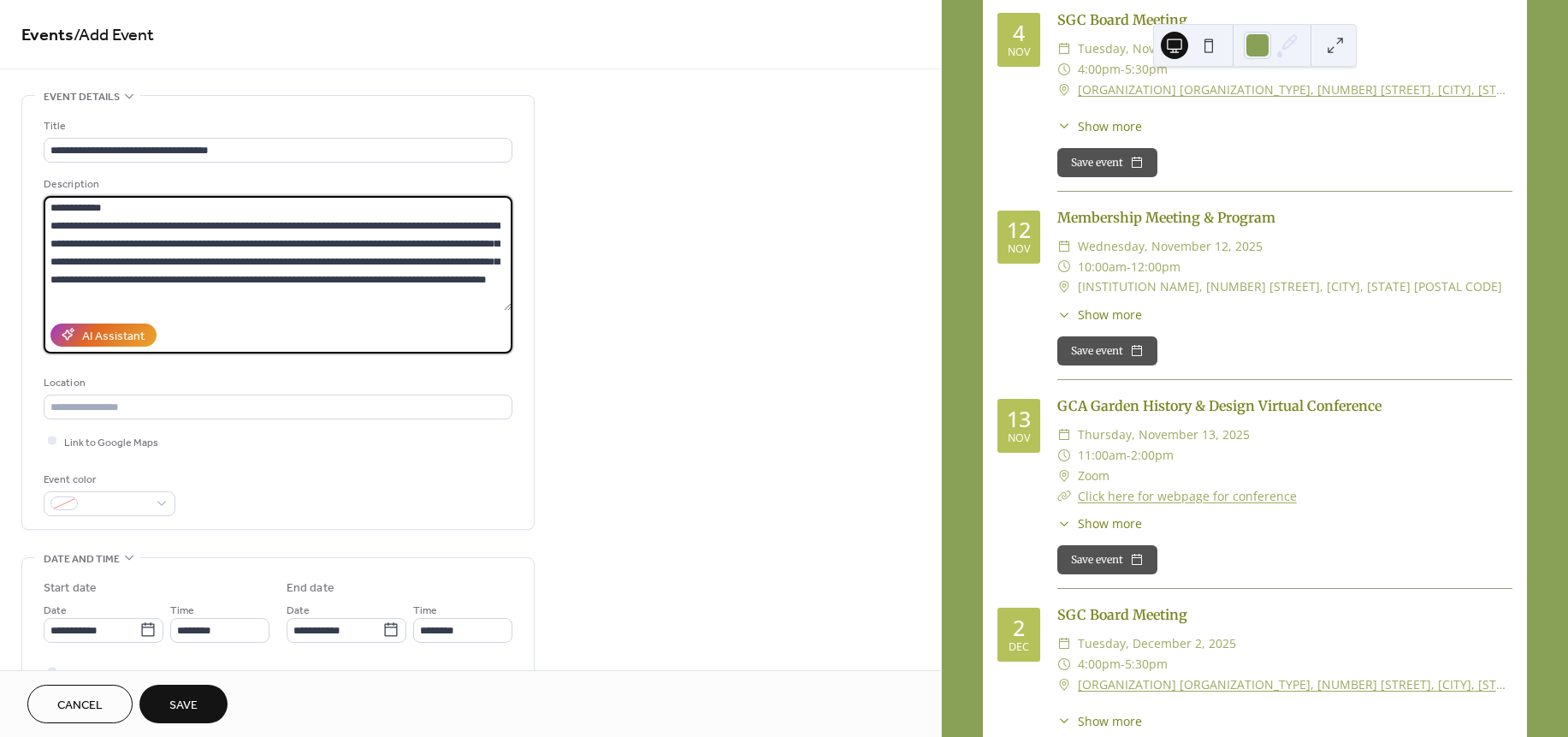 scroll, scrollTop: 270, scrollLeft: 0, axis: vertical 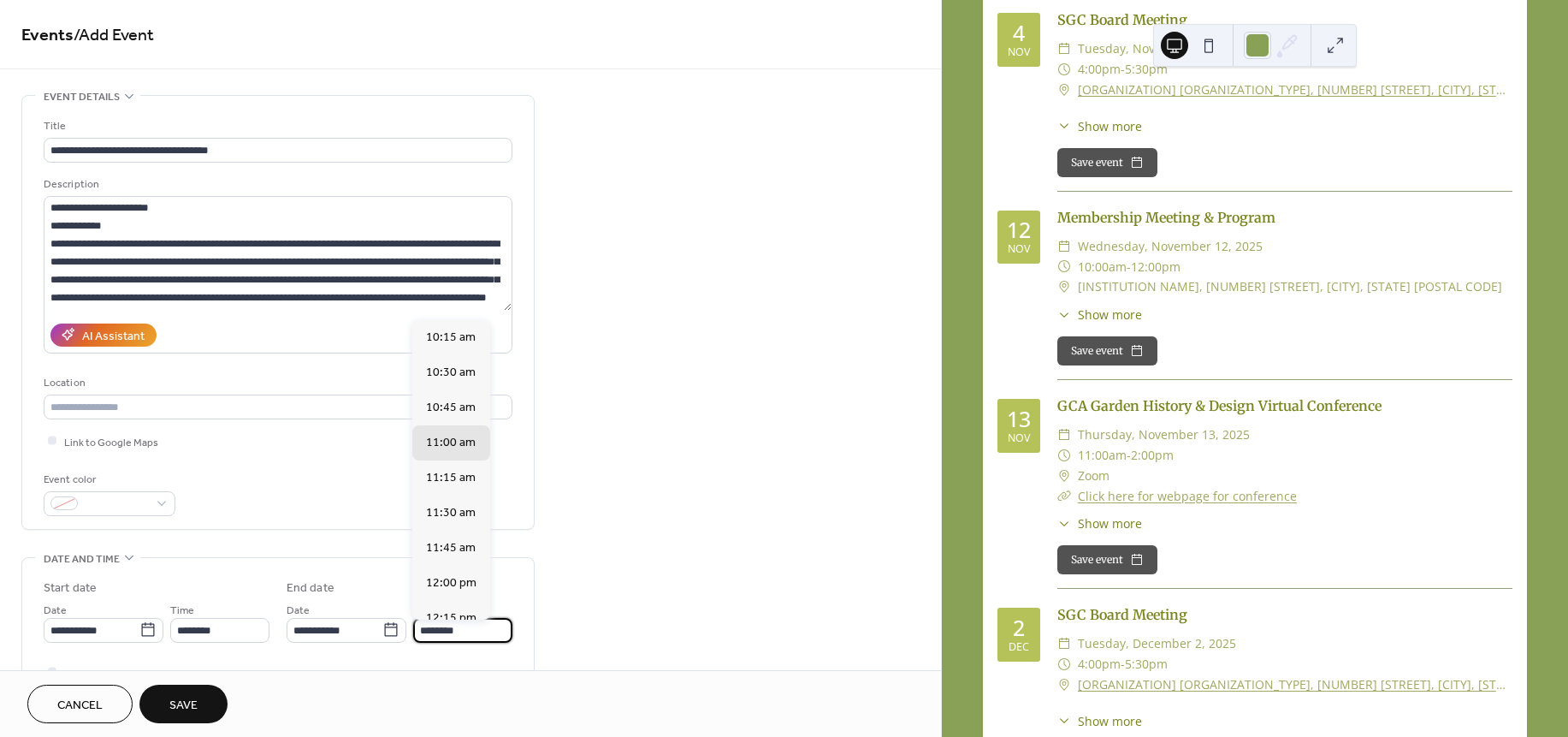 click on "********" at bounding box center (463, 630) 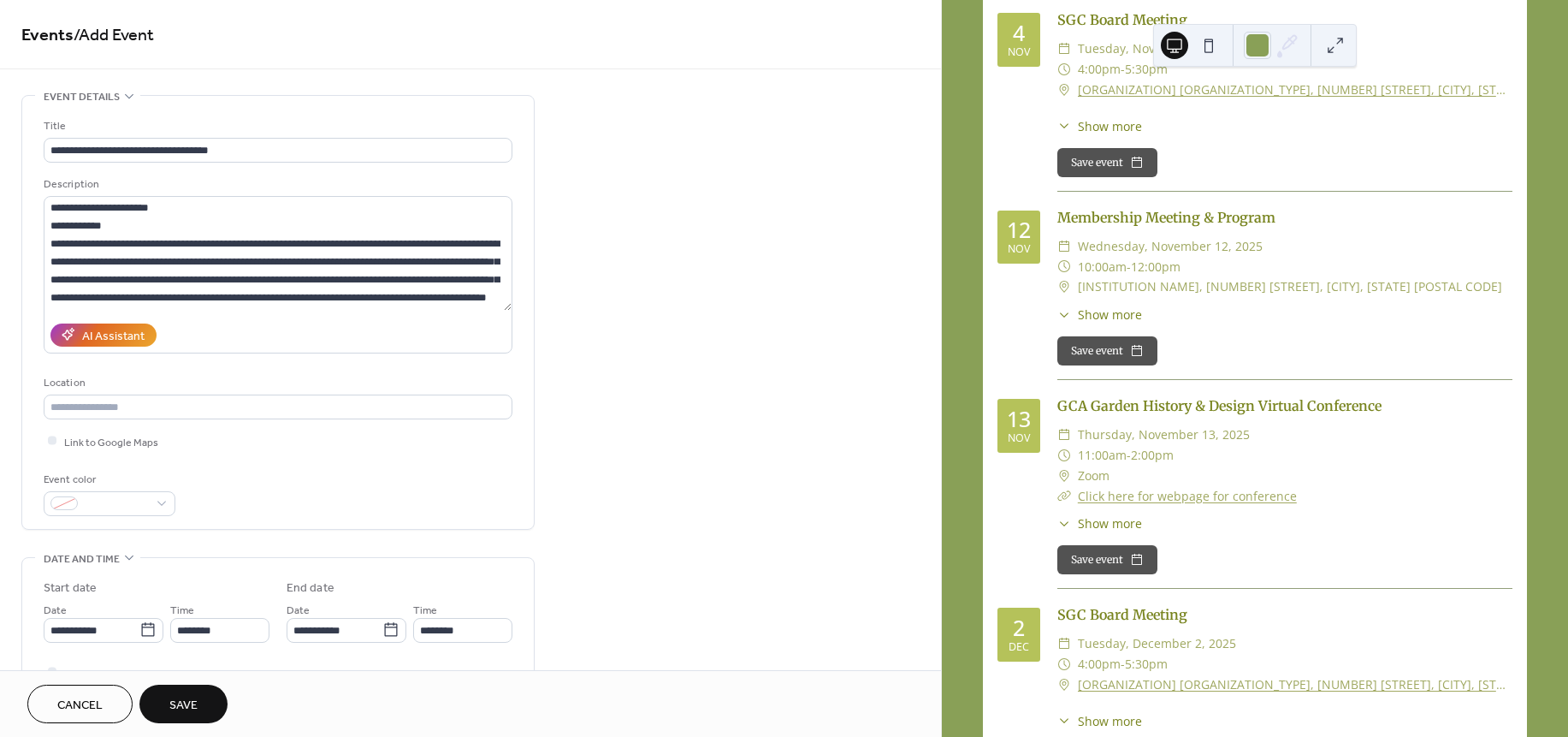 click on "**********" at bounding box center (278, 710) 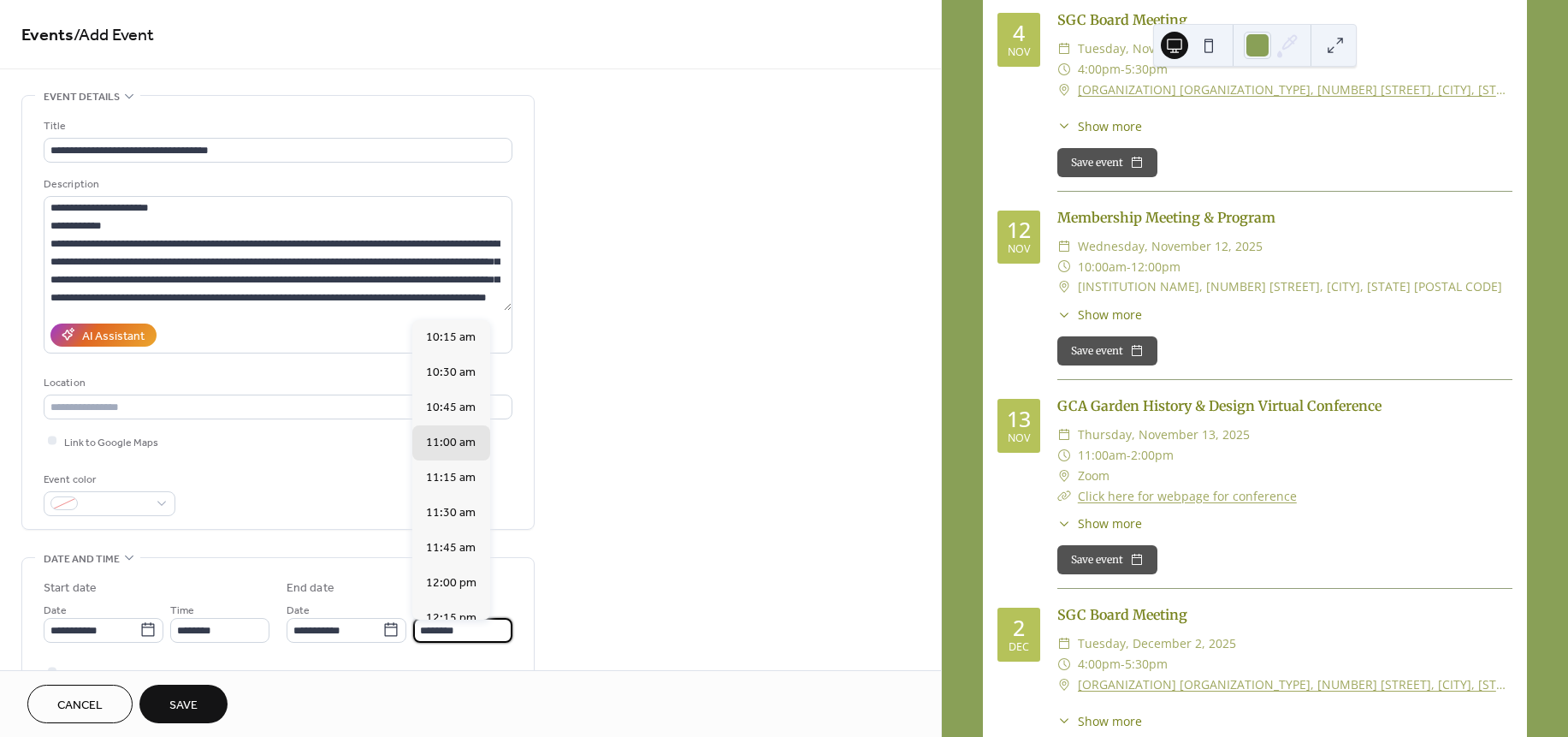 click on "********" at bounding box center [463, 630] 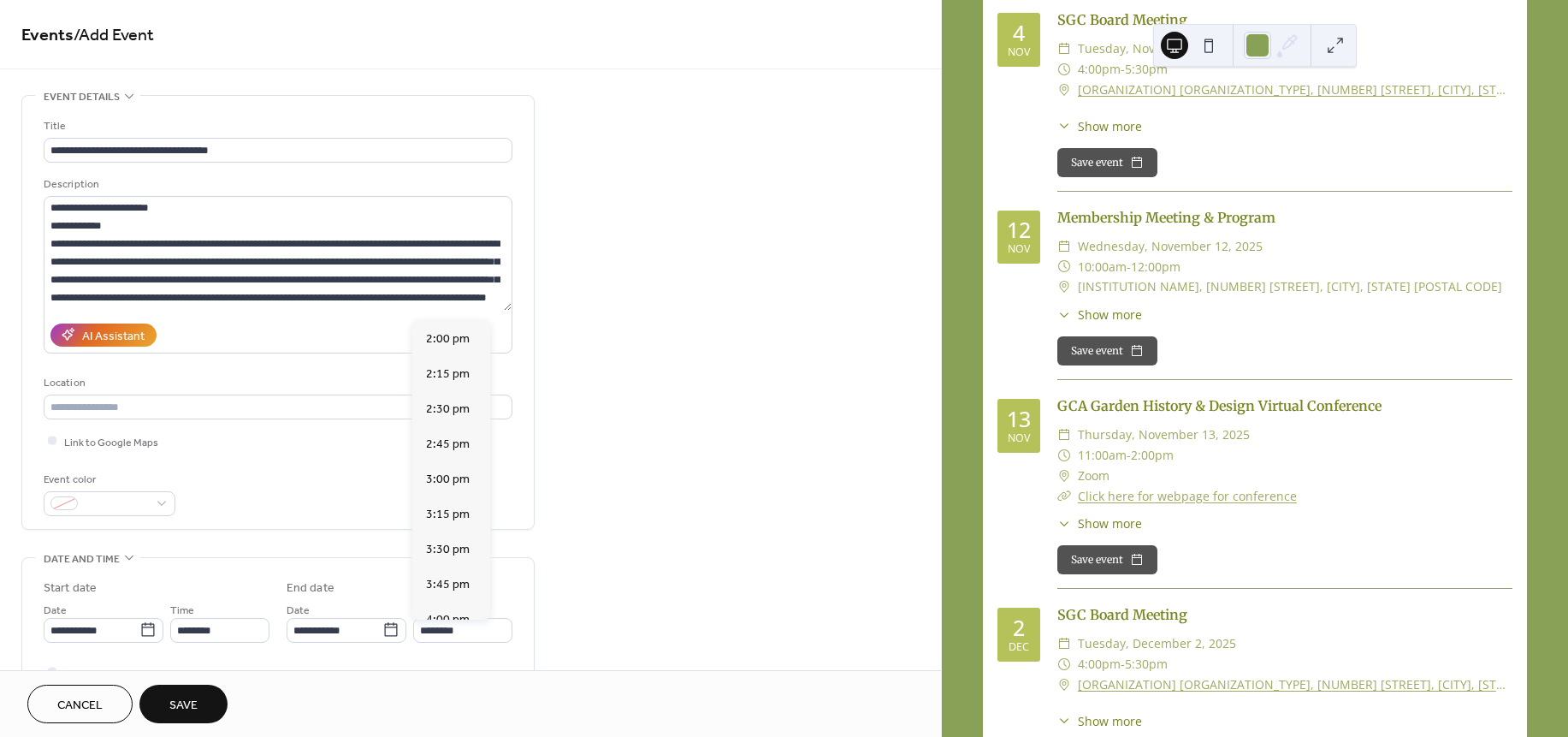 scroll, scrollTop: 526, scrollLeft: 0, axis: vertical 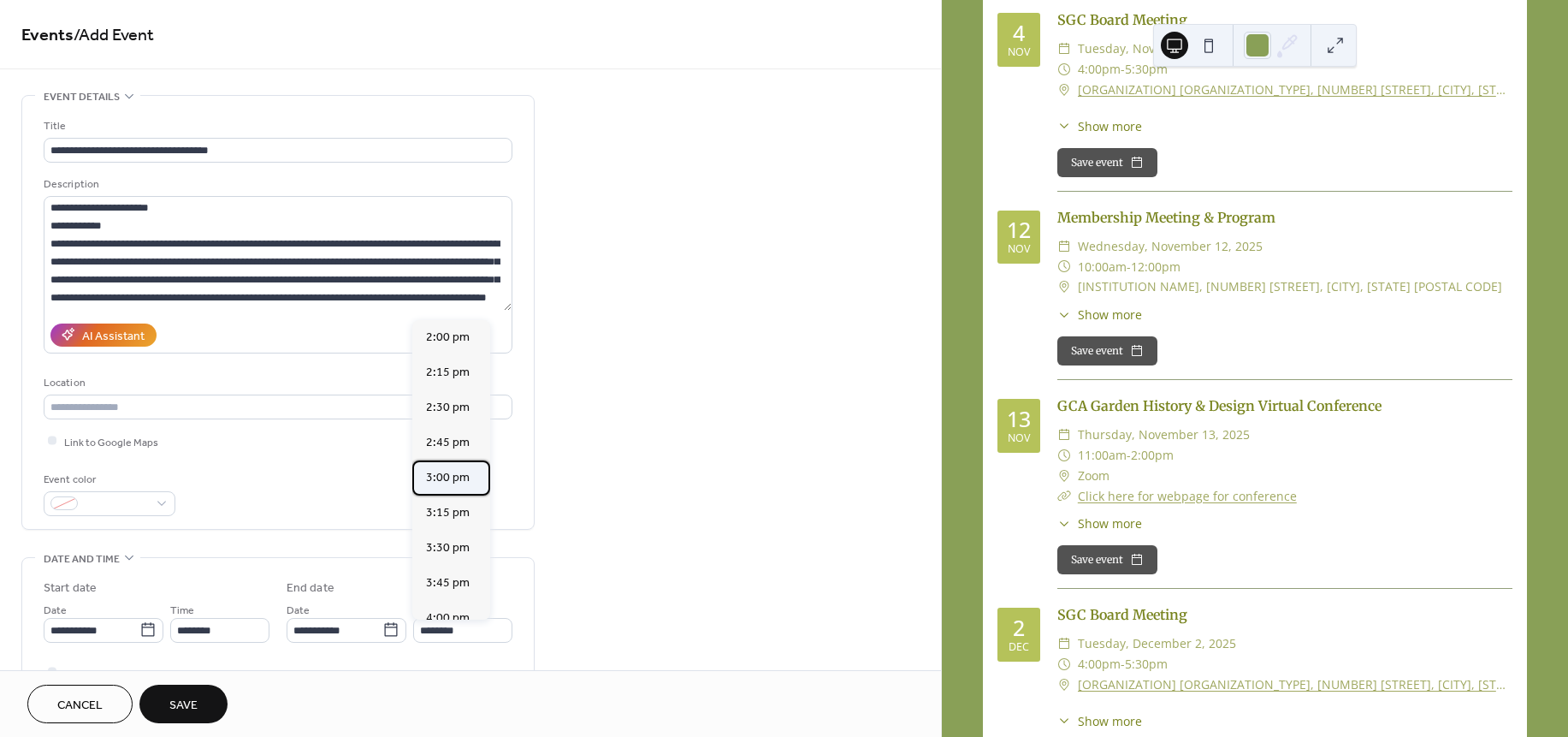 click on "3:00 pm" at bounding box center [447, 477] 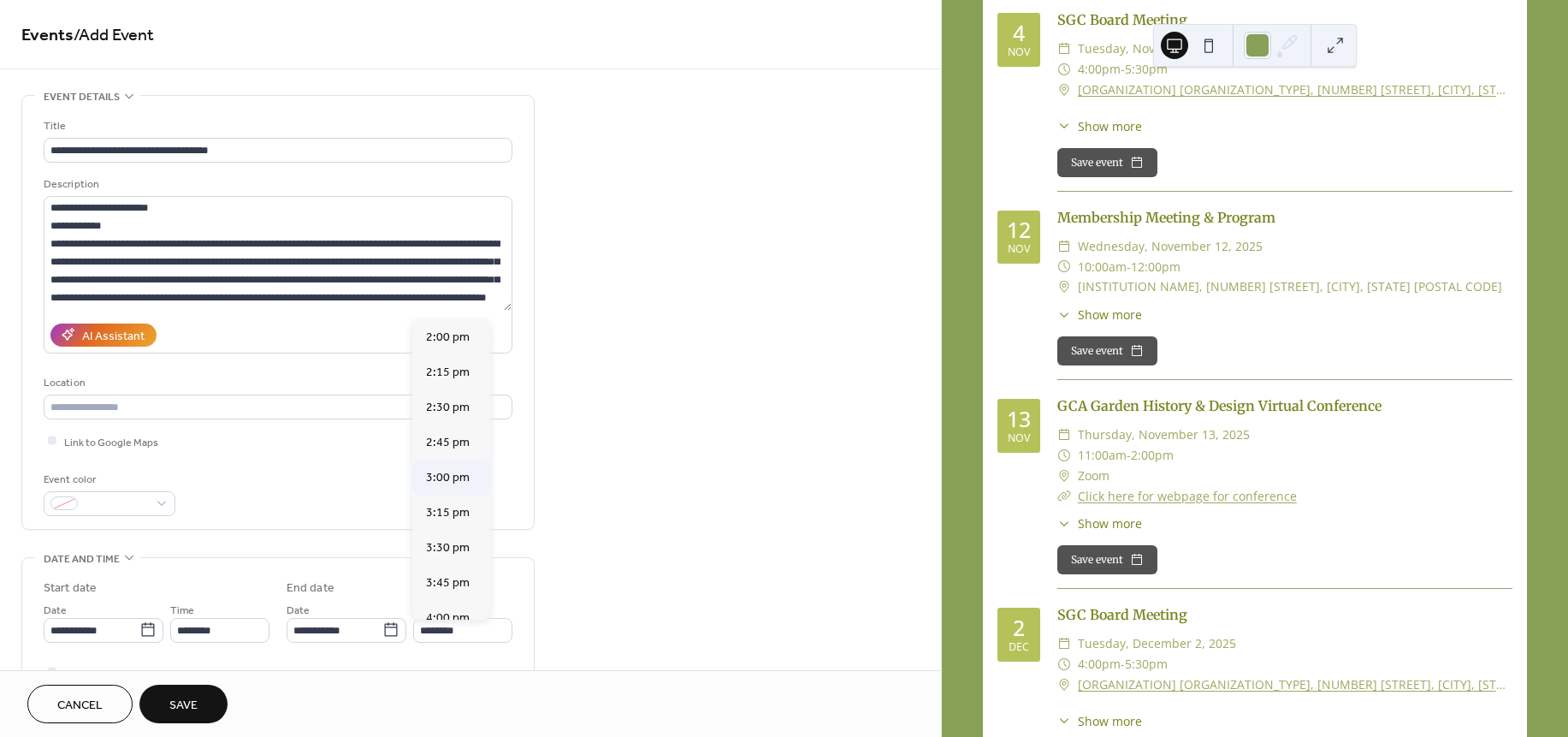 type on "*******" 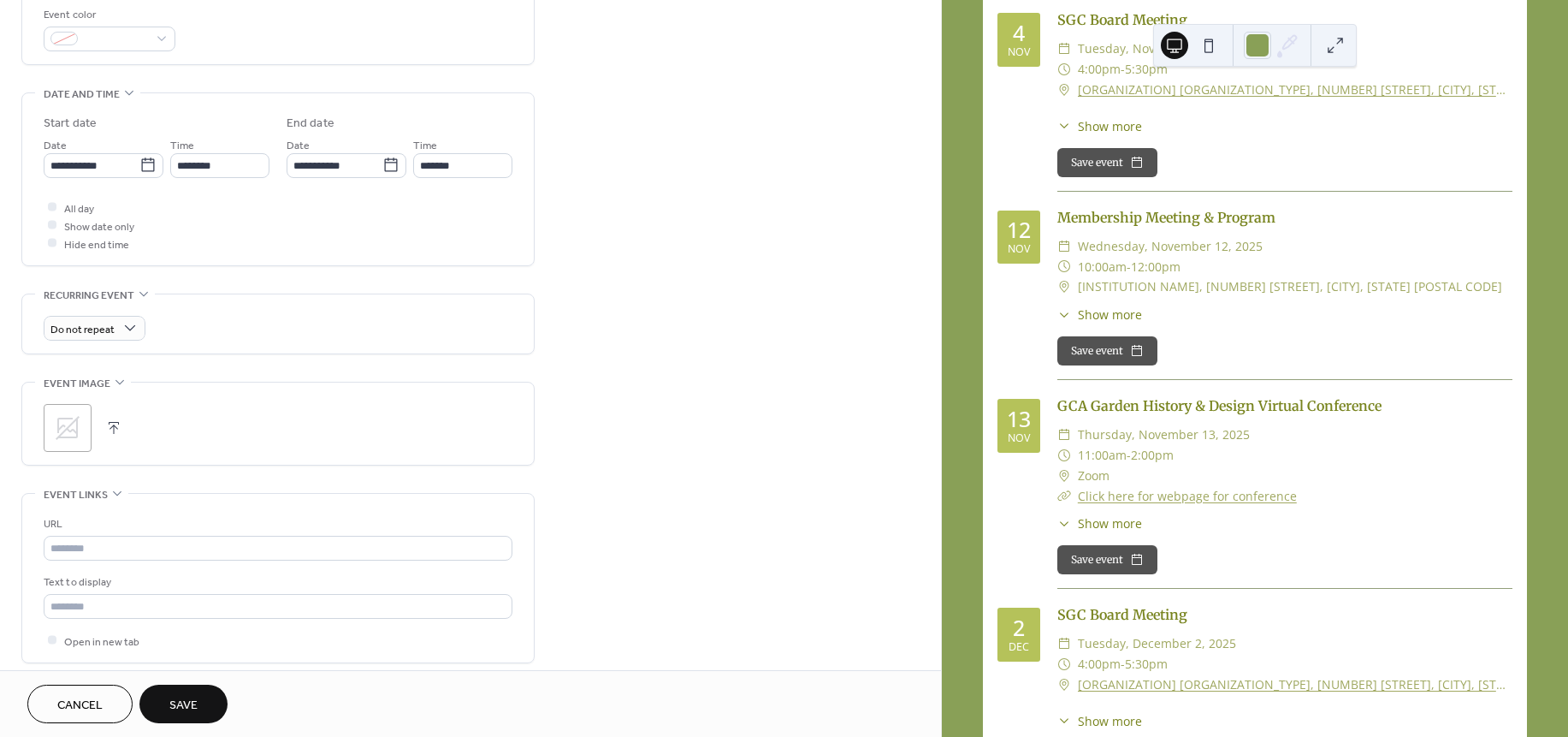 scroll, scrollTop: 471, scrollLeft: 0, axis: vertical 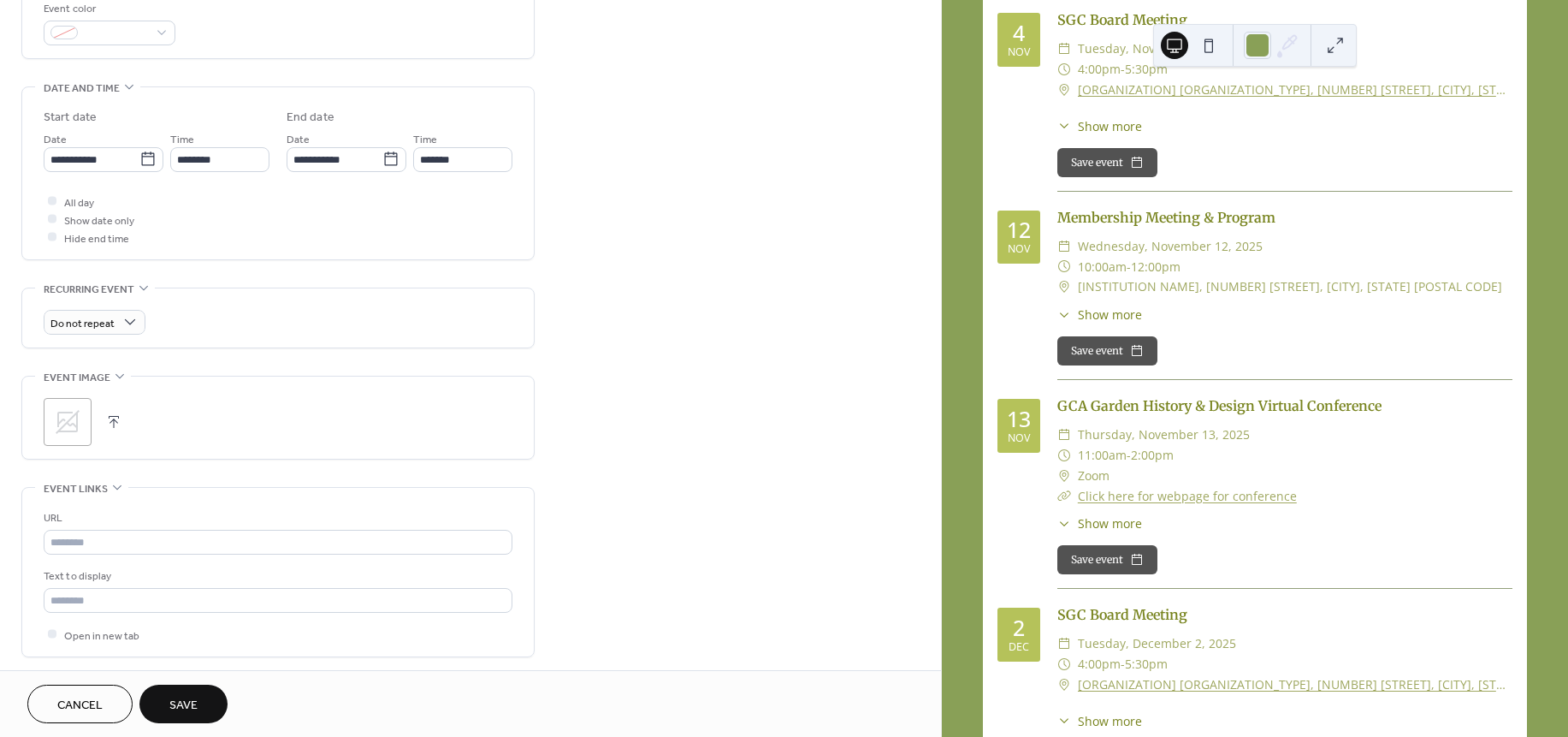 click 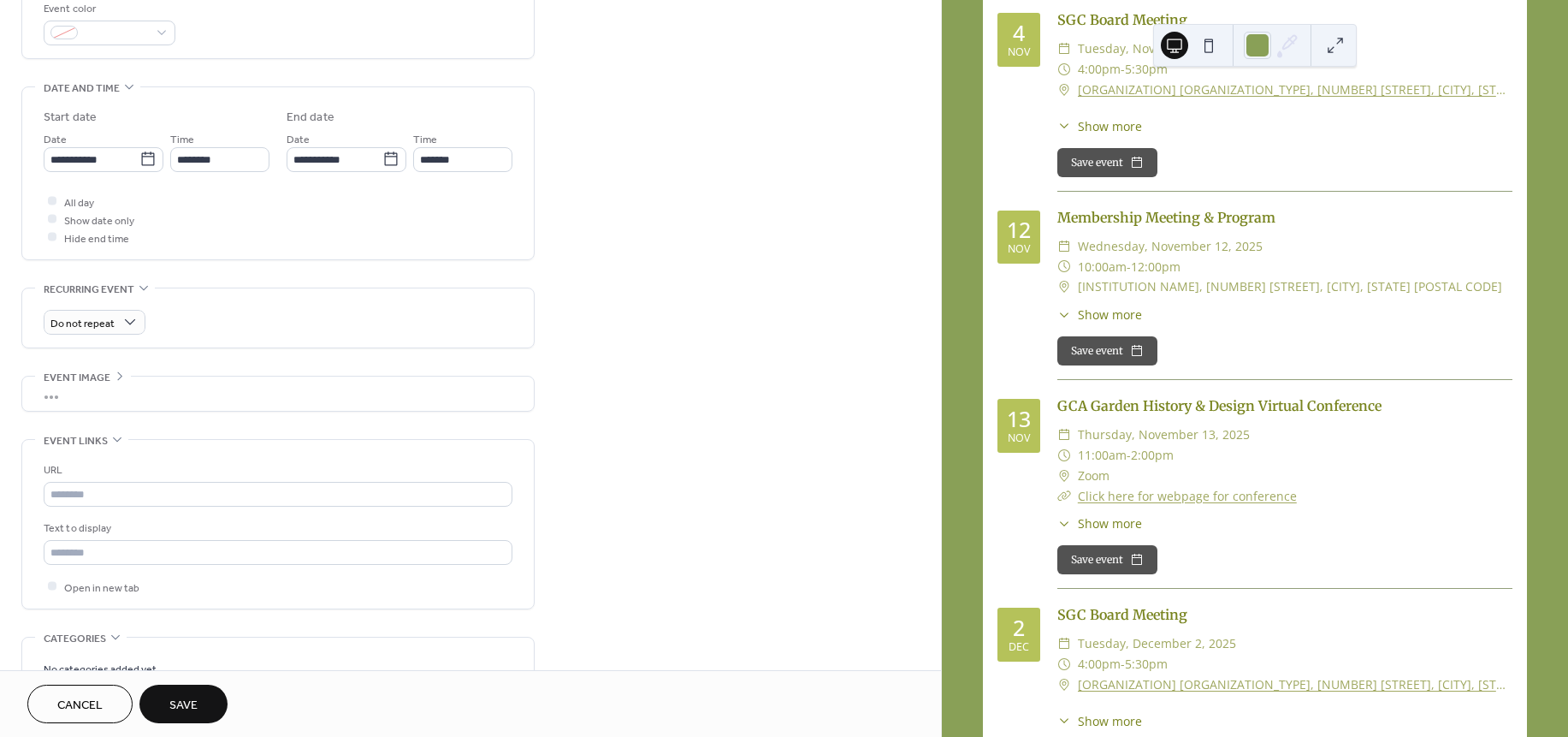 click on "•••" at bounding box center [278, 394] 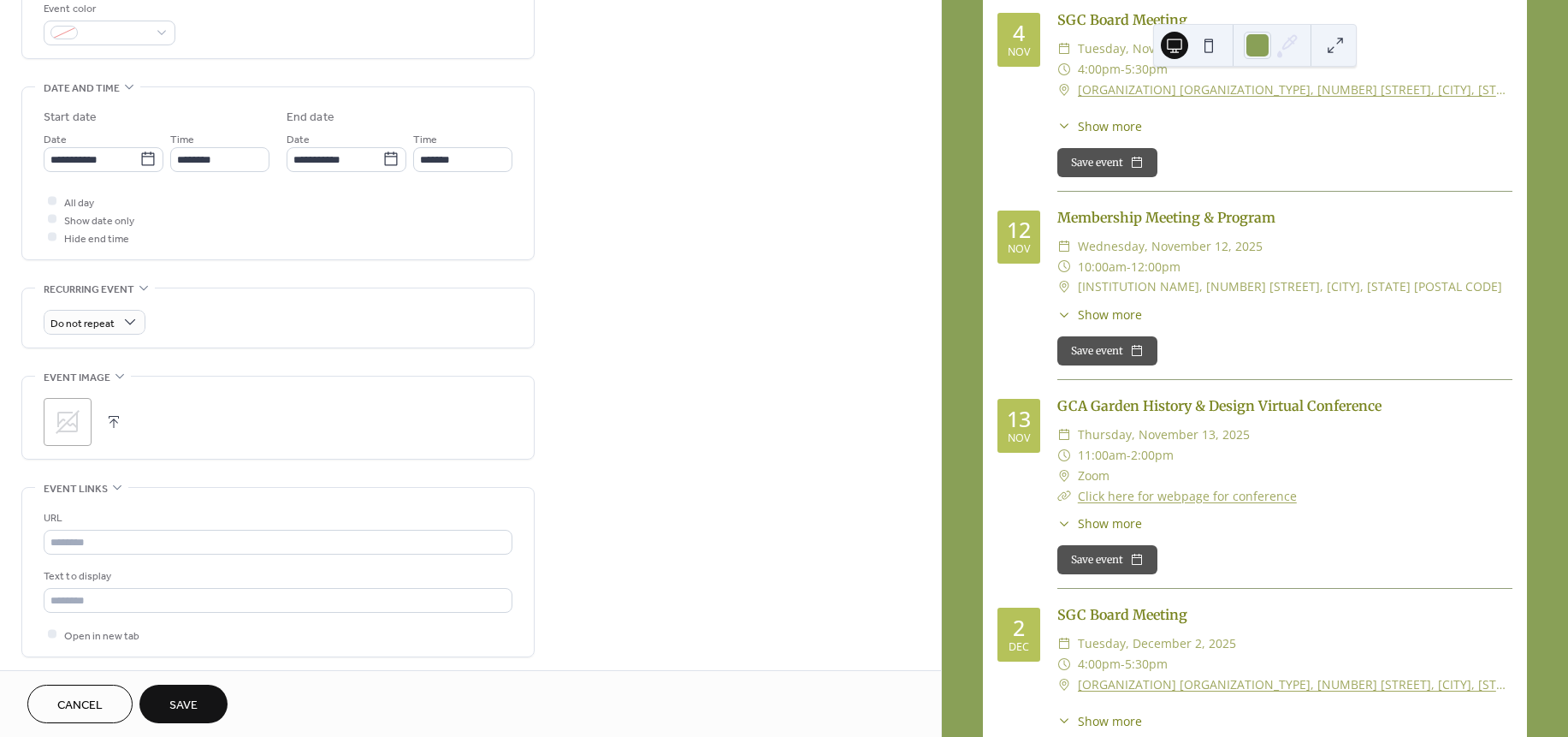 click 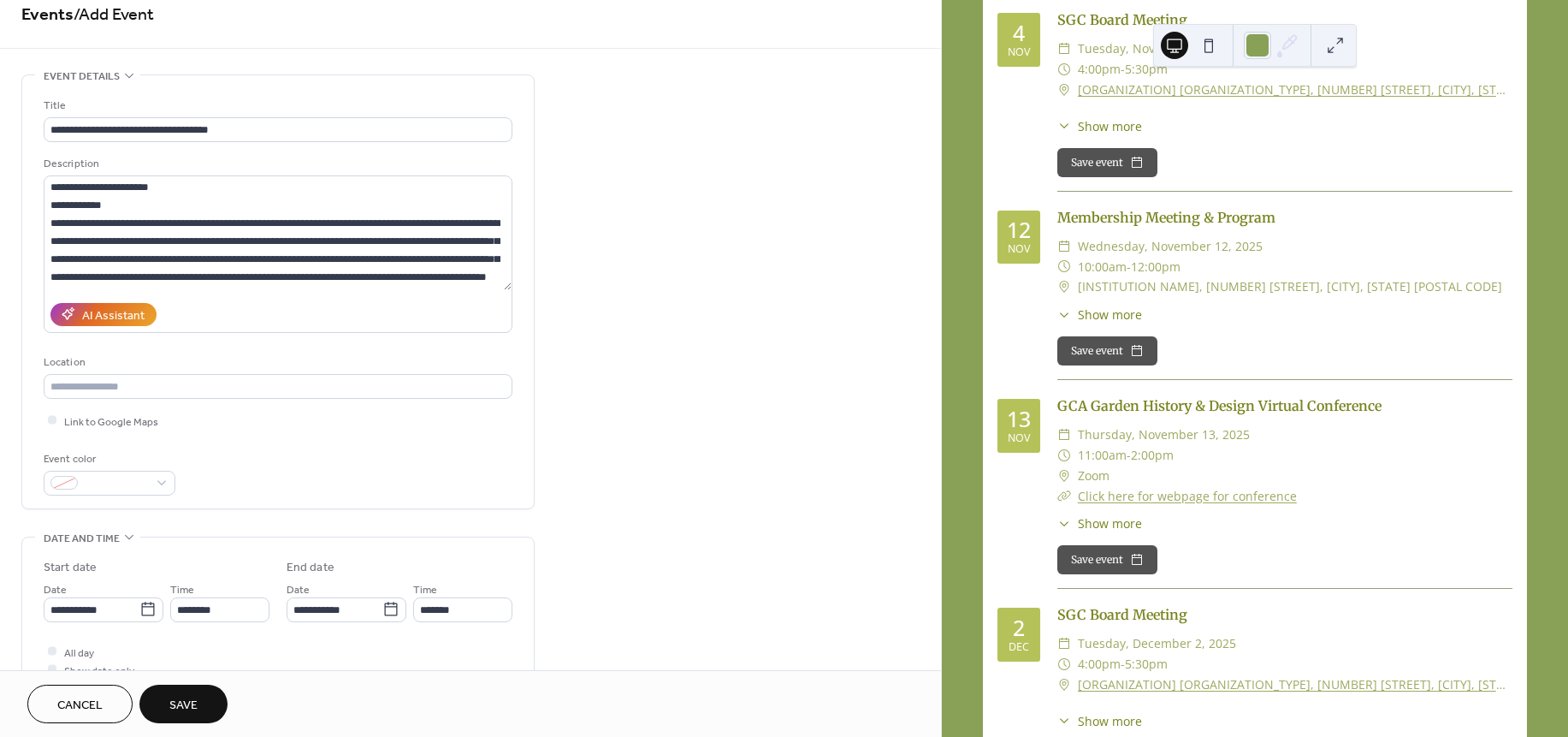 scroll, scrollTop: 0, scrollLeft: 0, axis: both 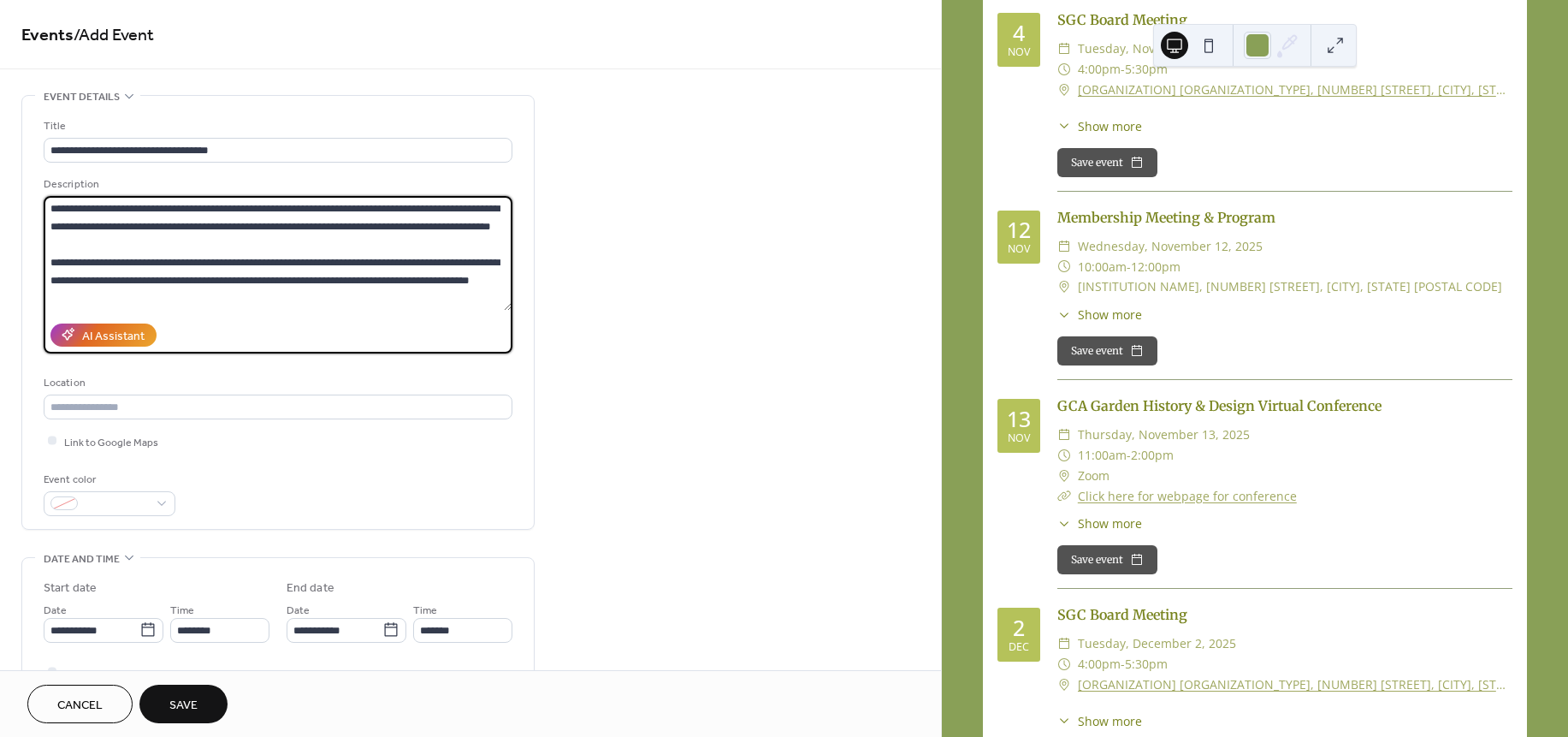 drag, startPoint x: 277, startPoint y: 218, endPoint x: 24, endPoint y: 204, distance: 253.38706 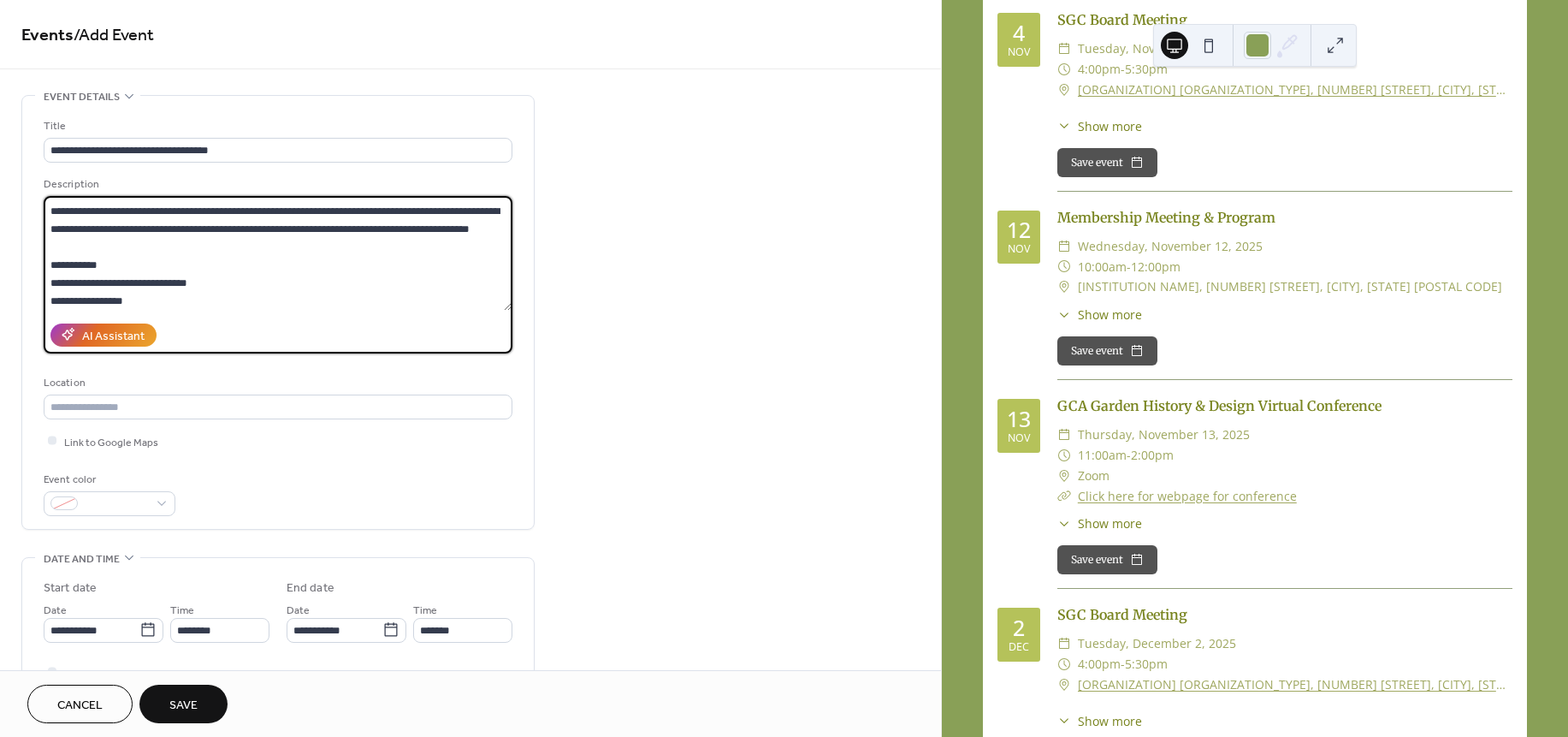 scroll, scrollTop: 69, scrollLeft: 0, axis: vertical 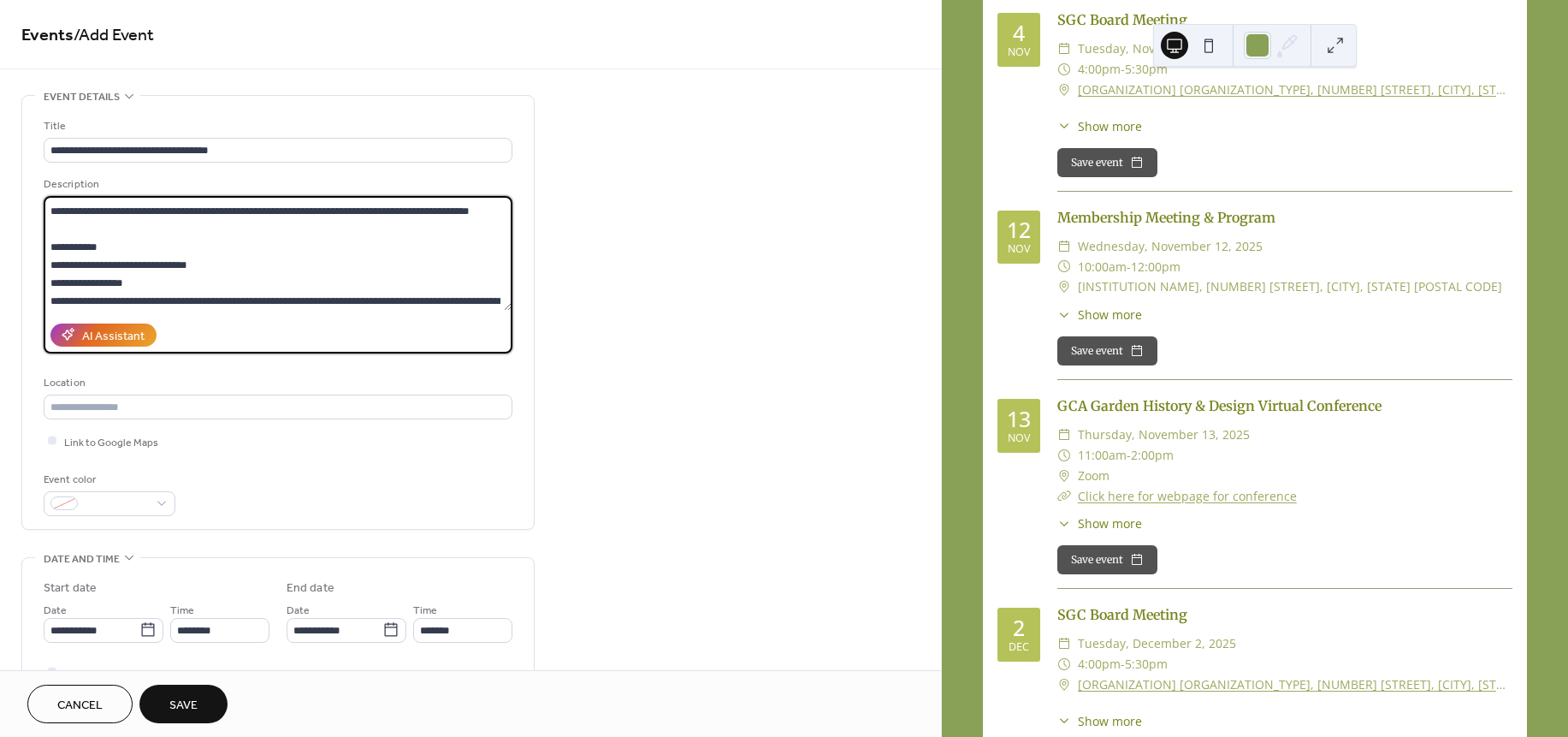 drag, startPoint x: 116, startPoint y: 282, endPoint x: 44, endPoint y: 281, distance: 72.00694 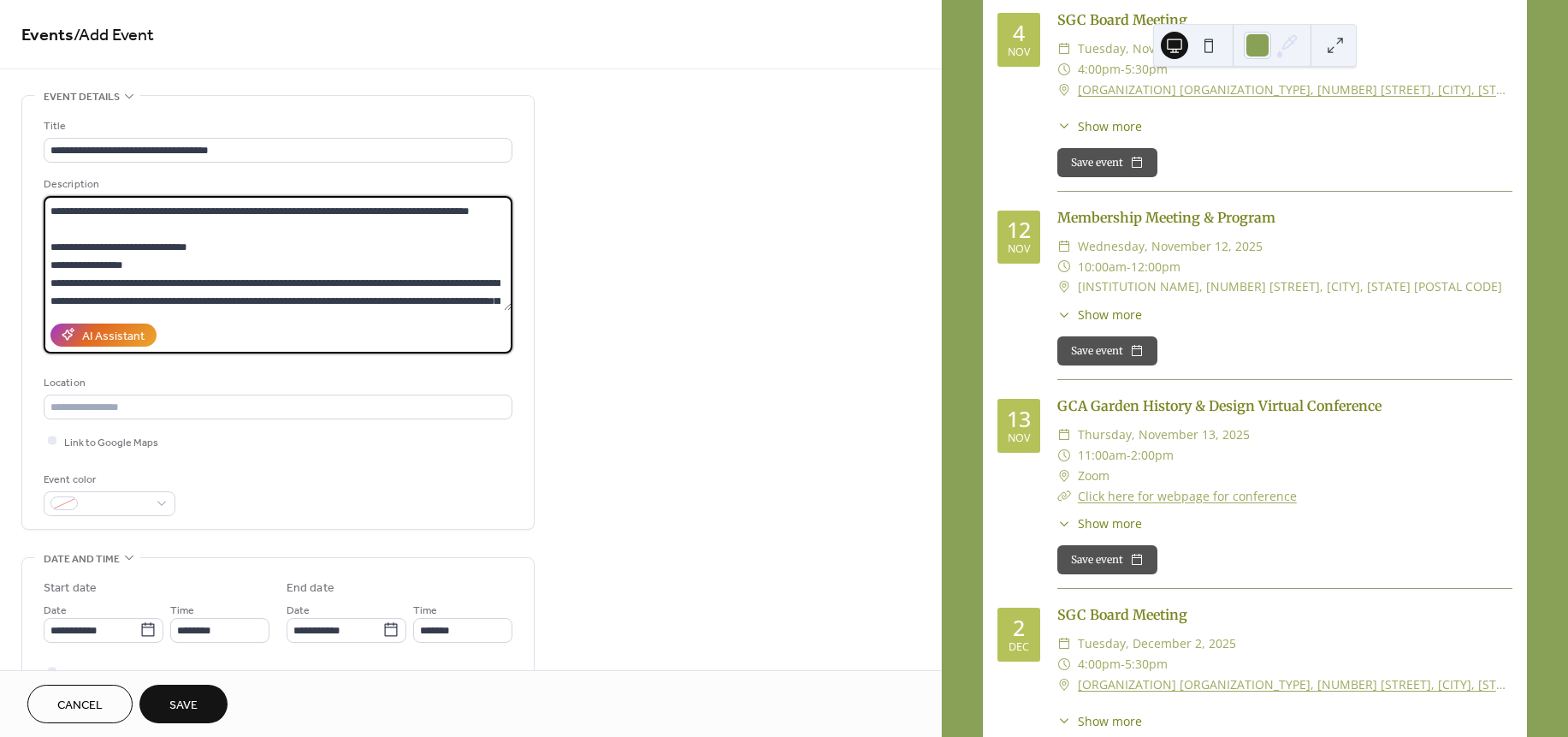 click at bounding box center (277, 253) 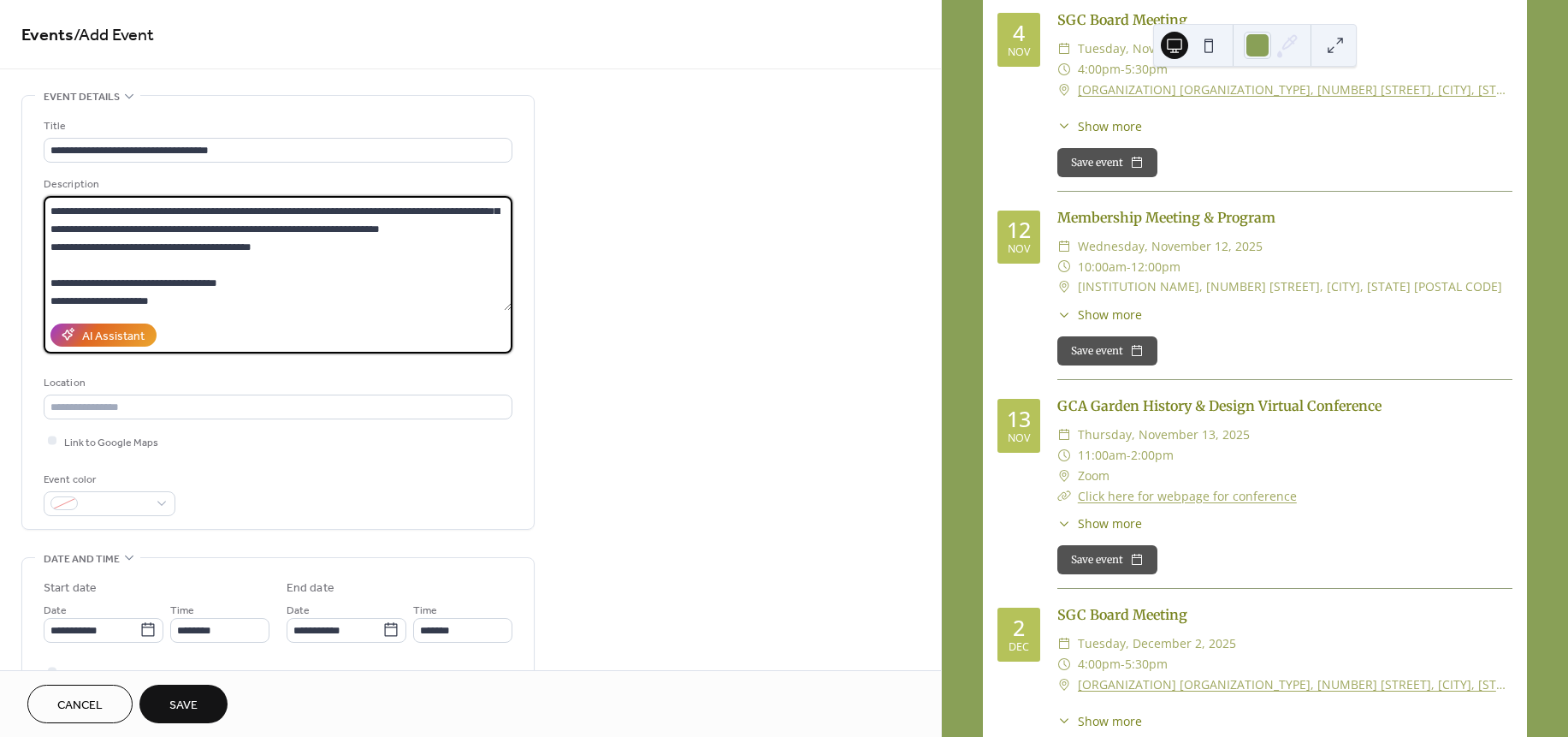 scroll, scrollTop: 177, scrollLeft: 0, axis: vertical 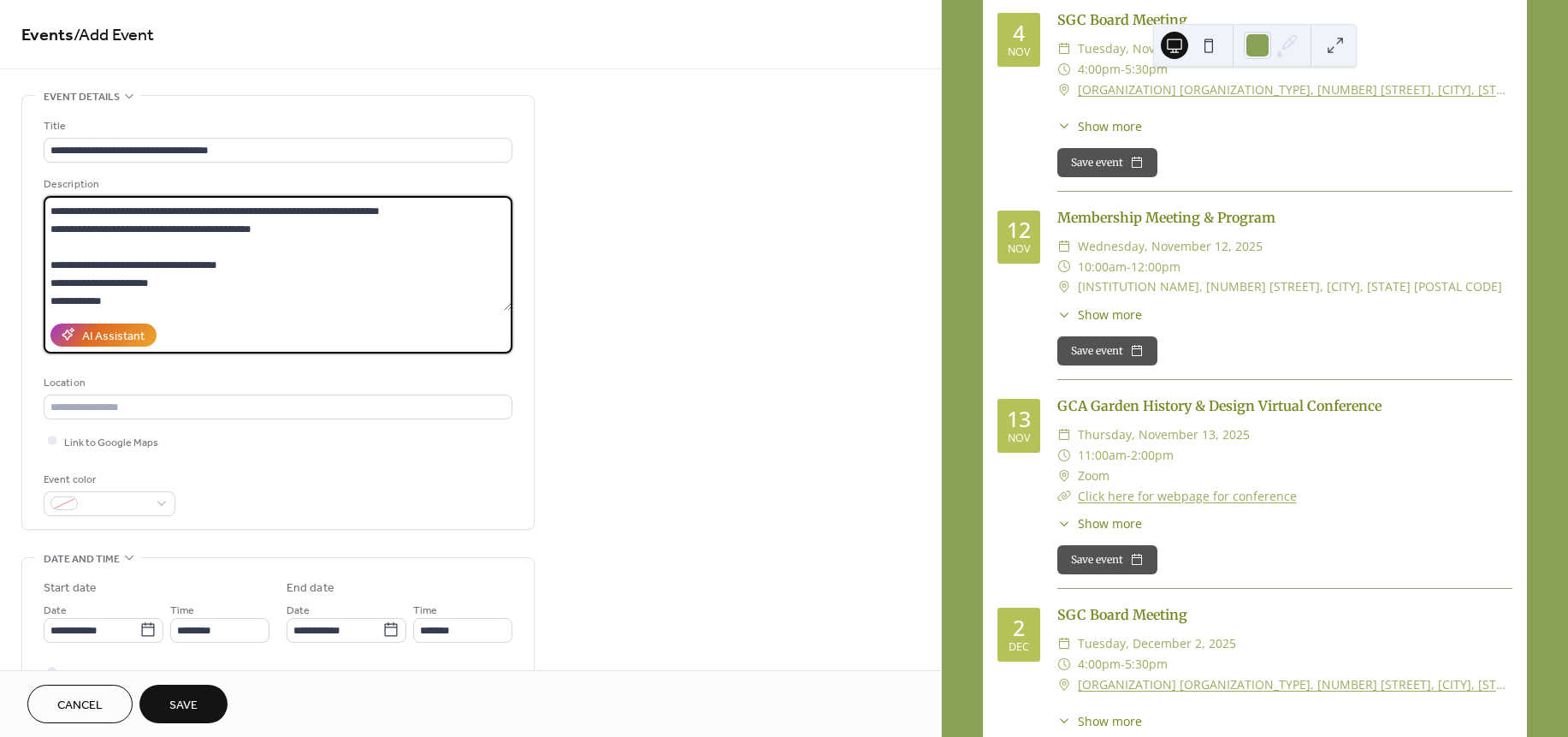 drag, startPoint x: 222, startPoint y: 267, endPoint x: 257, endPoint y: 265, distance: 35.057096 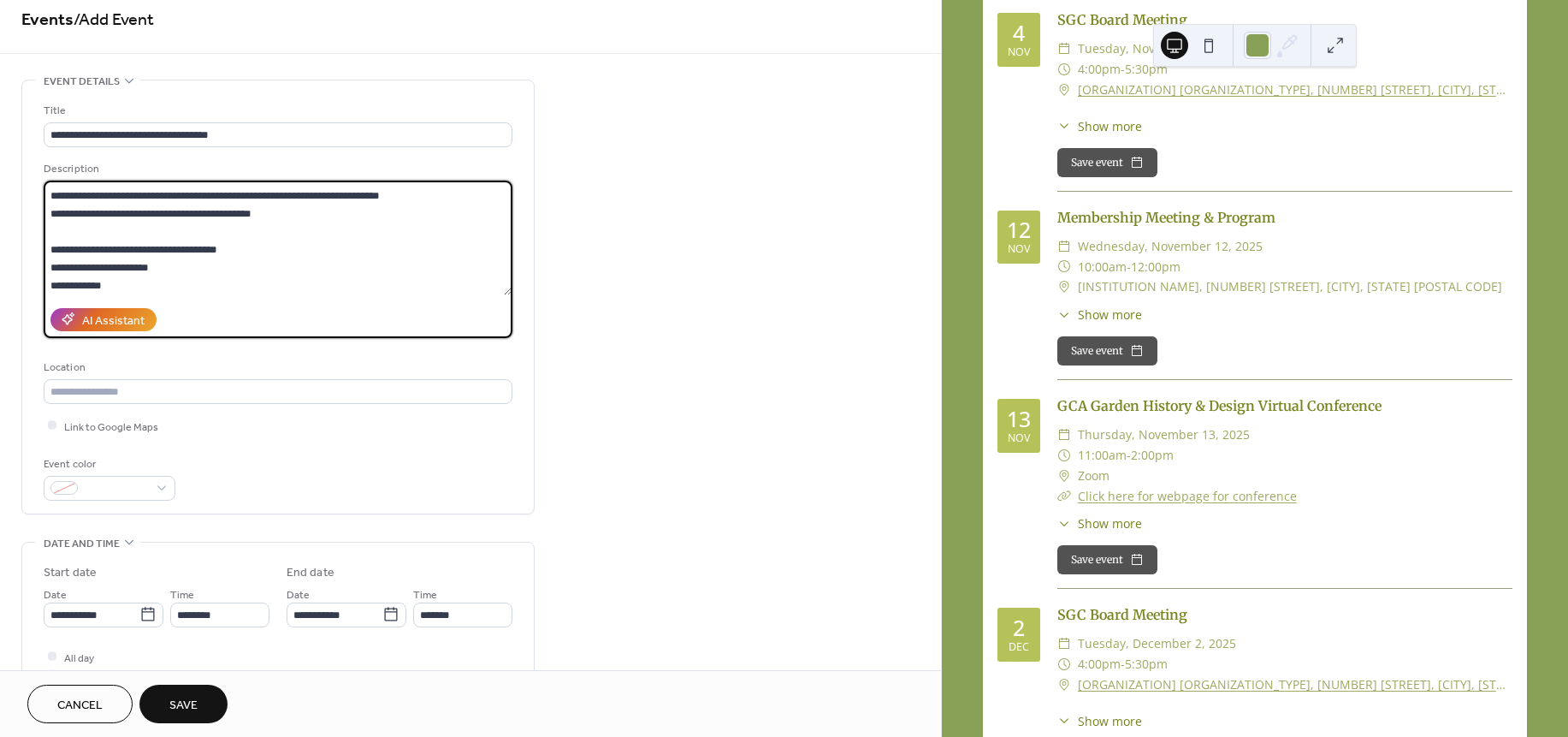 scroll, scrollTop: 3, scrollLeft: 0, axis: vertical 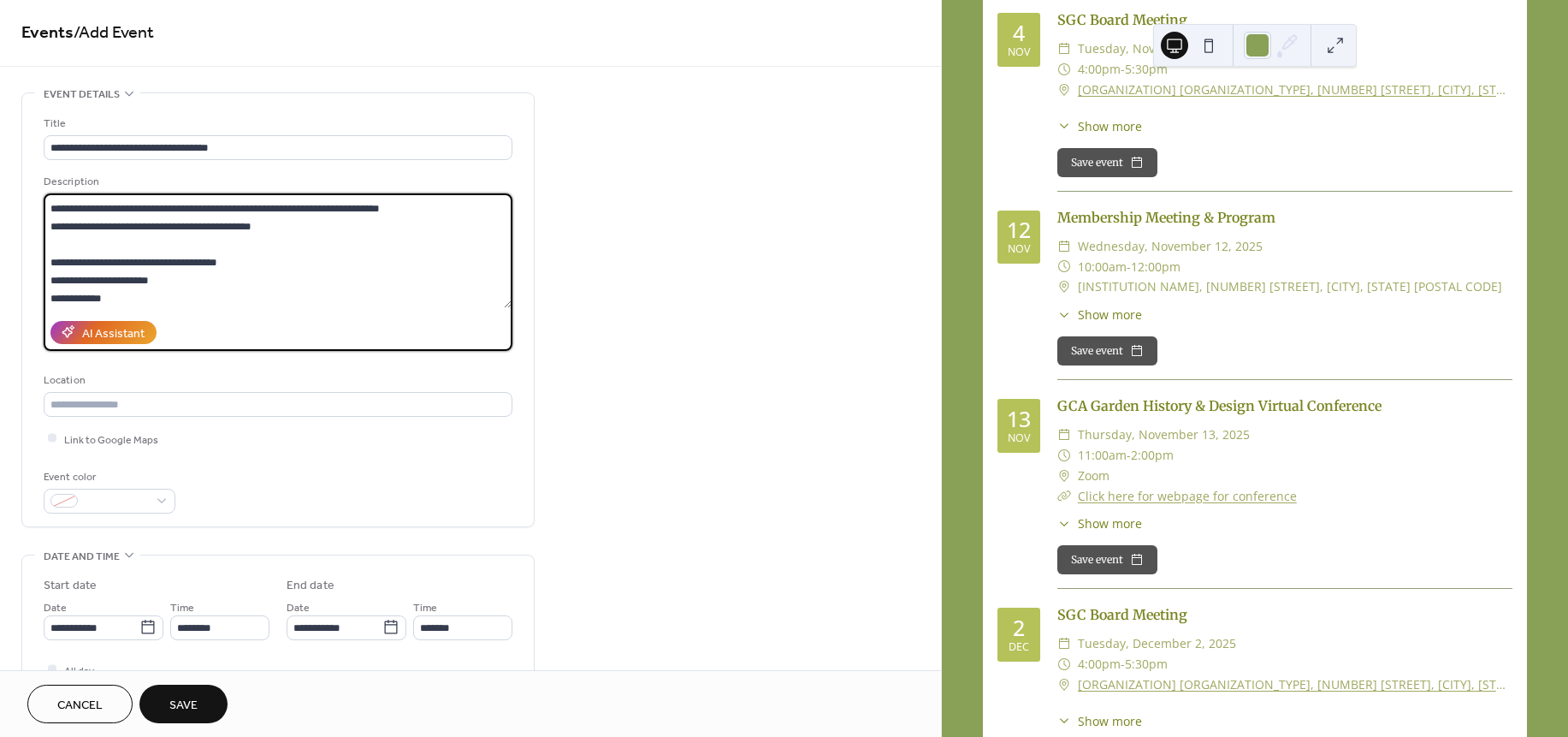 drag, startPoint x: 224, startPoint y: 262, endPoint x: 280, endPoint y: 267, distance: 56.22277 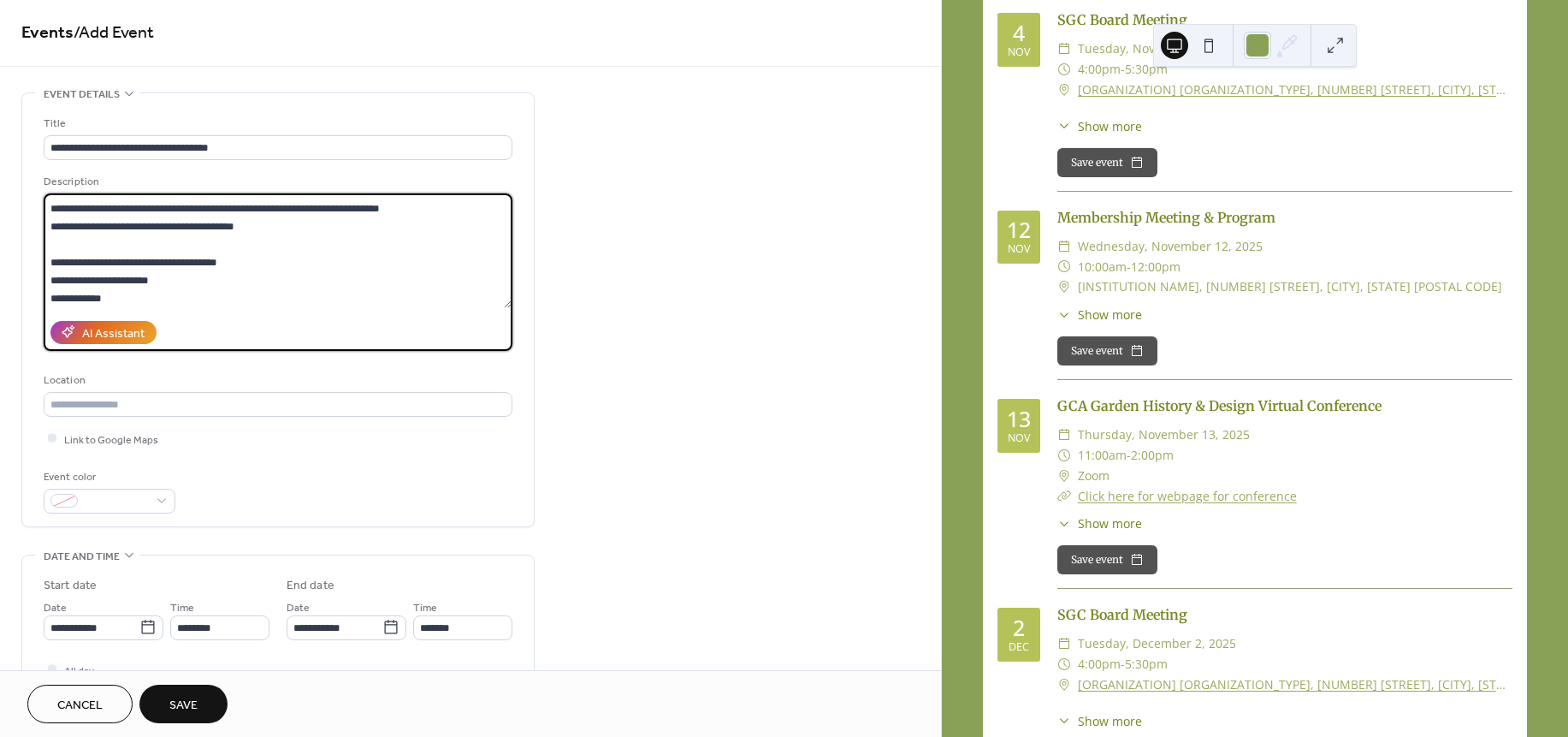 paste on "**********" 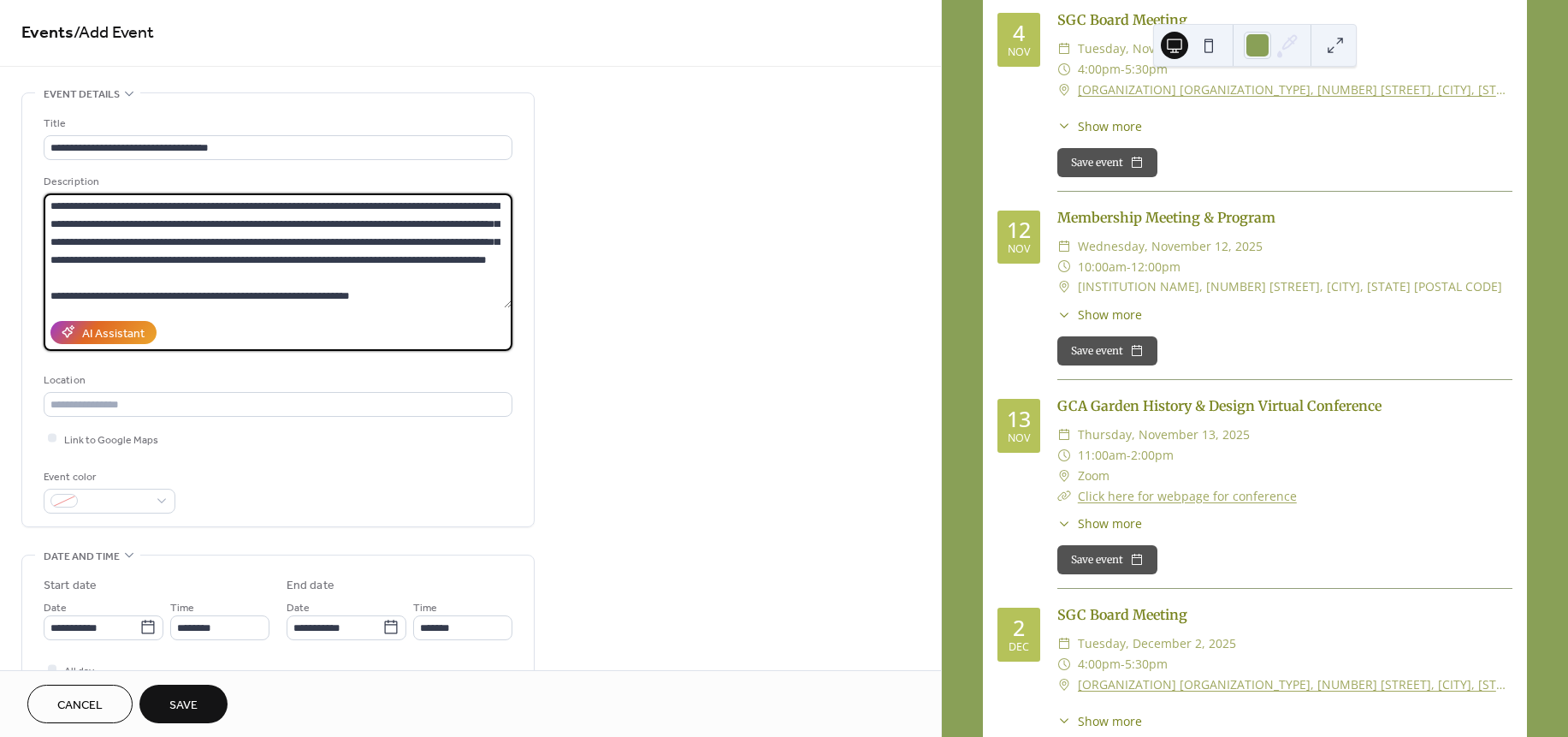 scroll, scrollTop: 303, scrollLeft: 0, axis: vertical 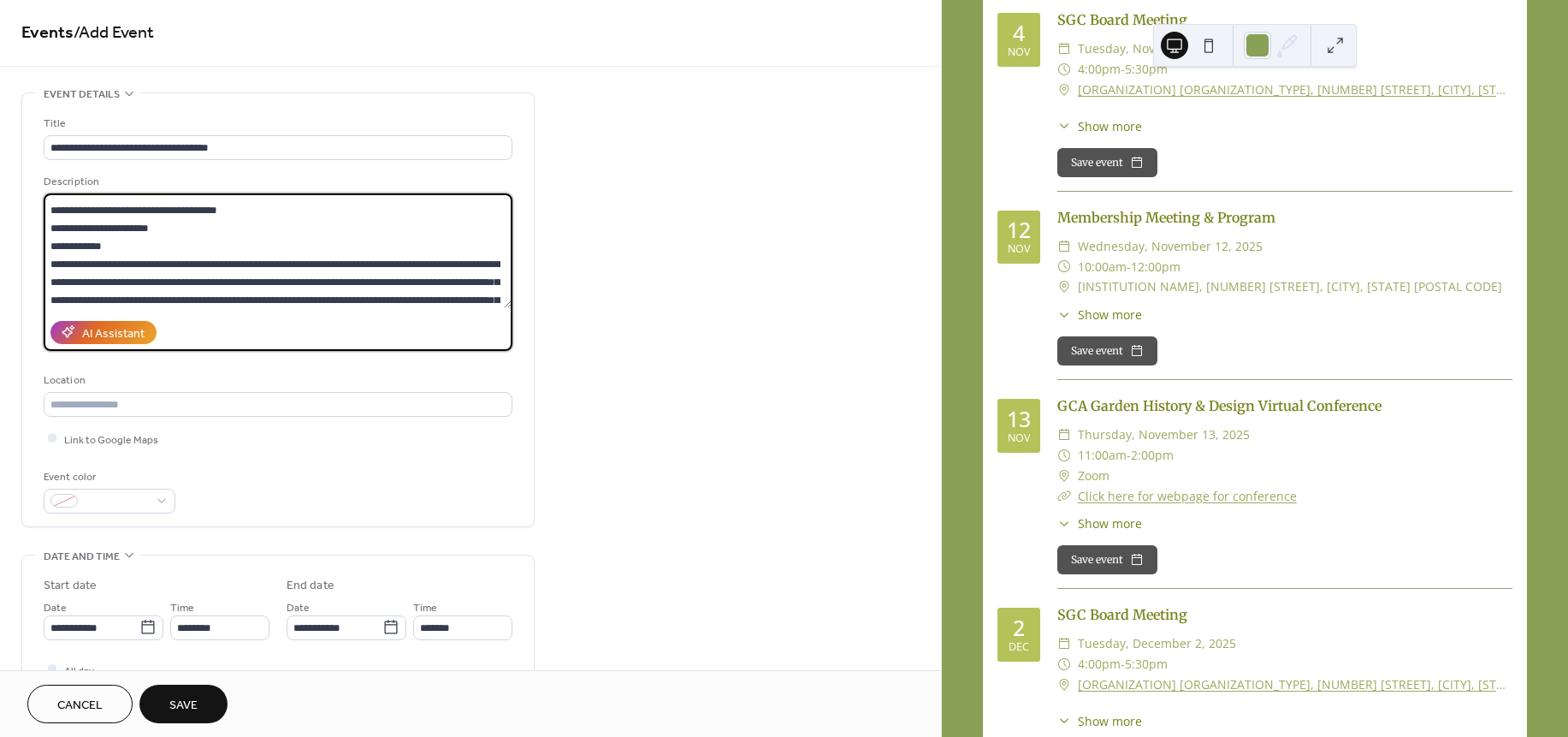 drag, startPoint x: 278, startPoint y: 242, endPoint x: 39, endPoint y: 237, distance: 239.0523 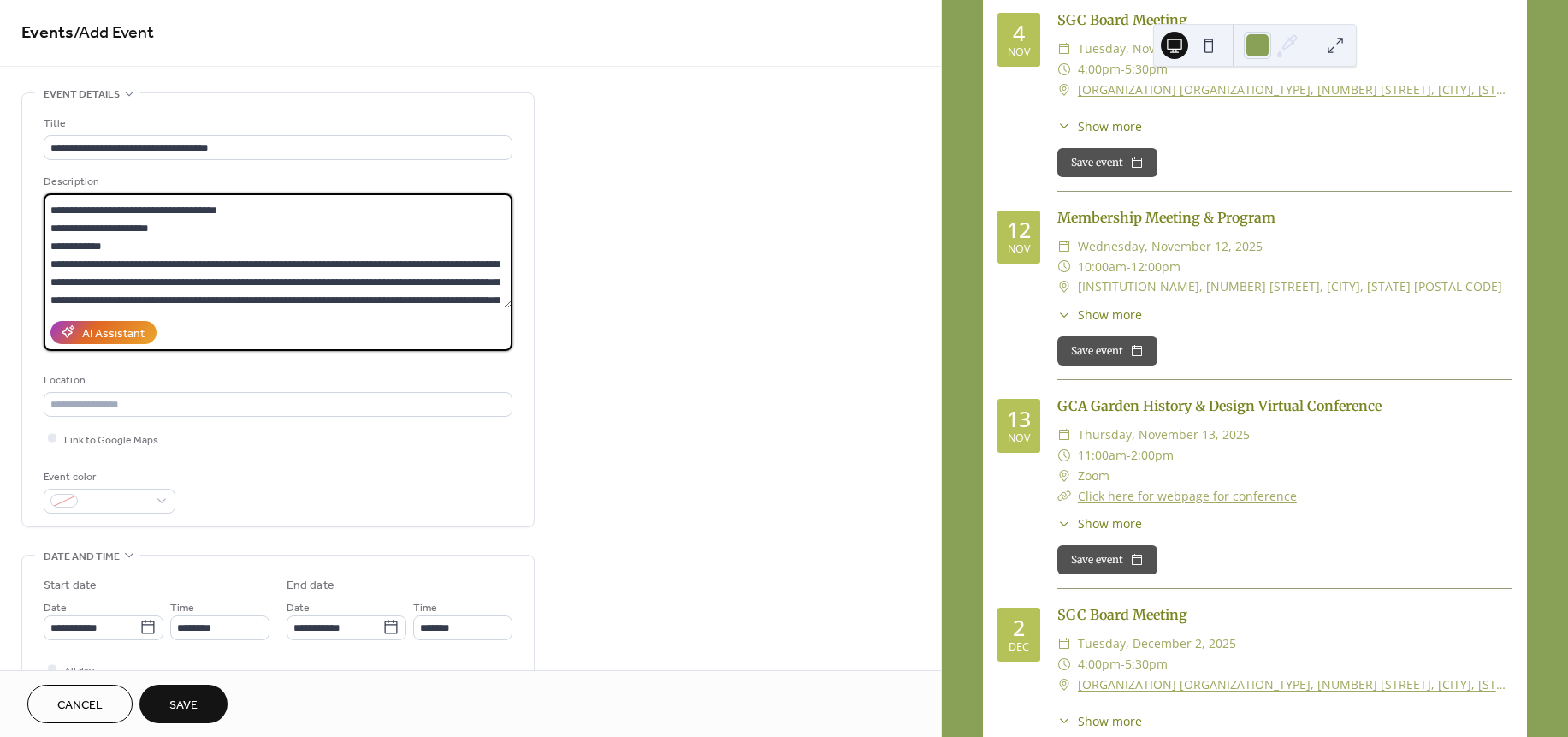 click on "**********" at bounding box center (278, 310) 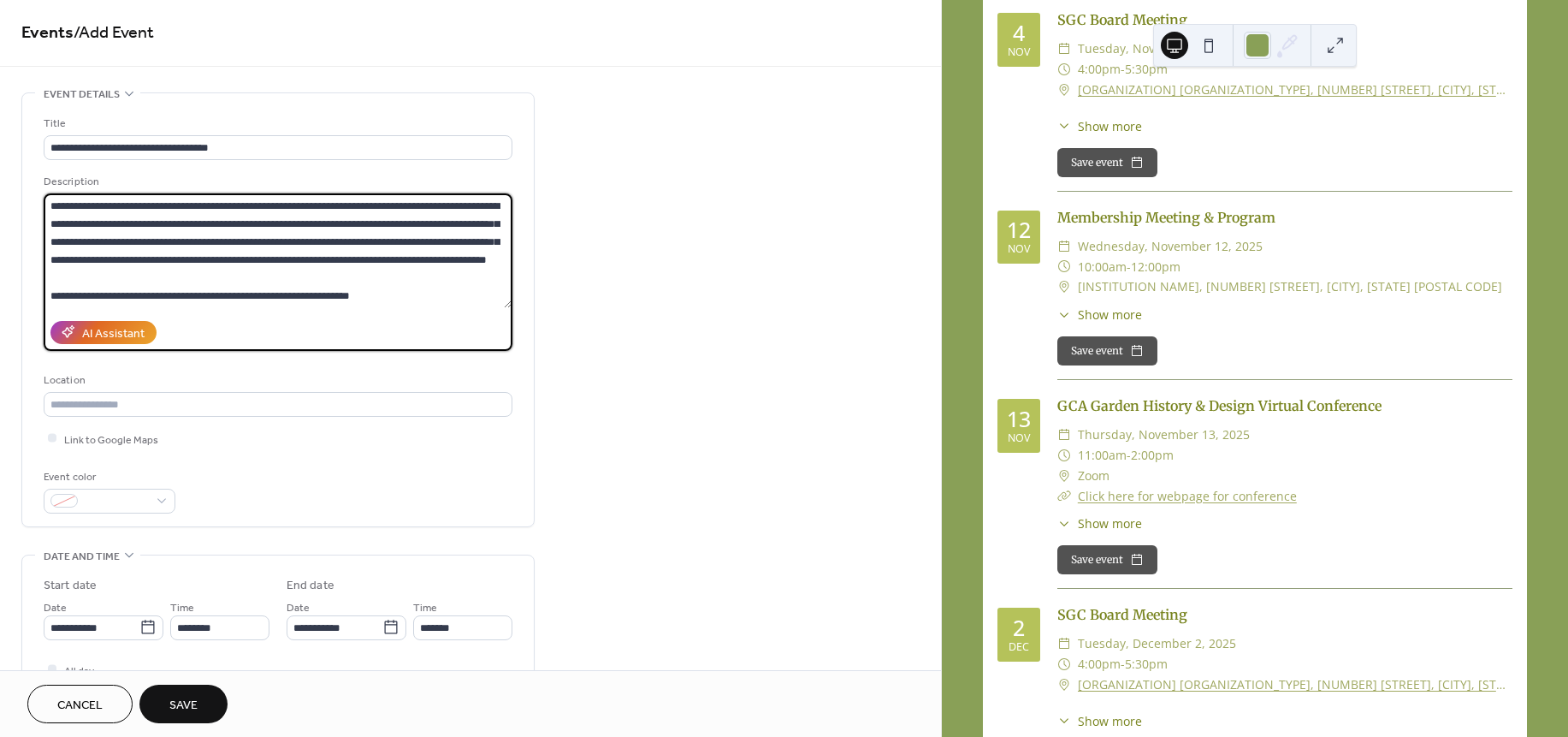 scroll, scrollTop: 324, scrollLeft: 0, axis: vertical 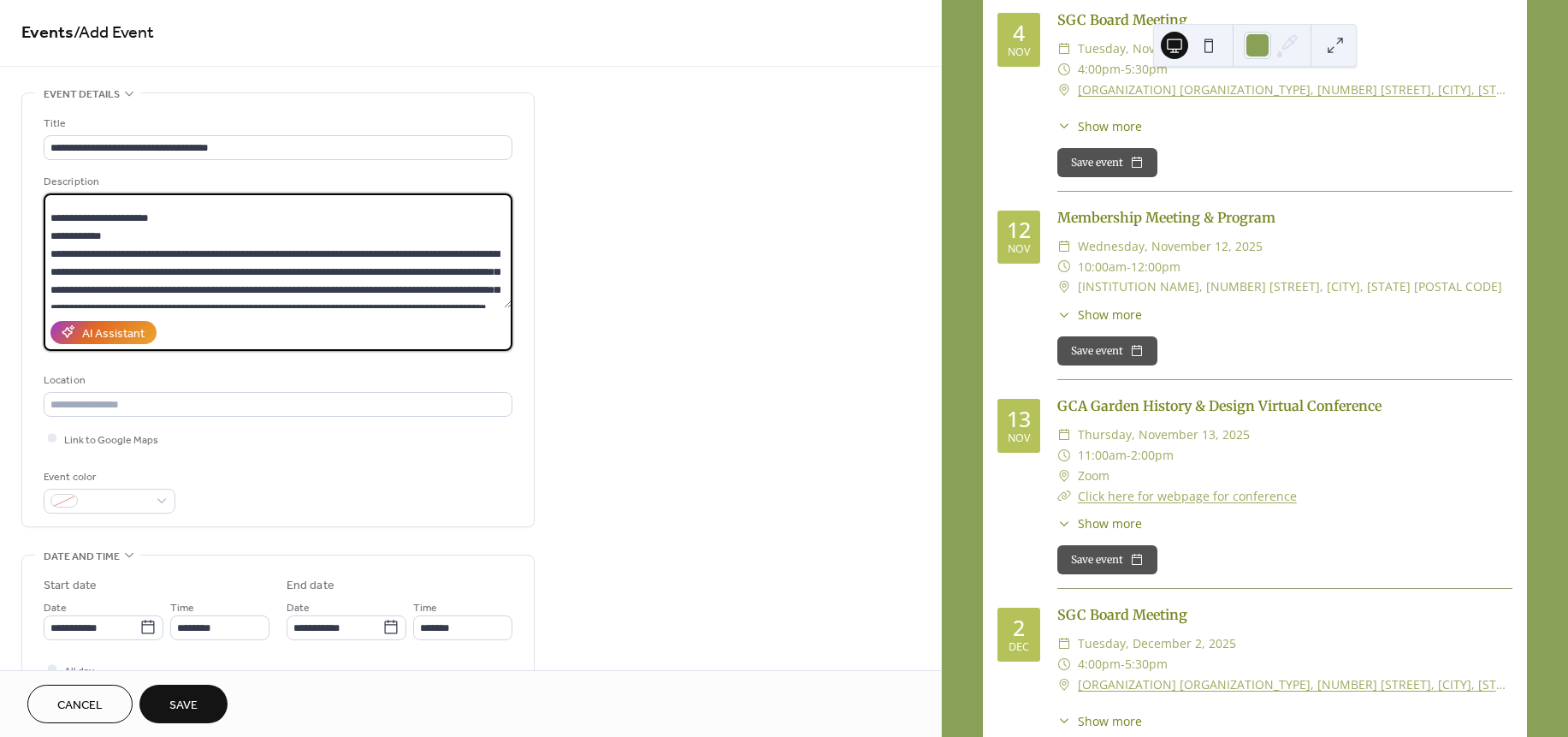 click on "AI Assistant" at bounding box center (278, 332) 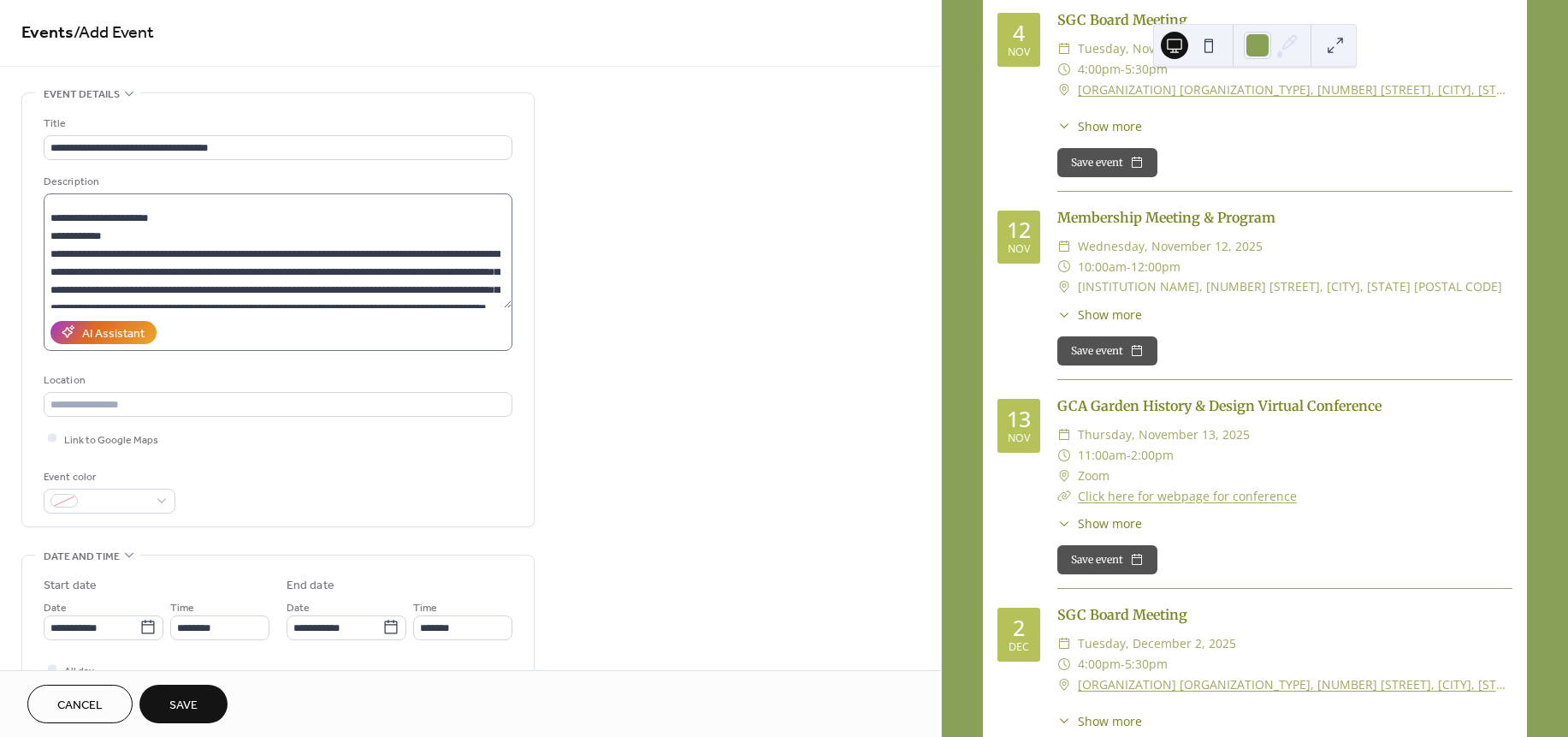 click at bounding box center [278, 272] 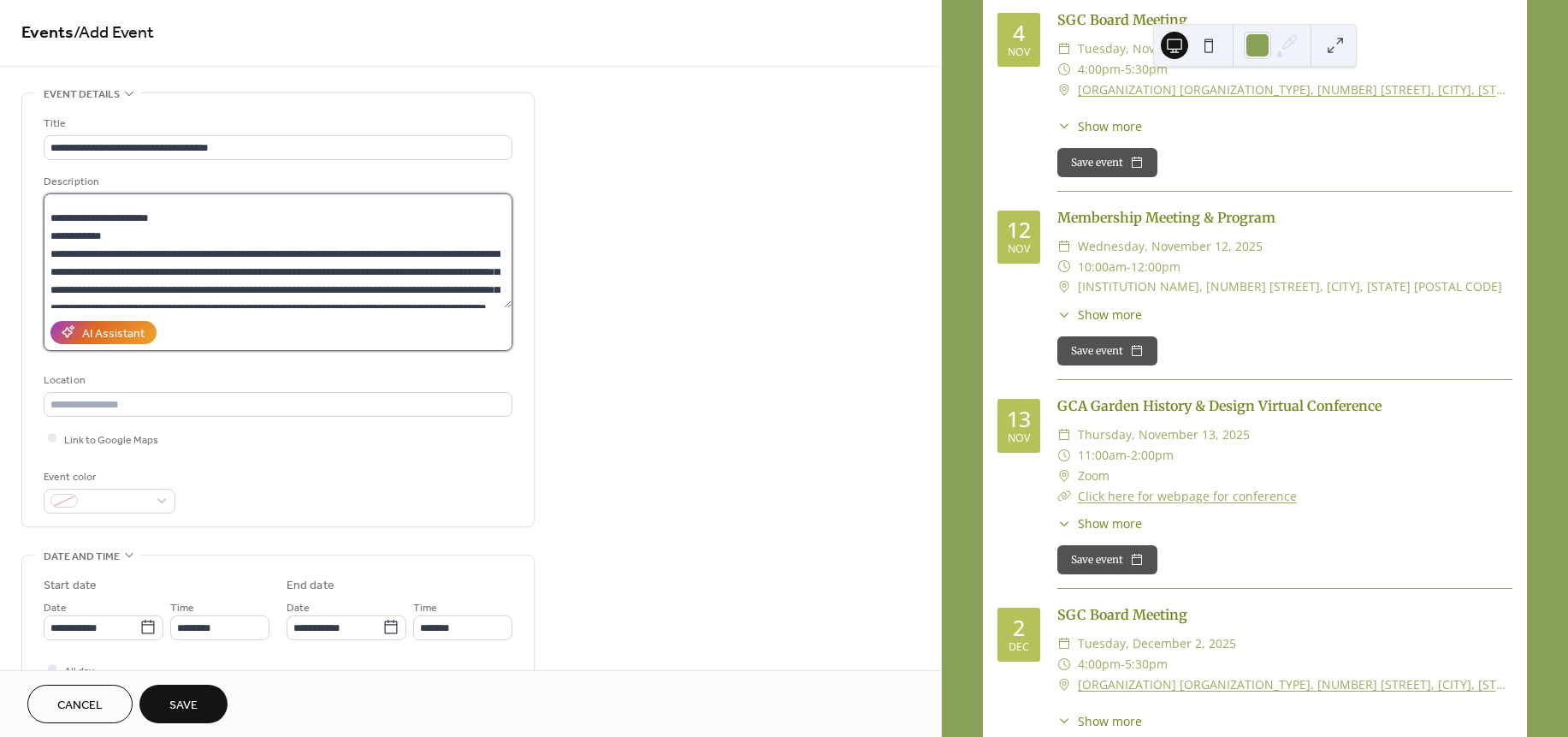 click at bounding box center [277, 251] 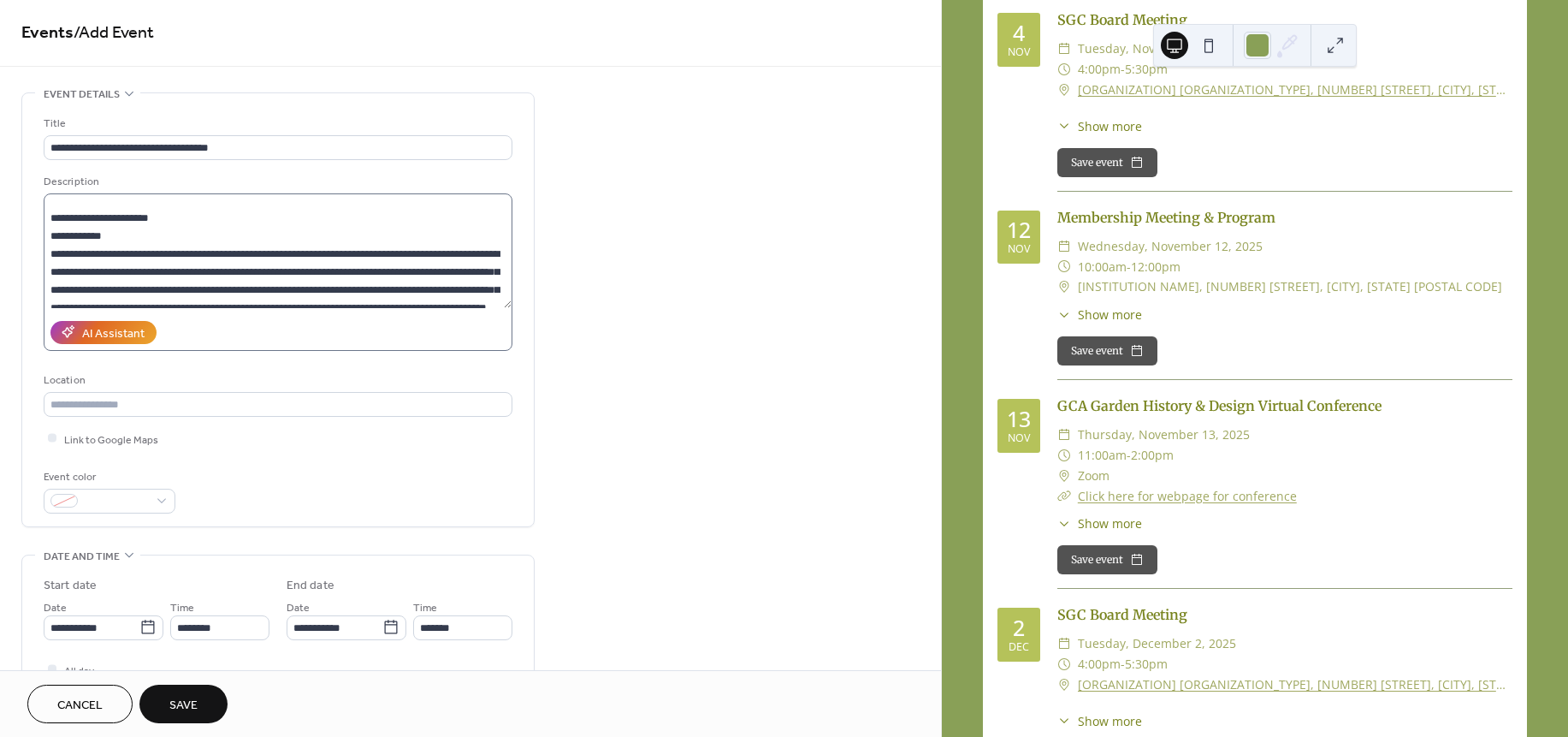 click at bounding box center (278, 272) 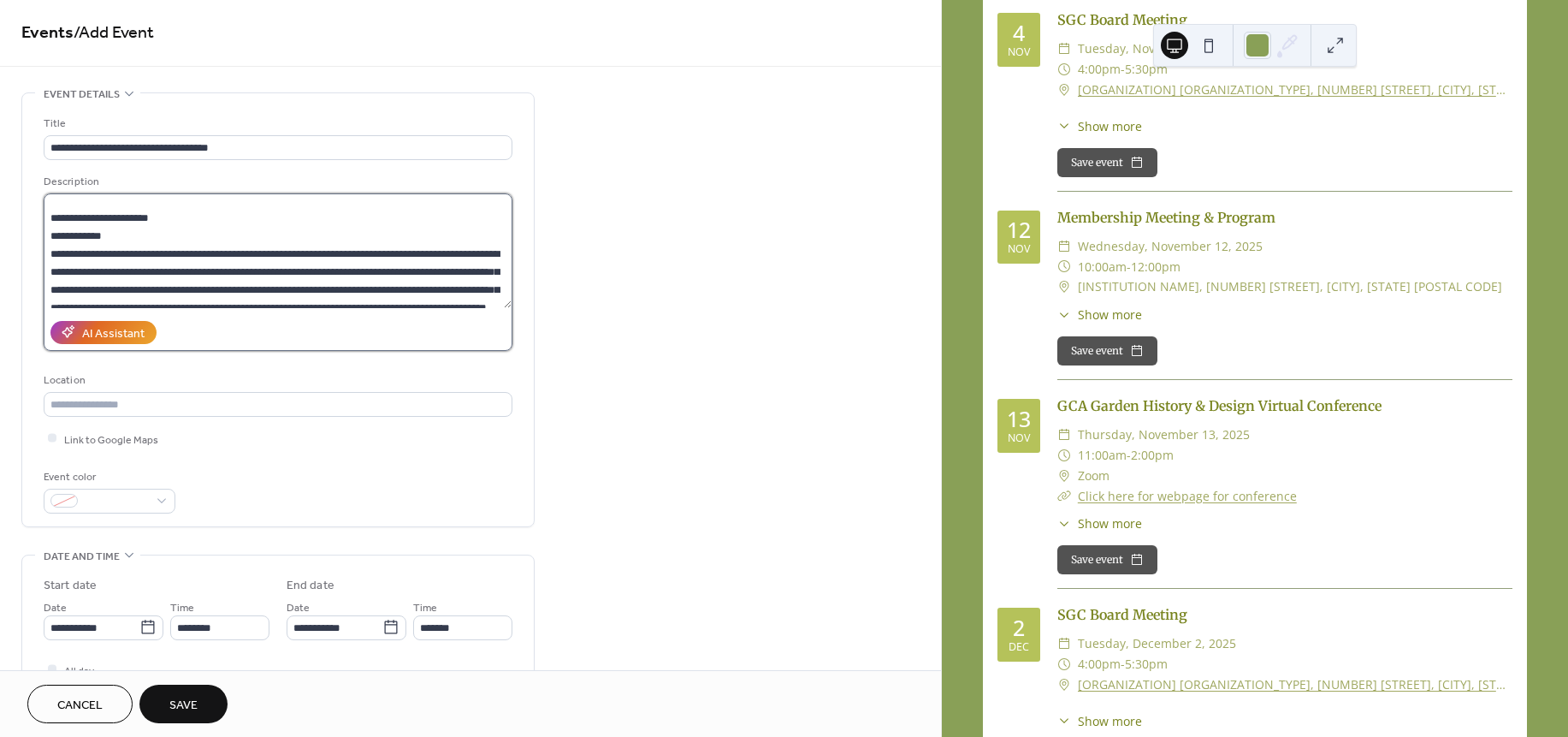 click at bounding box center [277, 251] 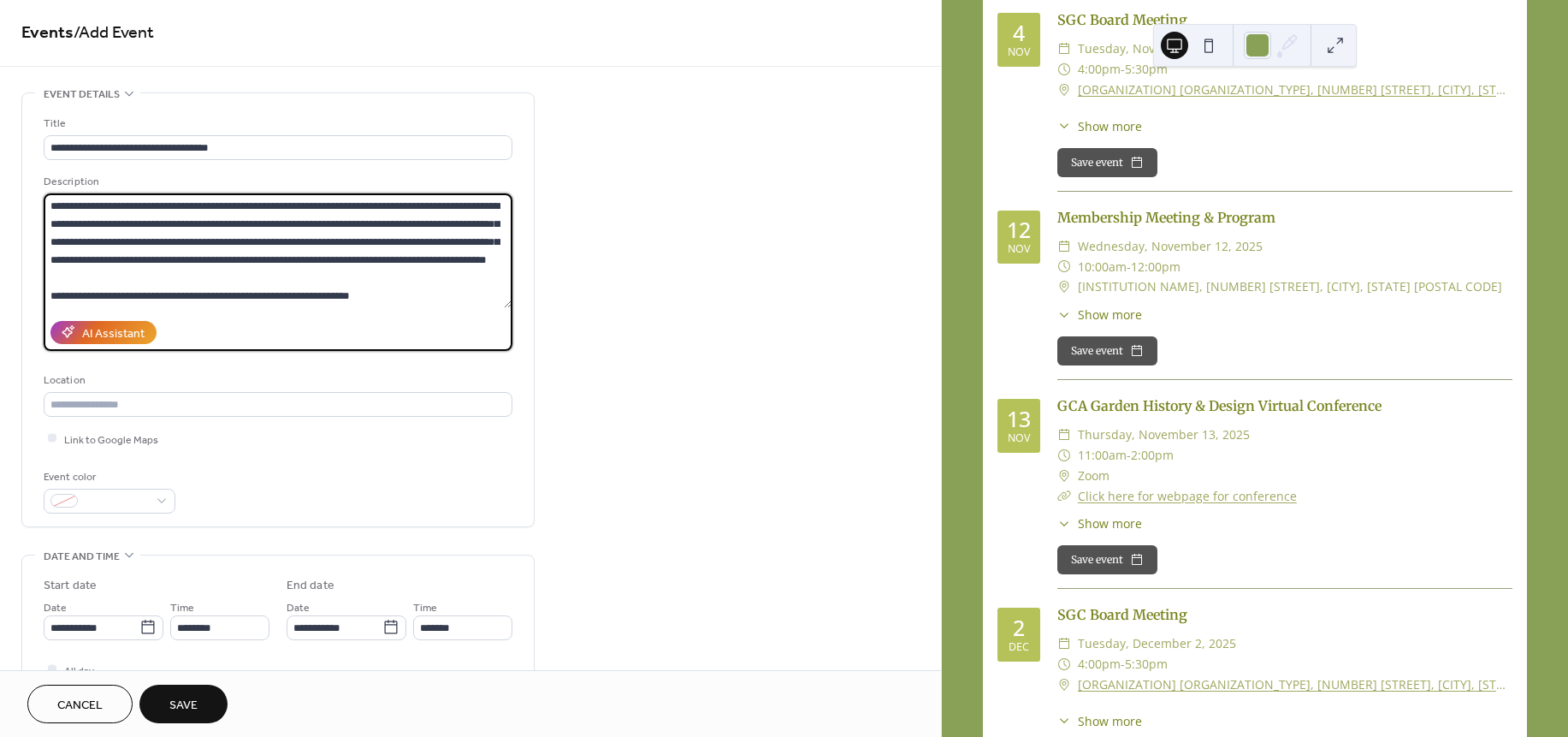 scroll, scrollTop: 324, scrollLeft: 0, axis: vertical 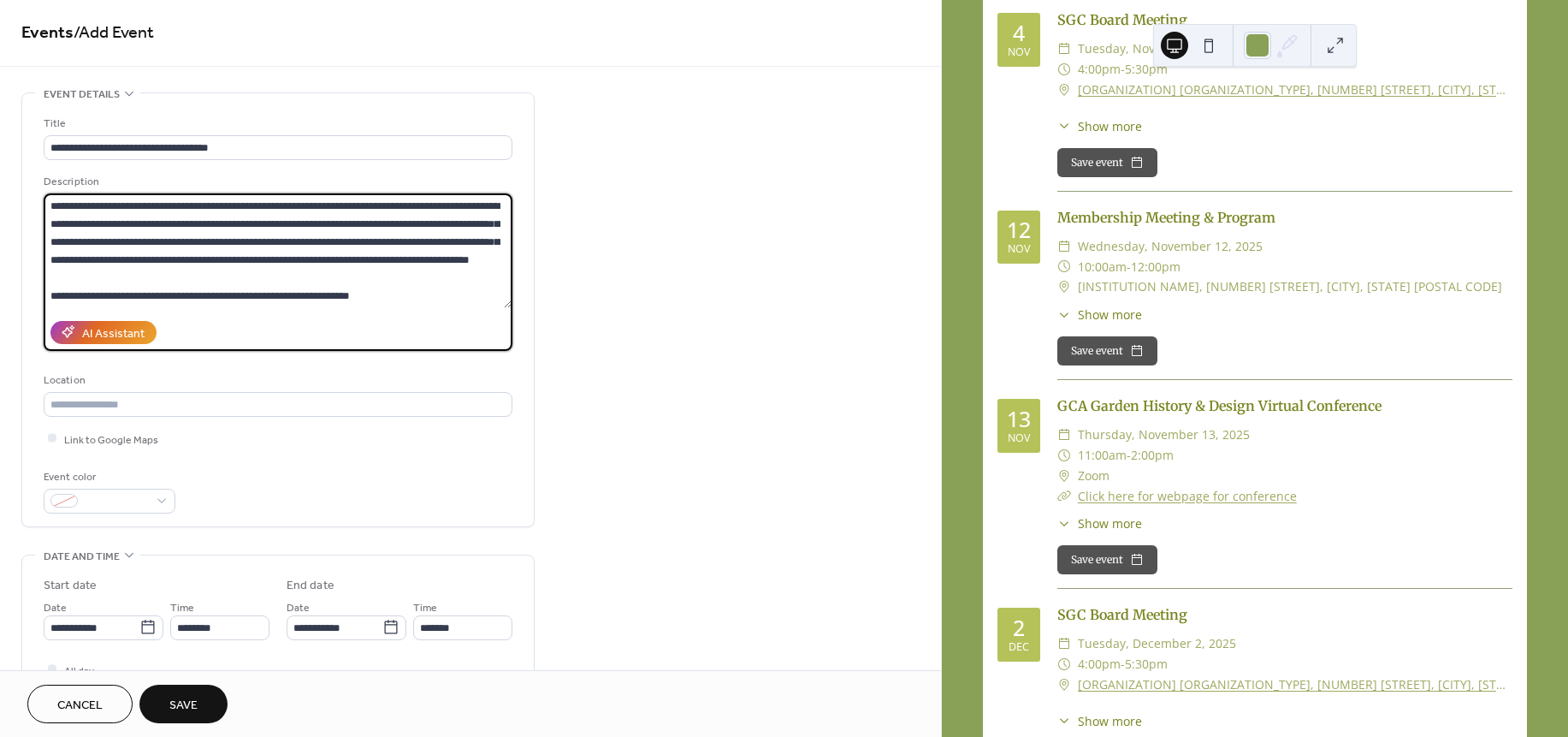 paste on "**********" 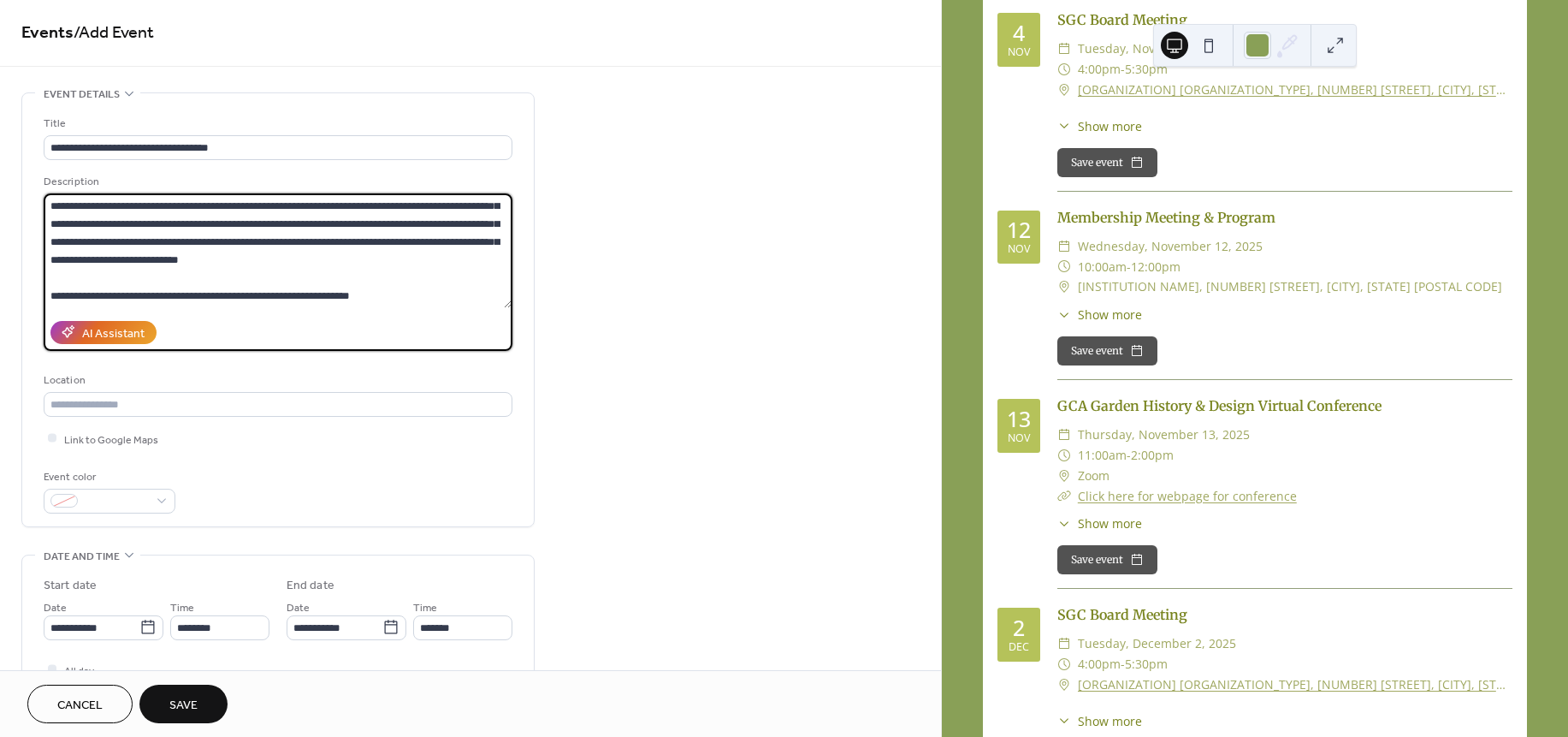 click at bounding box center (277, 251) 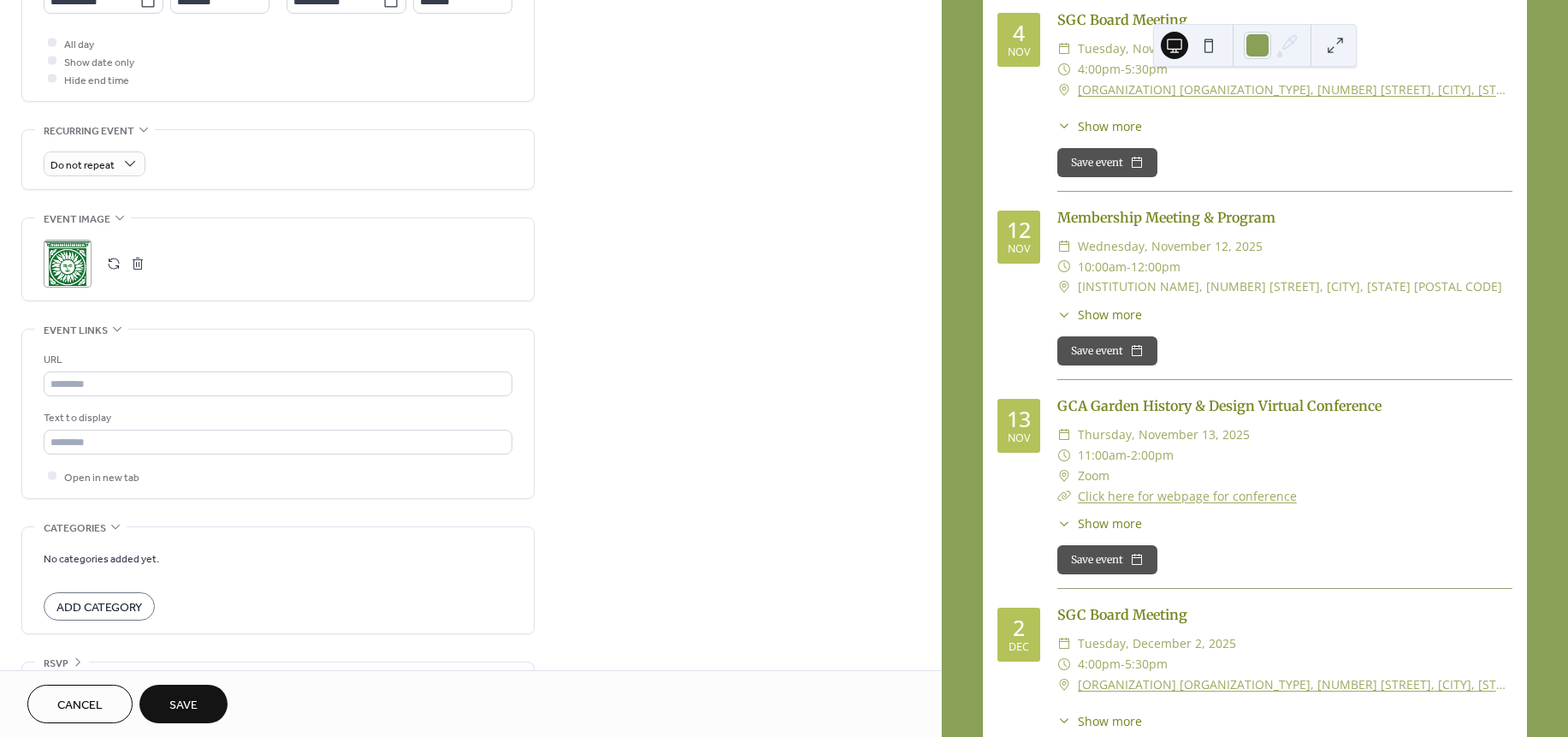 scroll, scrollTop: 681, scrollLeft: 0, axis: vertical 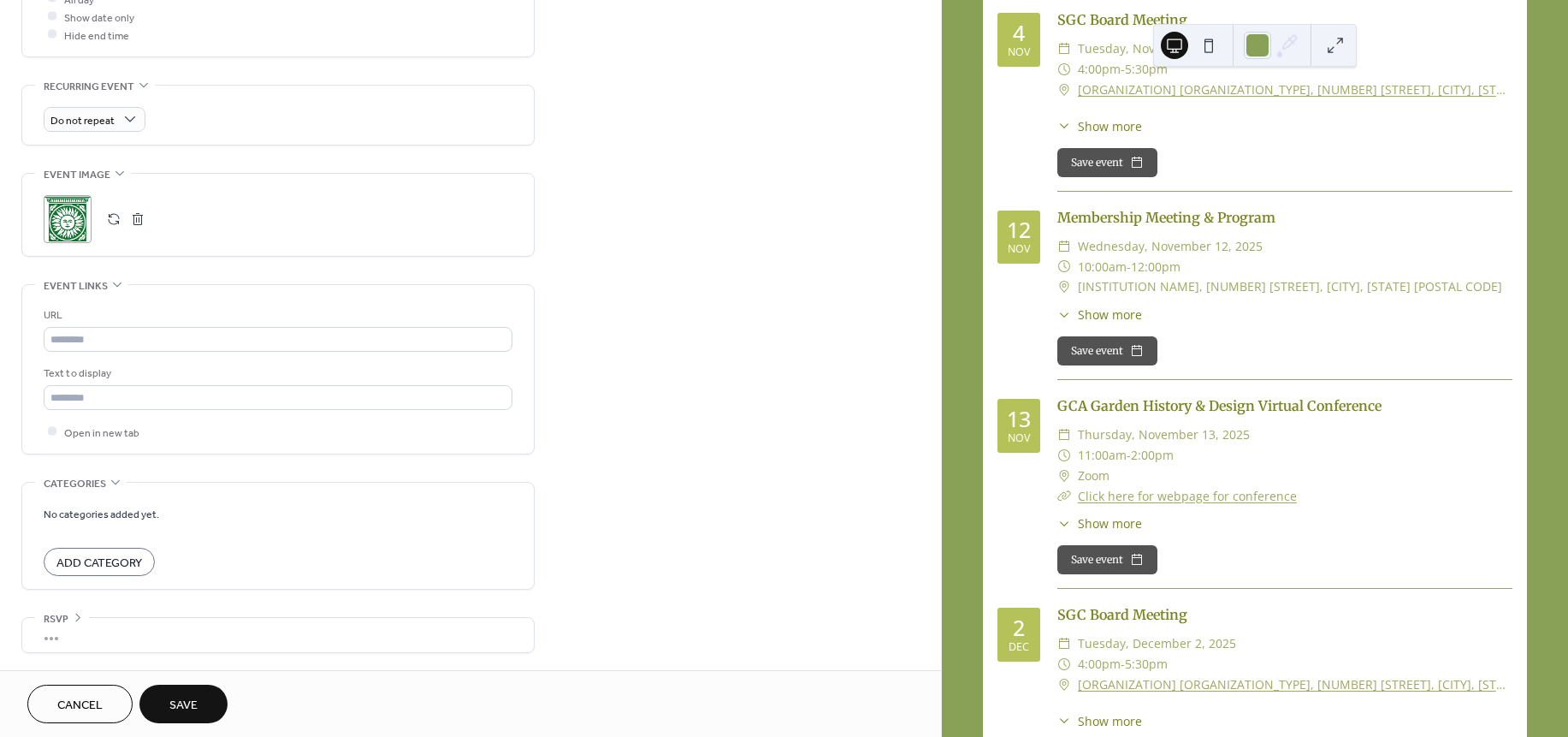 type on "**********" 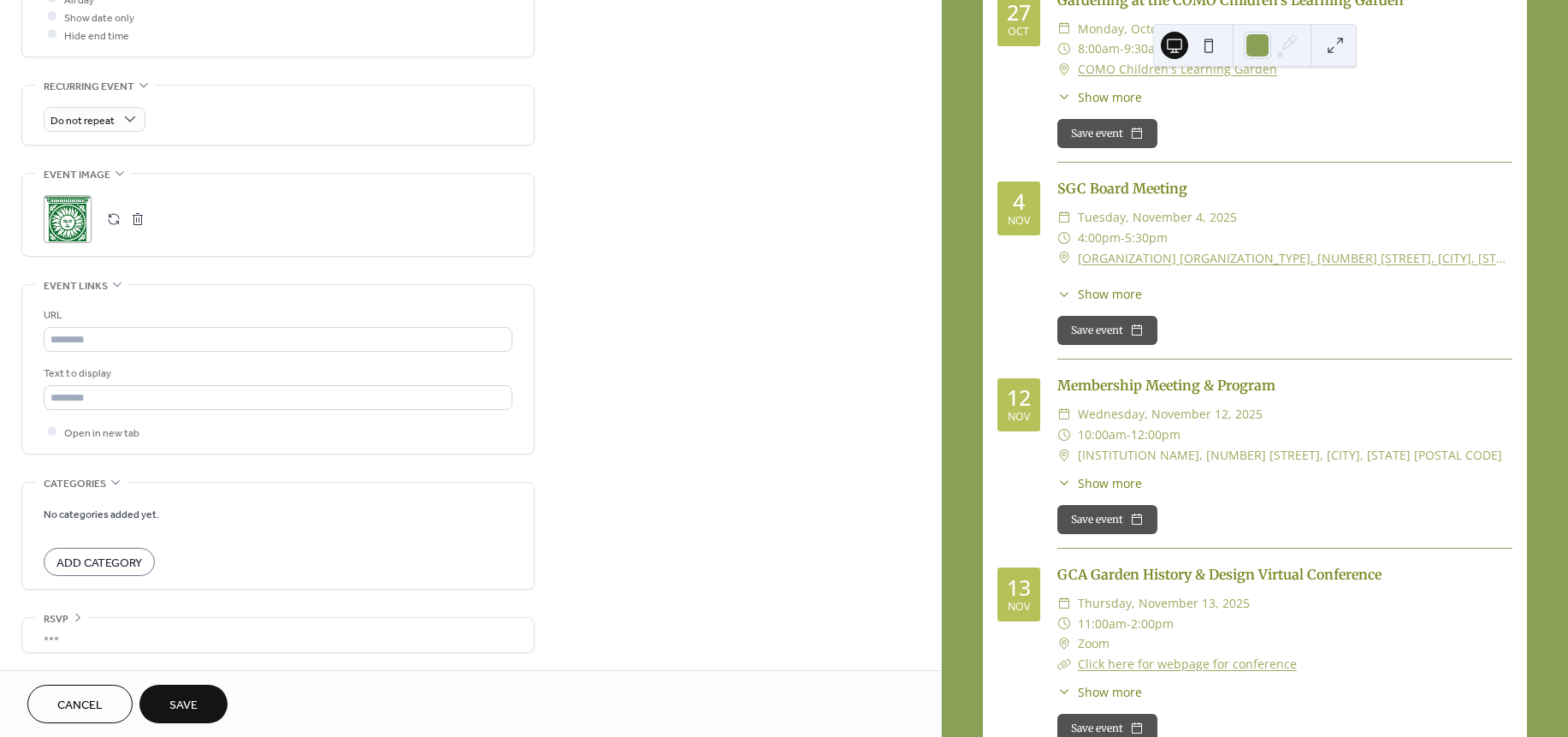 scroll, scrollTop: 5675, scrollLeft: 0, axis: vertical 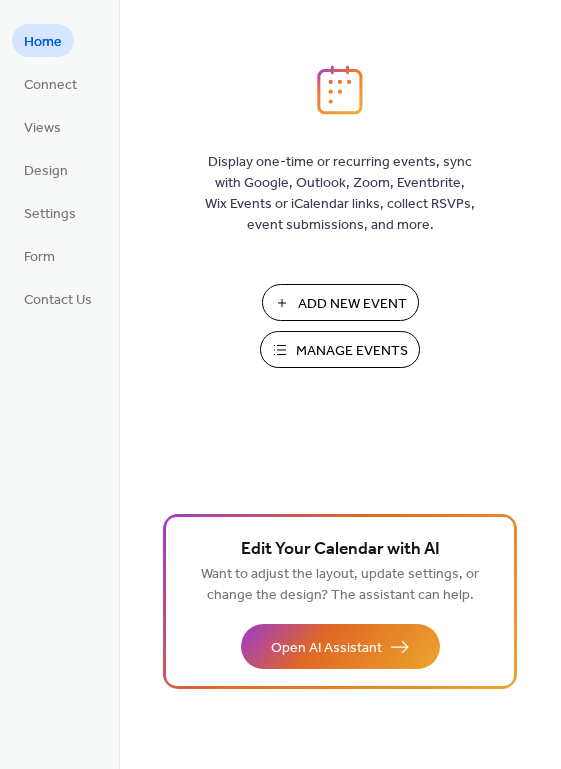 click on "Manage Events" at bounding box center (352, 351) 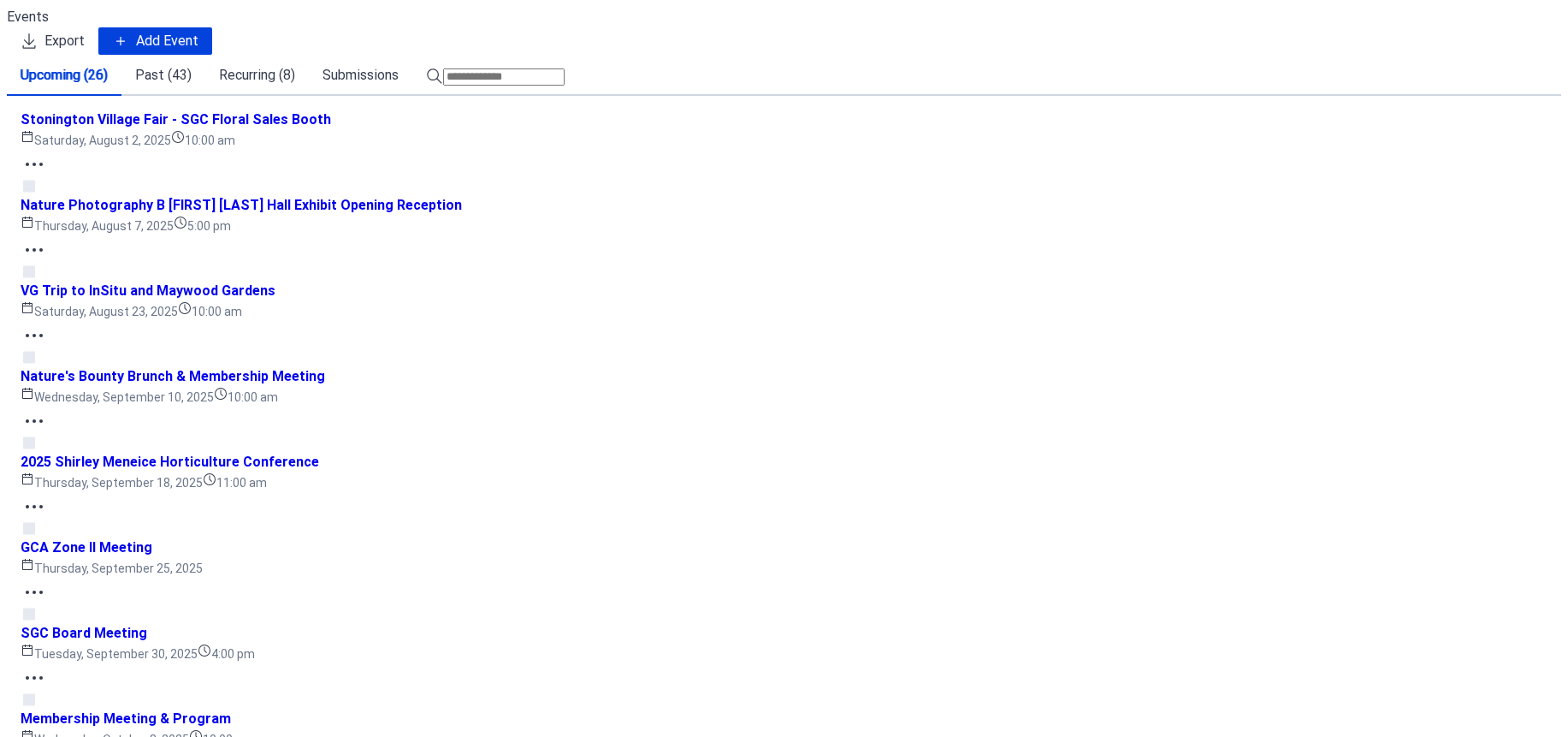scroll, scrollTop: 0, scrollLeft: 0, axis: both 